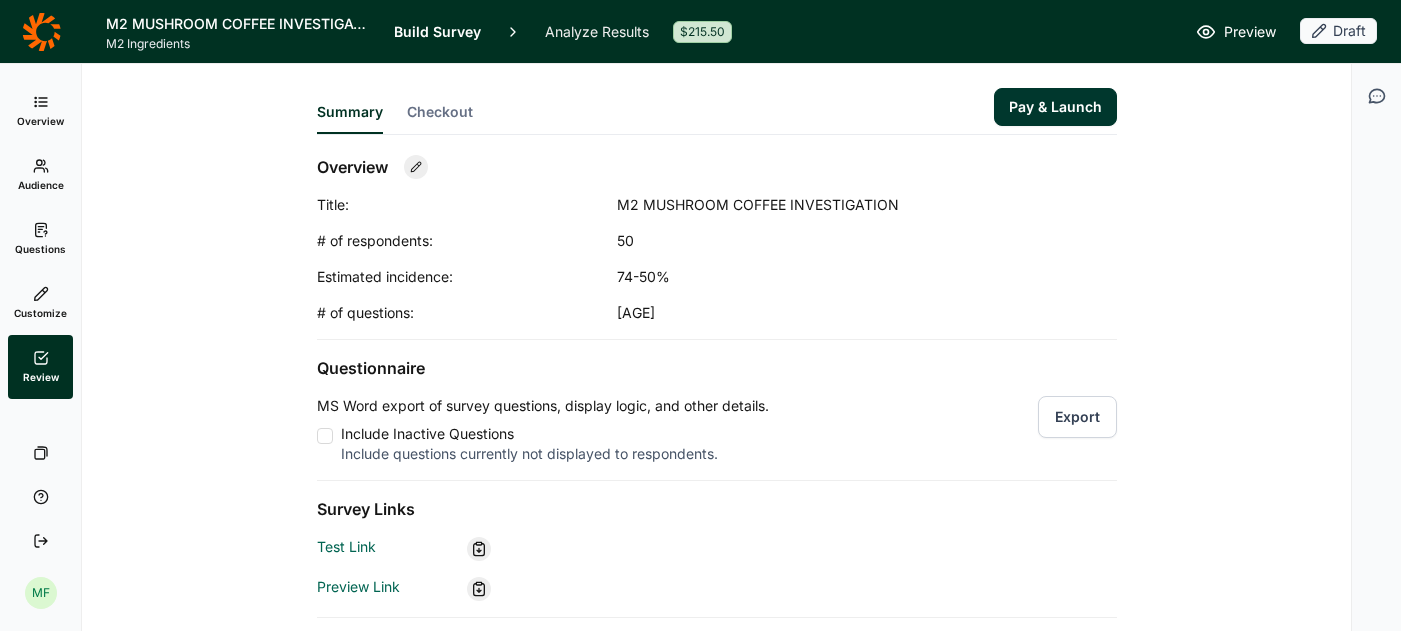 scroll, scrollTop: 0, scrollLeft: 0, axis: both 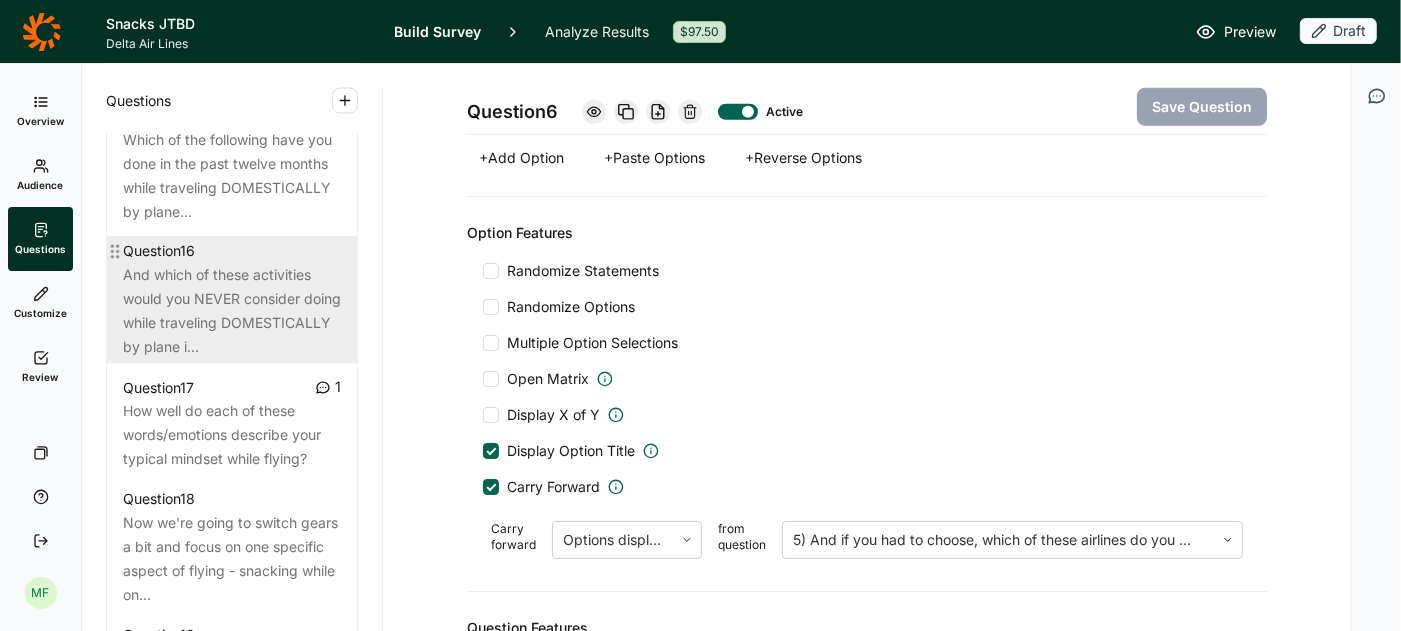 click on "And which of these activities would you NEVER consider doing while traveling DOMESTICALLY by plane i..." at bounding box center [232, 312] 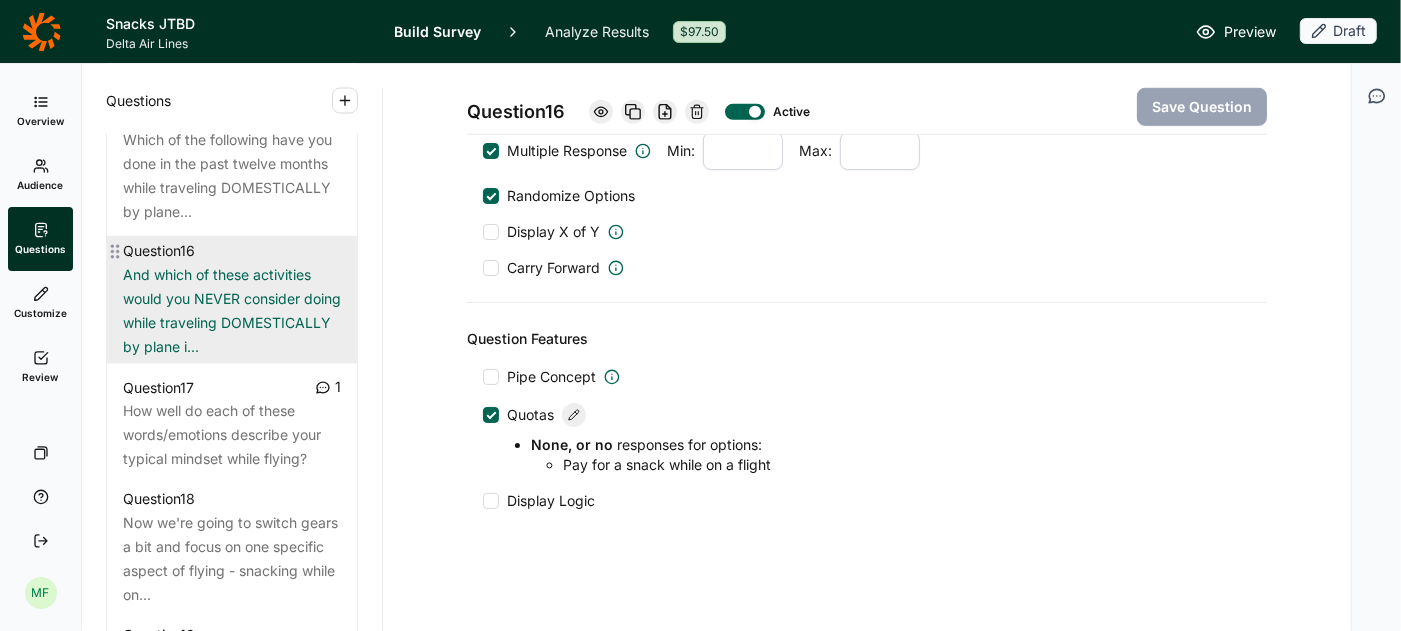 scroll, scrollTop: 1097, scrollLeft: 0, axis: vertical 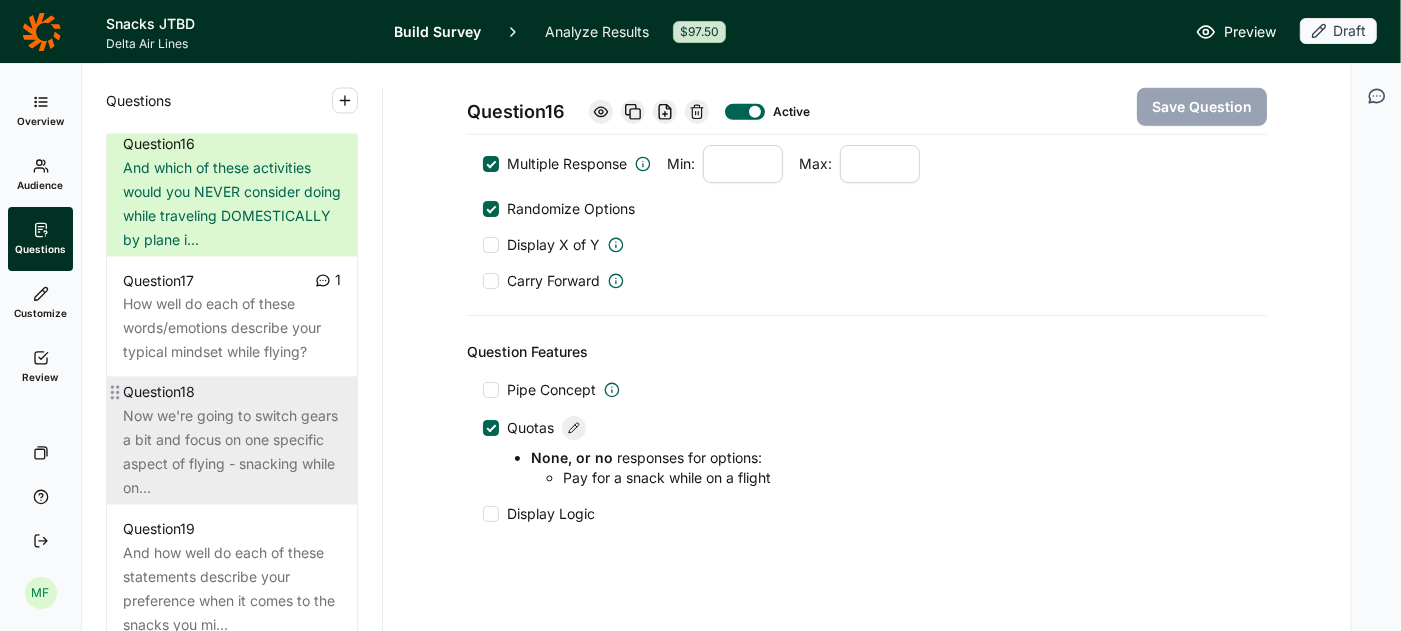 click on "Now we're going to switch gears a bit and focus on one specific aspect of flying - snacking while on..." at bounding box center [232, 453] 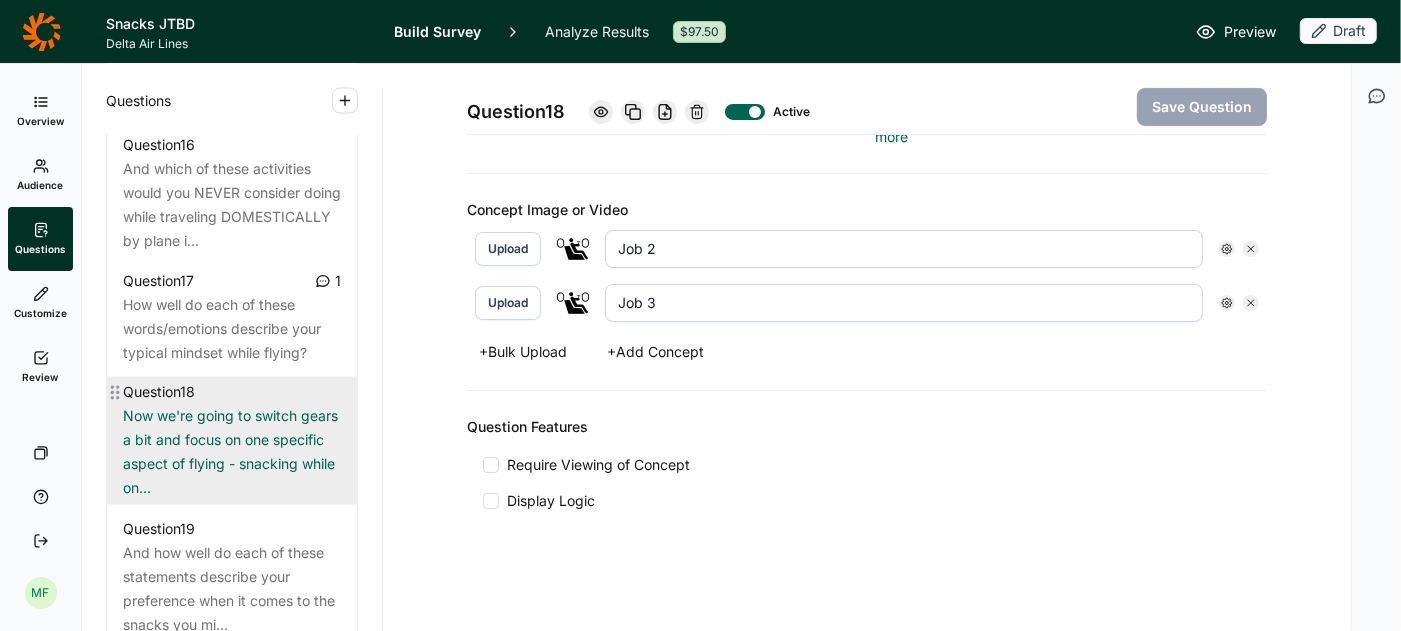 scroll, scrollTop: 541, scrollLeft: 0, axis: vertical 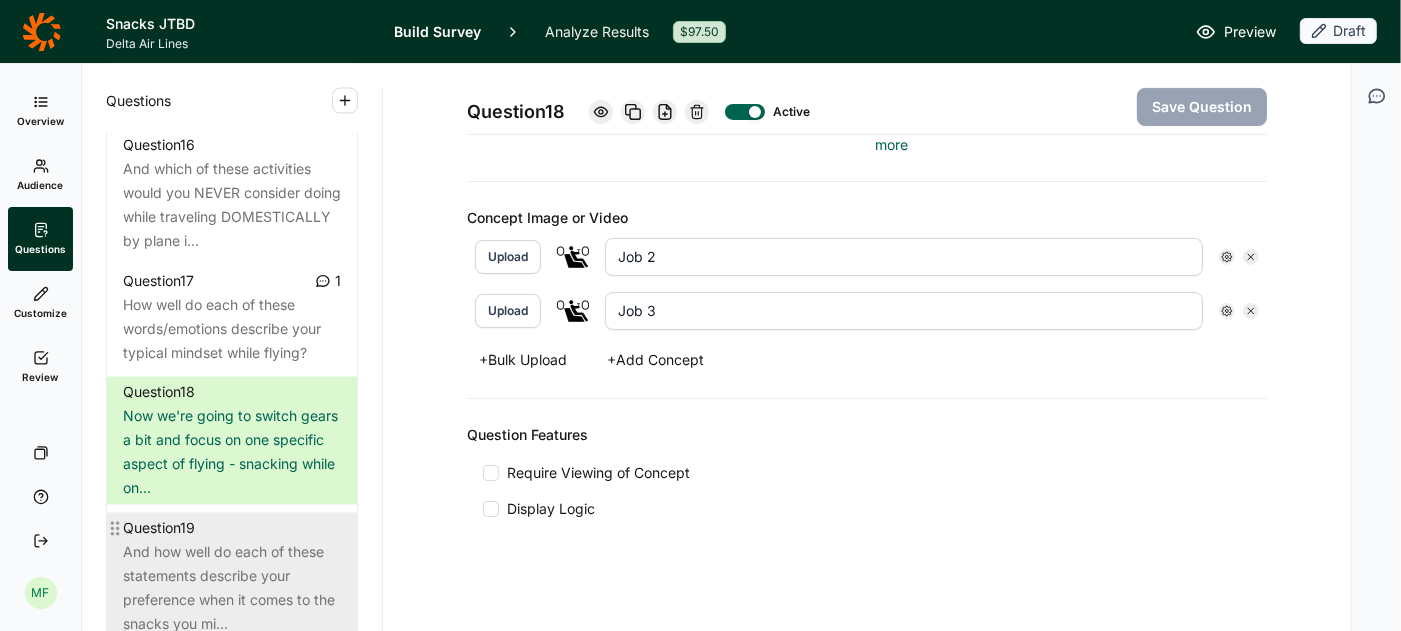 click on "And how well do each of these statements describe your preference when it comes to the snacks you mi..." at bounding box center (232, 589) 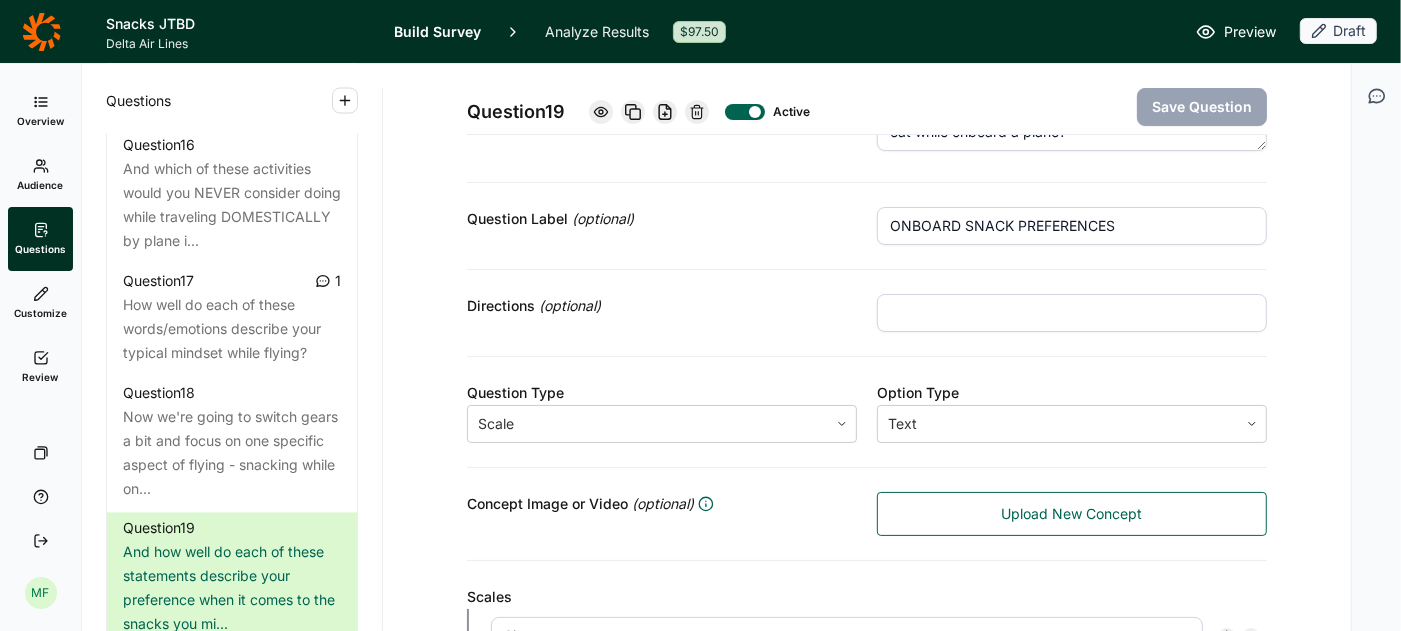 scroll, scrollTop: 100, scrollLeft: 0, axis: vertical 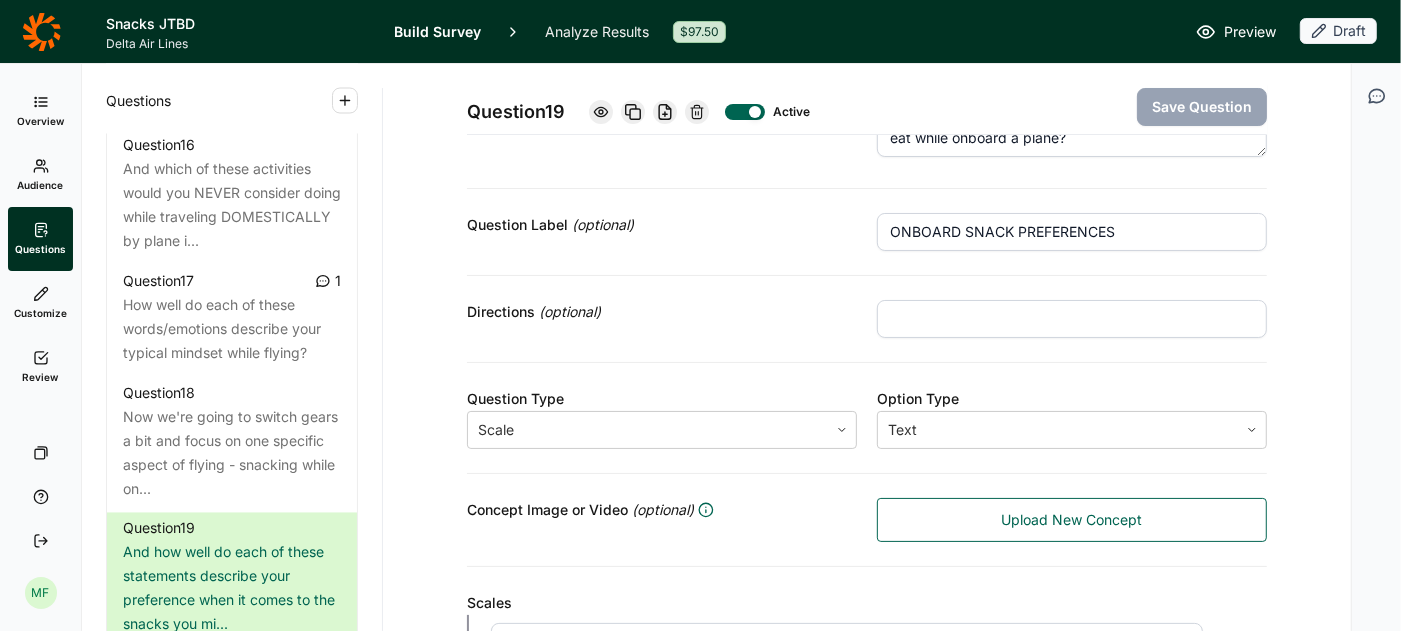 click 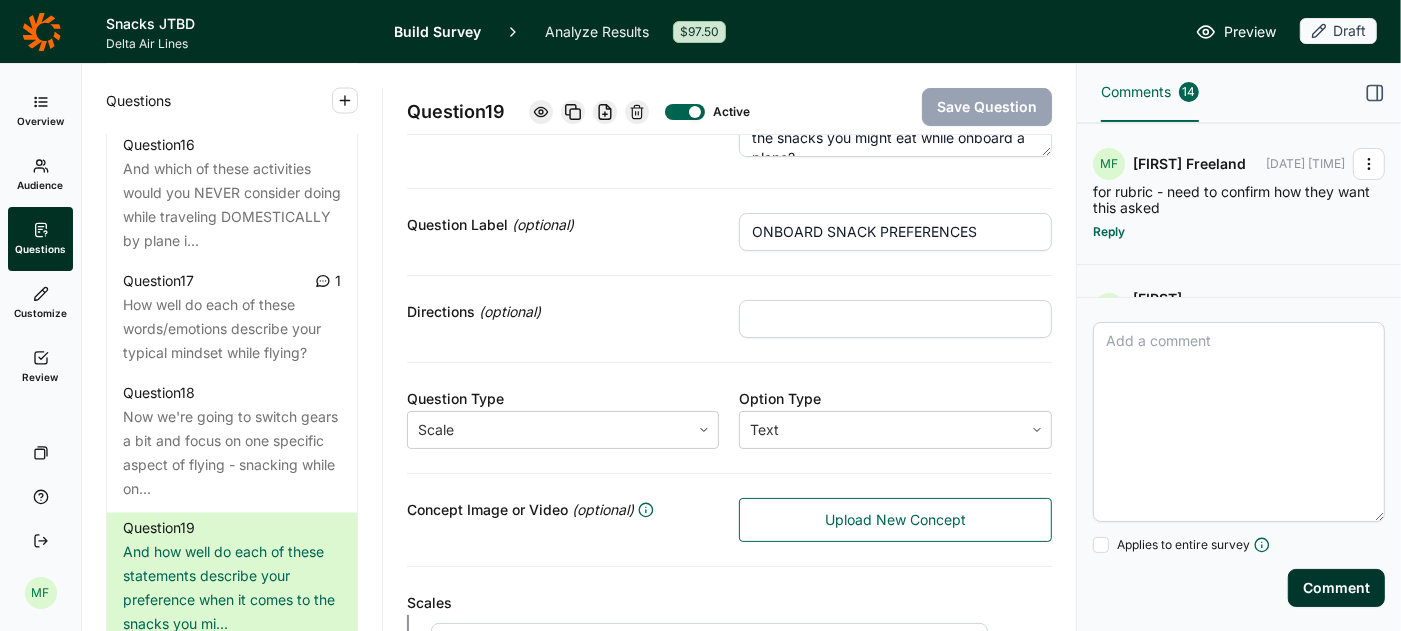 click 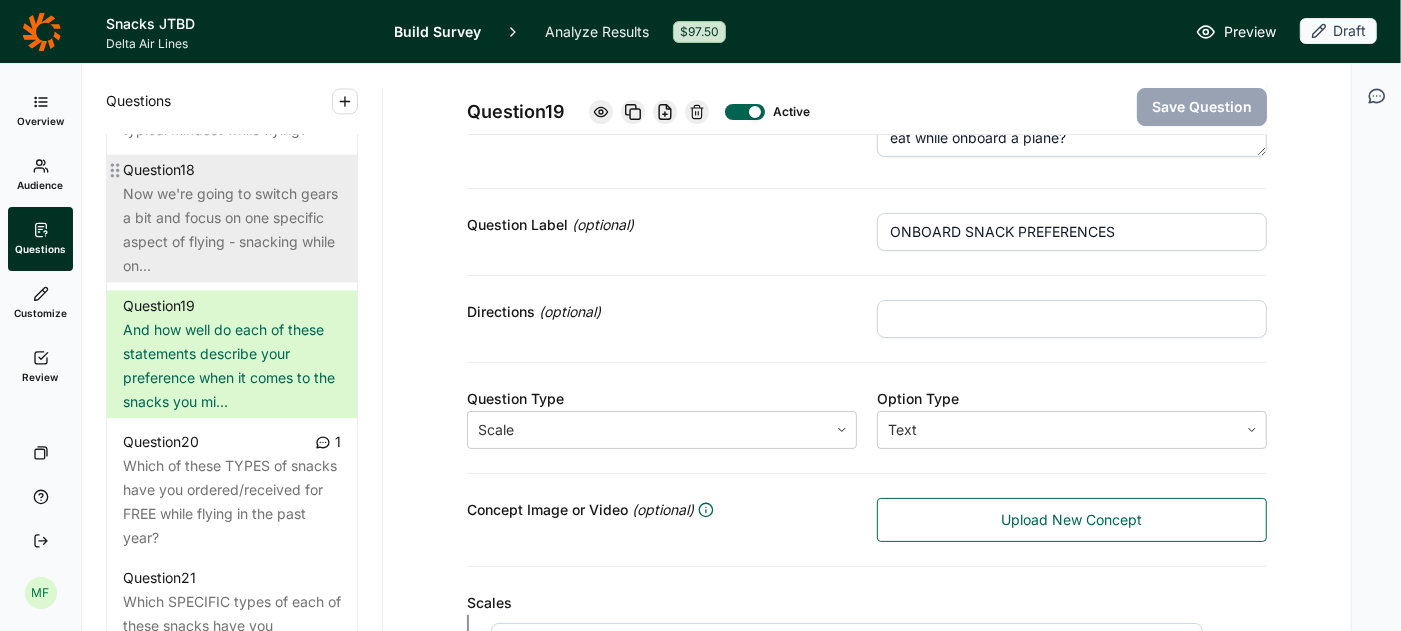 scroll, scrollTop: 2945, scrollLeft: 0, axis: vertical 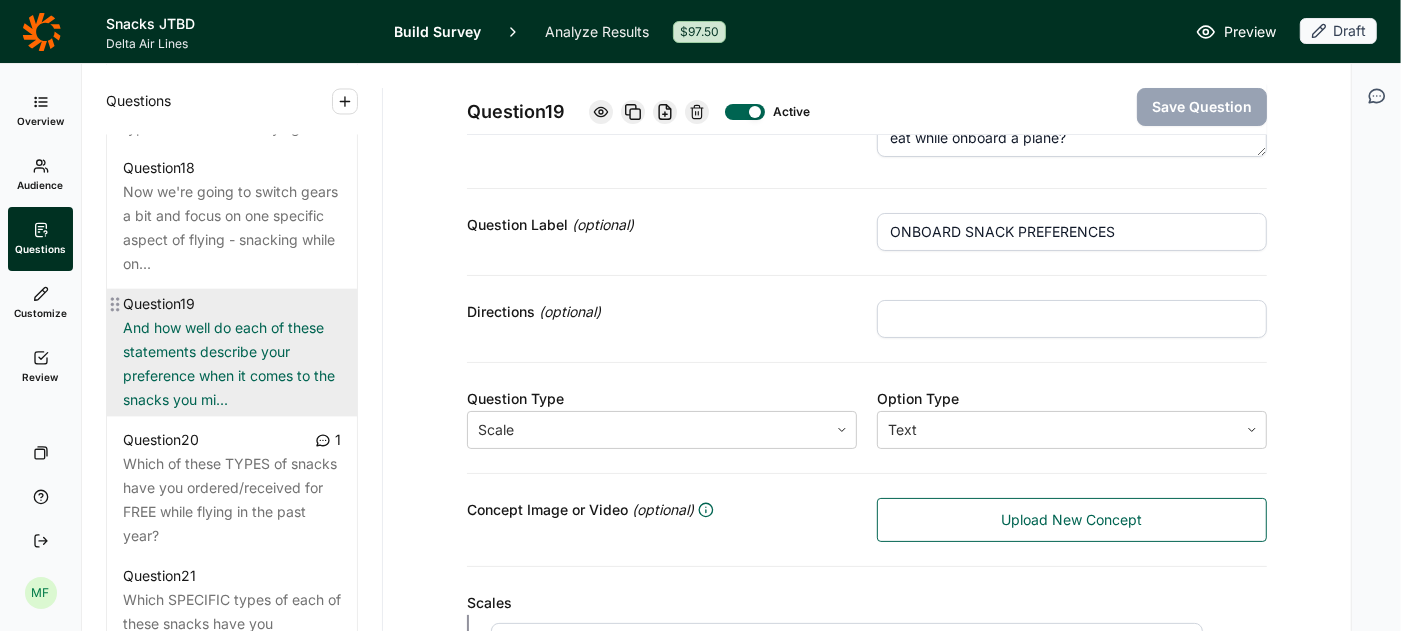 click on "And how well do each of these statements describe your preference when it comes to the snacks you mi..." at bounding box center [232, 364] 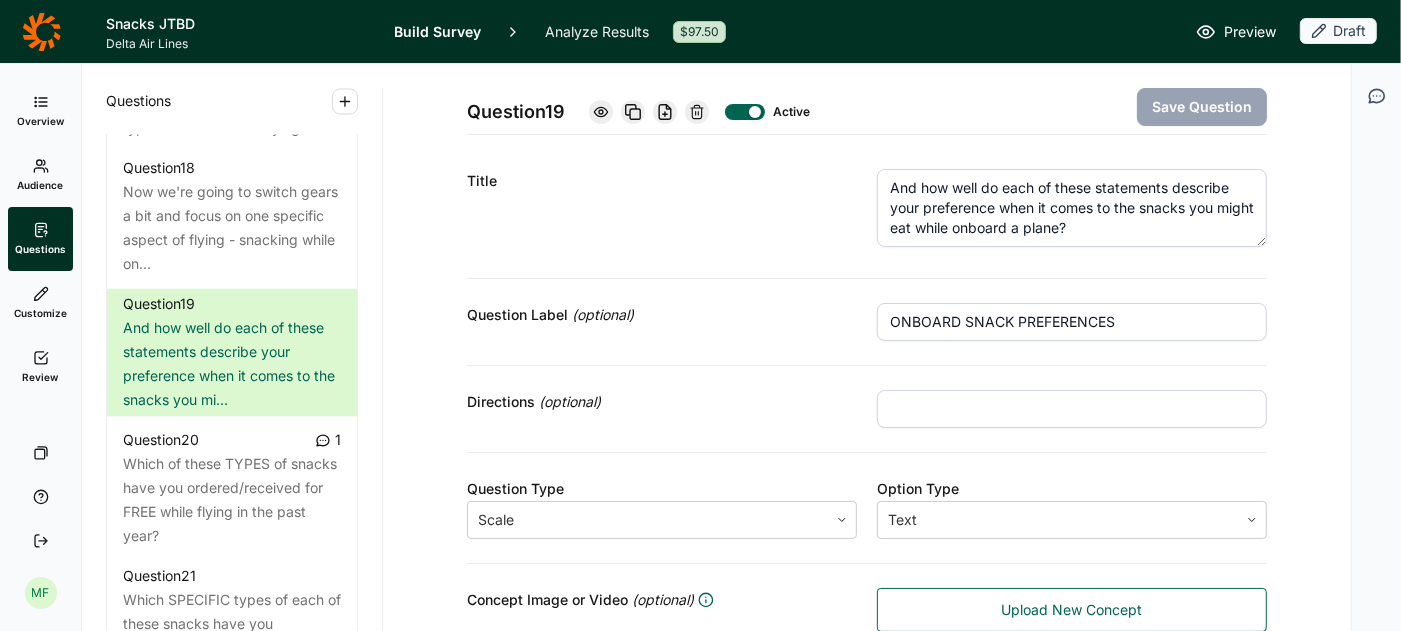scroll, scrollTop: 6, scrollLeft: 0, axis: vertical 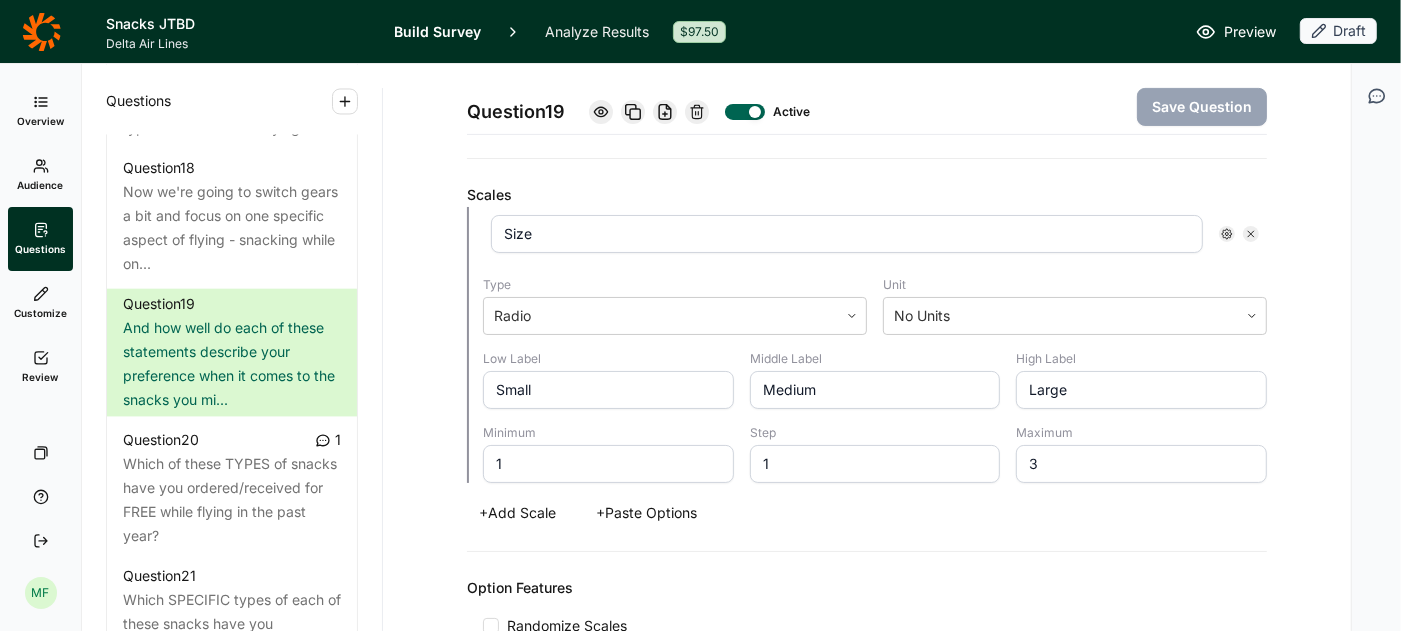 click on "+  Add Scale" at bounding box center (517, 513) 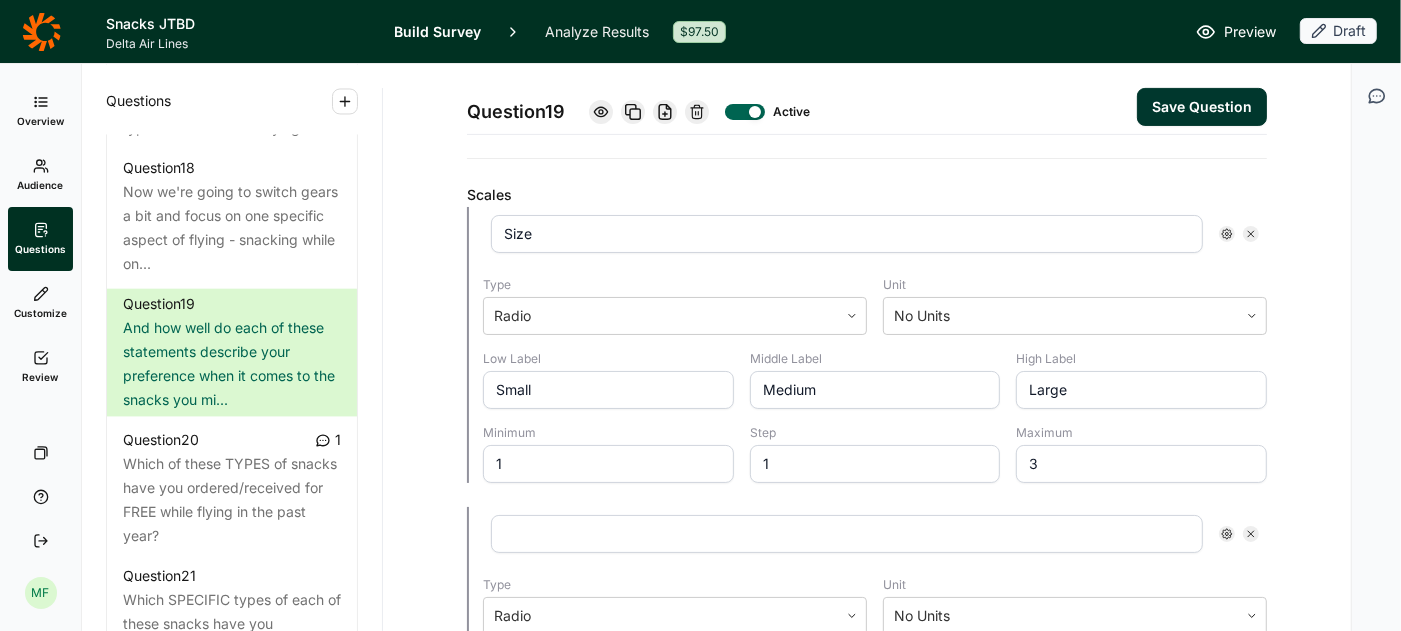 click at bounding box center (847, 534) 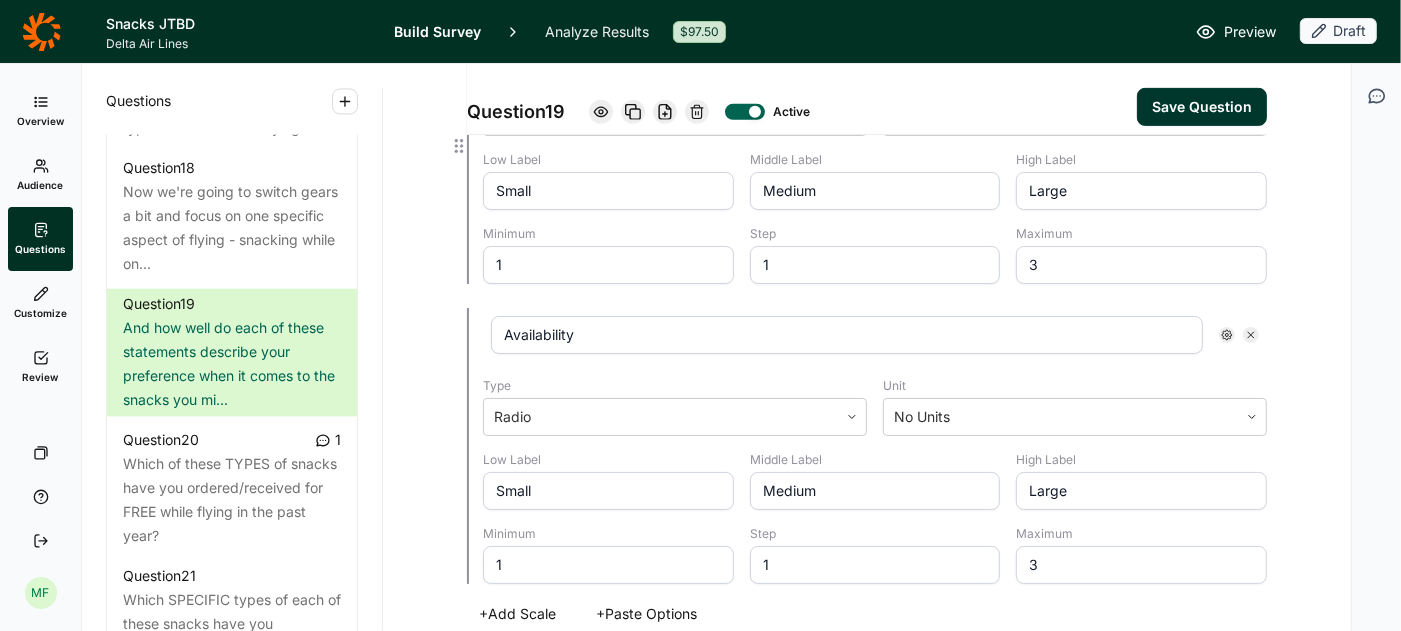 scroll, scrollTop: 723, scrollLeft: 0, axis: vertical 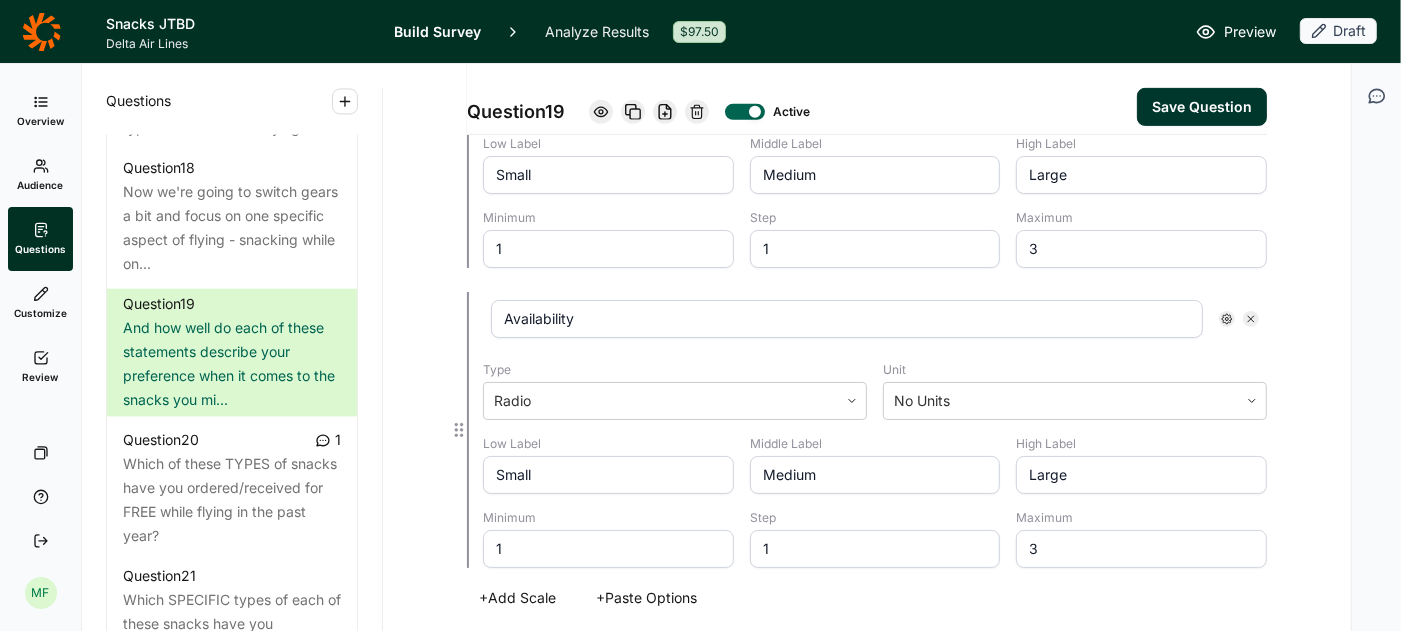 type on "Availability" 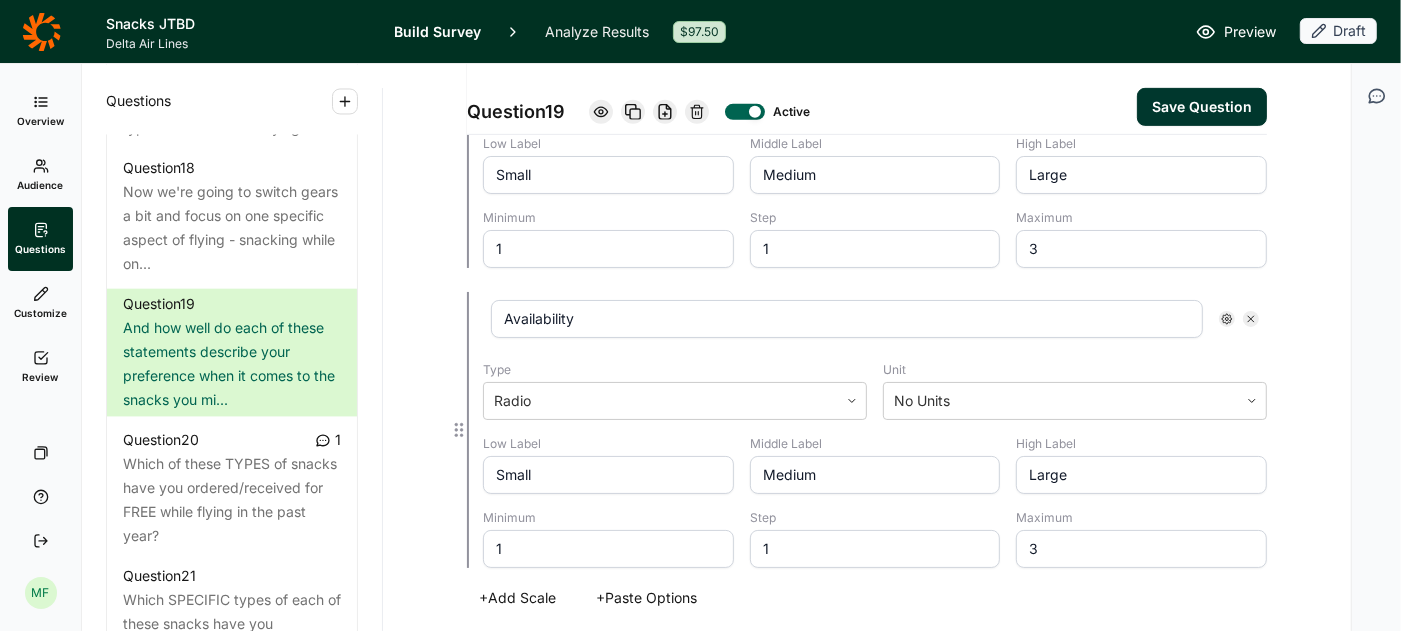 paste on "Available for a limited time only / Somewhere in between / Always available" 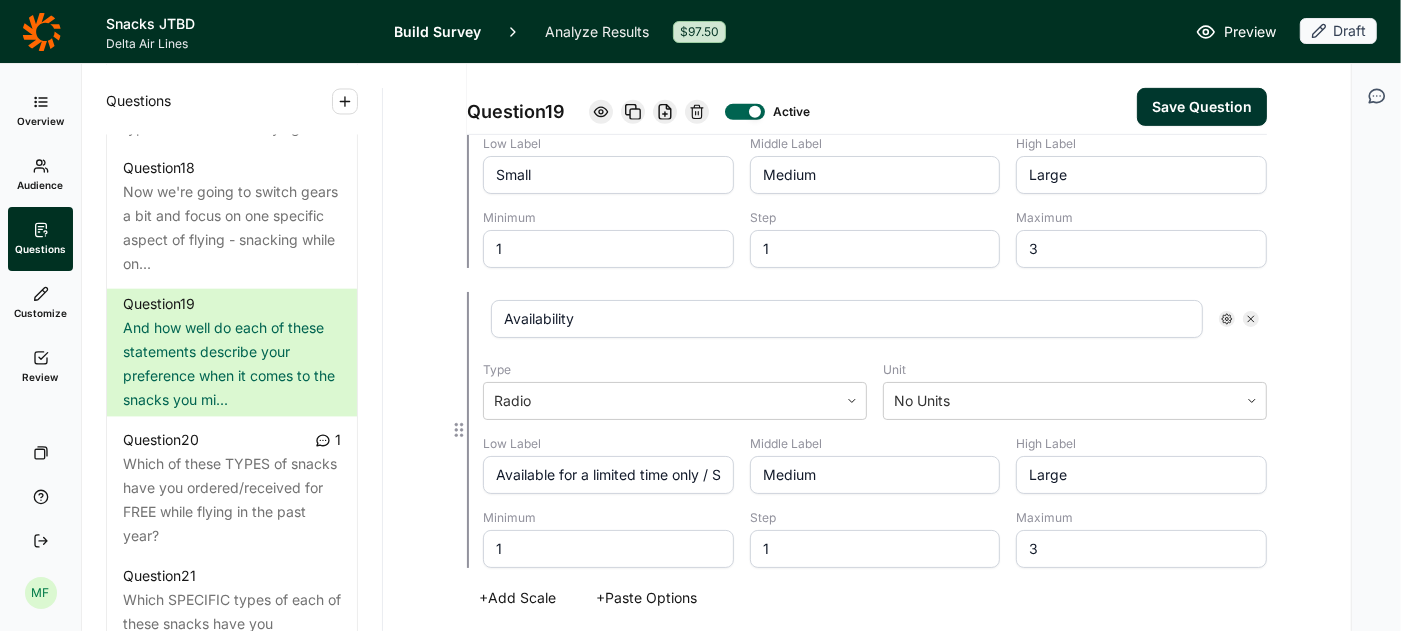 scroll, scrollTop: 0, scrollLeft: 270, axis: horizontal 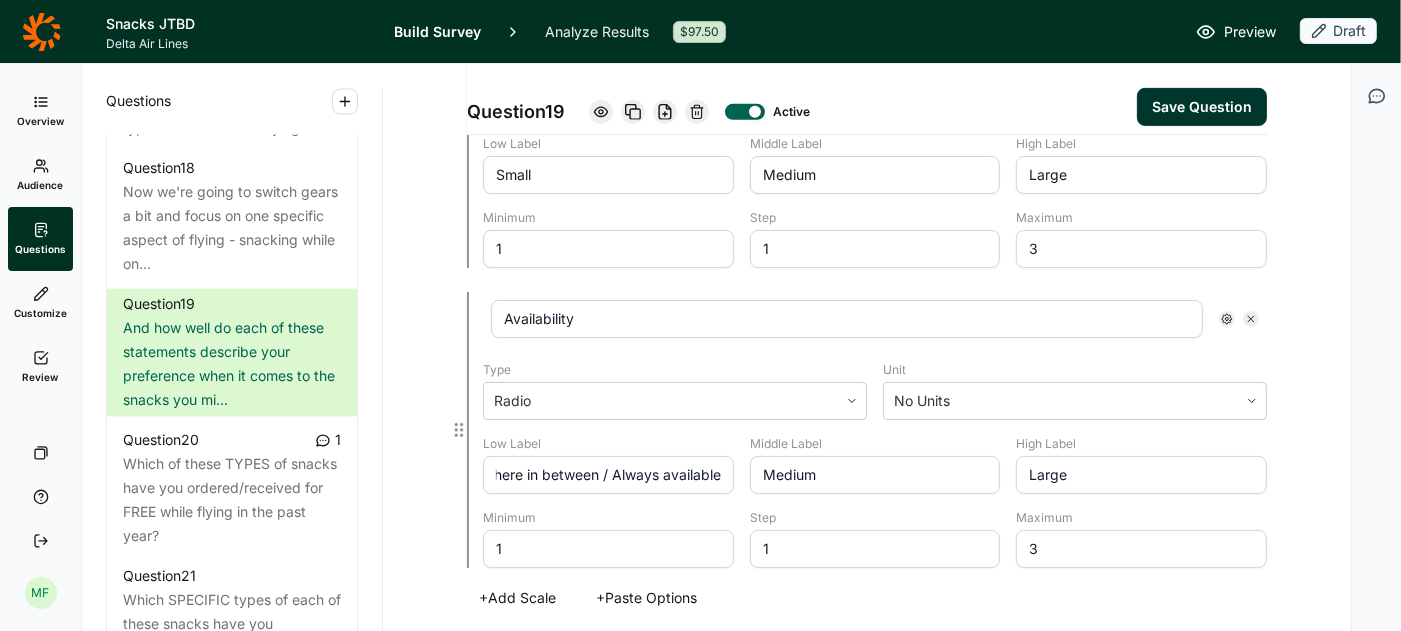 drag, startPoint x: 618, startPoint y: 464, endPoint x: 737, endPoint y: 463, distance: 119.0042 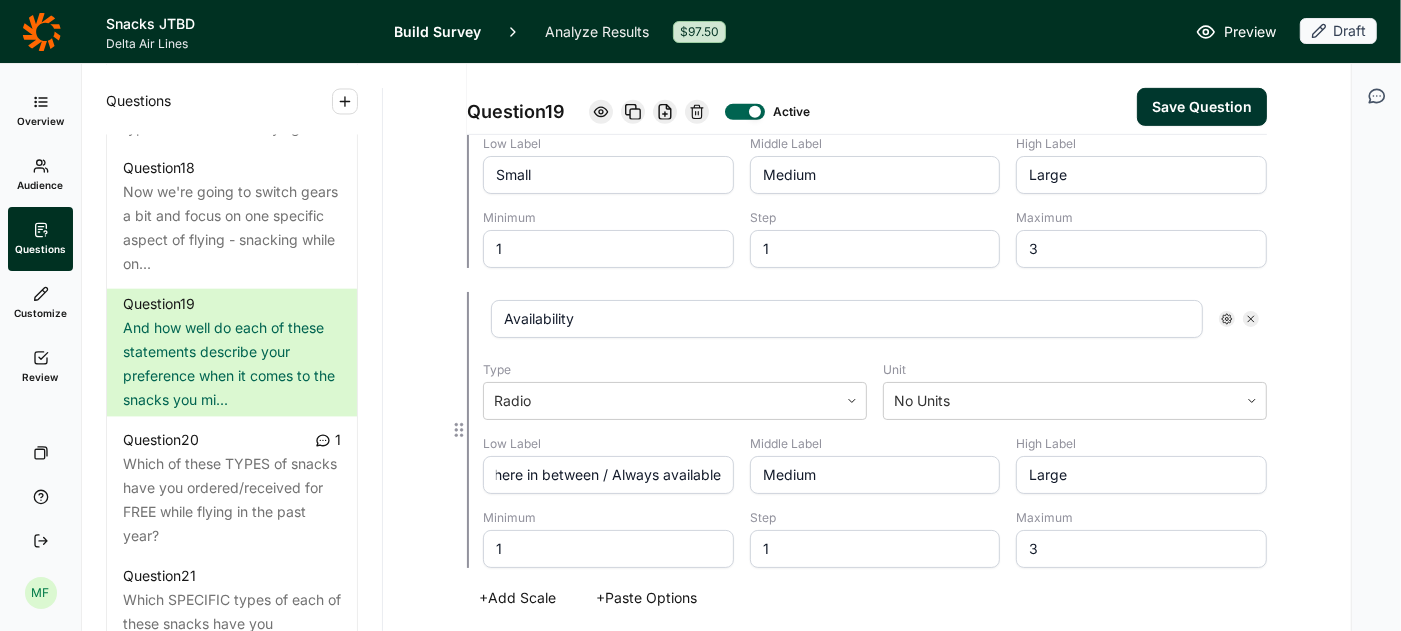 drag, startPoint x: 615, startPoint y: 469, endPoint x: 729, endPoint y: 473, distance: 114.07015 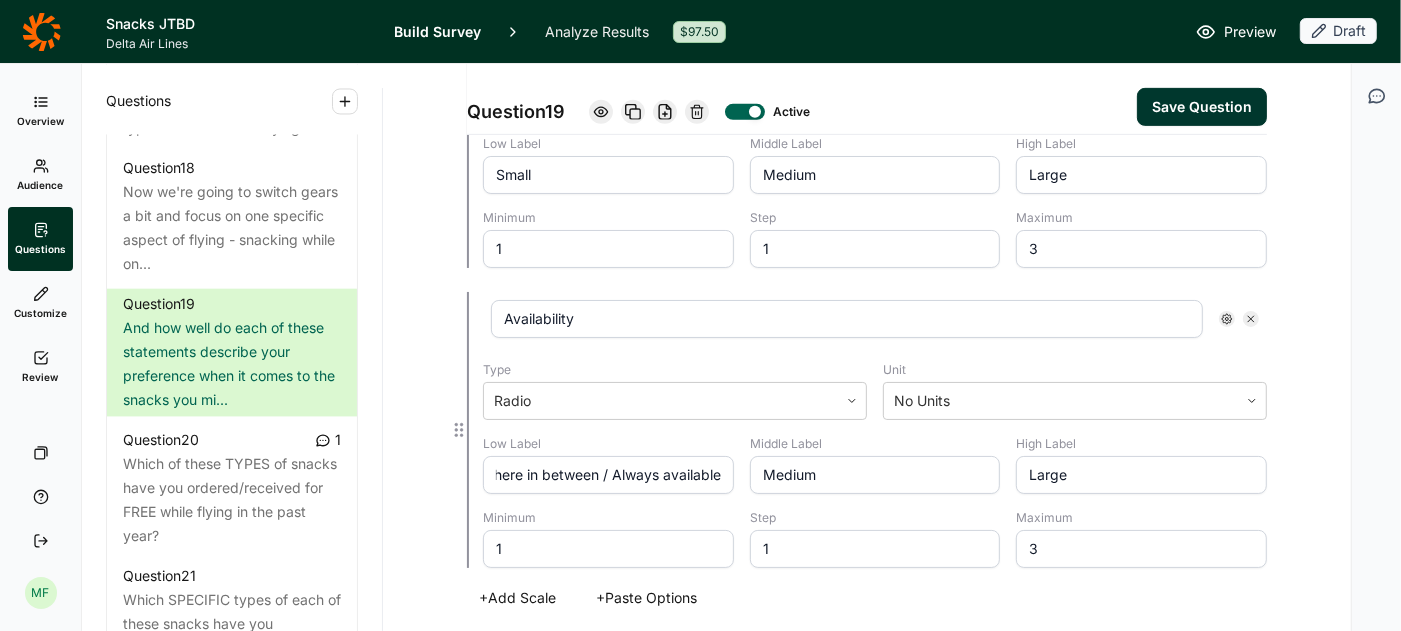 click on "Available for a limited time only / Somewhere in between / Always available" at bounding box center (608, 475) 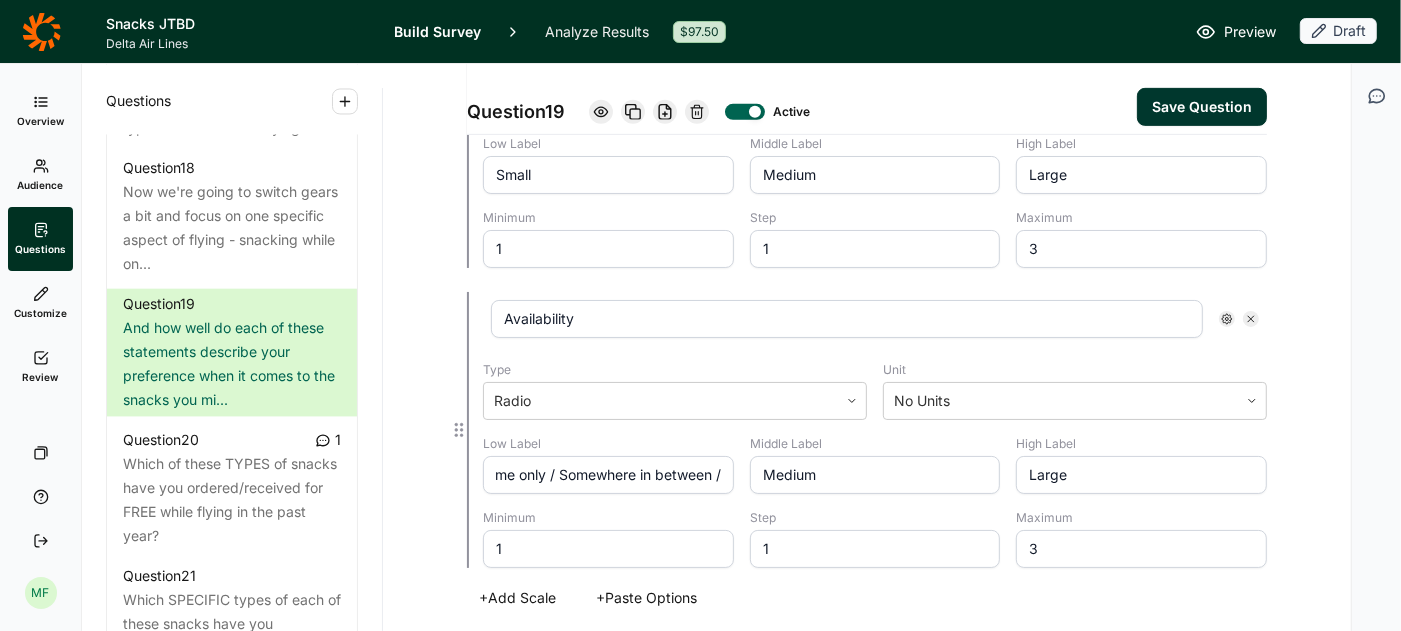 scroll, scrollTop: 0, scrollLeft: 160, axis: horizontal 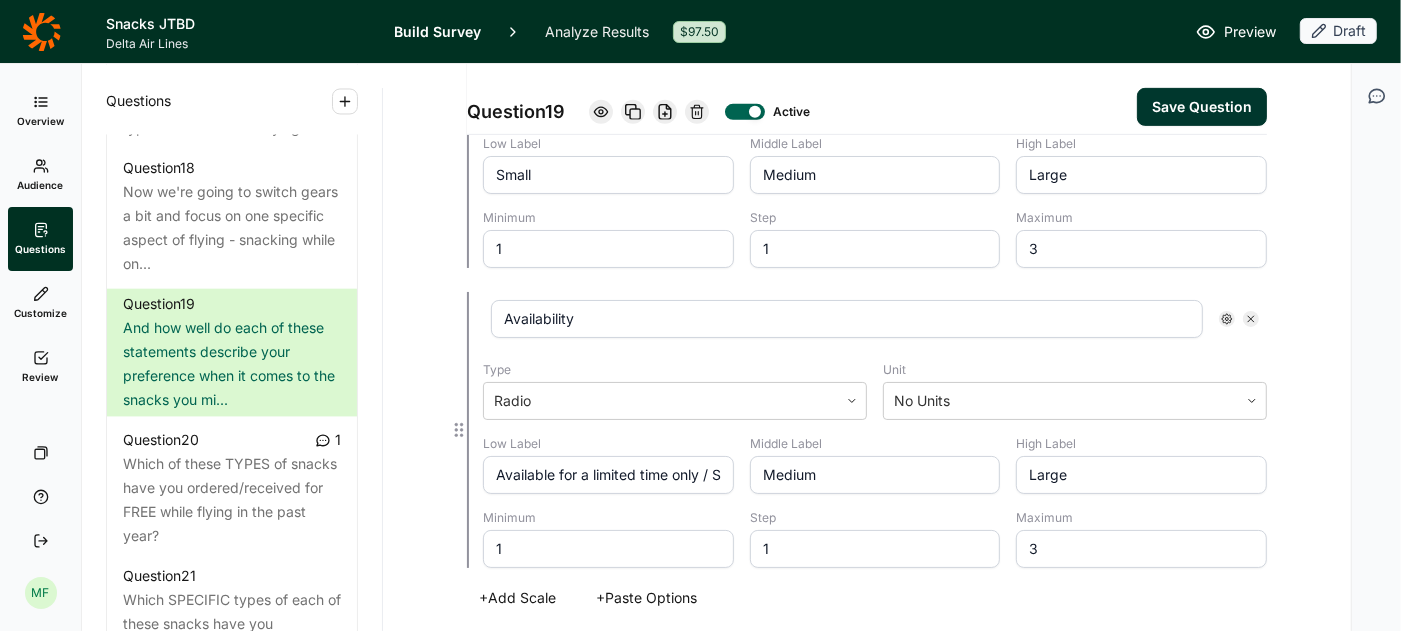 click on "Large" at bounding box center [1141, 475] 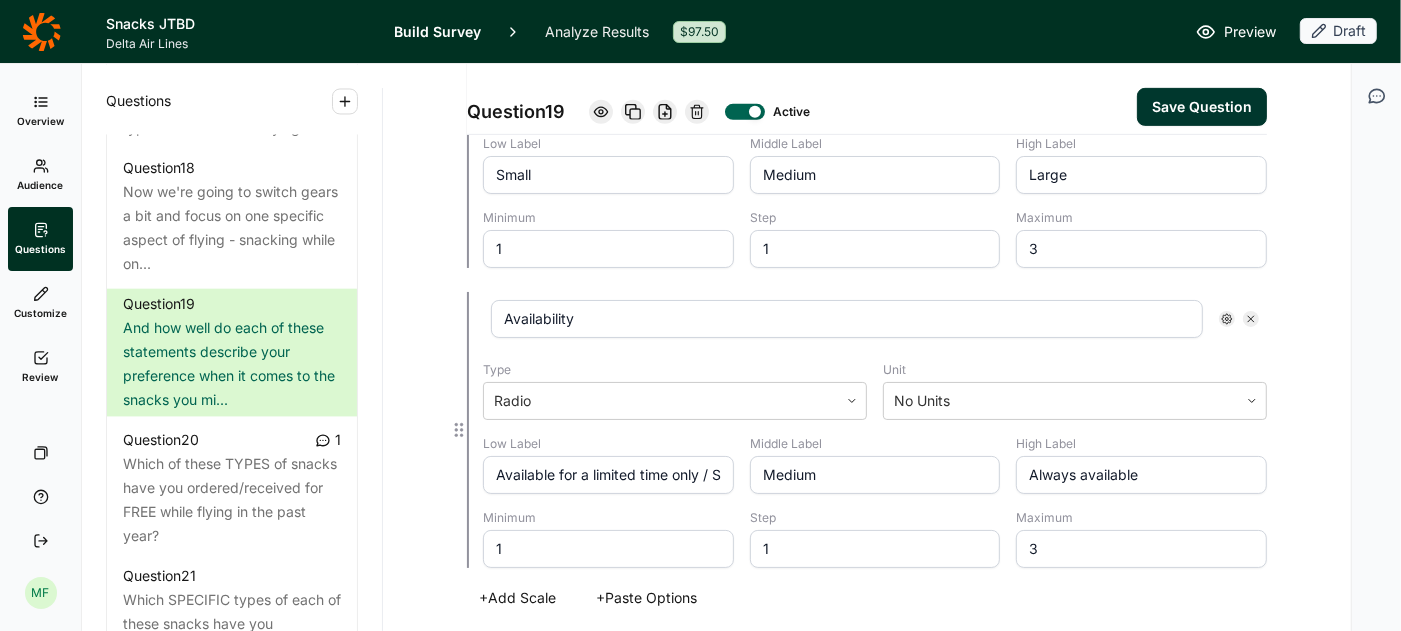 type on "Always available" 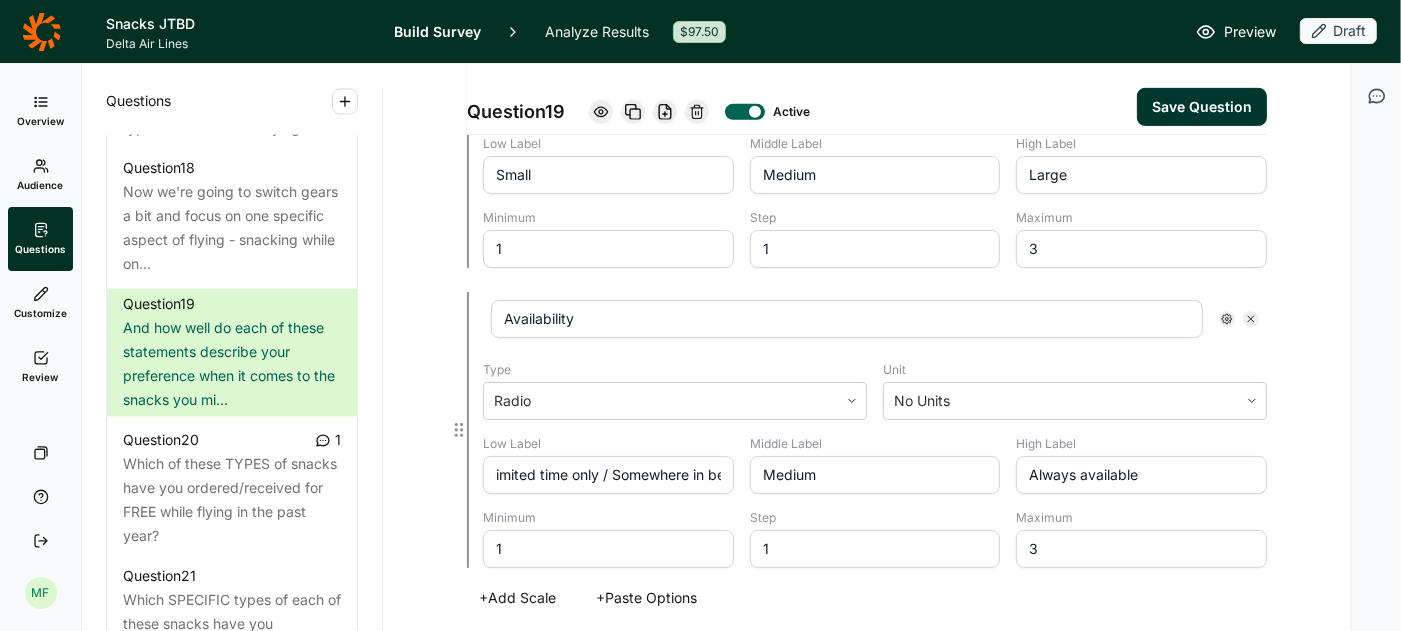 scroll, scrollTop: 0, scrollLeft: 160, axis: horizontal 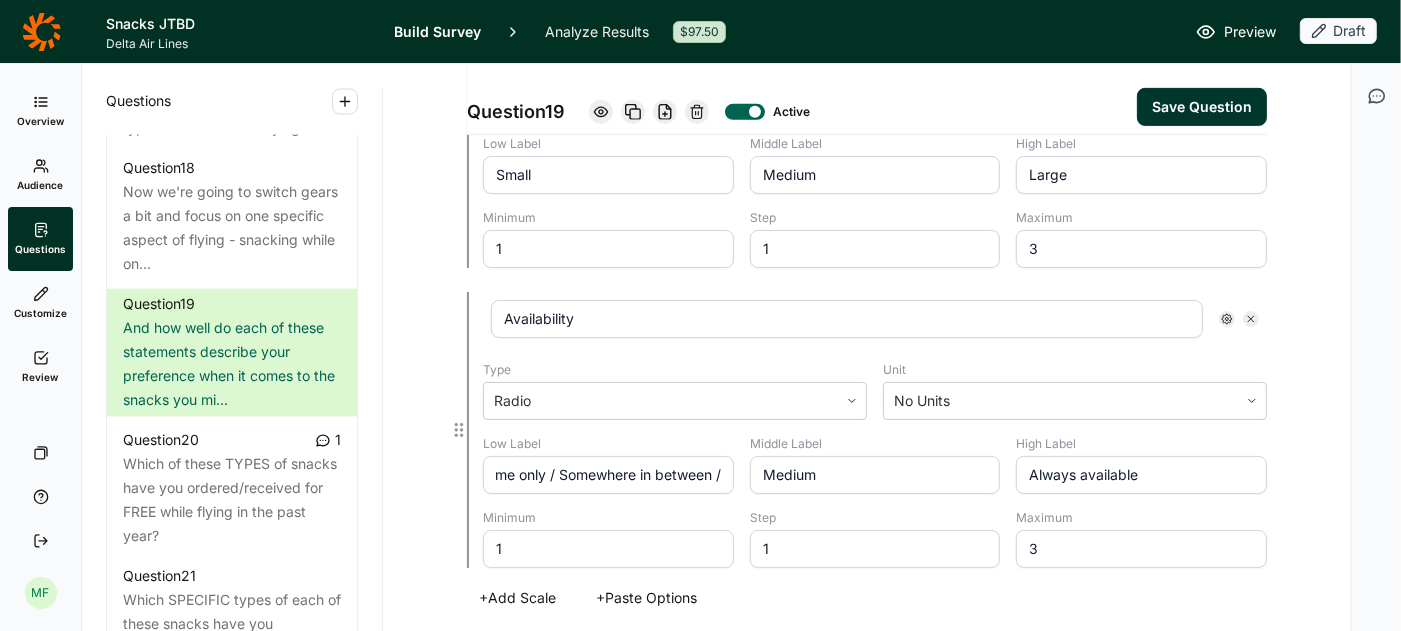 click on "Available for a limited time only / Somewhere in between /" at bounding box center [608, 475] 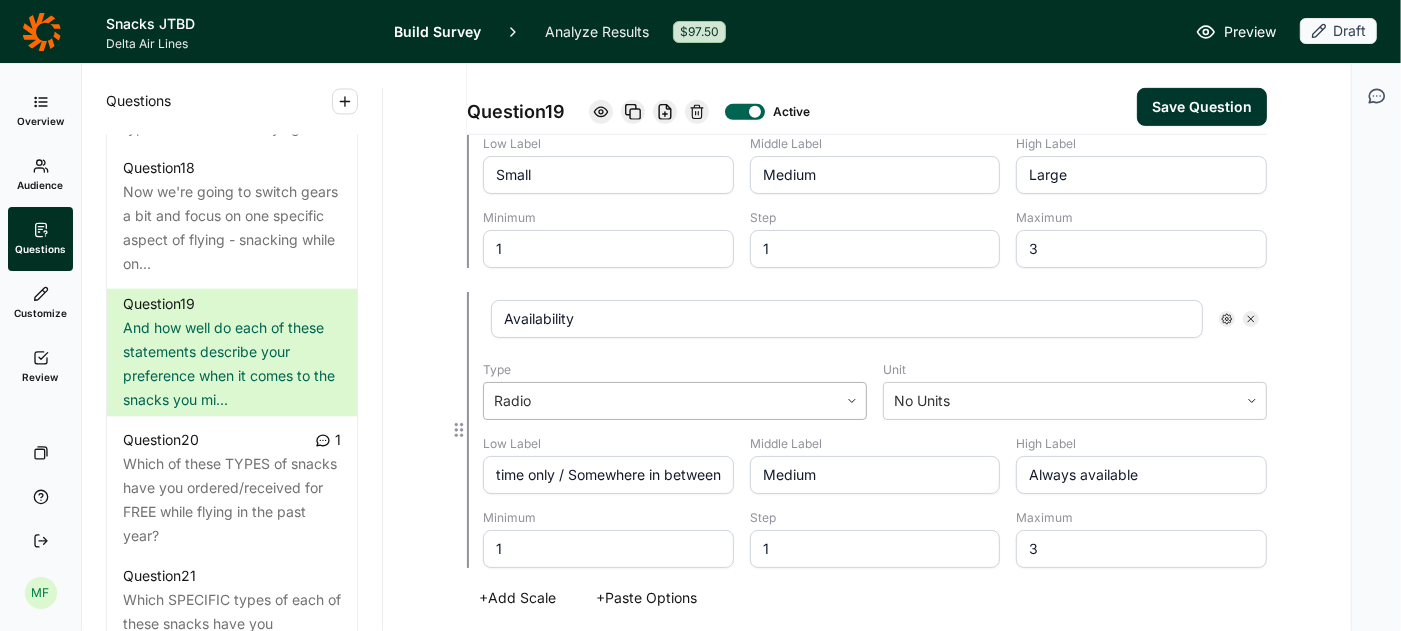 scroll, scrollTop: 0, scrollLeft: 155, axis: horizontal 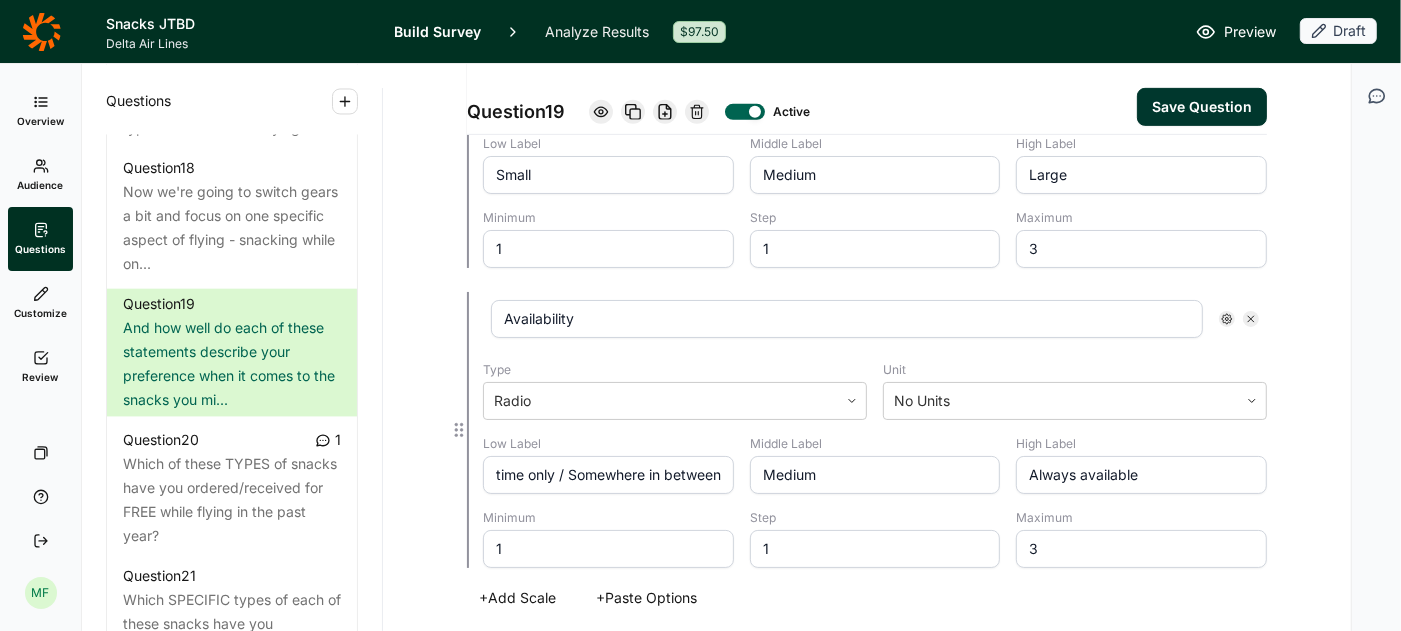 drag, startPoint x: 713, startPoint y: 464, endPoint x: 560, endPoint y: 468, distance: 153.05228 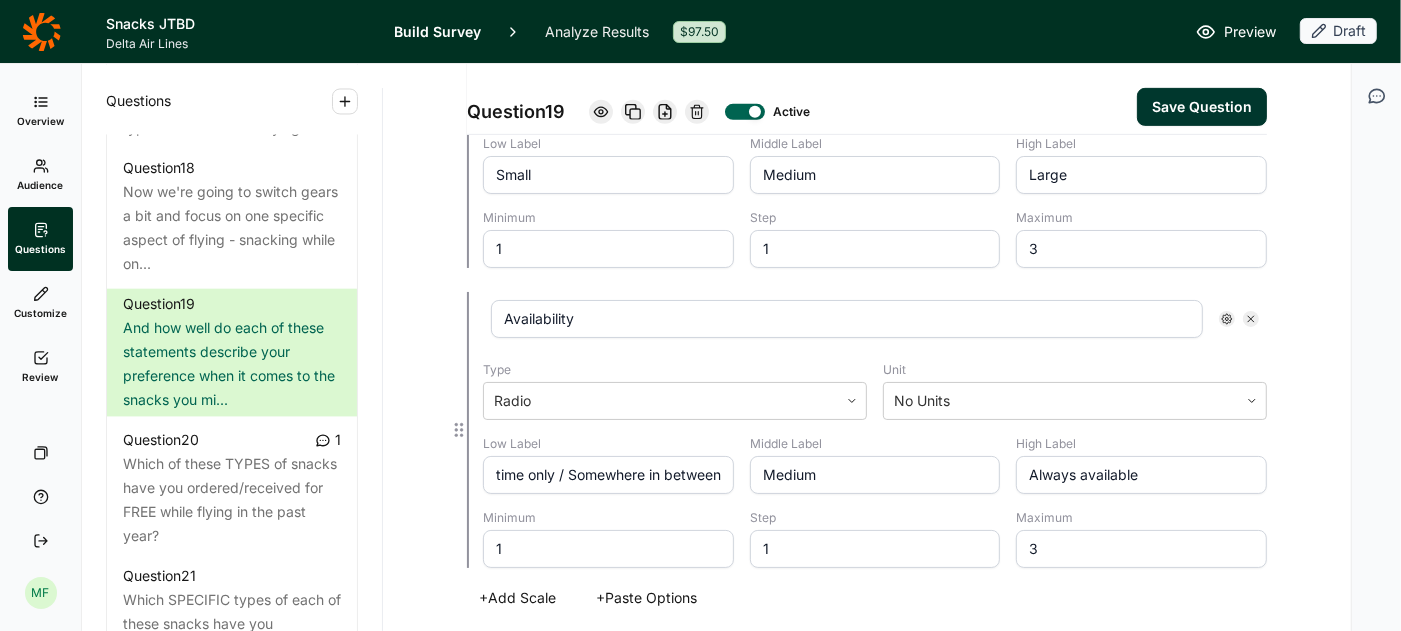 click on "Available for a limited time only / Somewhere in between" at bounding box center (608, 475) 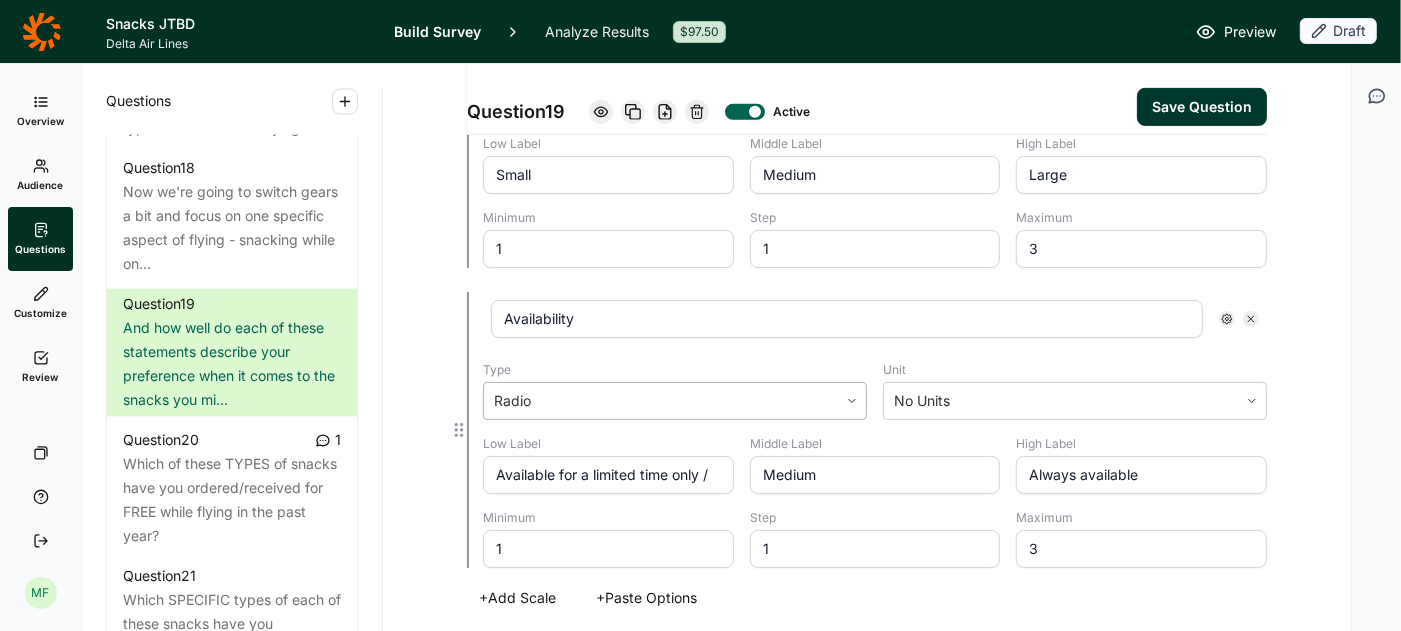 scroll, scrollTop: 0, scrollLeft: 0, axis: both 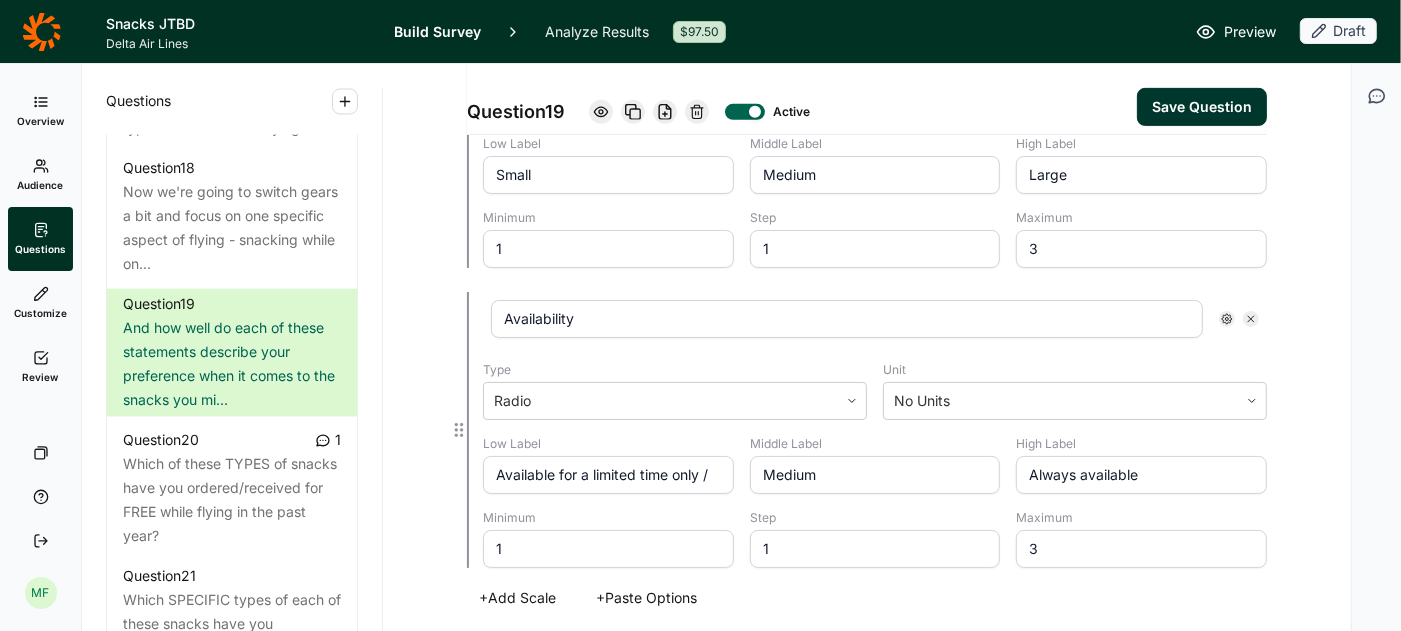 type on "Available for a limited time only /" 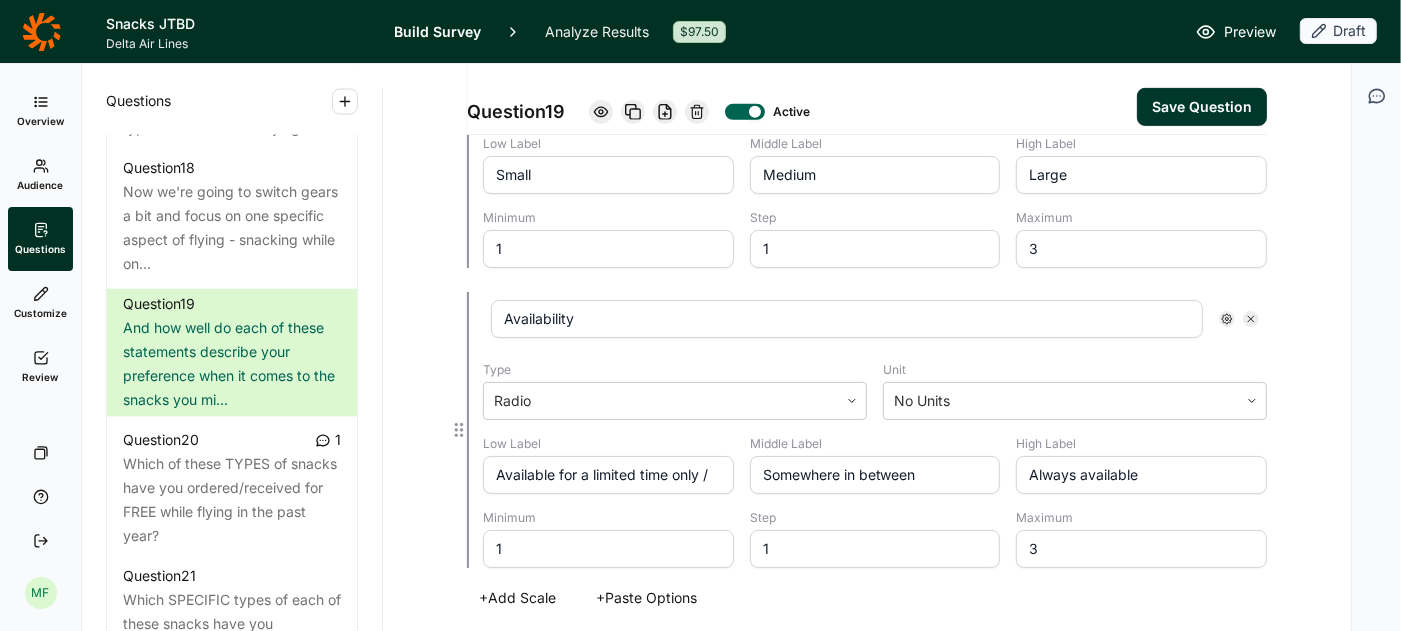 type on "Somewhere in between" 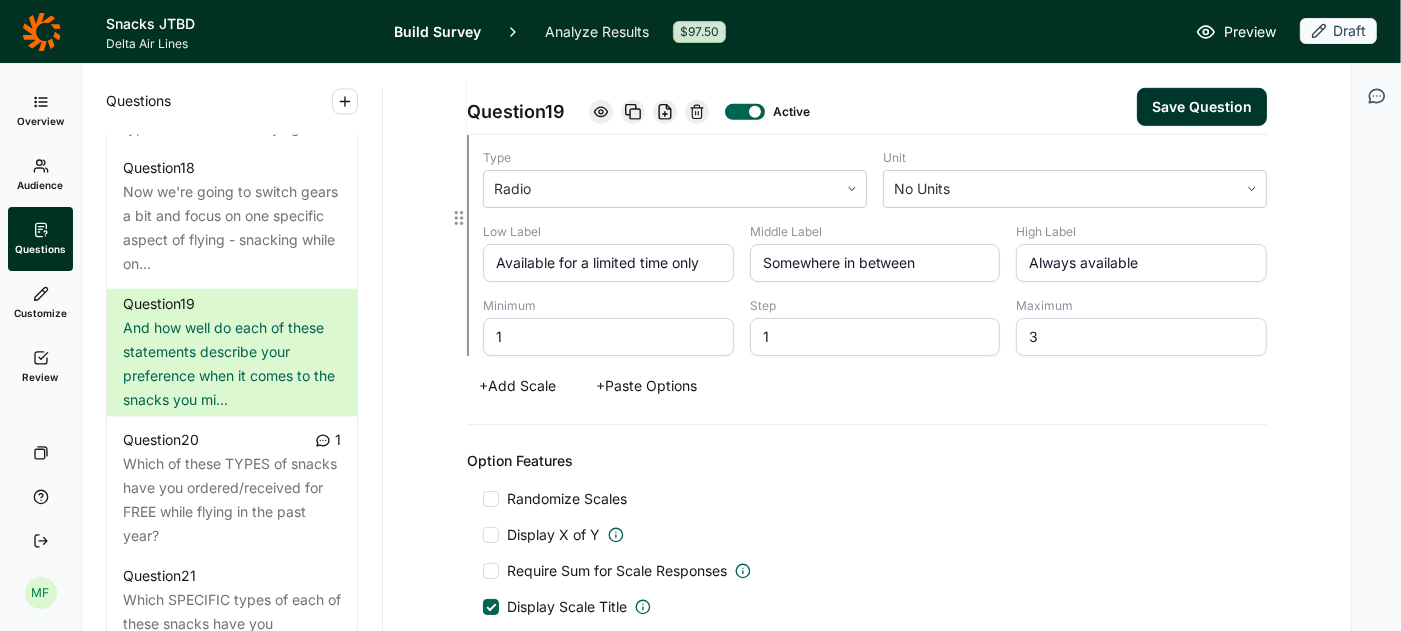 scroll, scrollTop: 943, scrollLeft: 0, axis: vertical 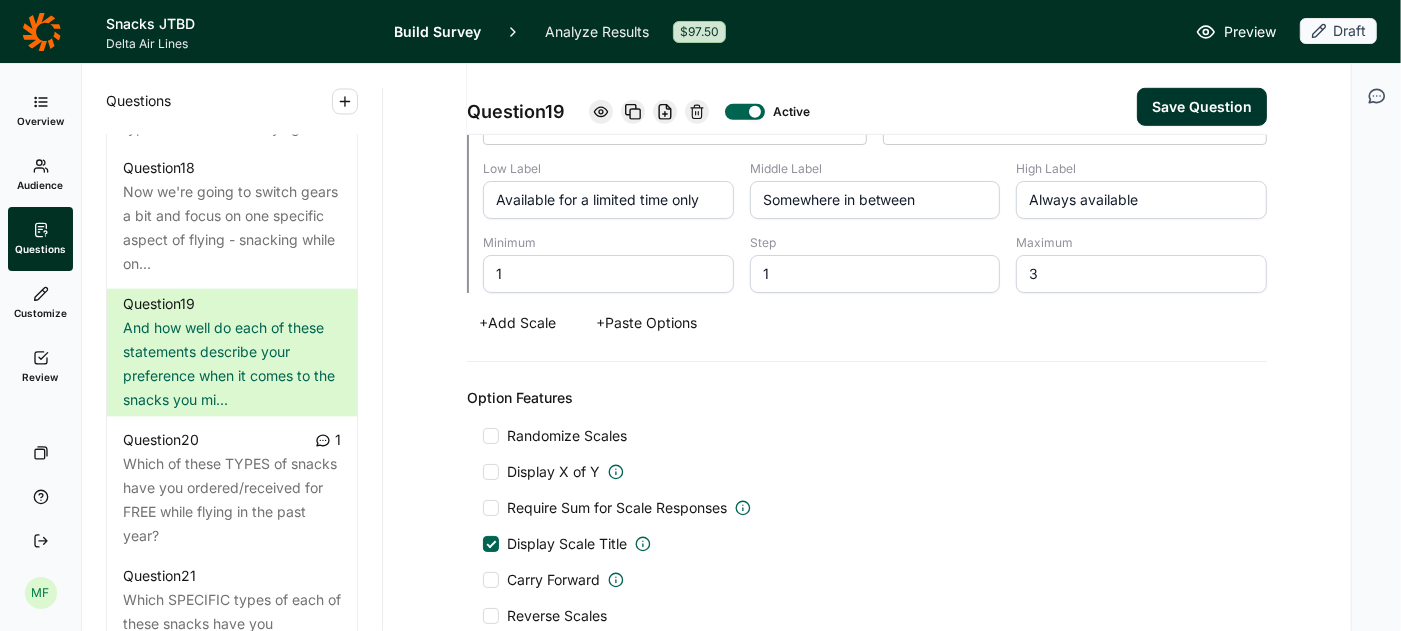 type on "Available for a limited time only" 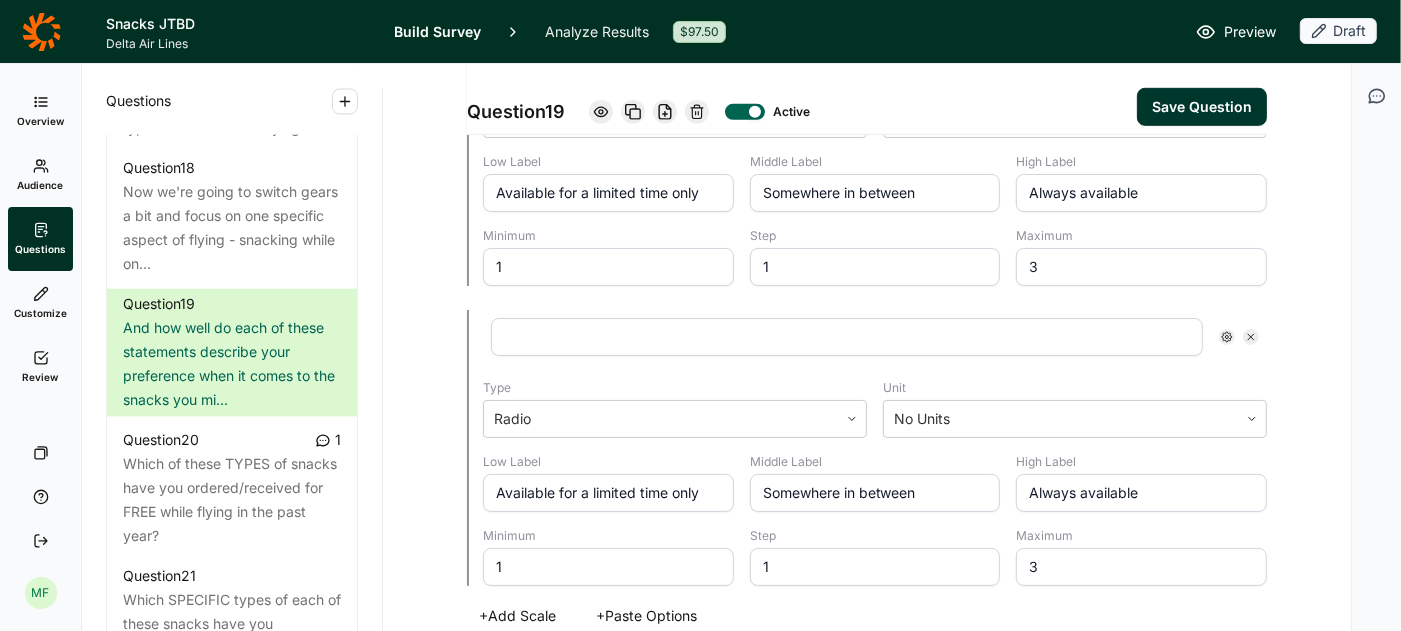 scroll, scrollTop: 988, scrollLeft: 0, axis: vertical 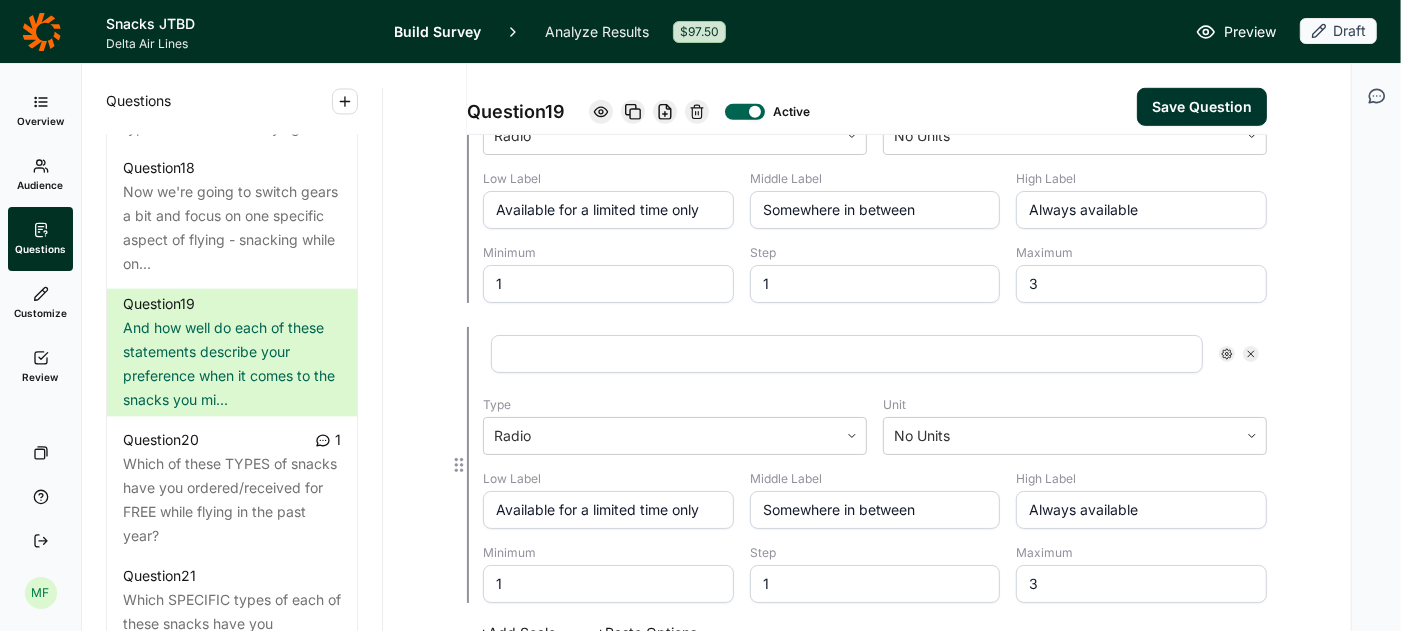 click at bounding box center [847, 354] 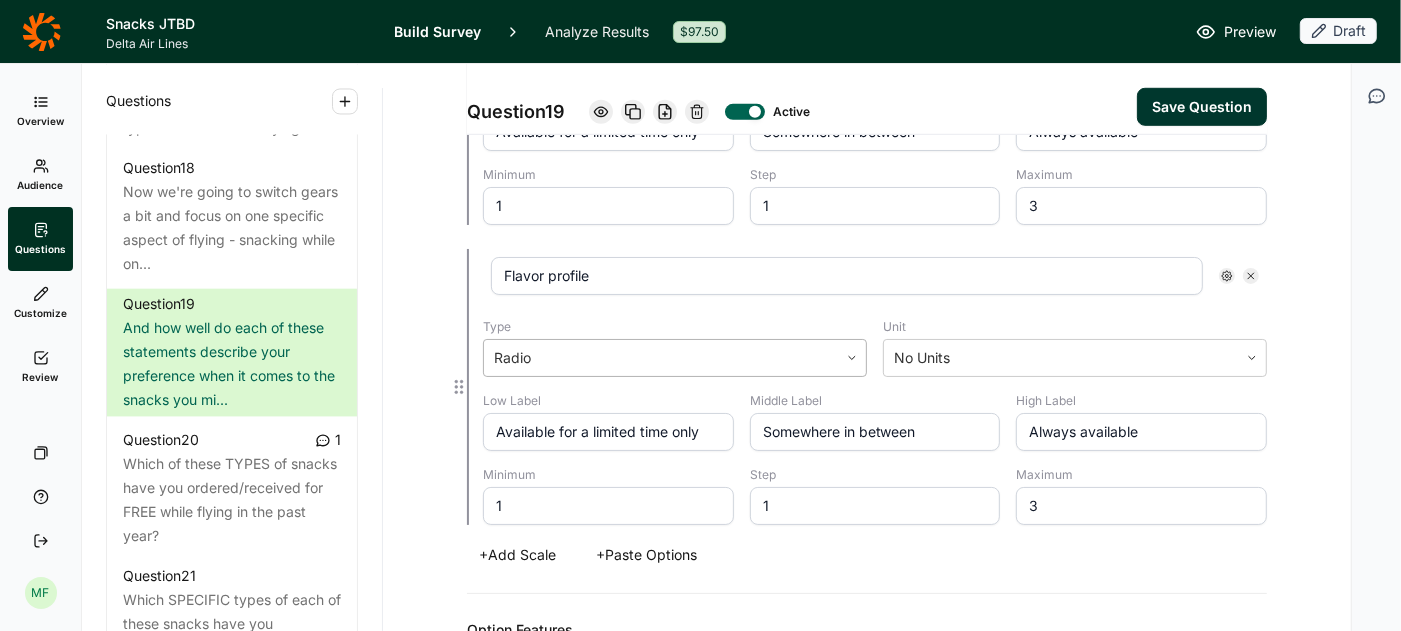 scroll, scrollTop: 1071, scrollLeft: 0, axis: vertical 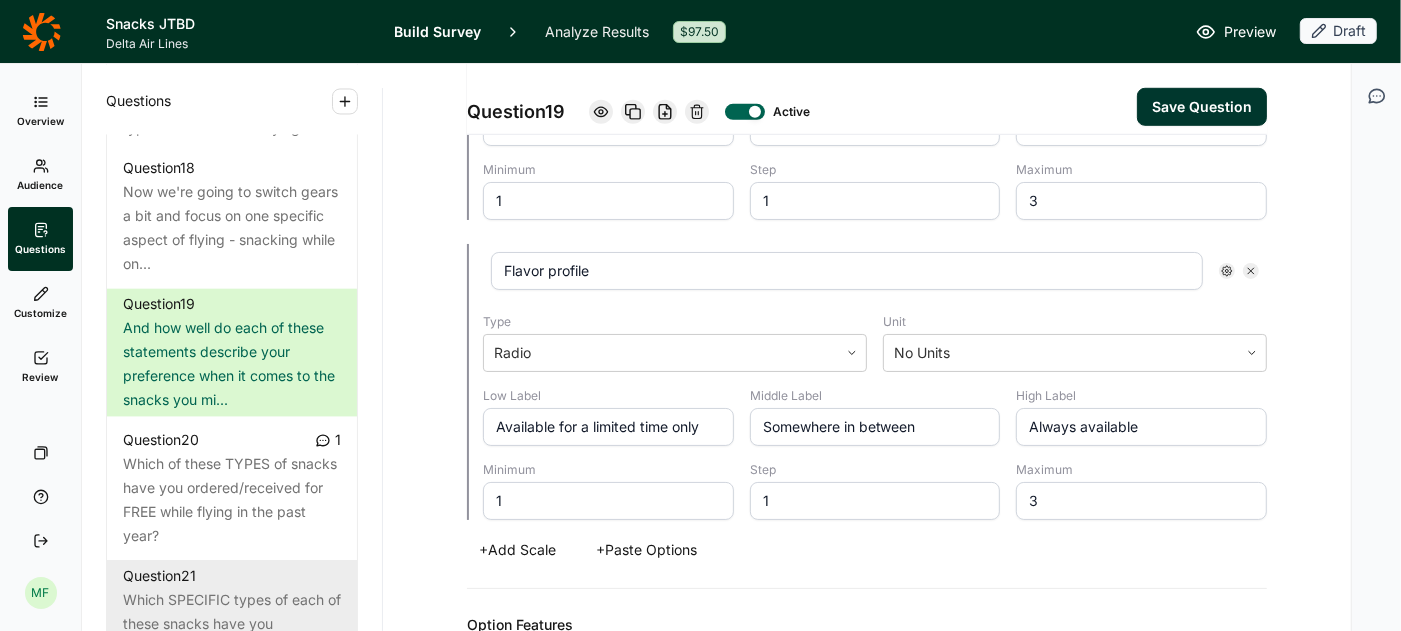 type on "Flavor profile" 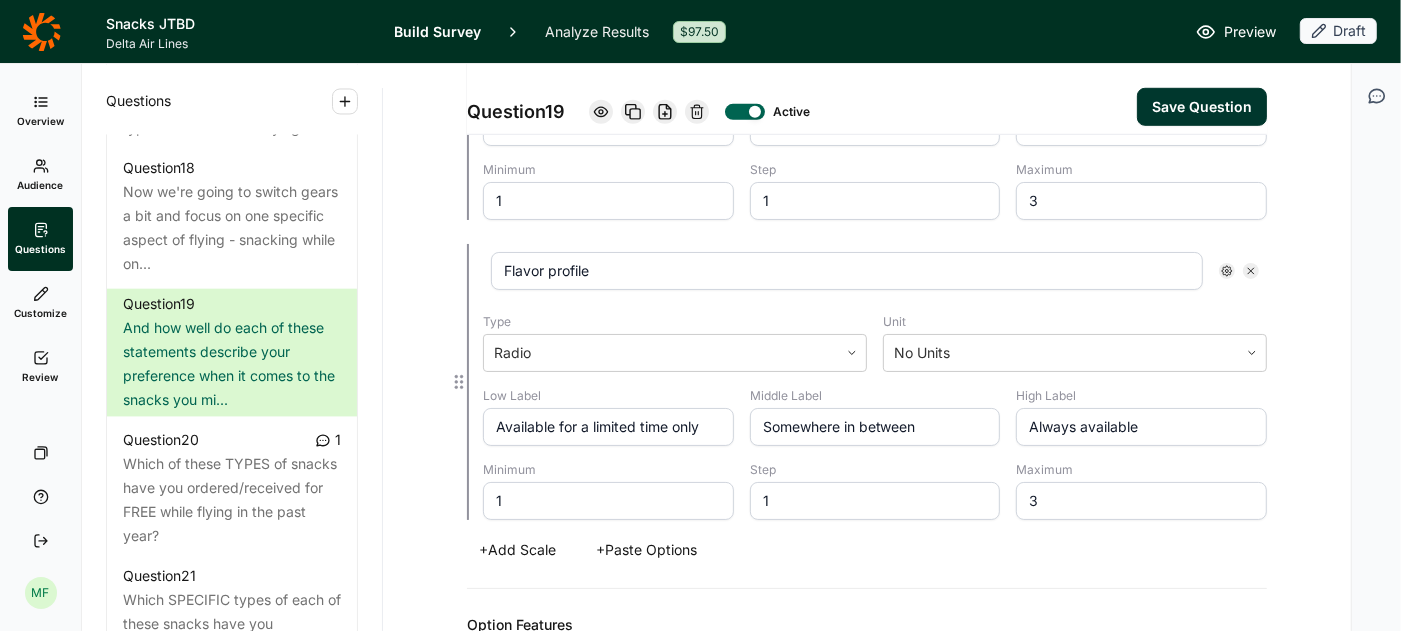 click on "Available for a limited time only" at bounding box center (608, 427) 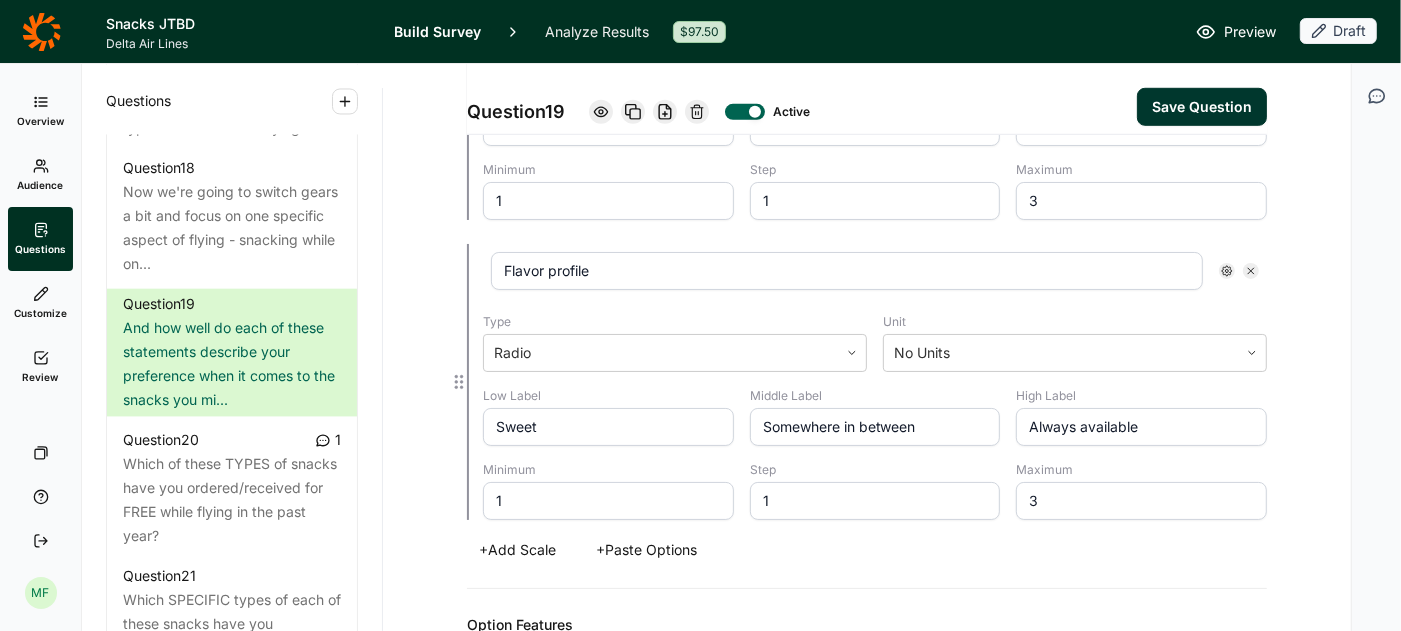 type on "Sweet" 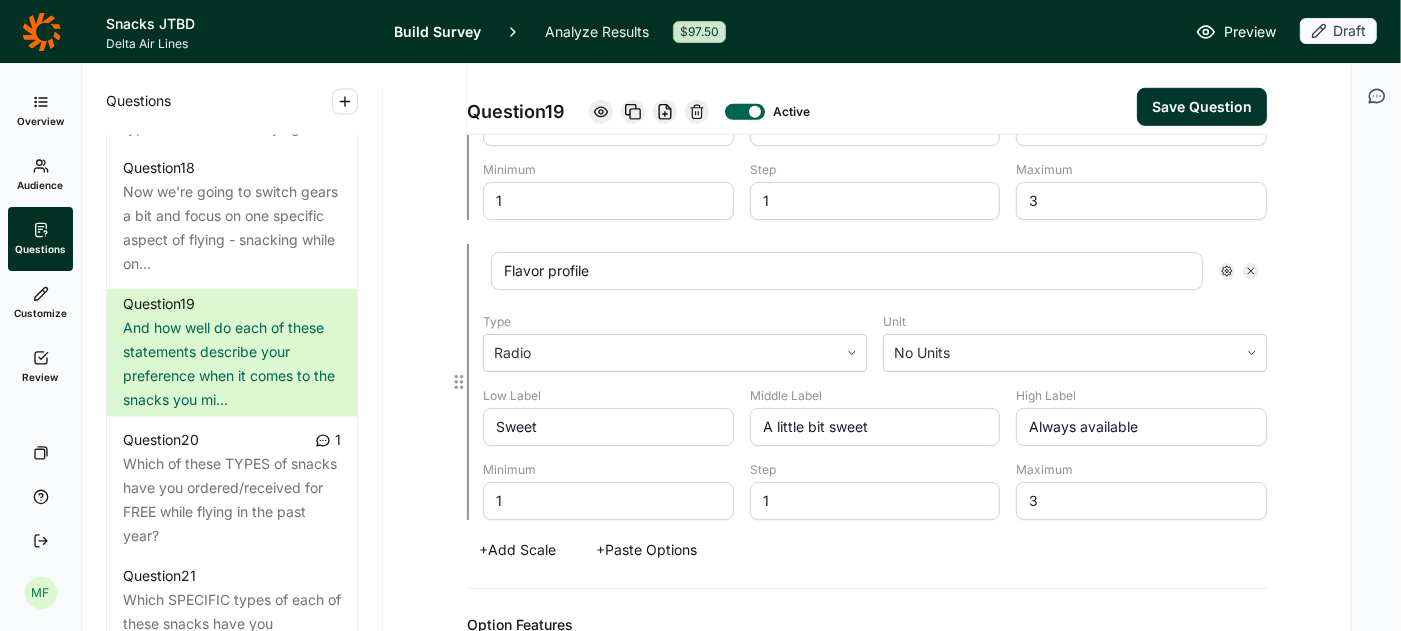 type on "A little bit sweet" 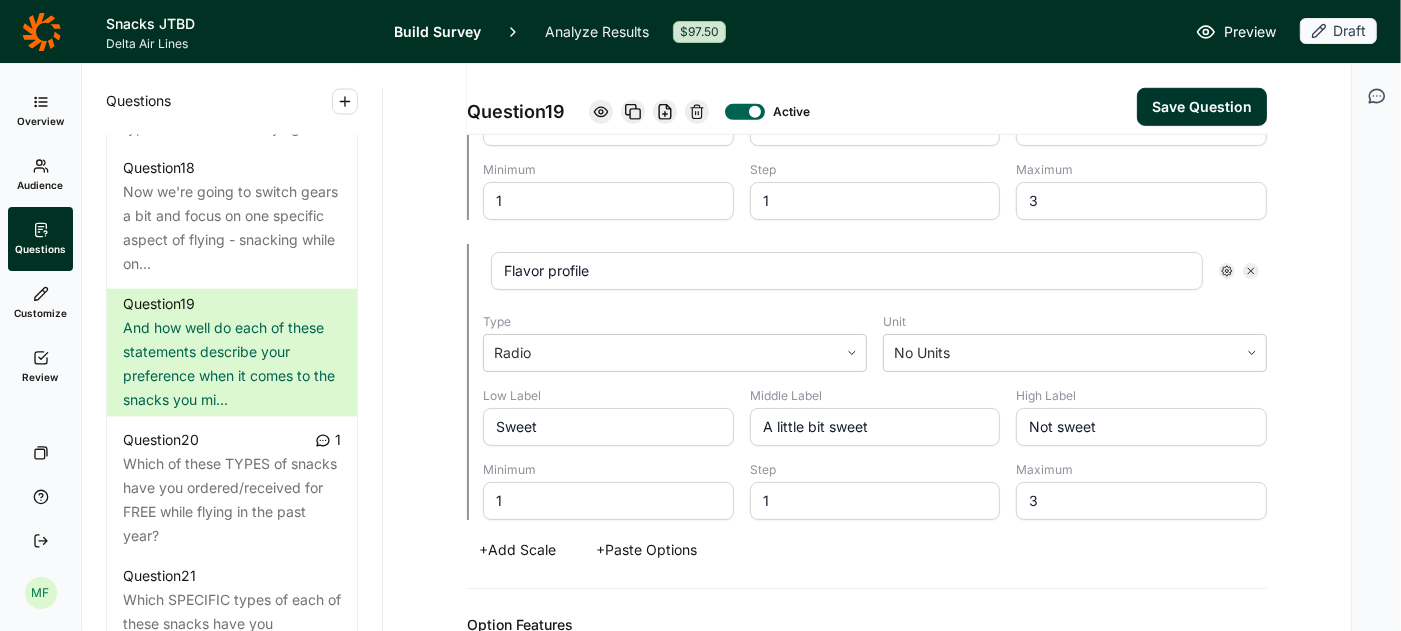 type on "Not sweet" 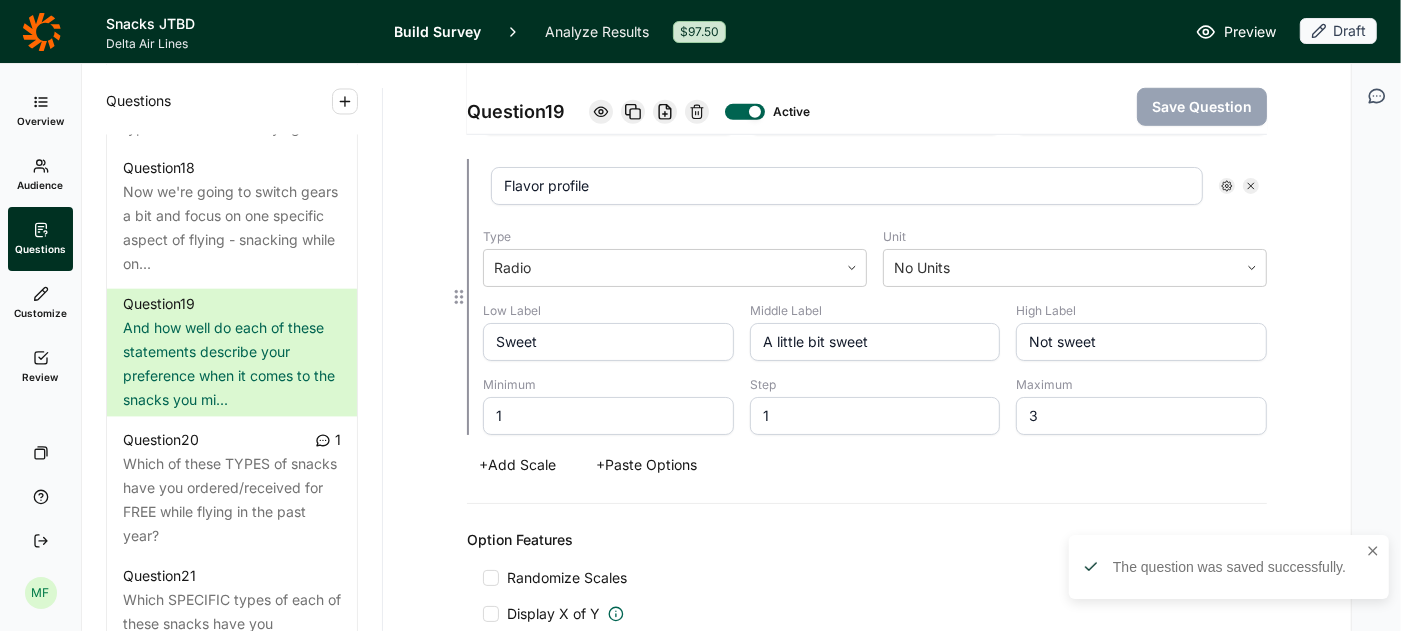 scroll, scrollTop: 1158, scrollLeft: 0, axis: vertical 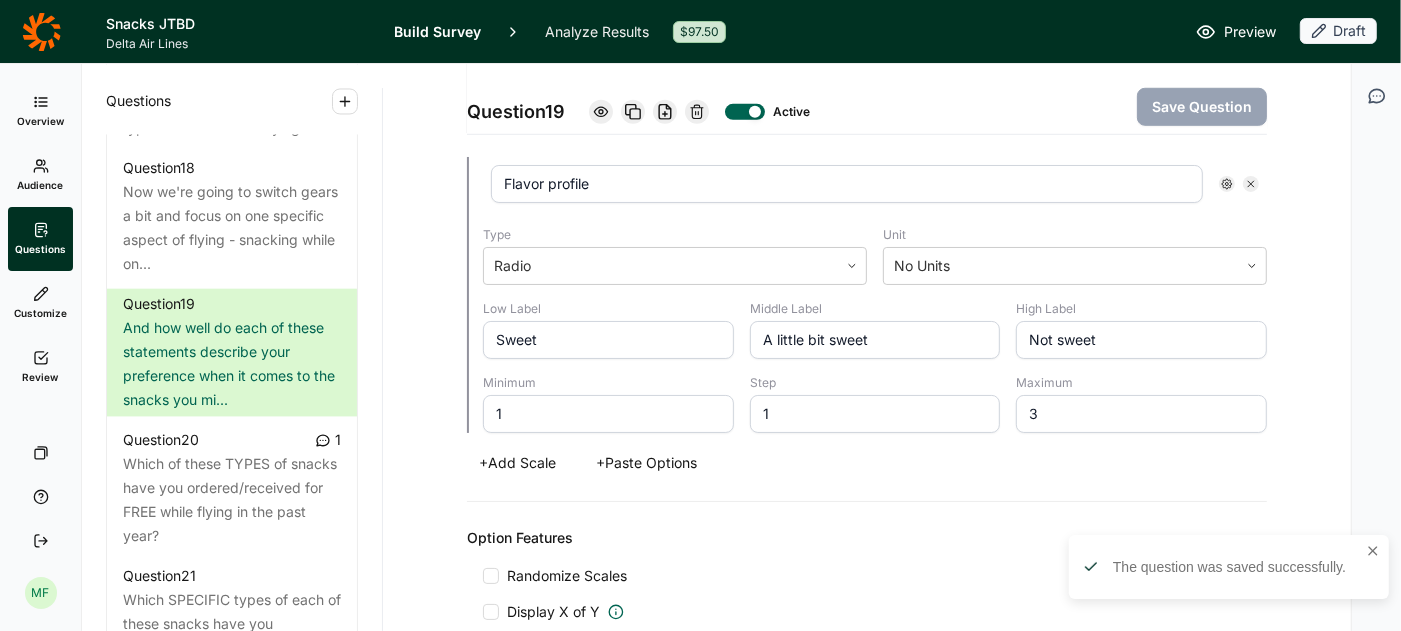 click on "+  Add Scale" at bounding box center (517, 463) 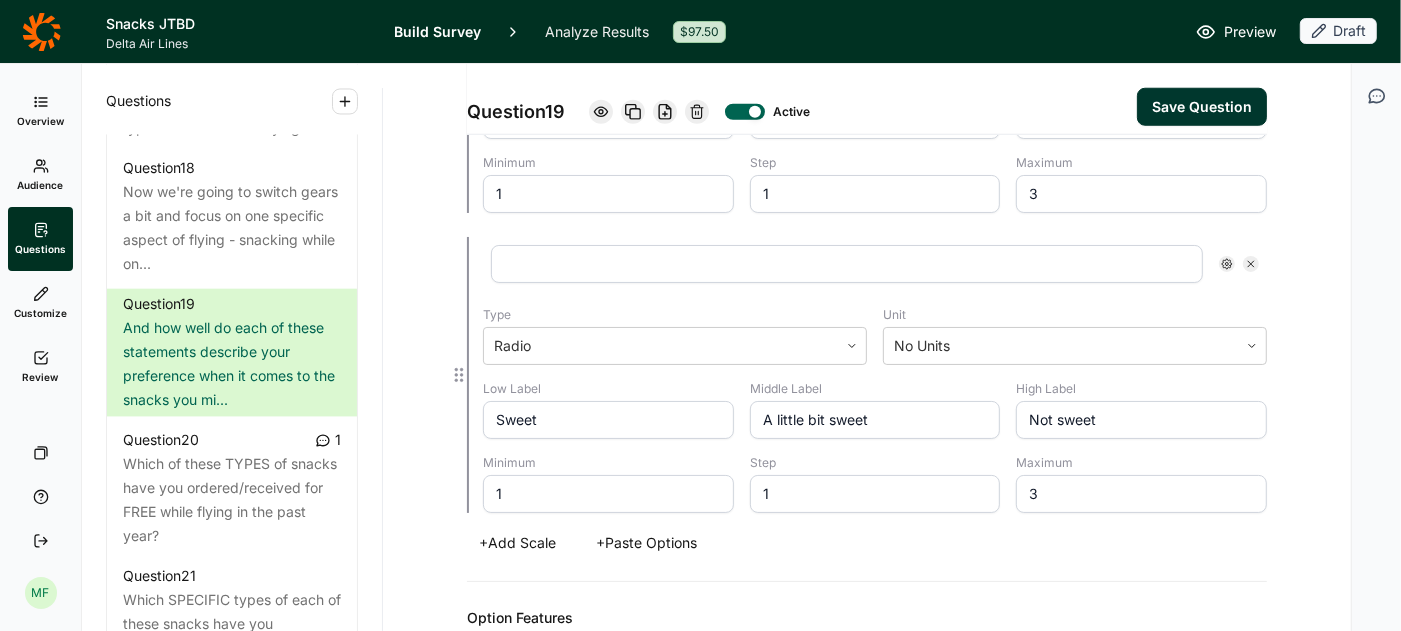 scroll, scrollTop: 1355, scrollLeft: 0, axis: vertical 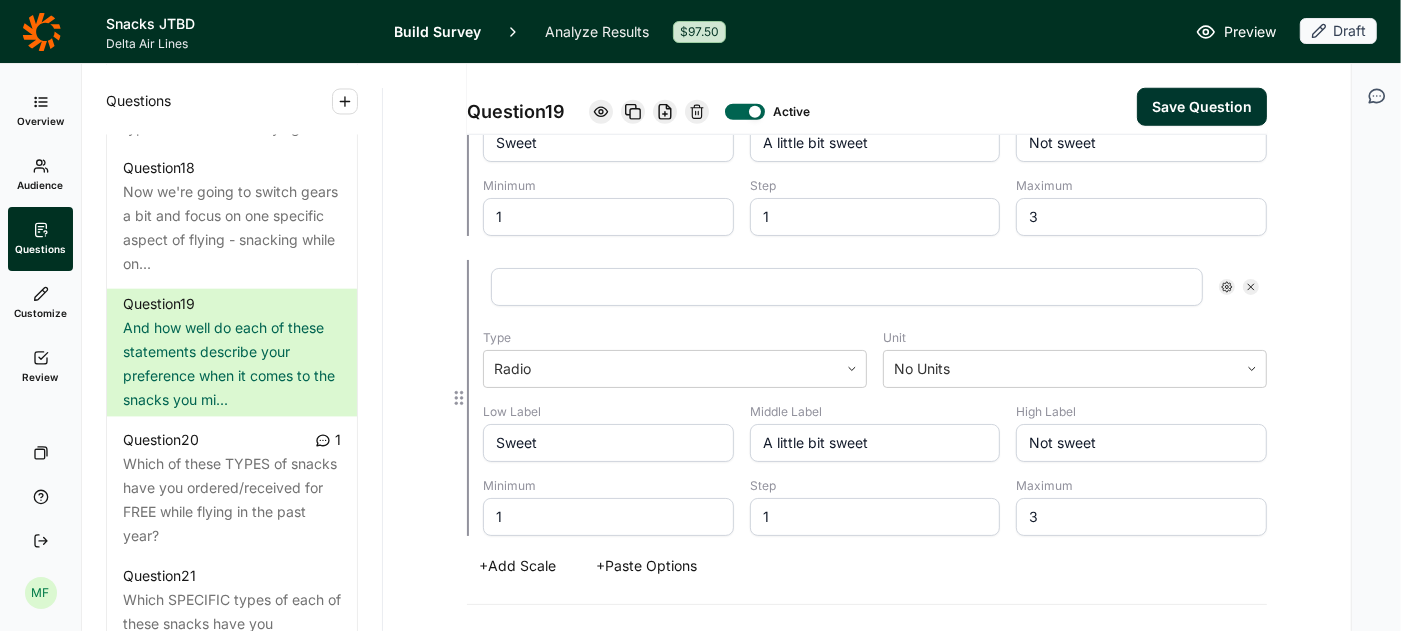 click at bounding box center (847, 287) 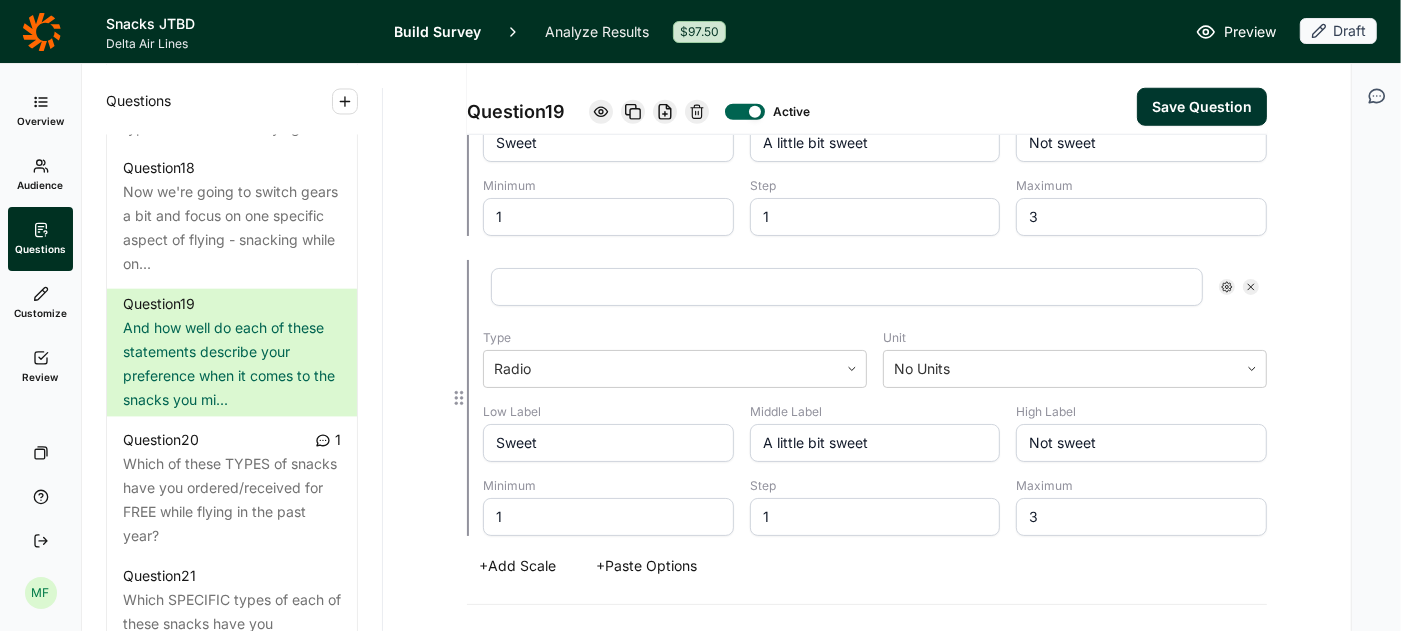 type on "b" 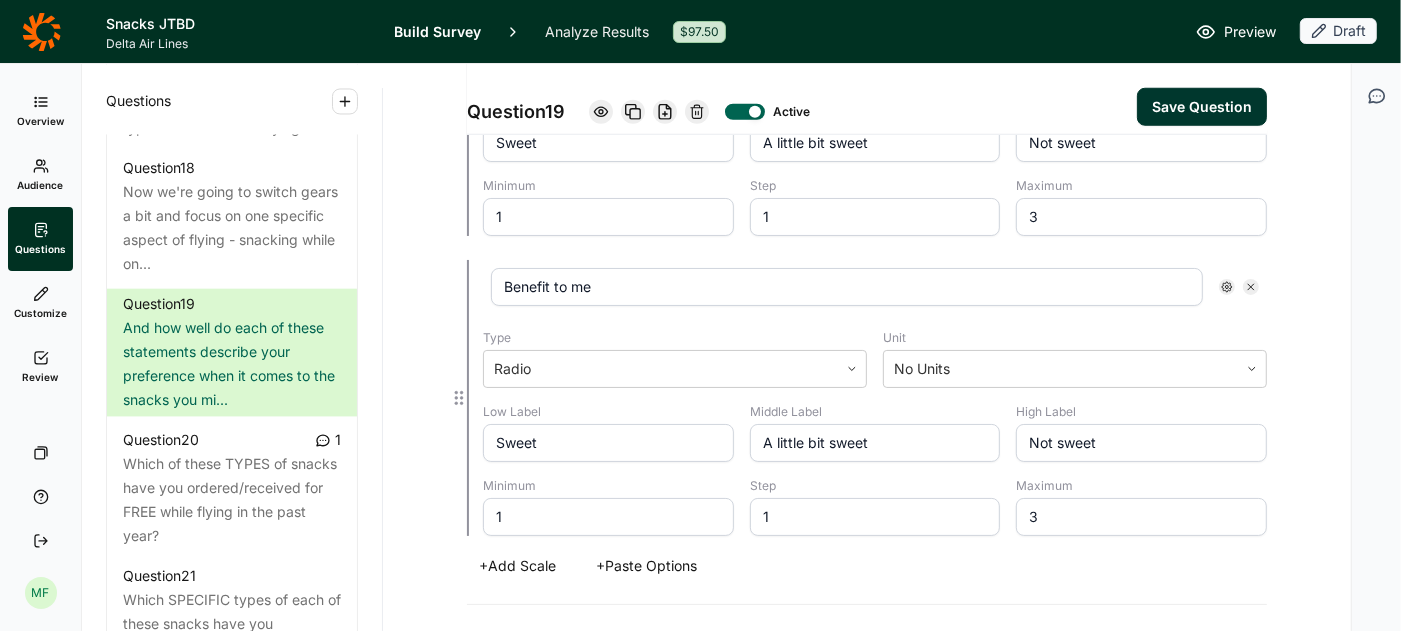 type on "Benefit to me" 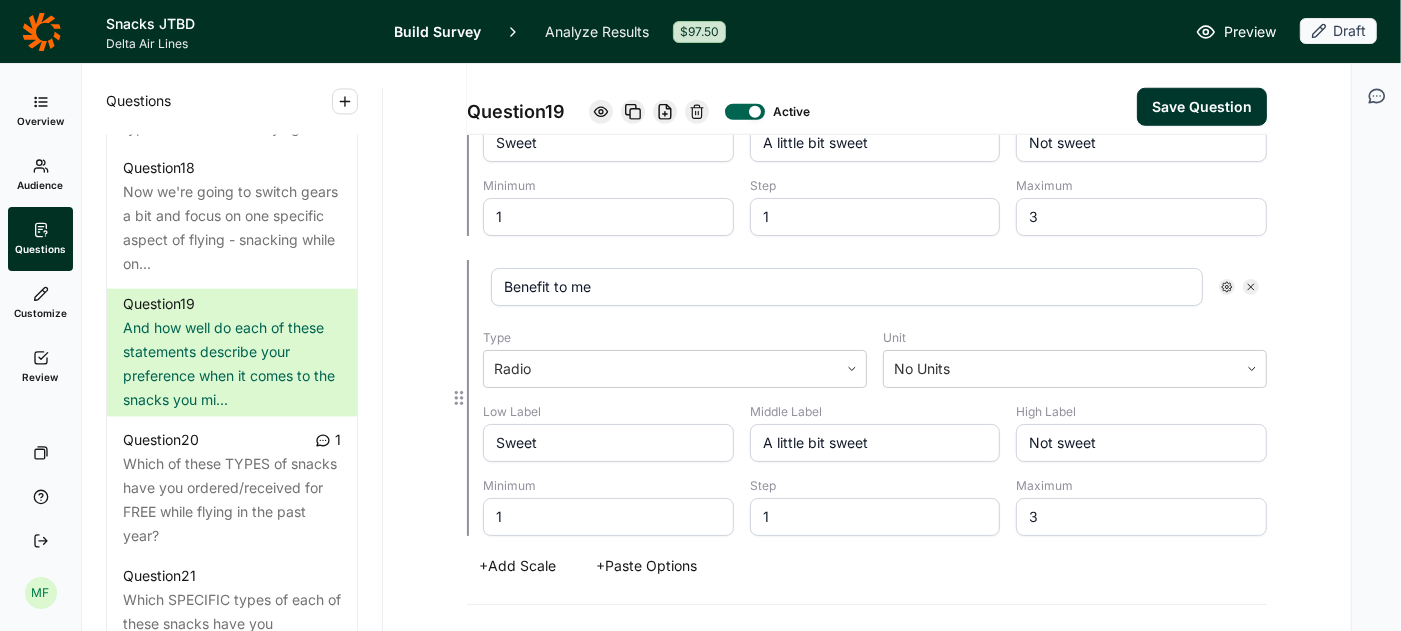 click on "Sweet" at bounding box center [608, 443] 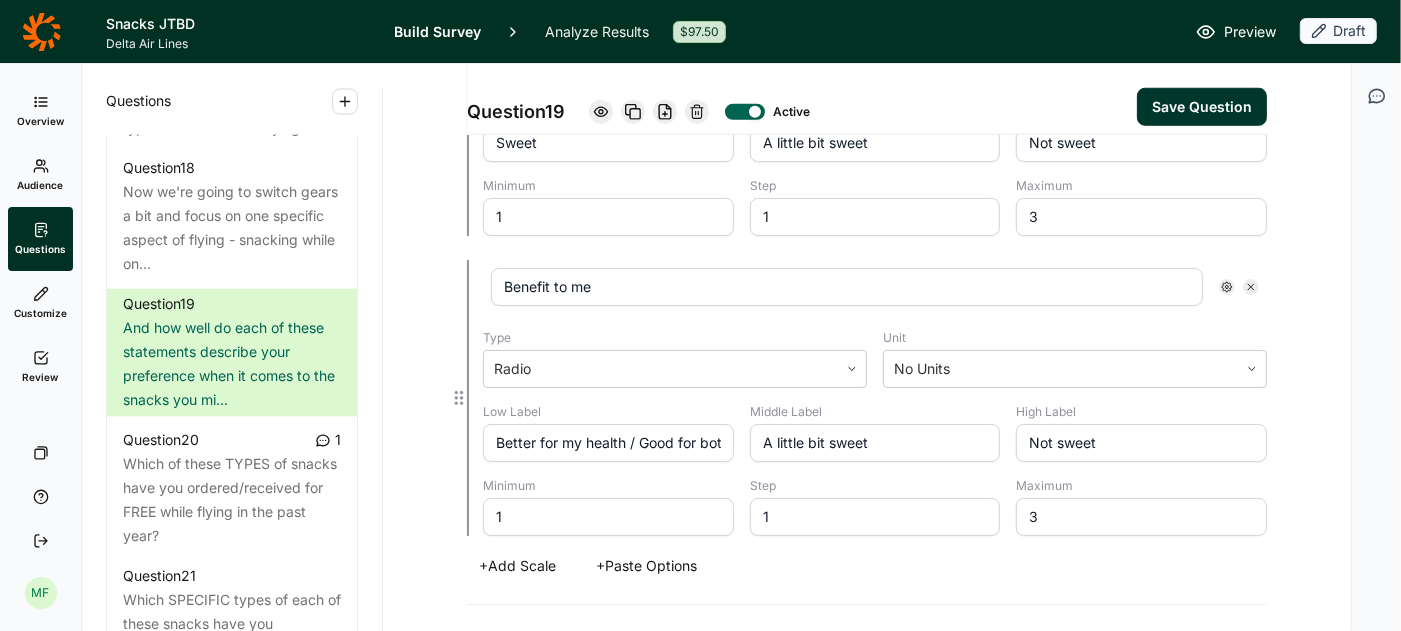 scroll, scrollTop: 0, scrollLeft: 352, axis: horizontal 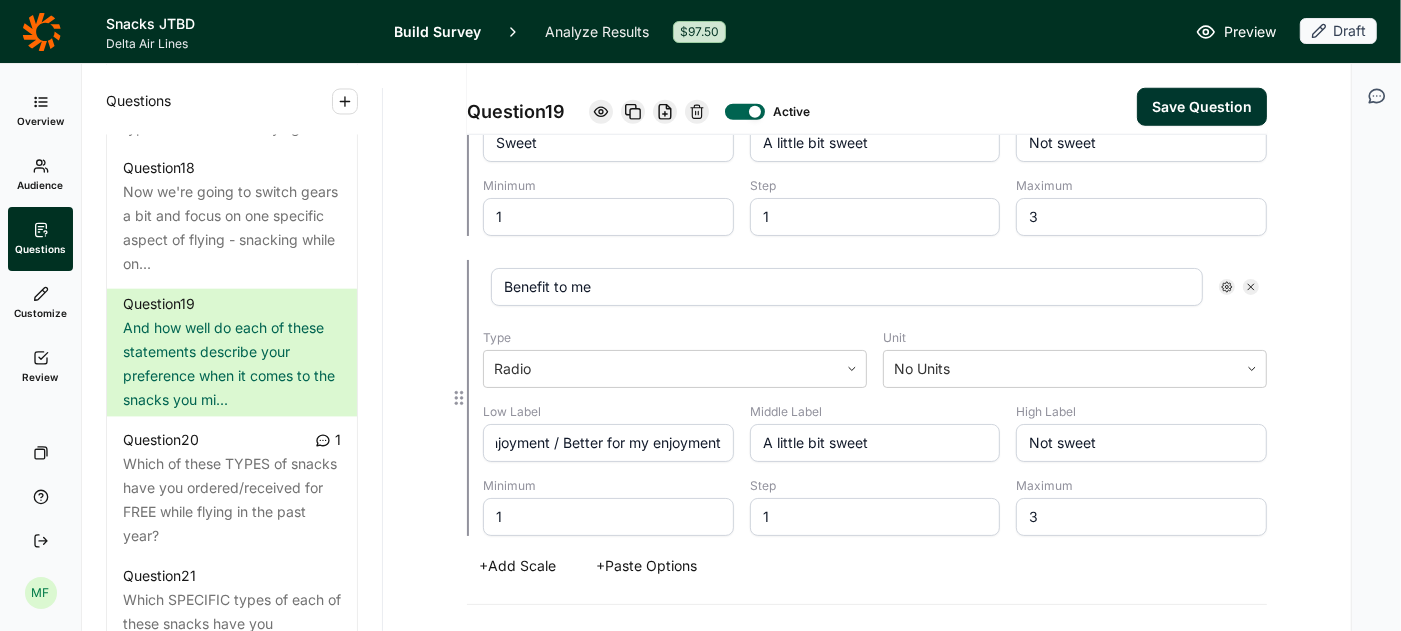 drag, startPoint x: 723, startPoint y: 428, endPoint x: 563, endPoint y: 427, distance: 160.00313 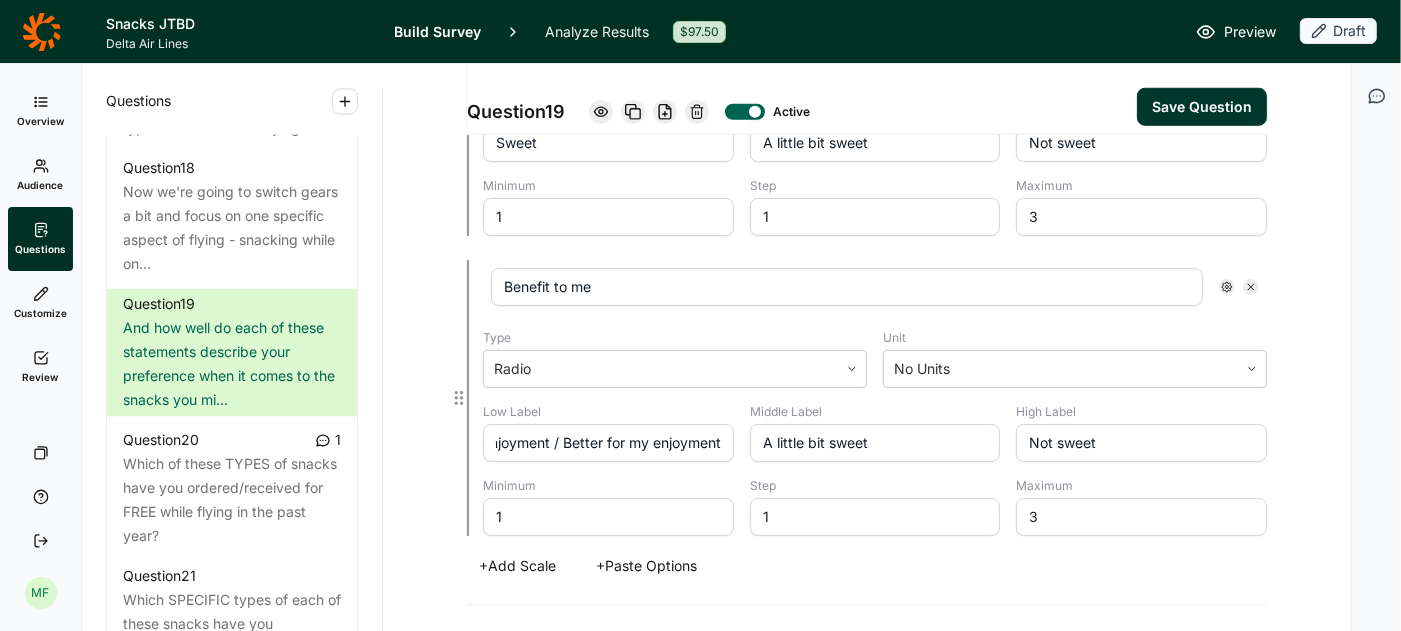 click on "Better for my health / Good for both my health and enjoyment / Better for my enjoyment" at bounding box center (608, 443) 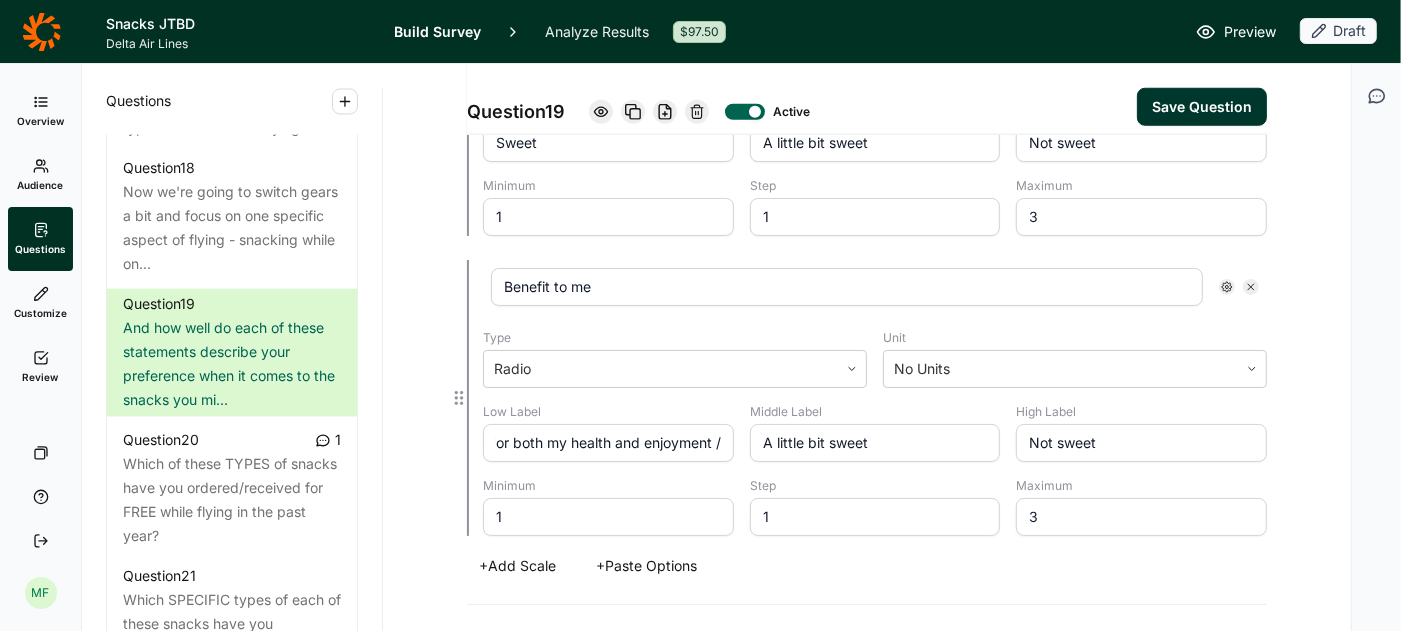 scroll, scrollTop: 0, scrollLeft: 193, axis: horizontal 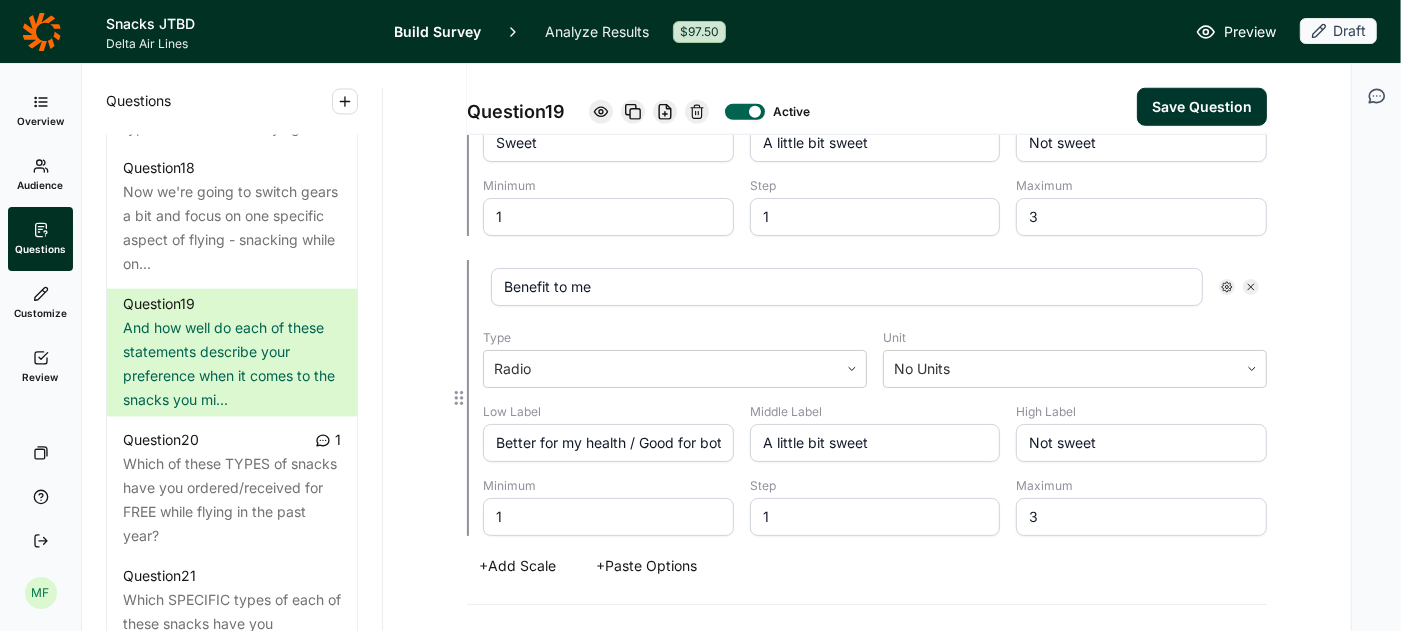 click on "Not sweet" at bounding box center (1141, 443) 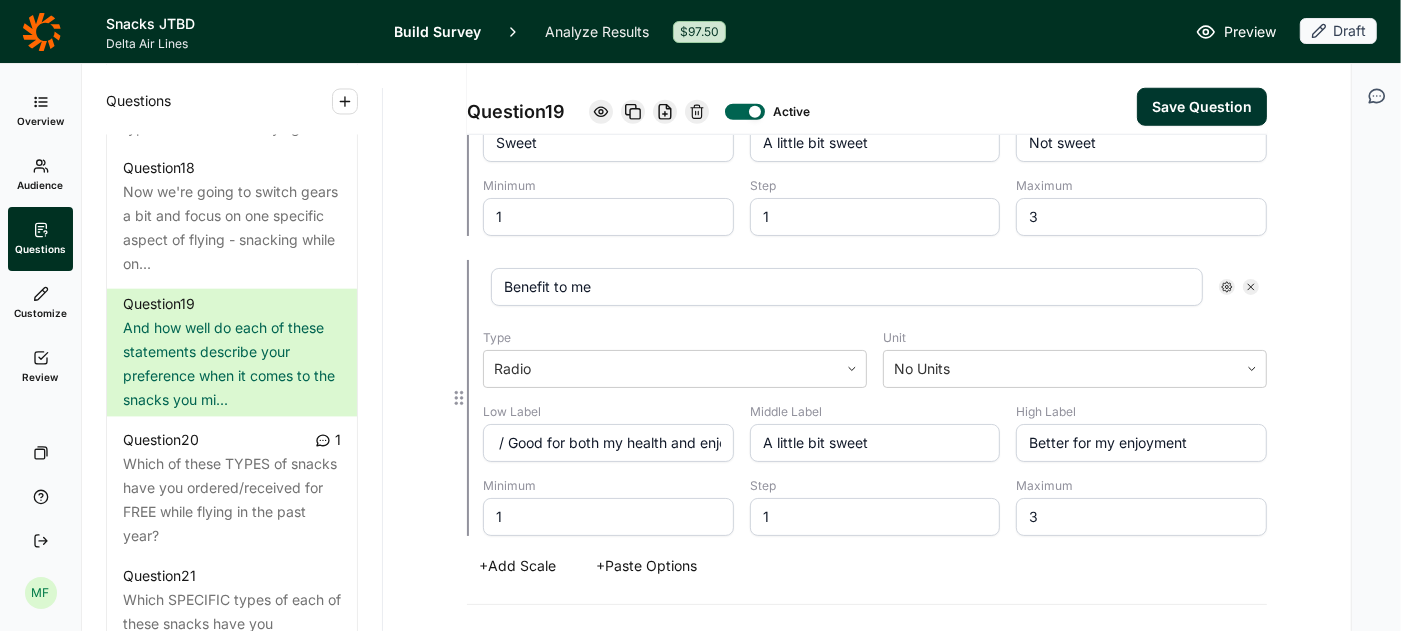 scroll, scrollTop: 0, scrollLeft: 193, axis: horizontal 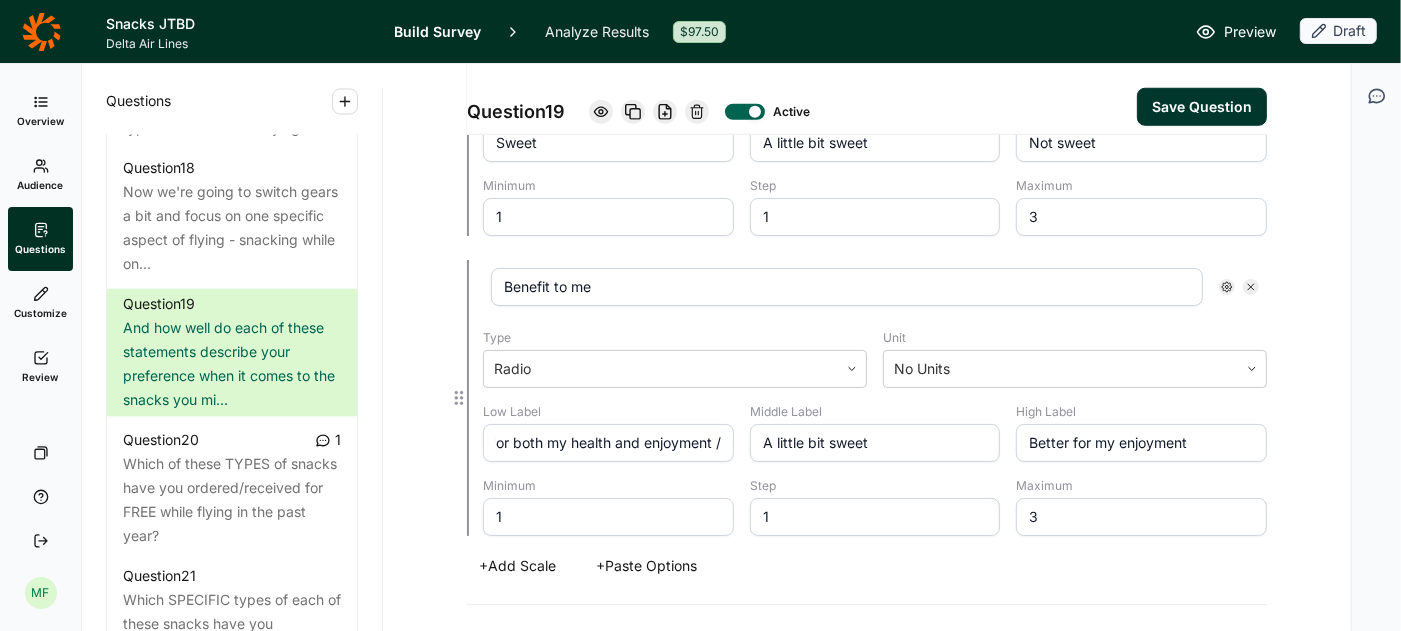 type on "Better for my enjoyment" 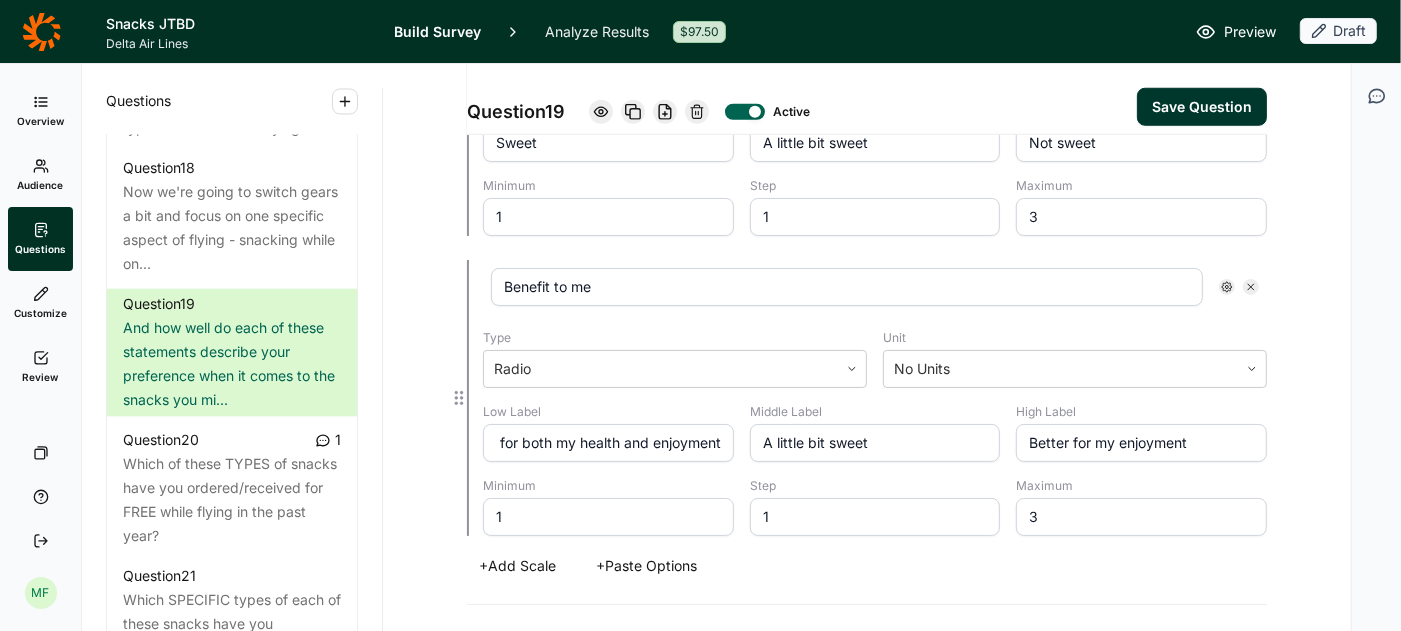 scroll, scrollTop: 0, scrollLeft: 184, axis: horizontal 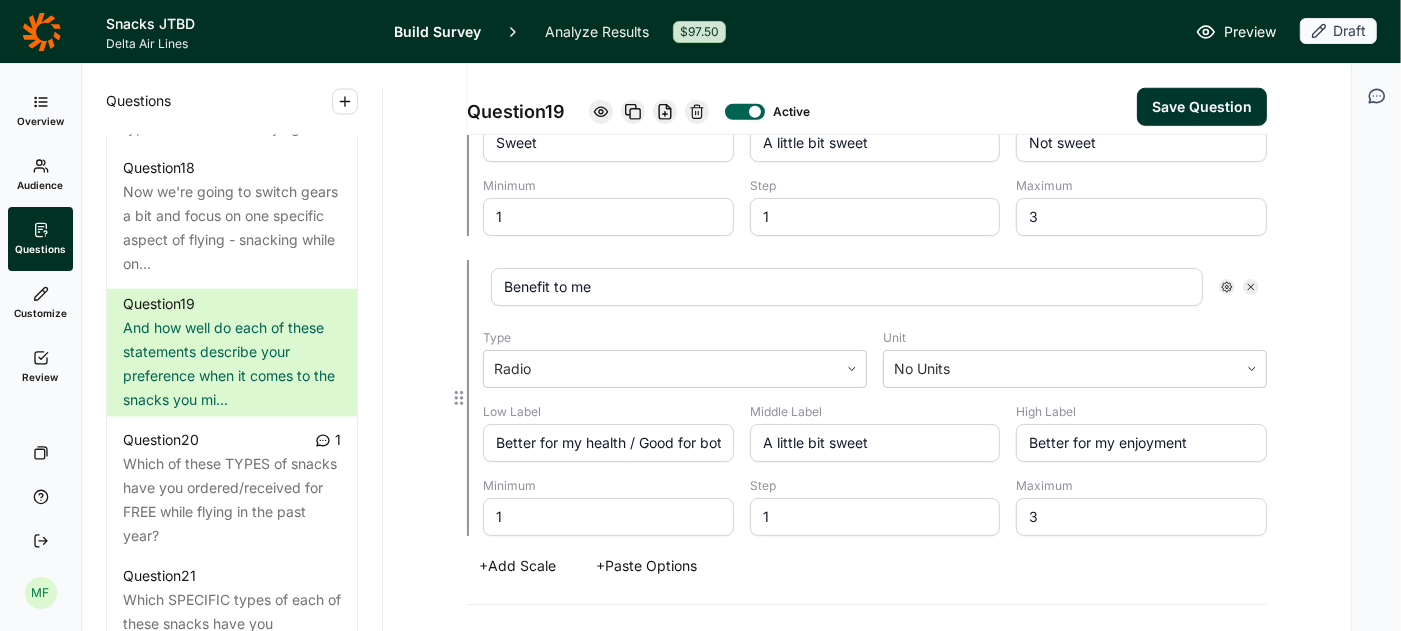 drag, startPoint x: 720, startPoint y: 430, endPoint x: 640, endPoint y: 426, distance: 80.09994 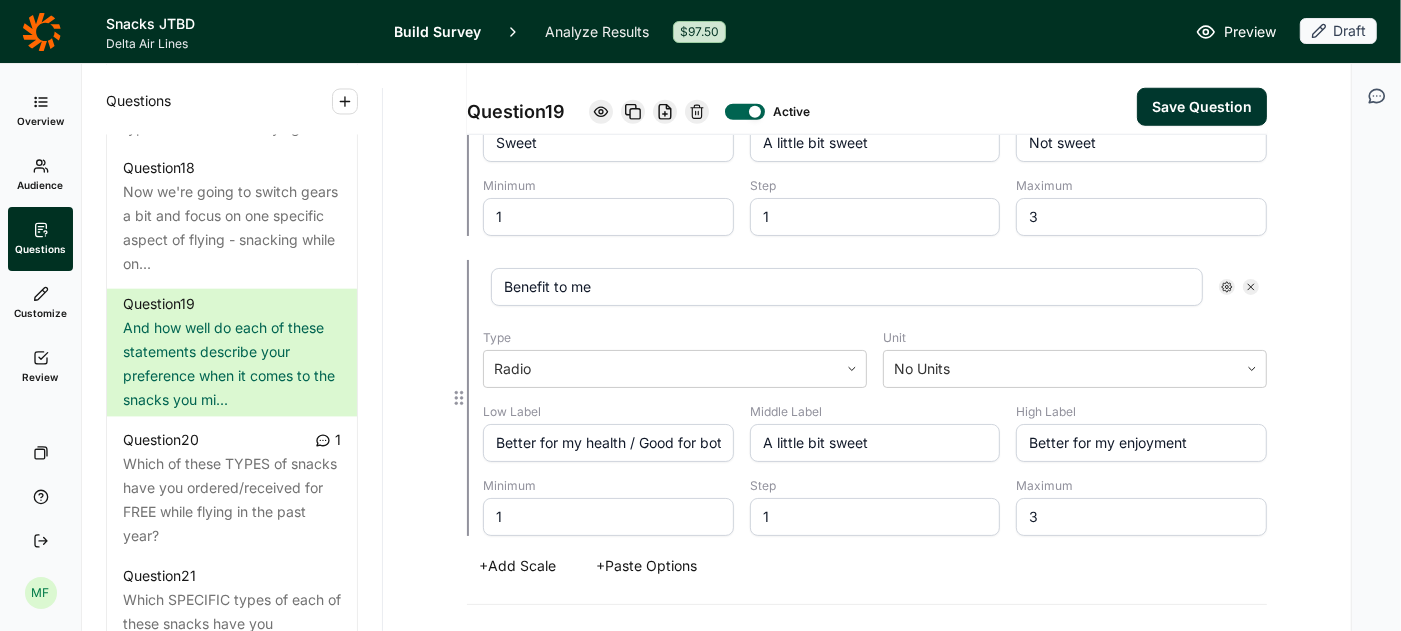 click on "Better for my health / Good for both my health and enjoyment" at bounding box center (608, 443) 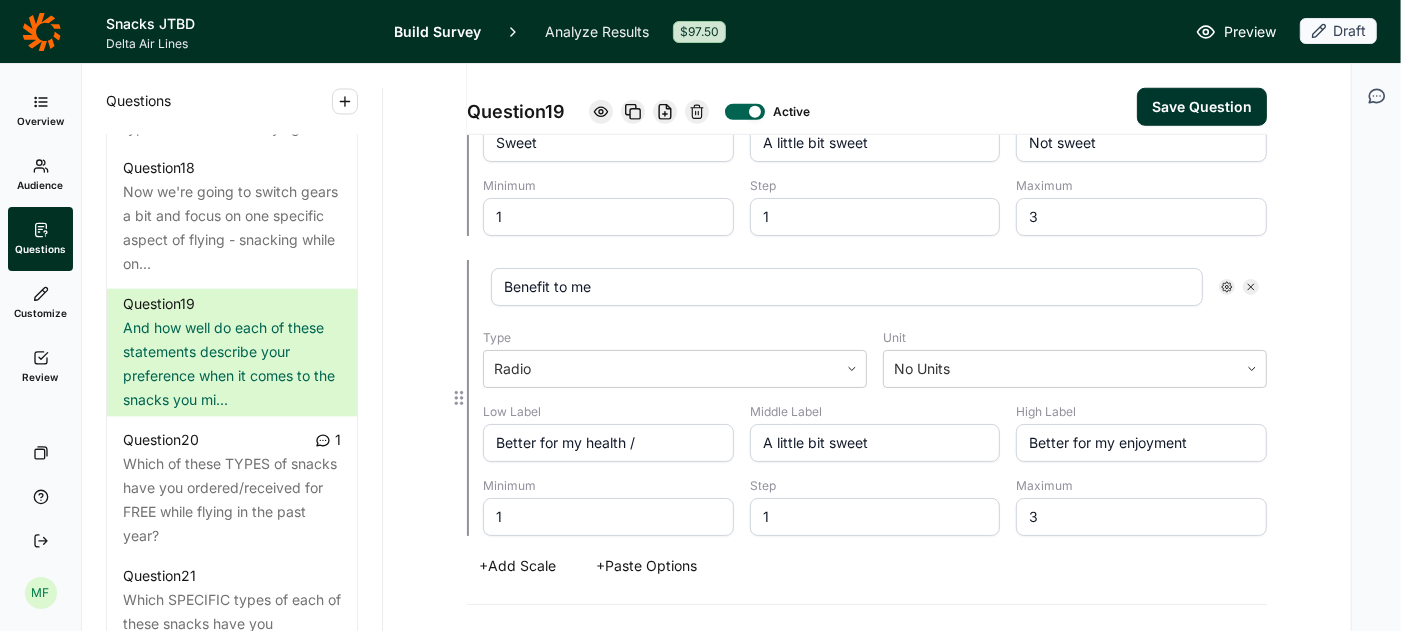 type on "Better for my health /" 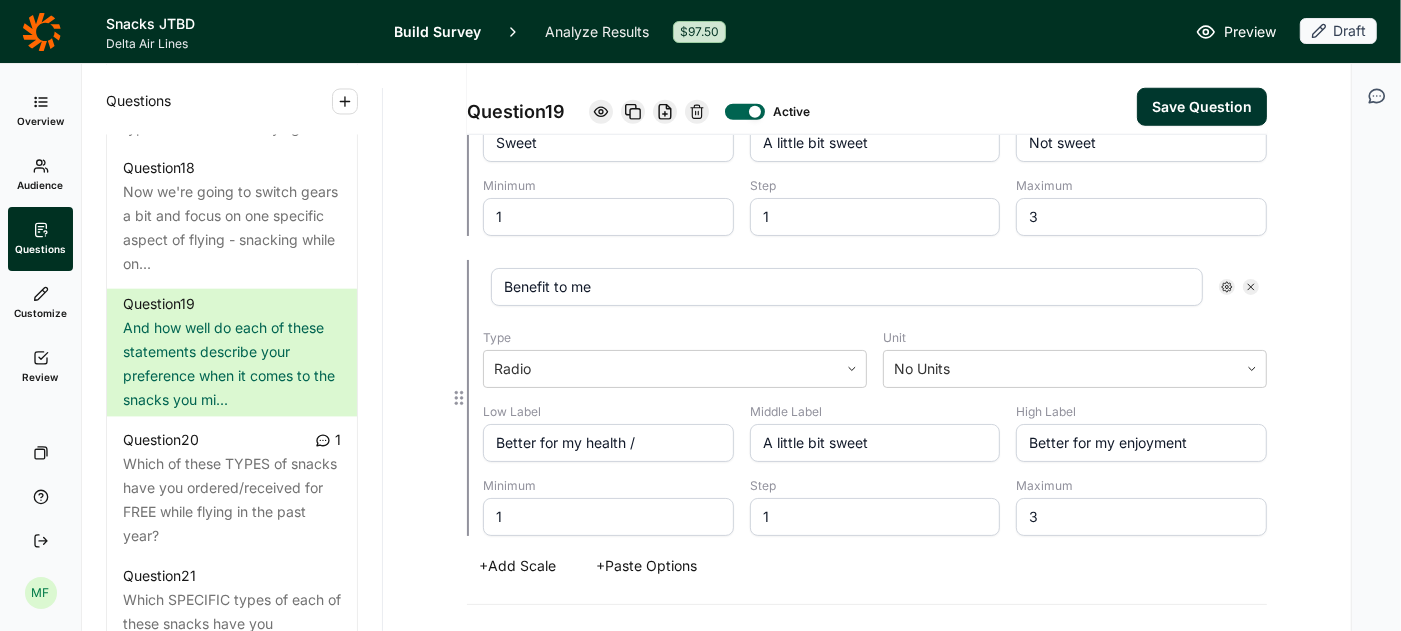 click on "Middle Label A little bit sweet" at bounding box center (875, 433) 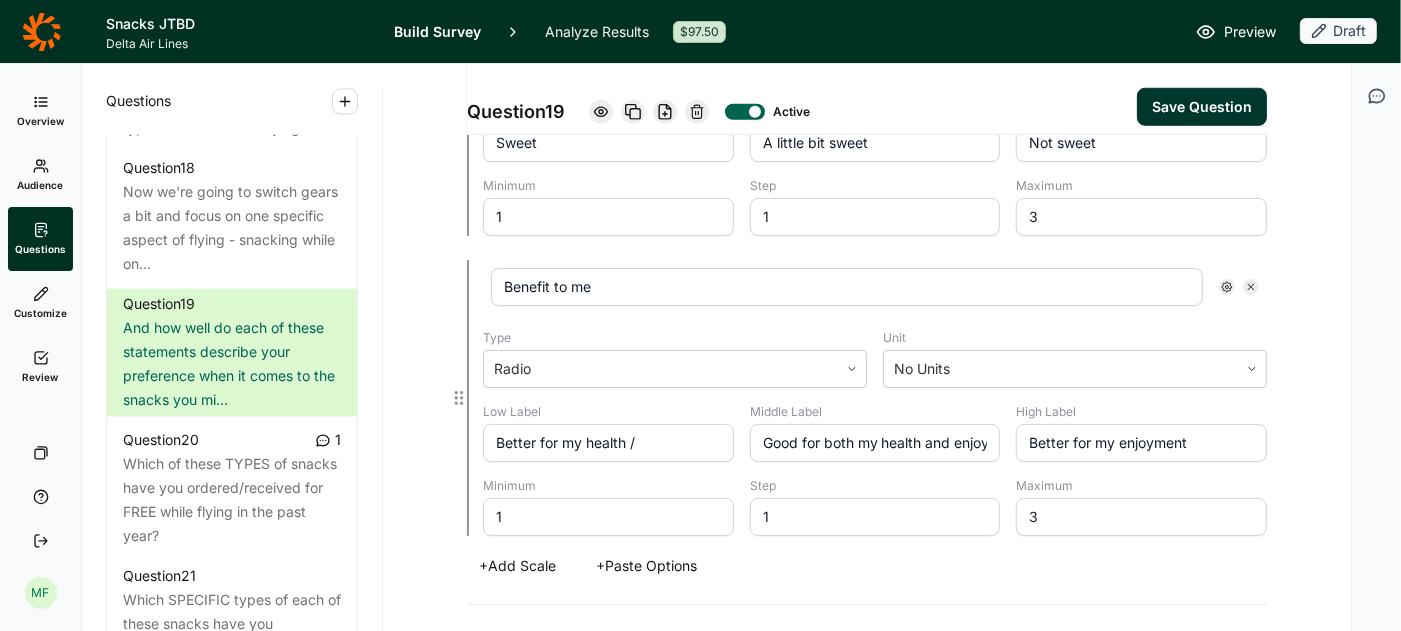 scroll, scrollTop: 0, scrollLeft: 40, axis: horizontal 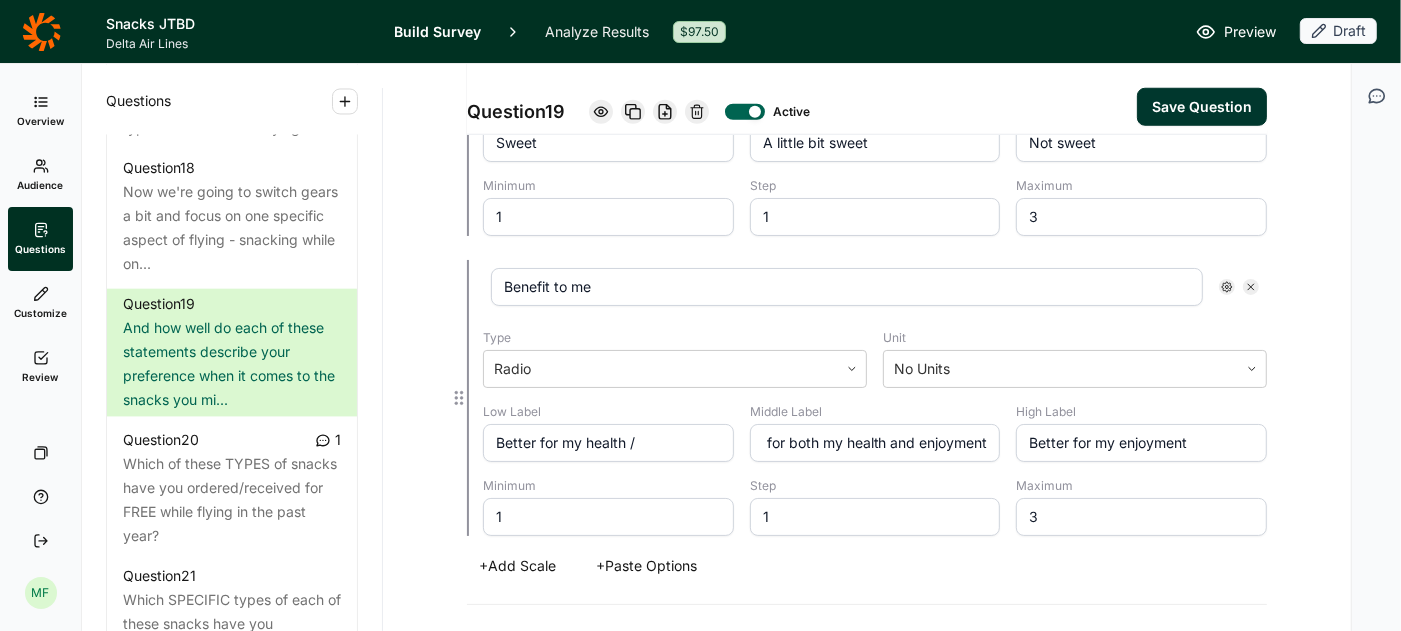 type on "Good for both my health and enjoyment" 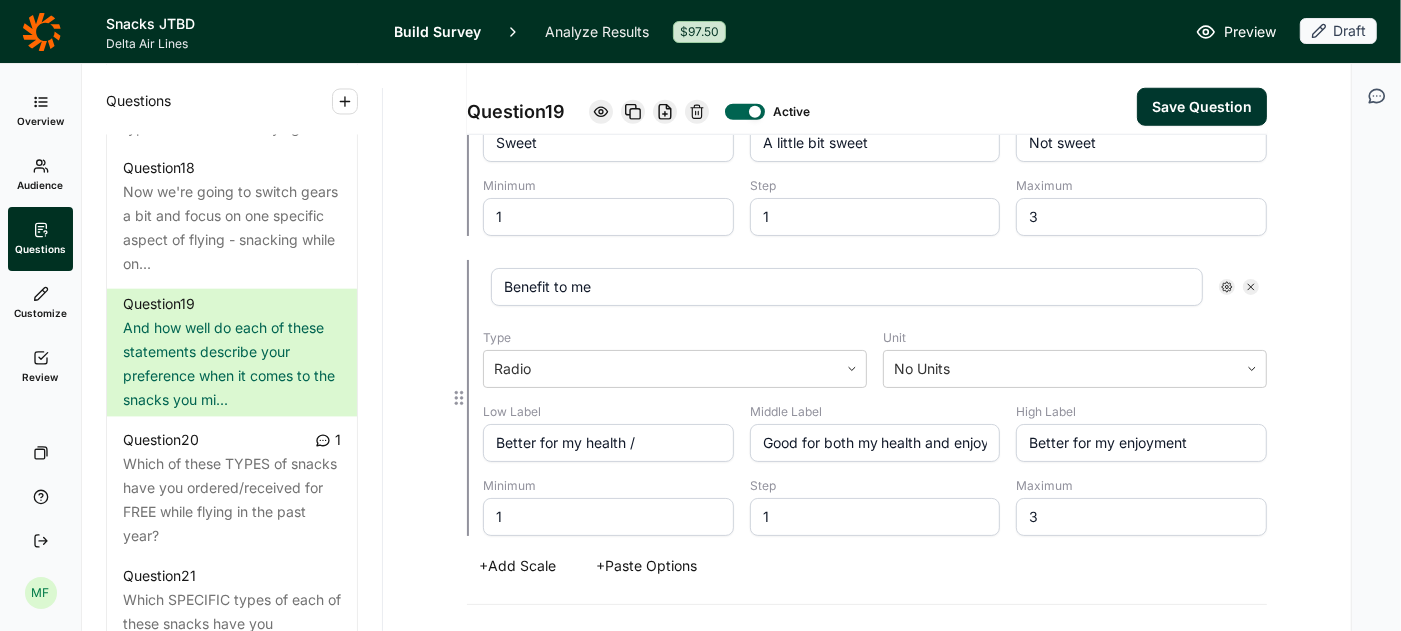 click on "Better for my health /" at bounding box center (608, 443) 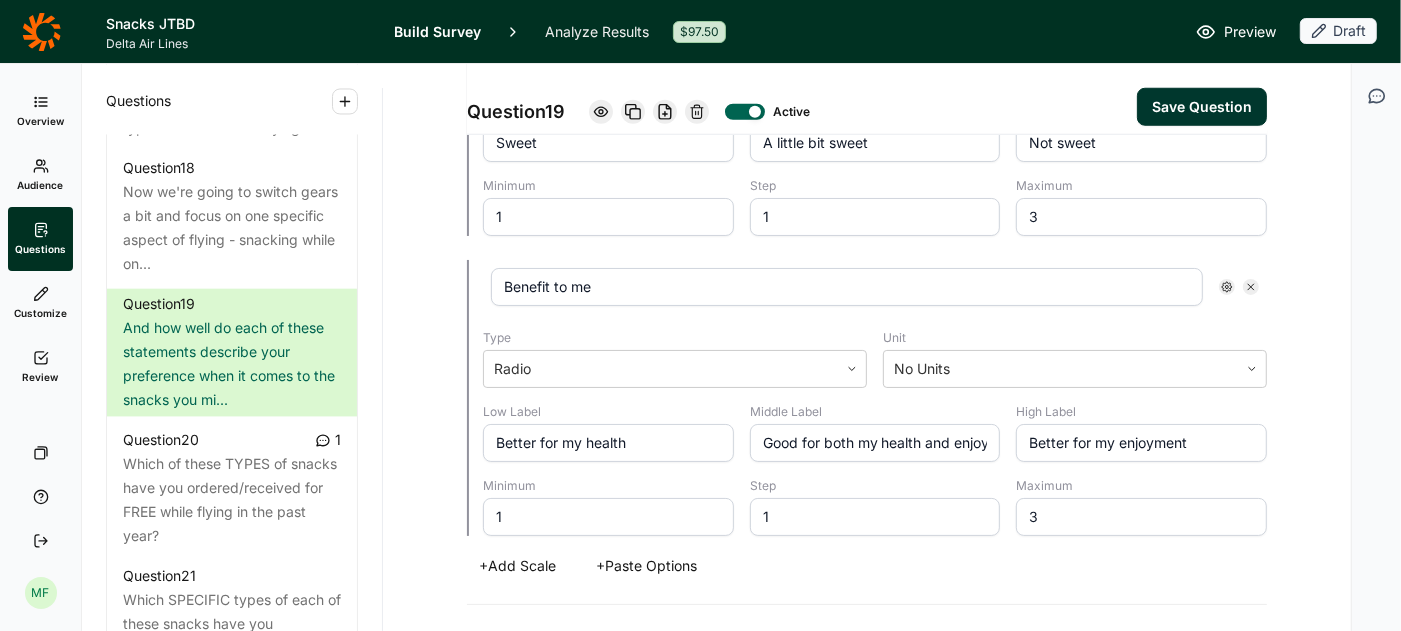 type on "Better for my health" 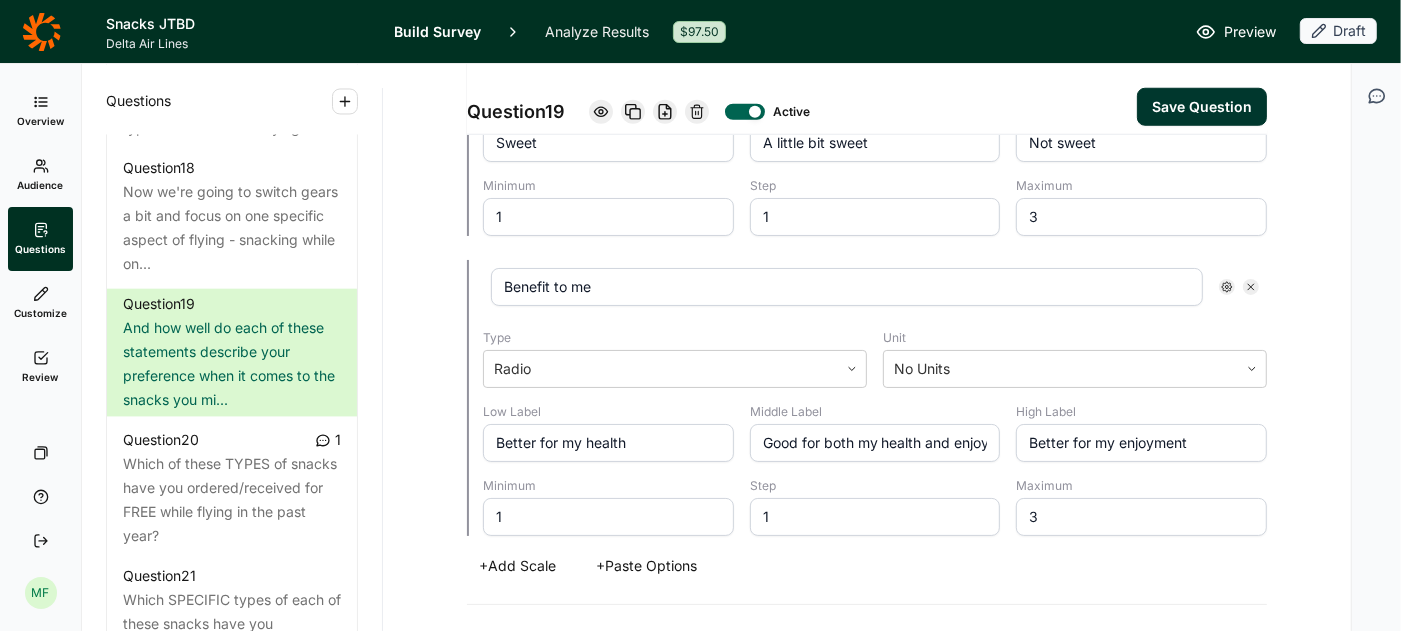 click on "Save Question" at bounding box center (1202, 107) 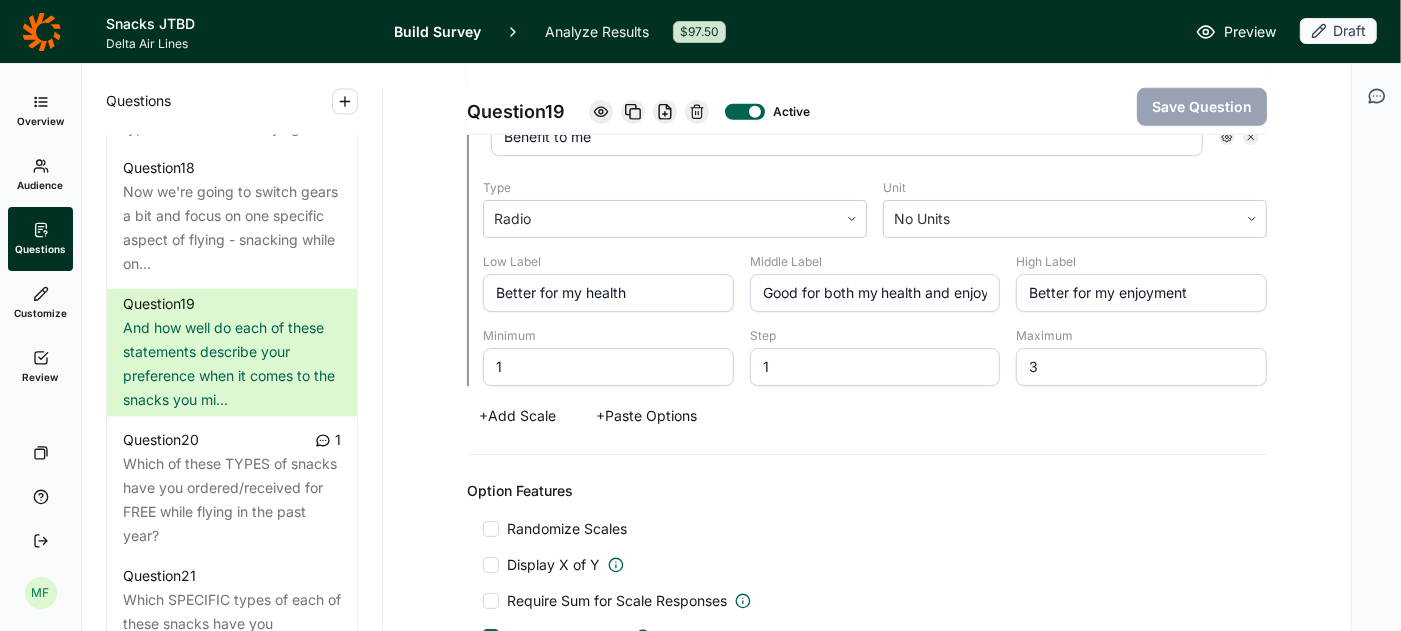 scroll, scrollTop: 1508, scrollLeft: 0, axis: vertical 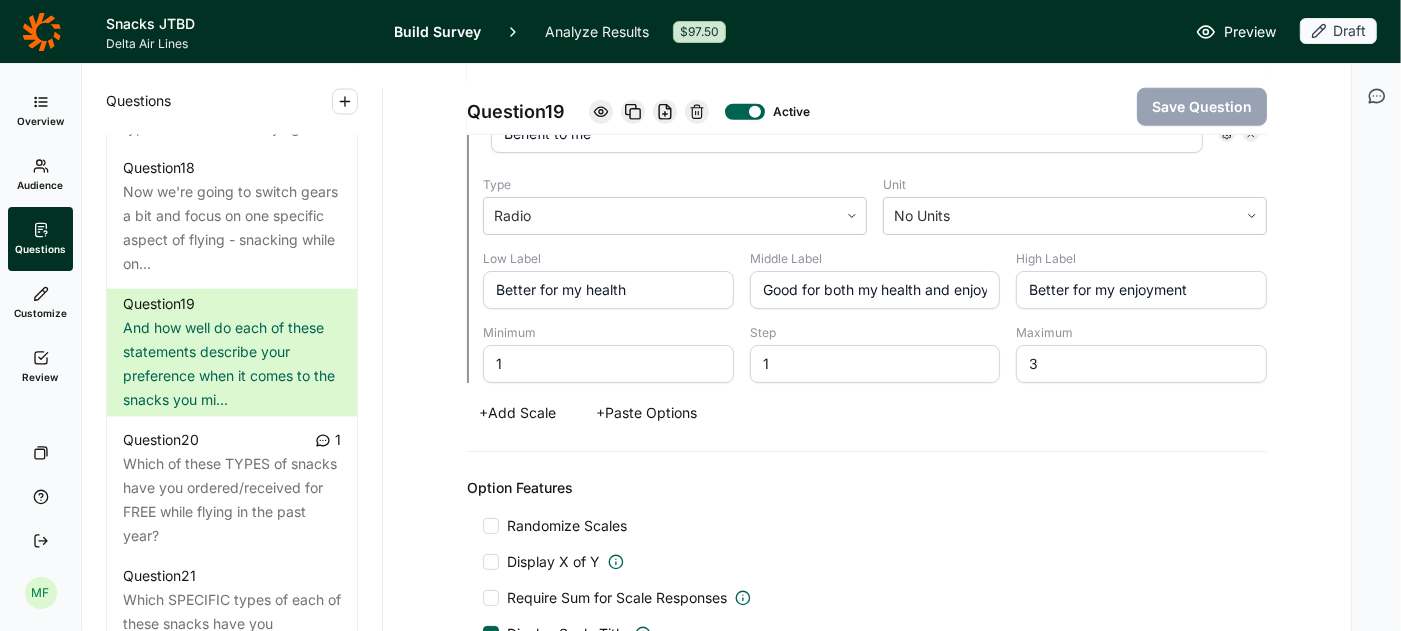 click on "+  Add Scale" at bounding box center [517, 413] 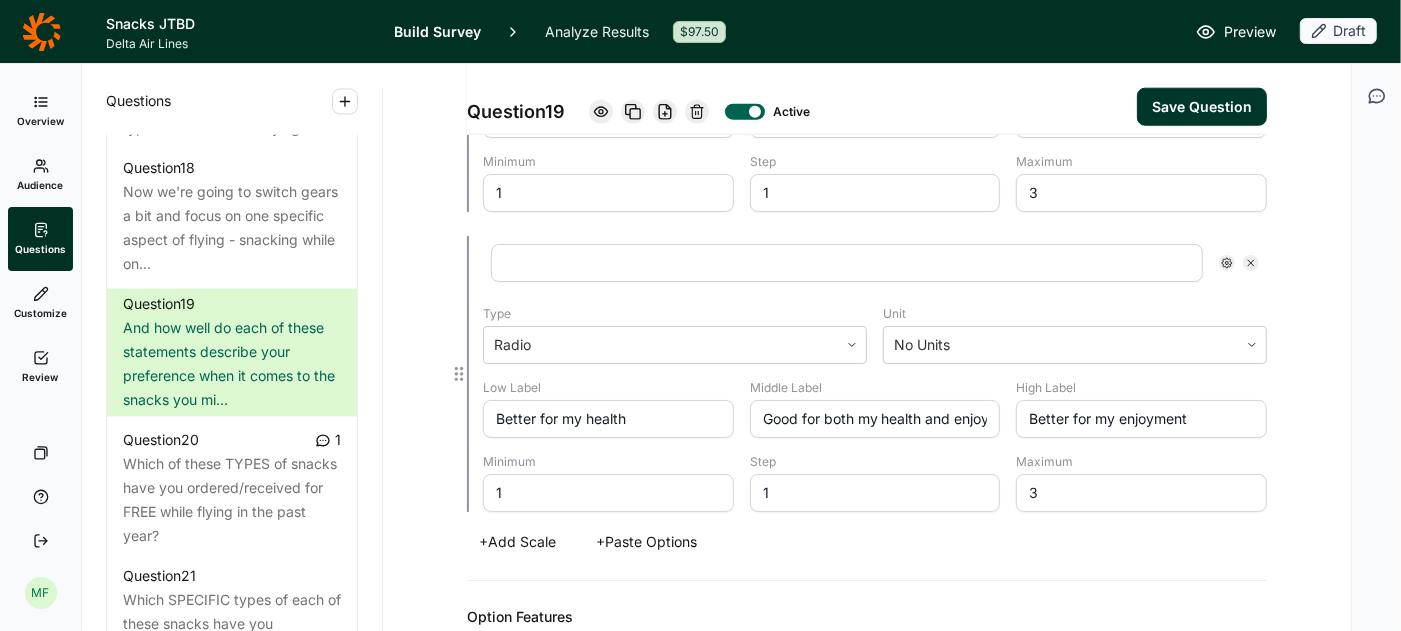 scroll, scrollTop: 1638, scrollLeft: 0, axis: vertical 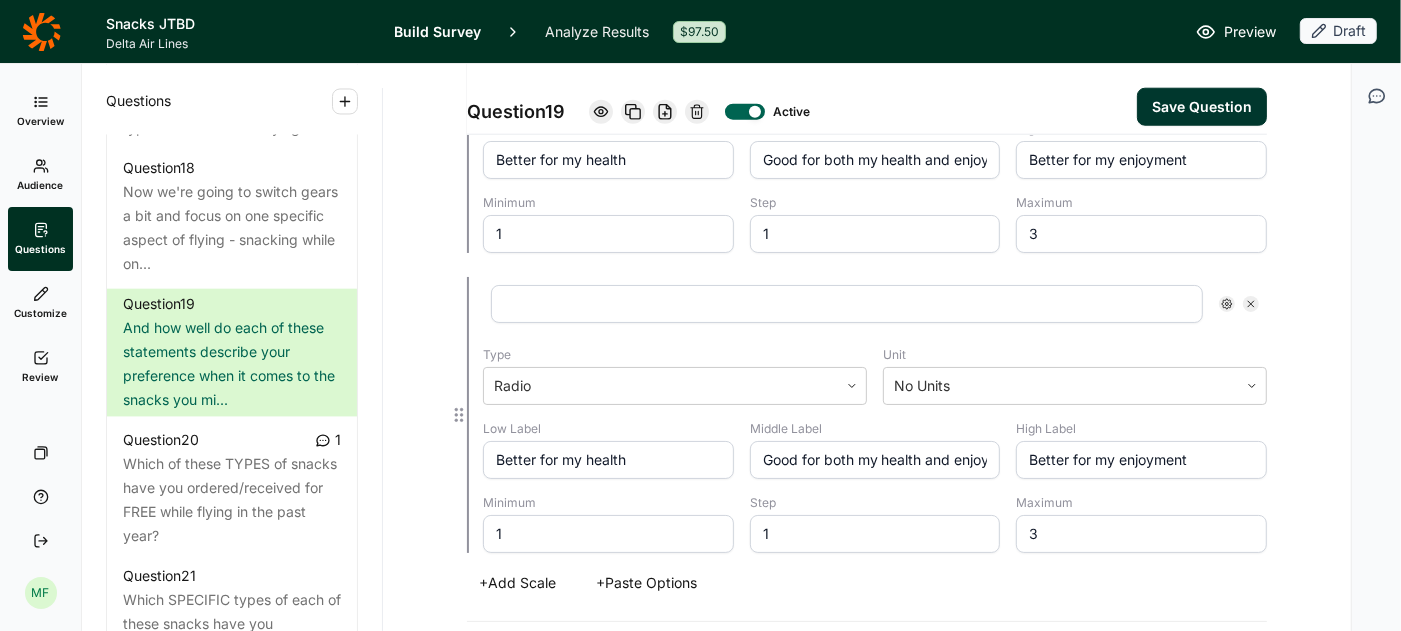 click at bounding box center [847, 304] 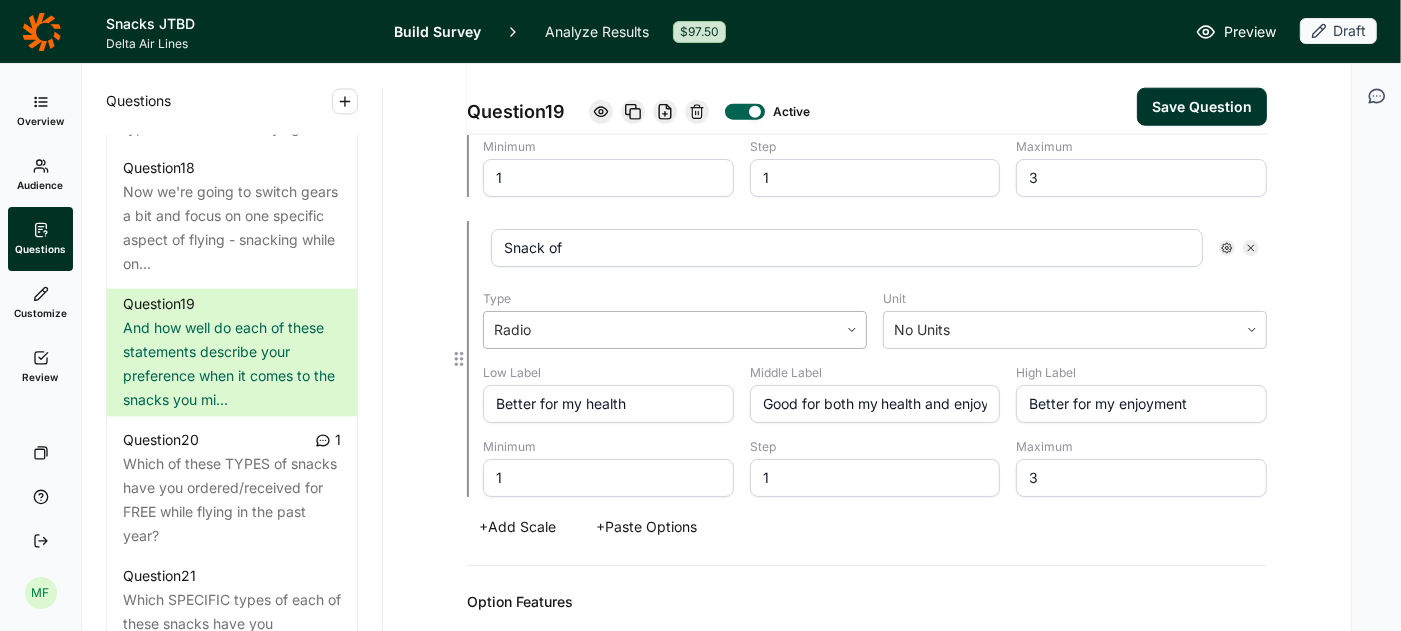 scroll, scrollTop: 1656, scrollLeft: 0, axis: vertical 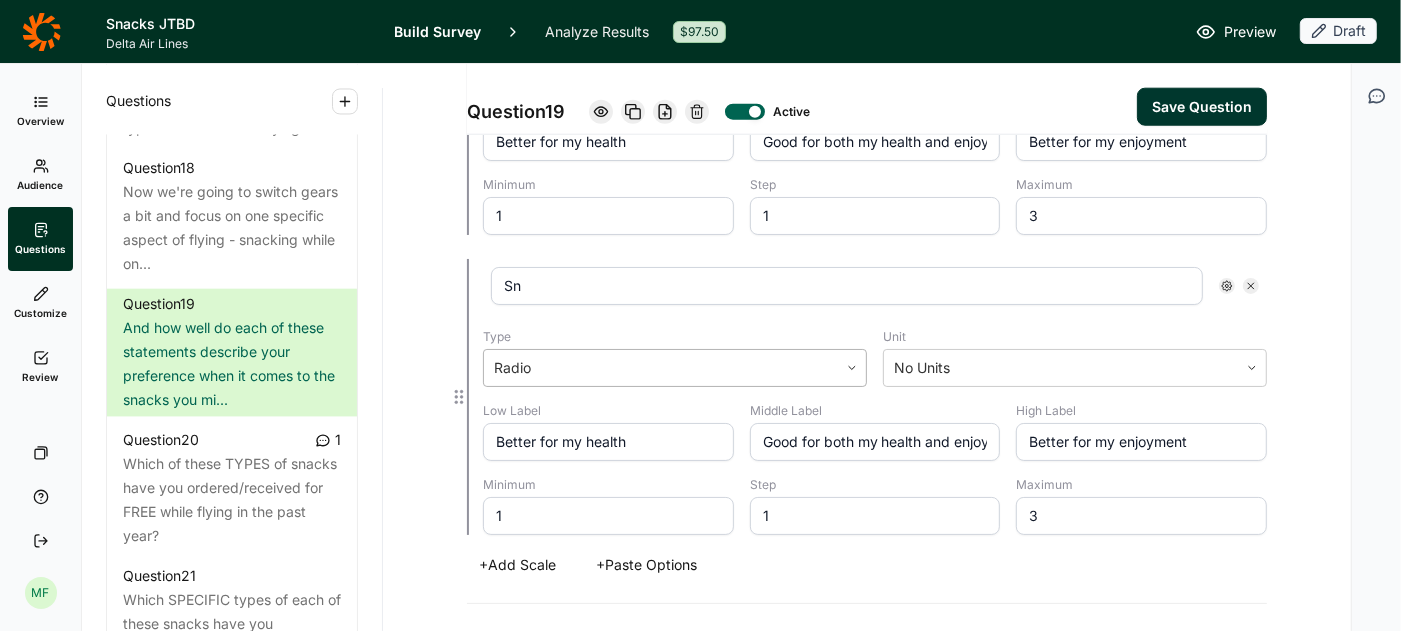 type on "S" 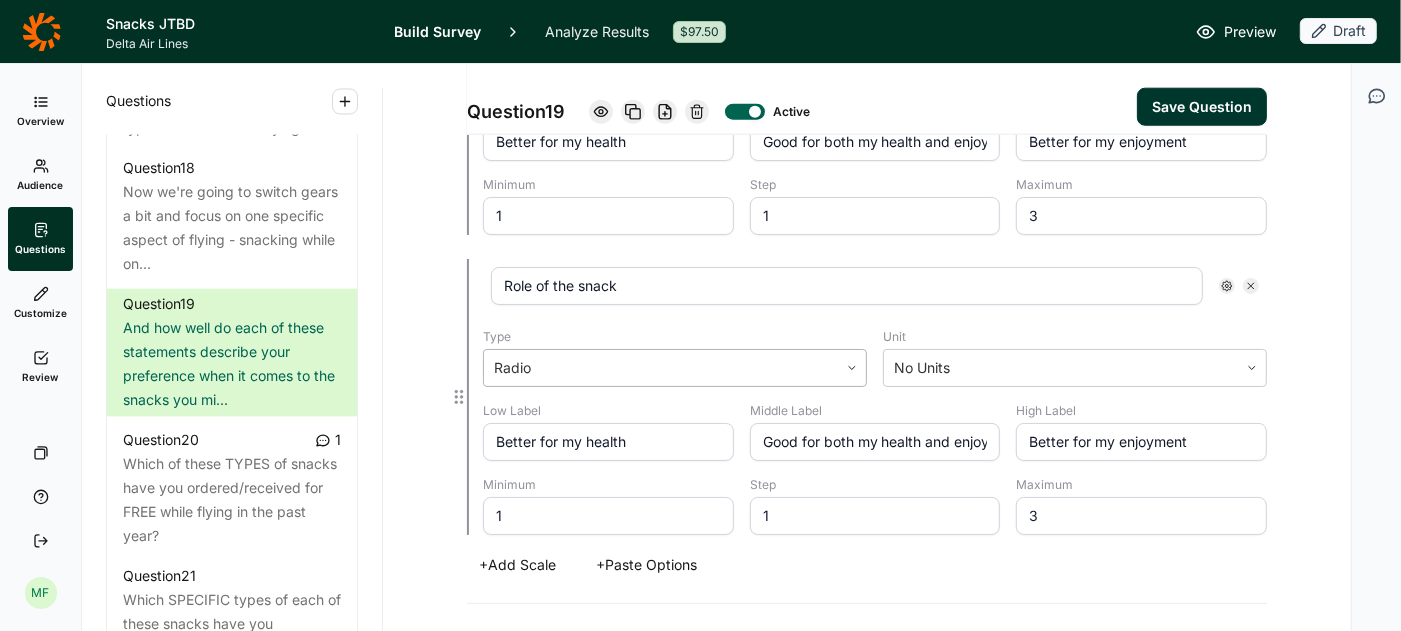 type on "Role of the snack" 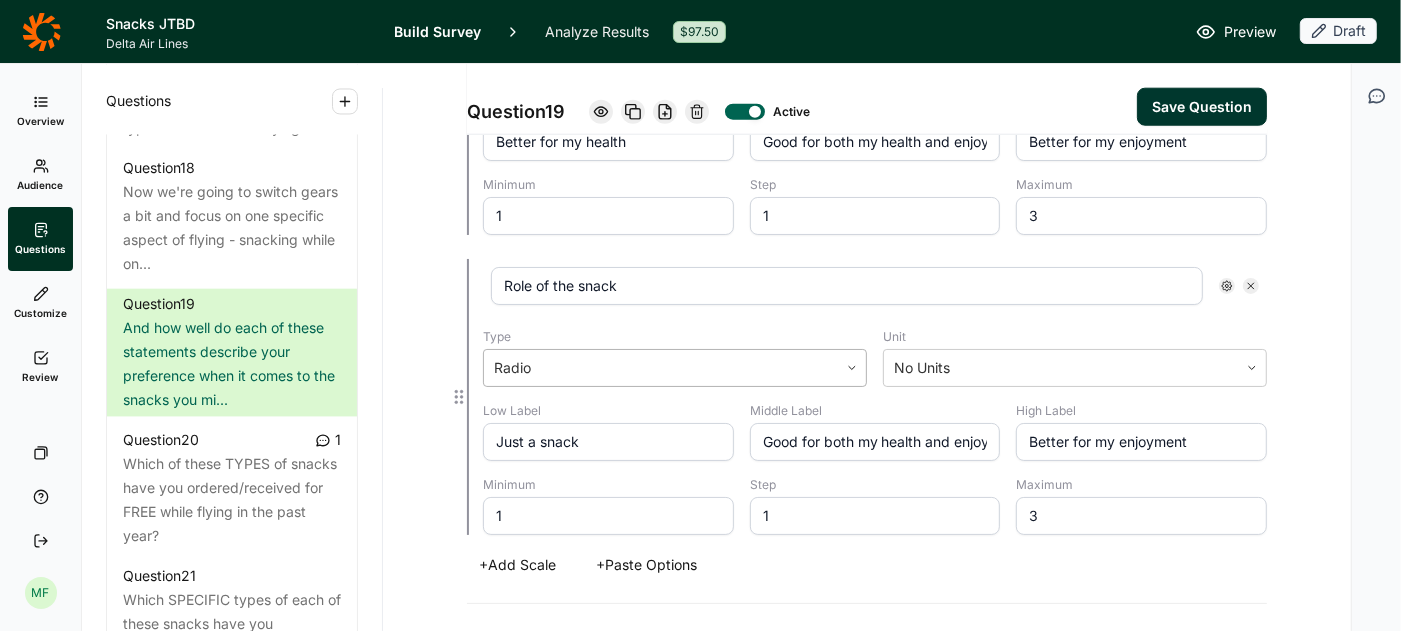 type on "Just a snack" 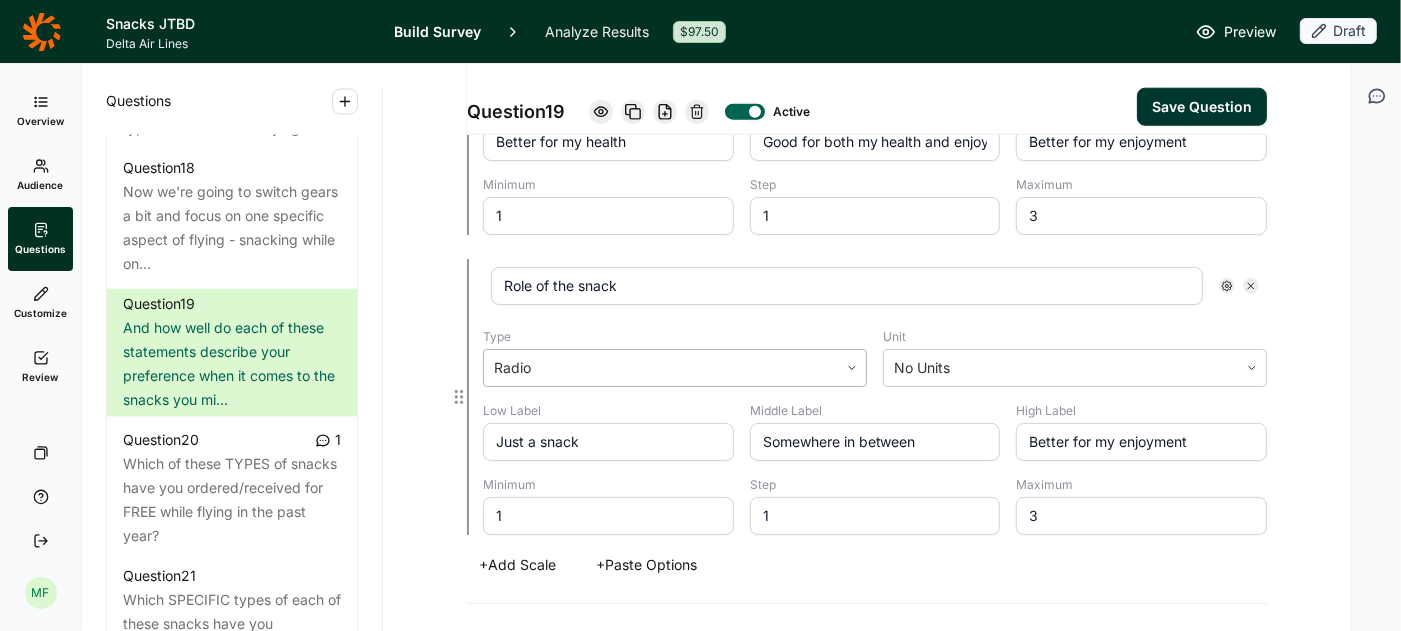 type on "Somewhere in between" 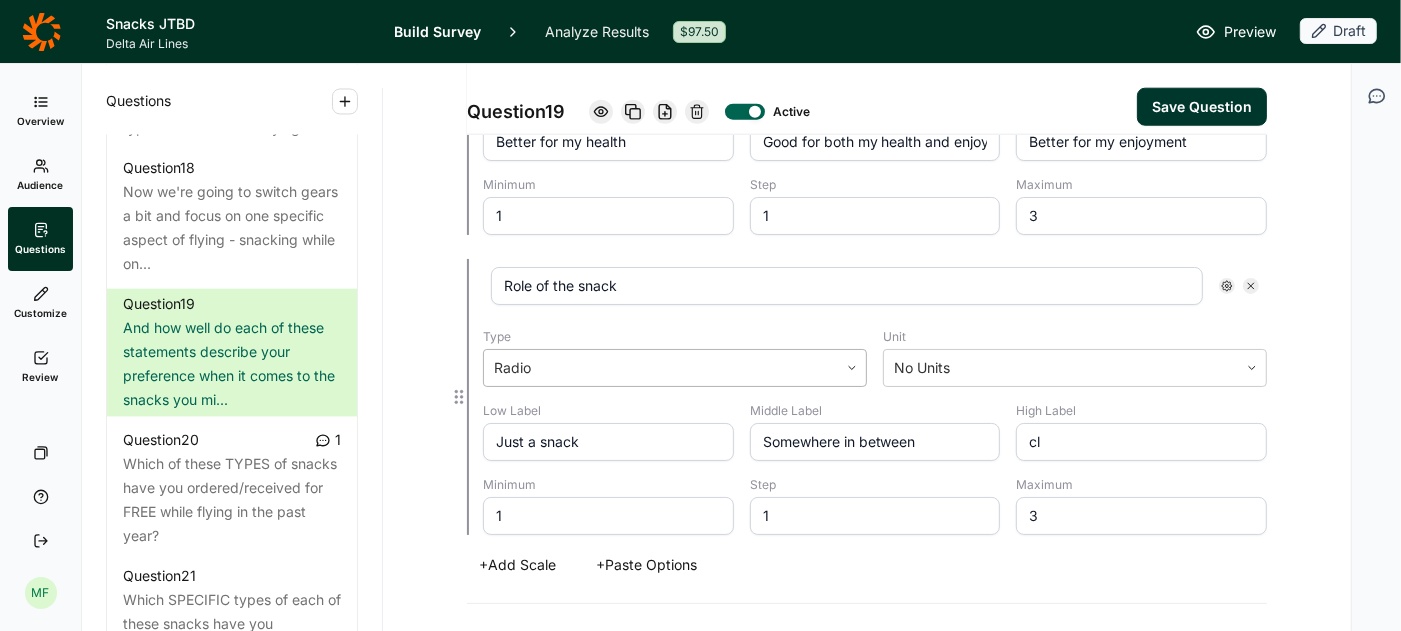 type on "c" 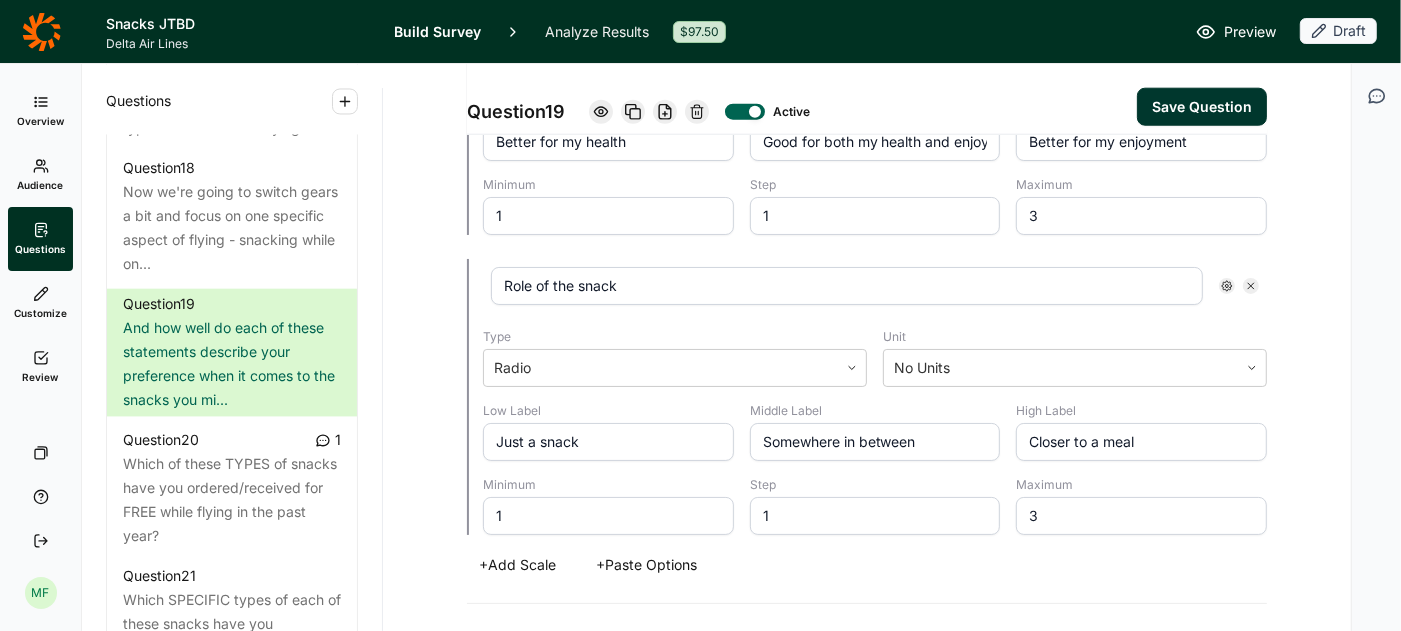type on "Closer to a meal" 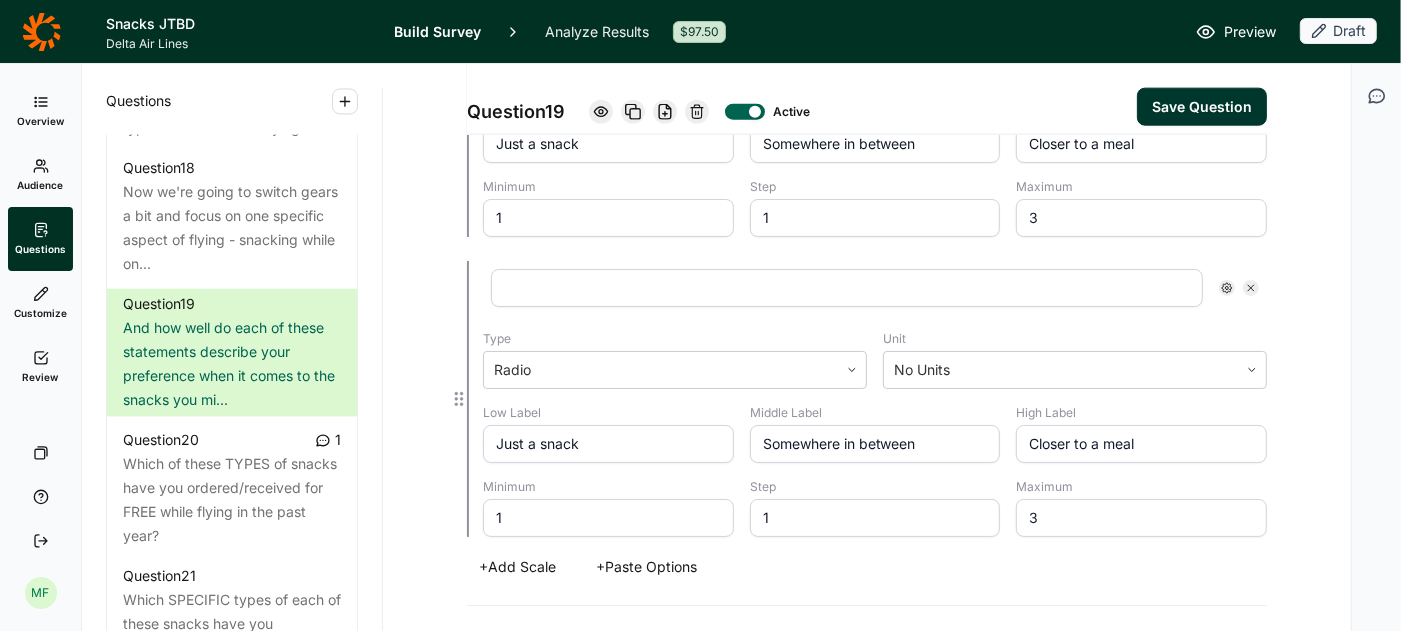 click at bounding box center [847, 288] 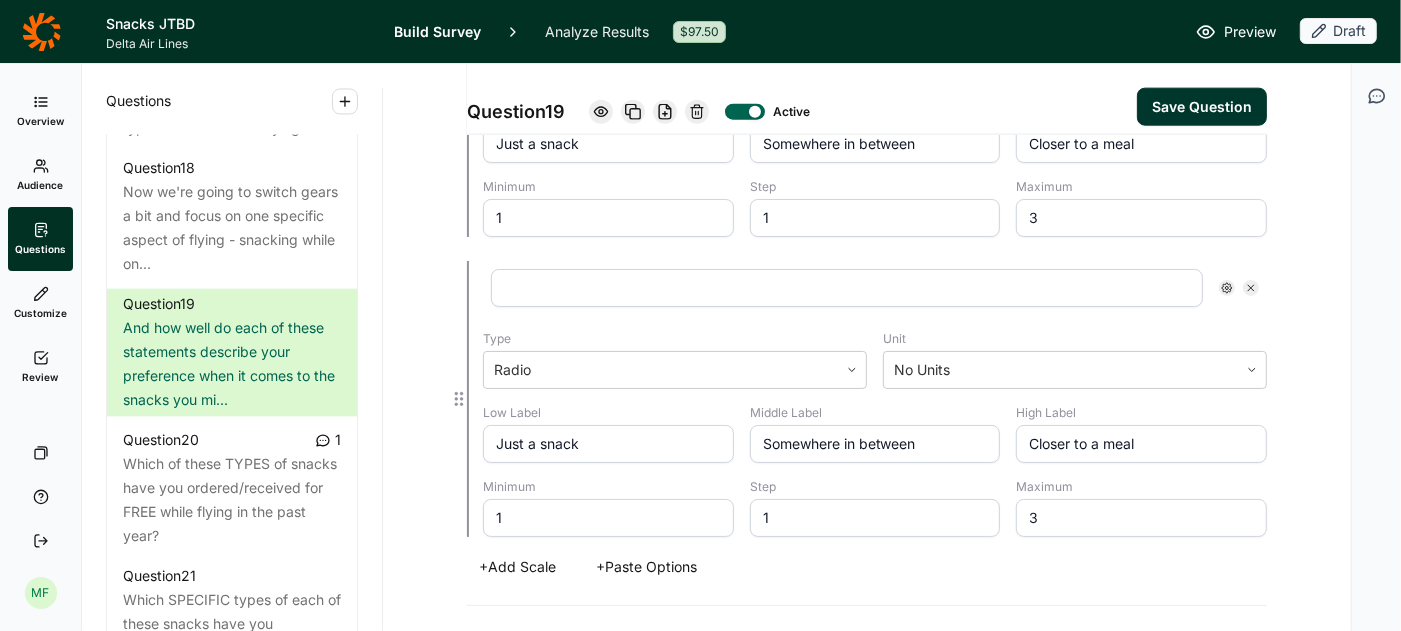 type on "f" 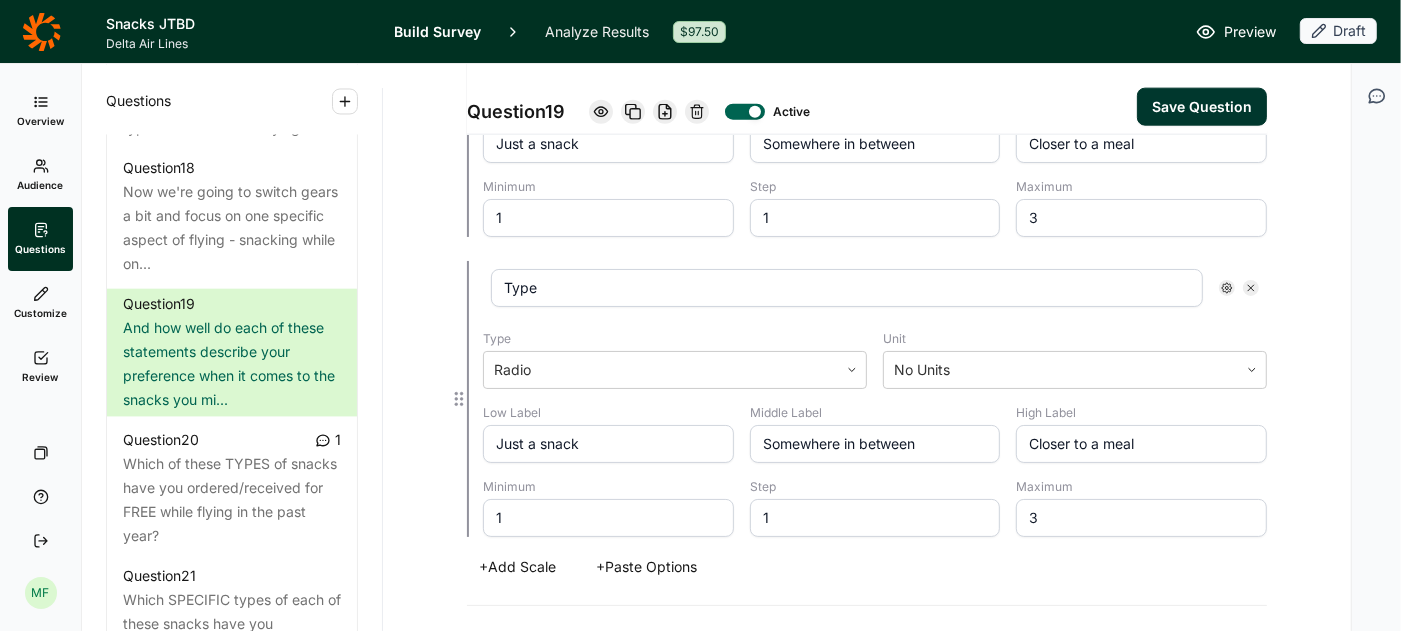 type on "Type" 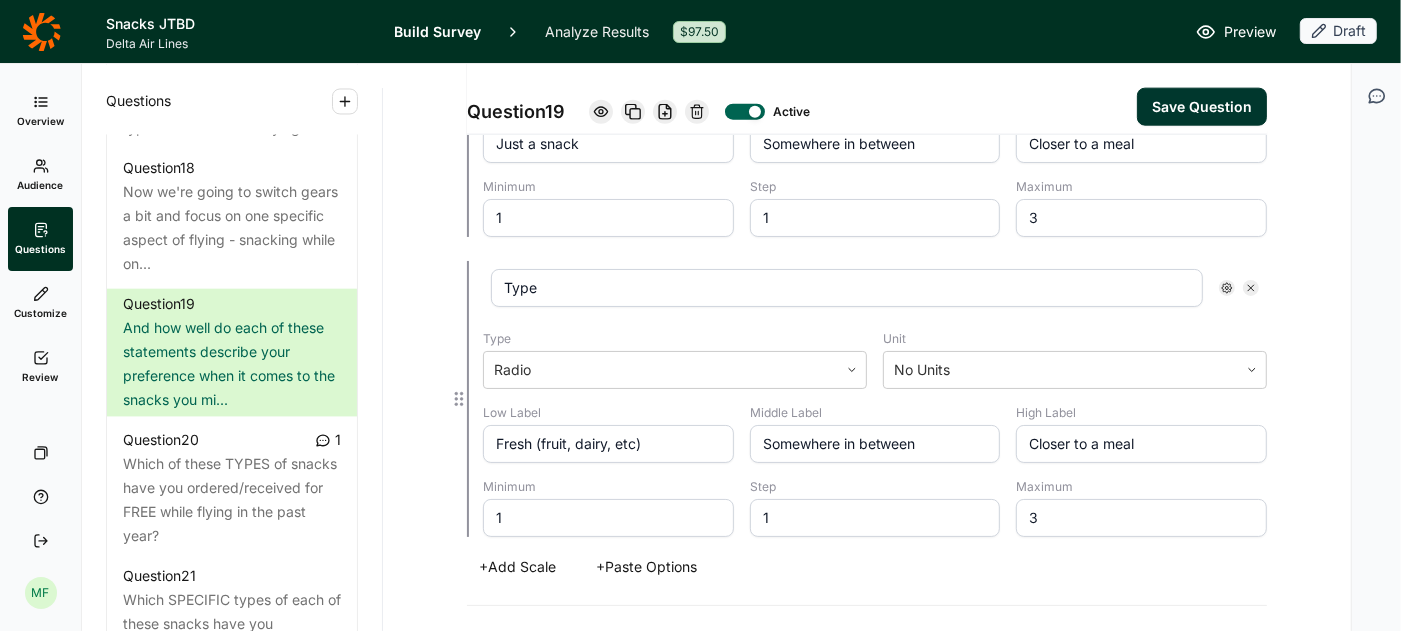 type on "Fresh (fruit, dairy, etc)" 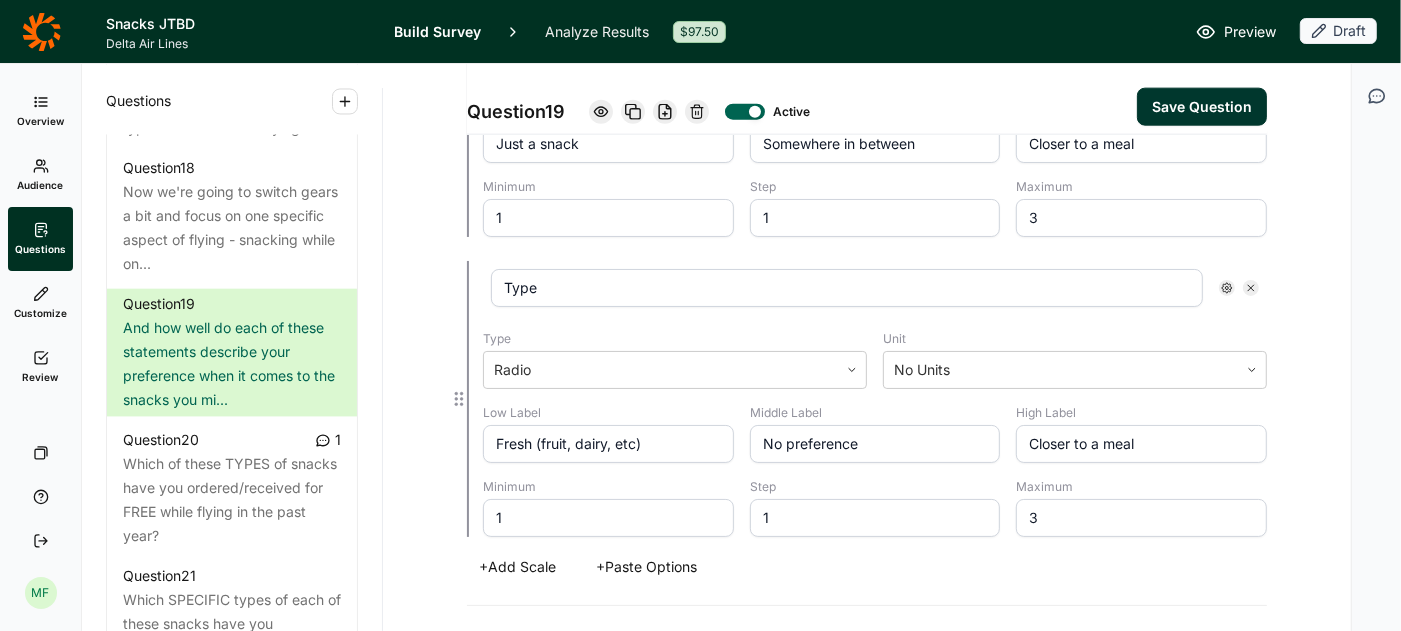 type on "No preference" 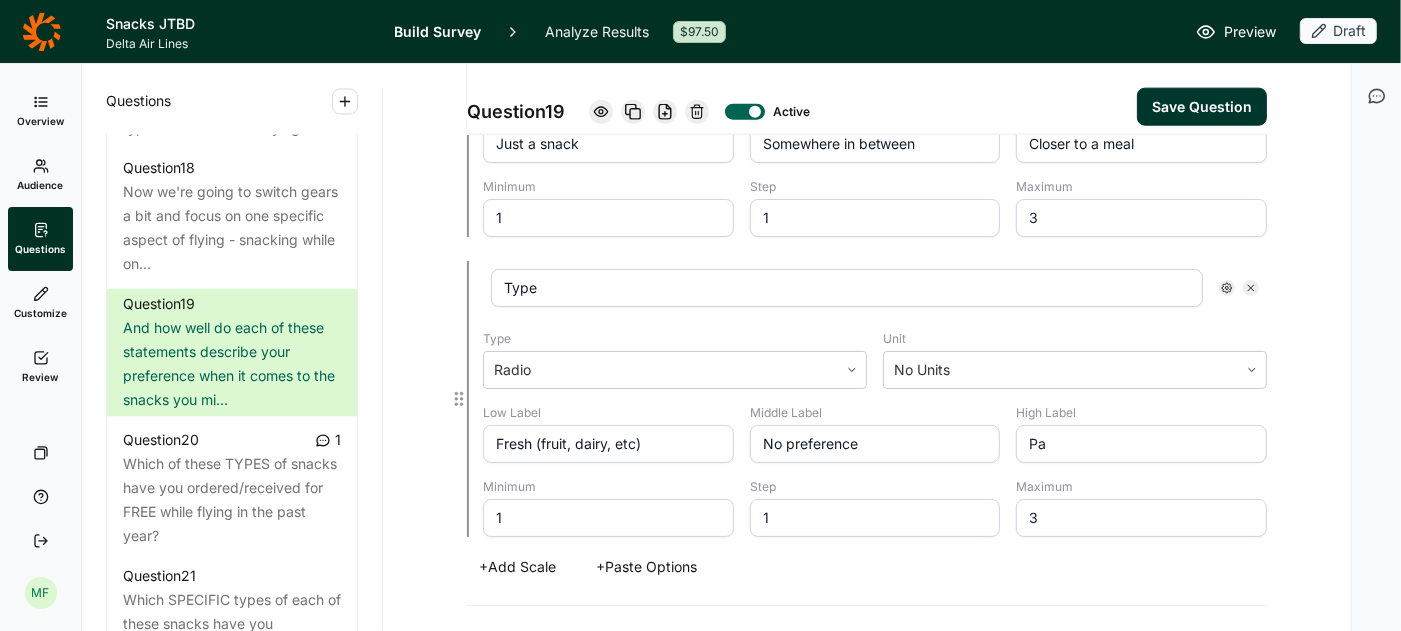 type on "P" 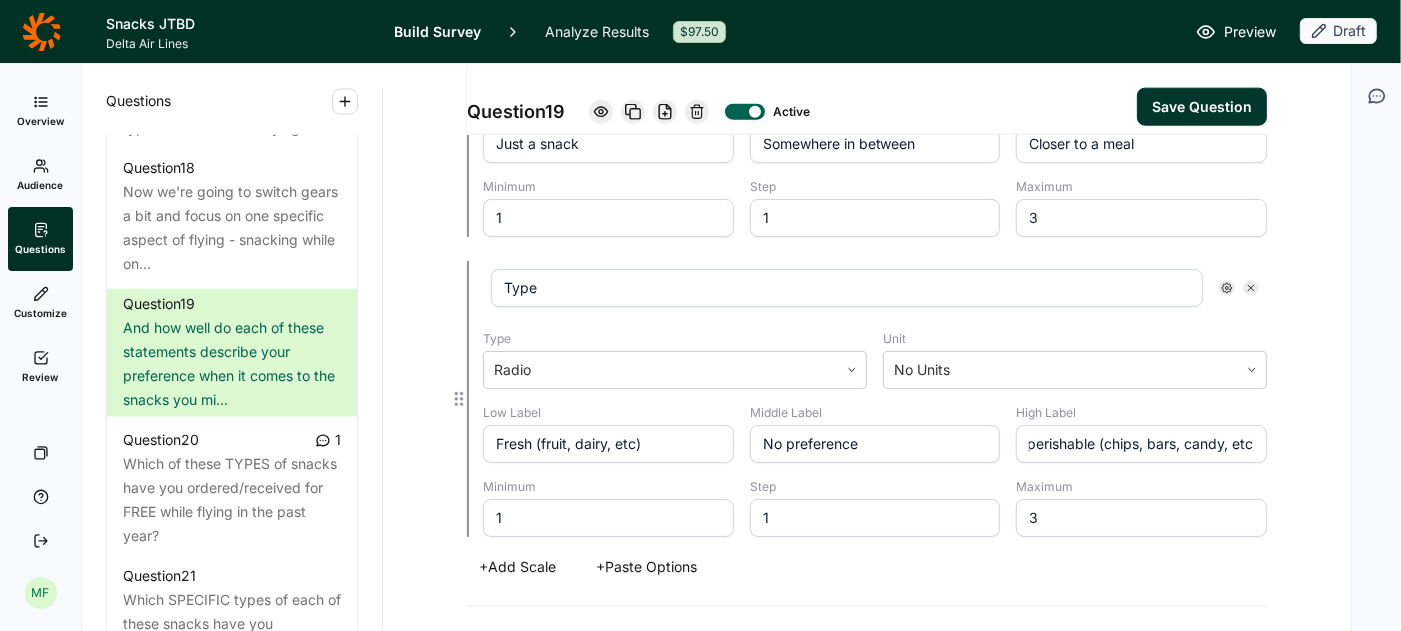 scroll, scrollTop: 0, scrollLeft: 40, axis: horizontal 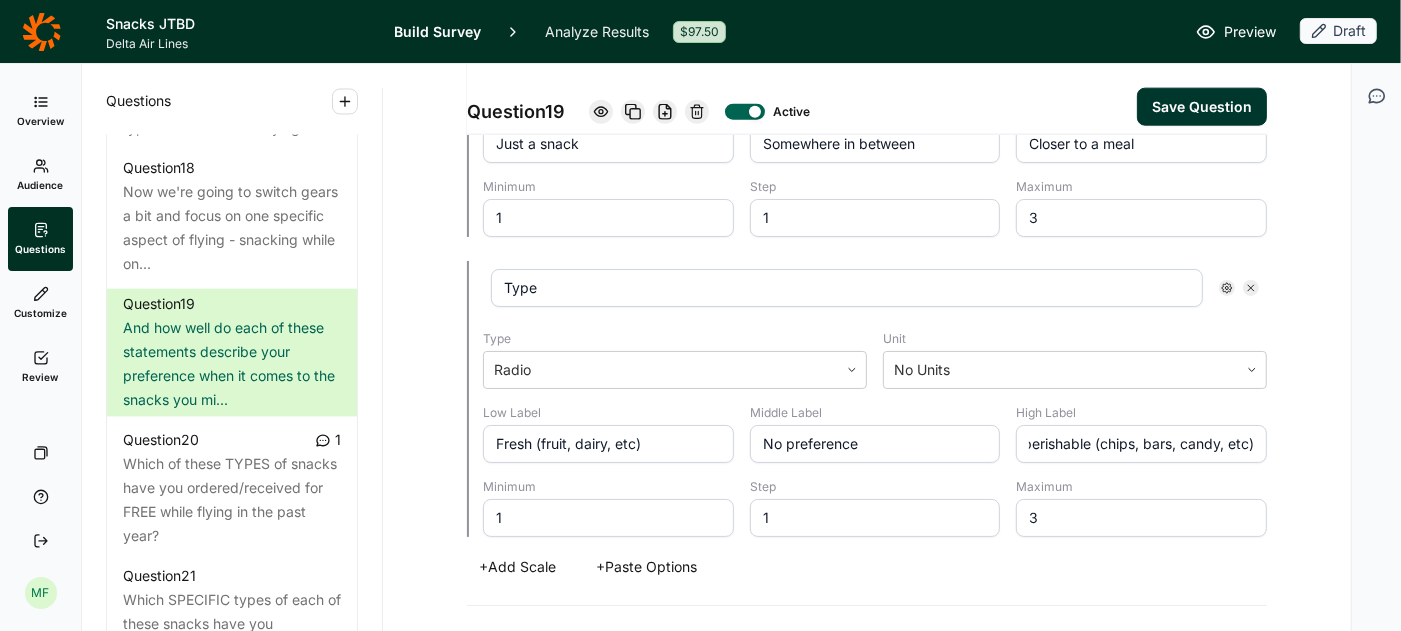type on "Non-perishable (chips, bars, candy, etc)" 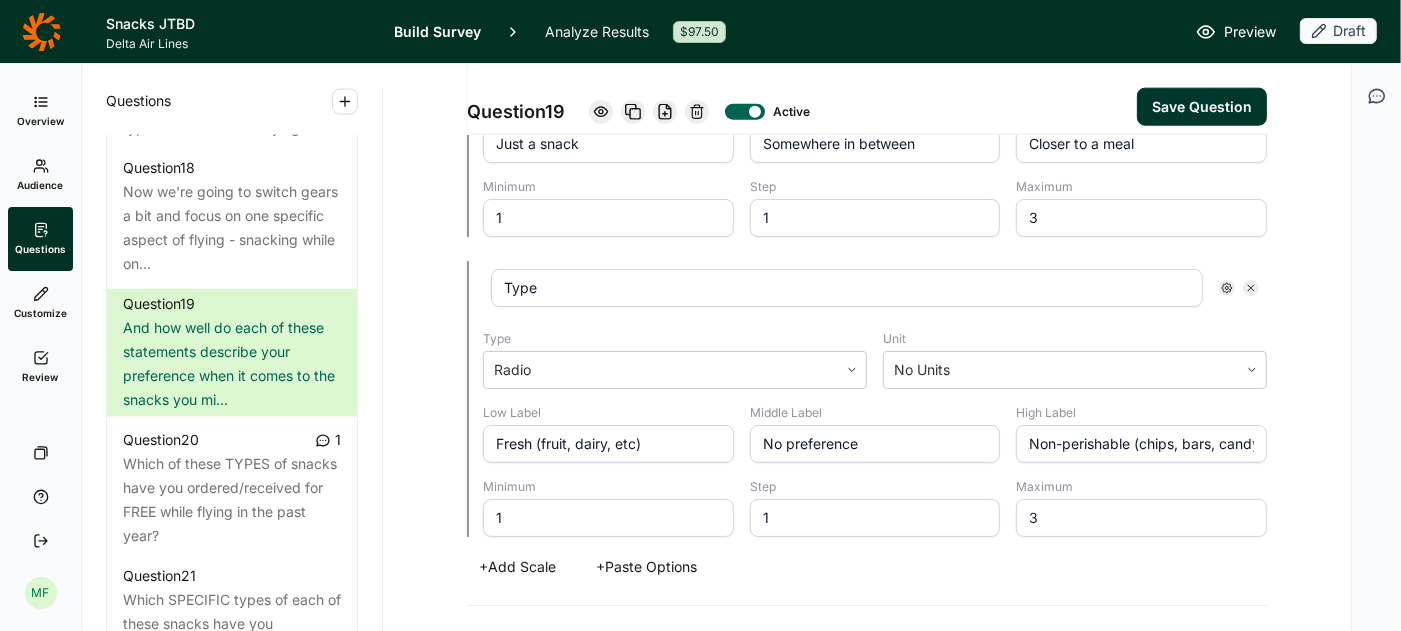click on "+  Add Scale" at bounding box center [517, 567] 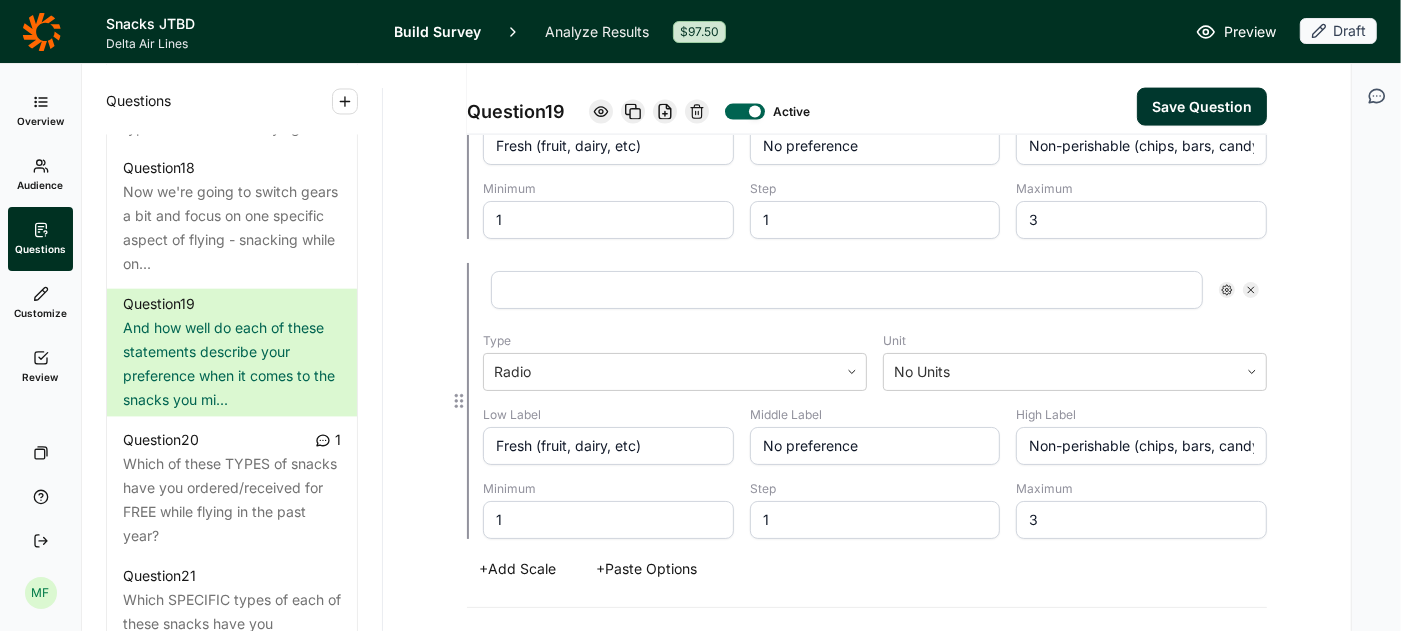 click at bounding box center [847, 290] 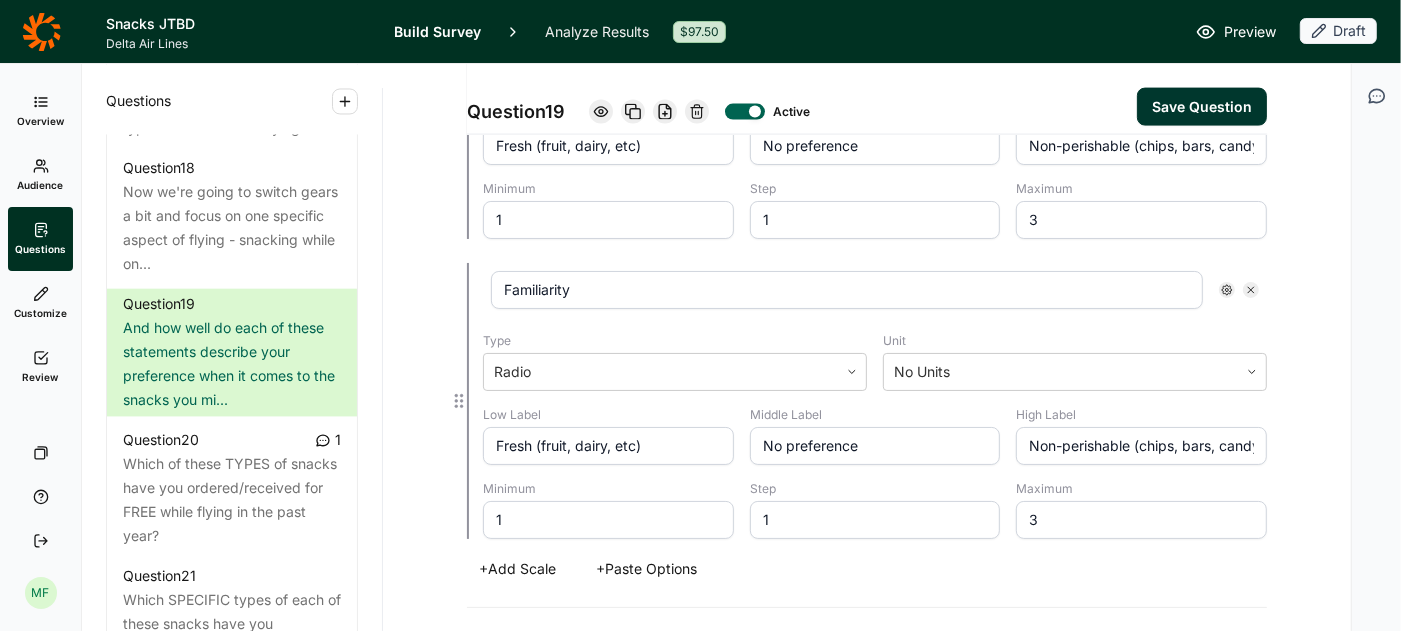 type on "Familiarity" 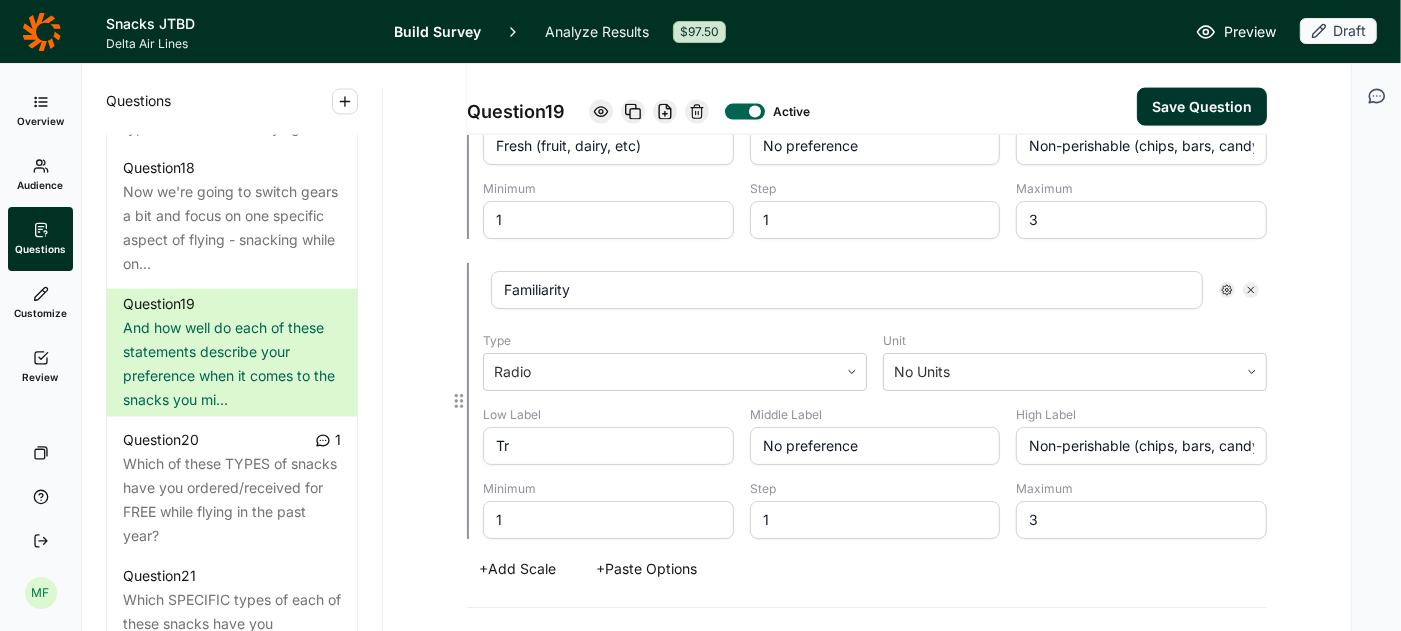 type on "T" 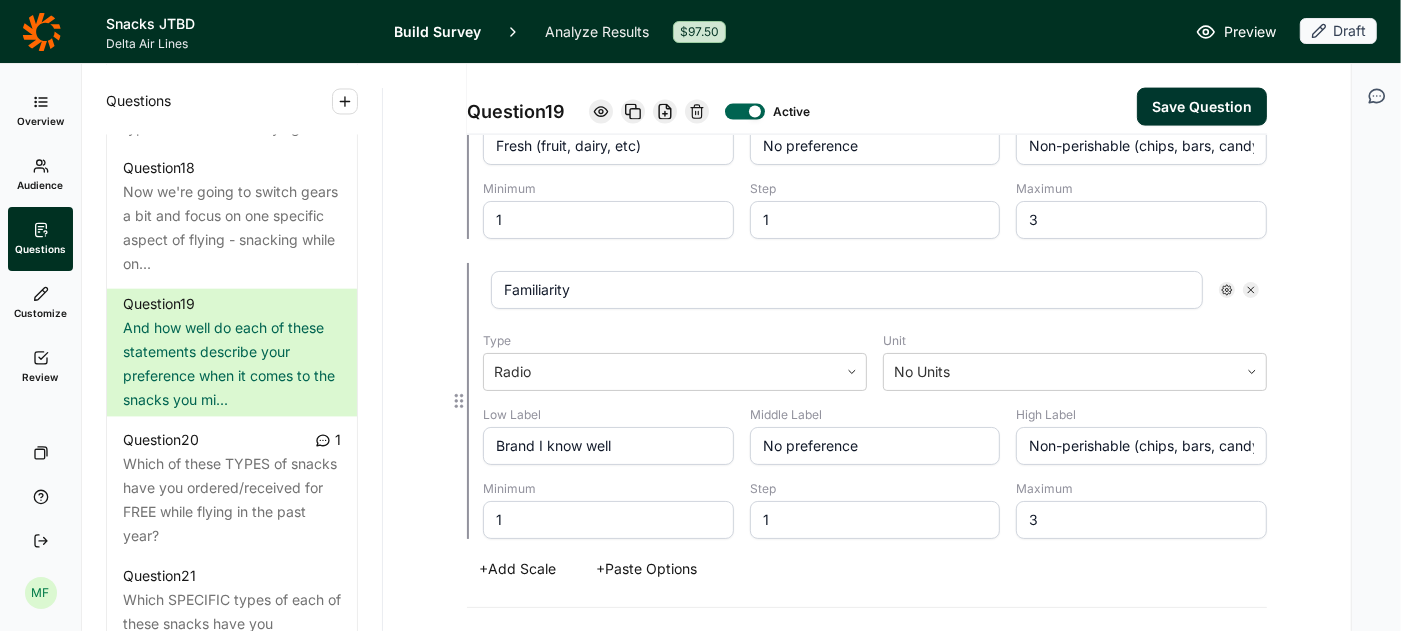 type on "Brand I know well" 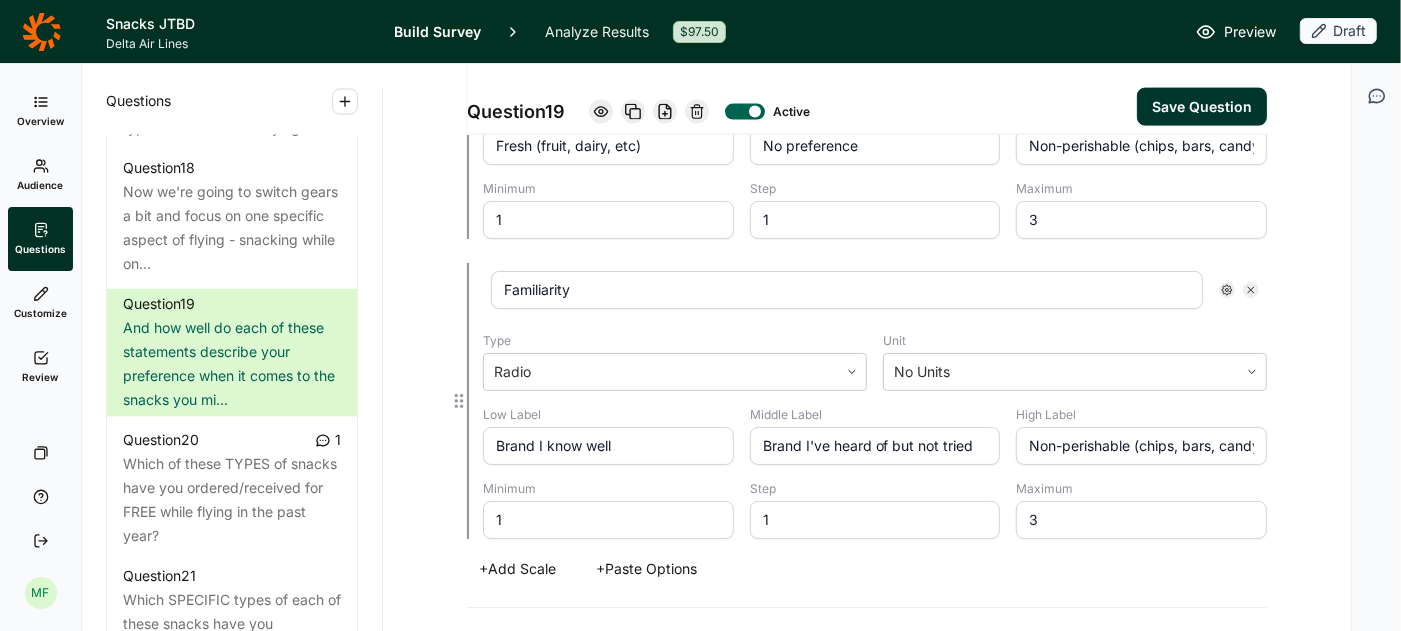 type on "Brand I've heard of but not tried" 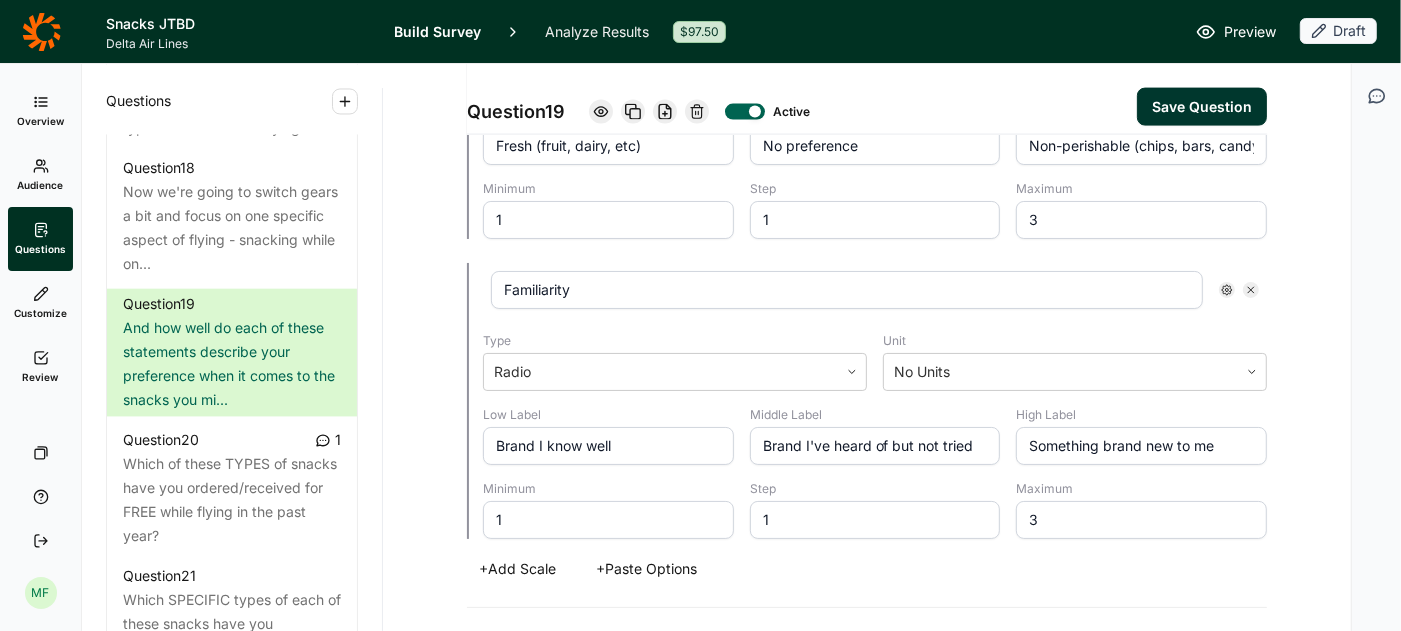 type on "Something brand new to me" 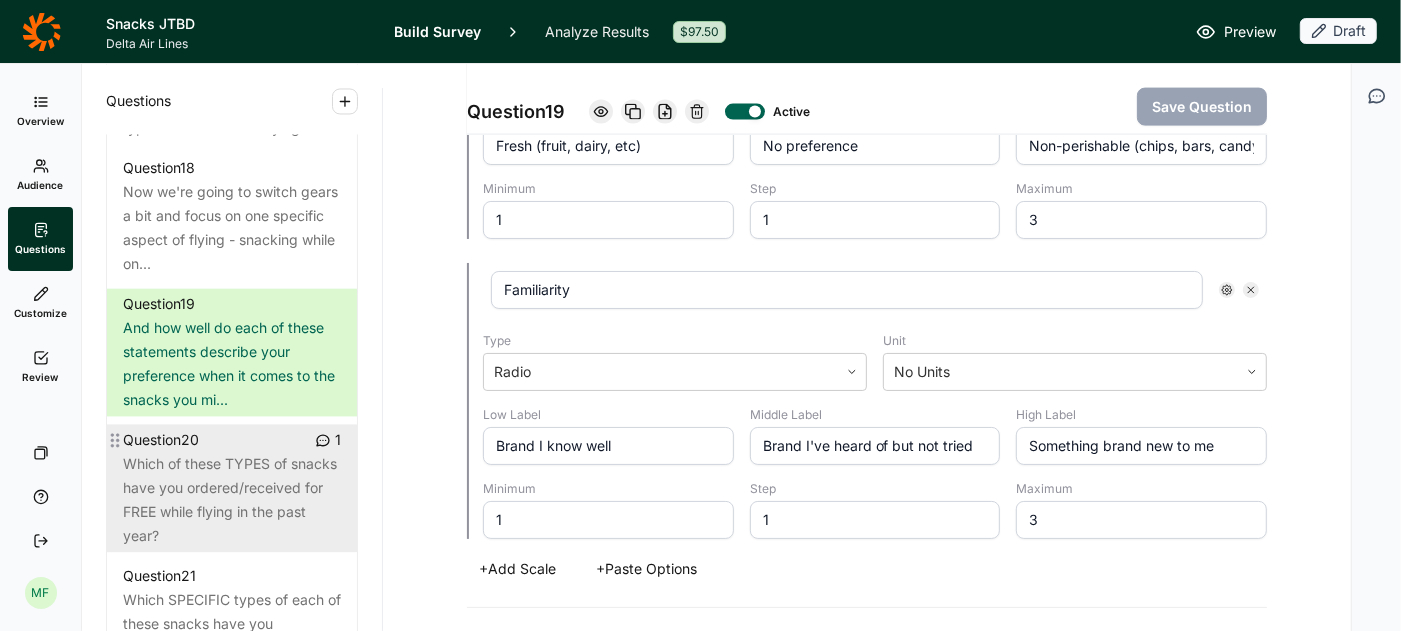 click on "Which of these TYPES of snacks have you ordered/received for FREE while flying in the past year?" at bounding box center (232, 500) 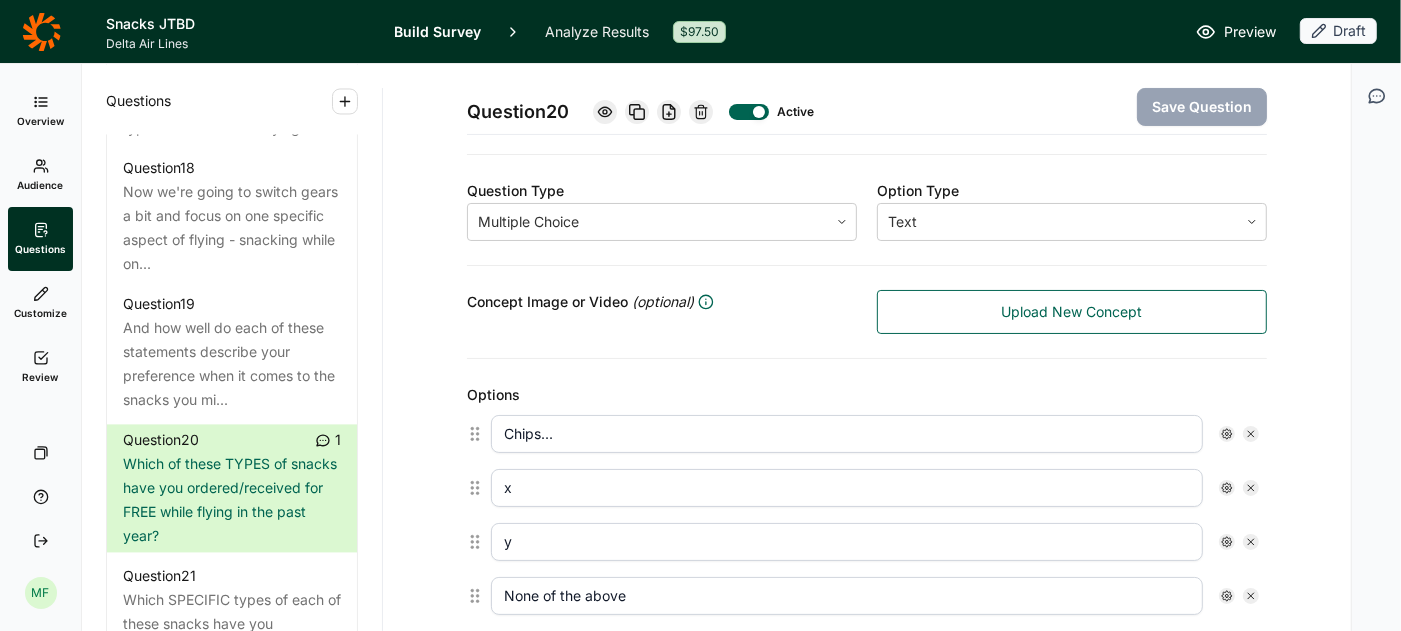 scroll, scrollTop: 295, scrollLeft: 0, axis: vertical 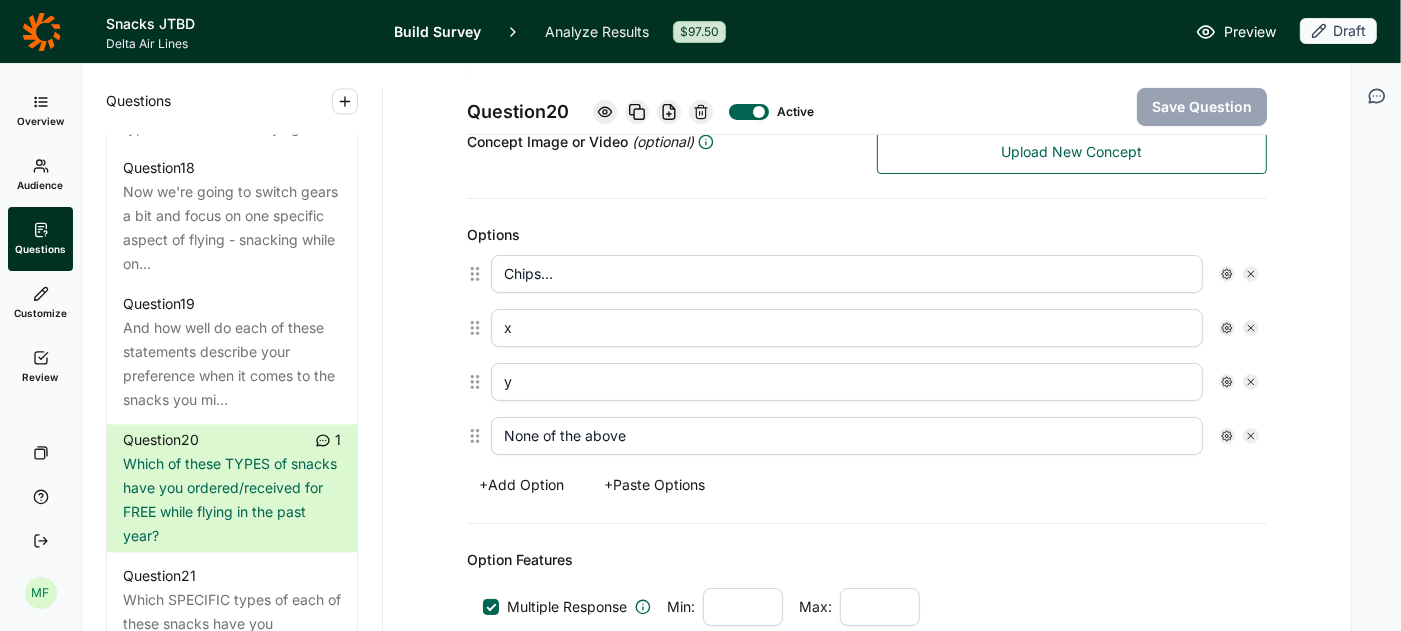 click on "+ Paste Options" at bounding box center (654, 485) 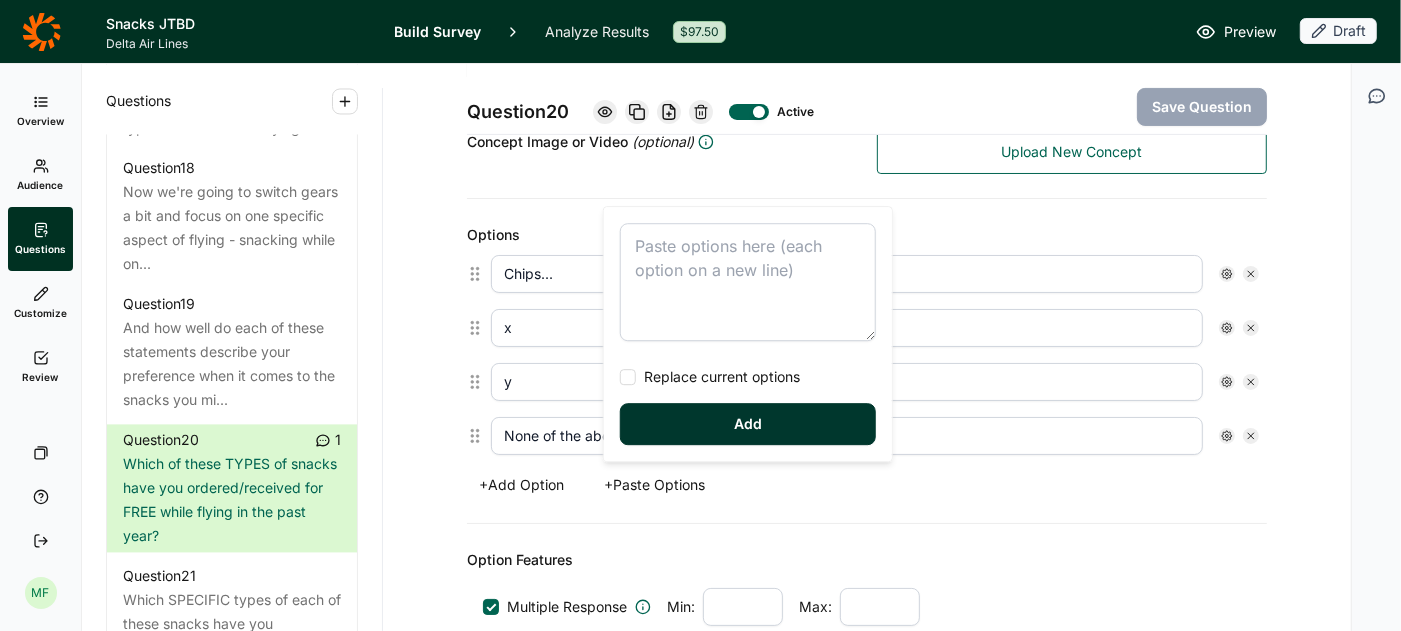 click at bounding box center [748, 282] 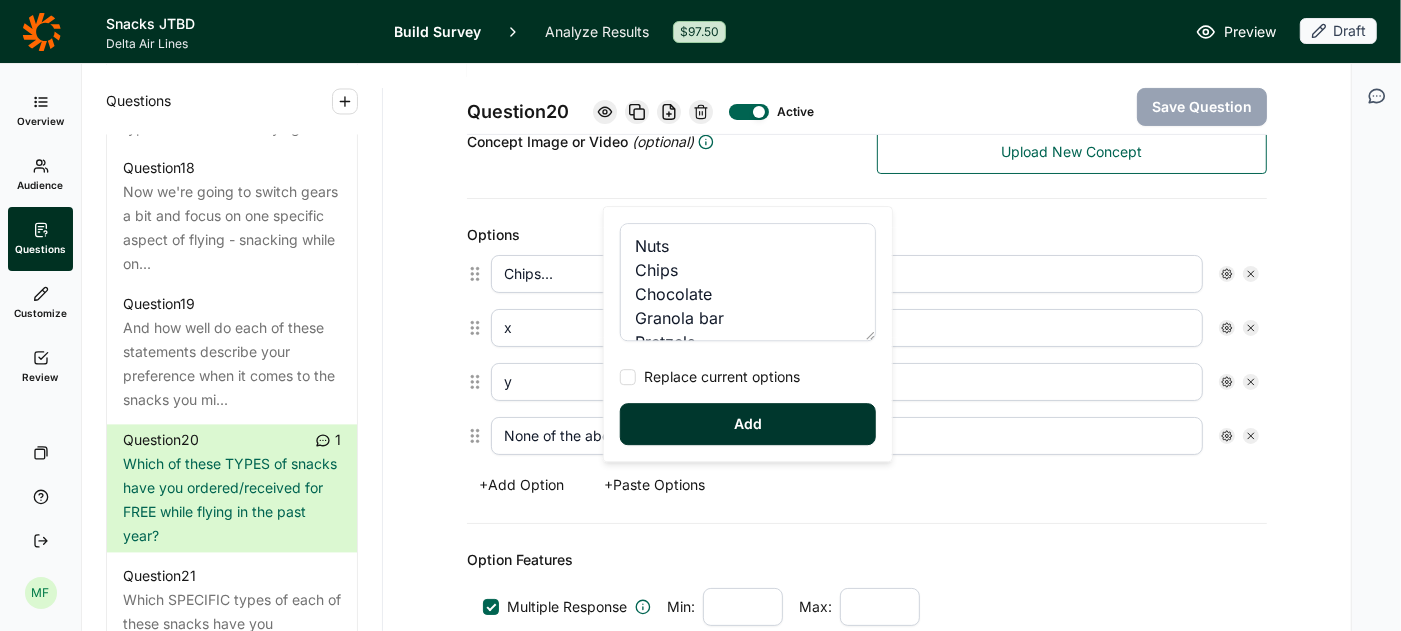 click on "Replace current options" at bounding box center [710, 377] 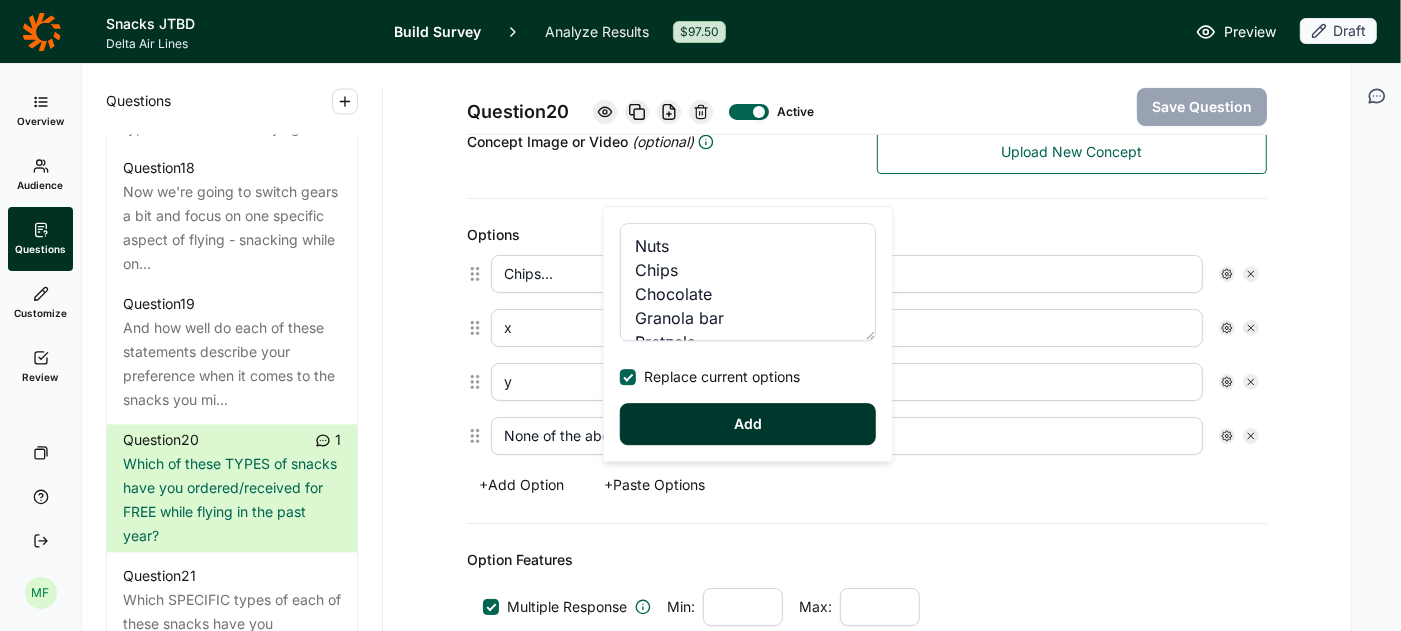 click on "Add" at bounding box center (748, 424) 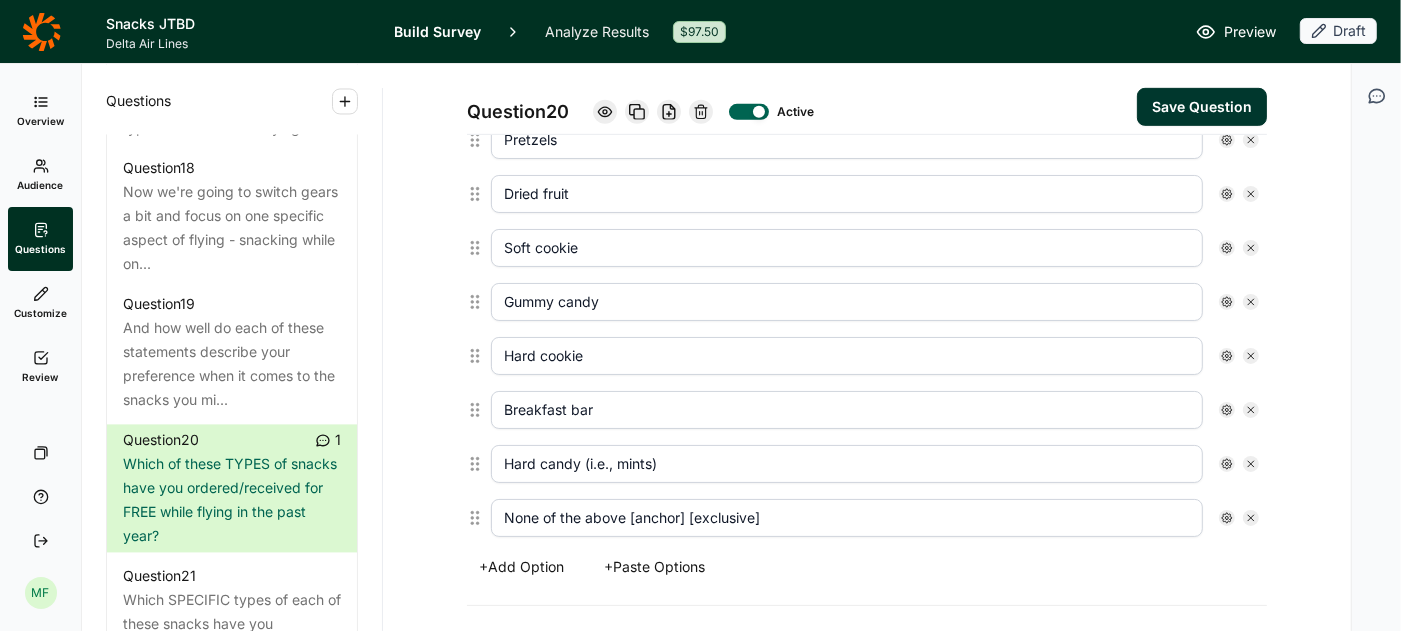 scroll, scrollTop: 821, scrollLeft: 0, axis: vertical 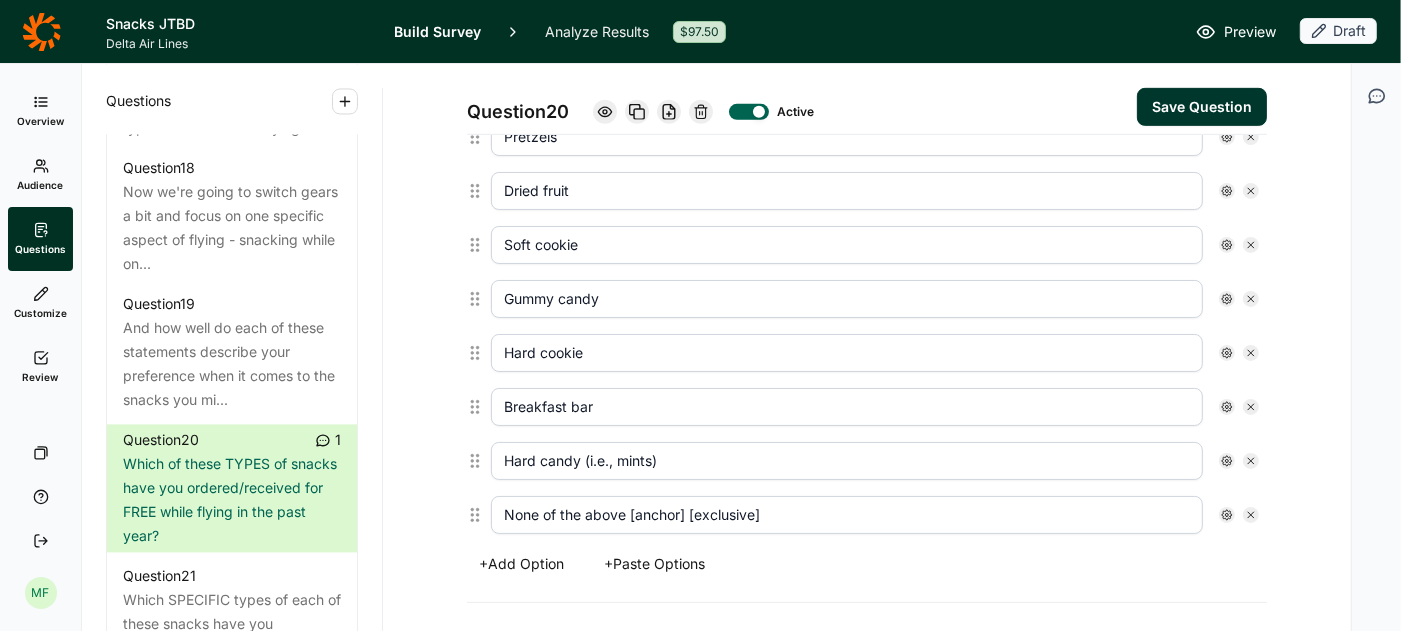 click on "+  Add Option" at bounding box center [521, 564] 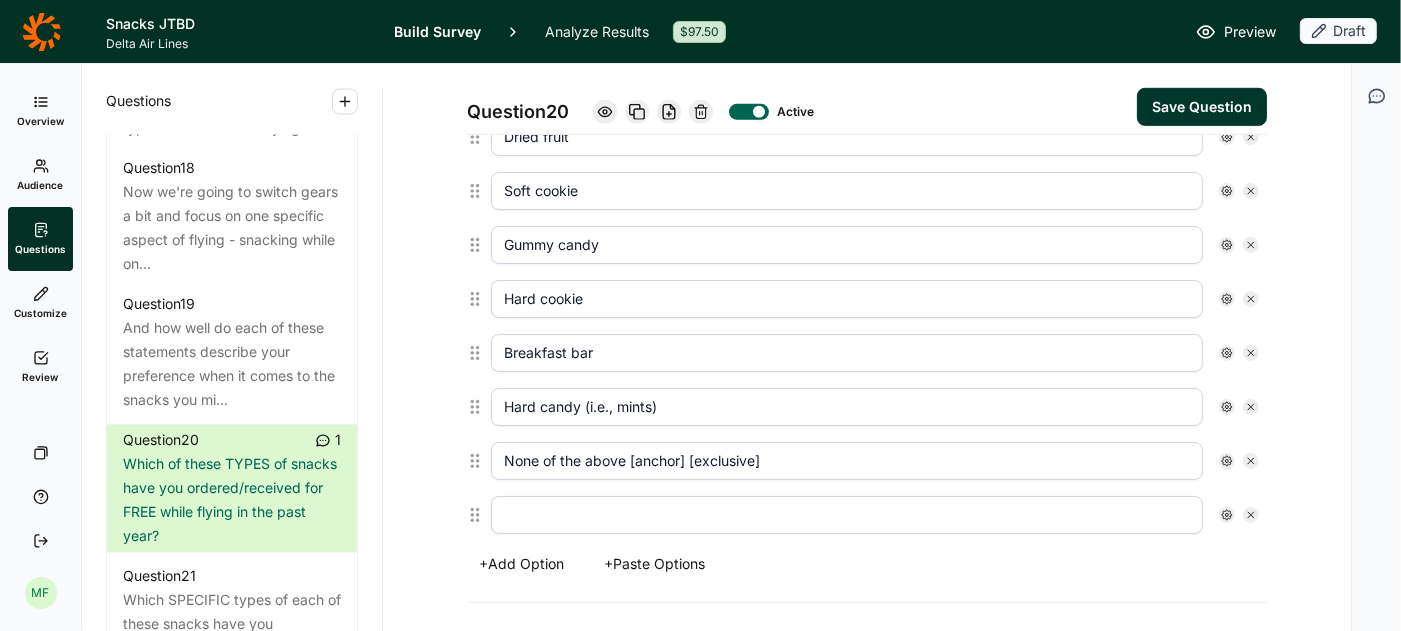 click at bounding box center (847, 515) 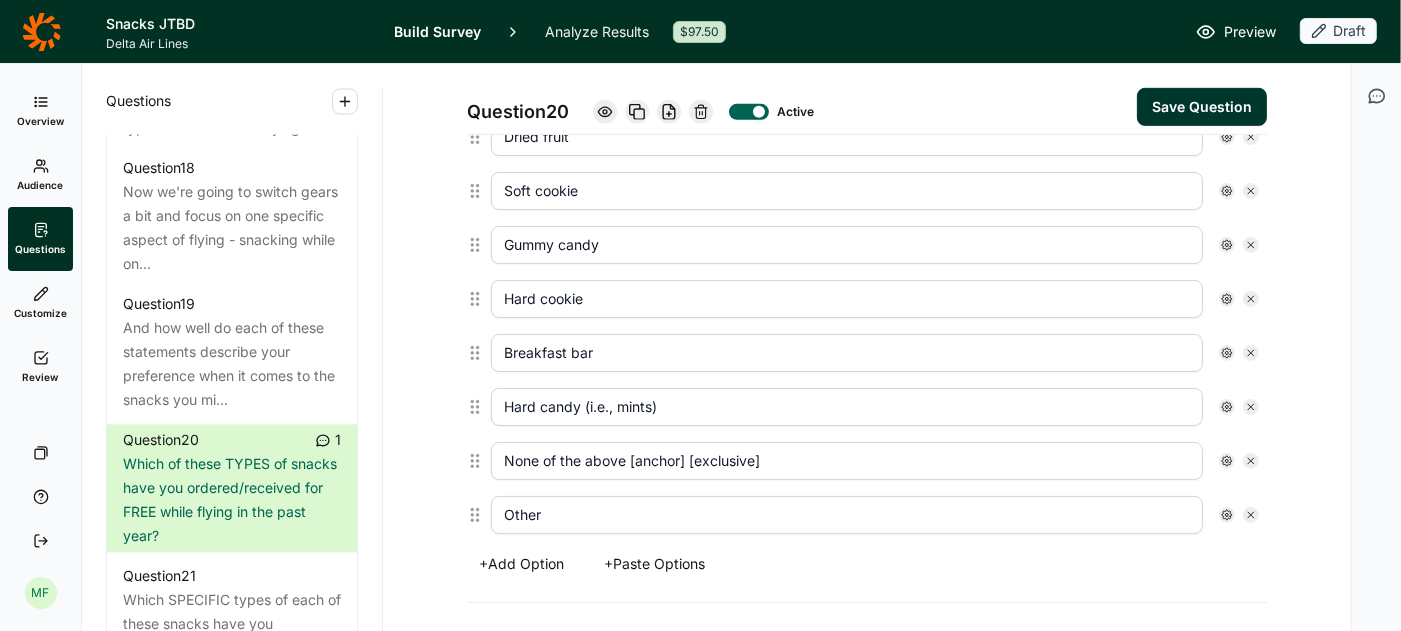 type on "Other" 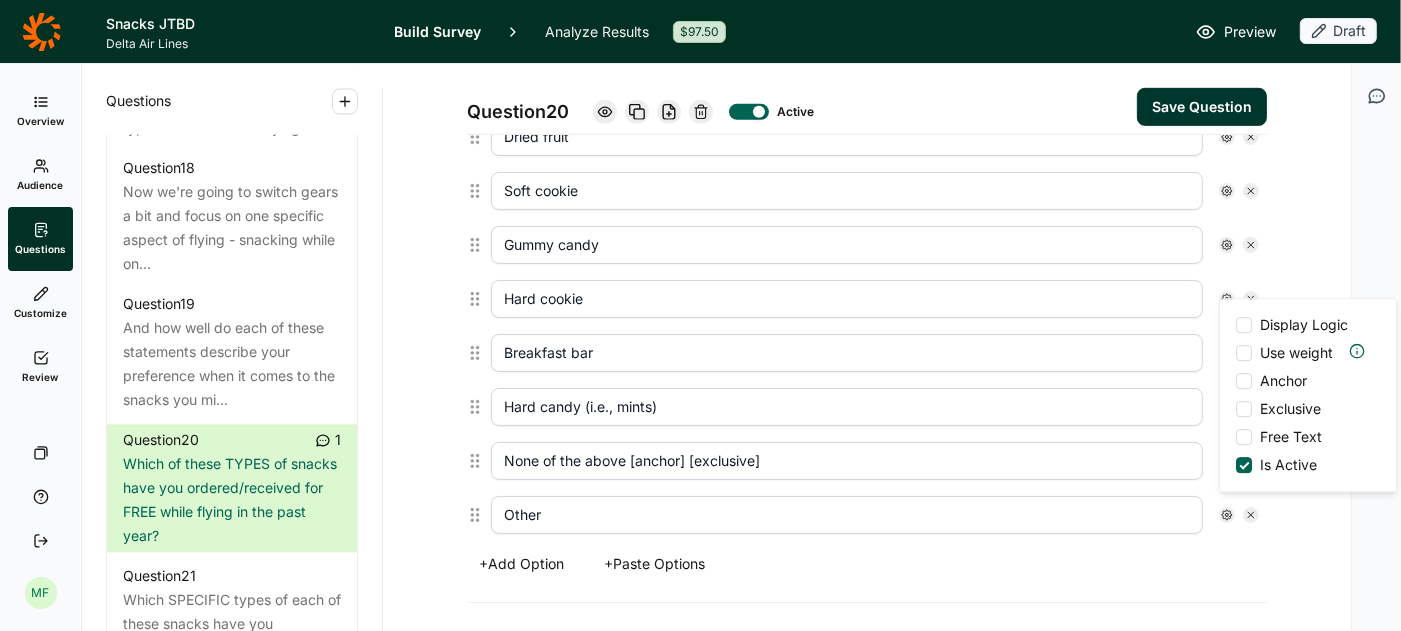 click at bounding box center [1244, 437] 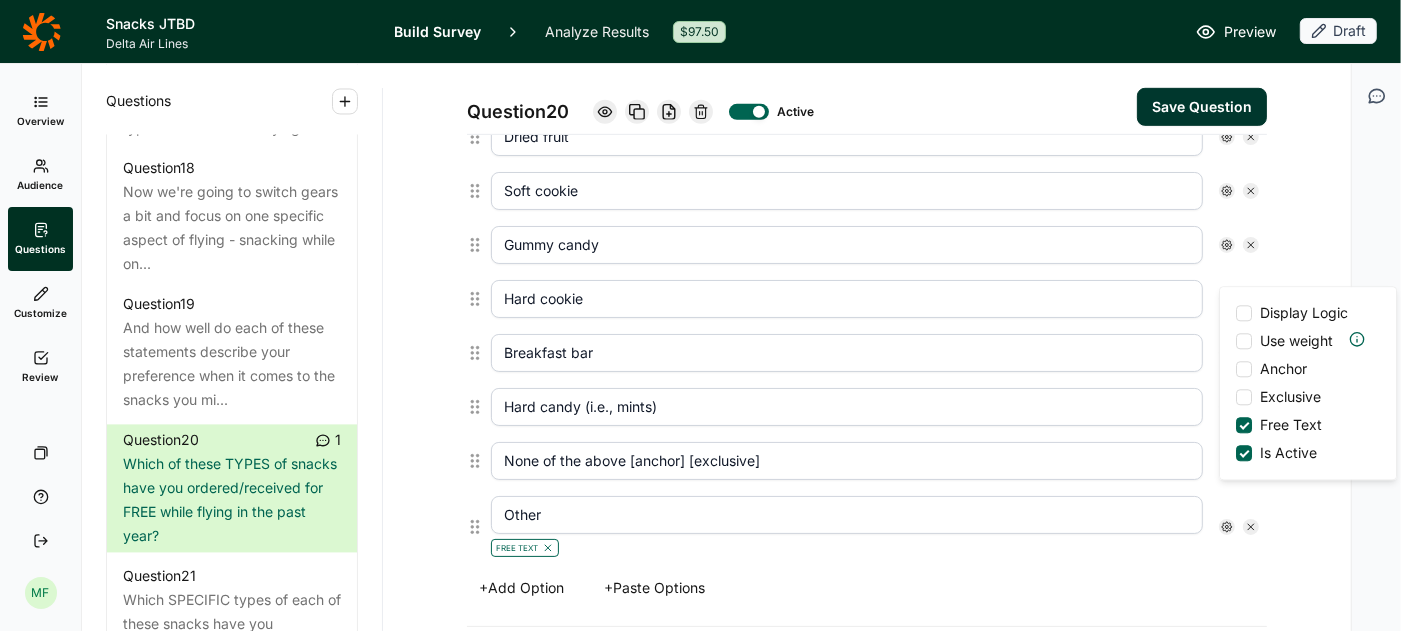 scroll, scrollTop: 898, scrollLeft: 0, axis: vertical 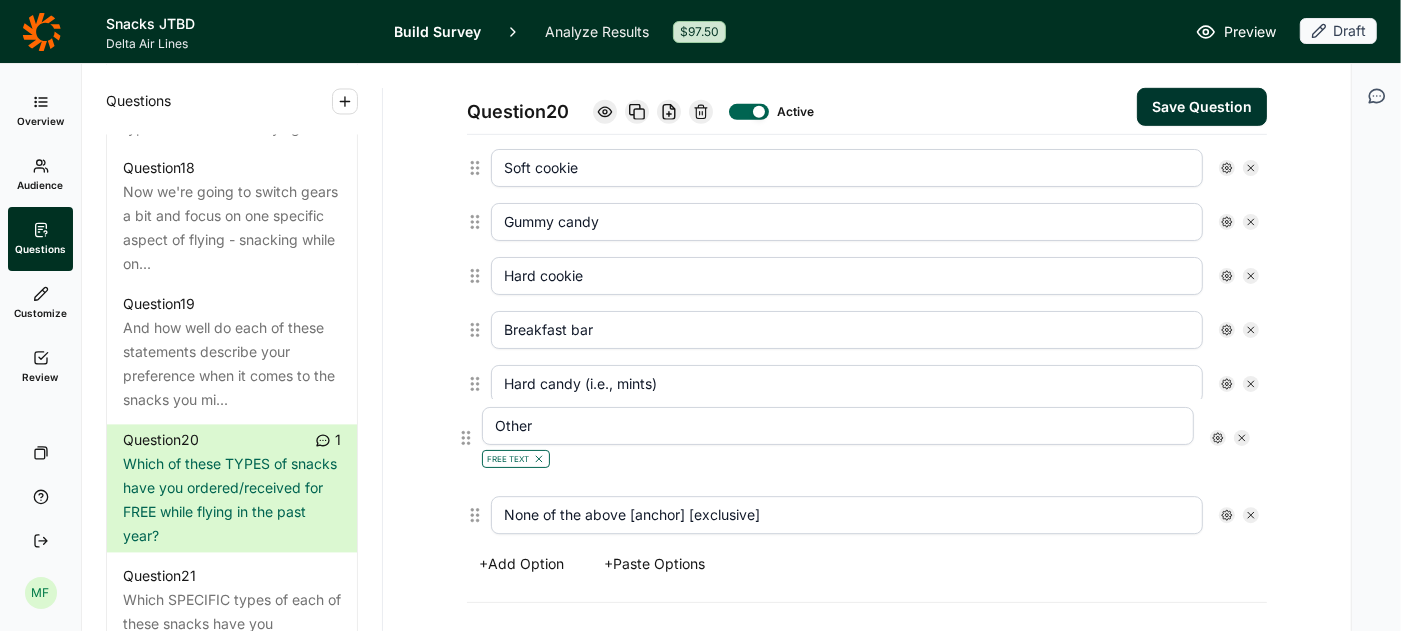 drag, startPoint x: 472, startPoint y: 487, endPoint x: 465, endPoint y: 429, distance: 58.420887 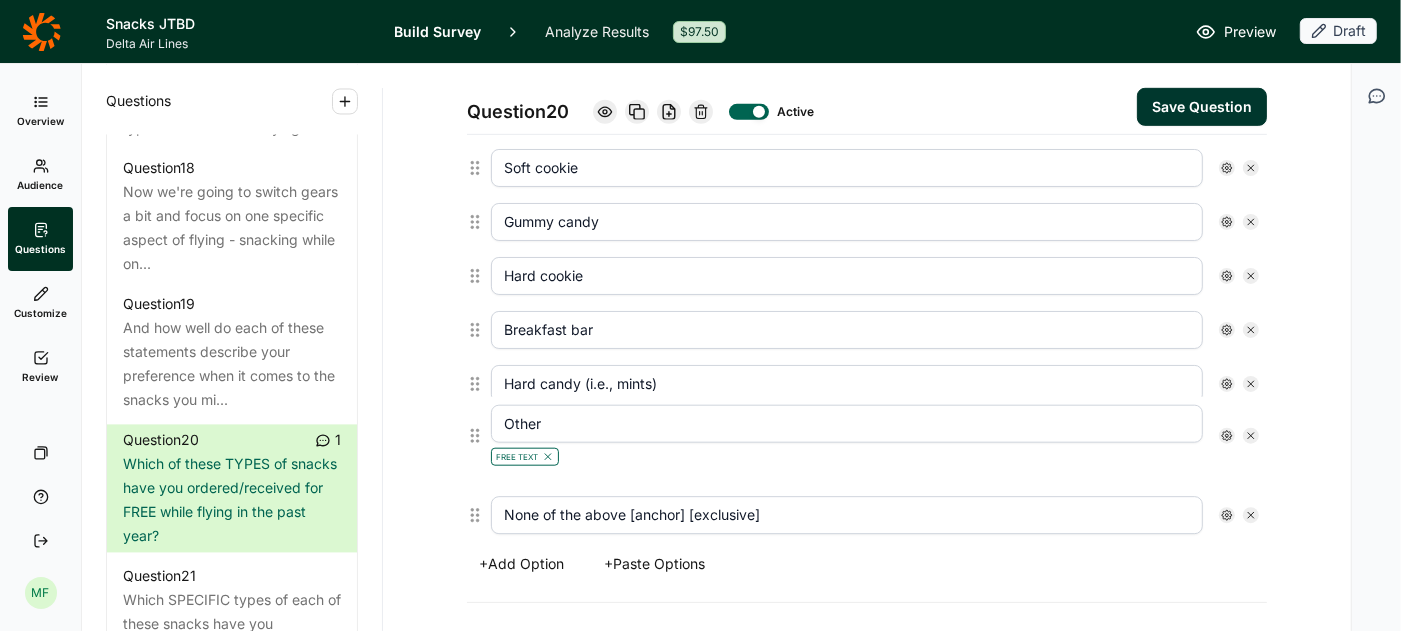 type on "Other" 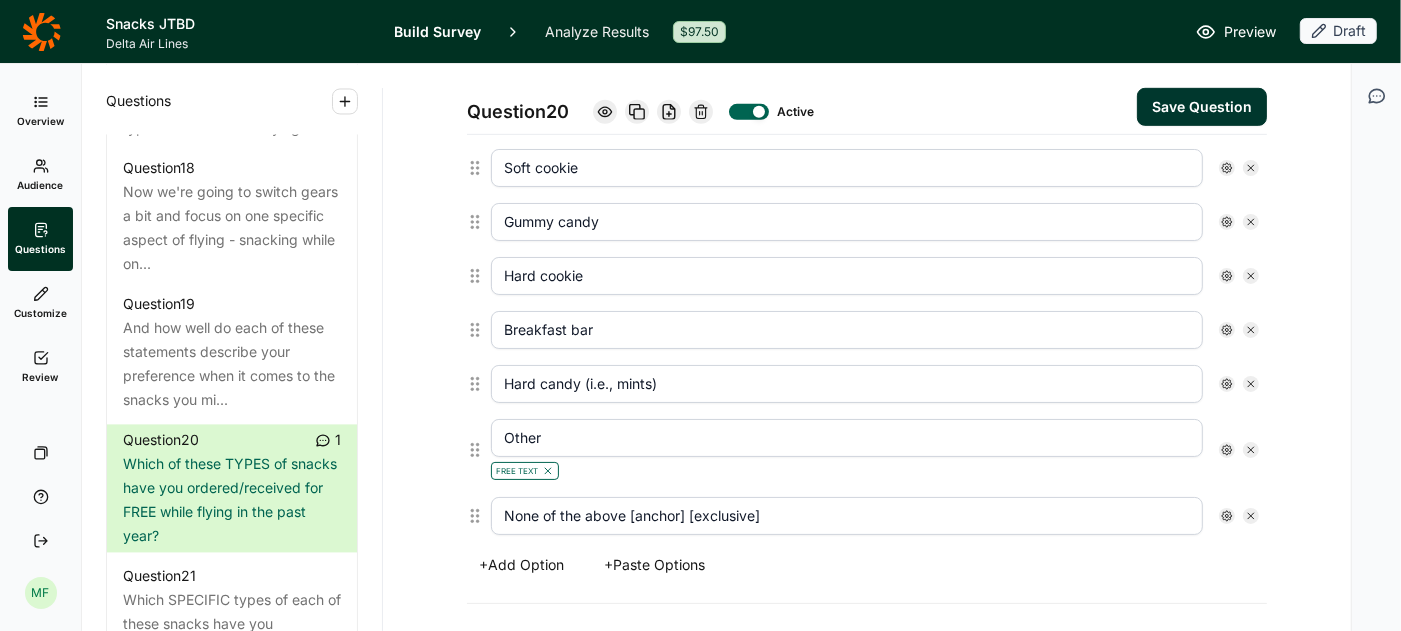 drag, startPoint x: 771, startPoint y: 507, endPoint x: 629, endPoint y: 504, distance: 142.0317 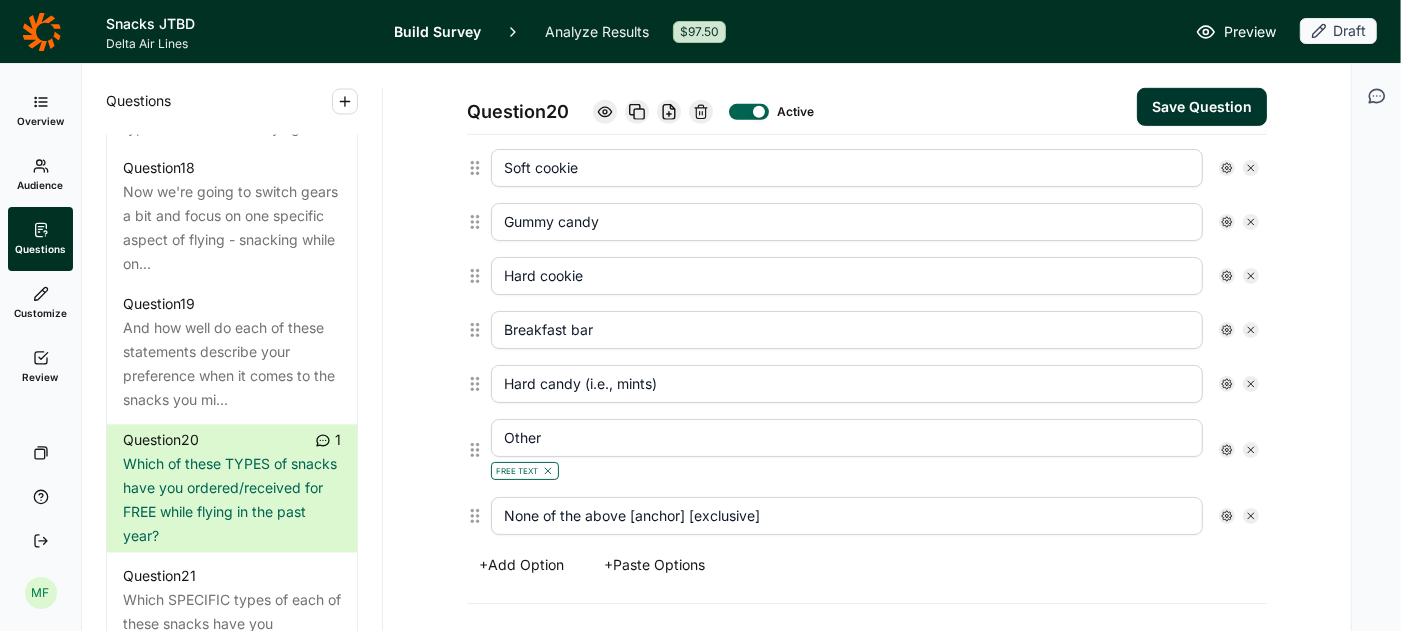click on "None of the above [anchor] [exclusive]" at bounding box center [847, 516] 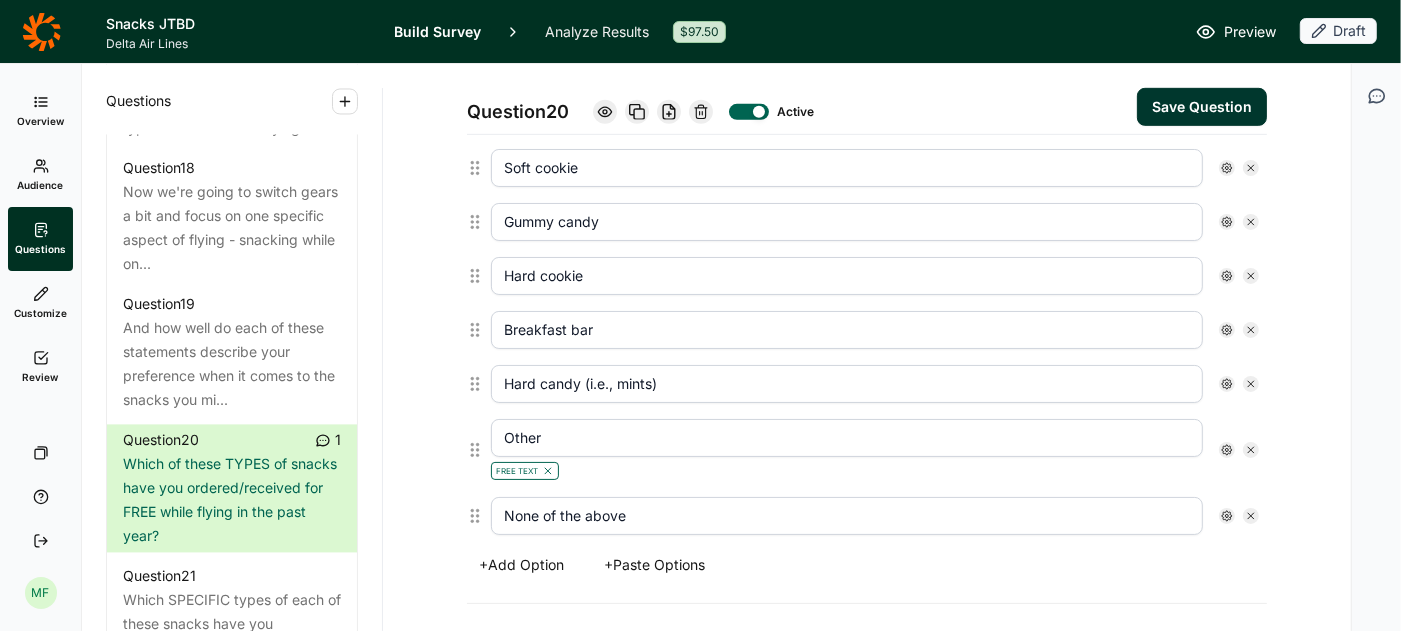 click on "None of the above" at bounding box center [847, 516] 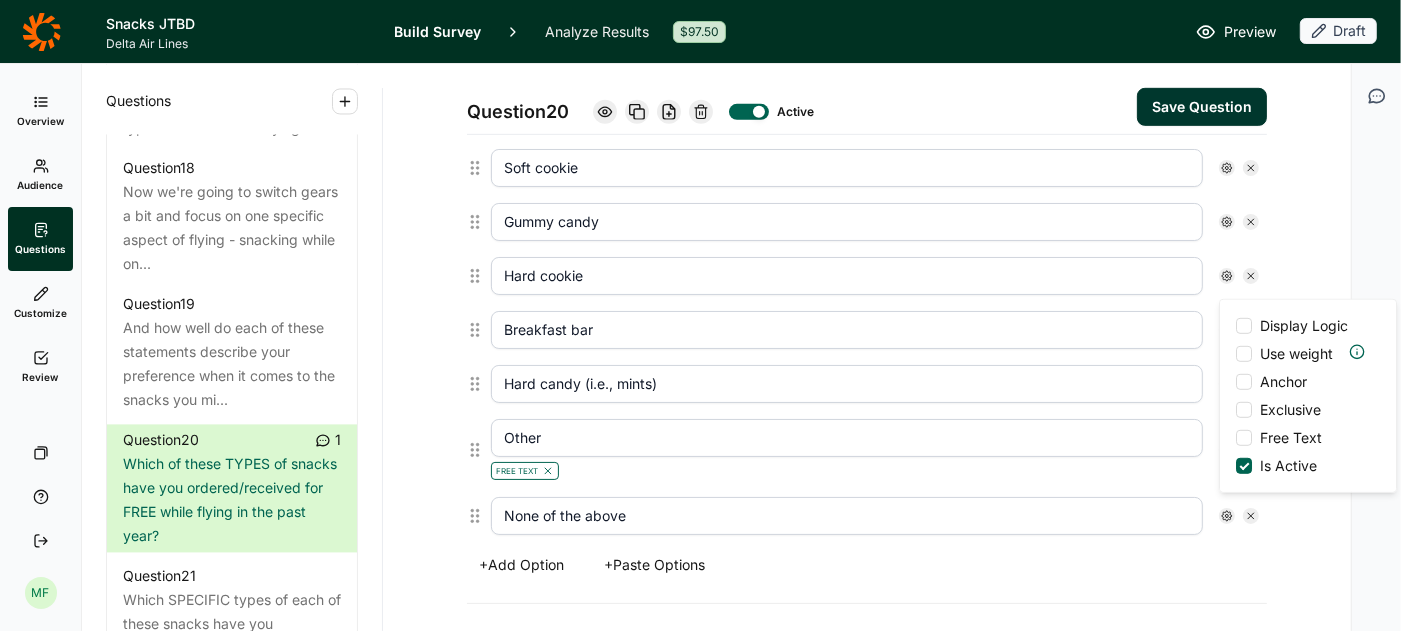 click at bounding box center (1244, 382) 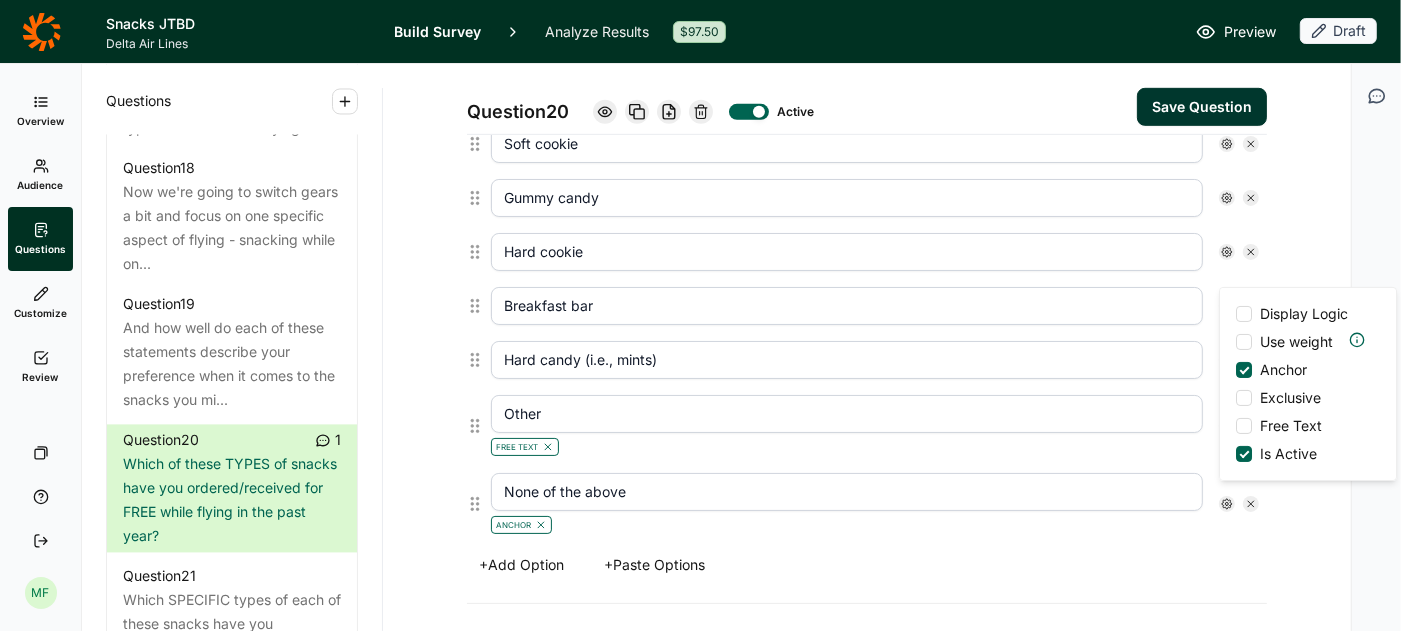 click at bounding box center [1244, 398] 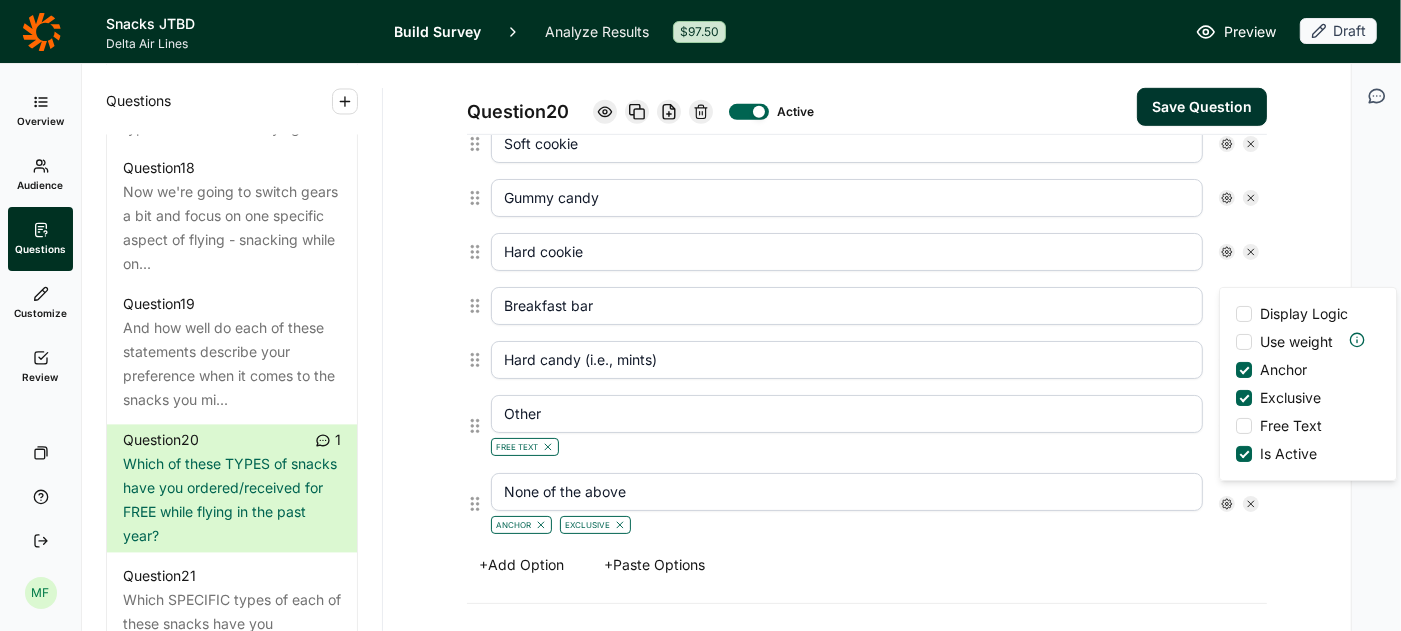click on "Options Nuts Chips Chocolate Granola bar Pretzels Dried fruit Soft cookie Gummy candy Hard cookie Breakfast bar Hard candy (i.e., mints) Other Free Text None of the above Anchor Exclusive Display Logic Use weight Anchor Exclusive Free Text Is Active +  Add Option +  Paste Options" at bounding box center [867, 174] 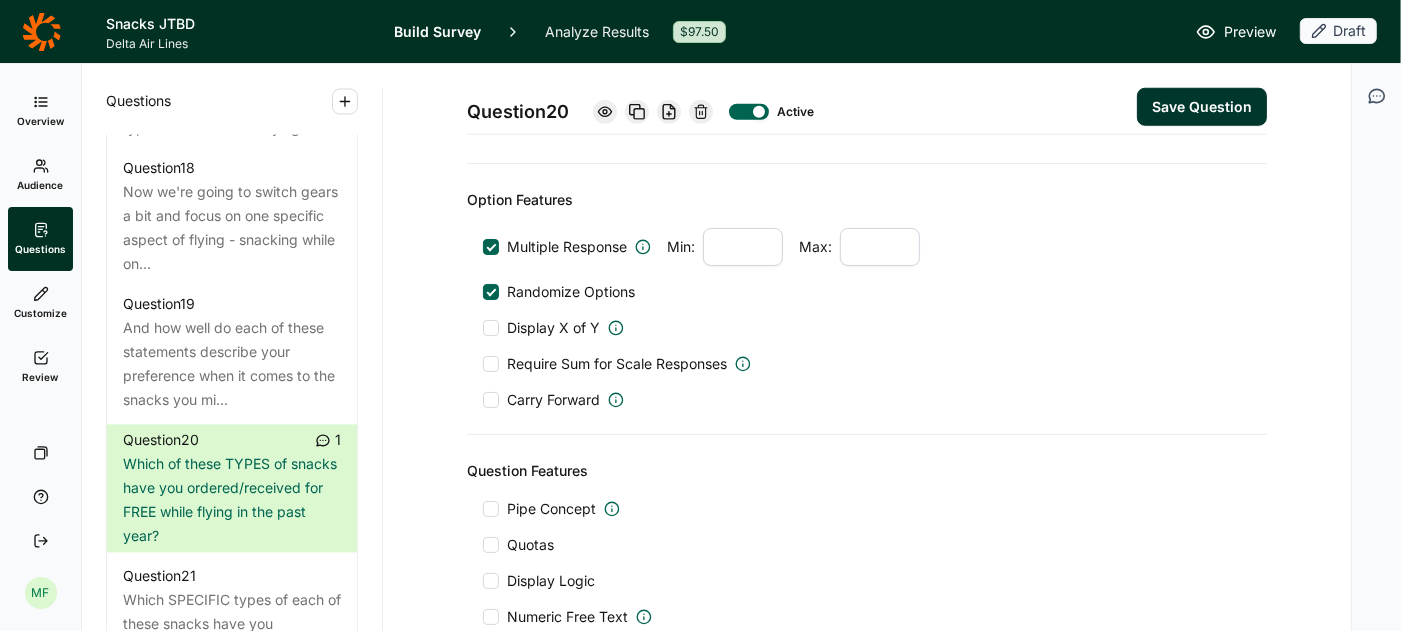 scroll, scrollTop: 1395, scrollLeft: 0, axis: vertical 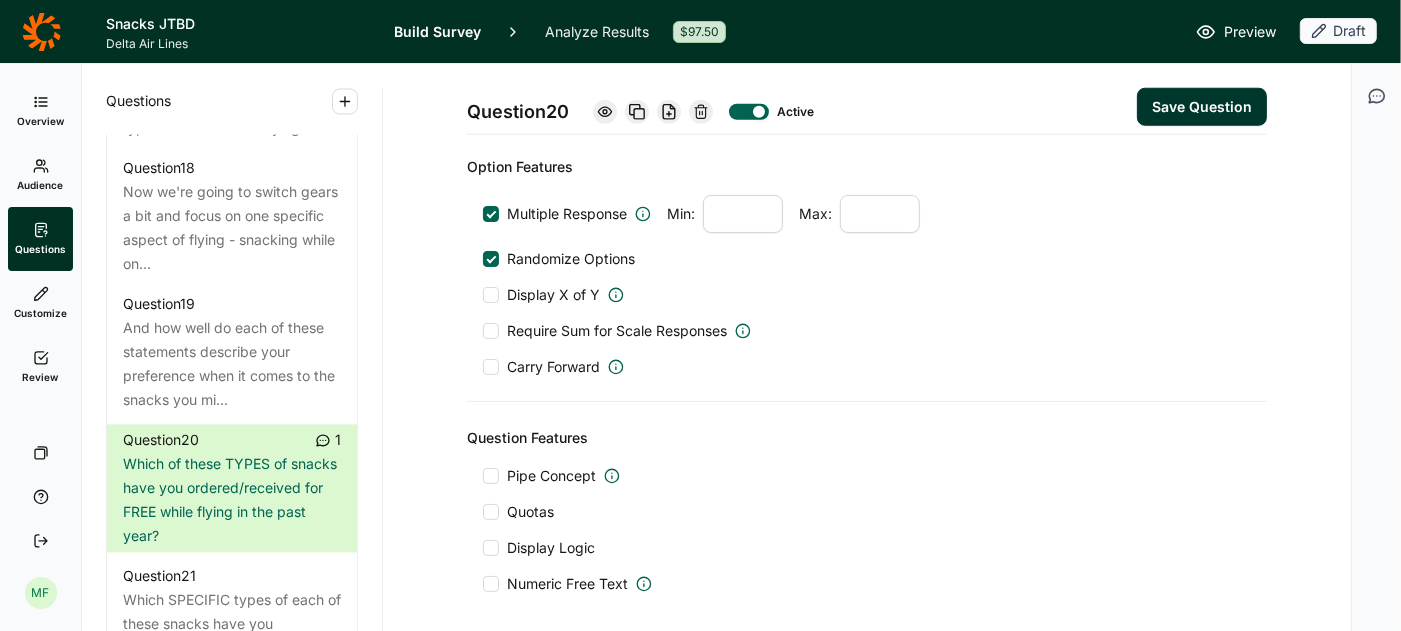 click on "Save Question" at bounding box center (1202, 107) 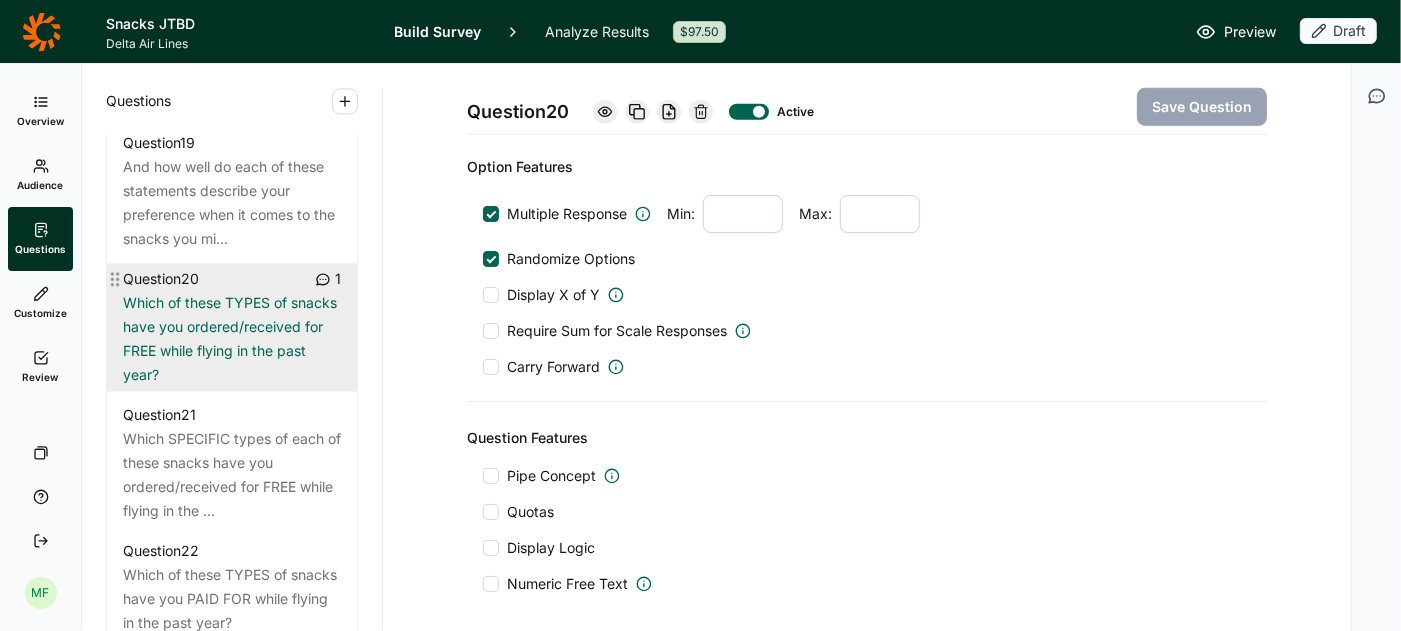 scroll, scrollTop: 3118, scrollLeft: 0, axis: vertical 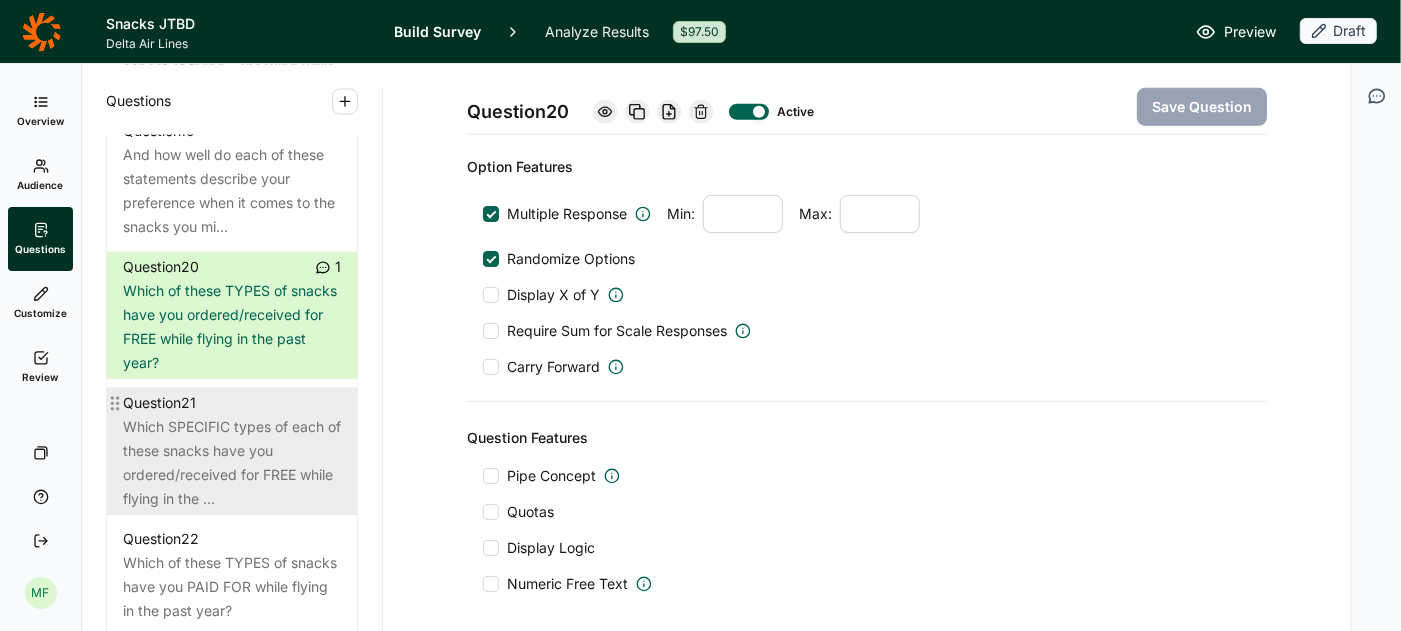 click on "Which SPECIFIC types of each of these snacks have you ordered/received for FREE while flying in the ..." at bounding box center (232, 463) 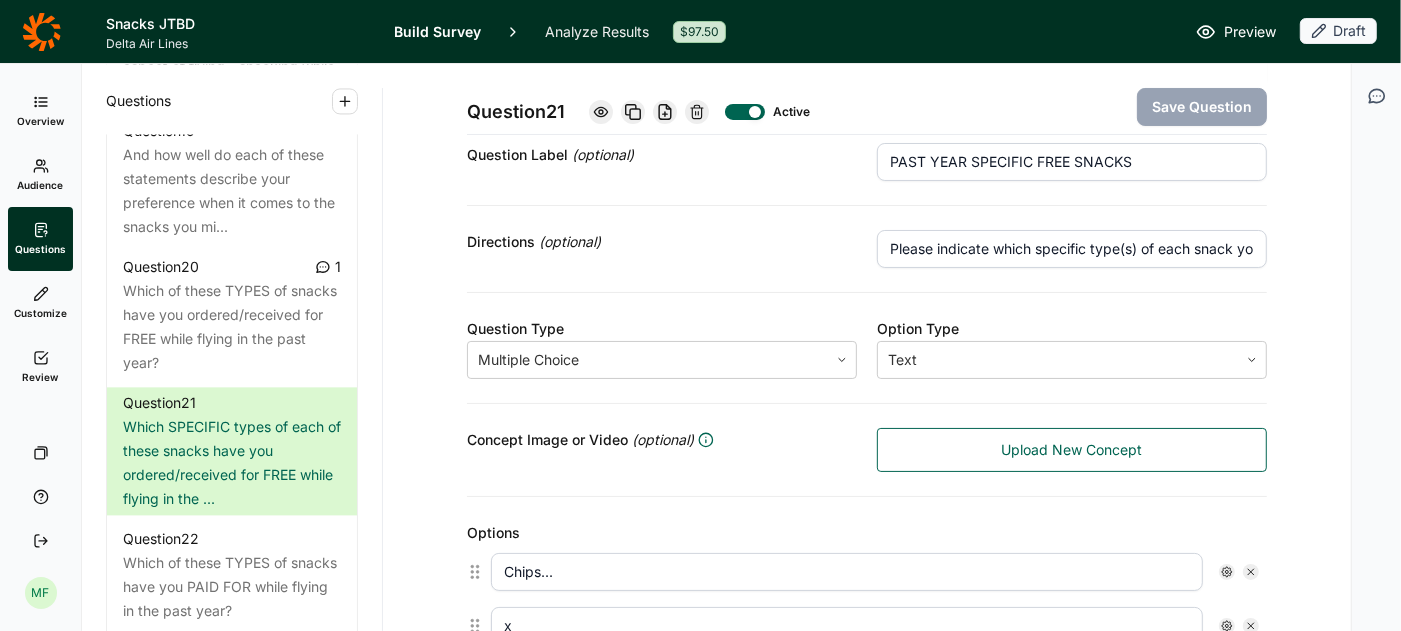 scroll, scrollTop: 0, scrollLeft: 0, axis: both 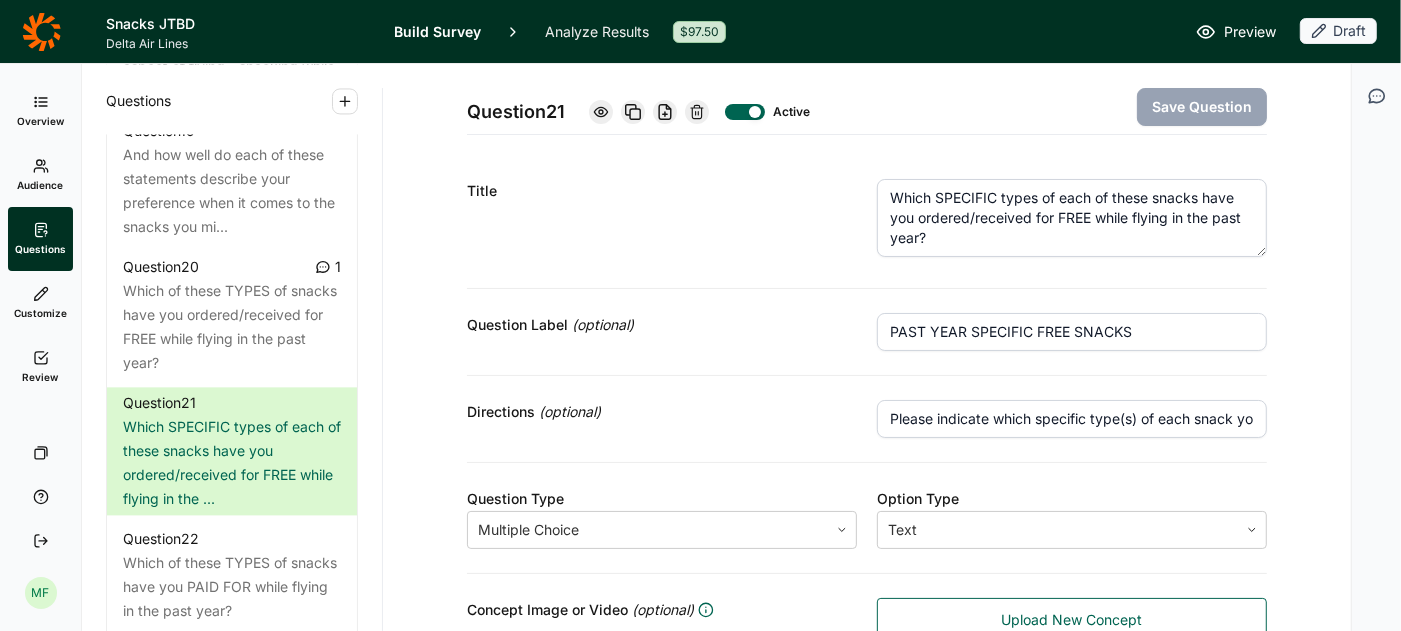 click on "Please indicate which specific type(s) of each snack you have ordered in the past year by clicking on the option and typing your response in the open text box." at bounding box center [1072, 419] 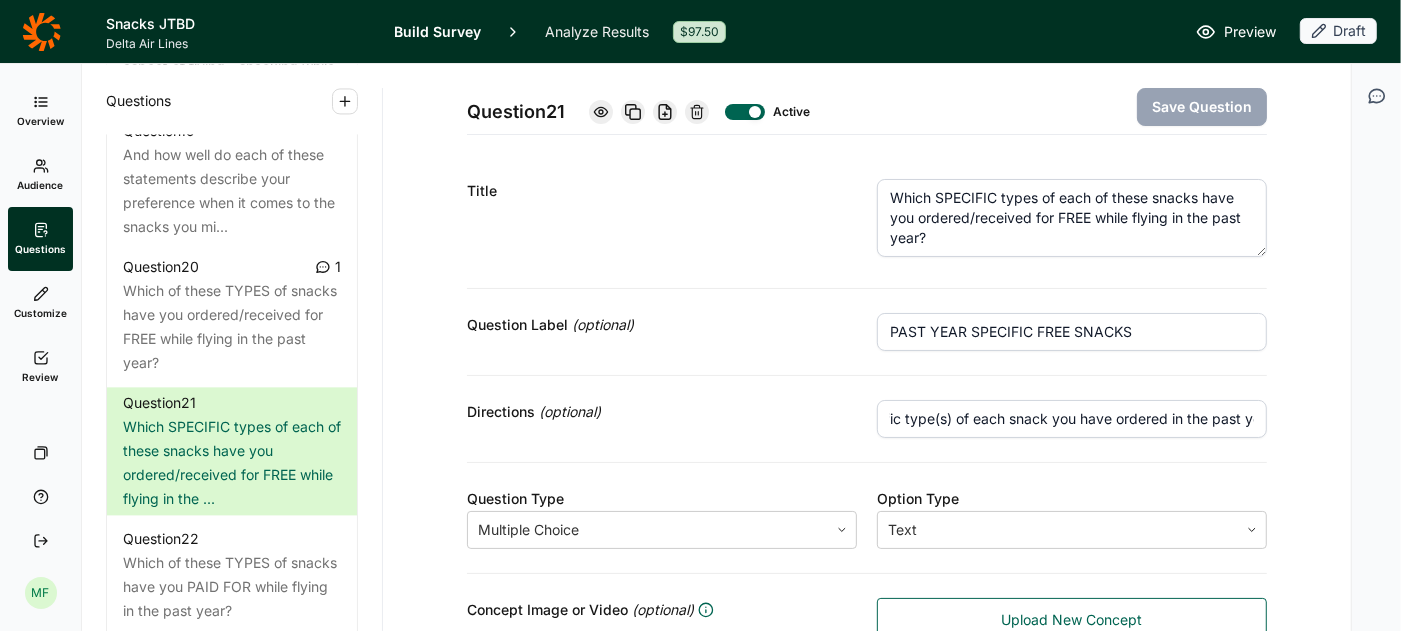 scroll, scrollTop: 0, scrollLeft: 369, axis: horizontal 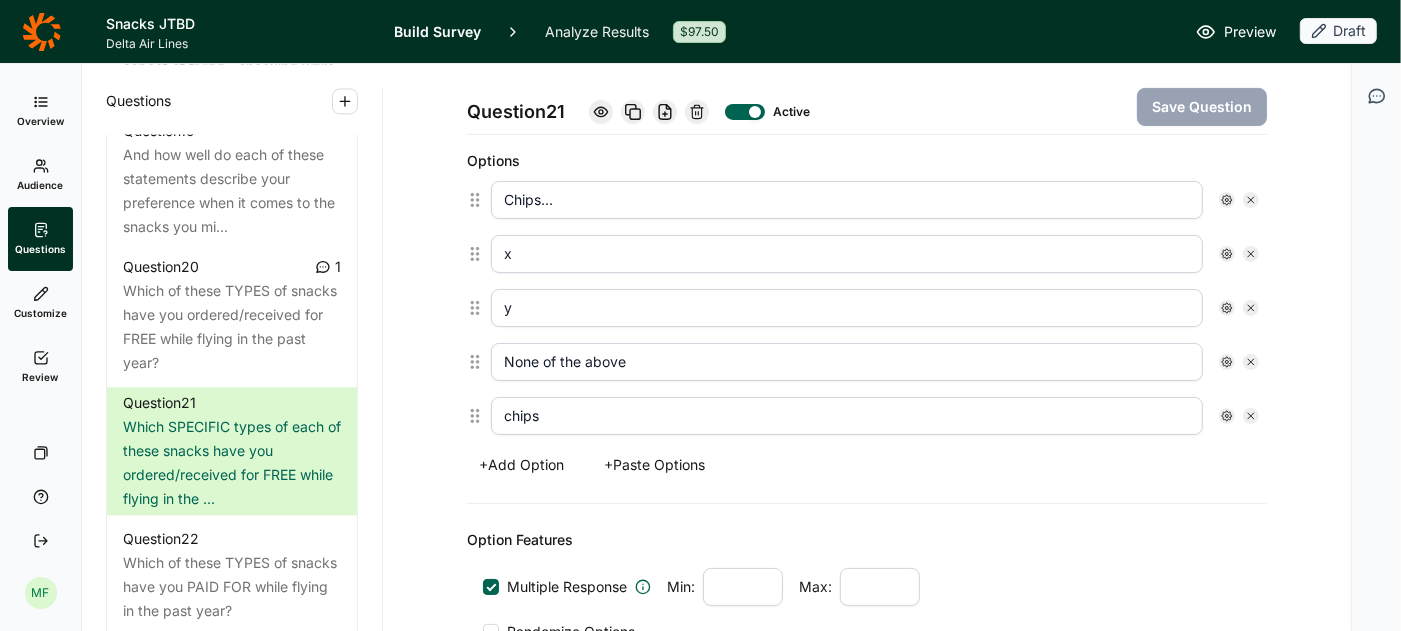 click on "+ Paste Options" at bounding box center [654, 465] 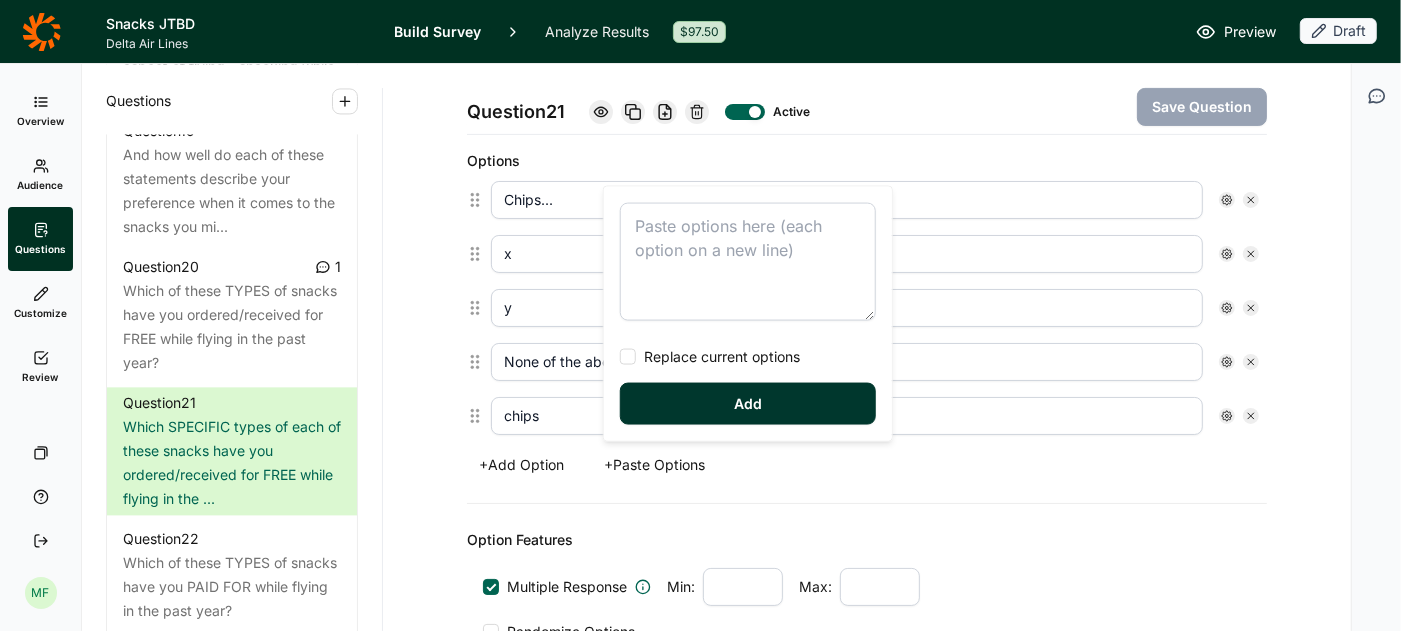 click at bounding box center (748, 262) 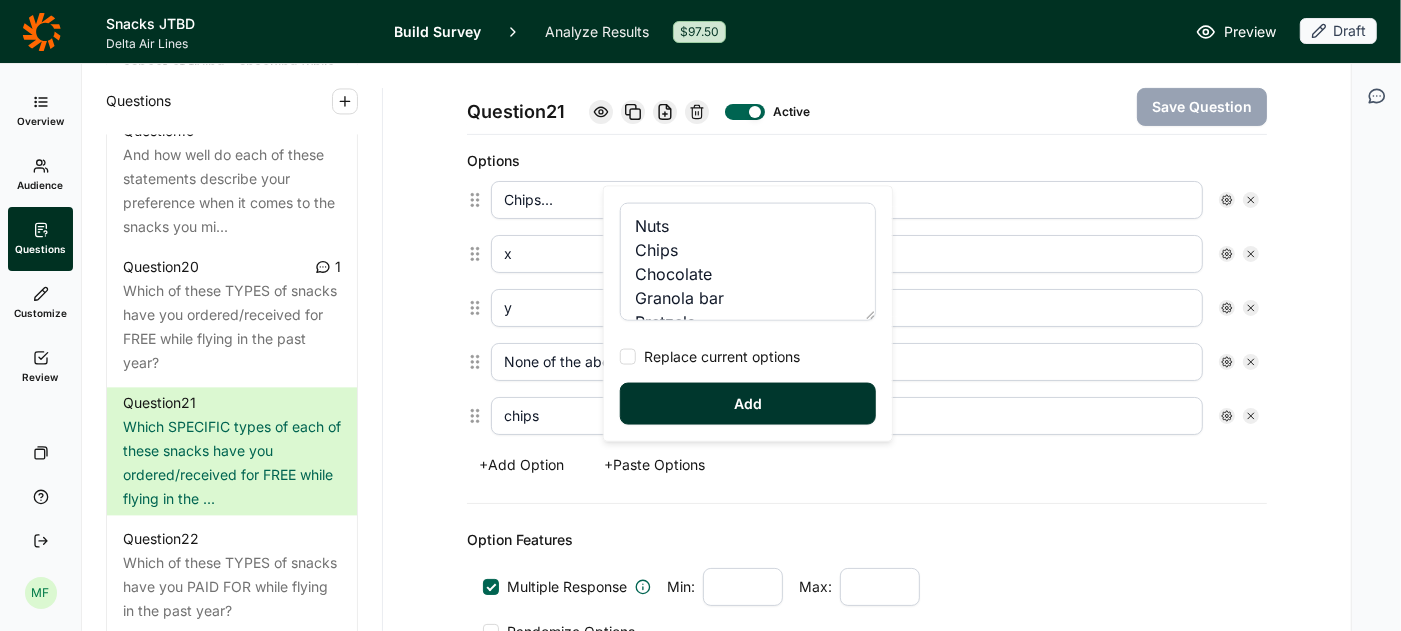 click at bounding box center (628, 357) 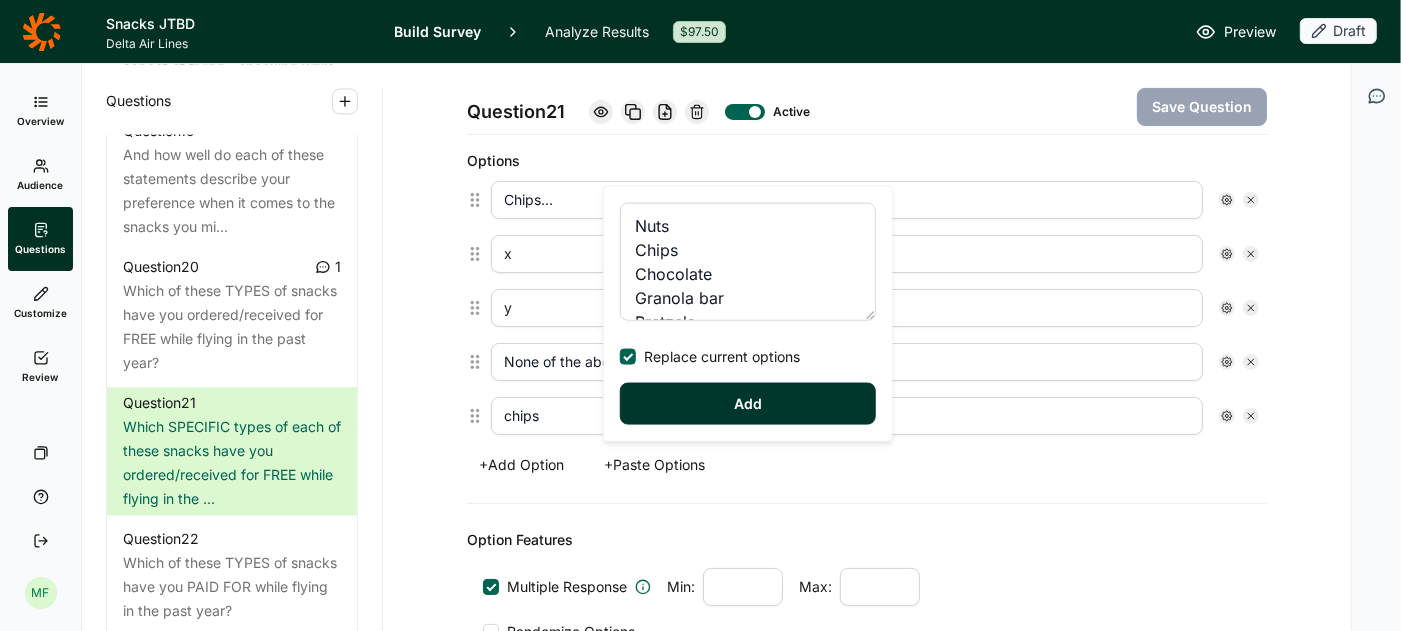 click on "Add" at bounding box center (748, 404) 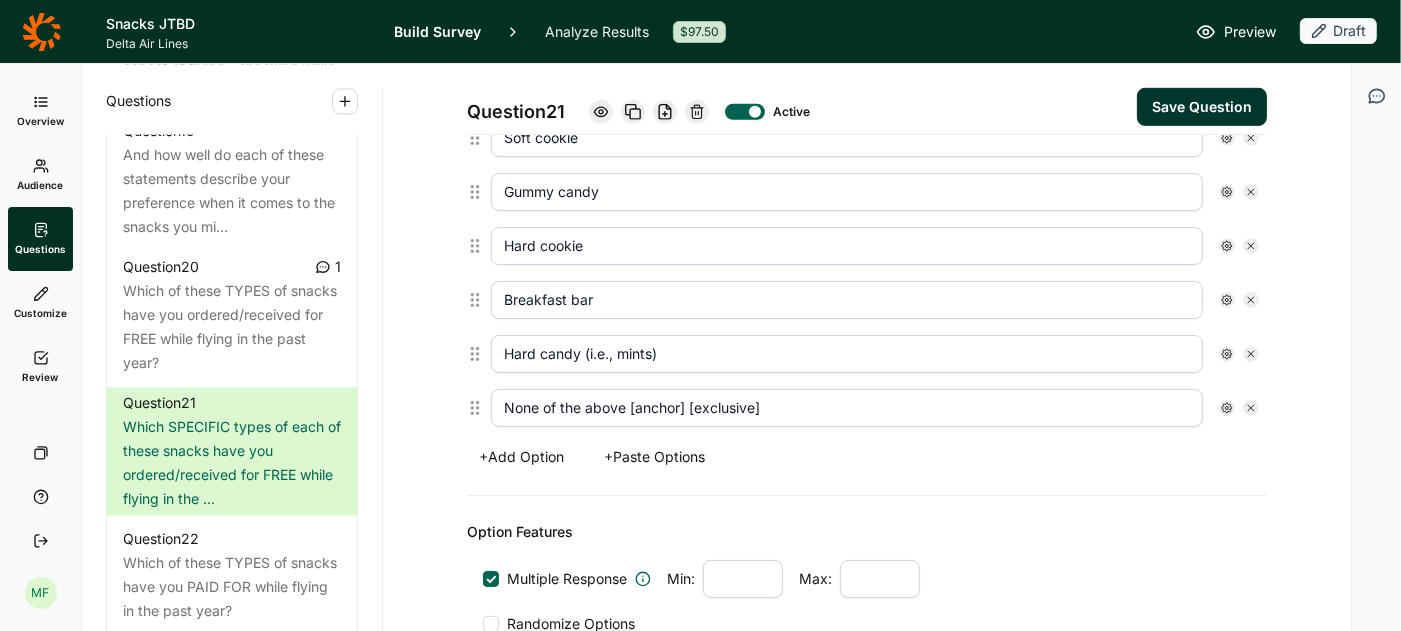 scroll, scrollTop: 893, scrollLeft: 0, axis: vertical 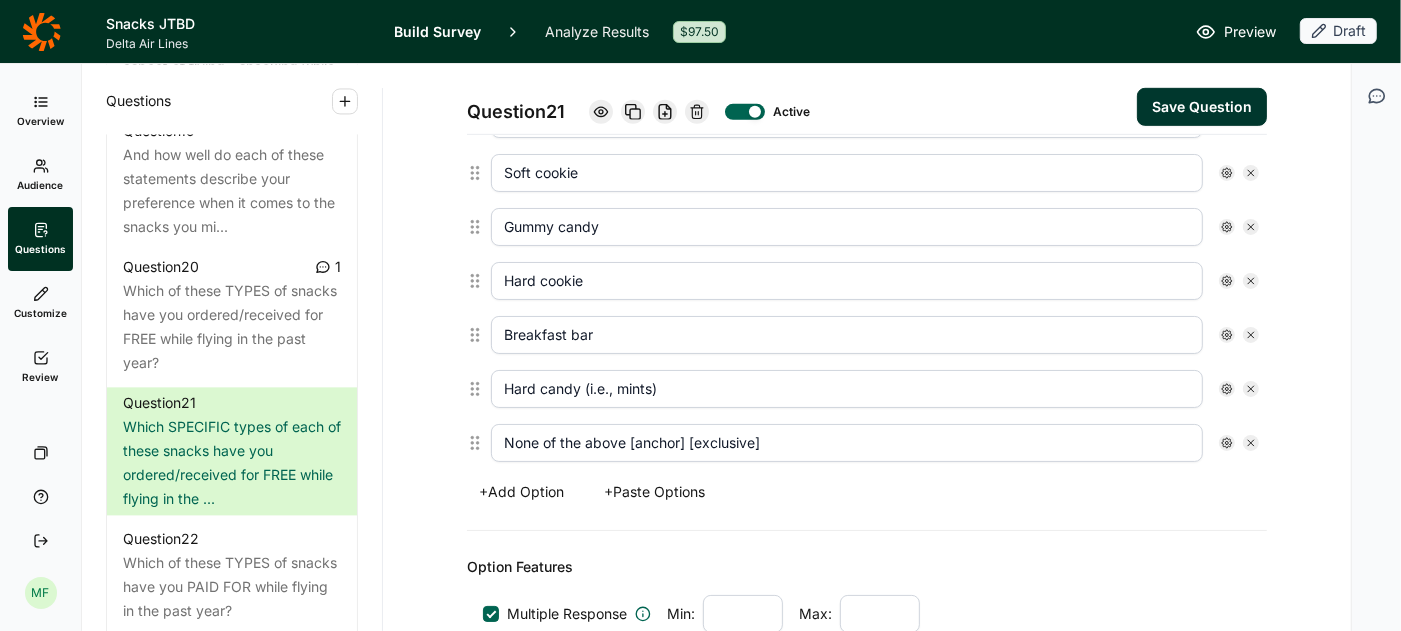 click at bounding box center (1239, 443) 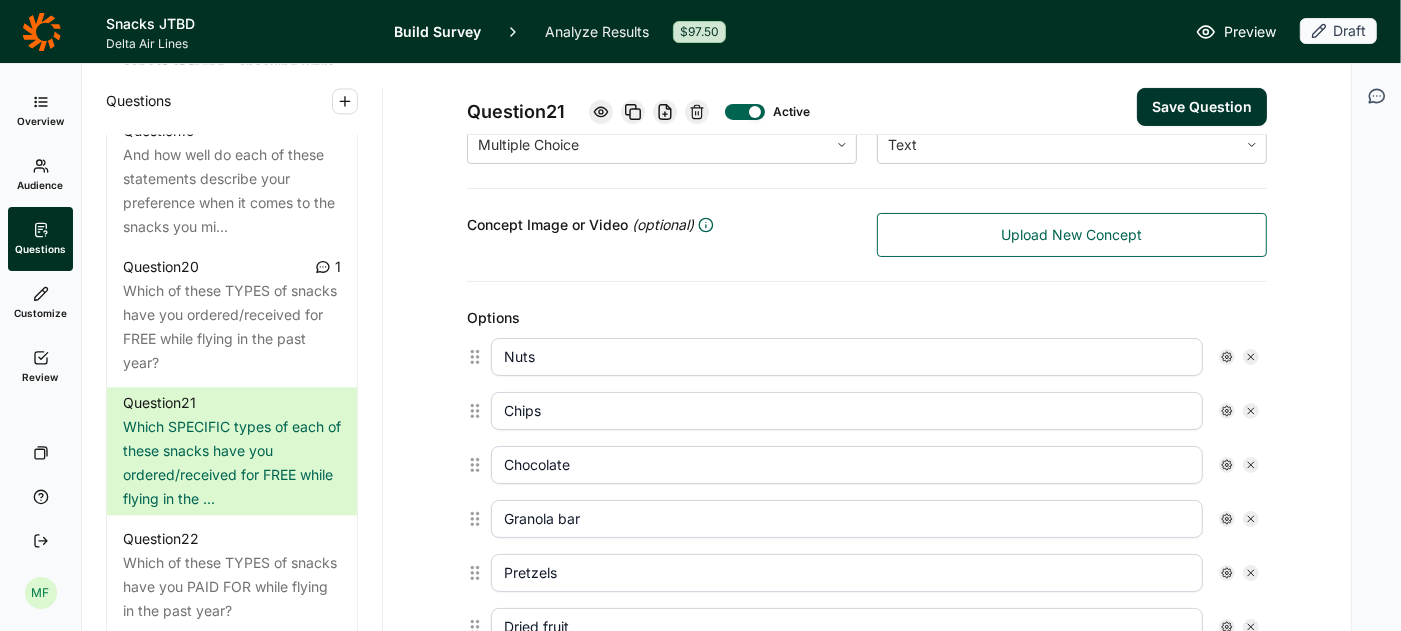 scroll, scrollTop: 322, scrollLeft: 0, axis: vertical 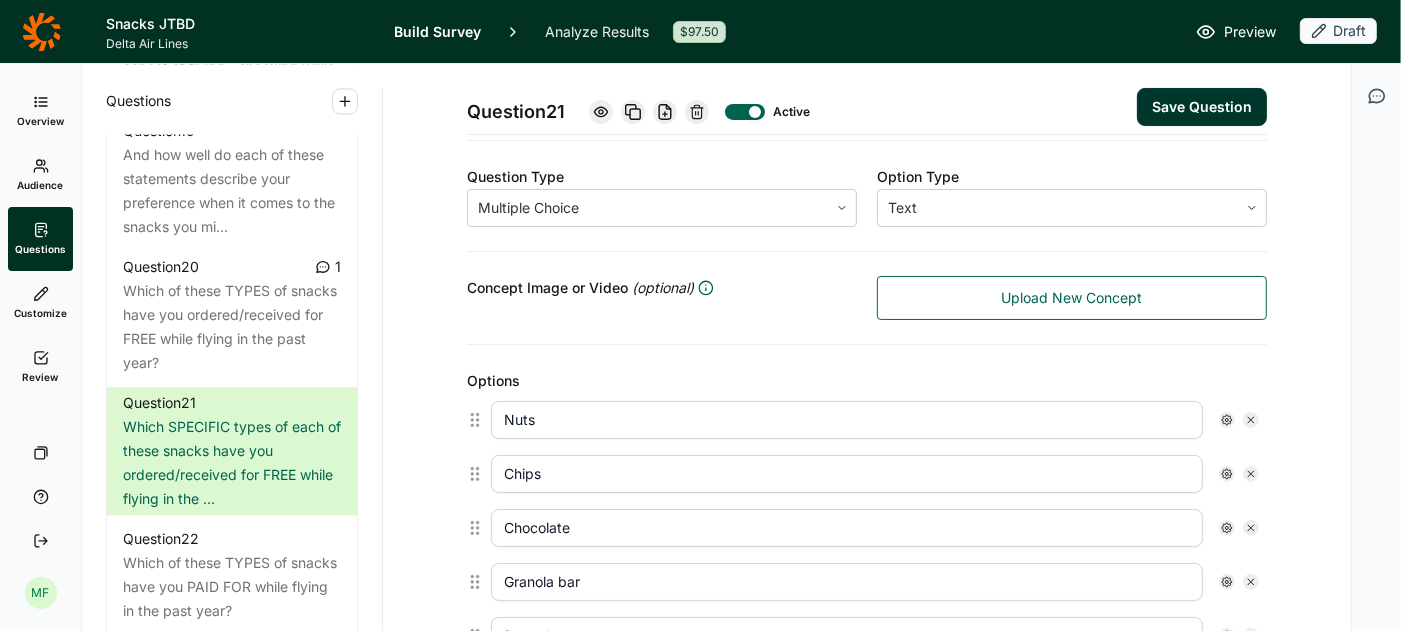 click on "Save Question" at bounding box center (1202, 107) 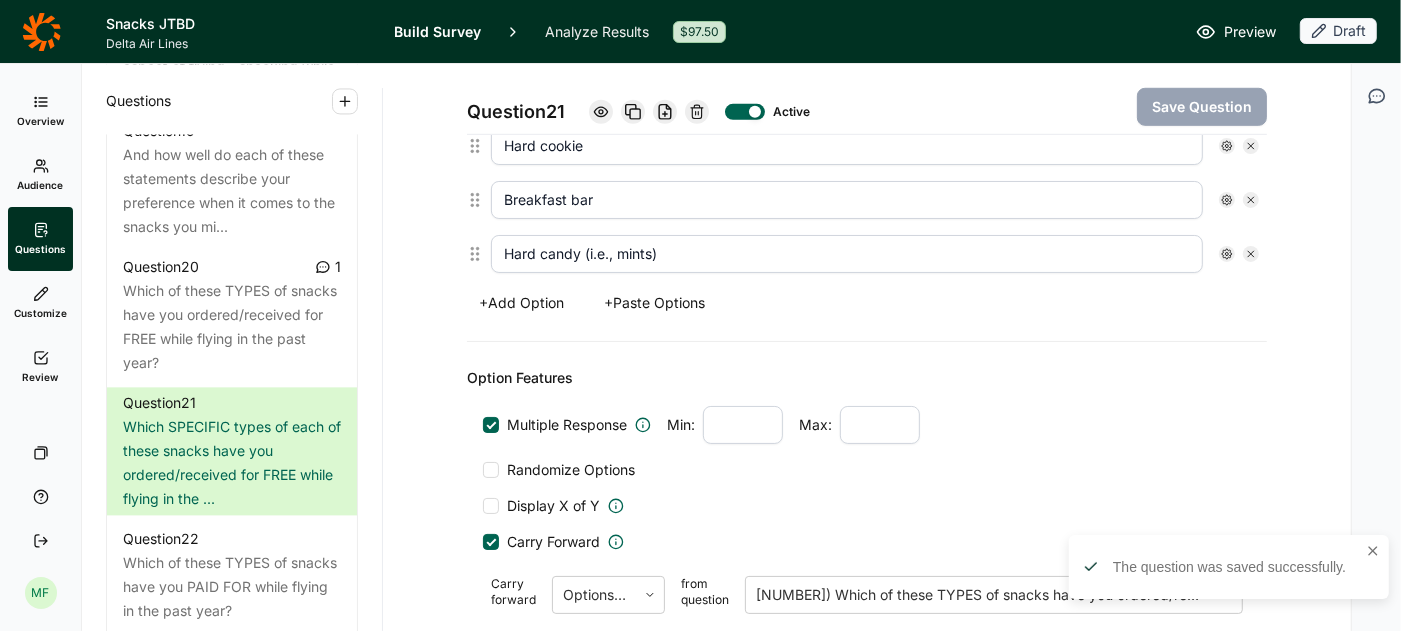 scroll, scrollTop: 1304, scrollLeft: 0, axis: vertical 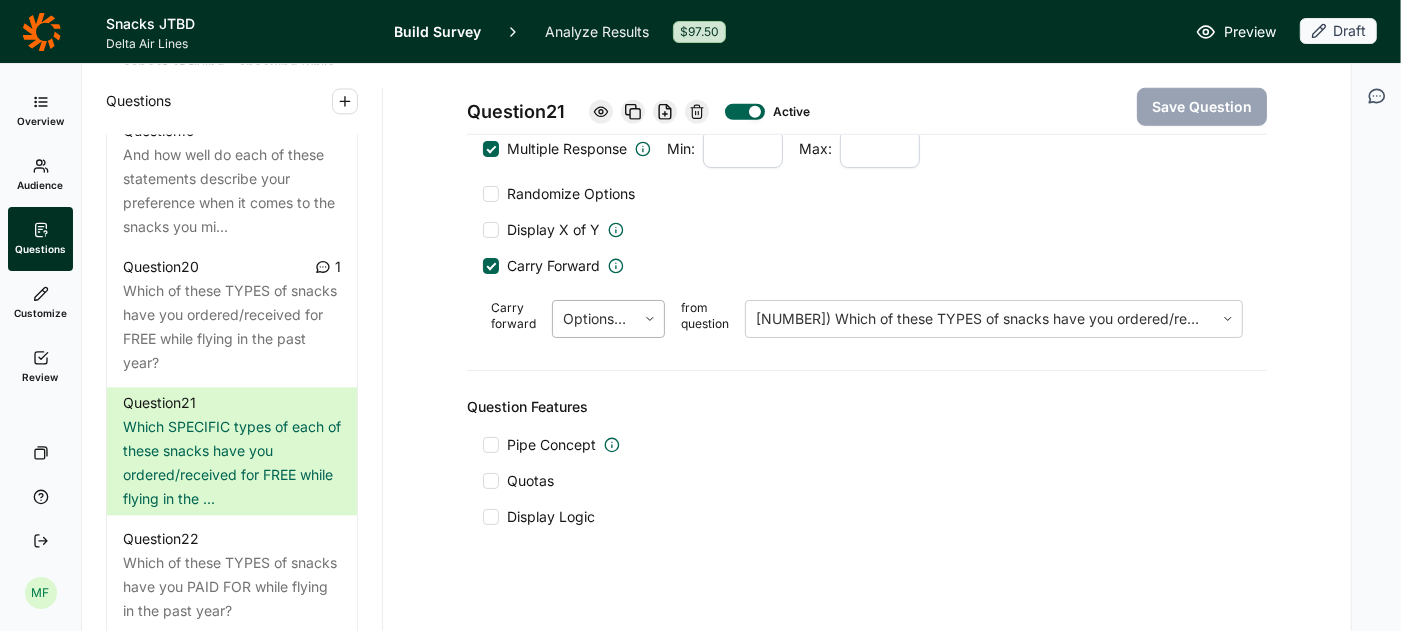 click at bounding box center [650, 319] 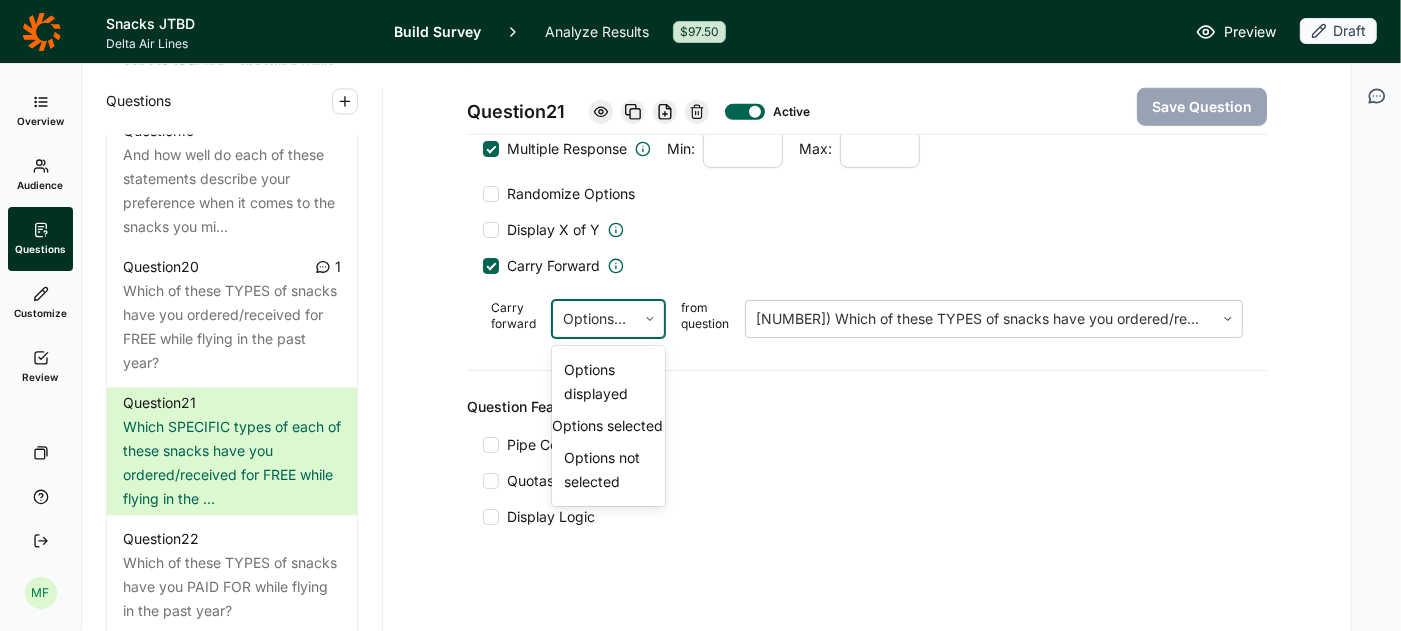 click on "Options selected" at bounding box center [608, 426] 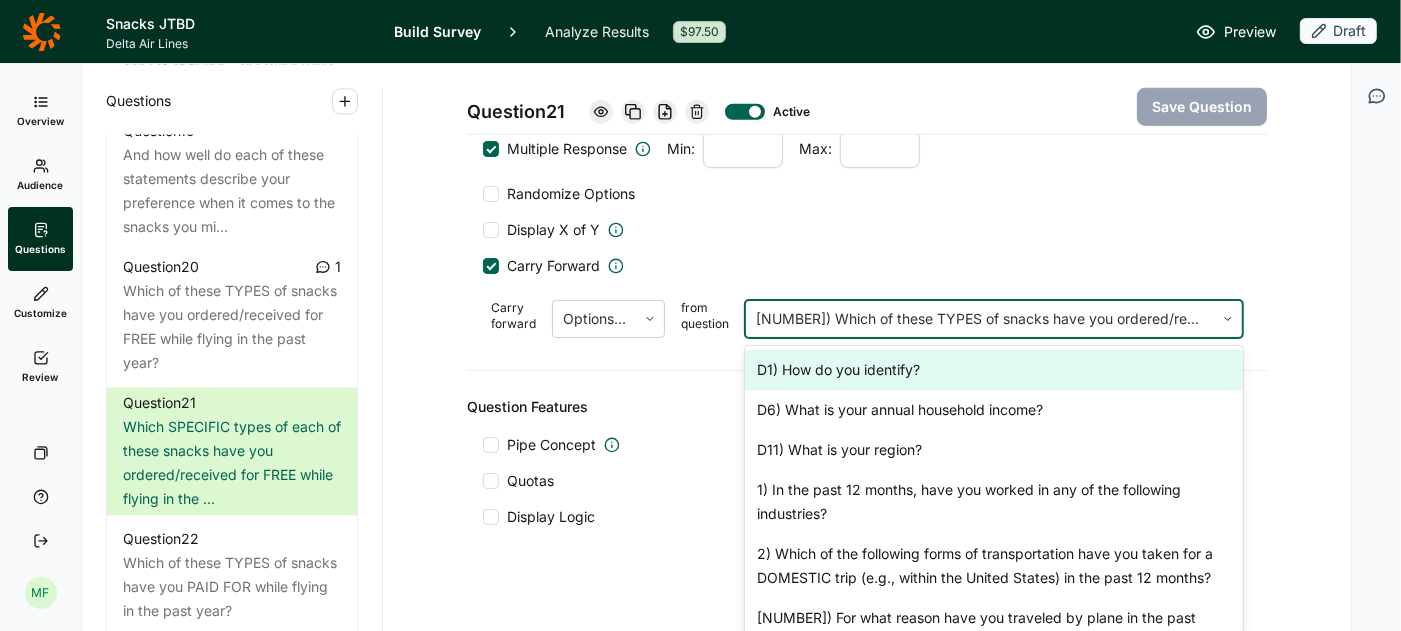 click at bounding box center (980, 319) 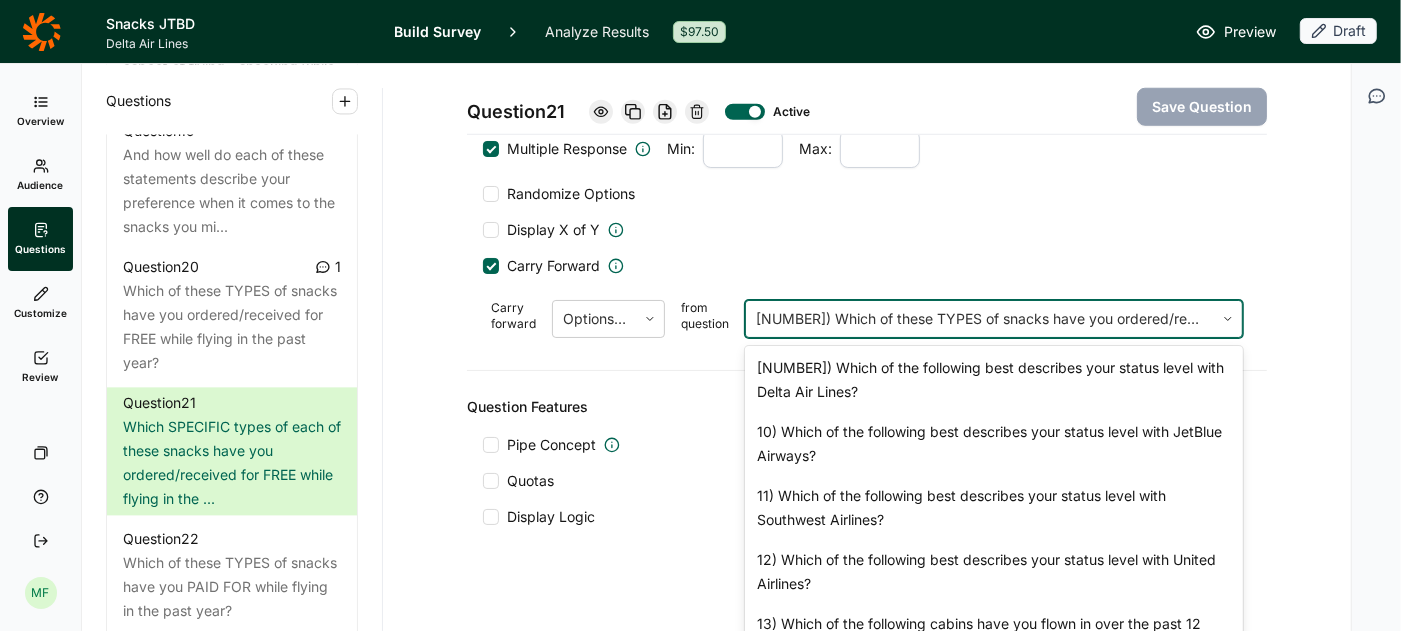 scroll, scrollTop: 660, scrollLeft: 0, axis: vertical 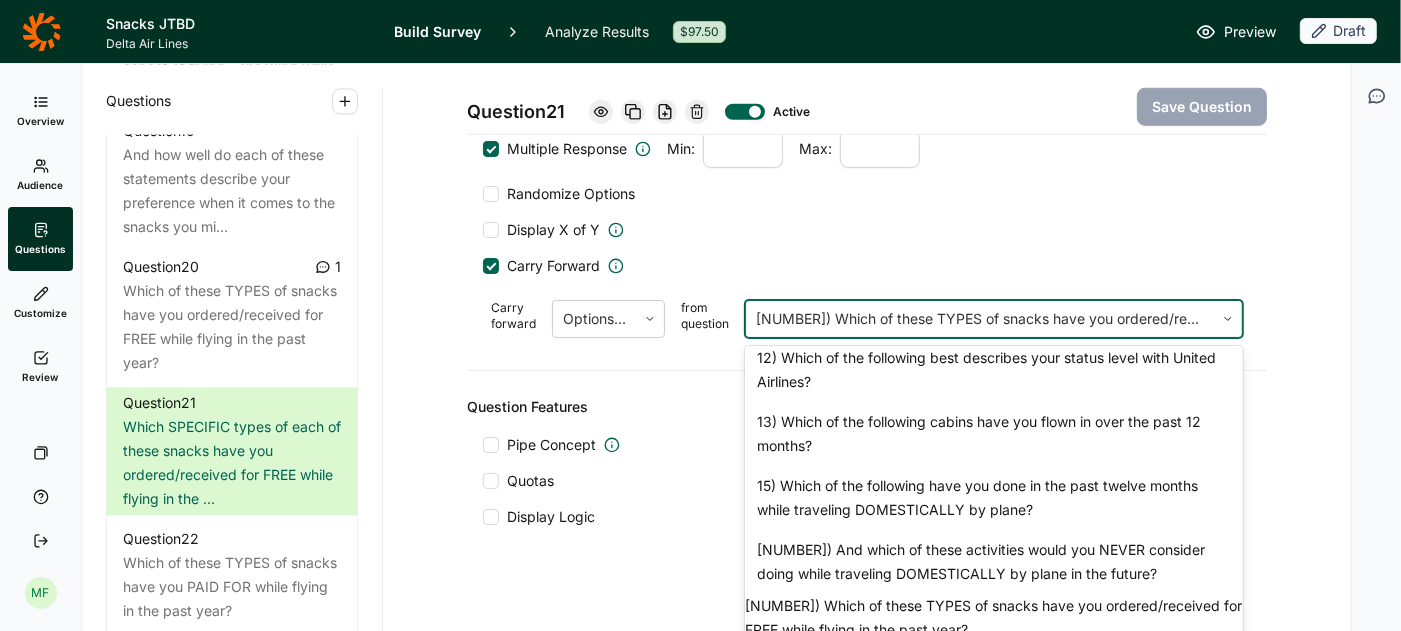 click on "[NUMBER]) Which of these TYPES of snacks have you ordered/received for FREE while flying in the past year?" at bounding box center [994, 618] 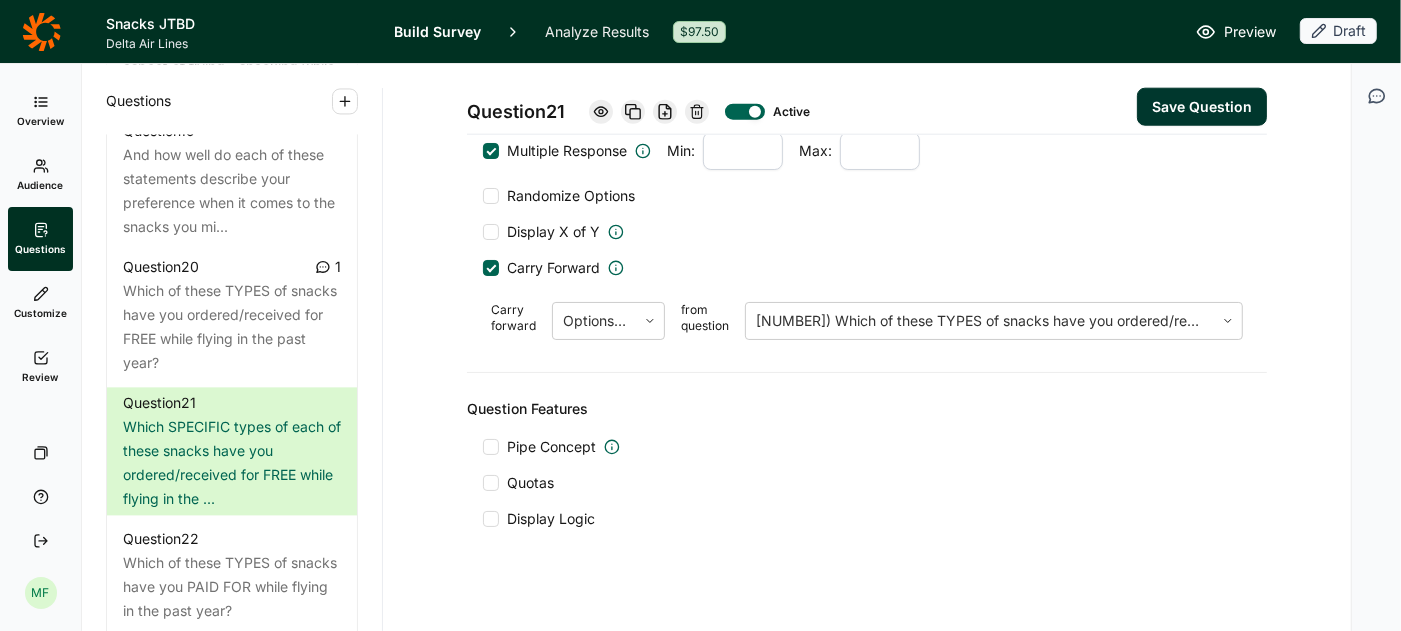 click on "Save Question" at bounding box center [1202, 107] 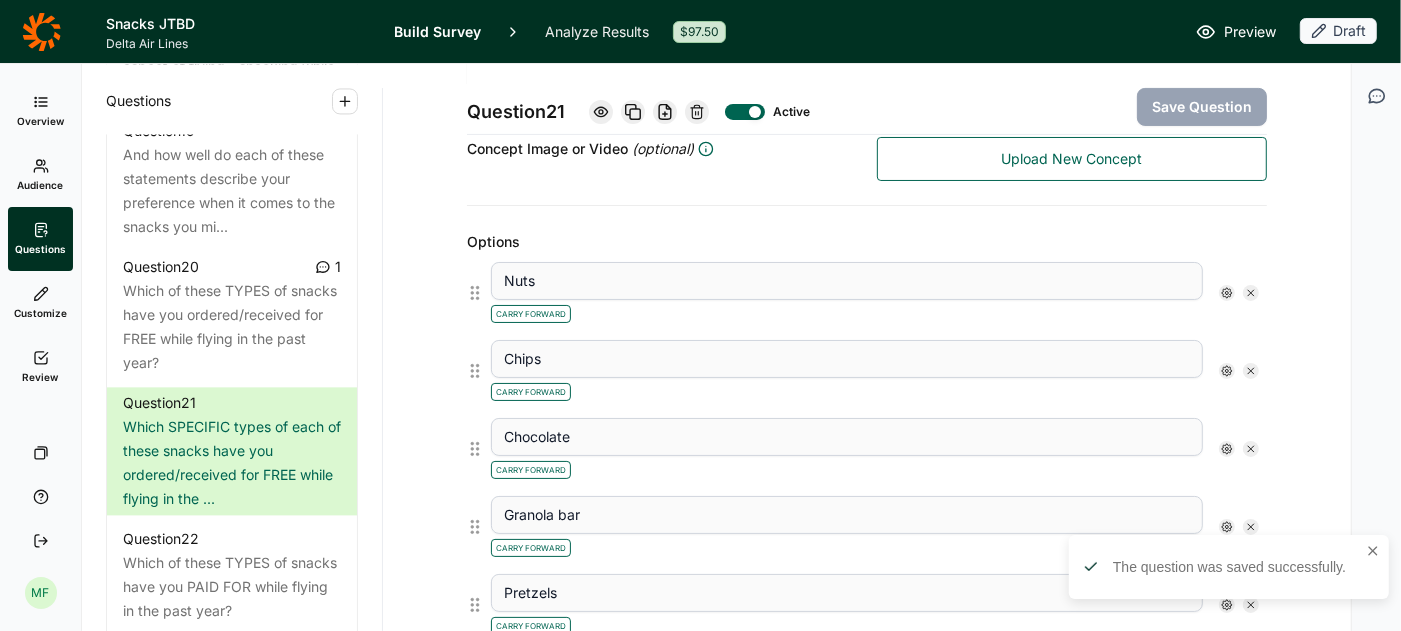 scroll, scrollTop: 458, scrollLeft: 0, axis: vertical 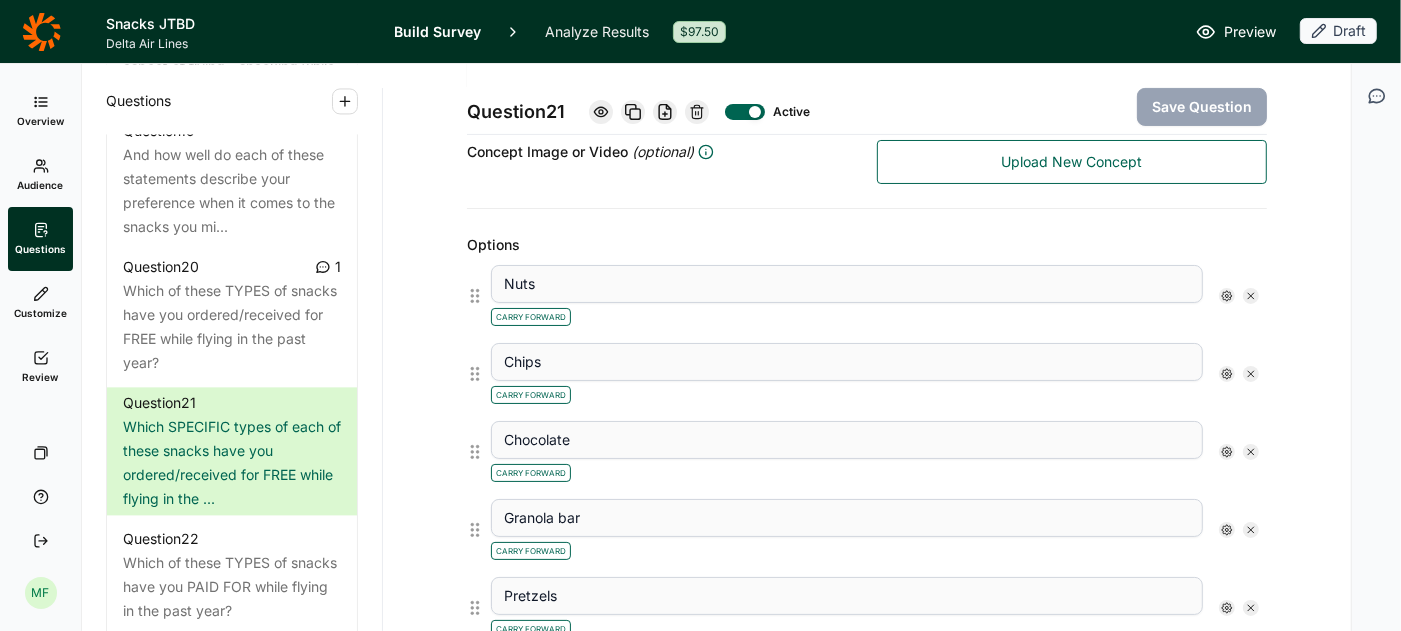 click 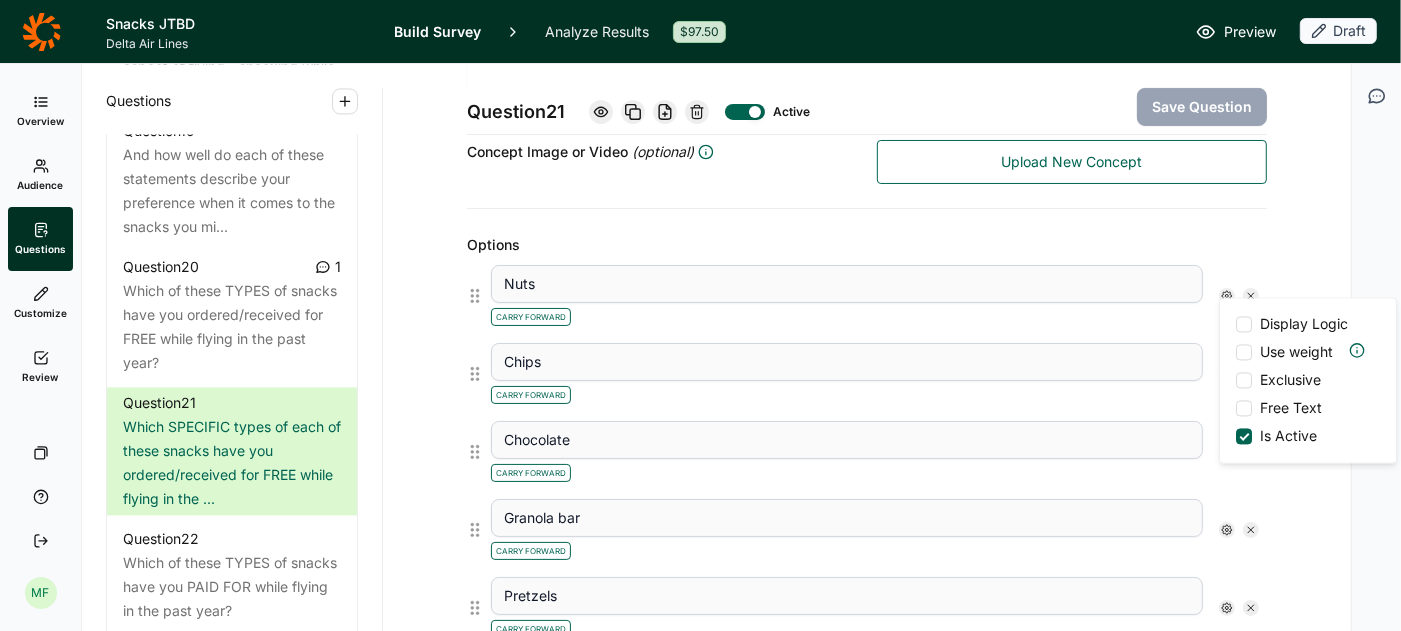 click at bounding box center (1244, 409) 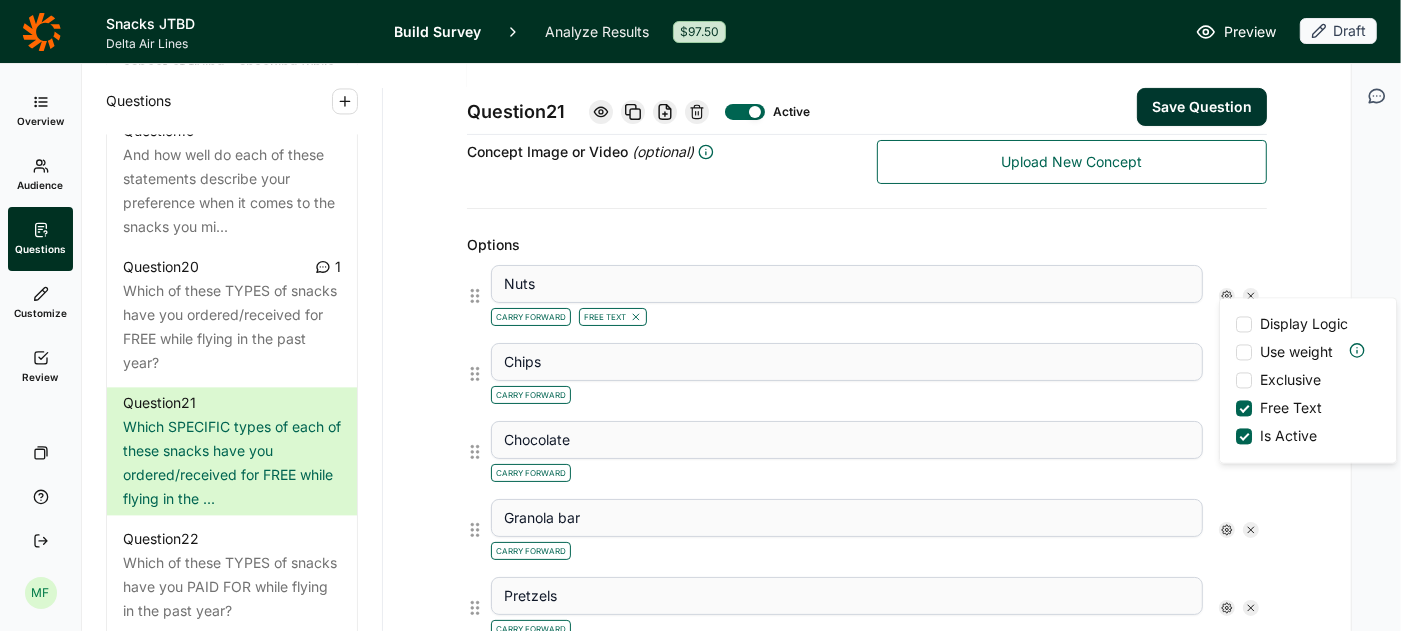 click on "Question  21 Active Save Question Title Which SPECIFIC types of each of these snacks have you ordered/received for FREE while flying in the past year? Question Label (optional) PAST YEAR SPECIFIC FREE SNACKS Directions (optional) Please indicate which specific type(s) of each snack you have ordered in the past year by clicking on the option and typing your response in the open text box. Question Type Multiple Choice Option Type Text Concept Image or Video (optional) Upload New Concept Options Nuts Carry Forward Free Text Display Logic Use weight Exclusive Free Text Is Active Chips Carry Forward Chocolate Carry Forward Granola bar Carry Forward Pretzels Carry Forward Dried fruit Carry Forward Soft cookie Carry Forward Gummy candy Carry Forward Hard cookie Carry Forward Breakfast bar Carry Forward Hard candy (i.e., mints) Carry Forward Other Carry Forward None of the above Carry Forward +  Add Option +  Paste Options Option Features Multiple Response Min: Max: Randomize Options Display X of Y Carry Forward from" at bounding box center (867, 795) 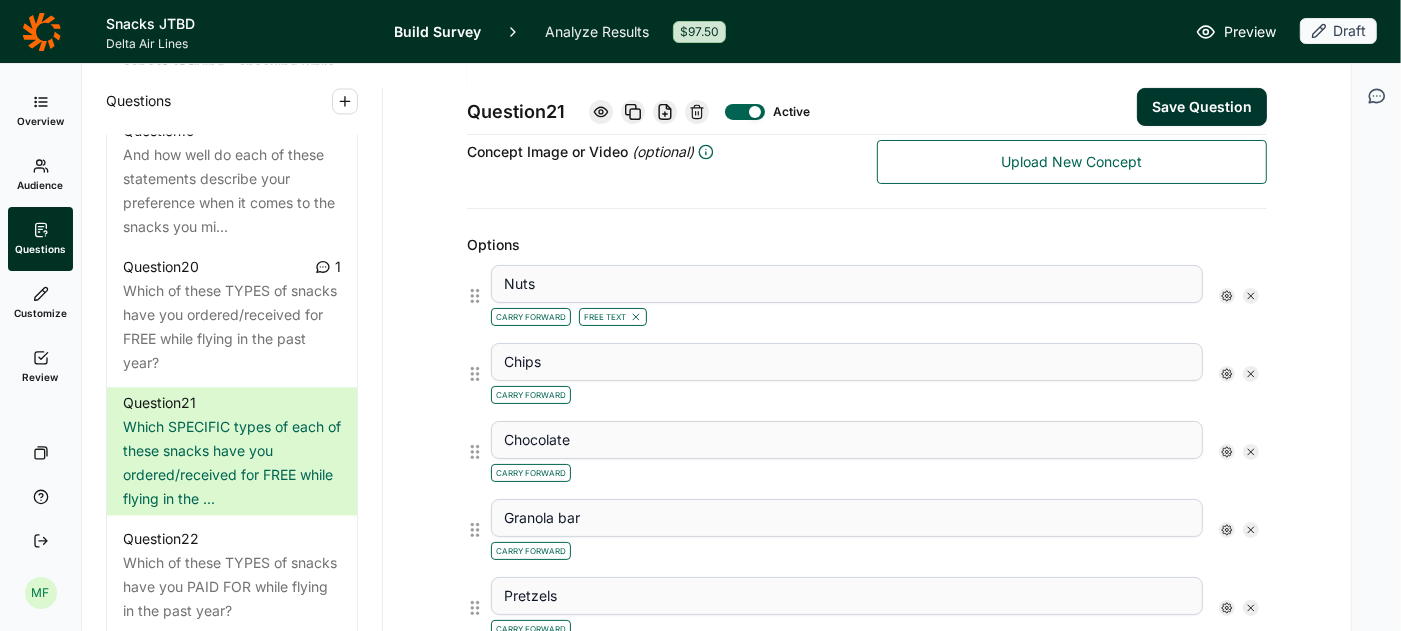 click 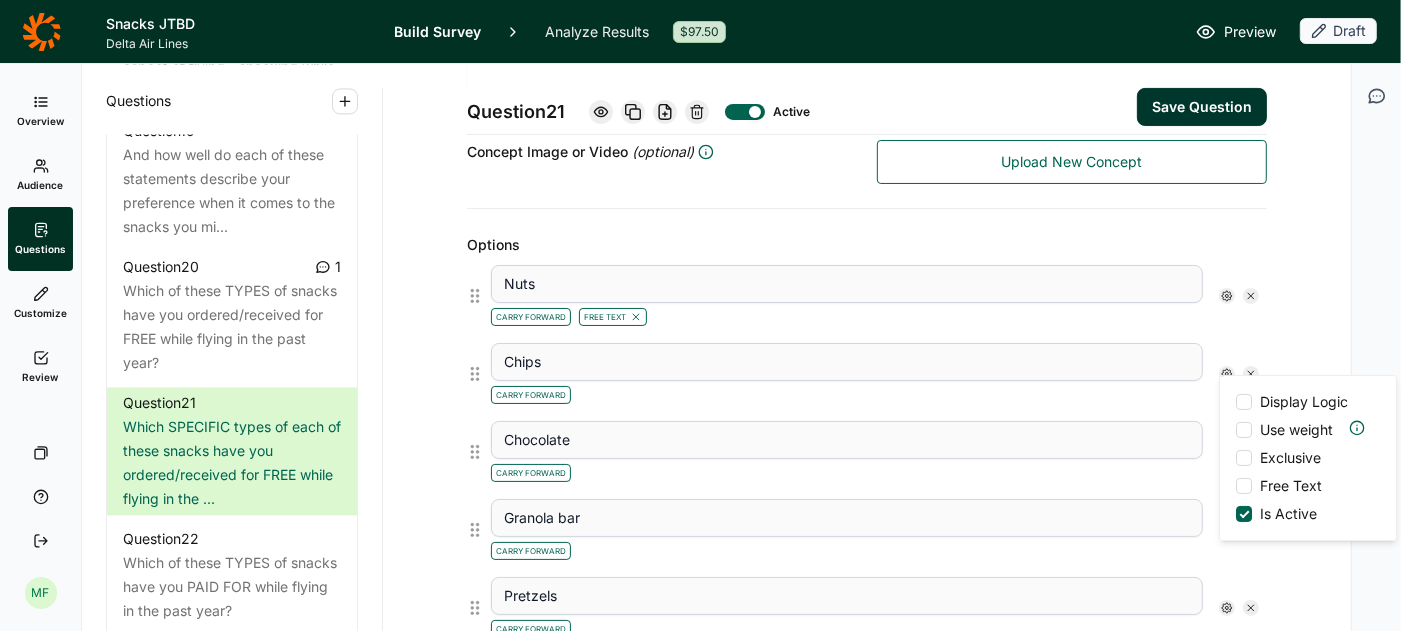 click at bounding box center (1244, 486) 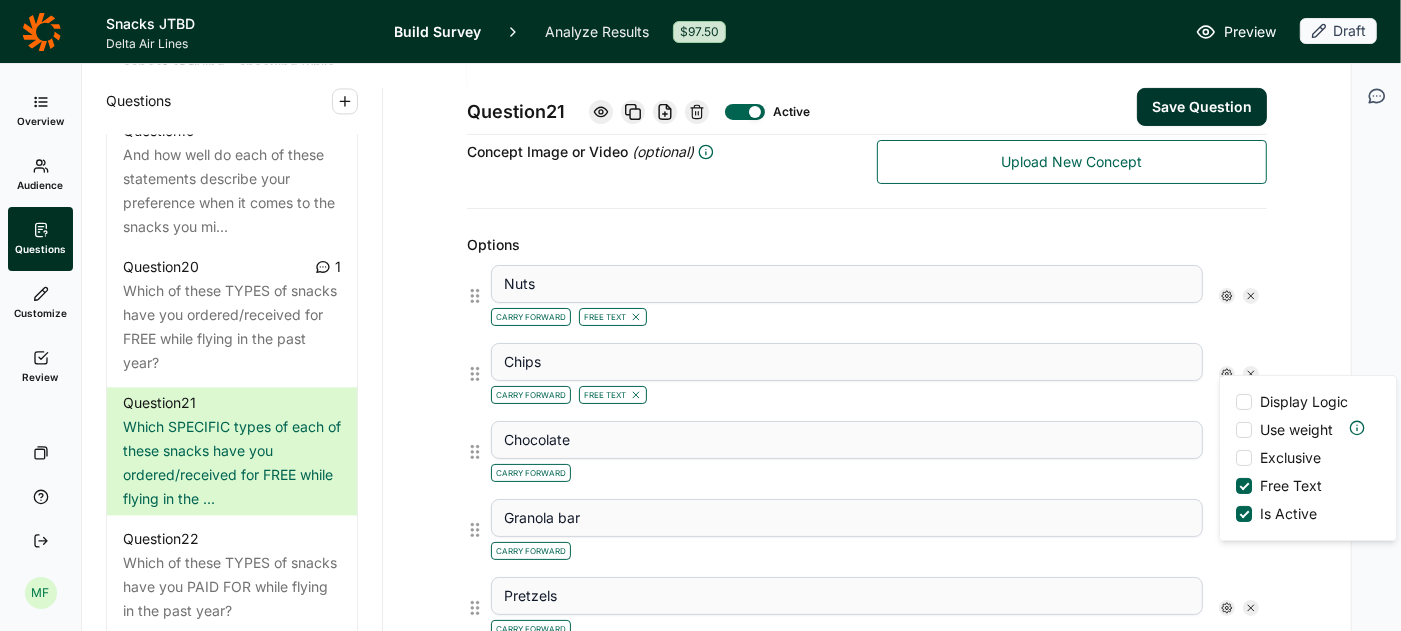 click on "Question 21 Active Save Question Title Which SPECIFIC types of each of these snacks have you ordered/received for FREE while flying in the past year? Question Label (optional) PAST YEAR SPECIFIC FREE SNACKS Directions (optional) Please indicate which specific type(s) of each snack you have ordered in the past year by clicking on the option and typing your response in the open text box. Question Type Multiple Choice Option Type Text Concept Image or Video (optional) Upload New Concept Options Nuts Carry Forward Free Text Chips Carry Forward Free Text Display Logic Use weight Exclusive Free Text Is Active Chocolate Carry Forward Granola bar Carry Forward Pretzels Carry Forward Dried fruit Carry Forward Soft cookie Carry Forward Gummy candy Carry Forward Hard cookie Carry Forward Breakfast bar Carry Forward Hard candy (i.e., mints) Carry Forward Other Carry Forward None of the above Carry Forward + Add Option + Paste Options Option Features Multiple Response Min: Max: Randomize Options Display X of Y Carry" at bounding box center (867, 795) 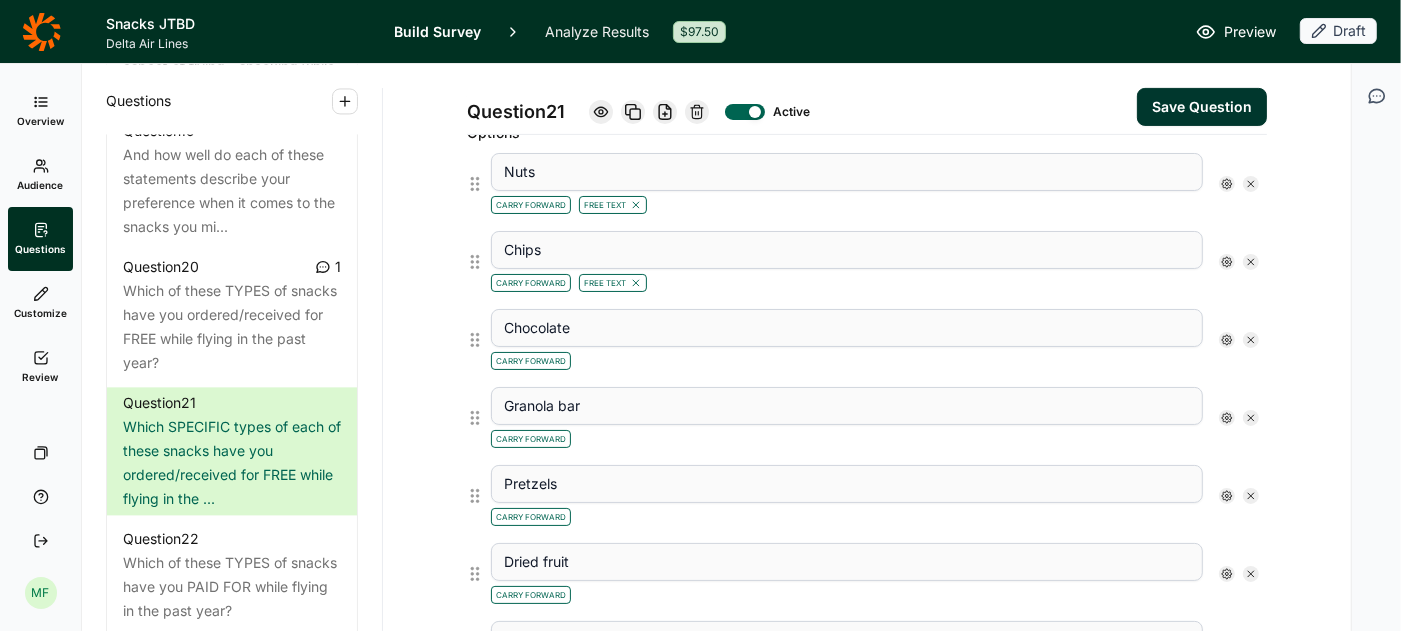 scroll, scrollTop: 572, scrollLeft: 0, axis: vertical 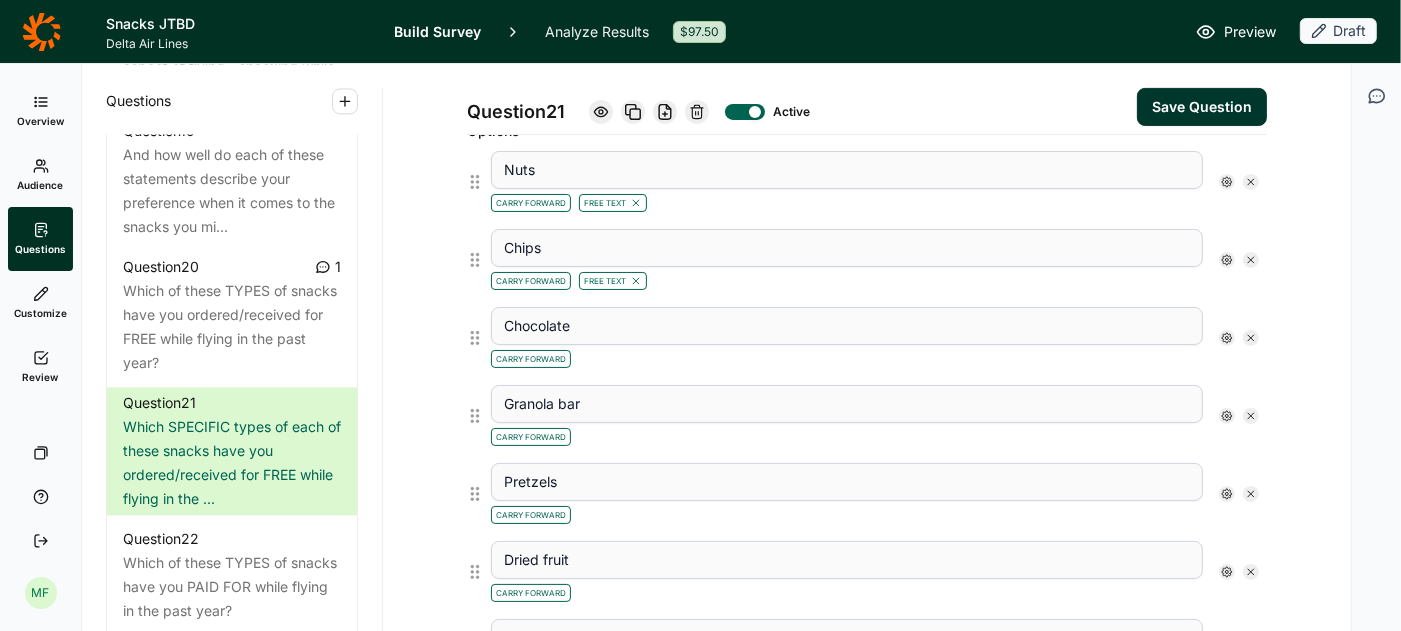 click 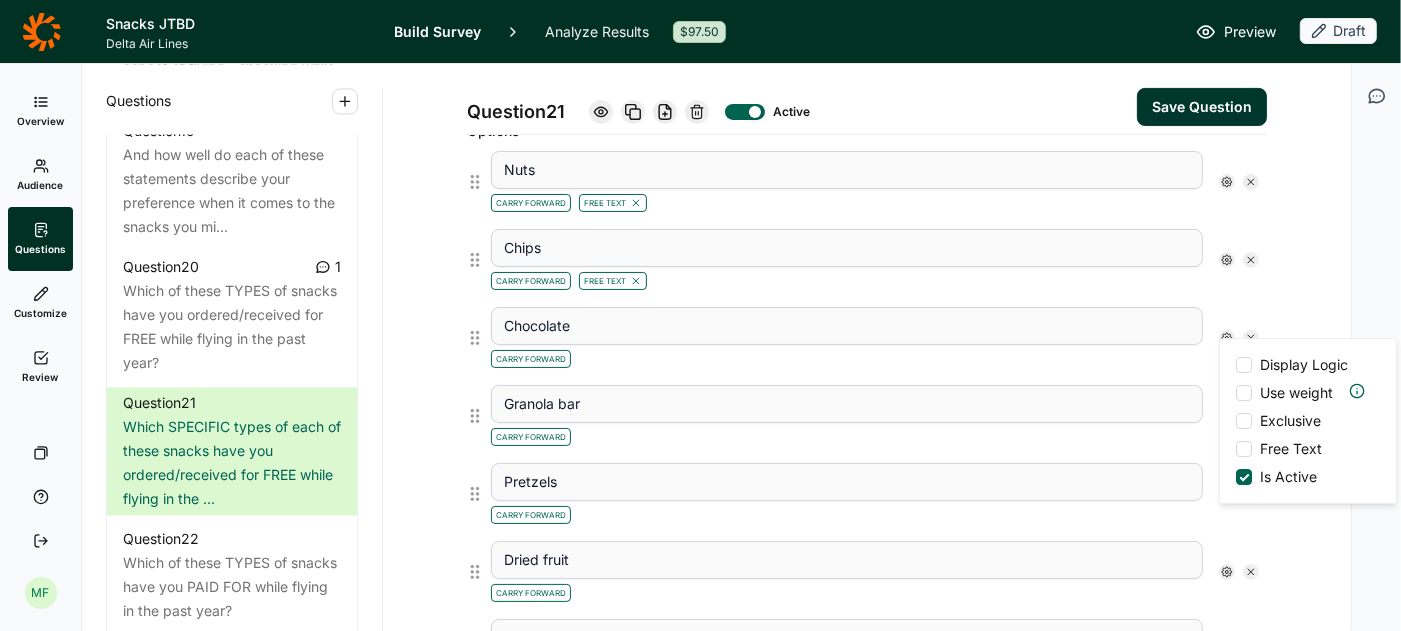 click on "Display Logic Use weight Exclusive Free Text Is Active" at bounding box center [1308, 421] 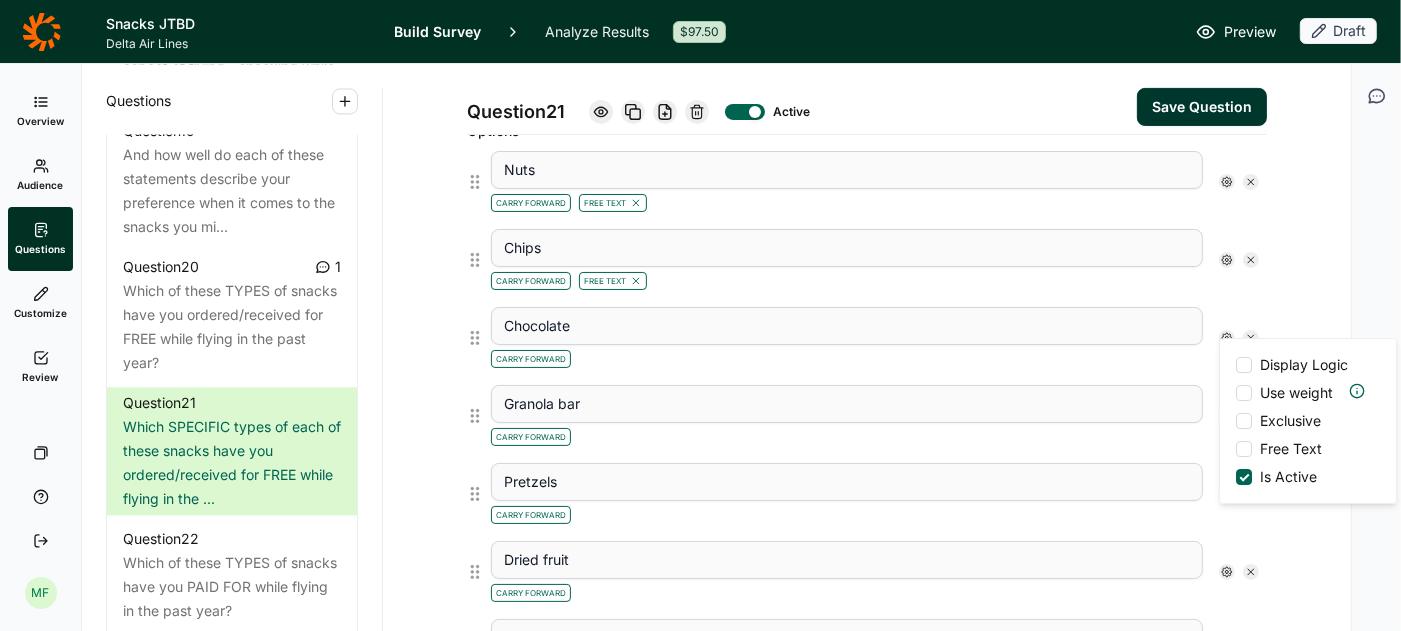 click at bounding box center [1244, 449] 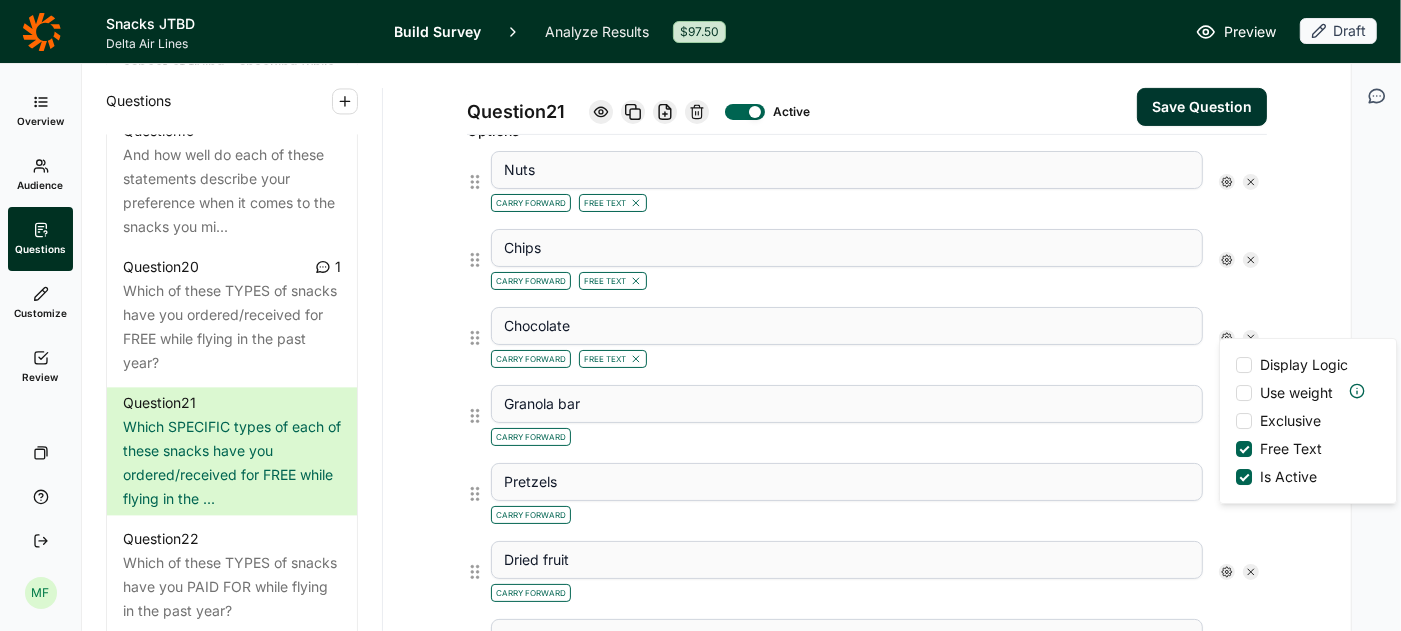 click on "Question  21 Active Save Question Title Which SPECIFIC types of each of these snacks have you ordered/received for FREE while flying in the past year? Question Label (optional) PAST YEAR SPECIFIC FREE SNACKS Directions (optional) Please indicate which specific type(s) of each snack you have ordered in the past year by clicking on the option and typing your response in the open text box. Question Type Multiple Choice Option Type Text Concept Image or Video (optional) Upload New Concept Options Nuts Carry Forward Free Text Chips Carry Forward Free Text Chocolate Carry Forward Free Text Display Logic Use weight Exclusive Free Text Is Active Granola bar Carry Forward Pretzels Carry Forward Dried fruit Carry Forward Soft cookie Carry Forward Gummy candy Carry Forward Hard cookie Carry Forward Breakfast bar Carry Forward Hard candy (i.e., mints) Carry Forward Other Carry Forward None of the above Carry Forward +  Add Option +  Paste Options Option Features Multiple Response Min: Max: Randomize Options Carry Forward" at bounding box center [867, 681] 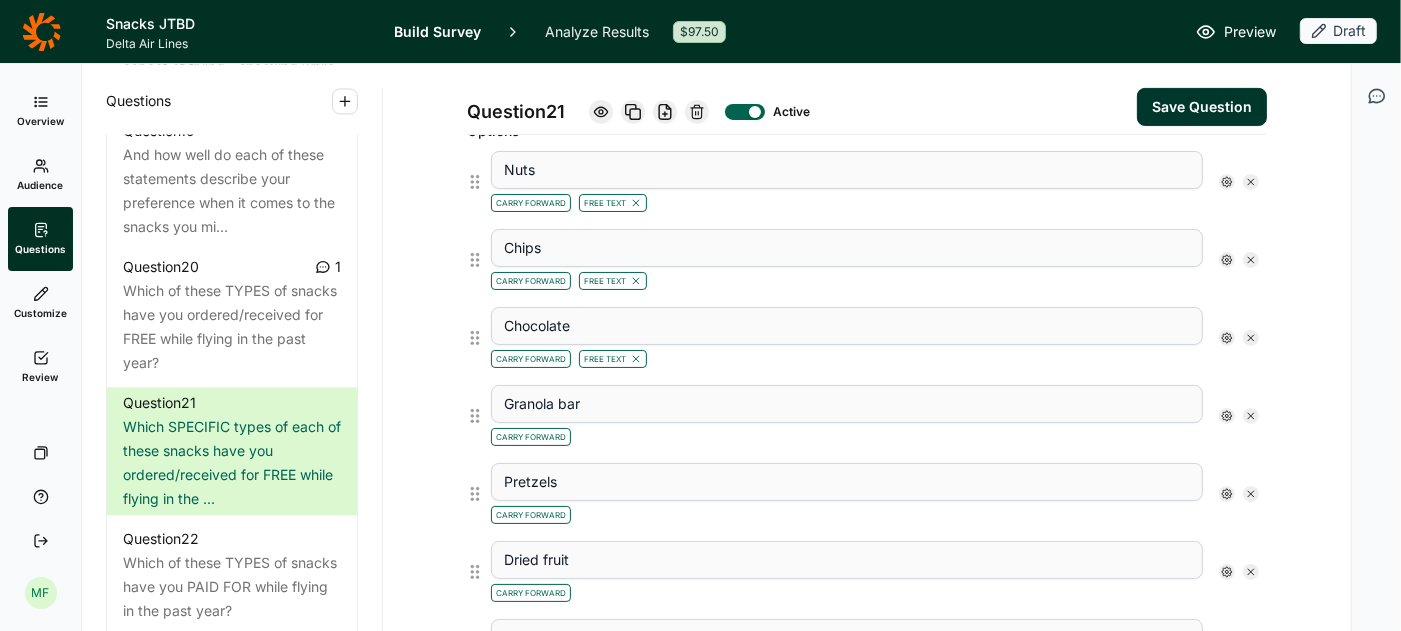 click at bounding box center (1239, 416) 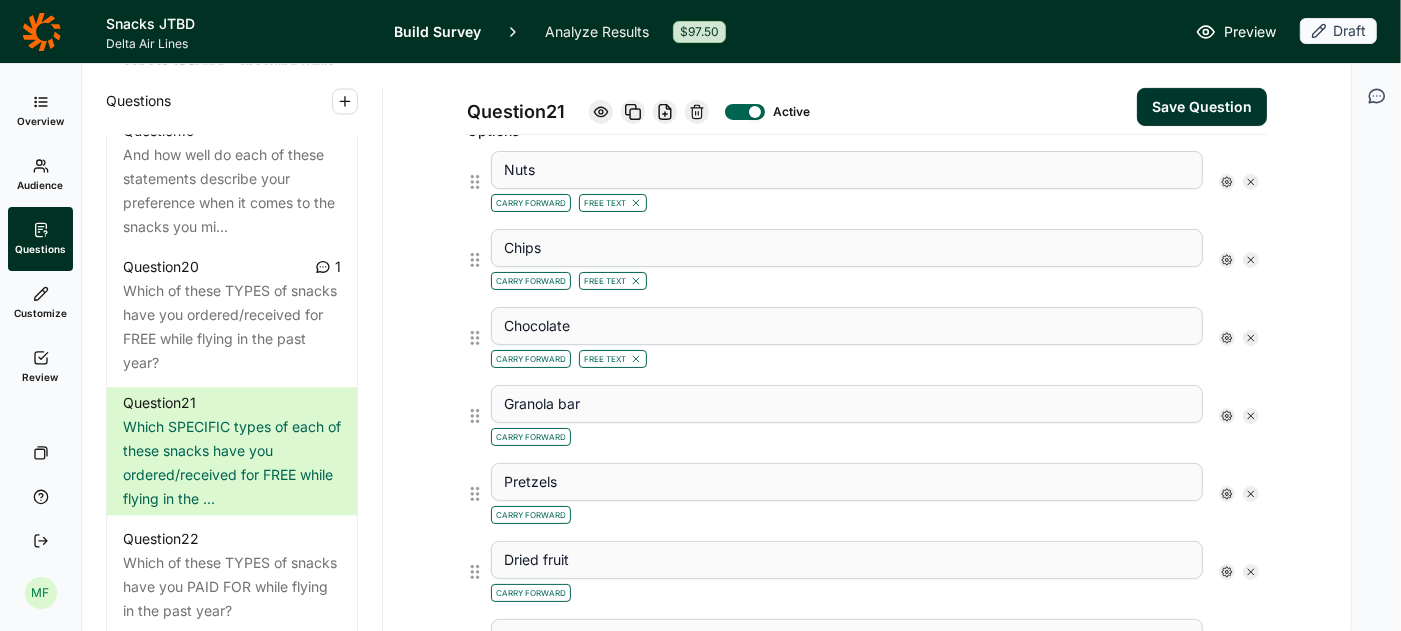 click 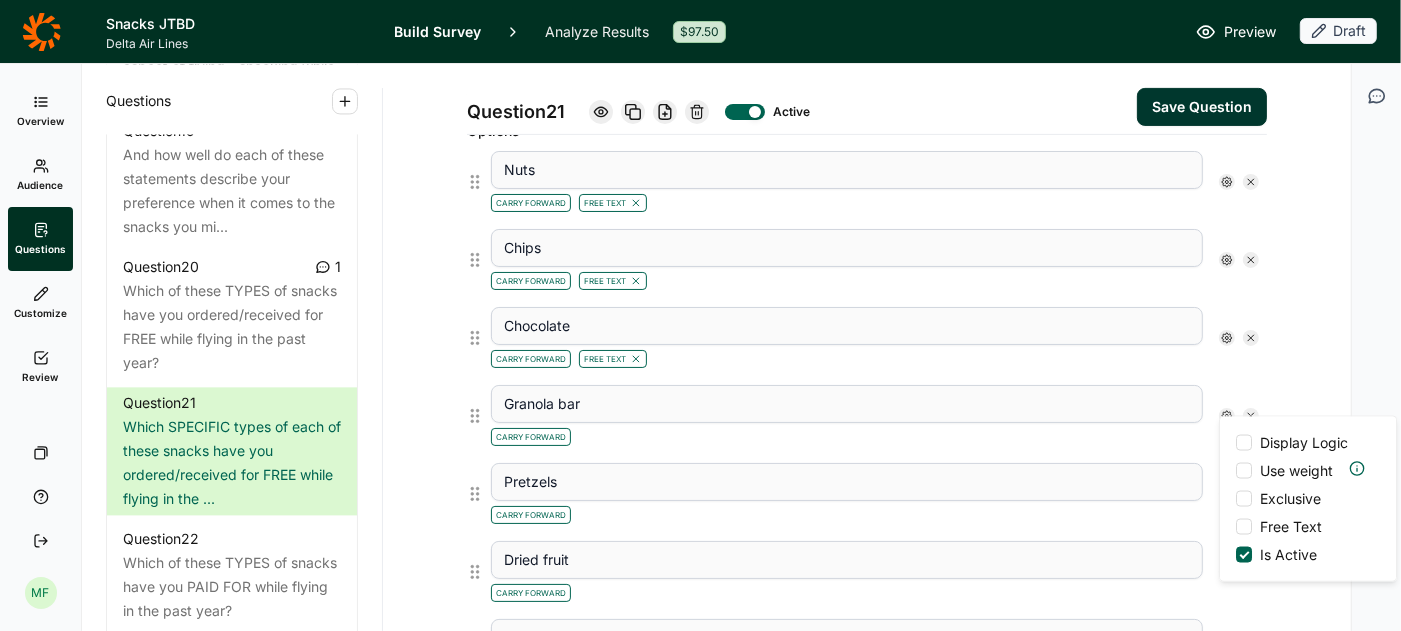 click at bounding box center (1244, 527) 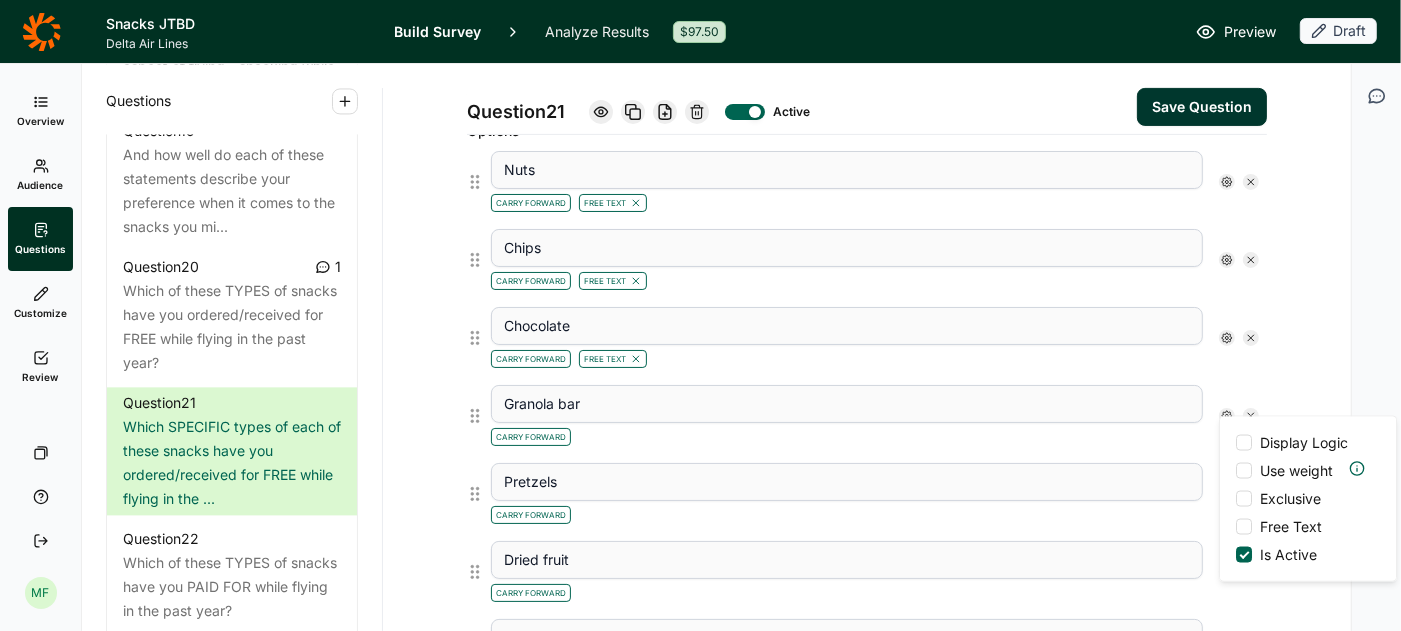 click on "Free Text" at bounding box center [1236, 527] 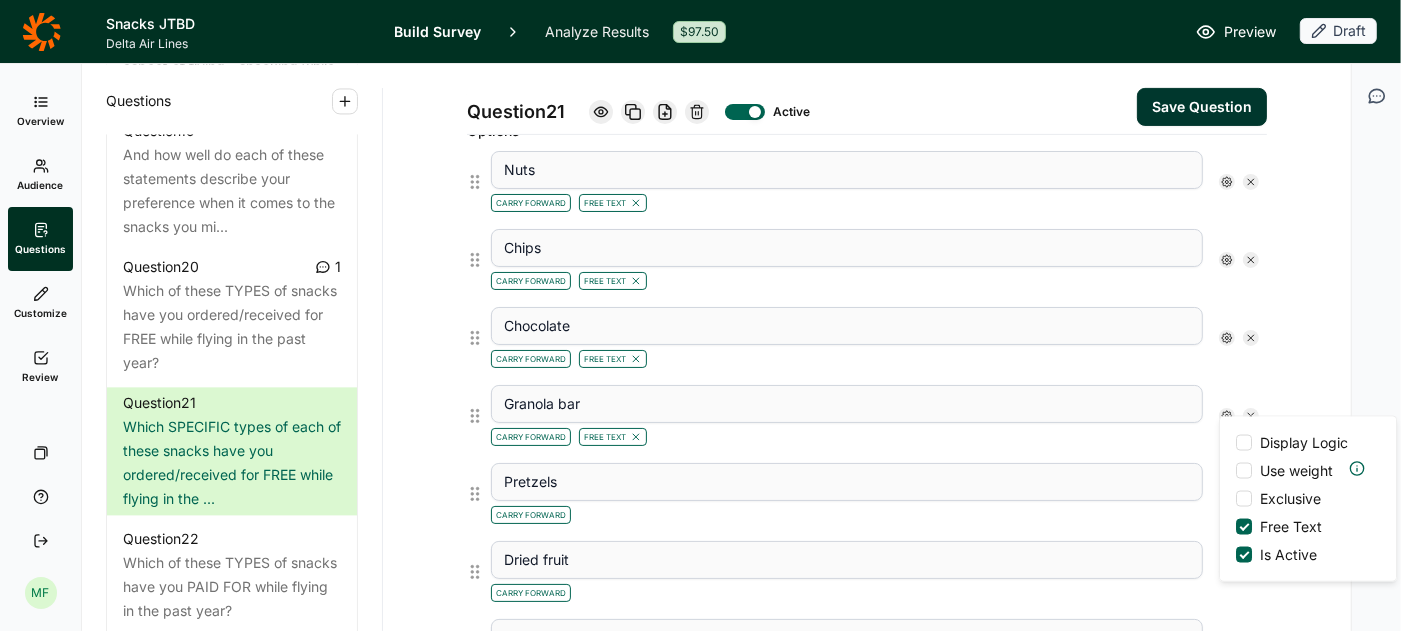 click on "Question  [NUMBER] Active Save Question Title Which SPECIFIC types of each of these snacks have you ordered/received for FREE while flying in the past year? Question Label (optional) PAST YEAR SPECIFIC FREE SNACKS Directions (optional) Please indicate which specific type(s) of each snack you have ordered in the past year by clicking on the option and typing your response in the open text box. Question Type Multiple Choice Option Type Text Concept Image or Video (optional) Upload New Concept Options Nuts Carry Forward Free Text Chips Carry Forward Free Text Chocolate Carry Forward Free Text Granola bar Carry Forward Free Text Display Logic Use weight Exclusive Free Text Is Active Pretzels Carry Forward Dried fruit Carry Forward Soft cookie Carry Forward Gummy candy Carry Forward Hard cookie Carry Forward Breakfast bar Carry Forward Hard candy (i.e., mints) Carry Forward Other Carry Forward None of the above Carry Forward +  Add Option +  Paste Options Option Features Multiple Response Min: Max: Randomize Options" at bounding box center [867, 681] 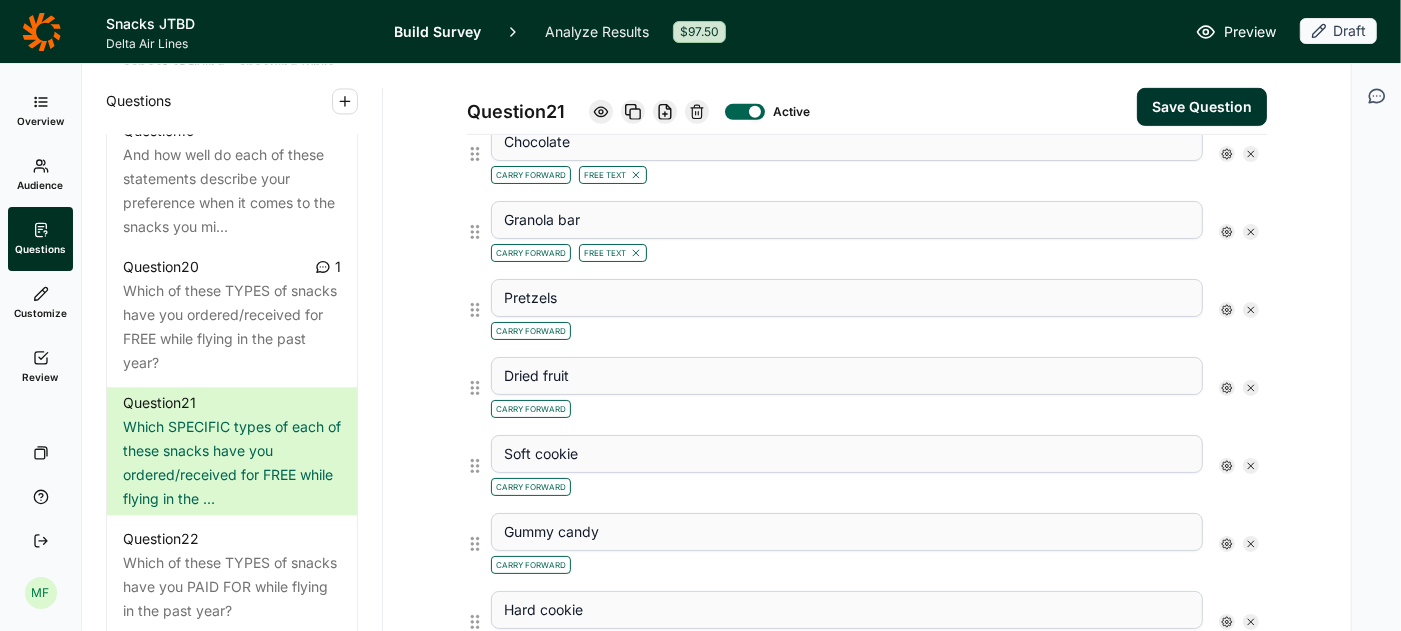 scroll, scrollTop: 788, scrollLeft: 0, axis: vertical 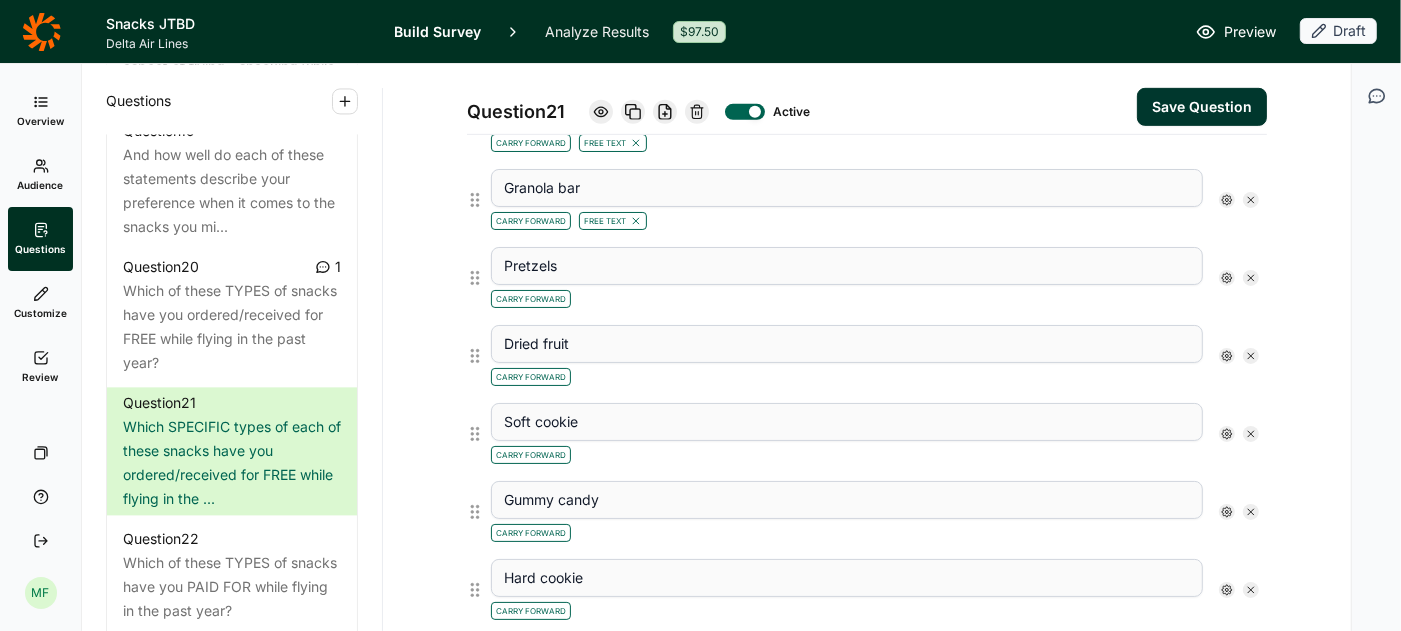 click 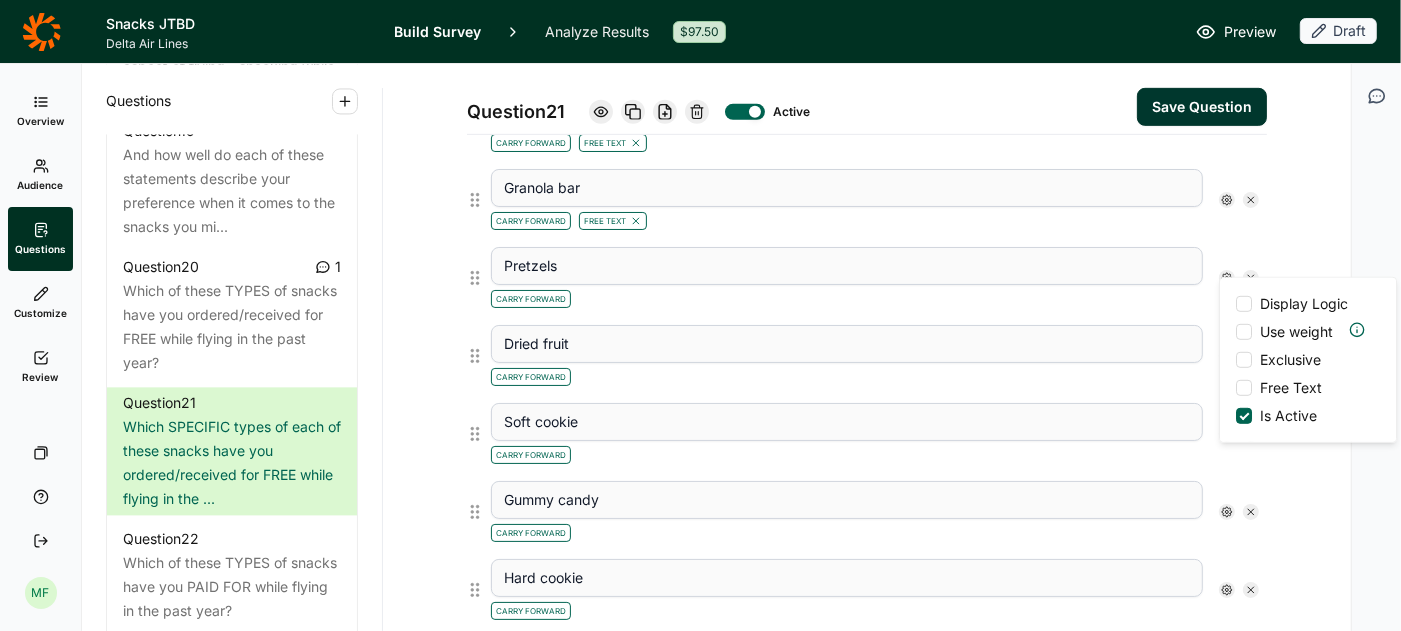 click on "Free Text" at bounding box center (1279, 388) 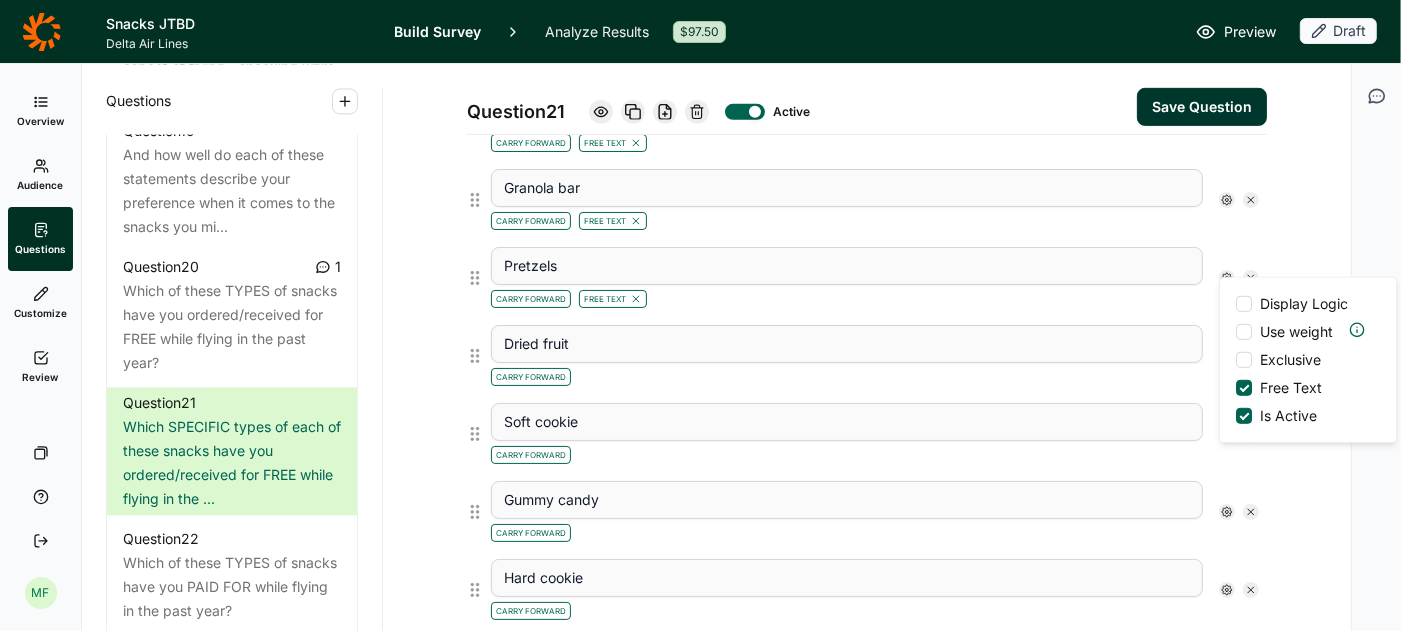 click on "Question  21 Active Save Question Title Which SPECIFIC types of each of these snacks have you ordered/received for FREE while flying in the past year? Question Label (optional) PAST YEAR SPECIFIC FREE SNACKS Directions (optional) Please indicate which specific type(s) of each snack you have ordered in the past year by clicking on the option and typing your response in the open text box. Question Type Multiple Choice Option Type Text Concept Image or Video (optional) Upload New Concept Options Nuts Carry Forward Free Text Chips Carry Forward Free Text Chocolate Carry Forward Free Text Granola bar Carry Forward Free Text Pretzels Carry Forward Free Text Display Logic Use weight Exclusive Free Text Is Active Dried fruit Carry Forward Soft cookie Carry Forward Gummy candy Carry Forward Hard cookie Carry Forward Breakfast bar Carry Forward Hard candy (i.e., mints) Carry Forward Other Carry Forward None of the above Carry Forward +  Add Option +  Paste Options Option Features Multiple Response Min: Max: Carry from" at bounding box center (867, 465) 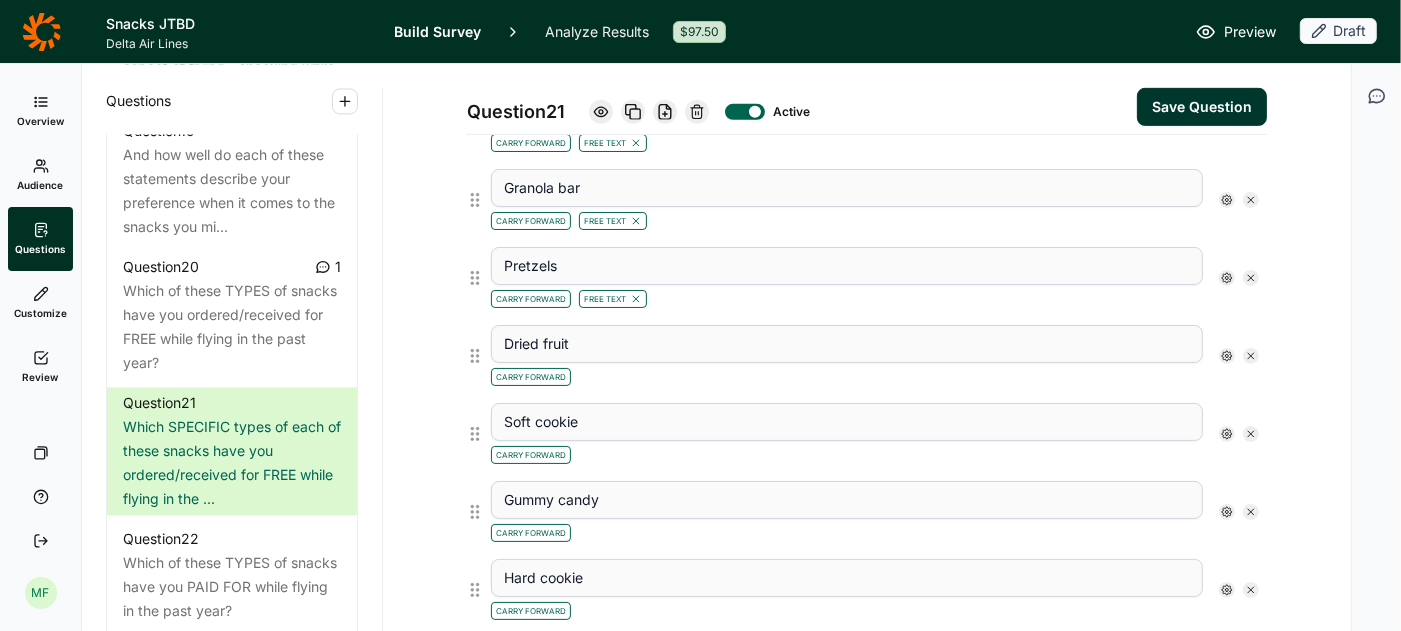 click 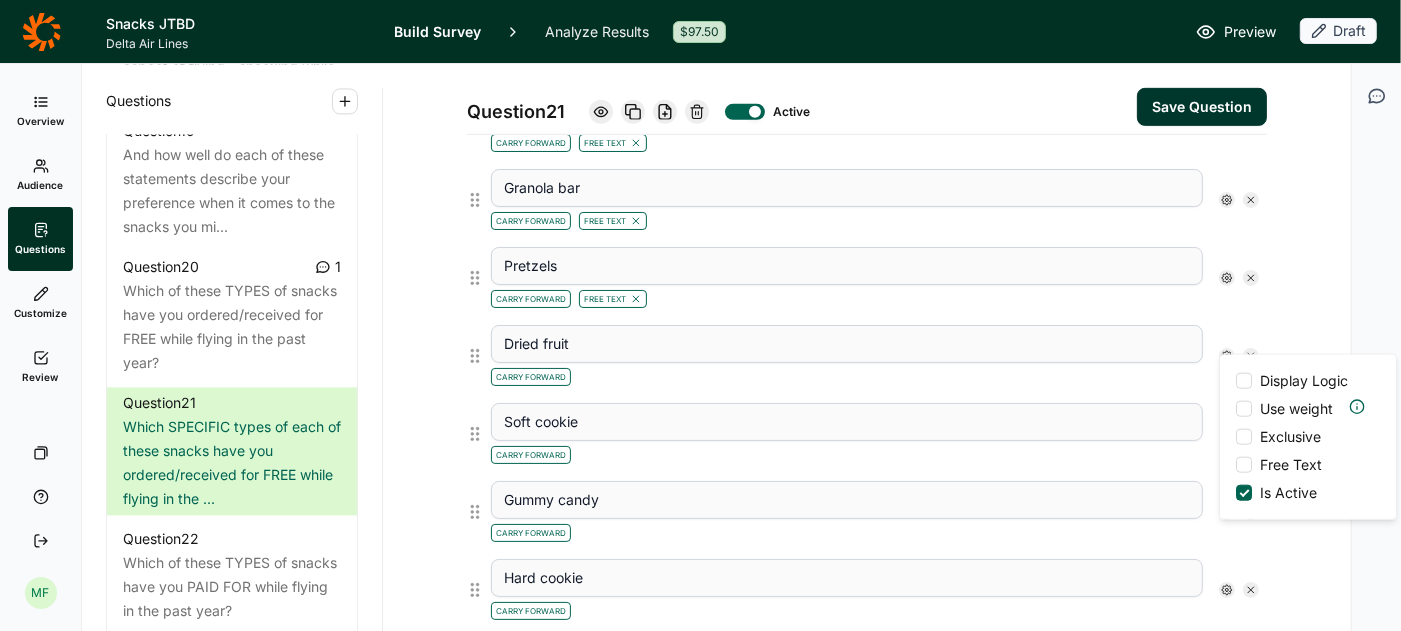 click at bounding box center [1244, 465] 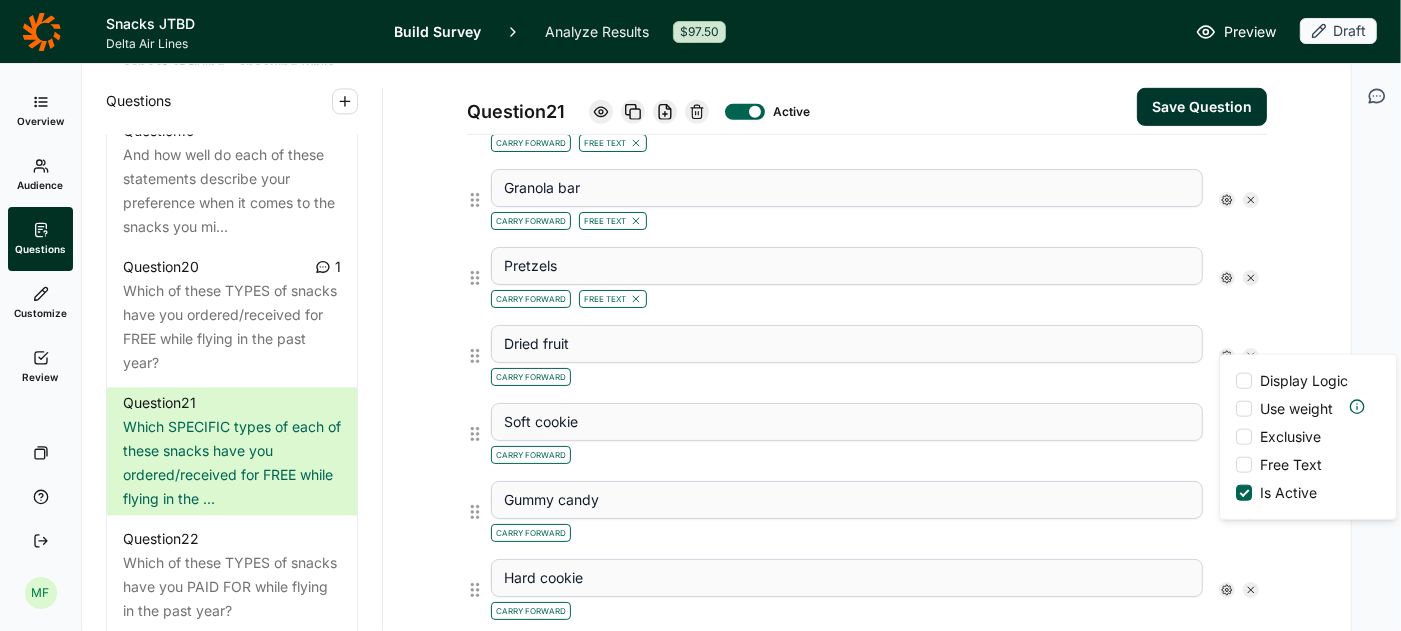 click on "Free Text" at bounding box center (1236, 465) 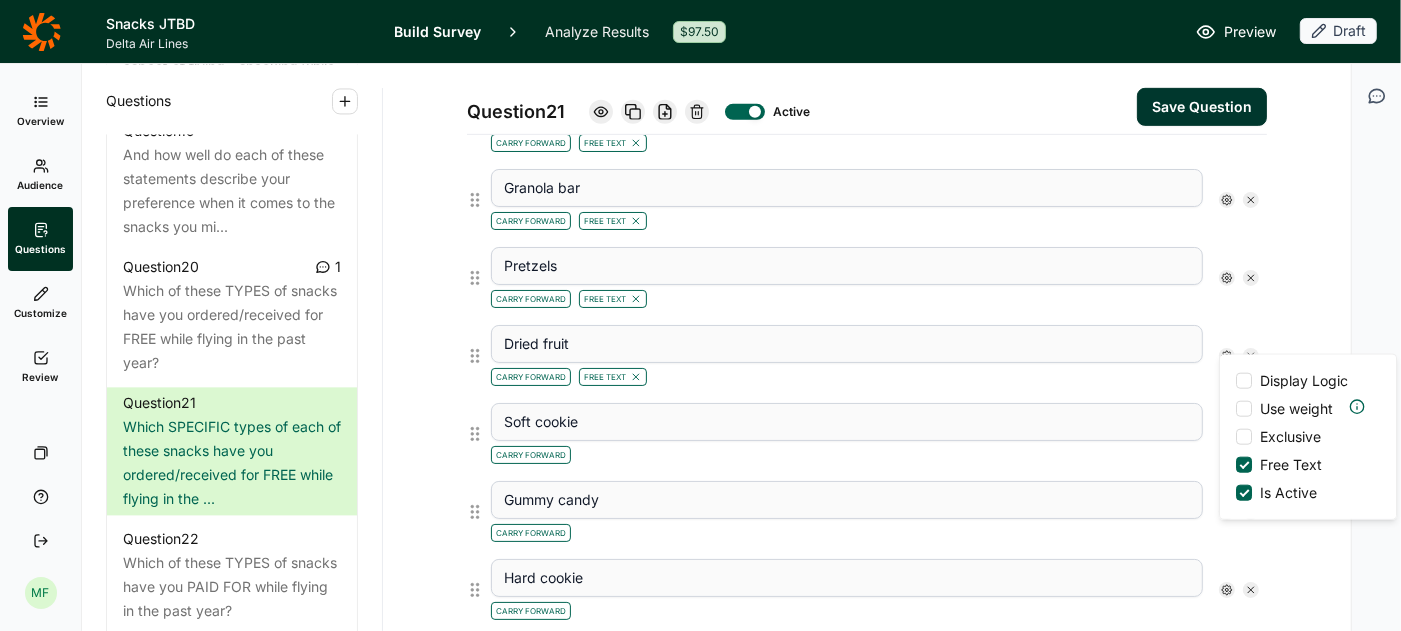 click on "Question  21 Active Save Question Title Which SPECIFIC types of each of these snacks have you ordered/received for FREE while flying in the past year? Question Label (optional) PAST YEAR SPECIFIC FREE SNACKS Directions (optional) Please indicate which specific type(s) of each snack you have ordered in the past year by clicking on the option and typing your response in the open text box. Question Type Multiple Choice Option Type Text Concept Image or Video (optional) Upload New Concept Options Nuts Carry Forward Free Text Chips Carry Forward Free Text Chocolate Carry Forward Free Text Granola bar Carry Forward Free Text Pretzels Carry Forward Free Text Dried fruit Carry Forward Free Text Display Logic Use weight Exclusive Free Text Is Active Soft cookie Carry Forward Gummy candy Carry Forward Hard cookie Carry Forward Breakfast bar Carry Forward Hard candy (i.e., mints) Carry Forward Other Carry Forward None of the above Carry Forward +  Add Option +  Paste Options Option Features Multiple Response Min: Max:" at bounding box center (867, 465) 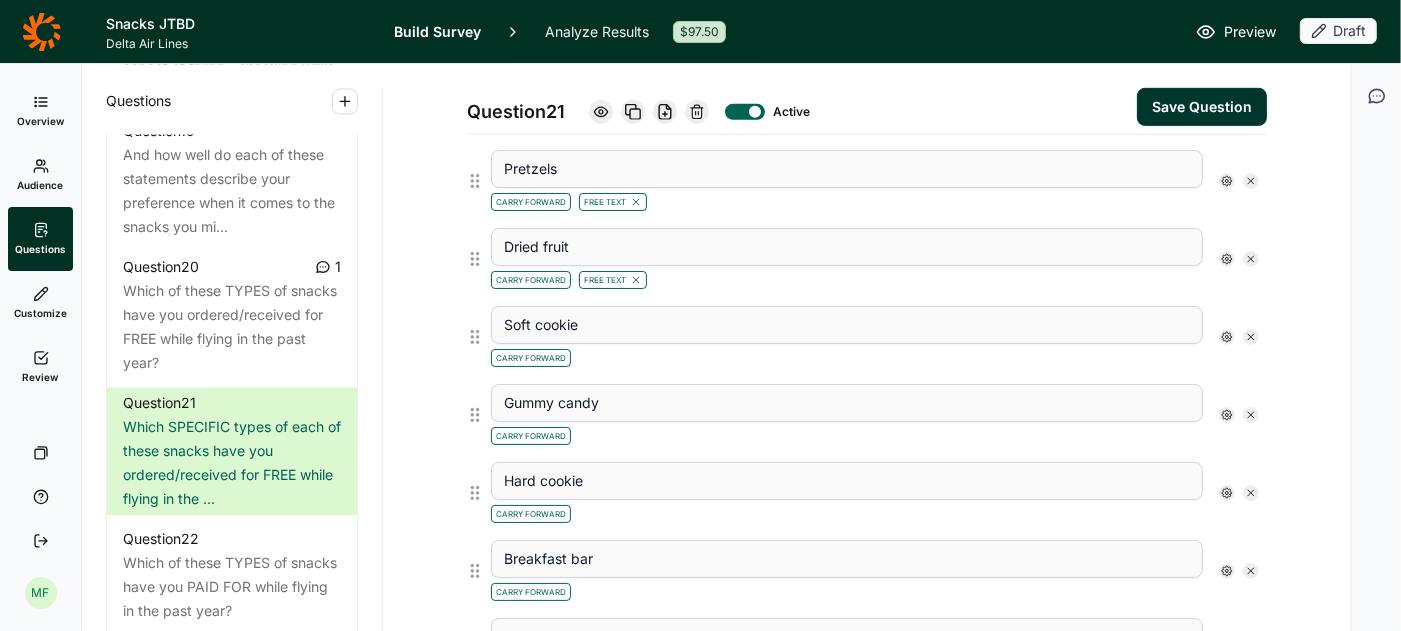 scroll, scrollTop: 911, scrollLeft: 0, axis: vertical 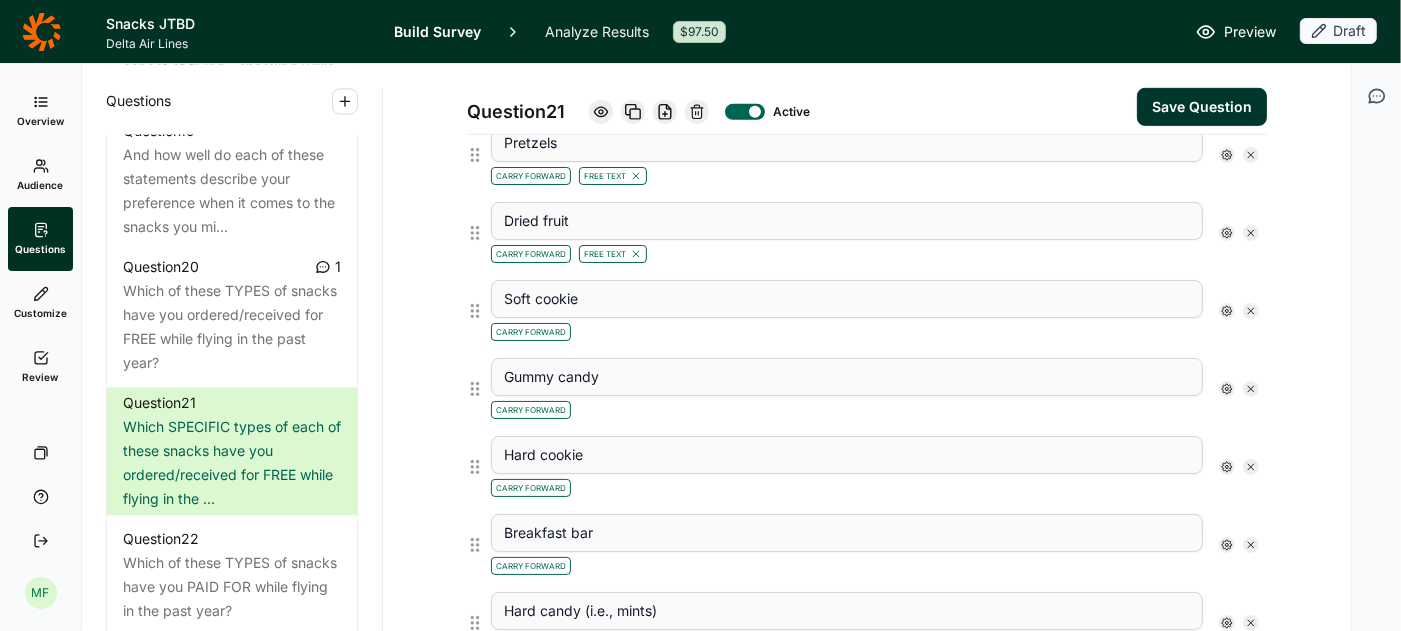 click 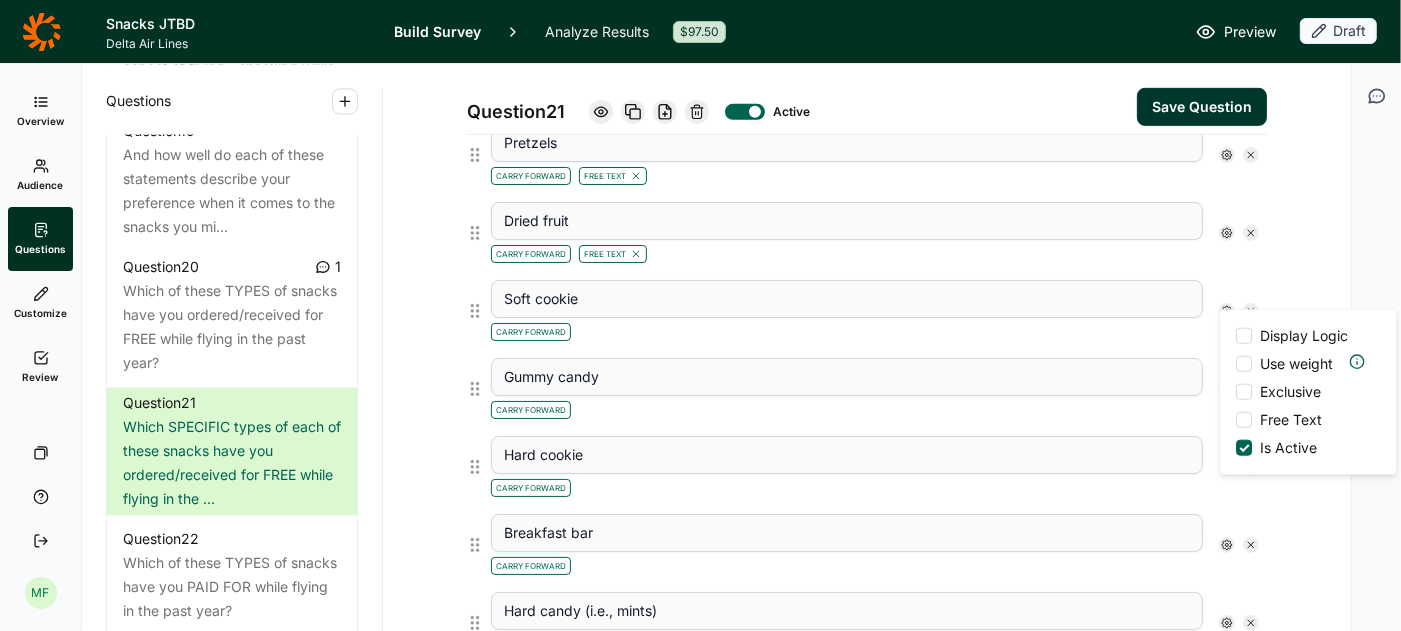 click at bounding box center (1244, 420) 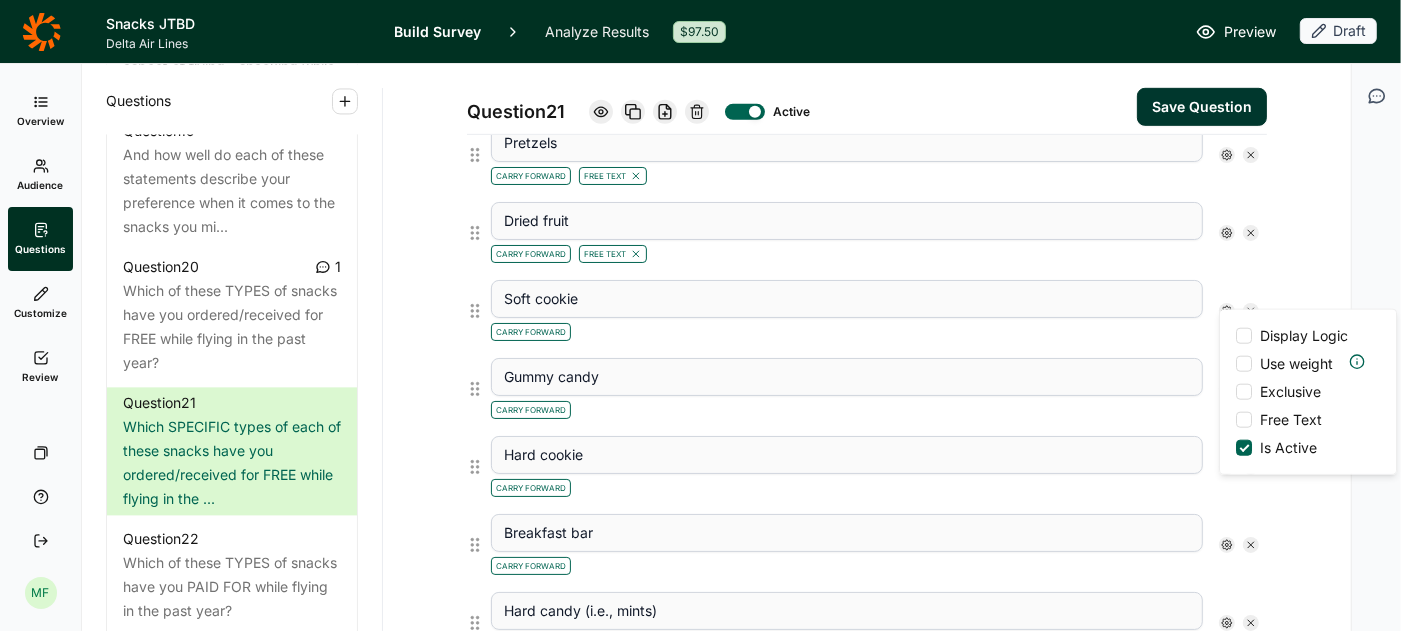 click on "Free Text" at bounding box center [1236, 420] 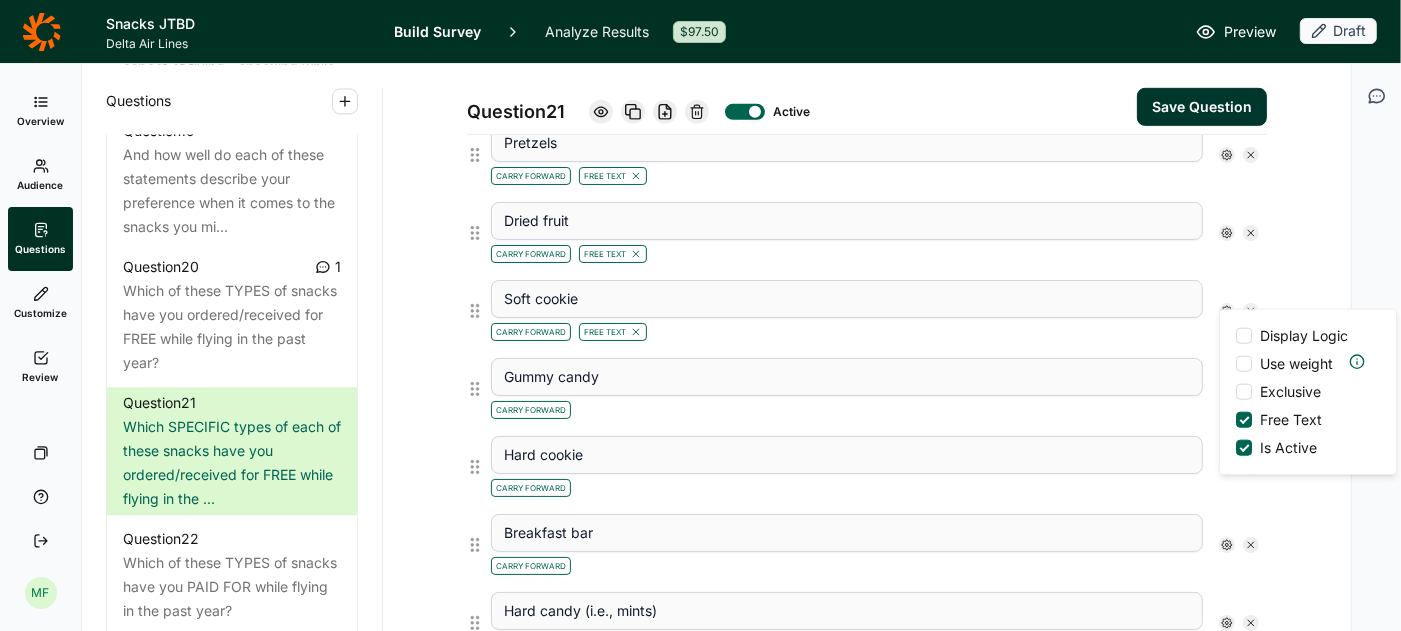 click on "Question  [NUMBER] Active Save Question Title Which SPECIFIC types of each of these snacks have you ordered/received for FREE while flying in the past year? Question Label (optional) PAST YEAR SPECIFIC FREE SNACKS Directions (optional) Please indicate which specific type(s) of each snack you have ordered in the past year by clicking on the option and typing your response in the open text box. Question Type Multiple Choice Option Type Text Concept Image or Video (optional) Upload New Concept Options Nuts Carry Forward Free Text Chips Carry Forward Free Text Chocolate Carry Forward Free Text Granola bar Carry Forward Free Text Pretzels Carry Forward Free Text Dried fruit Carry Forward Free Text Soft cookie Carry Forward Free Text Display Logic Use weight Exclusive Free Text Is Active Gummy candy Carry Forward Hard cookie Carry Forward Breakfast bar Carry Forward Hard candy (i.e., mints) Carry Forward Other Carry Forward None of the above Carry Forward +  Add Option +  Paste Options Option Features Multiple Response" at bounding box center (867, 342) 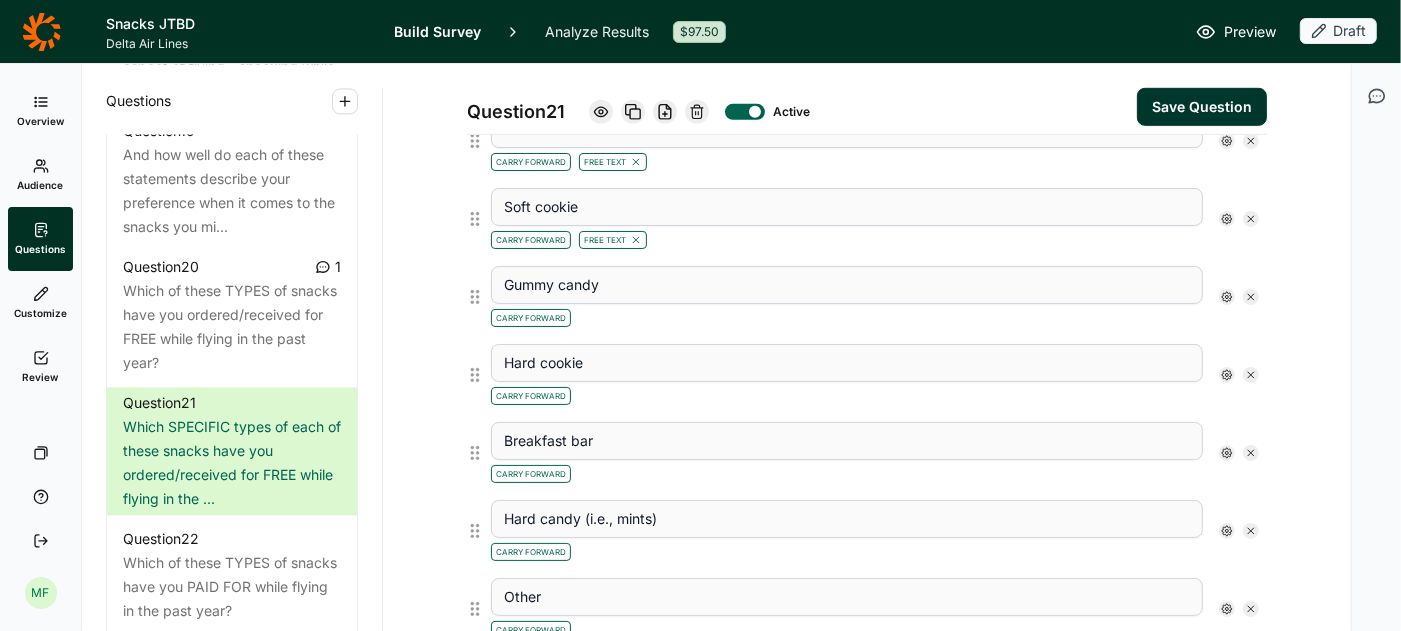 scroll, scrollTop: 1006, scrollLeft: 0, axis: vertical 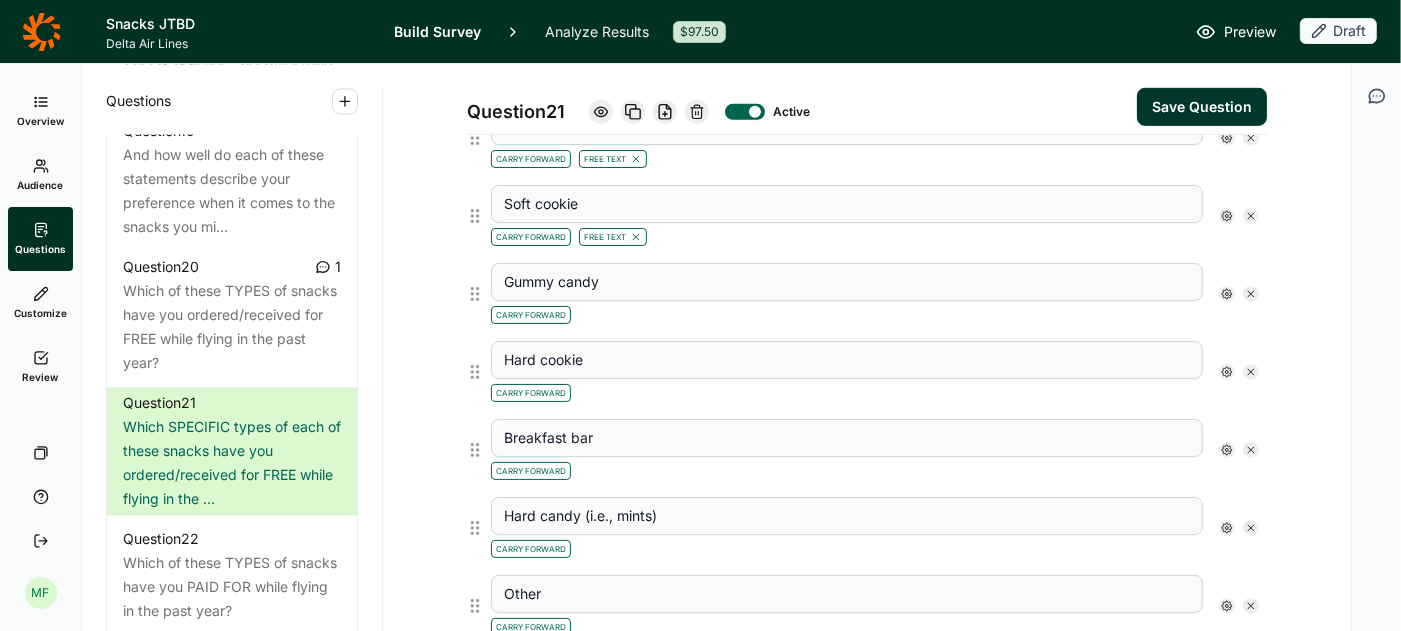 click 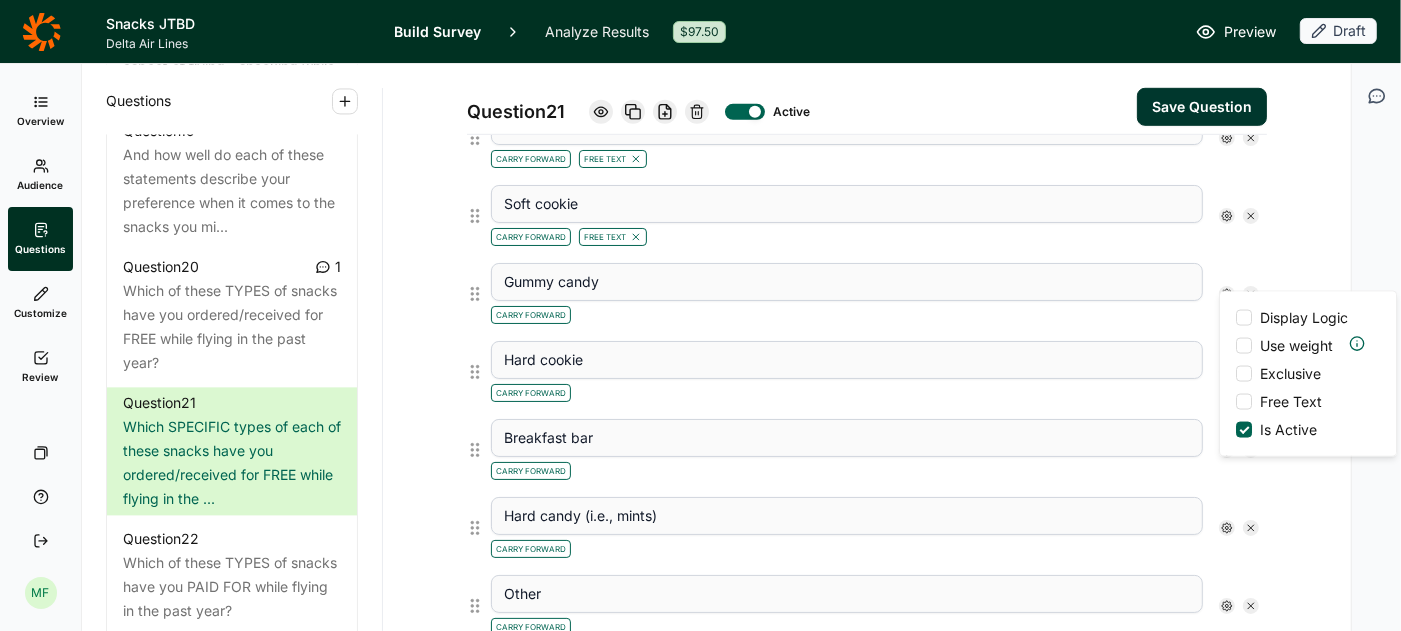 click on "Free Text" at bounding box center (1279, 402) 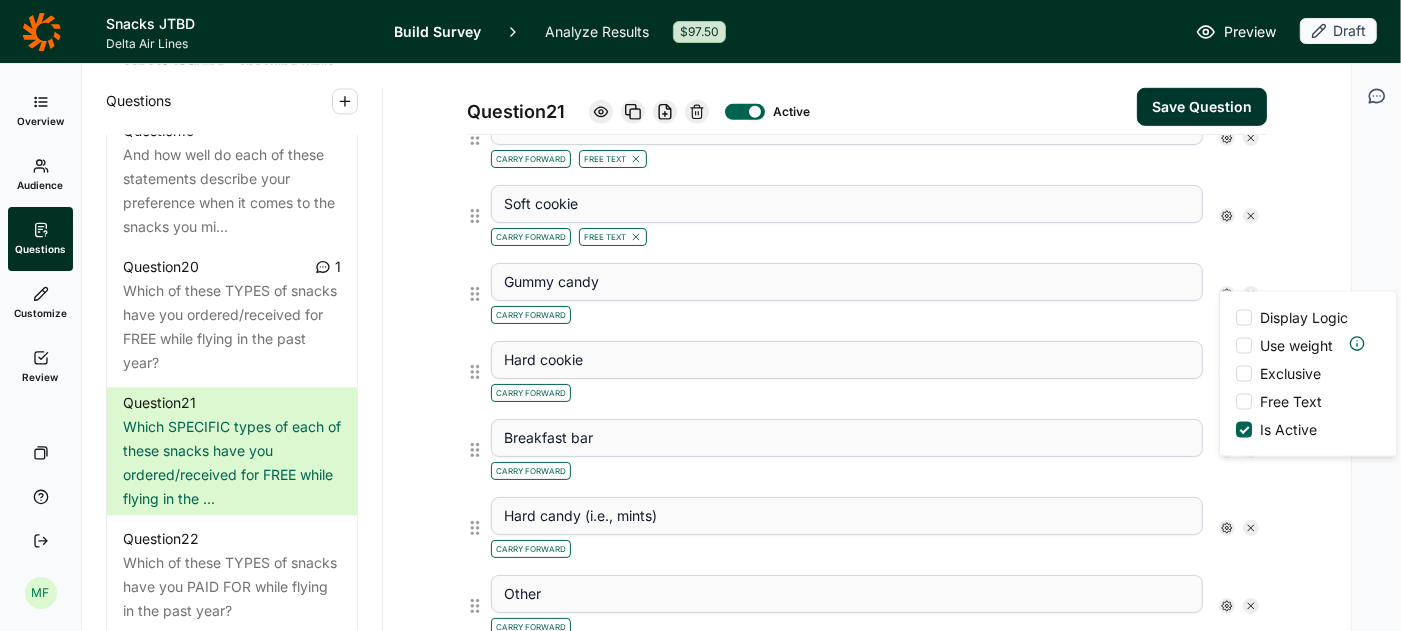 click on "Free Text" at bounding box center [1236, 402] 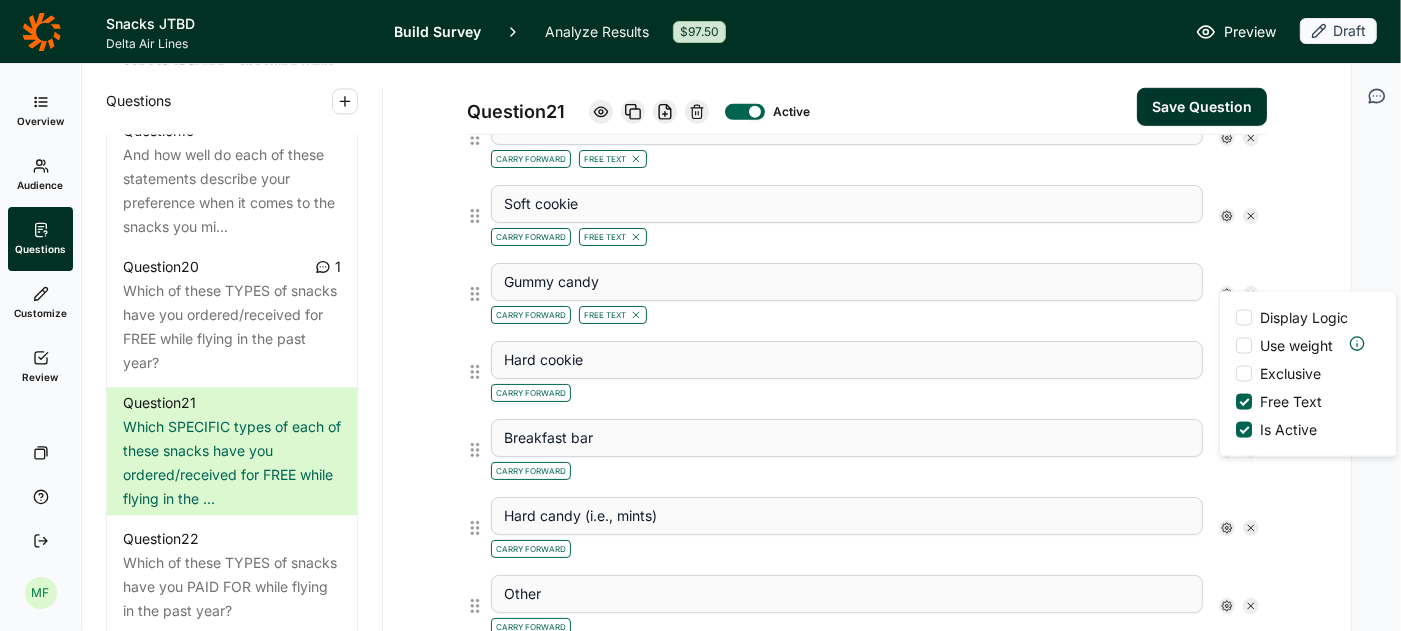 click on "Question  21 Active Save Question Title Which SPECIFIC types of each of these snacks have you ordered/received for FREE while flying in the past year? Question Label (optional) PAST YEAR SPECIFIC FREE SNACKS Directions (optional) Please indicate which specific type(s) of each snack you have ordered in the past year by clicking on the option and typing your response in the open text box. Question Type Multiple Choice Option Type Text Concept Image or Video (optional) Upload New Concept Options Nuts Carry Forward Free Text Chips Carry Forward Free Text Chocolate Carry Forward Free Text Granola bar Carry Forward Free Text Pretzels Carry Forward Free Text Dried fruit Carry Forward Free Text Soft cookie Carry Forward Free Text Gummy candy Carry Forward Free Text Display Logic Use weight Exclusive Free Text Is Active Hard cookie Carry Forward Breakfast bar Carry Forward Hard candy (i.e., mints) Carry Forward Other Carry Forward None of the above Carry Forward +  Add Option +  Paste Options Option Features Min: Max:" at bounding box center [867, 247] 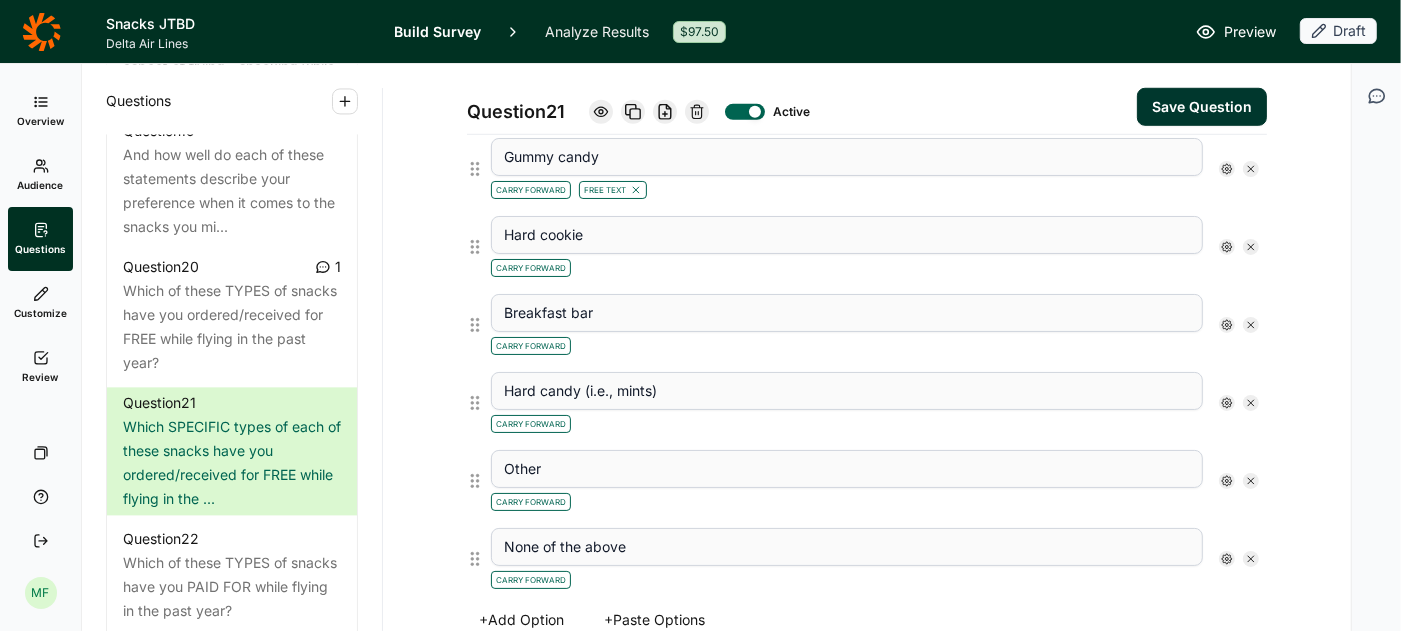 scroll, scrollTop: 1137, scrollLeft: 0, axis: vertical 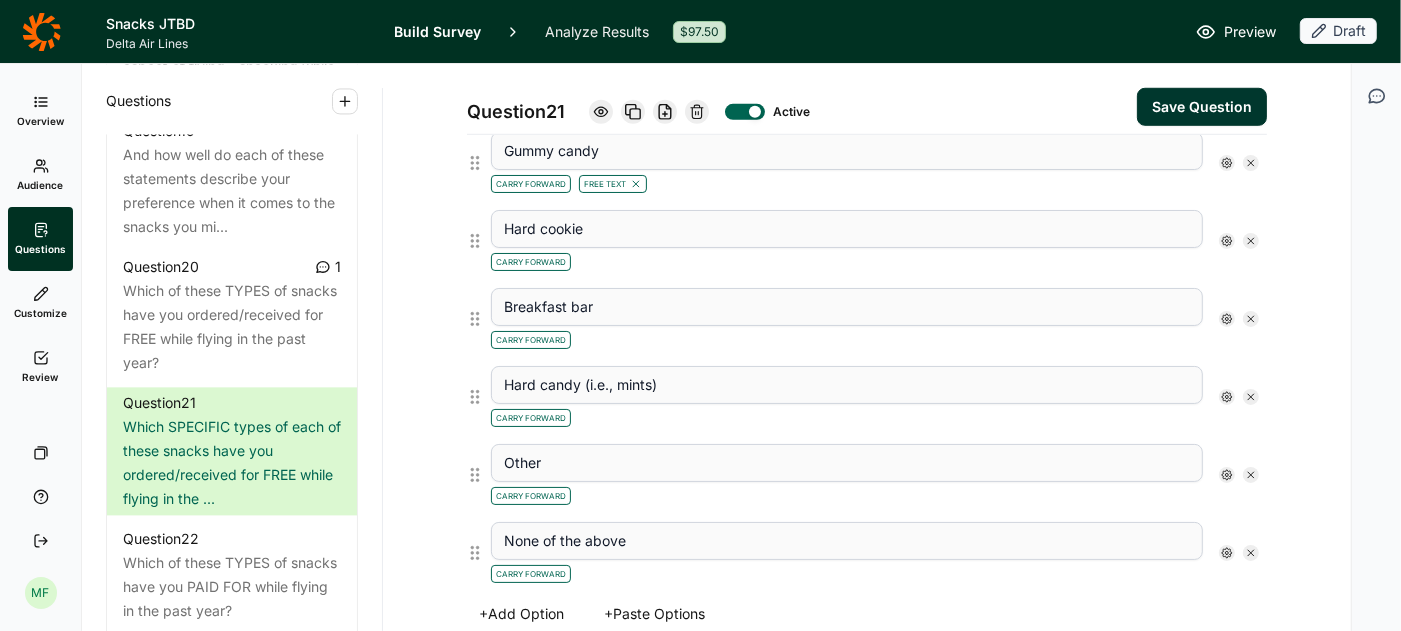 click 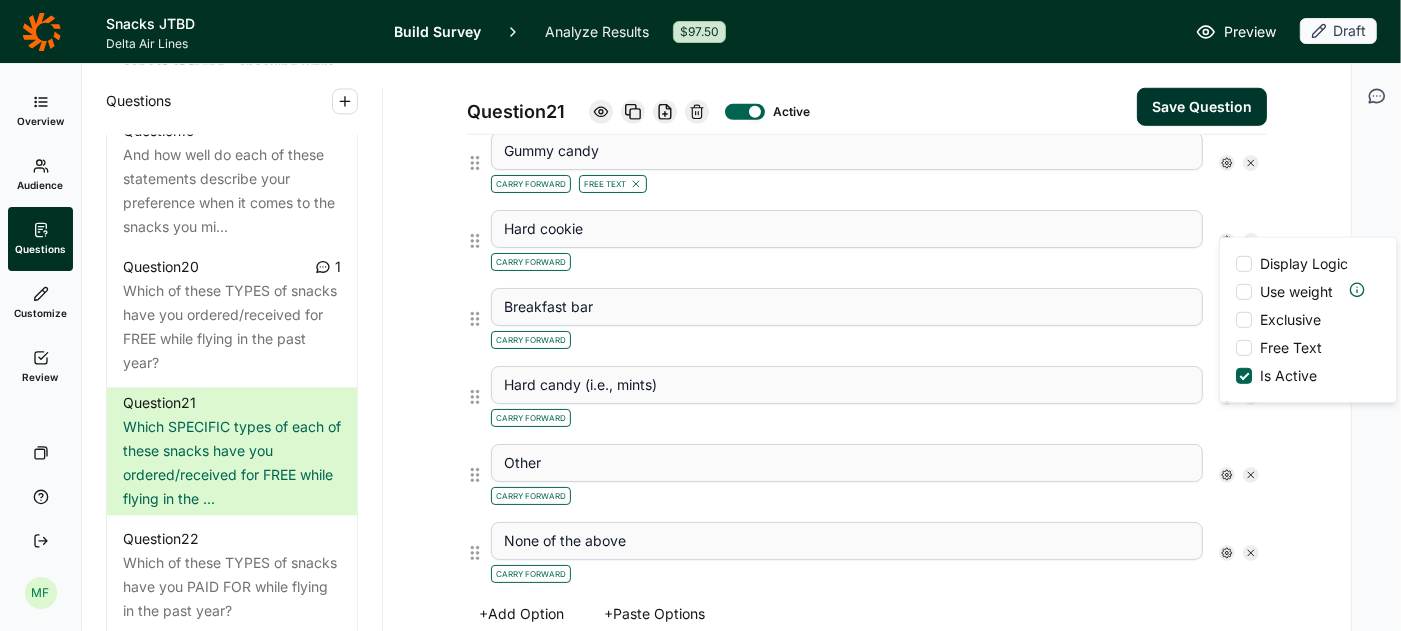 click at bounding box center [1244, 348] 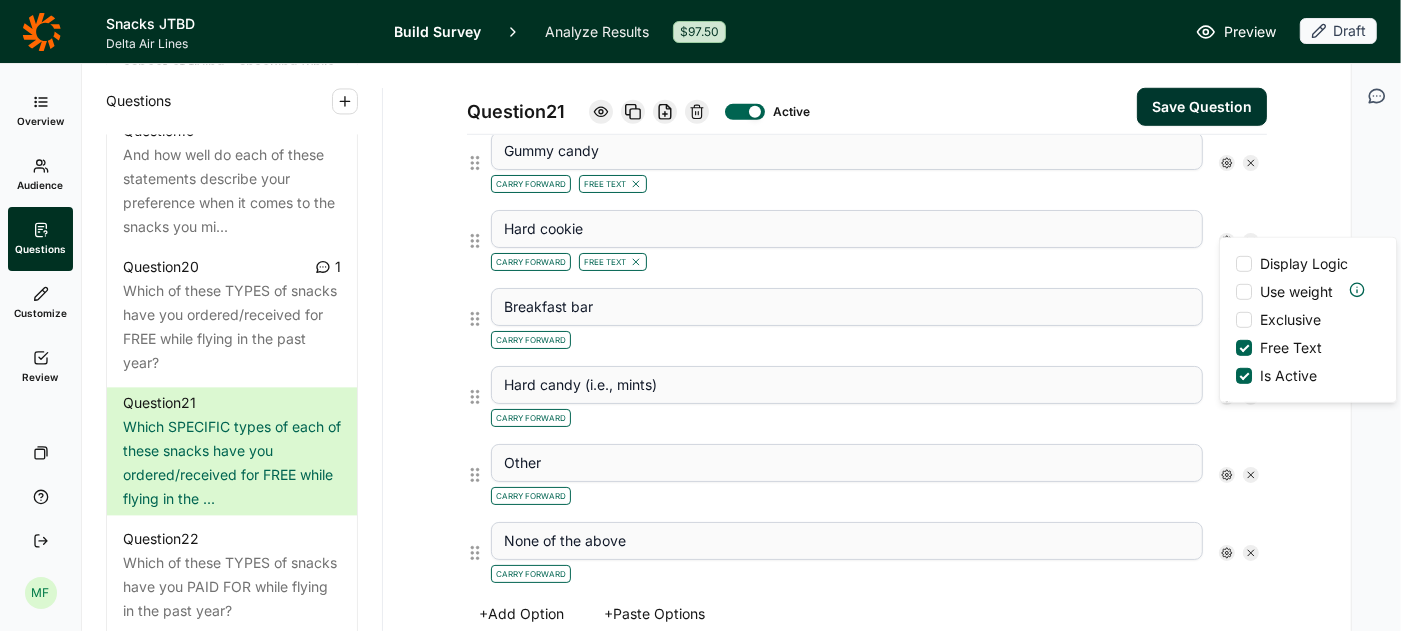click on "Question  21 Active Save Question Title Which SPECIFIC types of each of these snacks have you ordered/received for FREE while flying in the past year? Question Label (optional) PAST YEAR SPECIFIC FREE SNACKS Directions (optional) Please indicate which specific type(s) of each snack you have ordered in the past year by clicking on the option and typing your response in the open text box. Question Type Multiple Choice Option Type Text Concept Image or Video (optional) Upload New Concept Options Nuts Carry Forward Free Text Chips Carry Forward Free Text Chocolate Carry Forward Free Text Granola bar Carry Forward Free Text Pretzels Carry Forward Free Text Dried fruit Carry Forward Free Text Soft cookie Carry Forward Free Text Gummy candy Carry Forward Free Text Hard cookie Carry Forward Free Text Display Logic Use weight Exclusive Free Text Is Active Breakfast bar Carry Forward Hard candy (i.e., mints) Carry Forward Other Carry Forward None of the above Carry Forward +  Add Option +  Paste Options Option Features" at bounding box center (867, 116) 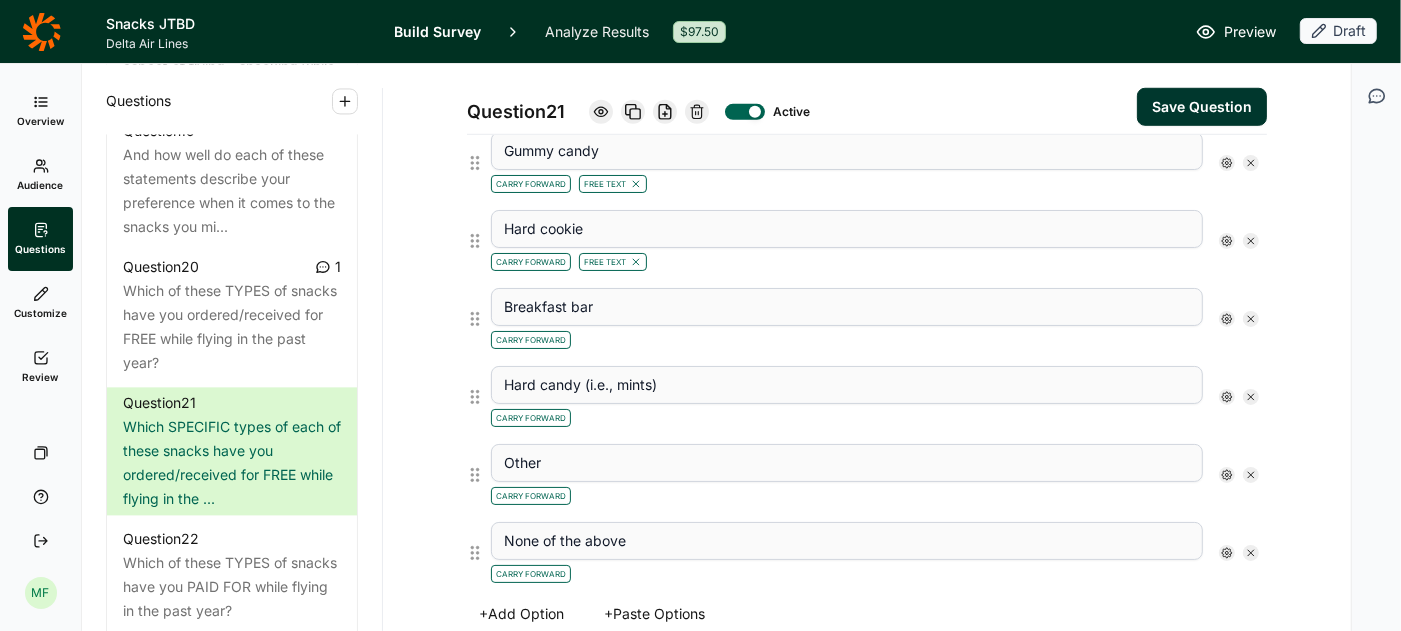 click 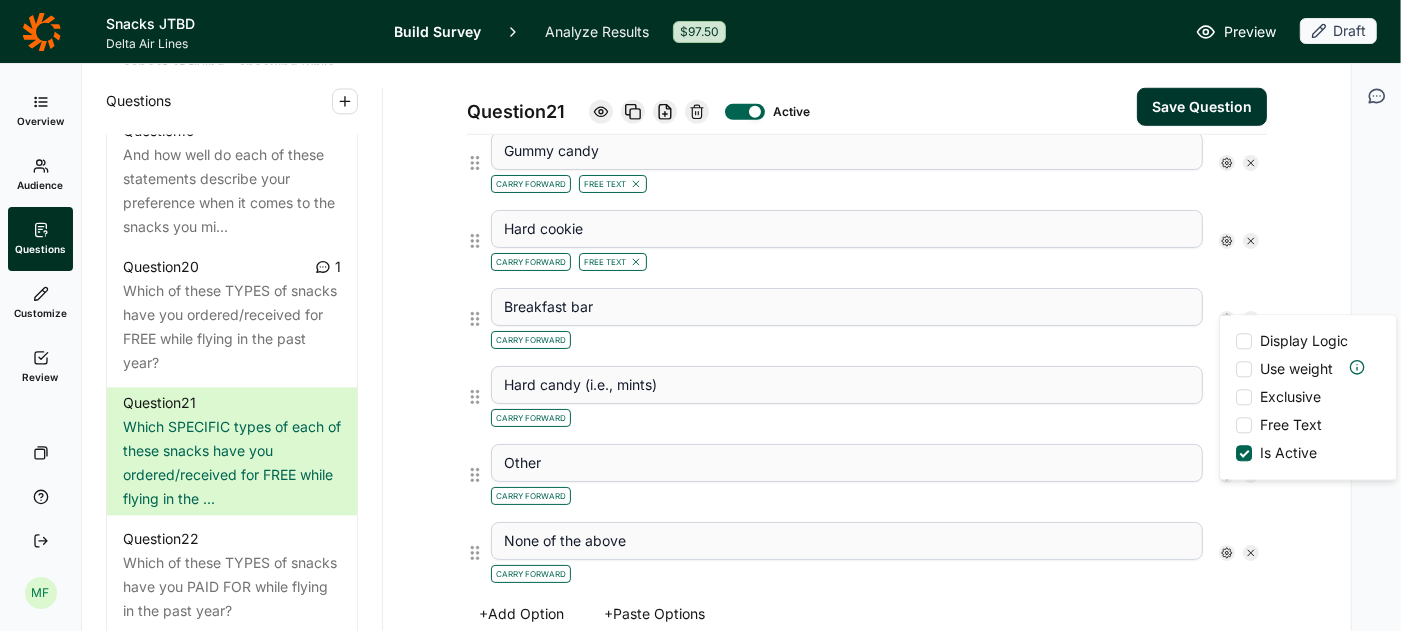 click at bounding box center (1244, 425) 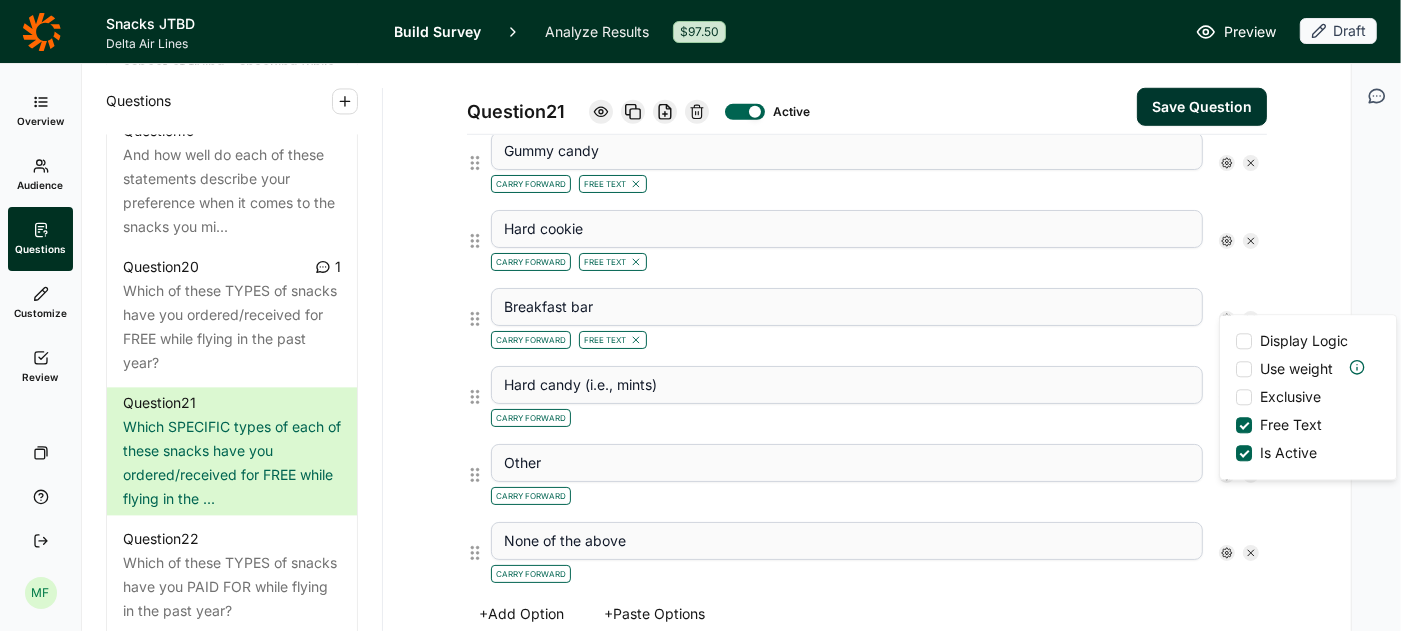 click on "Question  21 Active Save Question Title Which SPECIFIC types of each of these snacks have you ordered/received for FREE while flying in the past year? Question Label (optional) PAST YEAR SPECIFIC FREE SNACKS Directions (optional) Please indicate which specific type(s) of each snack you have ordered in the past year by clicking on the option and typing your response in the open text box. Question Type Multiple Choice Option Type Text Concept Image or Video (optional) Upload New Concept Options Nuts Carry Forward Free Text Chips Carry Forward Free Text Chocolate Carry Forward Free Text Granola bar Carry Forward Free Text Pretzels Carry Forward Free Text Dried fruit Carry Forward Free Text Soft cookie Carry Forward Free Text Gummy candy Carry Forward Free Text Hard cookie Carry Forward Free Text Breakfast bar Carry Forward Free Text Display Logic Use weight Exclusive Free Text Is Active Hard candy (i.e., mints) Carry Forward Other Carry Forward None of the above Carry Forward +  Add Option +  Paste Options Min:" at bounding box center [867, 116] 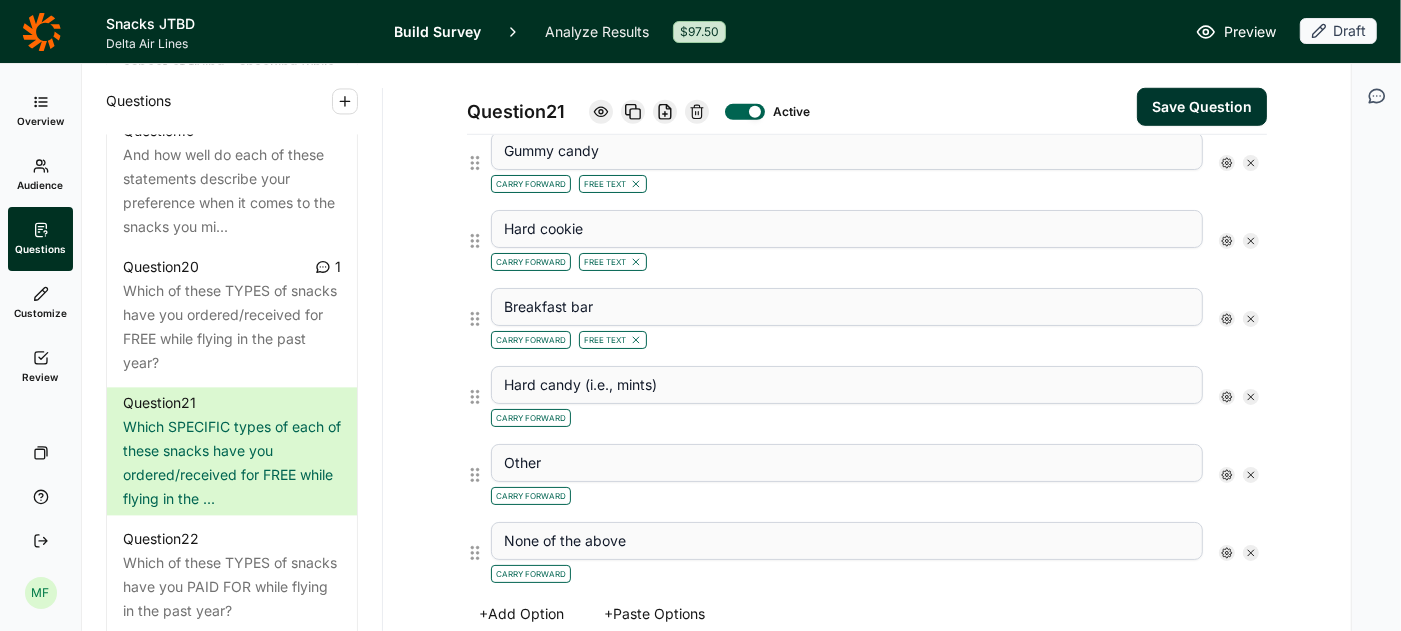 click 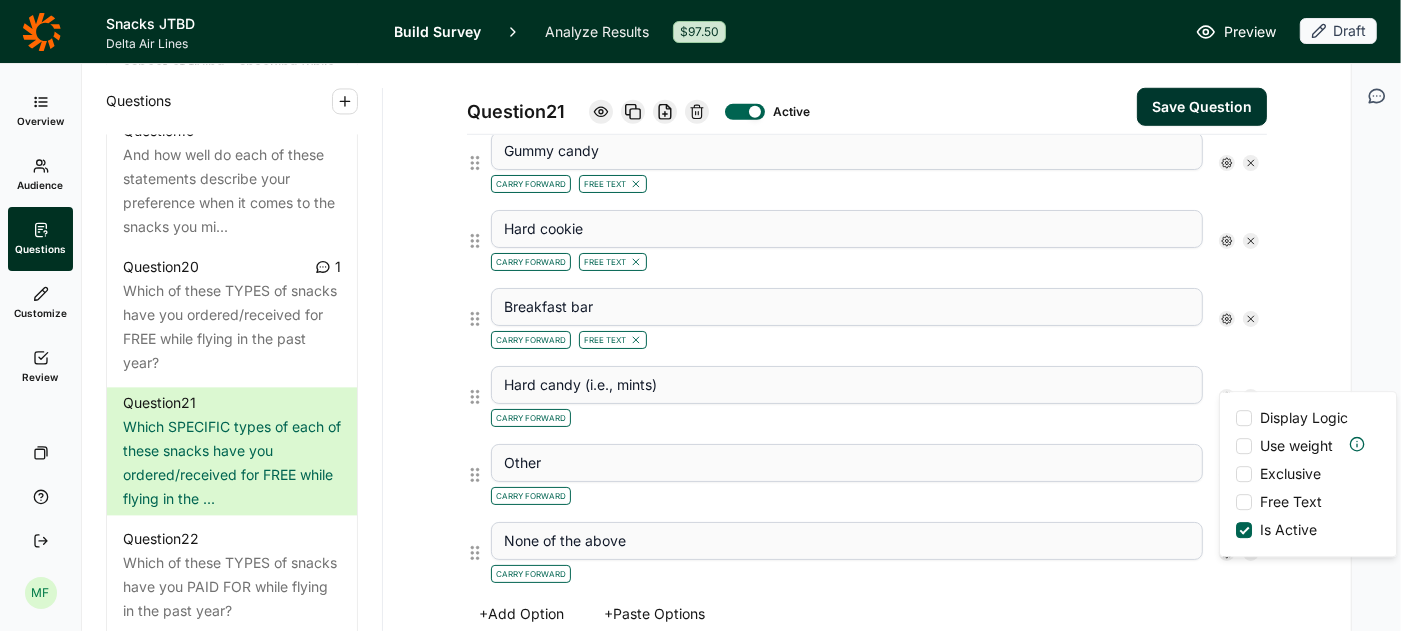click at bounding box center [1244, 502] 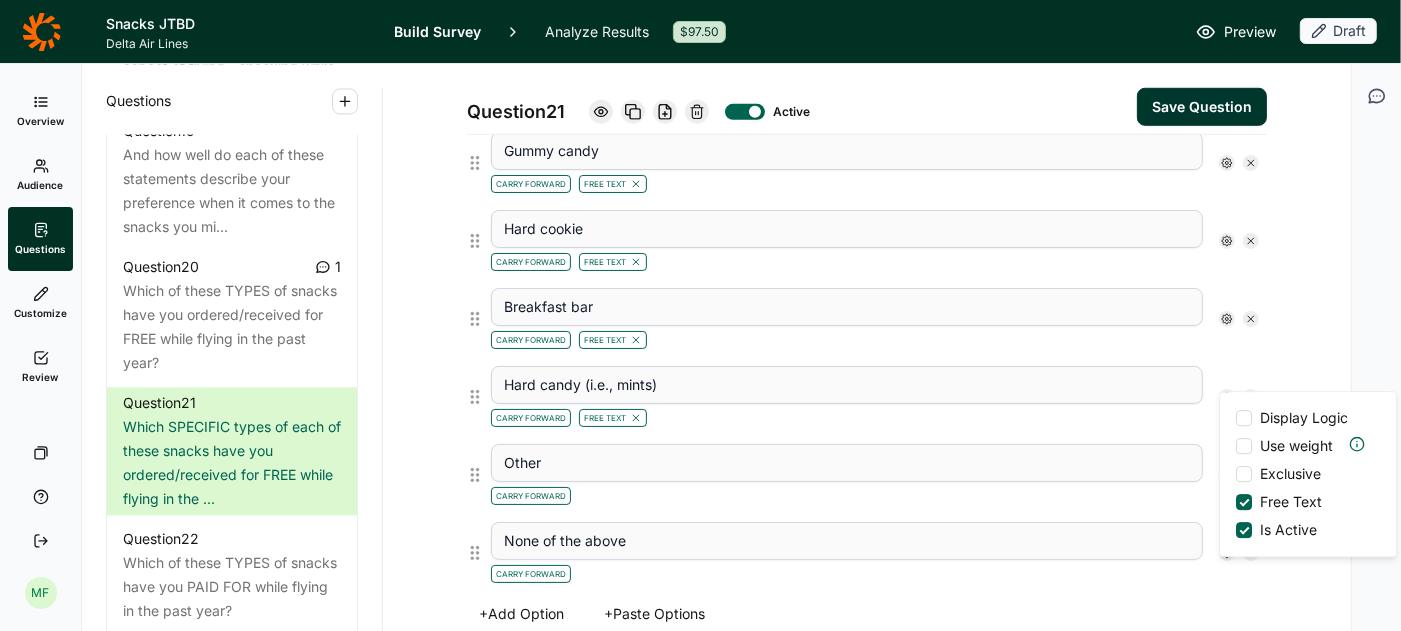 click on "Question  21 Active Save Question Title Which SPECIFIC types of each of these snacks have you ordered/received for FREE while flying in the past year? Question Label (optional) PAST YEAR SPECIFIC FREE SNACKS Directions (optional) Please indicate which specific type(s) of each snack you have ordered in the past year by clicking on the option and typing your response in the open text box. Question Type Multiple Choice Option Type Text Concept Image or Video (optional) Upload New Concept Options Nuts Carry Forward Free Text Chips Carry Forward Free Text Chocolate Carry Forward Free Text Granola bar Carry Forward Free Text Pretzels Carry Forward Free Text Dried fruit Carry Forward Free Text Soft cookie Carry Forward Free Text Gummy candy Carry Forward Free Text Hard cookie Carry Forward Free Text Breakfast bar Carry Forward Free Text Hard candy (i.e., mints) Carry Forward Free Text Display Logic Use weight Exclusive Free Text Is Active Other Carry Forward None of the above Carry Forward +  Add Option +  Min: Max:" at bounding box center (867, 116) 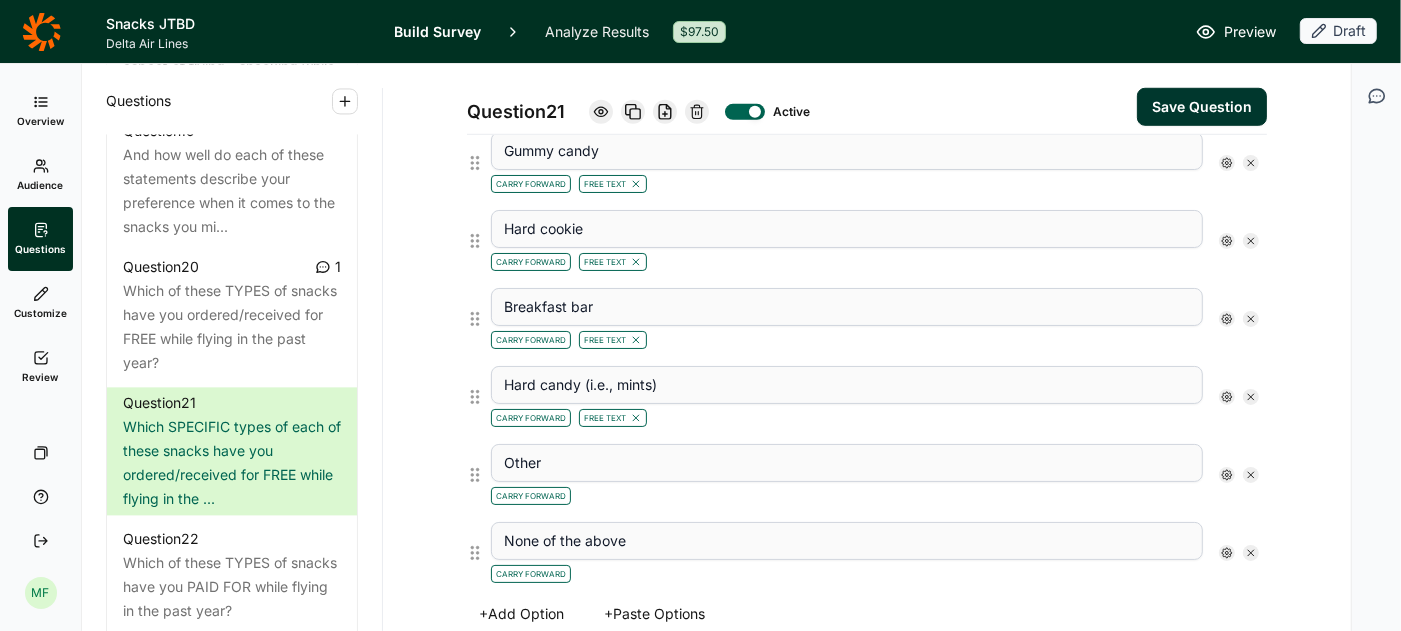 click 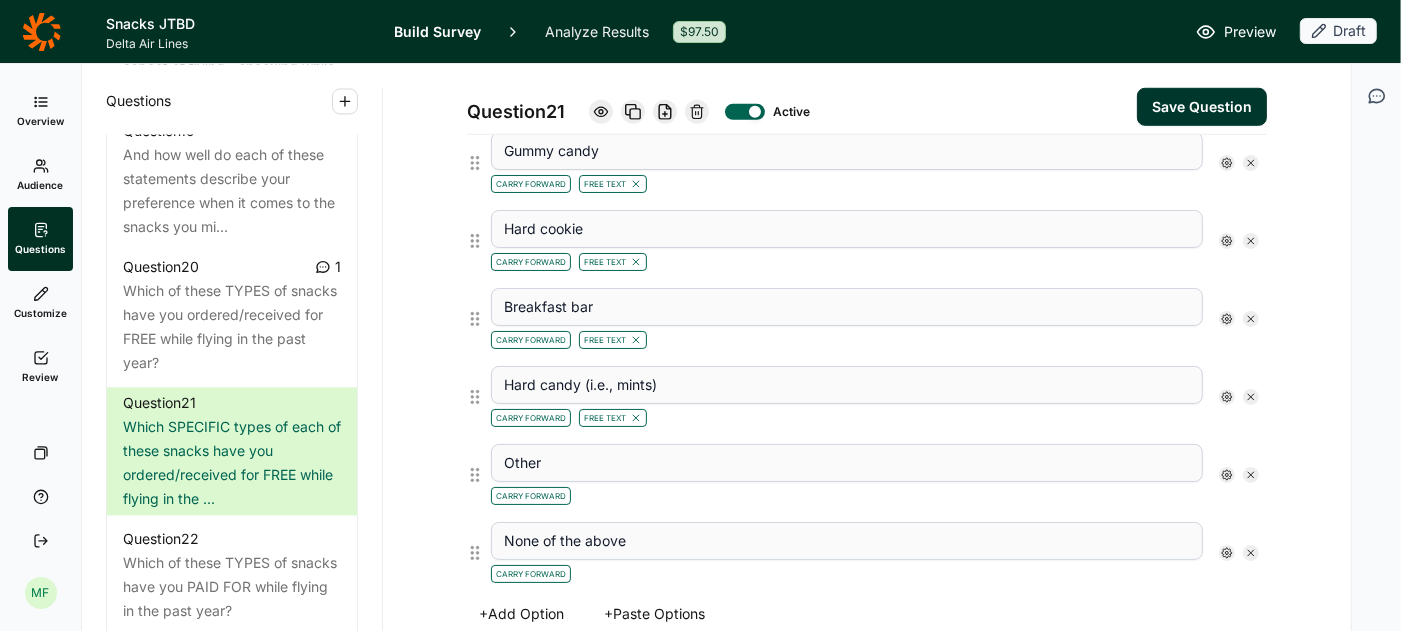 type on "None of the above" 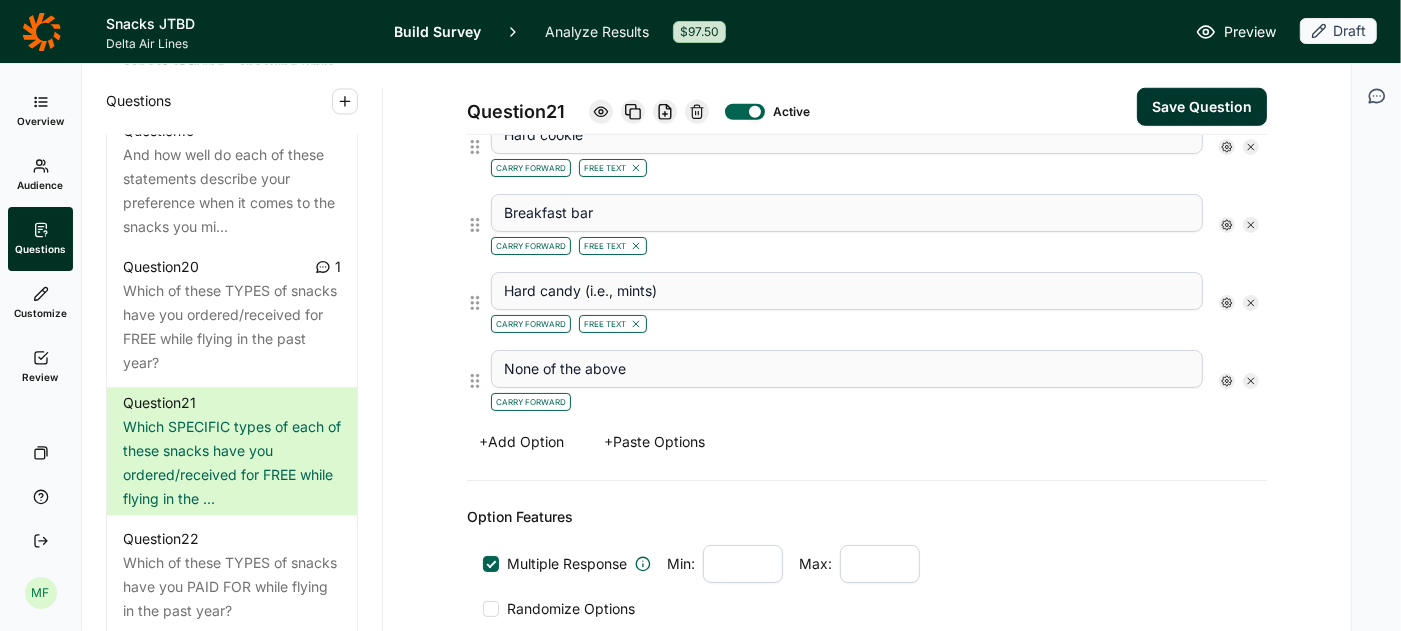 scroll, scrollTop: 1228, scrollLeft: 0, axis: vertical 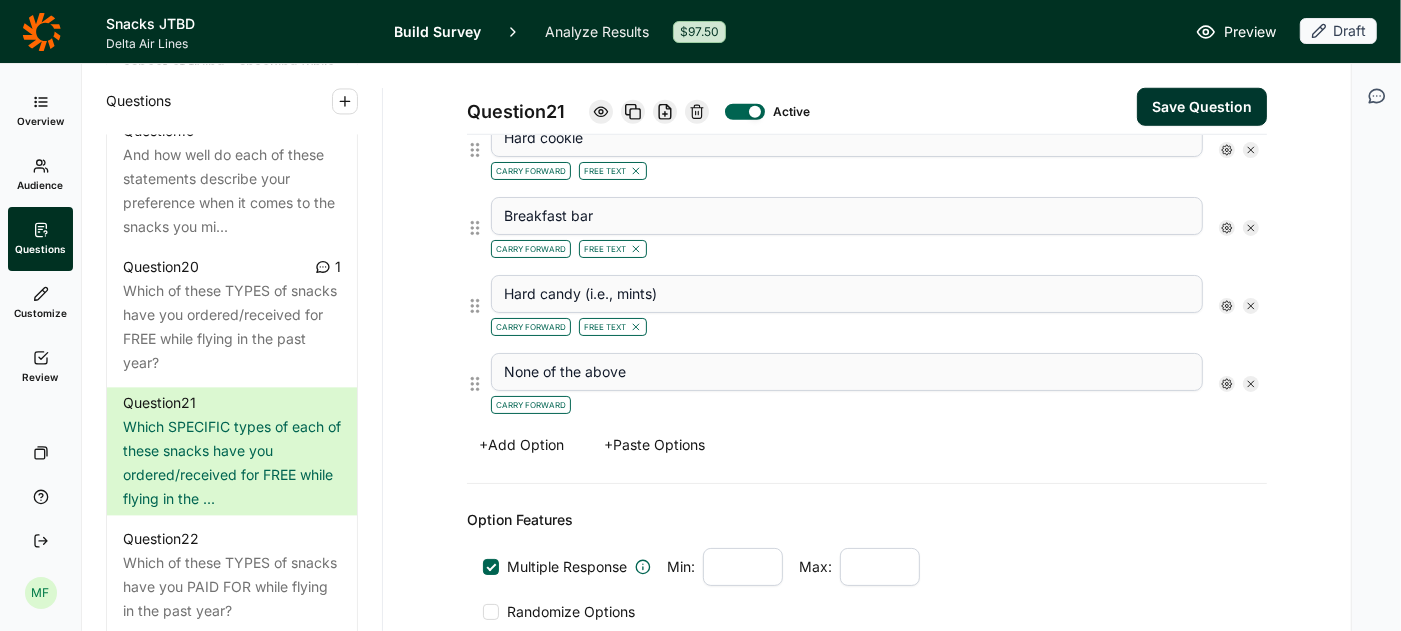 click on "Save Question" at bounding box center [1202, 107] 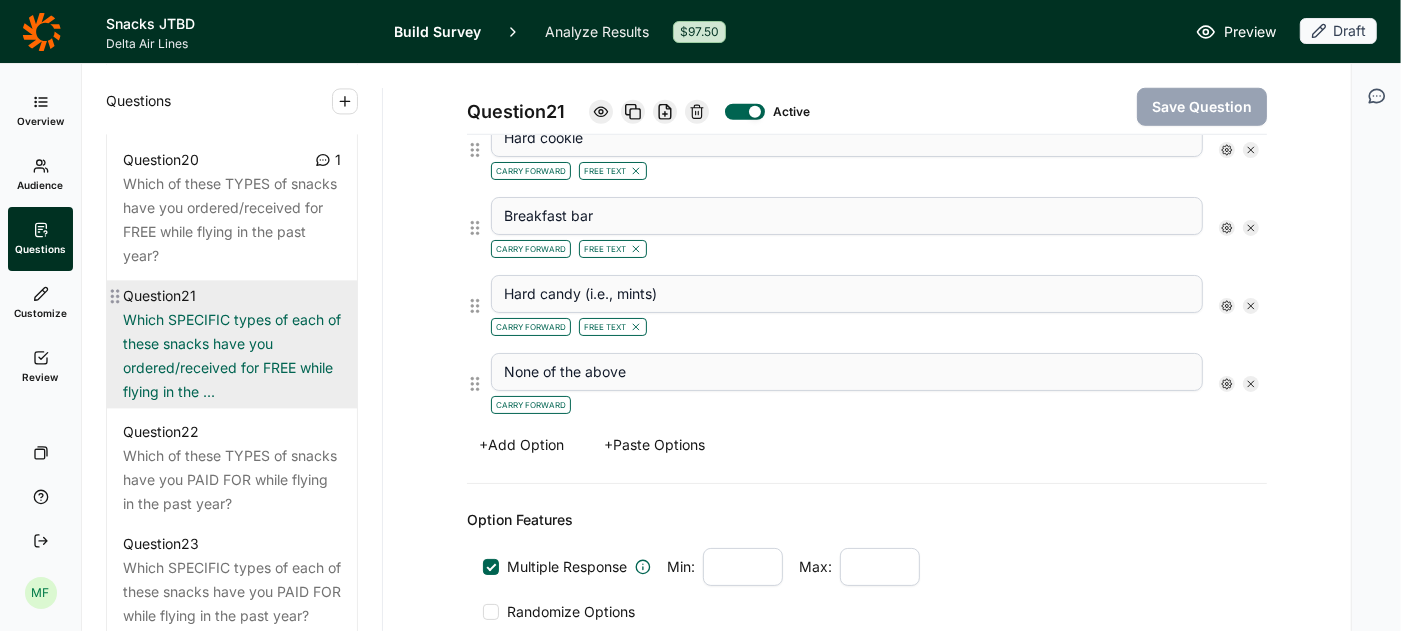scroll, scrollTop: 3230, scrollLeft: 0, axis: vertical 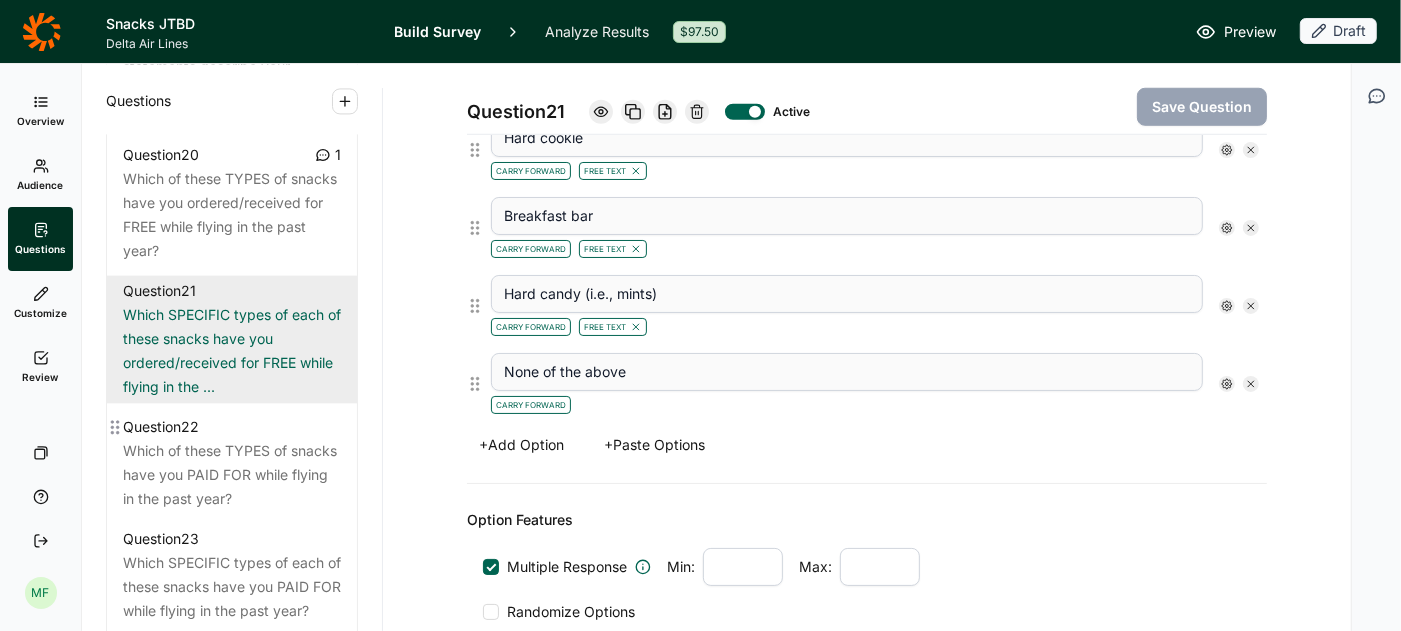 click on "Which of these TYPES of snacks have you PAID FOR while flying in the past year?" at bounding box center [232, 475] 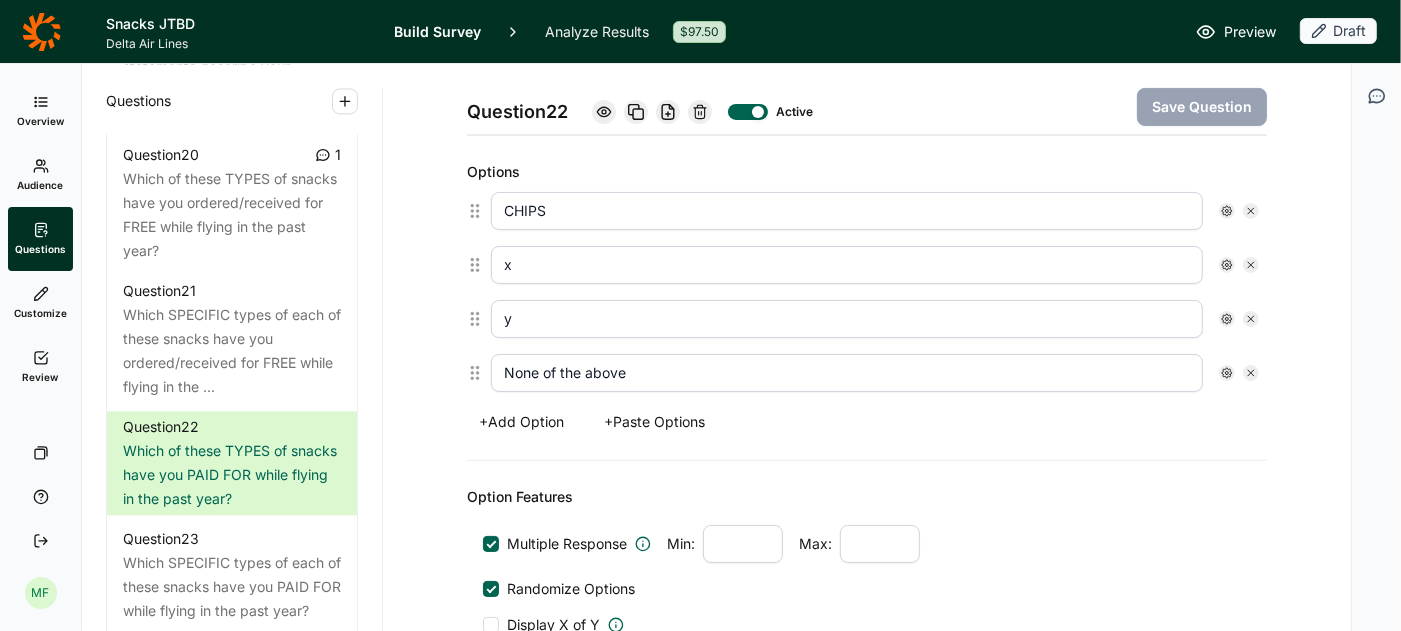 scroll, scrollTop: 530, scrollLeft: 0, axis: vertical 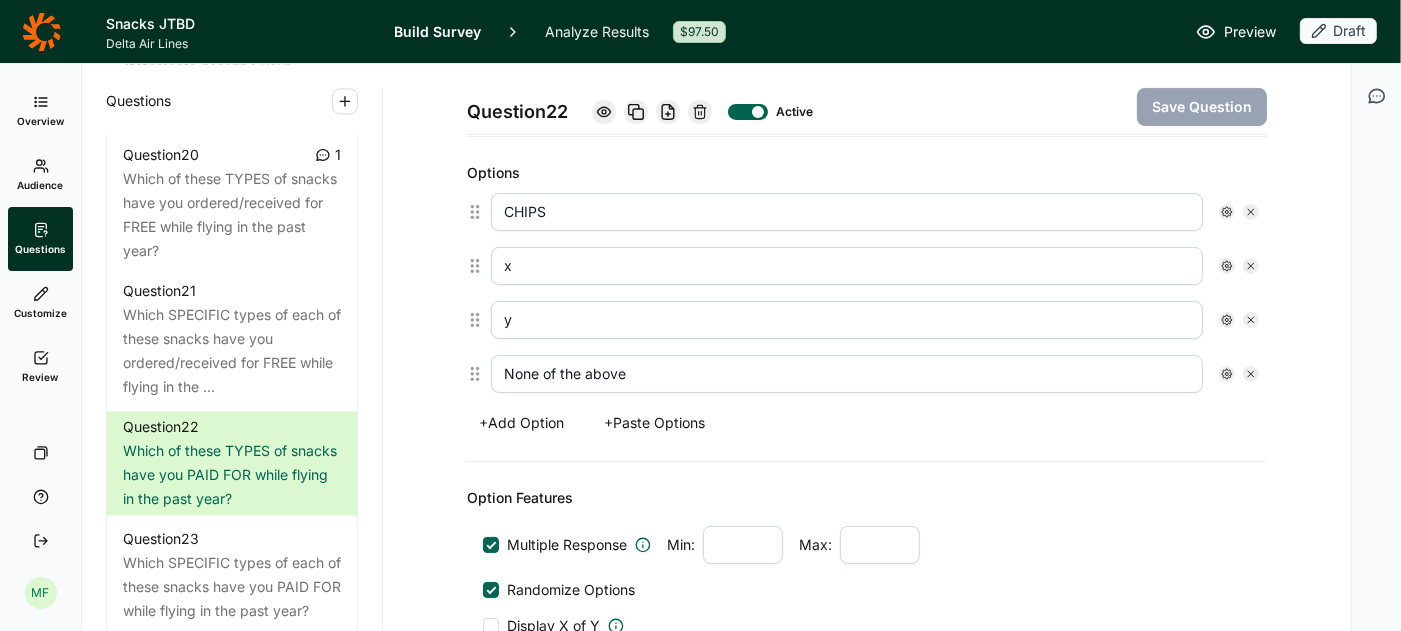 click on "+ Paste Options" at bounding box center [654, 423] 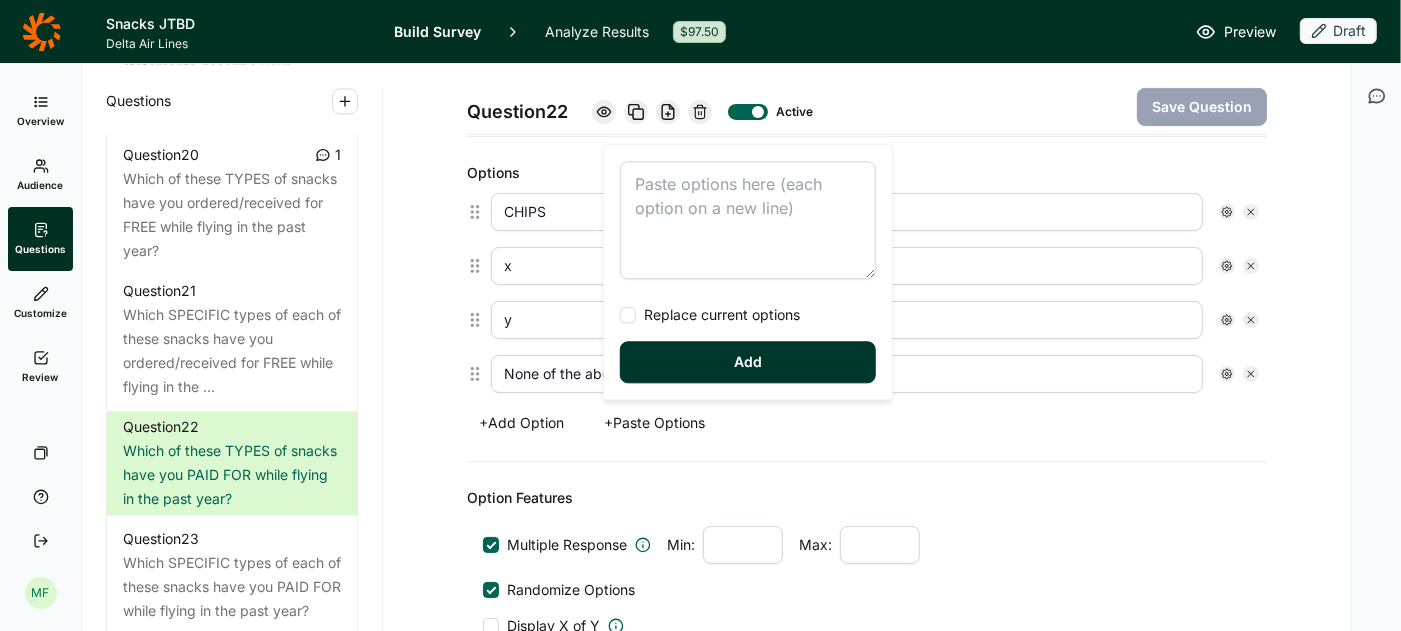 click at bounding box center [748, 220] 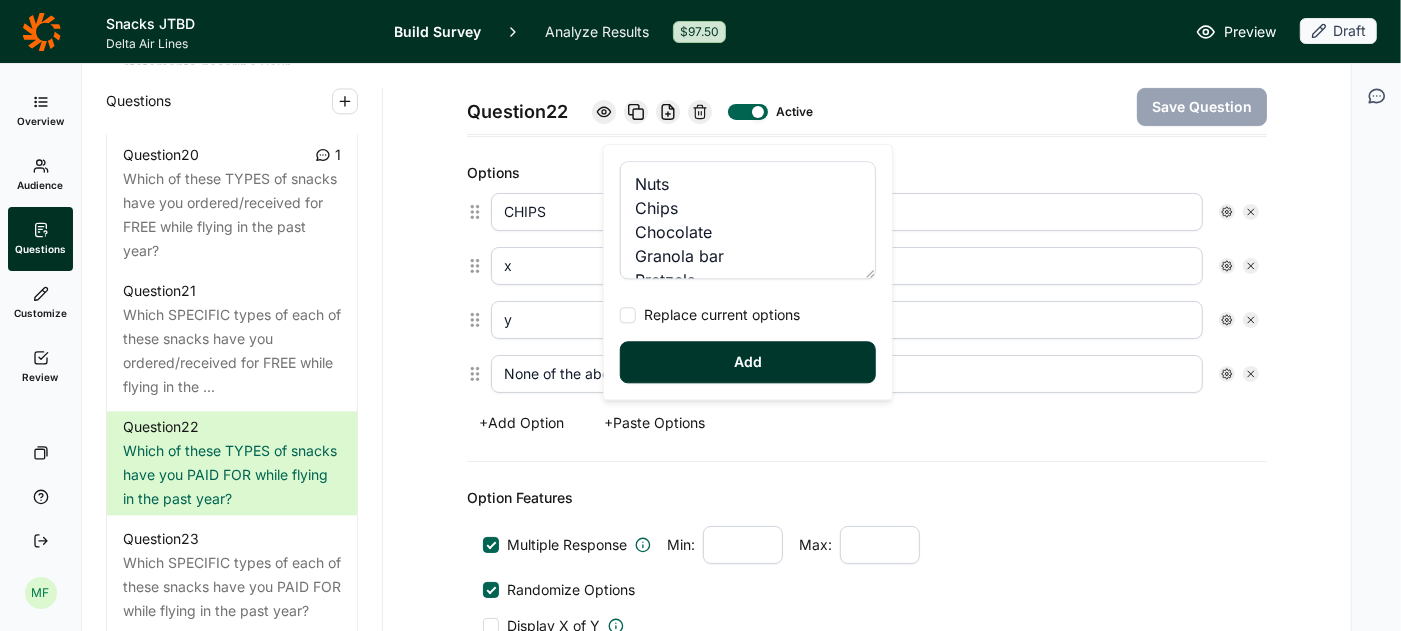 click at bounding box center (628, 315) 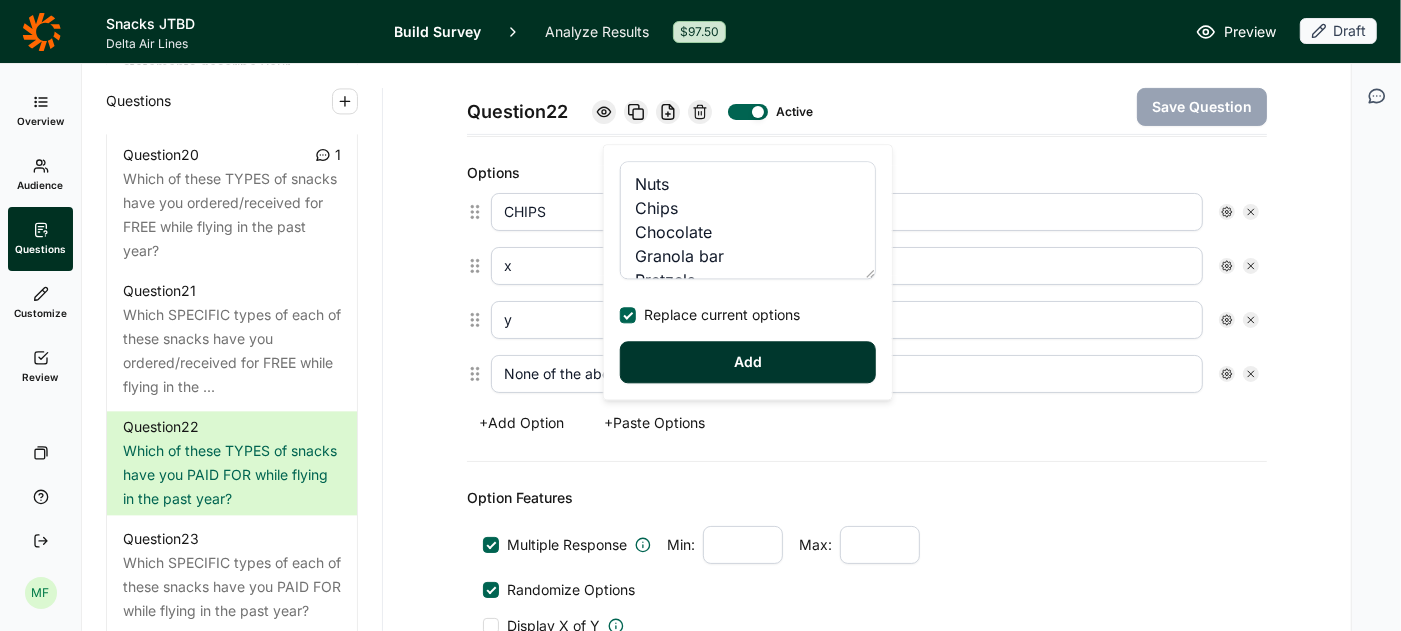 click on "Add" at bounding box center [748, 362] 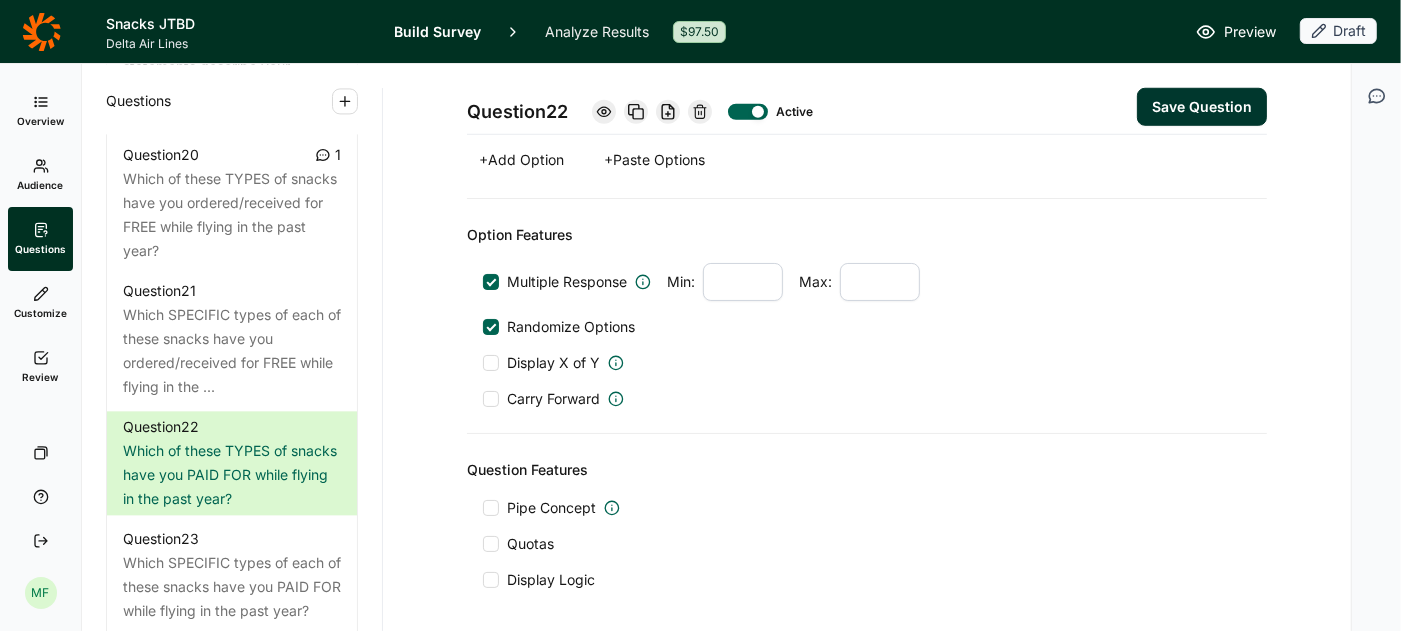 scroll, scrollTop: 1287, scrollLeft: 0, axis: vertical 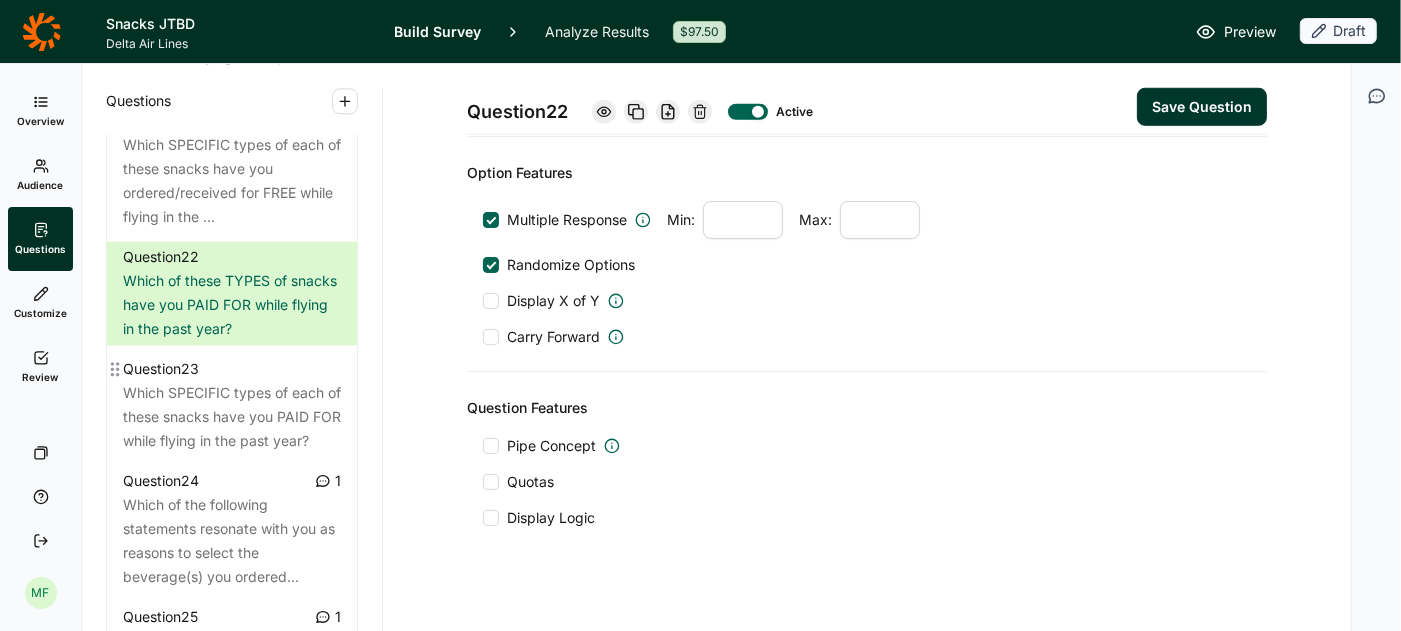 click on "Which SPECIFIC types of each of these snacks have you PAID FOR while flying in the past year?" at bounding box center [232, 417] 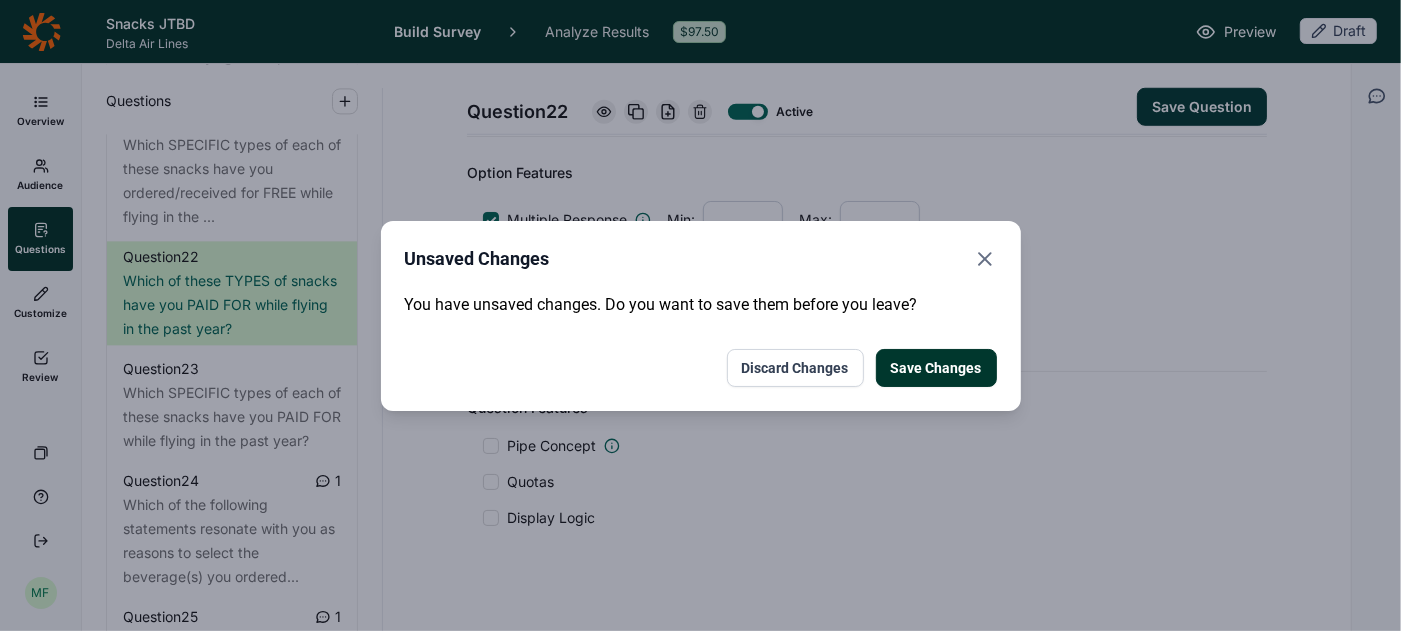 click on "Save Changes" at bounding box center (936, 368) 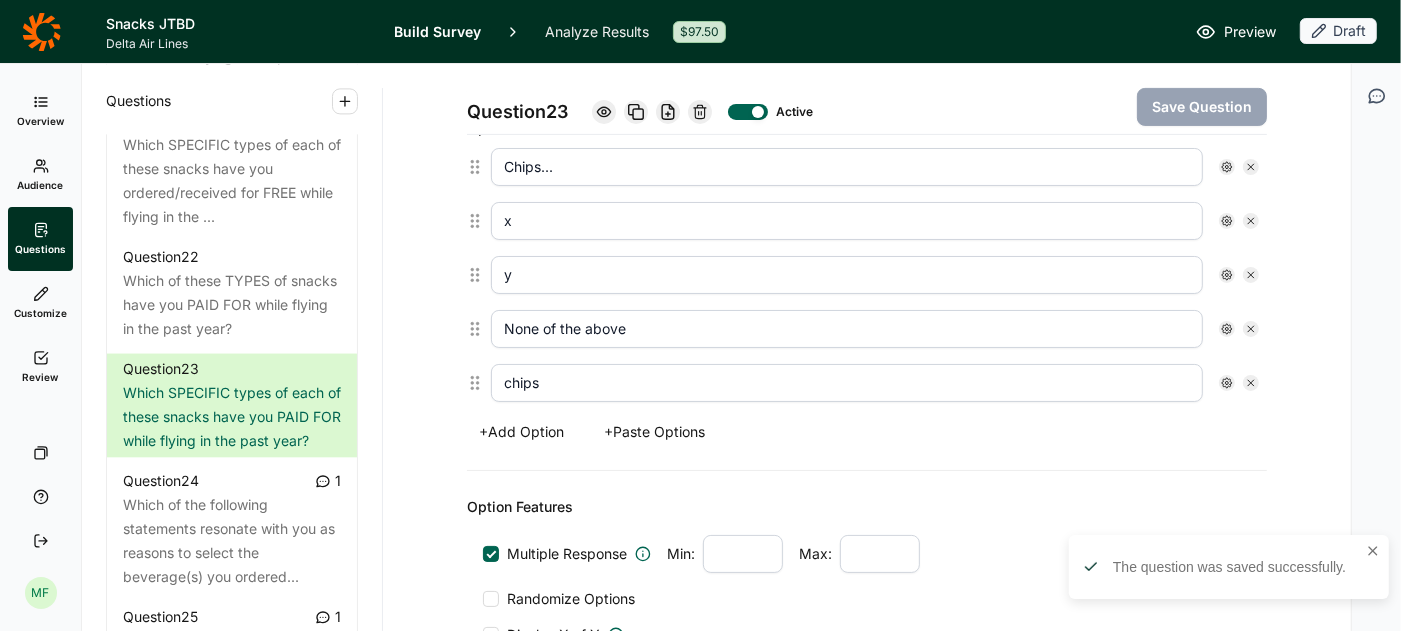 scroll, scrollTop: 510, scrollLeft: 0, axis: vertical 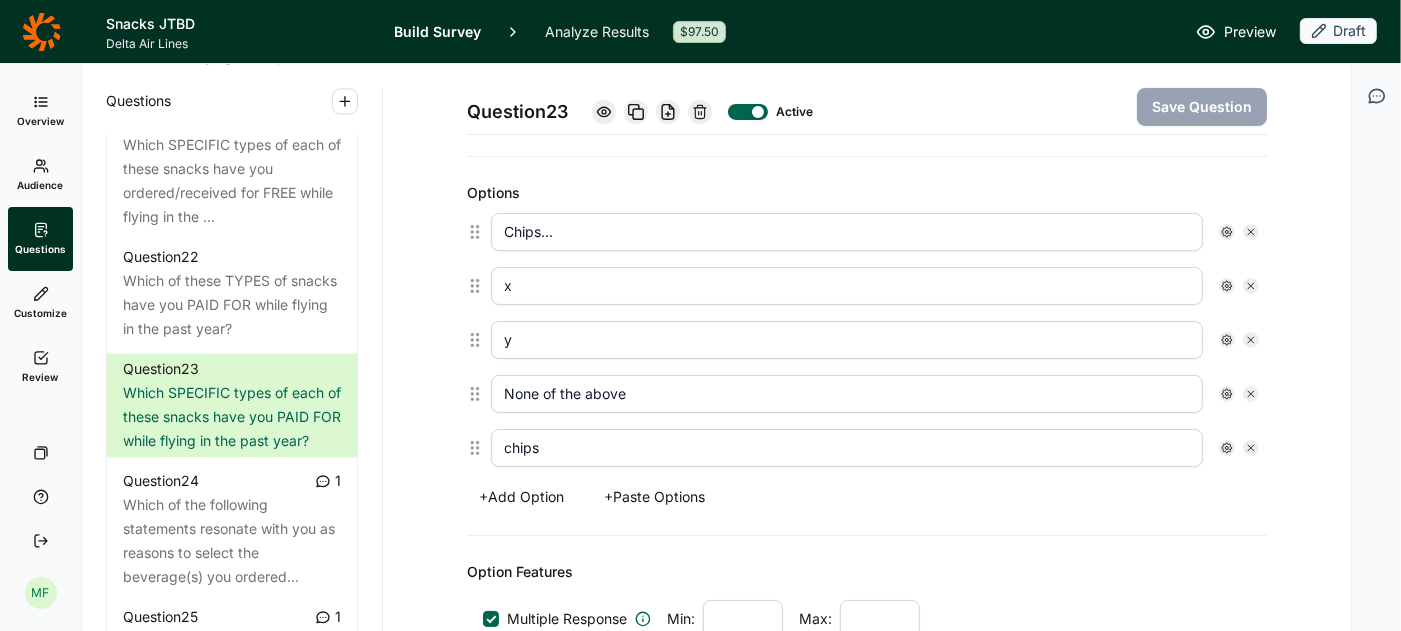 click on "+ Paste Options" at bounding box center [654, 497] 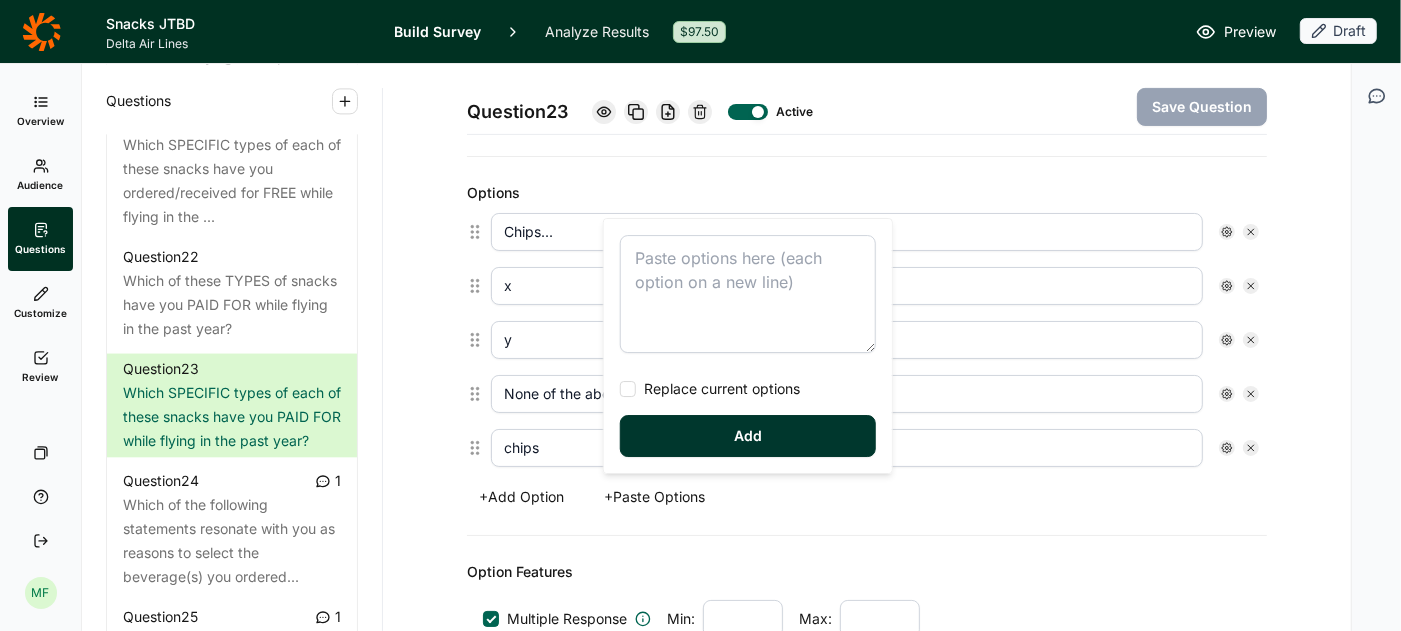 click at bounding box center (748, 294) 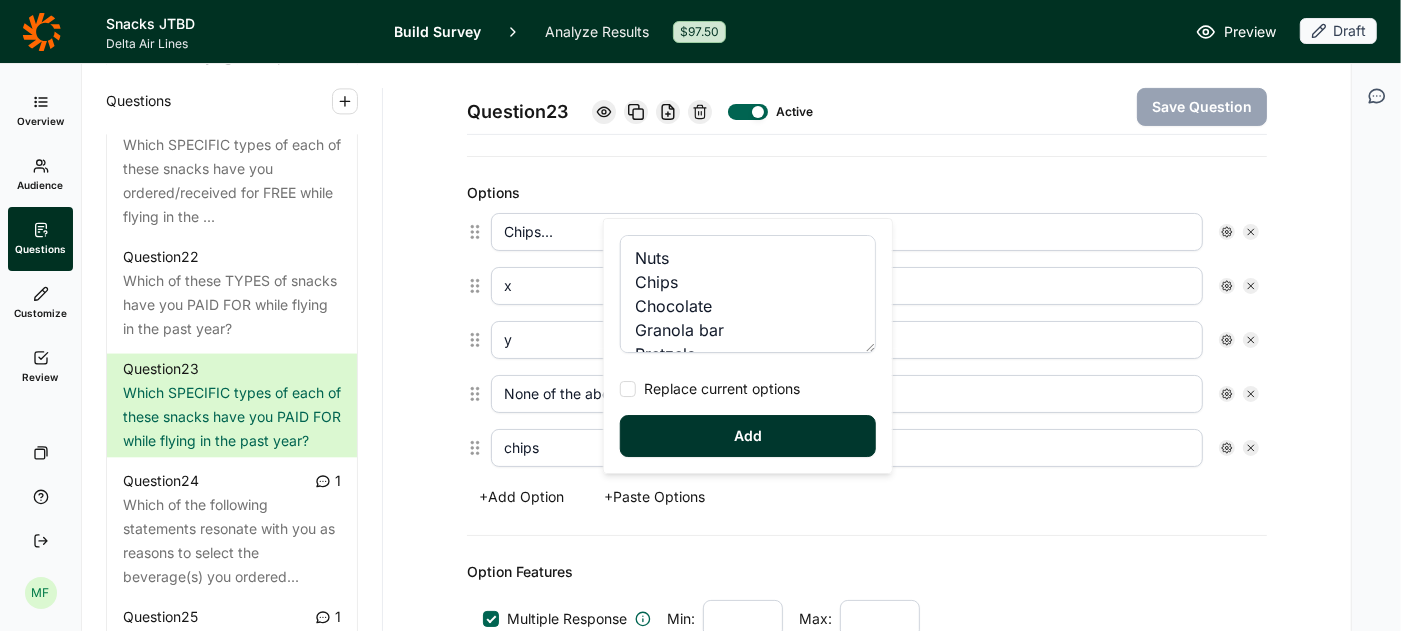click at bounding box center (628, 389) 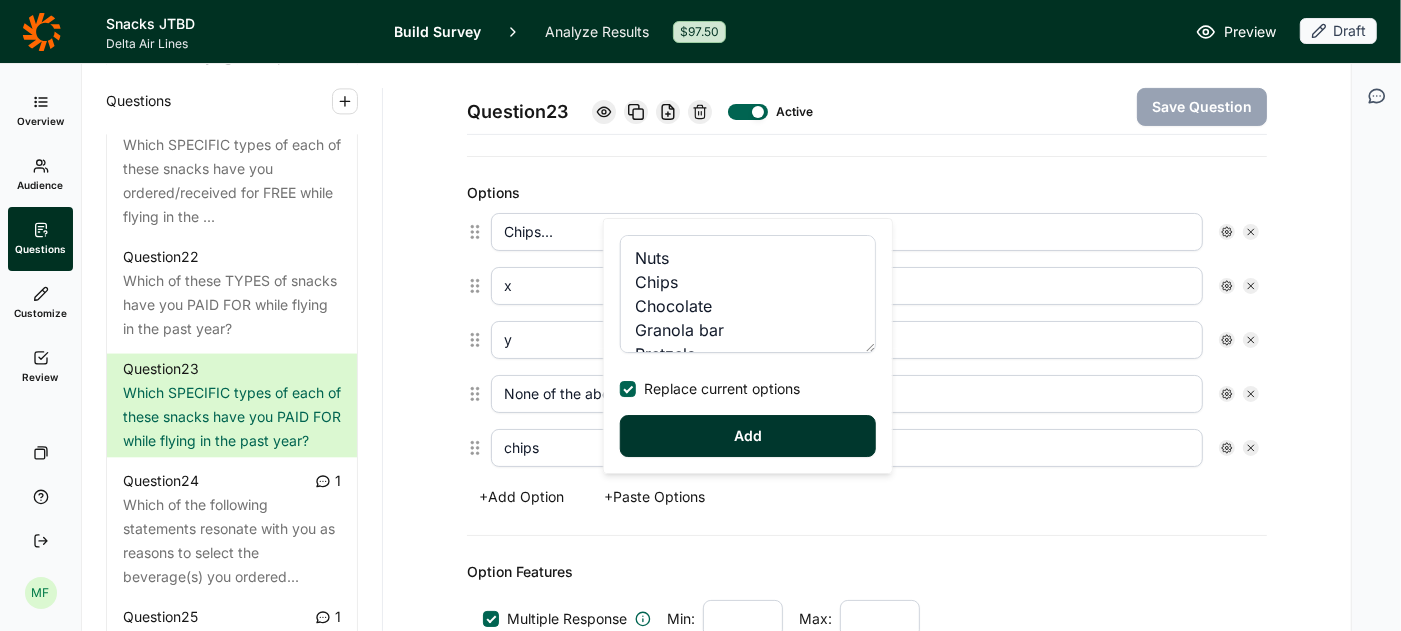 click on "Add" at bounding box center (748, 436) 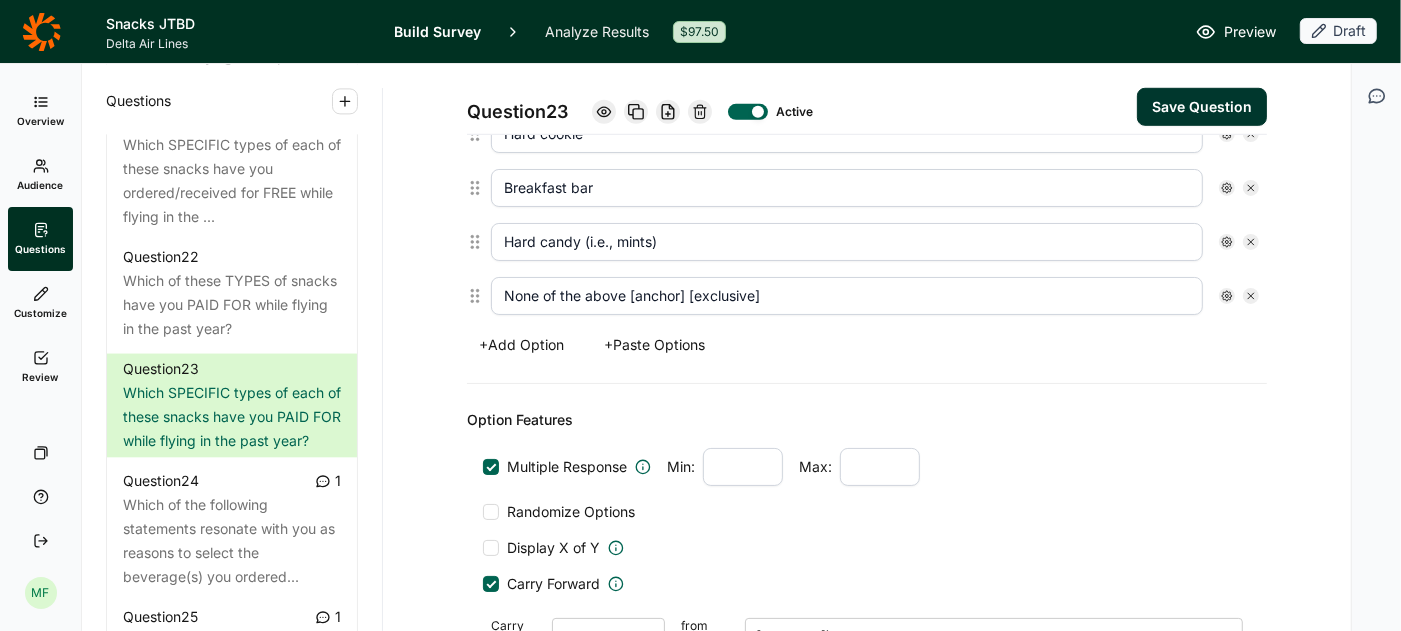 scroll, scrollTop: 1037, scrollLeft: 0, axis: vertical 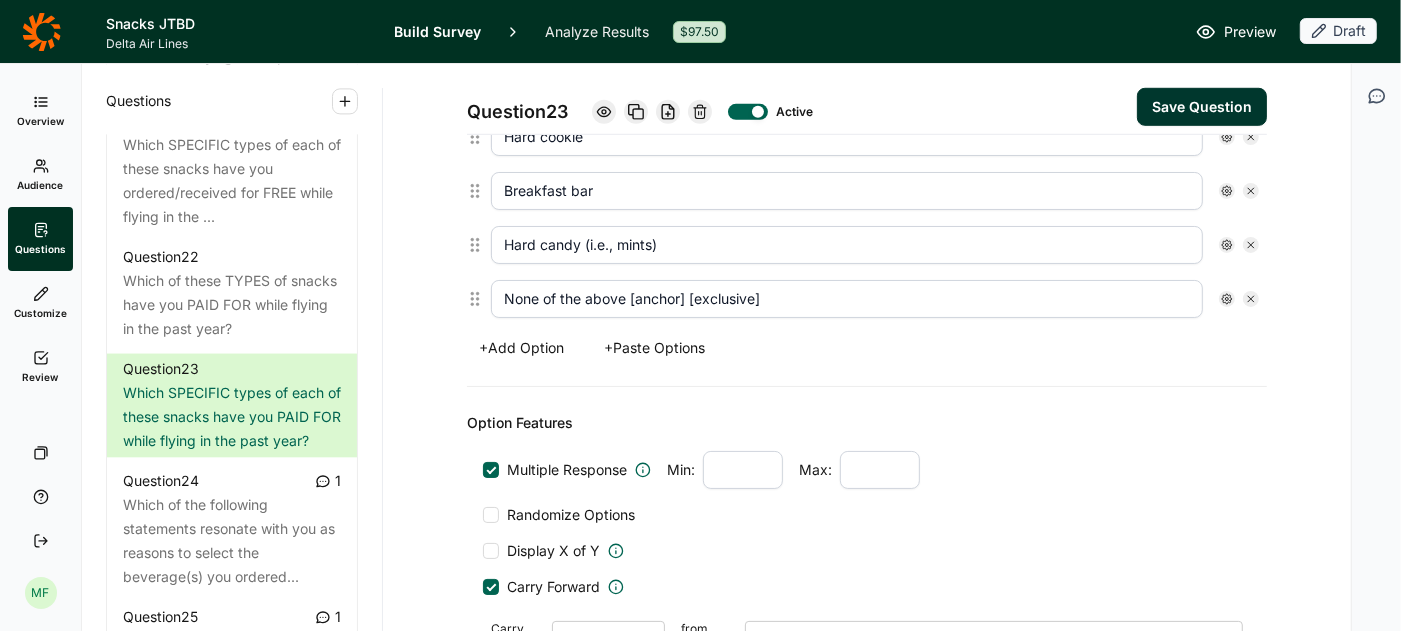 click on "None of the above [anchor] [exclusive]" at bounding box center [847, 299] 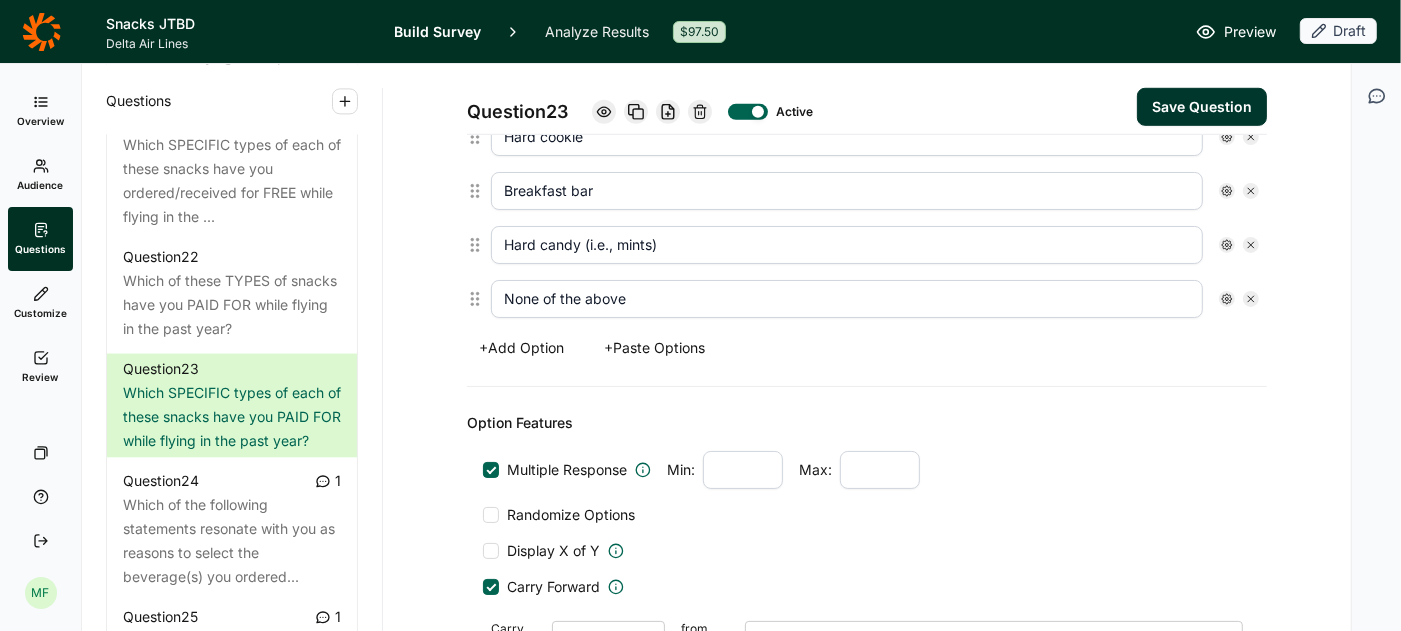 type on "None of the above" 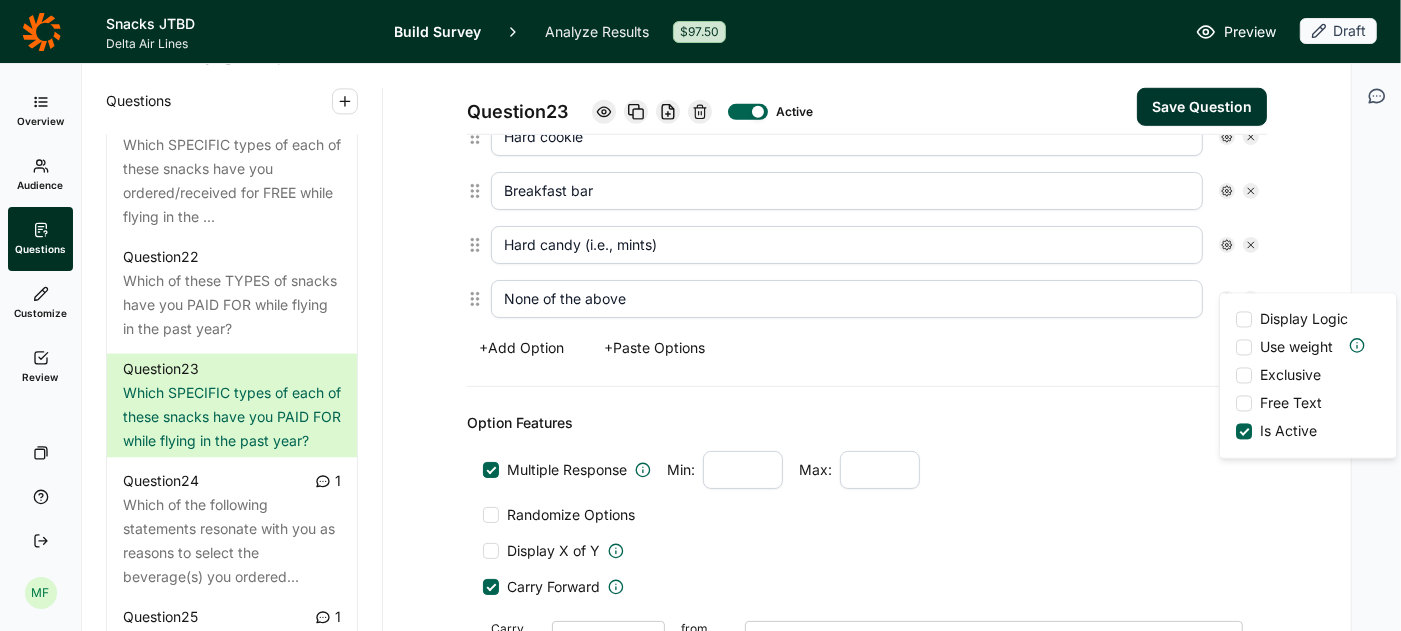 click on "Exclusive" at bounding box center (1286, 376) 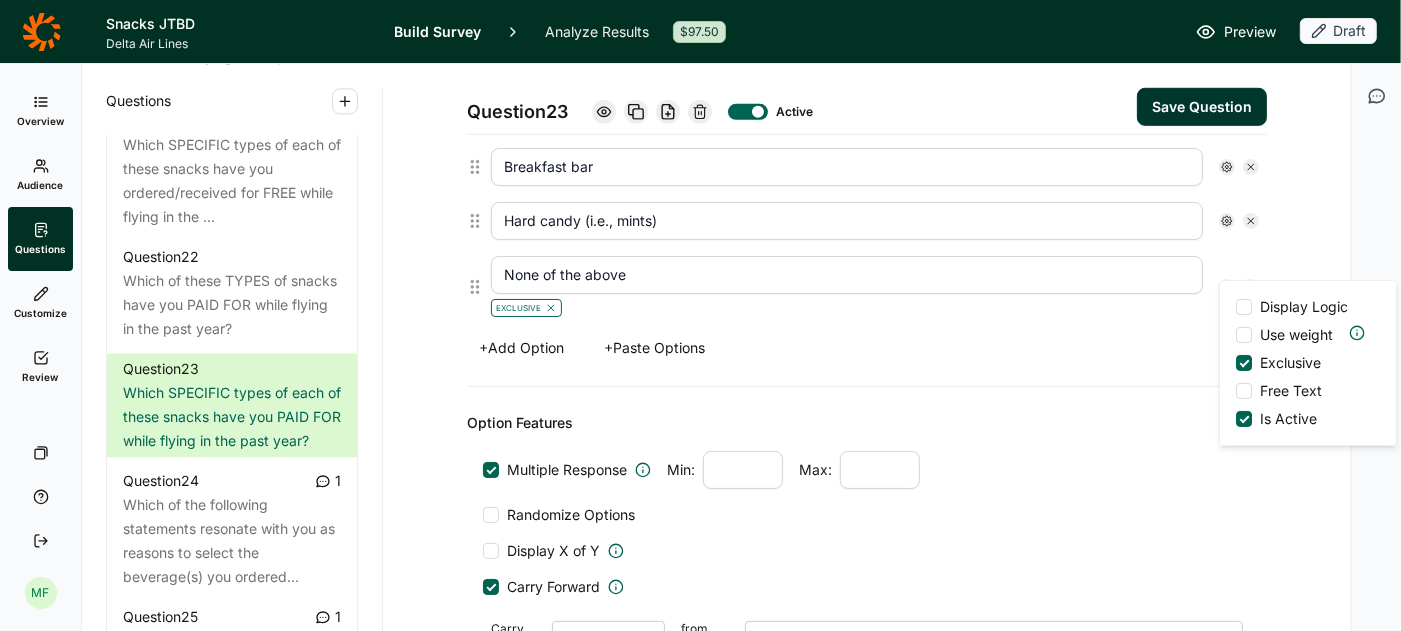 click on "Option Features Multiple Response Min: Max: Randomize Options Display X of Y Carry Forward Carry forward Options selected from question 20) Which of these TYPES of snacks have you ordered/received for FREE while flying in the past year?" at bounding box center (867, 539) 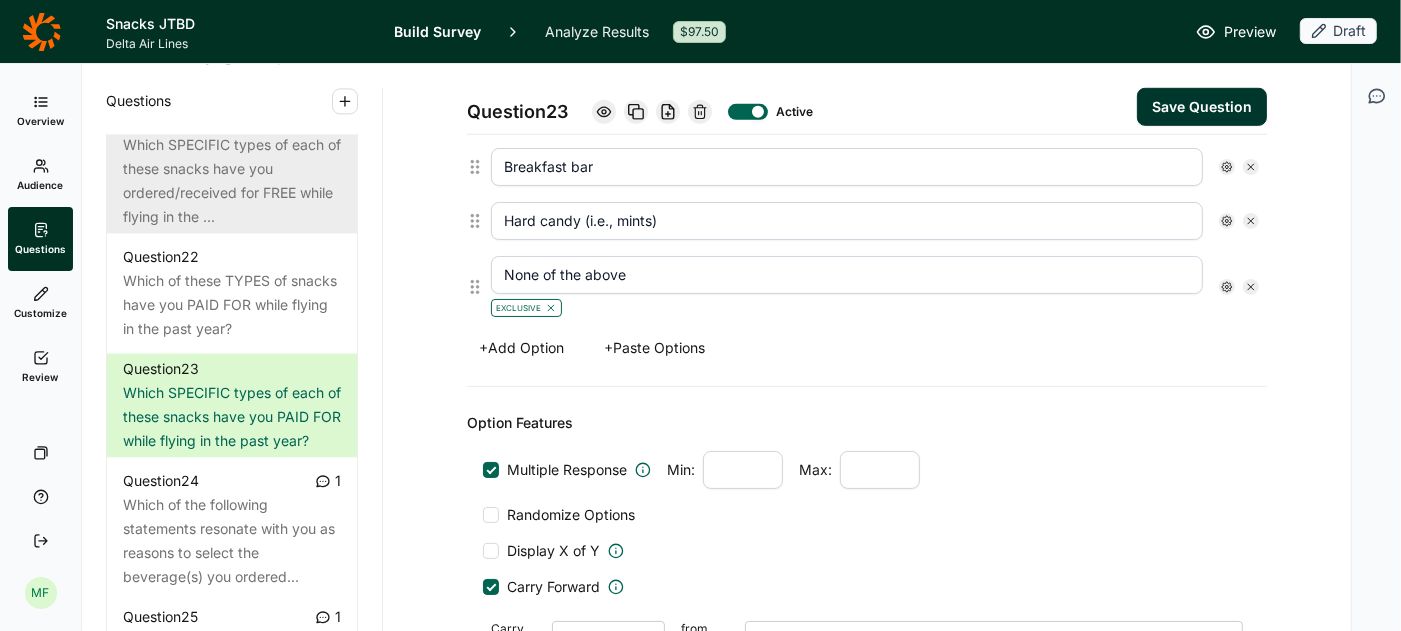 click on "Which SPECIFIC types of each of these snacks have you ordered/received for FREE while flying in the ..." at bounding box center [232, 181] 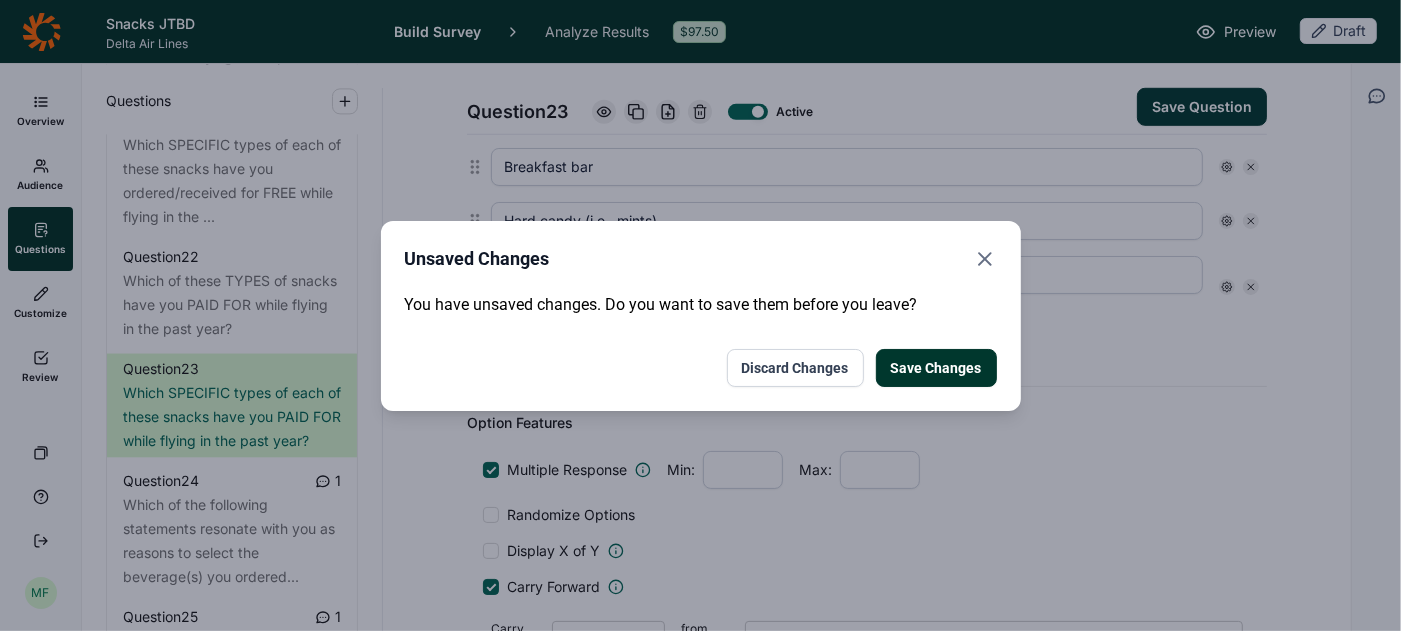 click on "Save Changes" at bounding box center [936, 368] 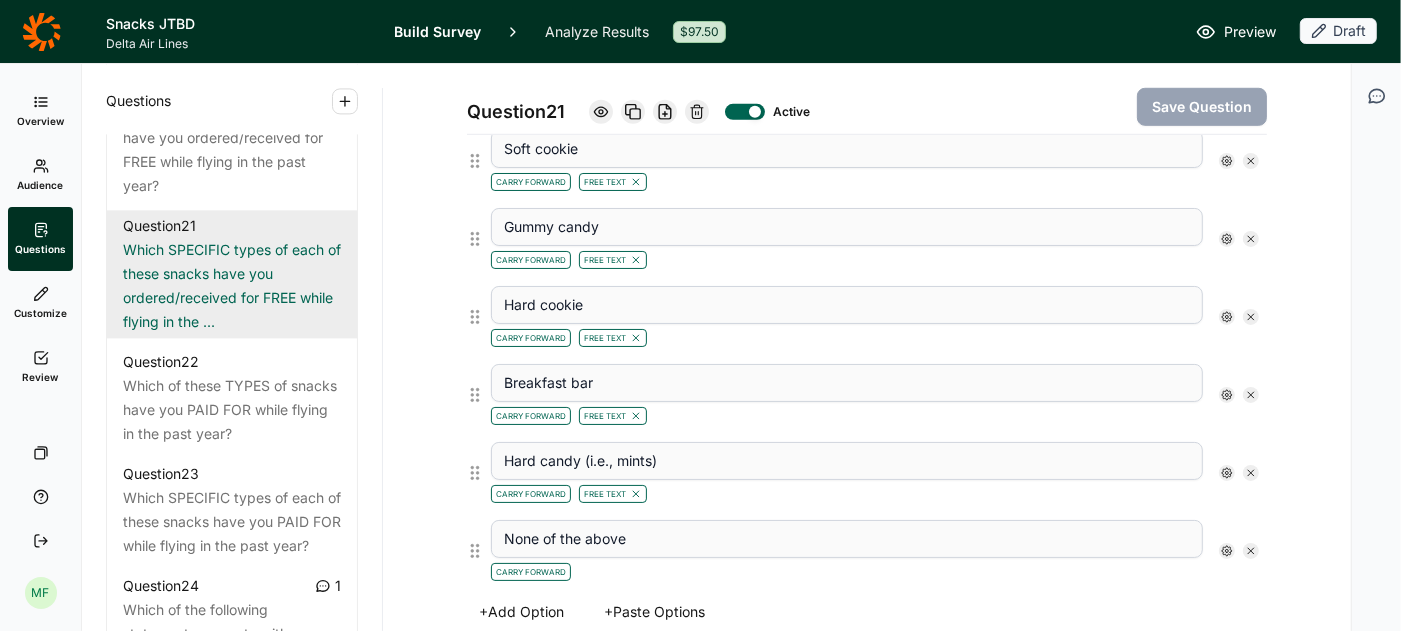 scroll, scrollTop: 3280, scrollLeft: 0, axis: vertical 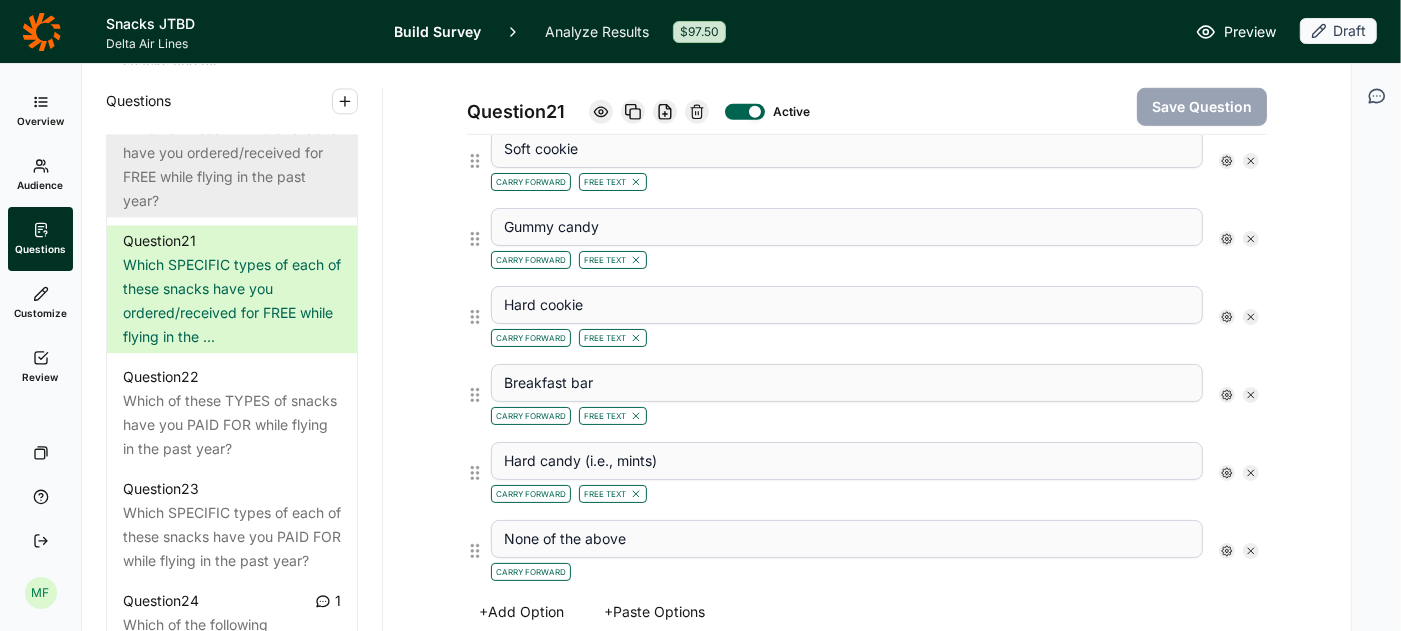 click on "Which of these TYPES of snacks have you ordered/received for FREE while flying in the past year?" at bounding box center (232, 165) 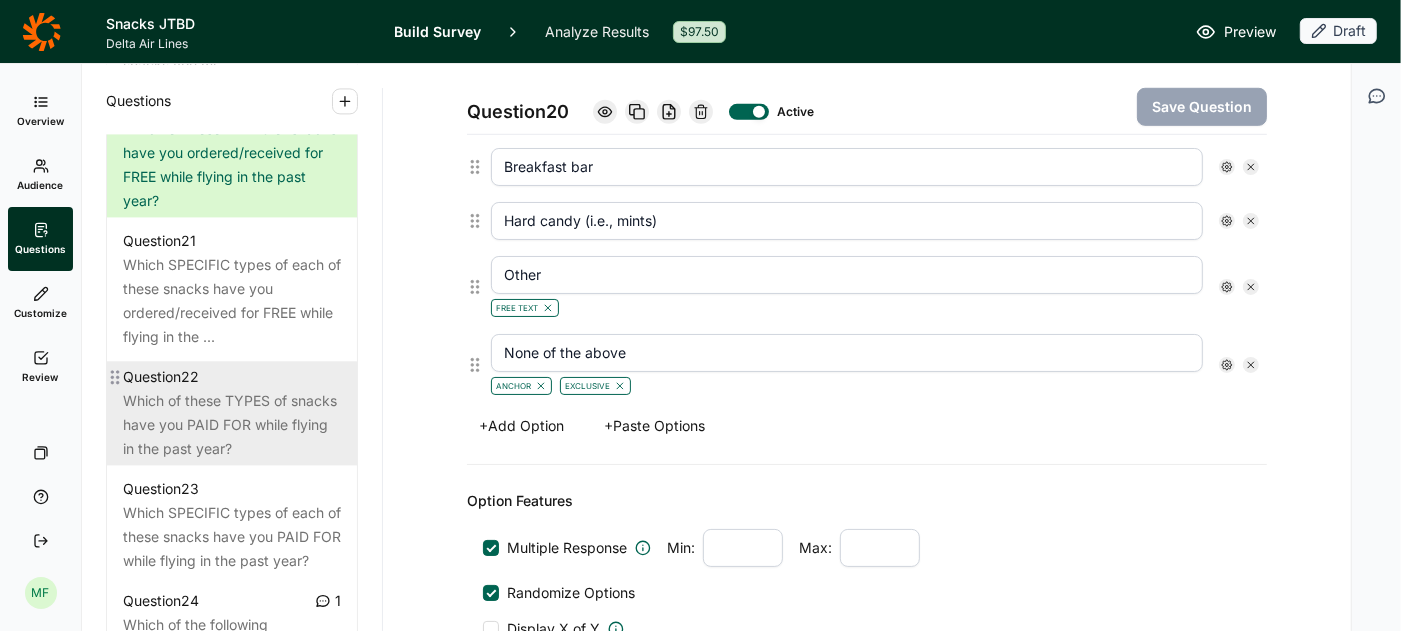click on "Which of these TYPES of snacks have you PAID FOR while flying in the past year?" at bounding box center (232, 425) 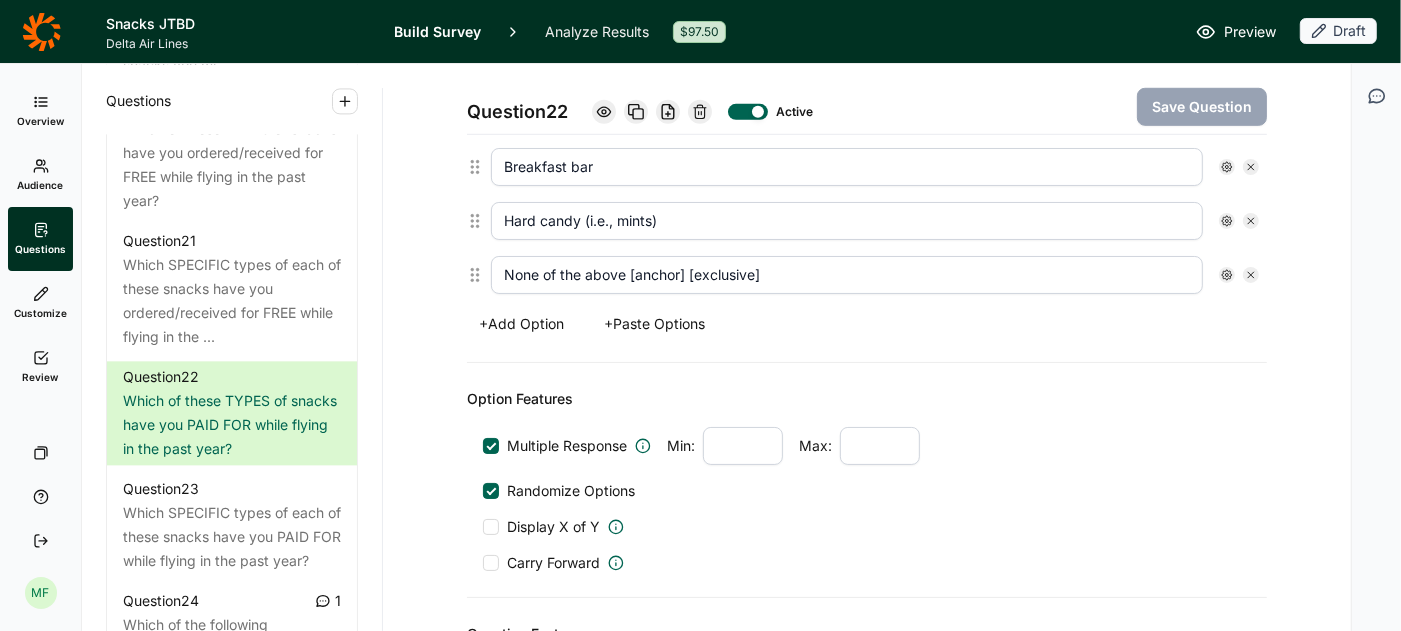 click on "+  Add Option" at bounding box center (521, 324) 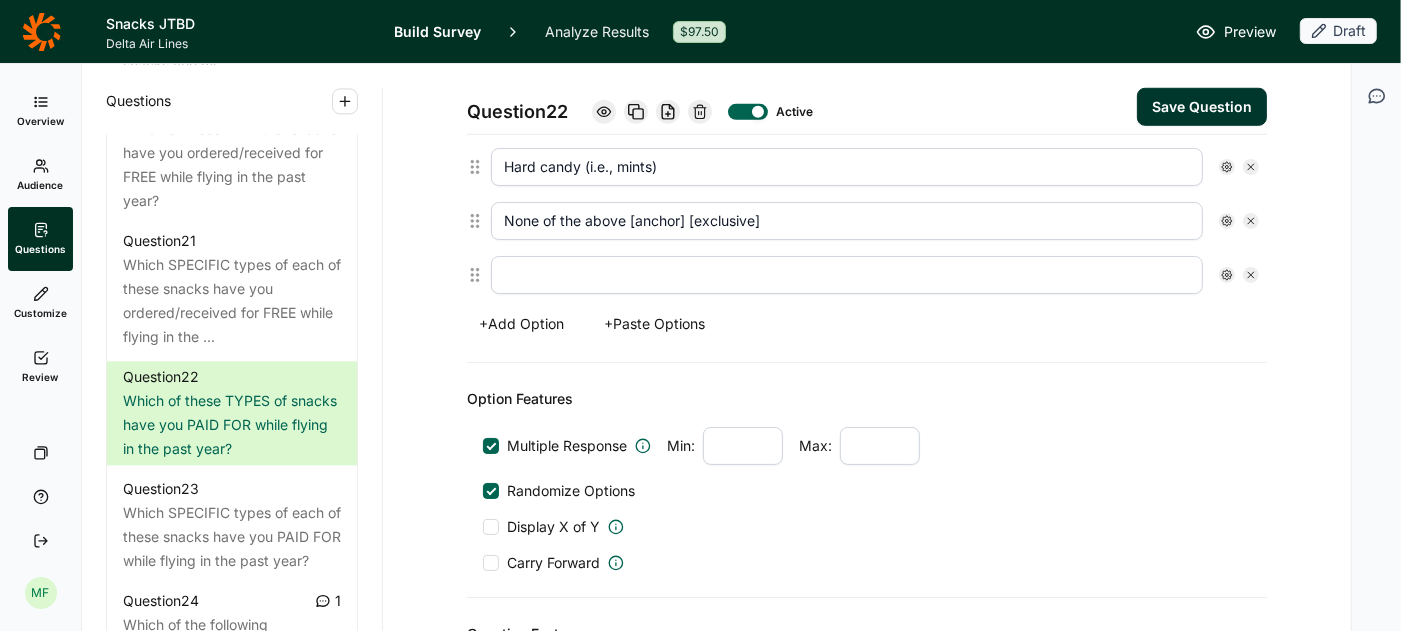 click at bounding box center (847, 275) 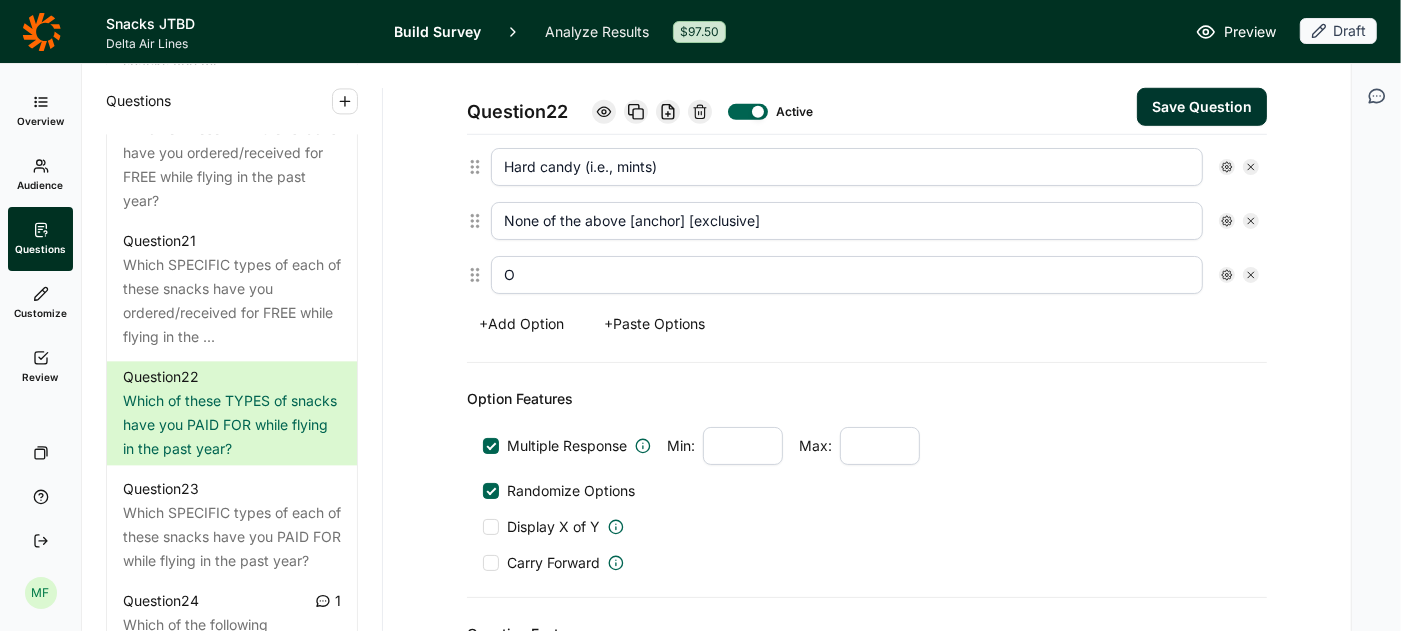 type on "Other" 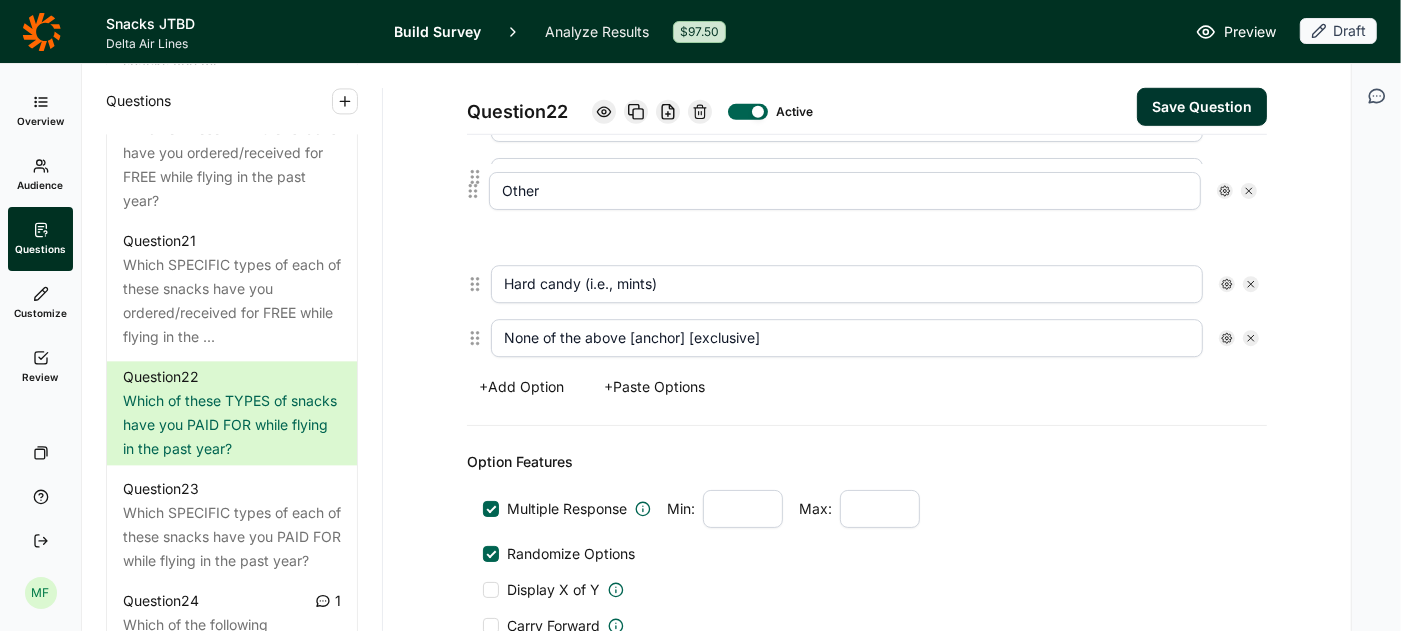 scroll, scrollTop: 1043, scrollLeft: 0, axis: vertical 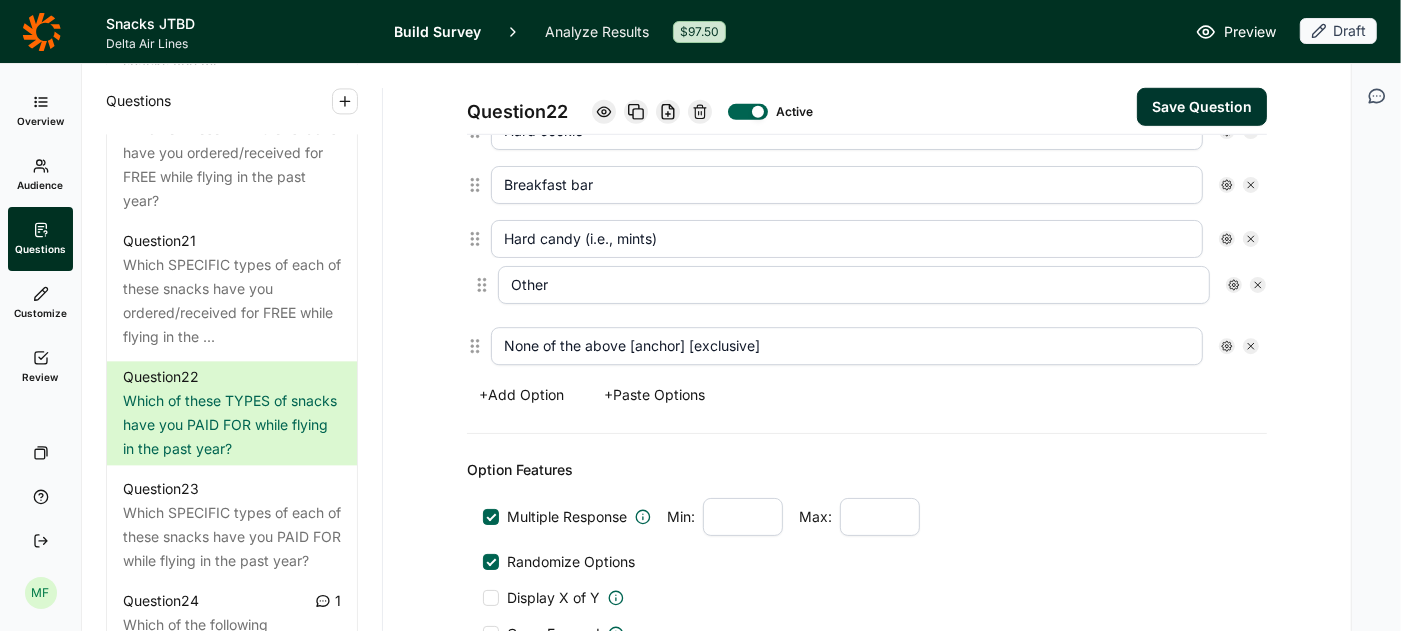 drag, startPoint x: 475, startPoint y: 262, endPoint x: 482, endPoint y: 280, distance: 19.313208 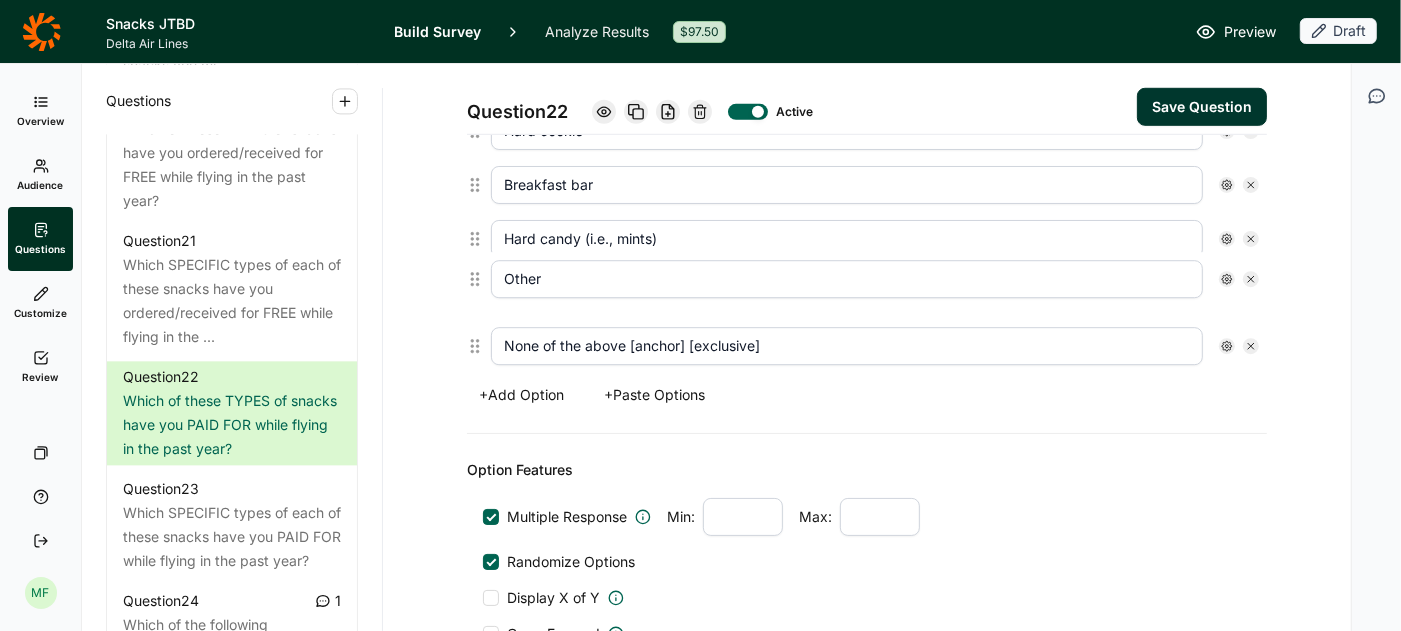 type on "Other" 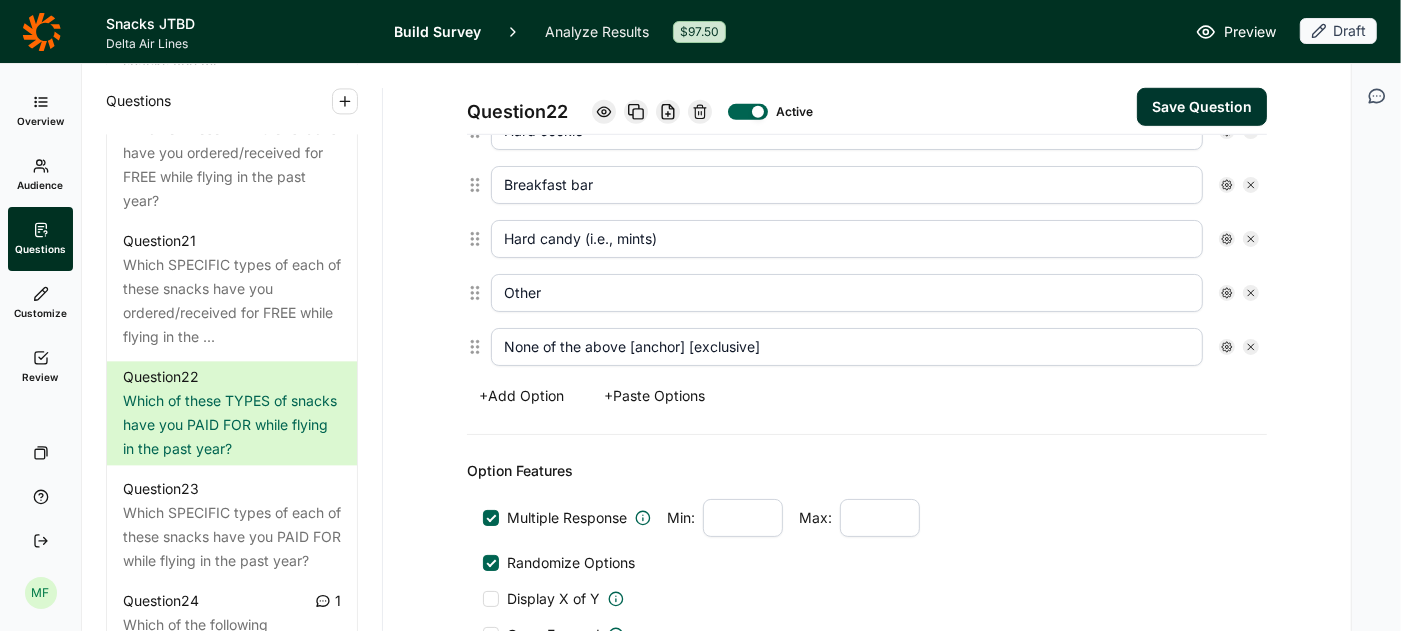 click on "None of the above [anchor] [exclusive]" at bounding box center [847, 347] 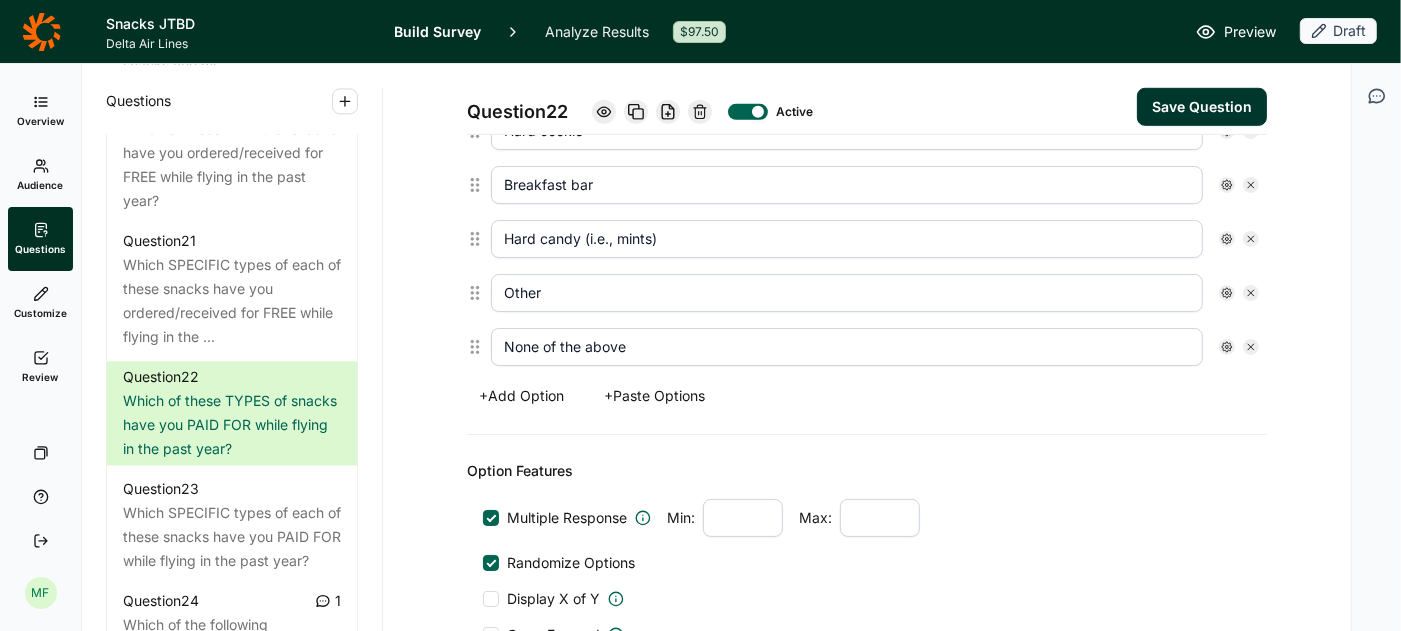 type on "None of the above" 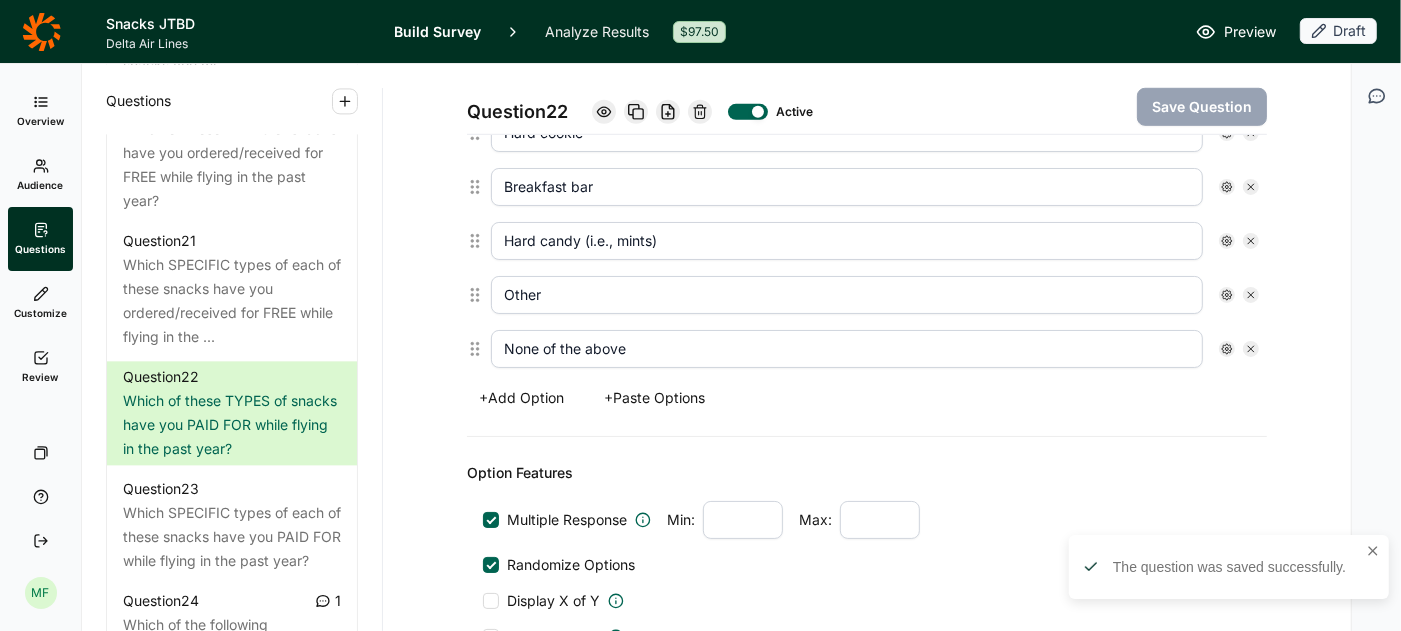 scroll, scrollTop: 1040, scrollLeft: 0, axis: vertical 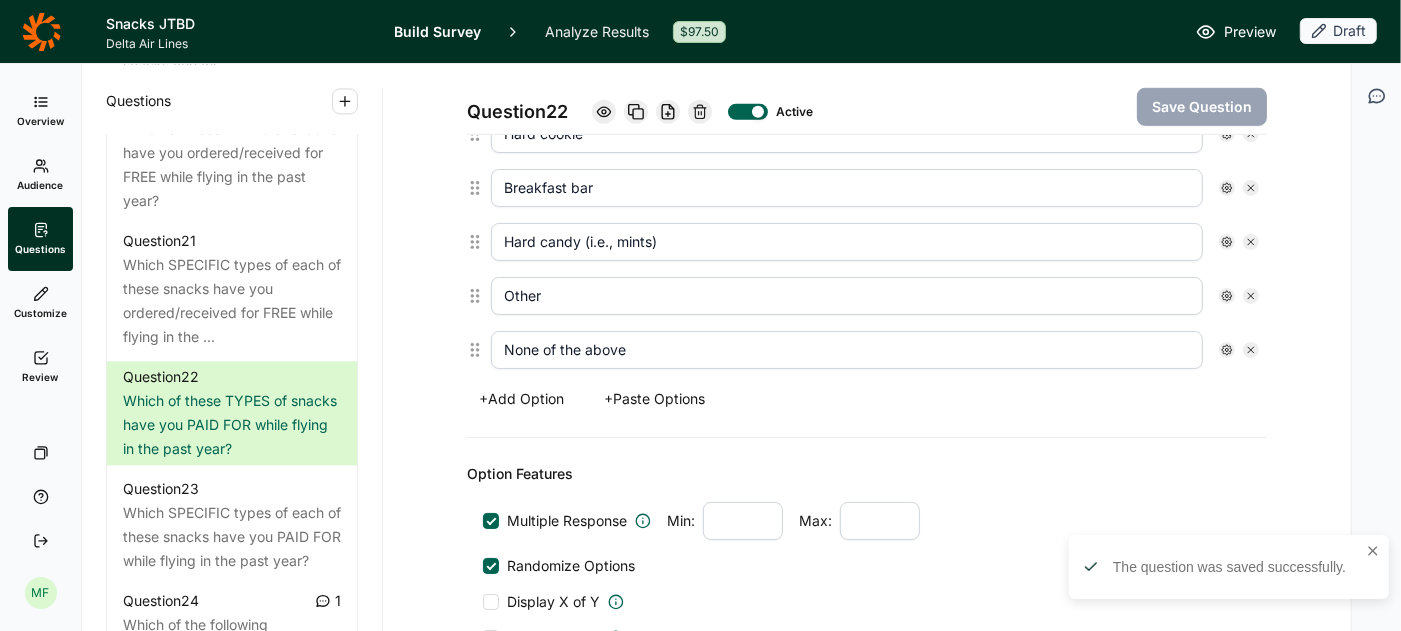 click 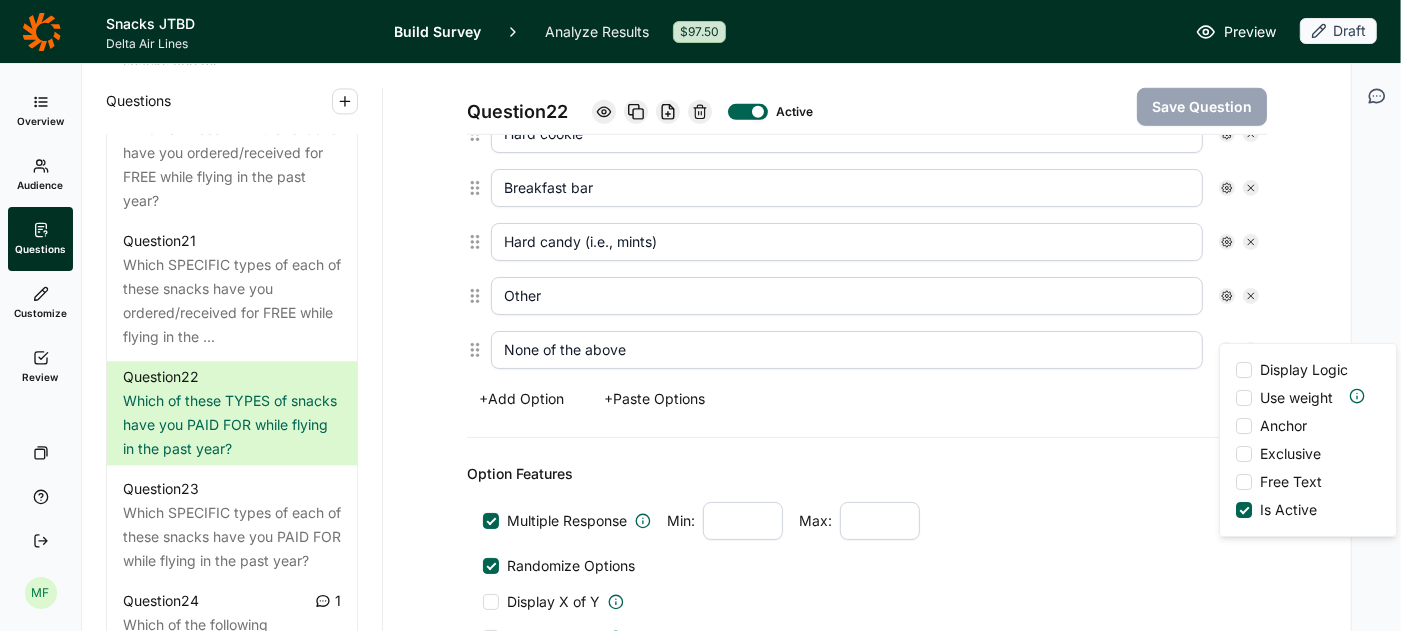 click at bounding box center [1244, 426] 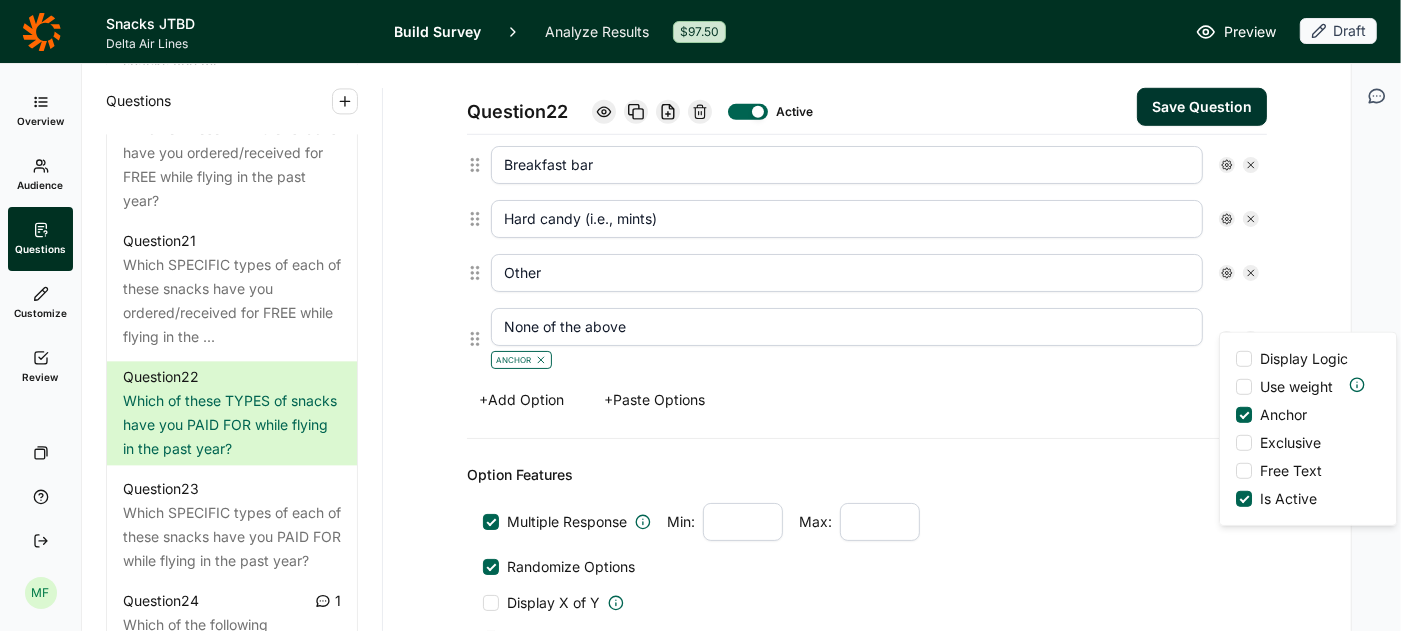click at bounding box center (1244, 443) 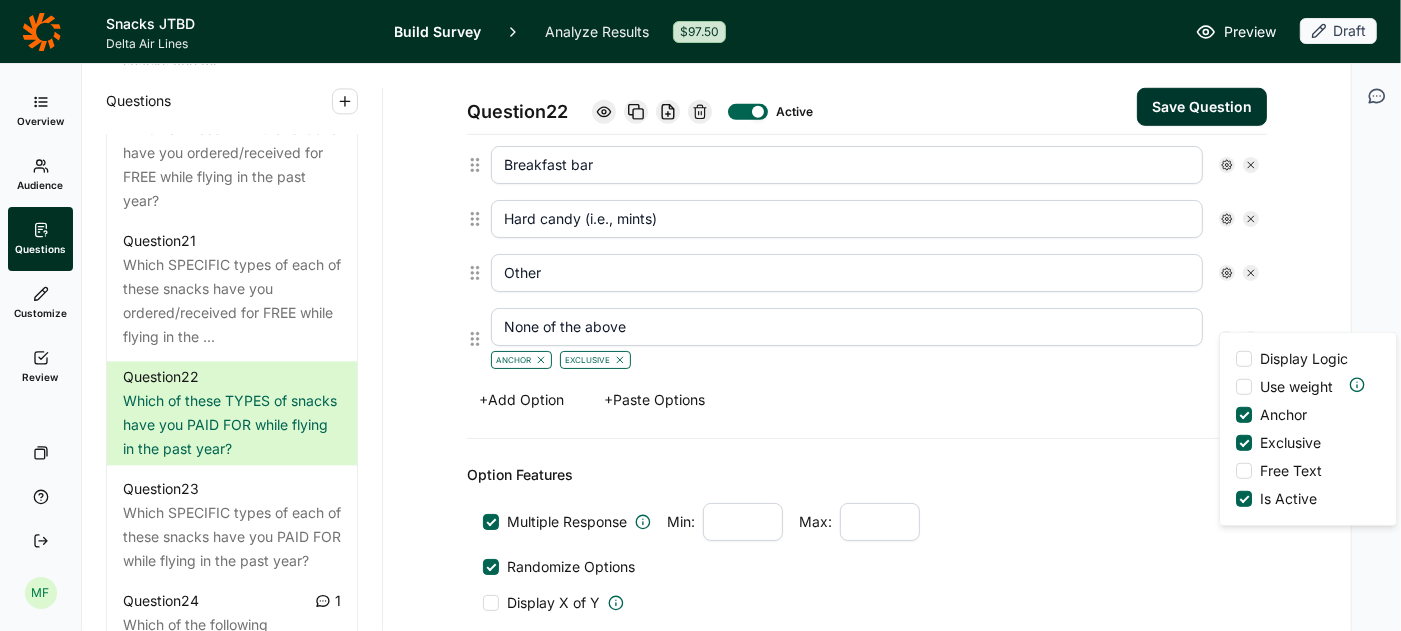 click on "Option Features Multiple Response Min: Max: Randomize Options Display X of Y Carry Forward" at bounding box center (867, 556) 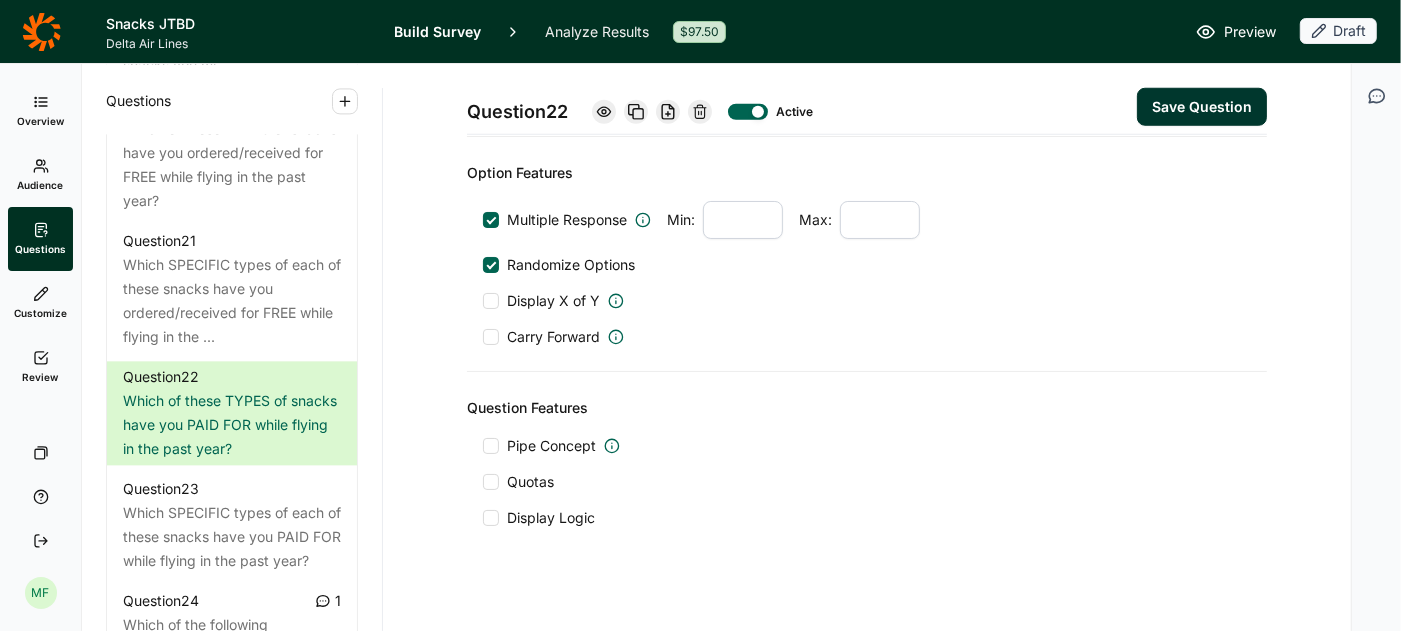 scroll, scrollTop: 1357, scrollLeft: 0, axis: vertical 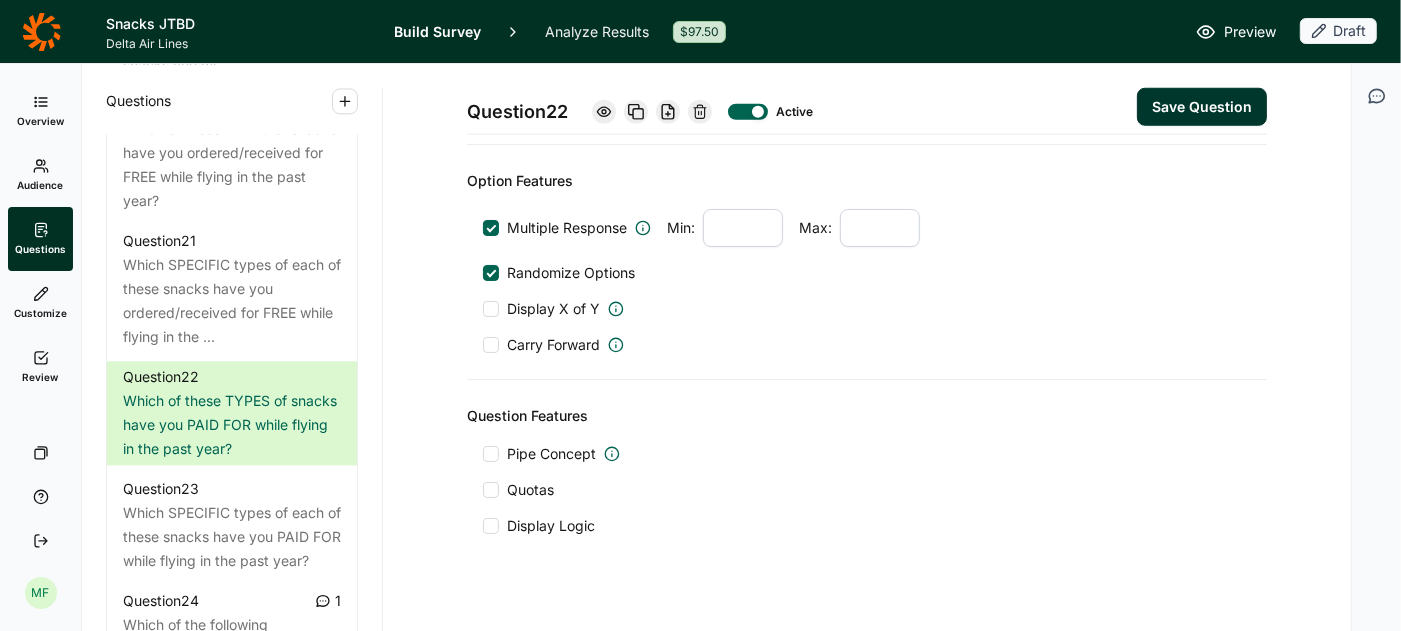 click on "Save Question" at bounding box center (1202, 107) 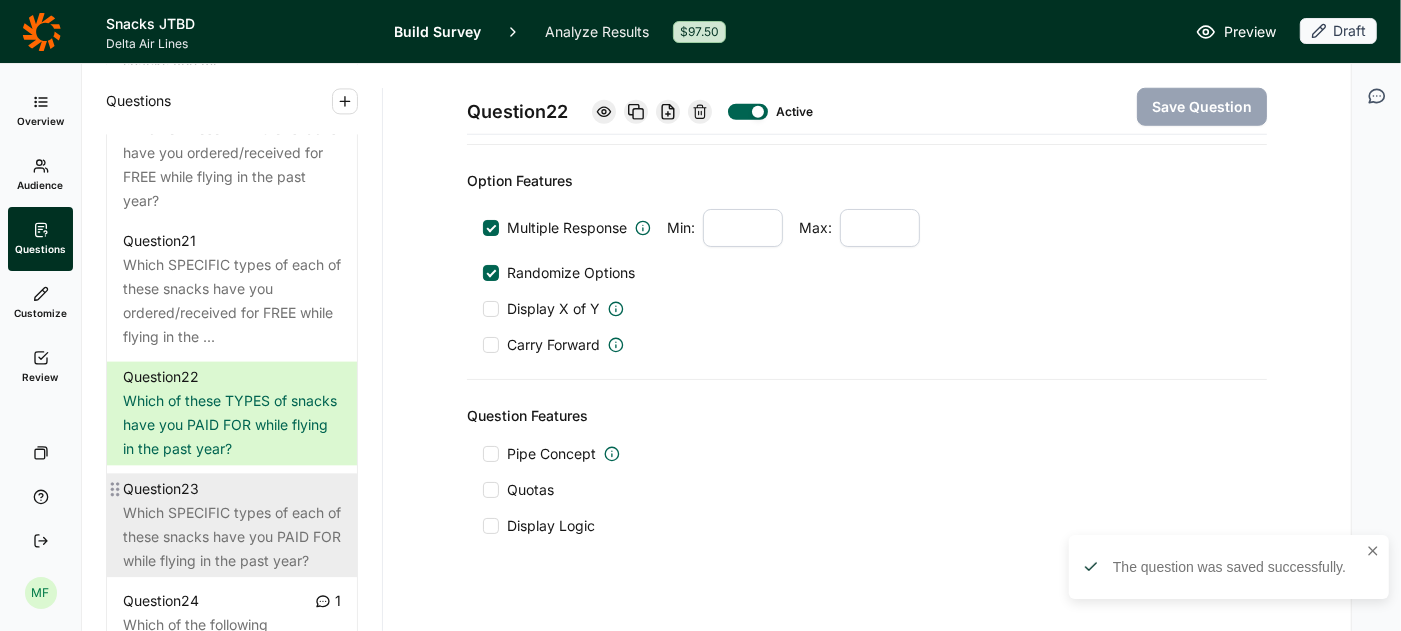 click on "Which SPECIFIC types of each of these snacks have you PAID FOR while flying in the past year?" at bounding box center [232, 537] 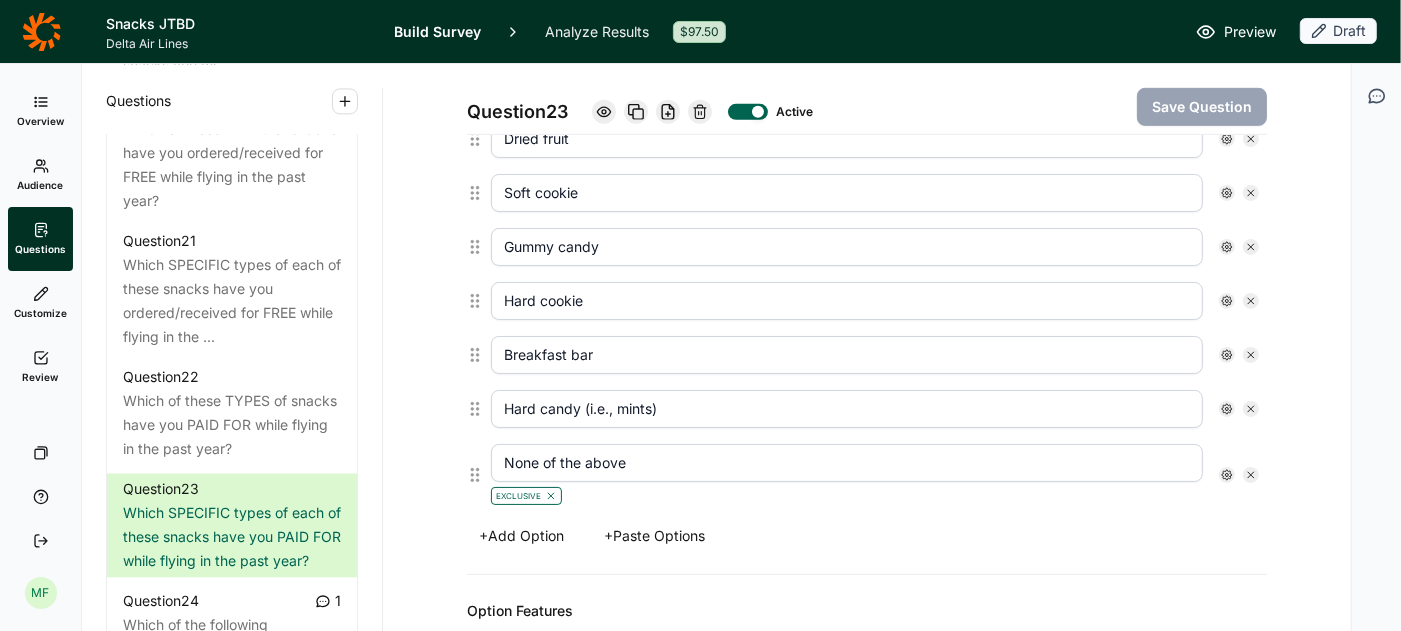 scroll, scrollTop: 876, scrollLeft: 0, axis: vertical 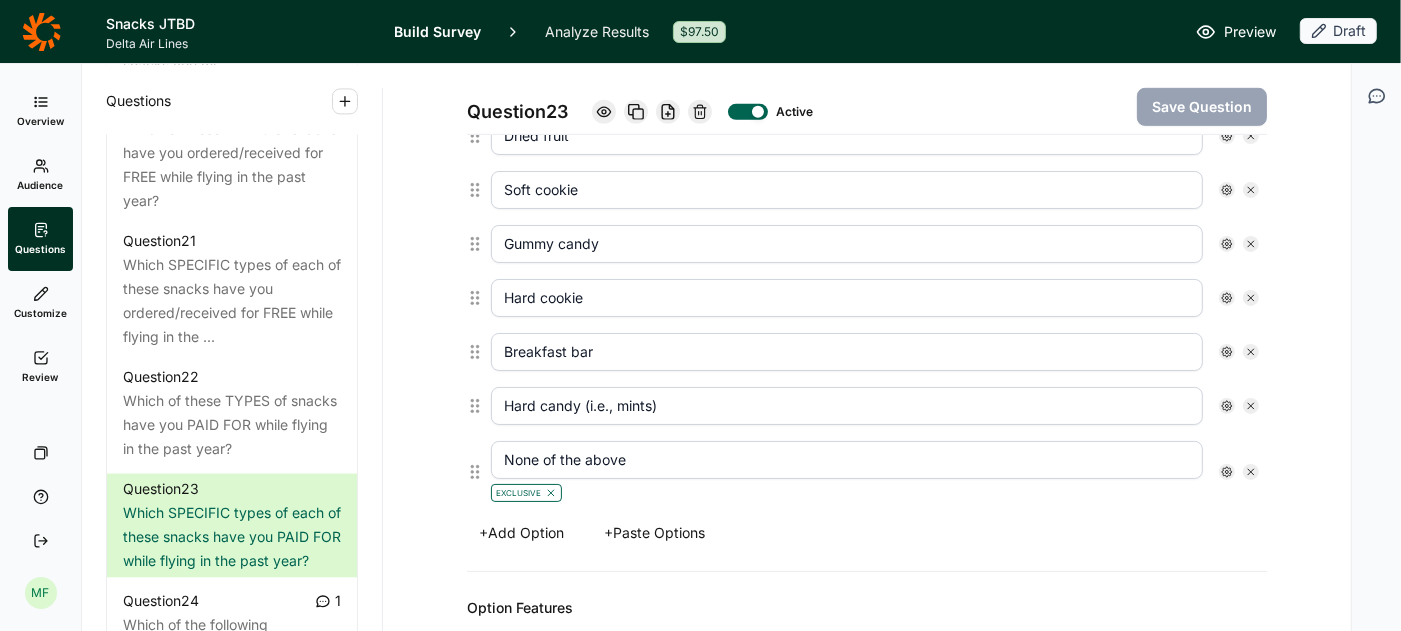 click 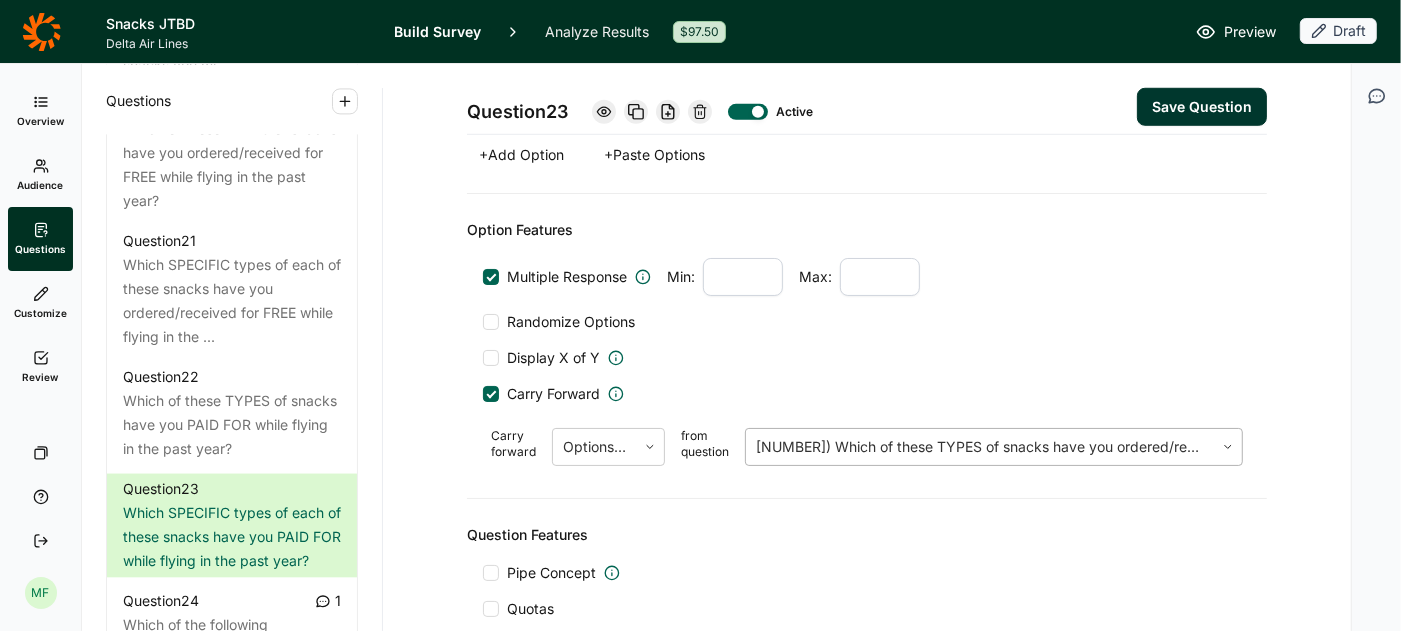 scroll, scrollTop: 1191, scrollLeft: 0, axis: vertical 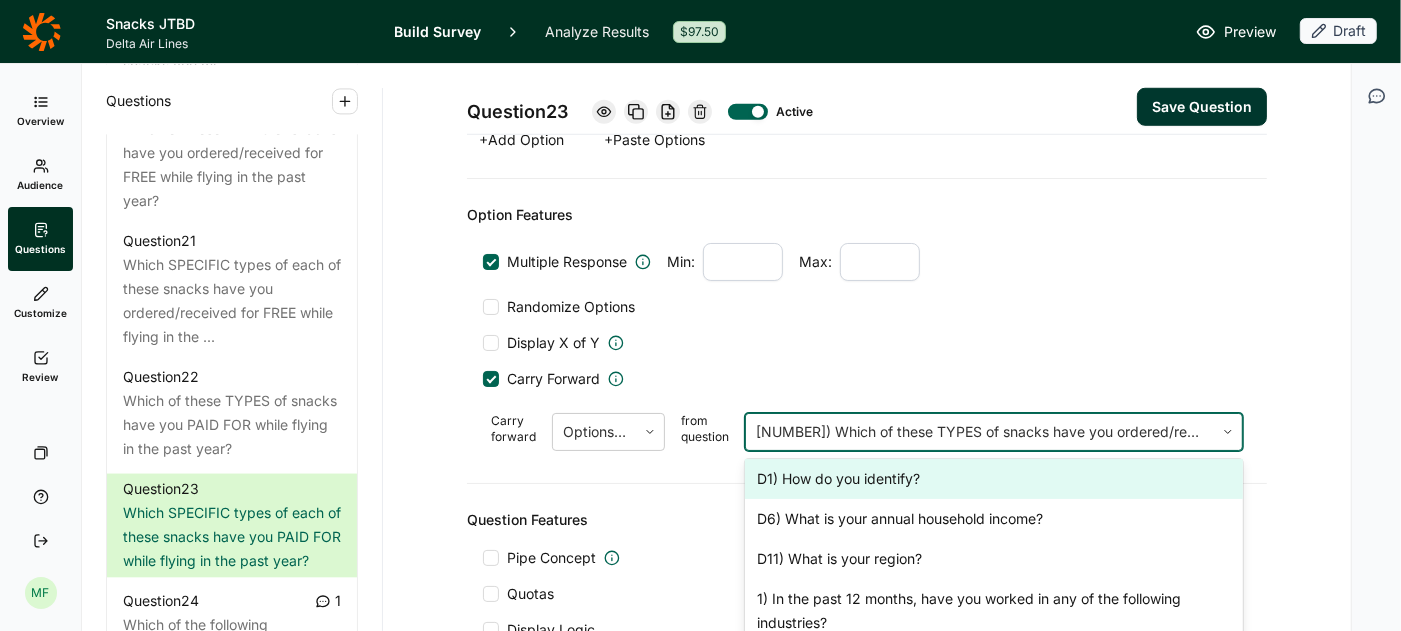 click at bounding box center (980, 432) 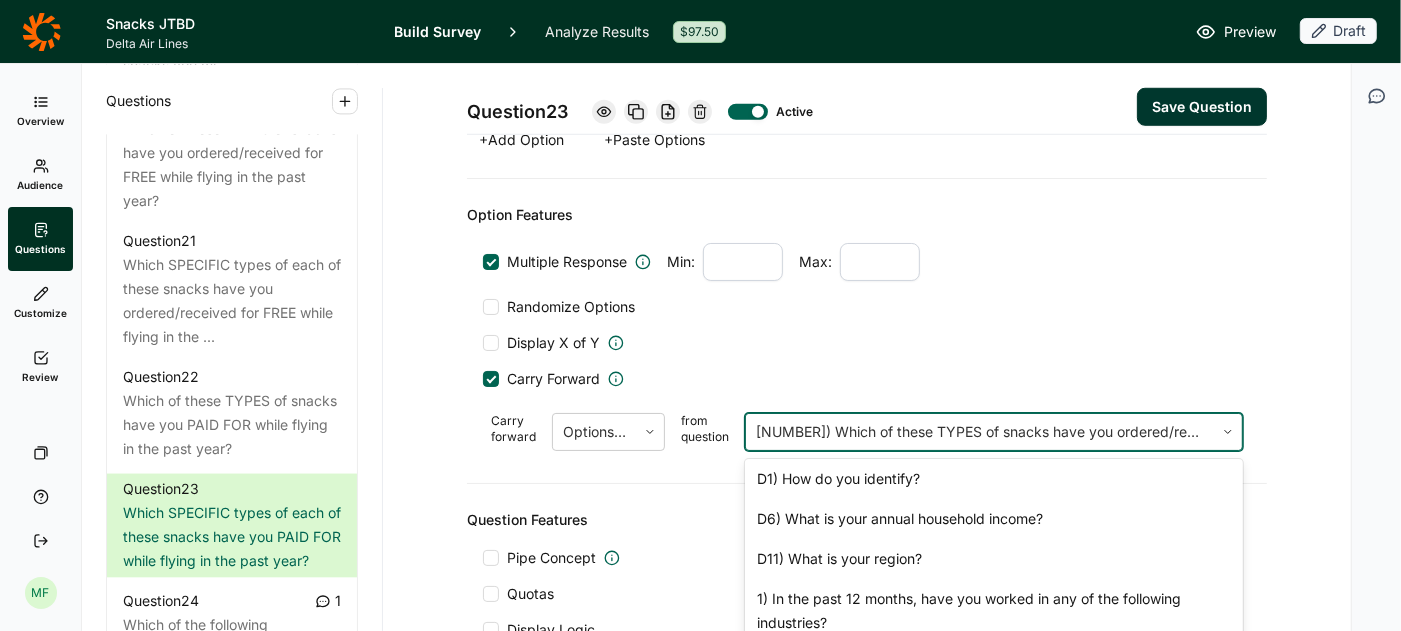 scroll, scrollTop: 908, scrollLeft: 0, axis: vertical 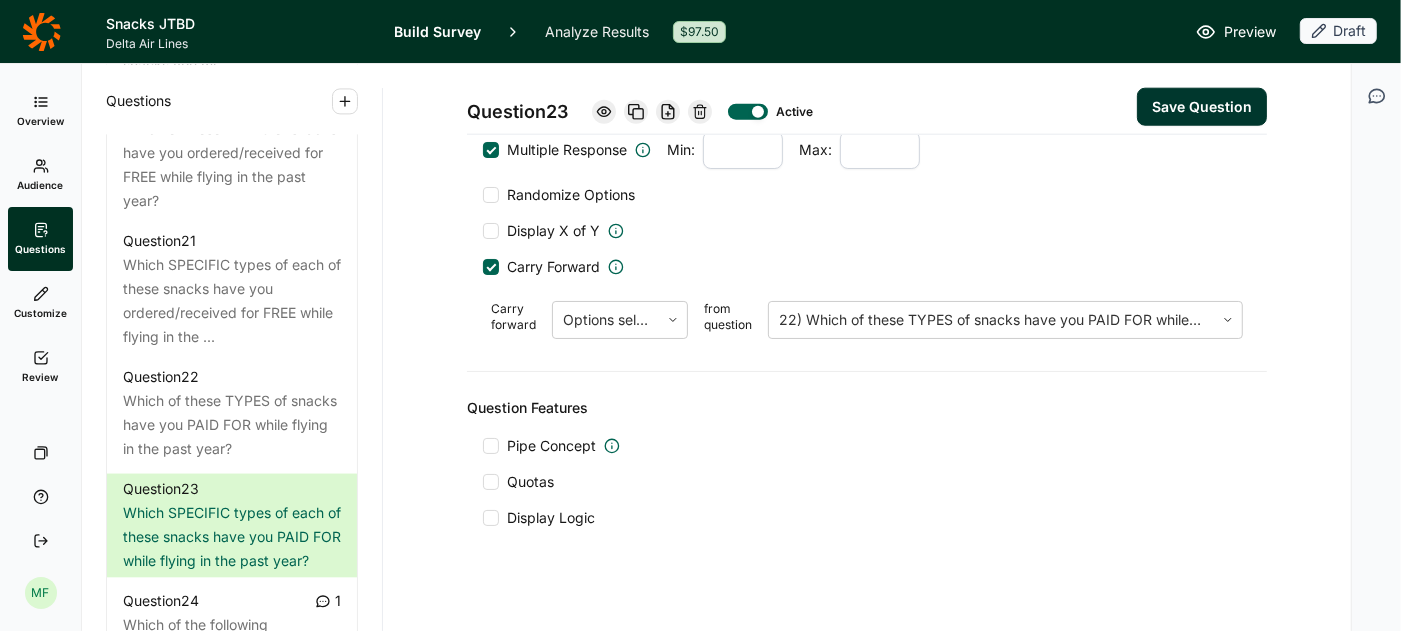 click on "Save Question" at bounding box center (1202, 107) 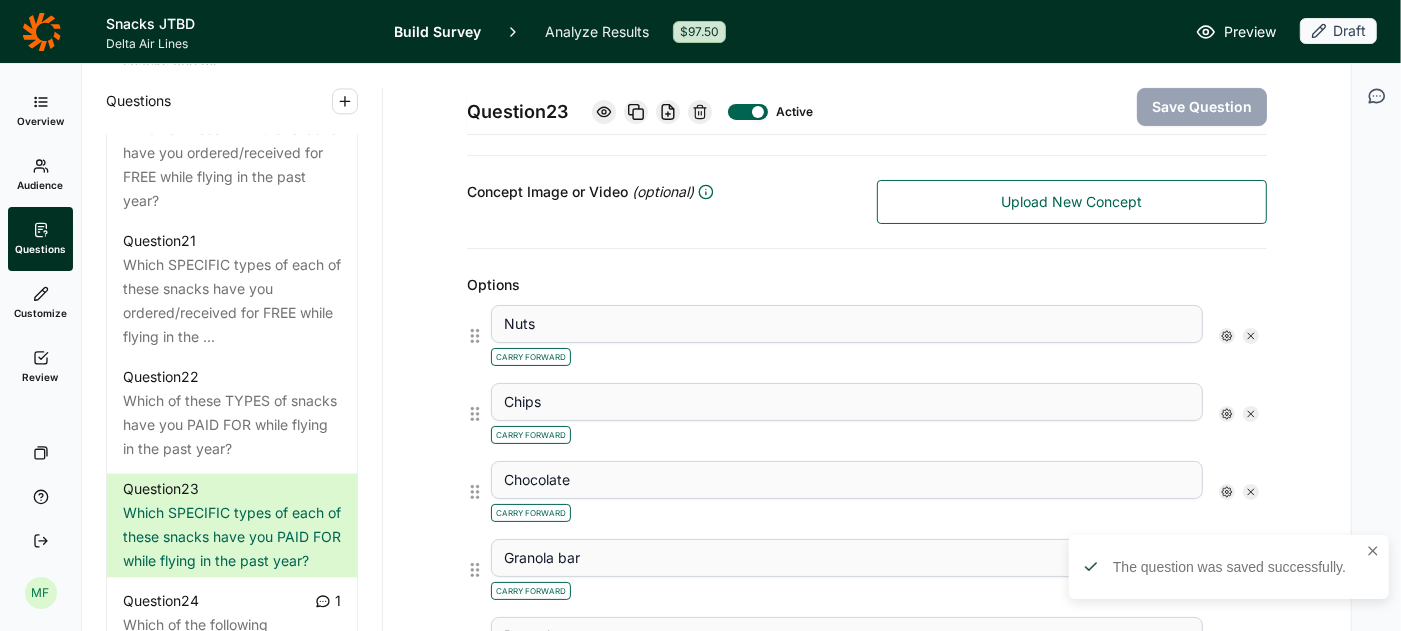 scroll, scrollTop: 405, scrollLeft: 0, axis: vertical 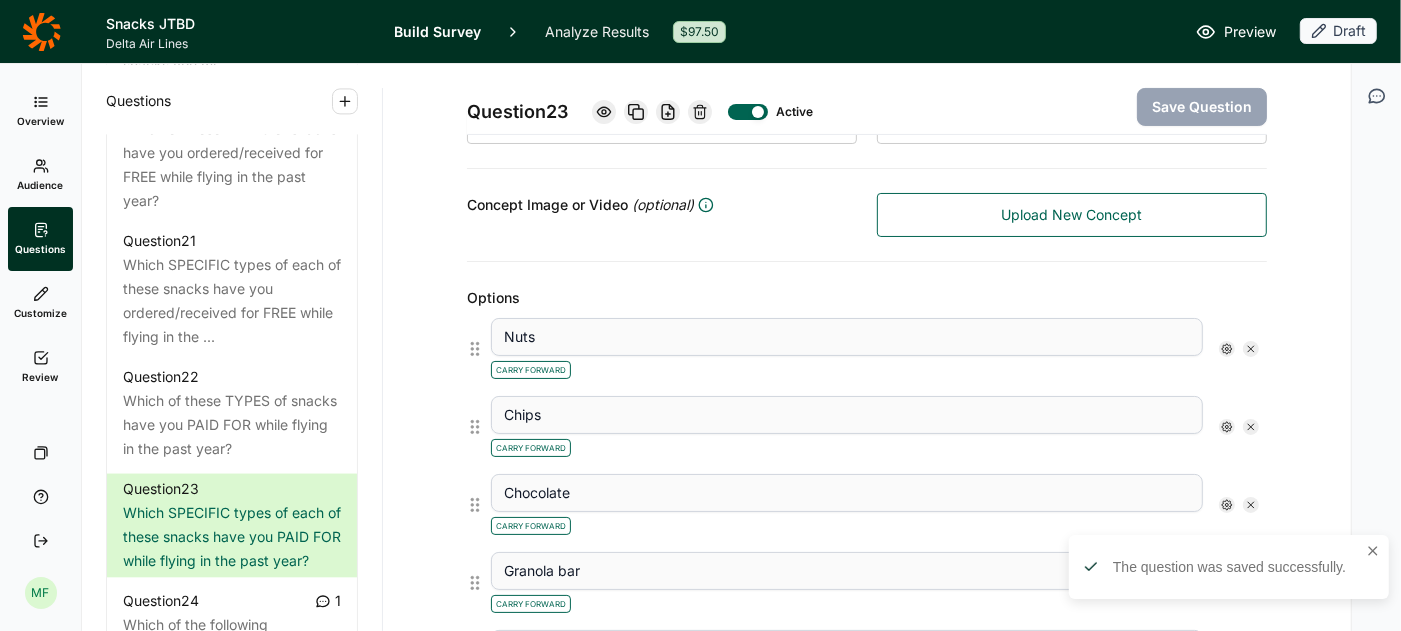 click at bounding box center [1227, 349] 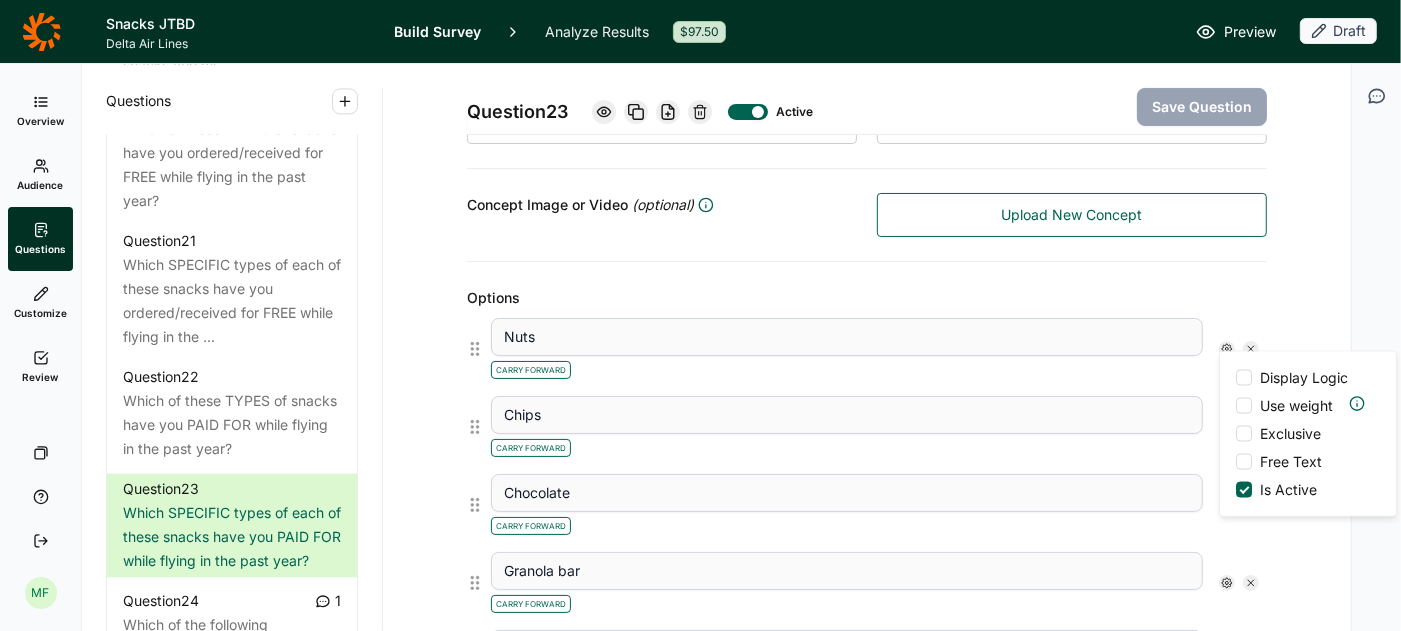 click at bounding box center (1244, 462) 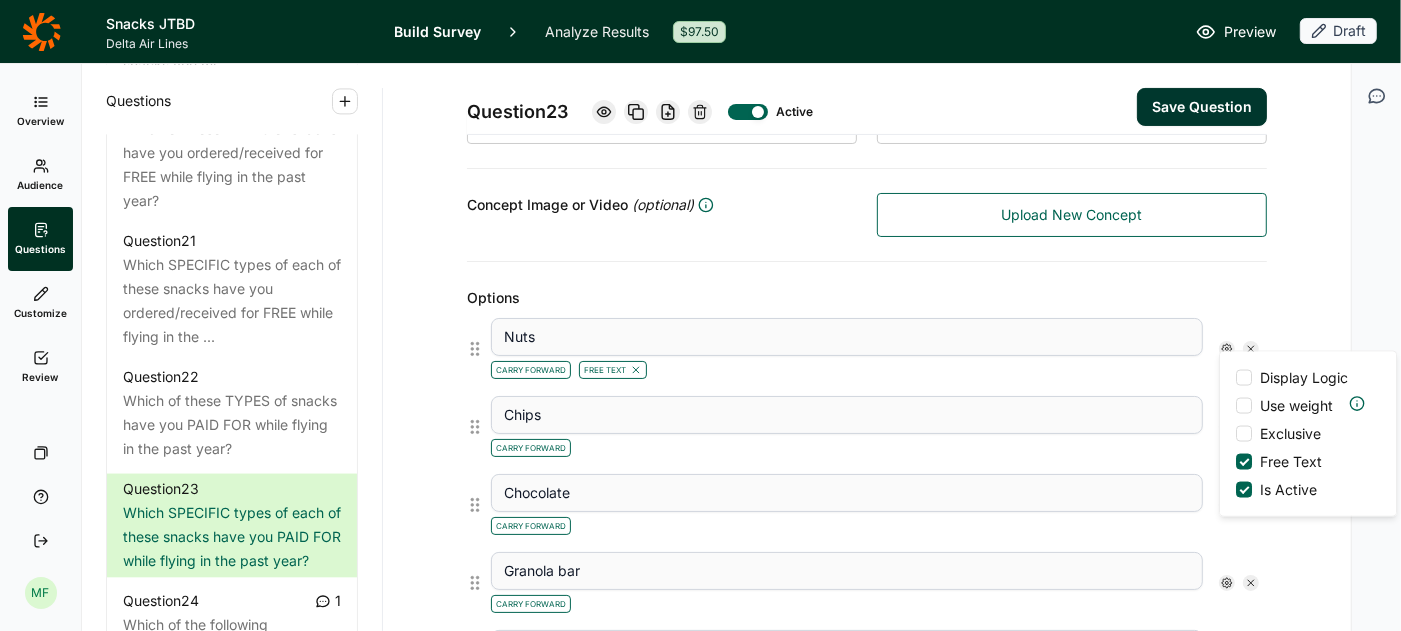 click on "Question  23 Active Save Question Title Which SPECIFIC types of each of these snacks have you PAID FOR while flying in the past year? Question Label (optional) PAST YEAR SPECIFIC PAID SNACKS Directions (optional) Please indicate which specific type(s) of each snack you have ordered in the past year by clicking on the option and typing your response in the open text box. Question Type Multiple Choice Option Type Text Concept Image or Video (optional) Upload New Concept Options Nuts Carry Forward Free Text Display Logic Use weight Exclusive Free Text Is Active Chips Carry Forward Chocolate Carry Forward Granola bar Carry Forward Pretzels Carry Forward Dried fruit Carry Forward Soft cookie Carry Forward Gummy candy Carry Forward Hard cookie Carry Forward Breakfast bar Carry Forward Hard candy (i.e., mints) Carry Forward None of the above Carry Forward Other Carry Forward +  Add Option +  Paste Options Option Features Multiple Response Min: Max: Randomize Options Display X of Y Require Sum for Scale Responses" at bounding box center [867, 848] 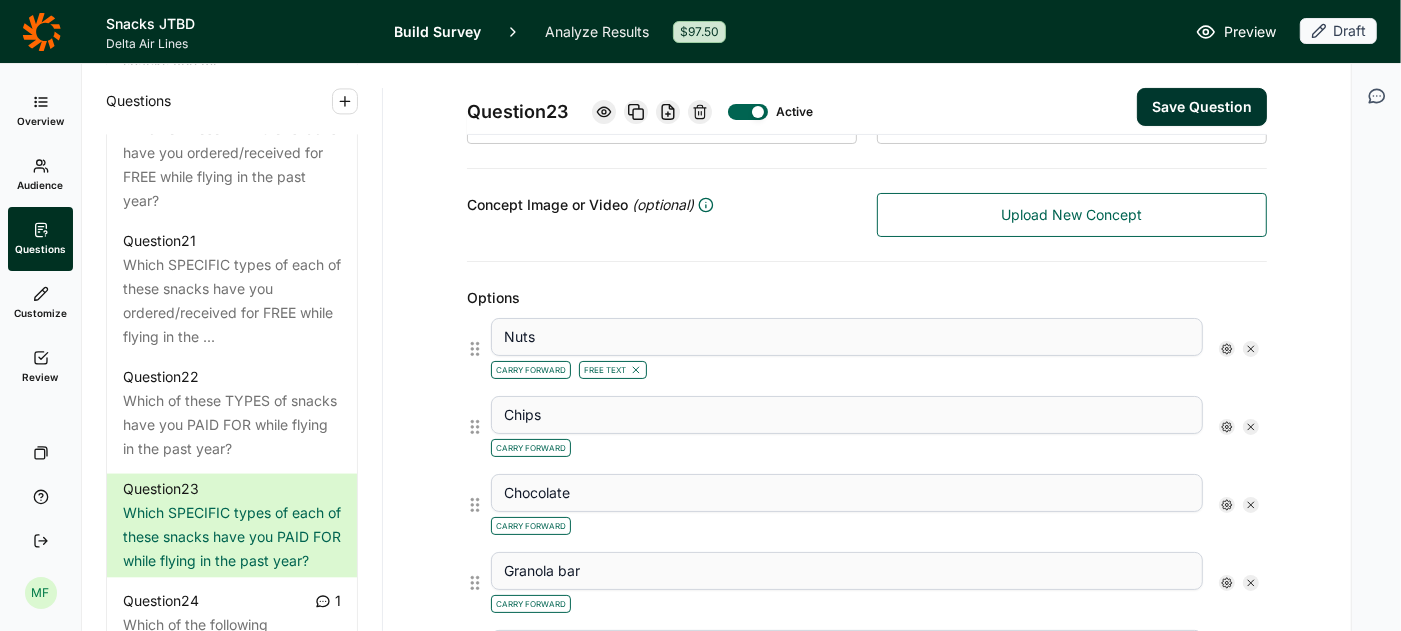 click 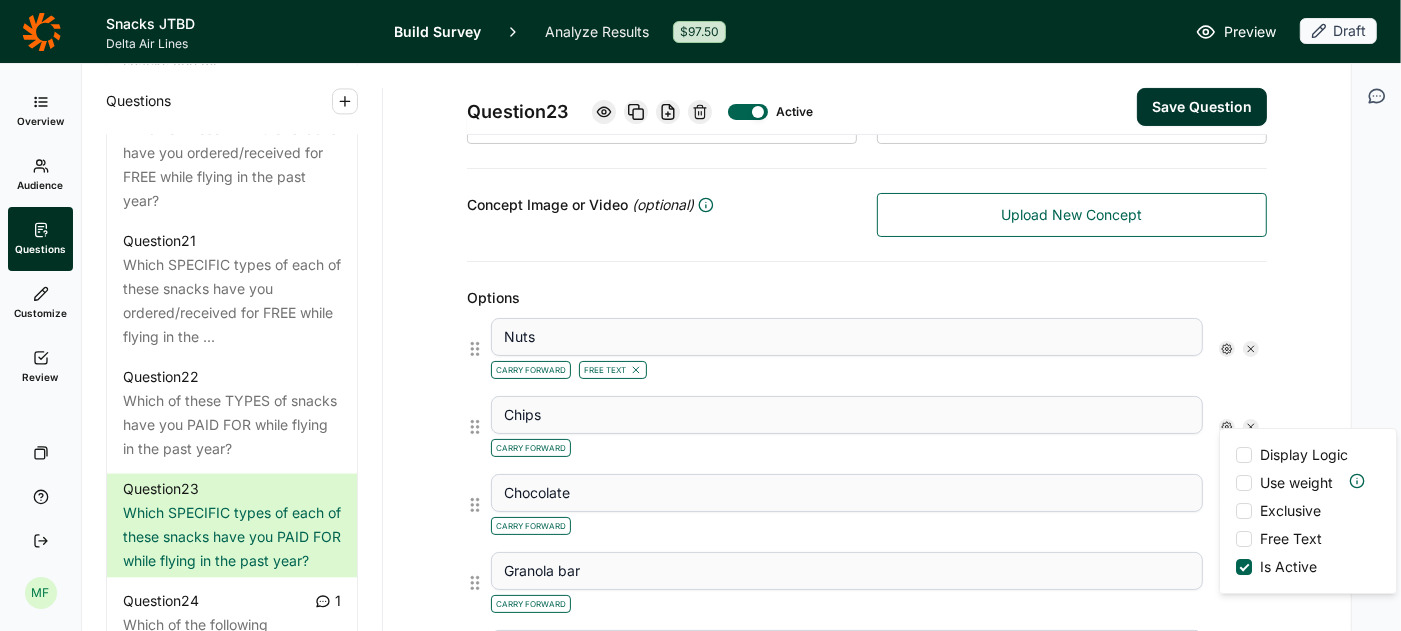 click at bounding box center (1244, 539) 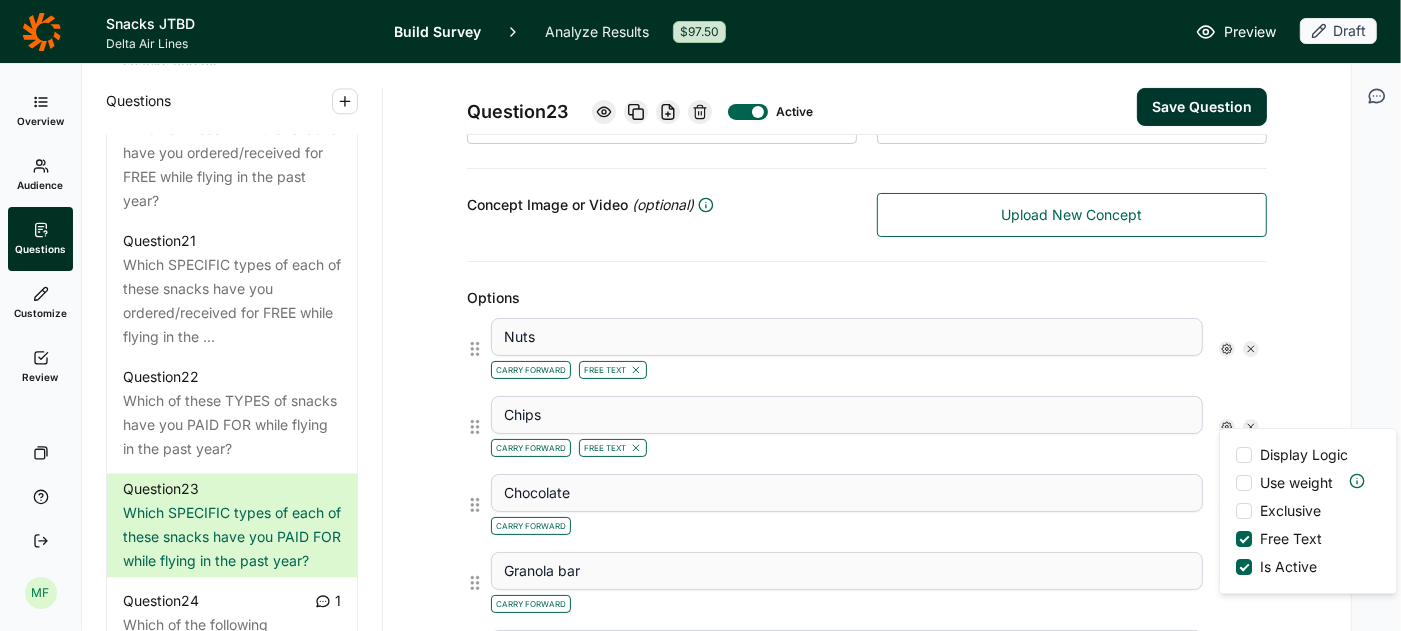 click on "Question  23 Active Save Question Title Which SPECIFIC types of each of these snacks have you PAID FOR while flying in the past year? Question Label (optional) PAST YEAR SPECIFIC PAID SNACKS Directions (optional) Please indicate which specific type(s) of each snack you have ordered in the past year by clicking on the option and typing your response in the open text box. Question Type Multiple Choice Option Type Text Concept Image or Video (optional) Upload New Concept Options Nuts Carry Forward Free Text Chips Carry Forward Free Text Display Logic Use weight Exclusive Free Text Is Active Chocolate Carry Forward Granola bar Carry Forward Pretzels Carry Forward Dried fruit Carry Forward Soft cookie Carry Forward Gummy candy Carry Forward Hard cookie Carry Forward Breakfast bar Carry Forward Hard candy (i.e., mints) Carry Forward None of the above Carry Forward Other Carry Forward +  Add Option +  Paste Options Option Features Multiple Response Min: Max: Randomize Options Display X of Y Carry Forward Carry from" at bounding box center [867, 848] 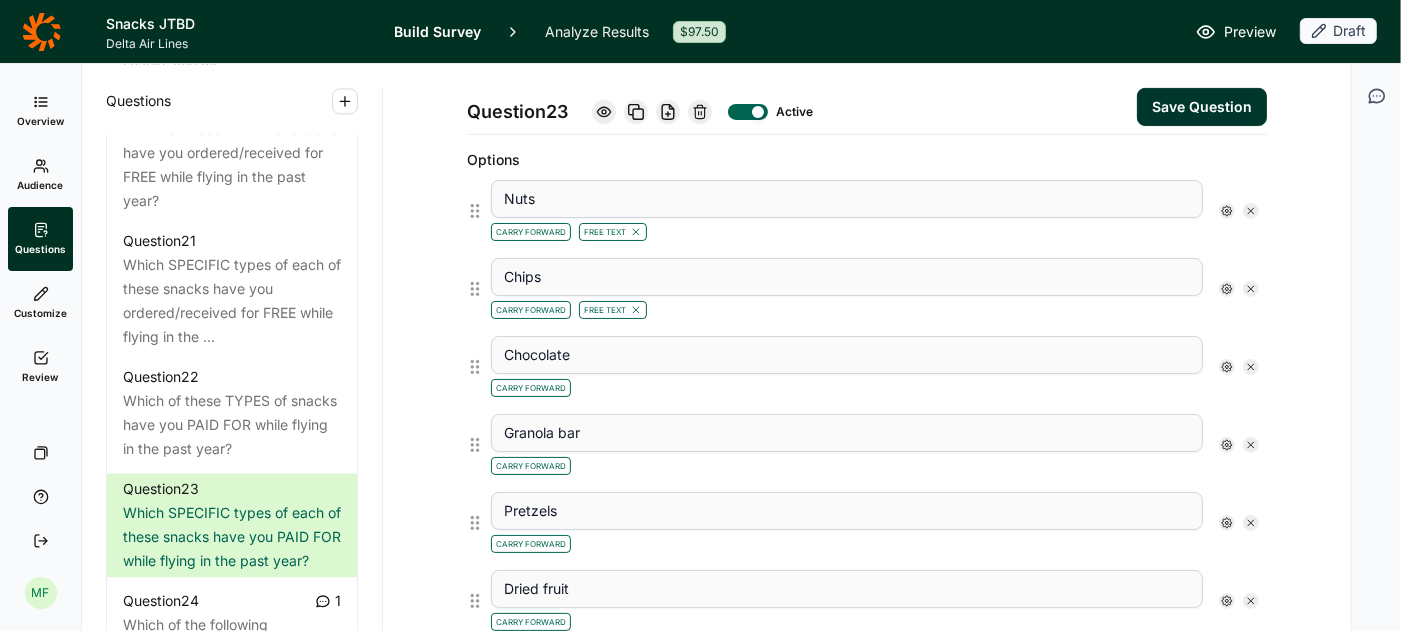 scroll, scrollTop: 568, scrollLeft: 0, axis: vertical 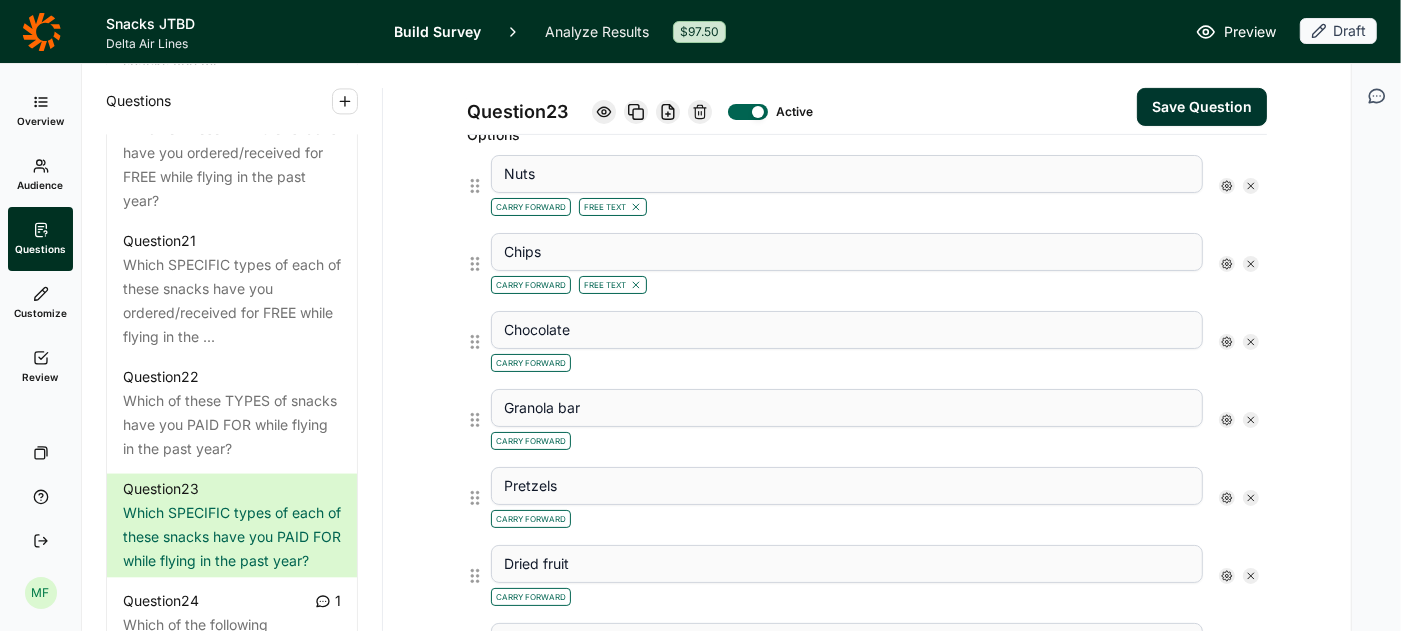 click 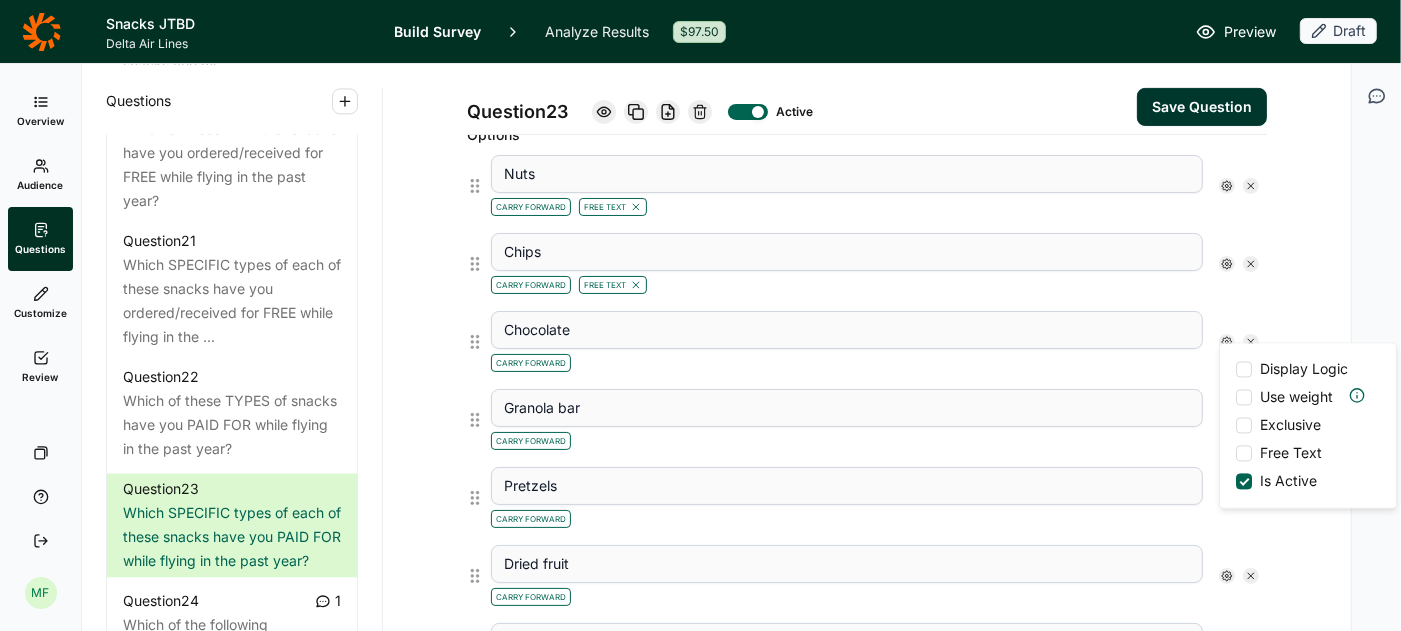 click at bounding box center [1244, 454] 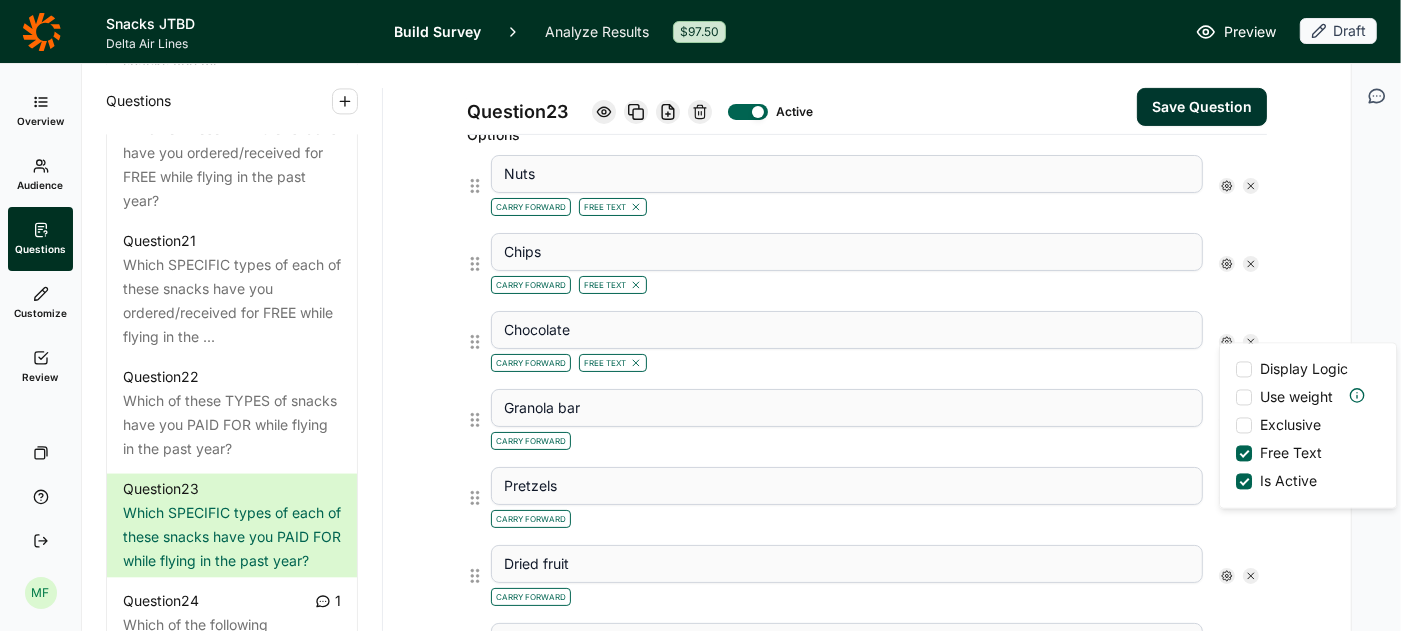 click on "Question  23 Active Save Question Title Which SPECIFIC types of each of these snacks have you PAID FOR while flying in the past year? Question Label (optional) PAST YEAR SPECIFIC PAID SNACKS Directions (optional) Please indicate which specific type(s) of each snack you have ordered in the past year by clicking on the option and typing your response in the open text box. Question Type Multiple Choice Option Type Text Concept Image or Video (optional) Upload New Concept Options Nuts Carry Forward Free Text Chips Carry Forward Free Text Chocolate Carry Forward Free Text Display Logic Use weight Exclusive Free Text Is Active Granola bar Carry Forward Pretzels Carry Forward Dried fruit Carry Forward Soft cookie Carry Forward Gummy candy Carry Forward Hard cookie Carry Forward Breakfast bar Carry Forward Hard candy (i.e., mints) Carry Forward None of the above Carry Forward Other Carry Forward +  Add Option +  Paste Options Option Features Multiple Response Min: Max: Randomize Options Display X of Y Carry Forward" at bounding box center (867, 685) 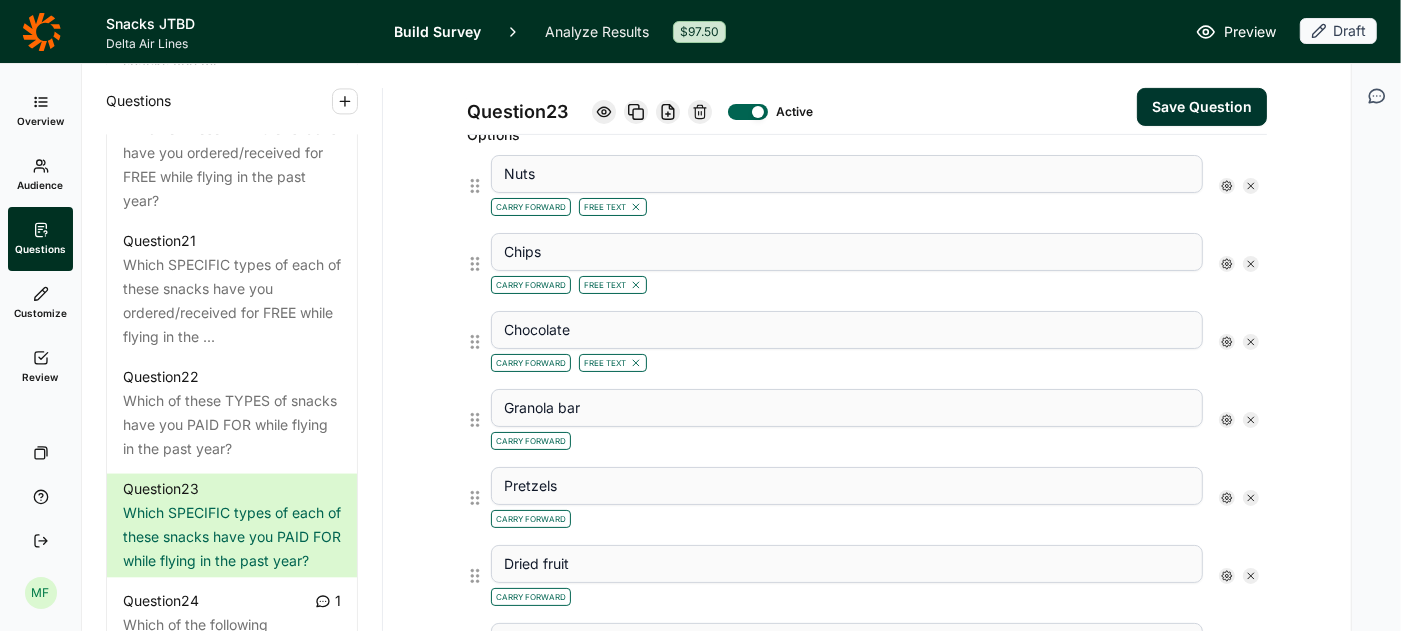 click 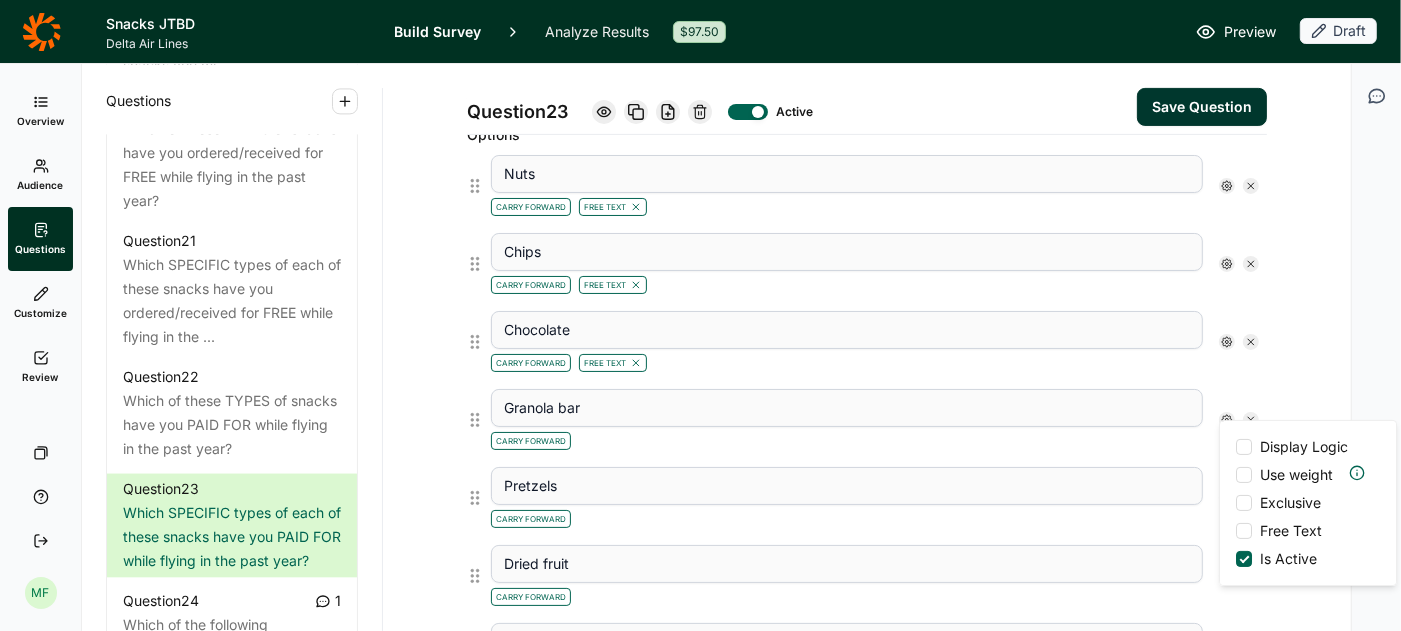 click at bounding box center [1244, 531] 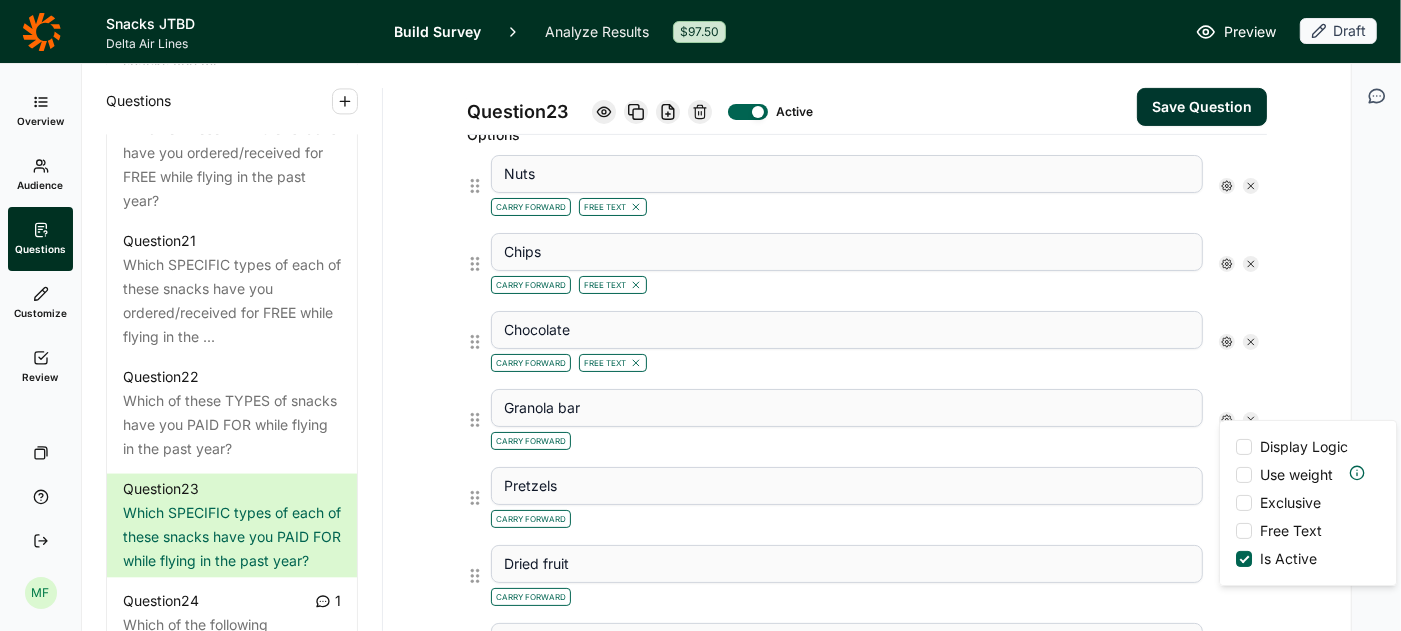 click on "Free Text" at bounding box center [1236, 531] 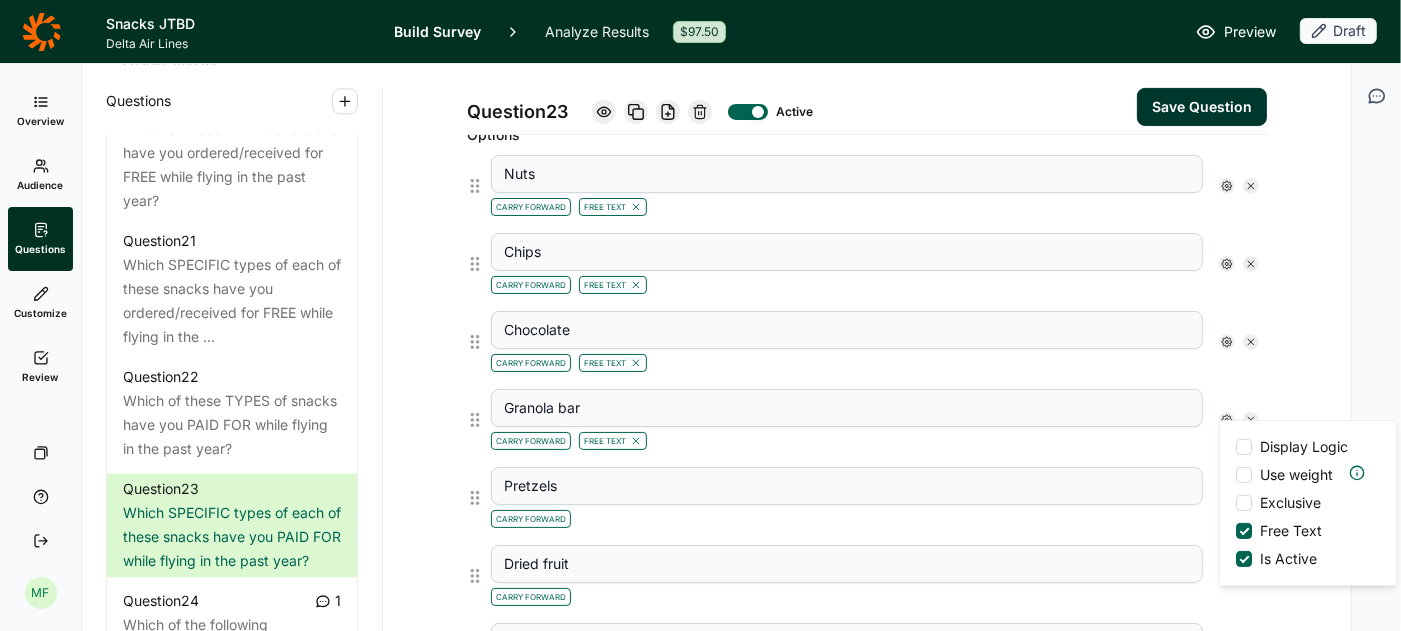 click on "Question  23 Active Save Question Title Which SPECIFIC types of each of these snacks have you PAID FOR while flying in the past year? Question Label (optional) PAST YEAR SPECIFIC PAID SNACKS Directions (optional) Please indicate which specific type(s) of each snack you have ordered in the past year by clicking on the option and typing your response in the open text box. Question Type Multiple Choice Option Type Text Concept Image or Video (optional) Upload New Concept Options Nuts Carry Forward Free Text Chips Carry Forward Free Text Chocolate Carry Forward Free Text Granola bar Carry Forward Free Text Display Logic Use weight Exclusive Free Text Is Active Pretzels Carry Forward Dried fruit Carry Forward Soft cookie Carry Forward Gummy candy Carry Forward Hard cookie Carry Forward Breakfast bar Carry Forward Hard candy (i.e., mints) Carry Forward None of the above Carry Forward Other Carry Forward +  Add Option +  Paste Options Option Features Multiple Response Min: Max: Randomize Options Display X of Y Carry" at bounding box center (867, 685) 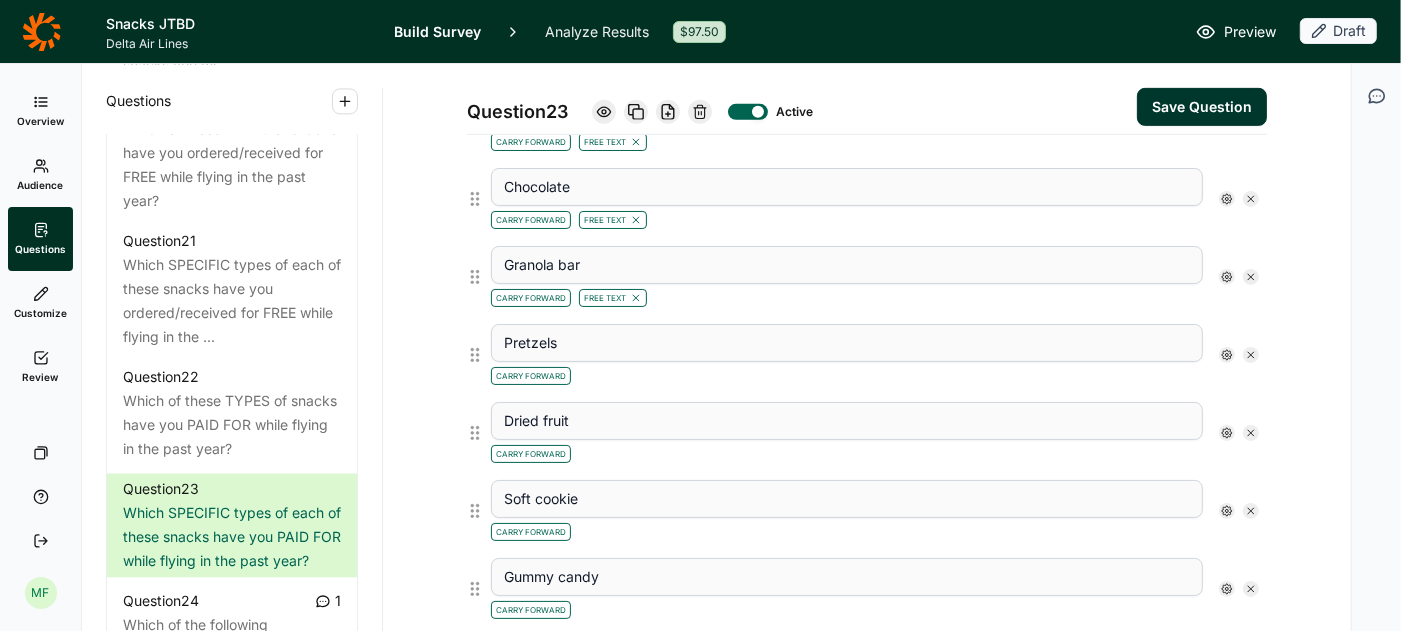 scroll, scrollTop: 734, scrollLeft: 0, axis: vertical 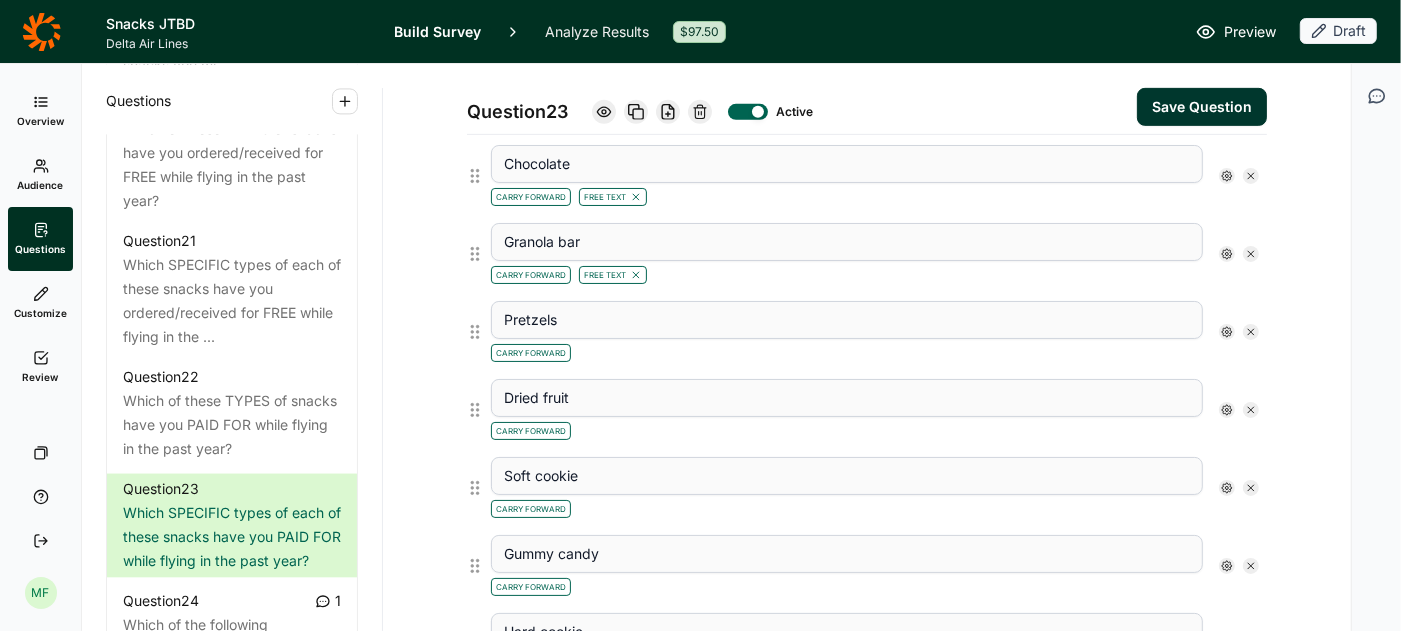 click 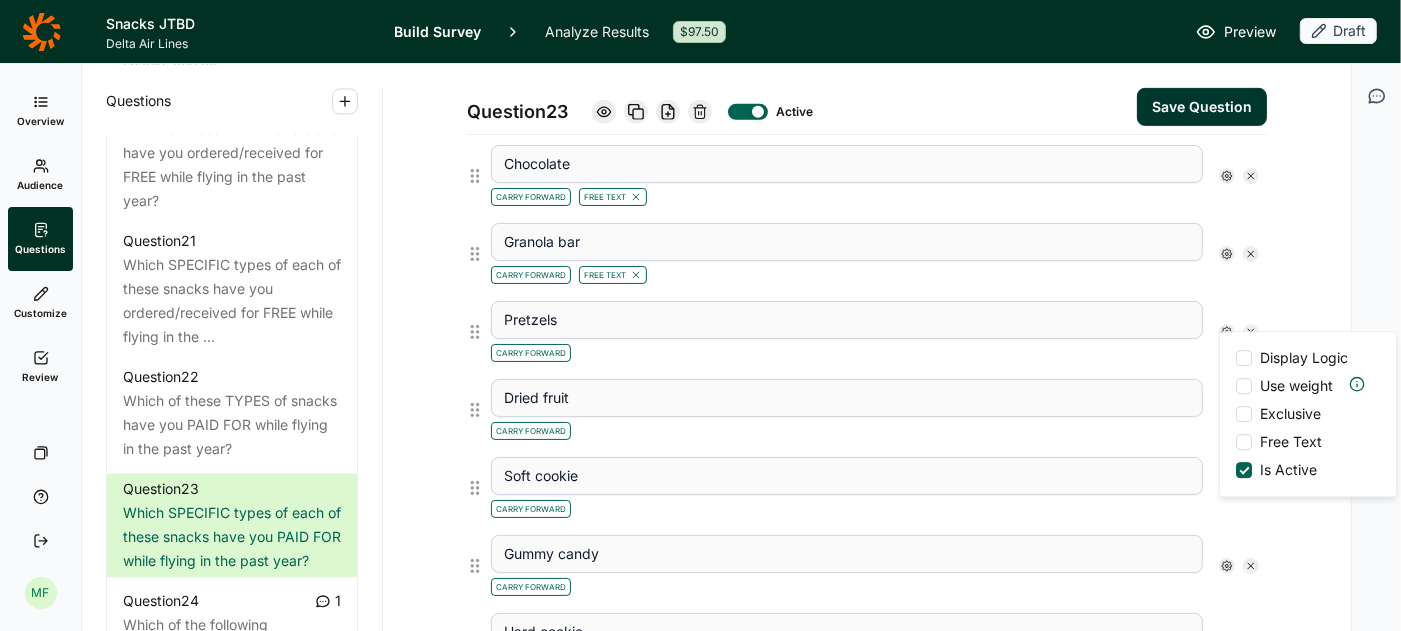 click at bounding box center (1244, 442) 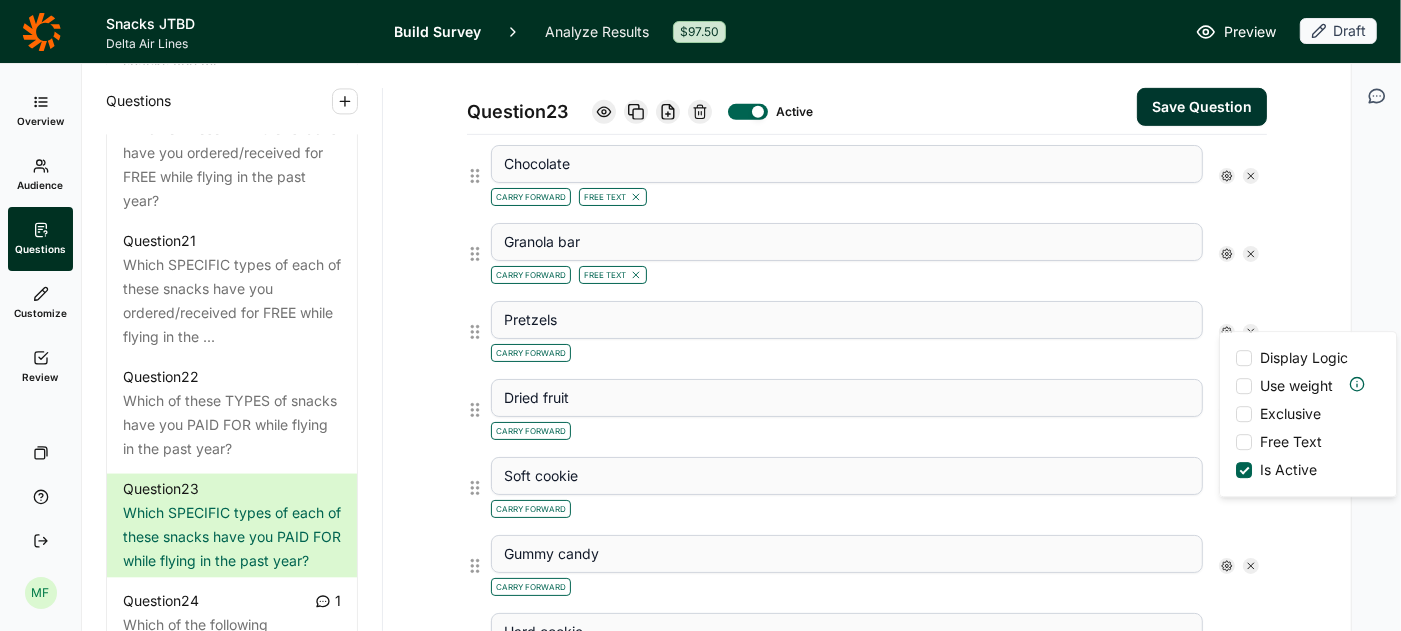 click on "Free Text" at bounding box center (1236, 442) 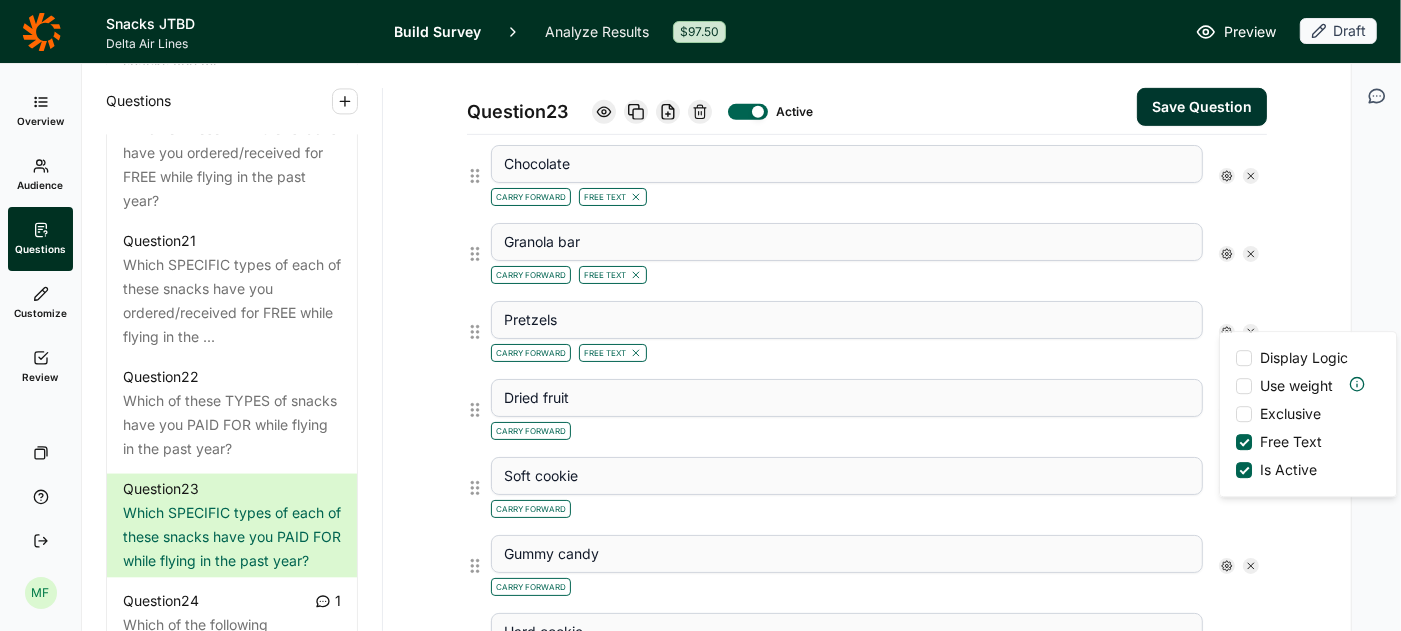 click on "Question  23 Active Save Question Title Which SPECIFIC types of each of these snacks have you PAID FOR while flying in the past year? Question Label (optional) PAST YEAR SPECIFIC PAID SNACKS Directions (optional) Please indicate which specific type(s) of each snack you have ordered in the past year by clicking on the option and typing your response in the open text box. Question Type Multiple Choice Option Type Text Concept Image or Video (optional) Upload New Concept Options Nuts Carry Forward Free Text Chips Carry Forward Free Text Chocolate Carry Forward Free Text Granola bar Carry Forward Free Text Pretzels Carry Forward Free Text Display Logic Use weight Exclusive Free Text Is Active Dried fruit Carry Forward Soft cookie Carry Forward Gummy candy Carry Forward Hard cookie Carry Forward Breakfast bar Carry Forward Hard candy (i.e., mints) Carry Forward None of the above Carry Forward Other Carry Forward +  Add Option +  Paste Options Option Features Multiple Response Min: Max: Randomize Options Carry from" at bounding box center [867, 519] 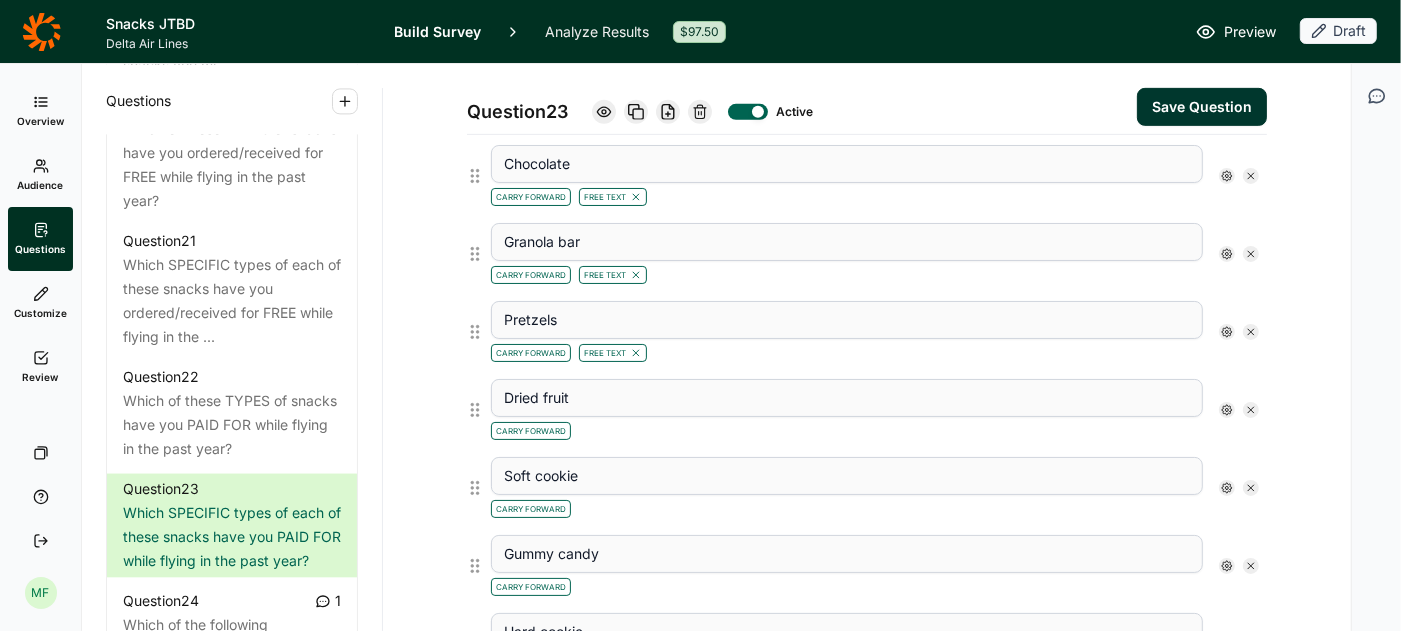 click 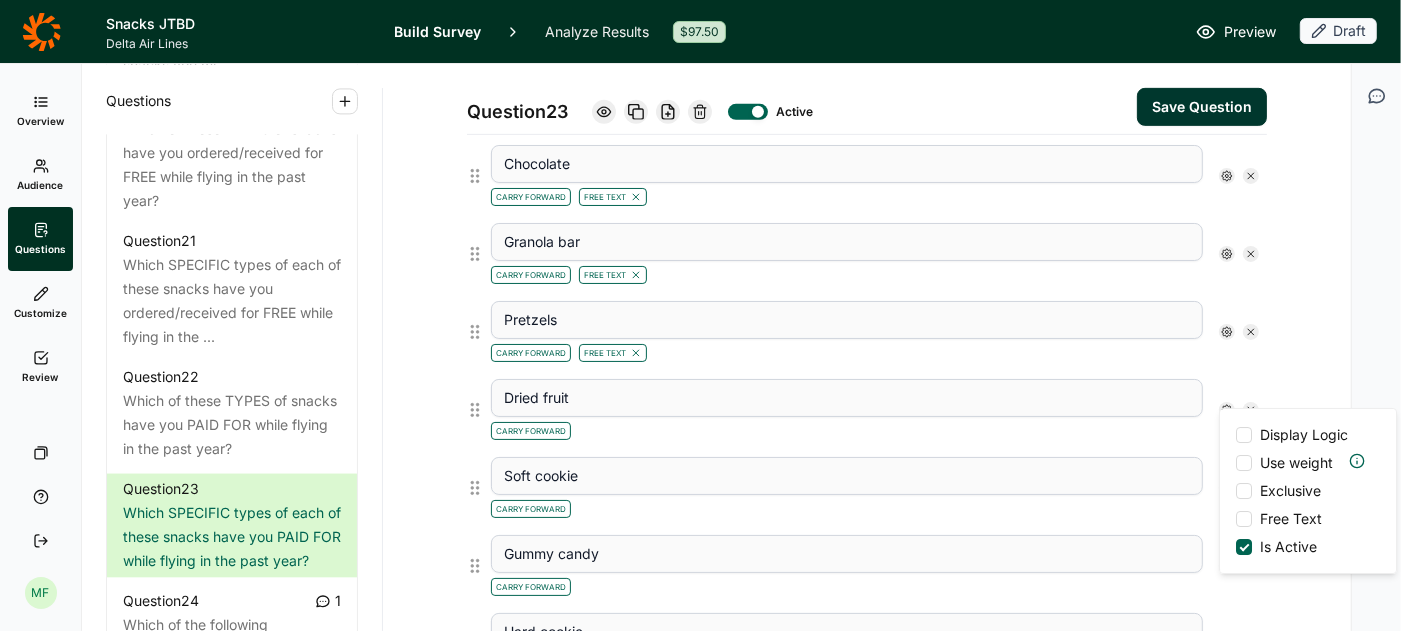 click on "Free Text" at bounding box center (1287, 519) 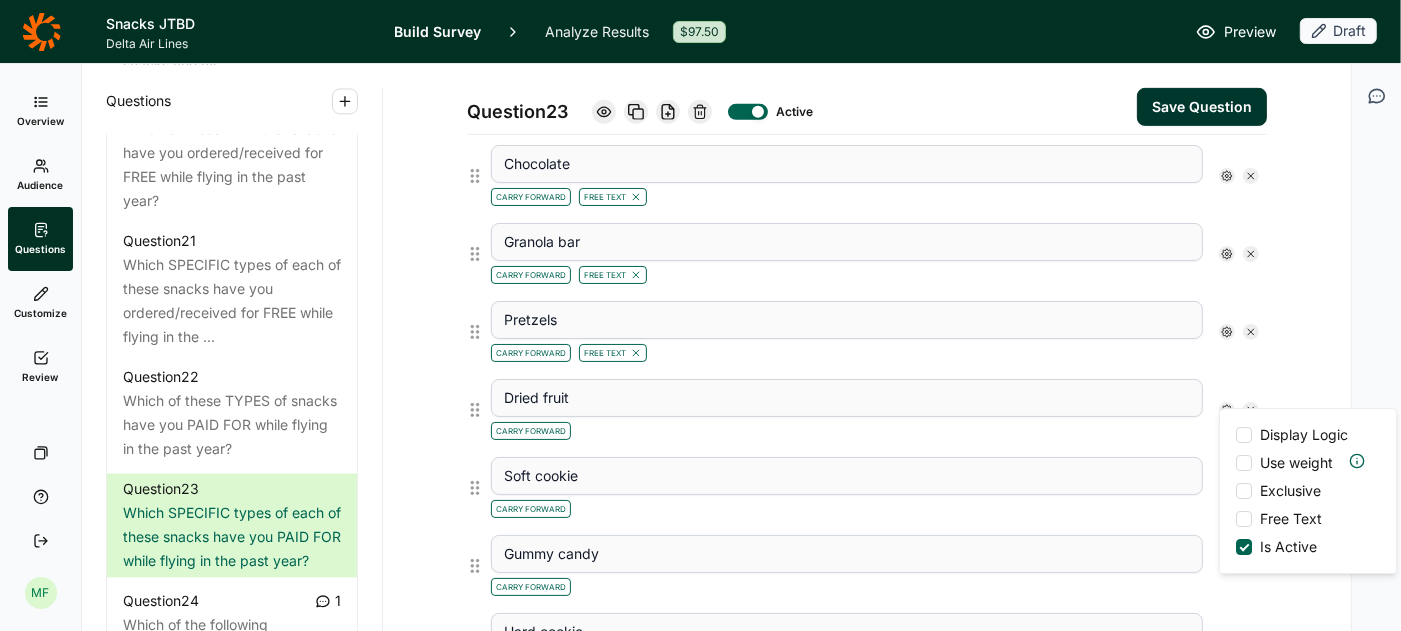 click on "Free Text" at bounding box center [1236, 519] 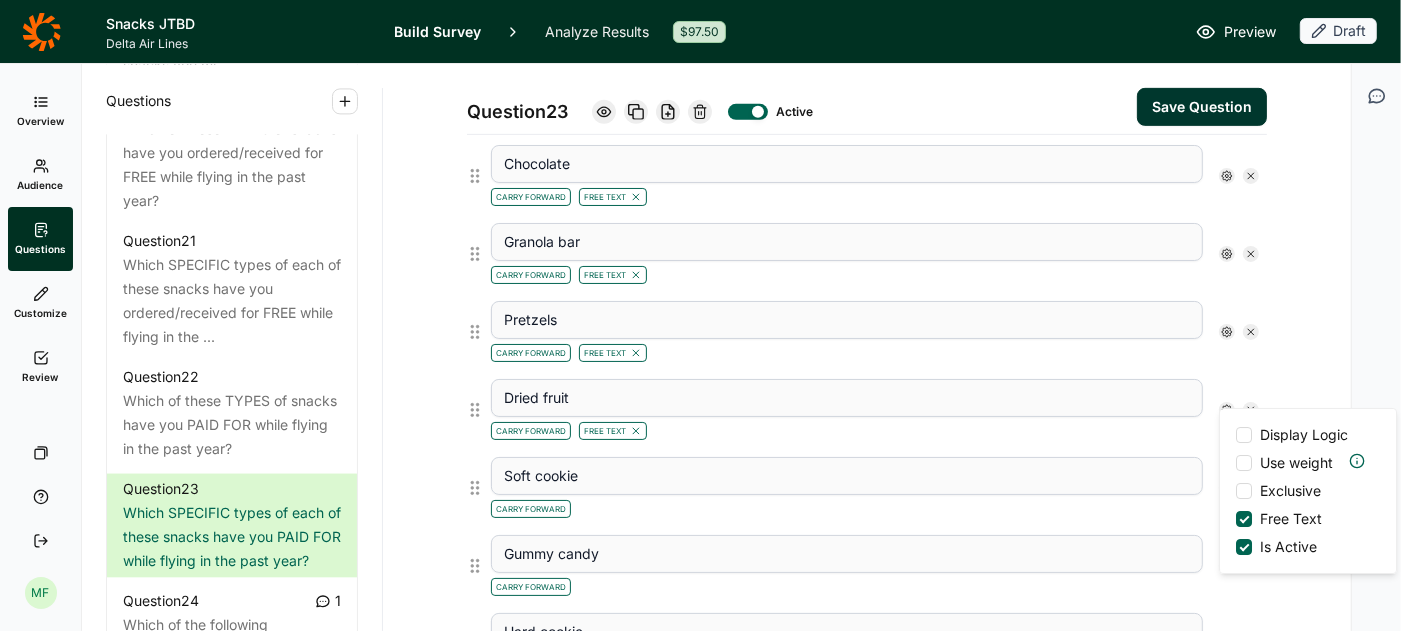 click on "Question 23 Active Save Question Title Which SPECIFIC types of each of these snacks have you PAID FOR while flying in the past year? Question Label (optional) PAST YEAR SPECIFIC PAID SNACKS Directions (optional) Please indicate which specific type(s) of each snack you have ordered in the past year by clicking on the option and typing your response in the open text box. Question Type Multiple Choice Option Type Text Concept Image or Video (optional) Upload New Concept Options Nuts Carry Forward Free Text Chips Carry Forward Free Text Chocolate Carry Forward Free Text Granola bar Carry Forward Free Text Pretzels Carry Forward Free Text Dried fruit Carry Forward Free Text Display Logic Use weight Exclusive Free Text Is Active Soft cookie Carry Forward Gummy candy Carry Forward Hard cookie Carry Forward Breakfast bar Carry Forward Hard candy (i.e., mints) Carry Forward None of the above Carry Forward Other Carry Forward + Add Option + Paste Options Option Features Multiple Response Min: Max: Randomize Options" at bounding box center [867, 519] 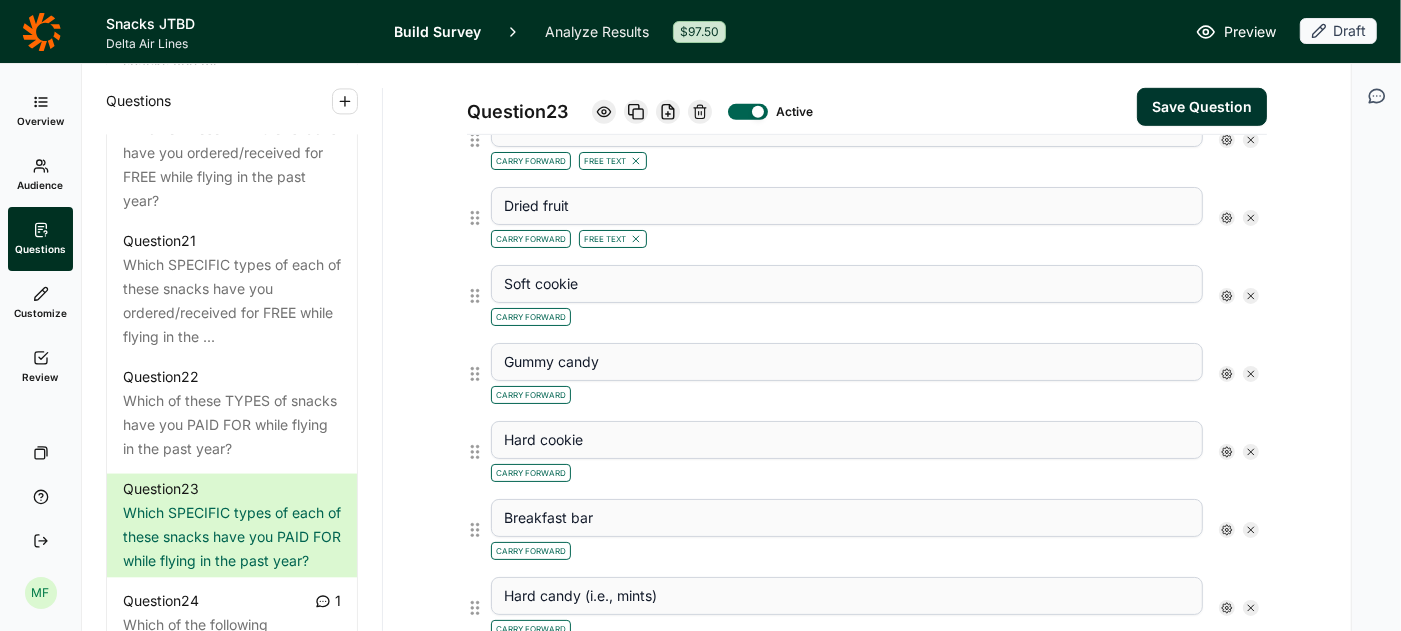 scroll, scrollTop: 944, scrollLeft: 0, axis: vertical 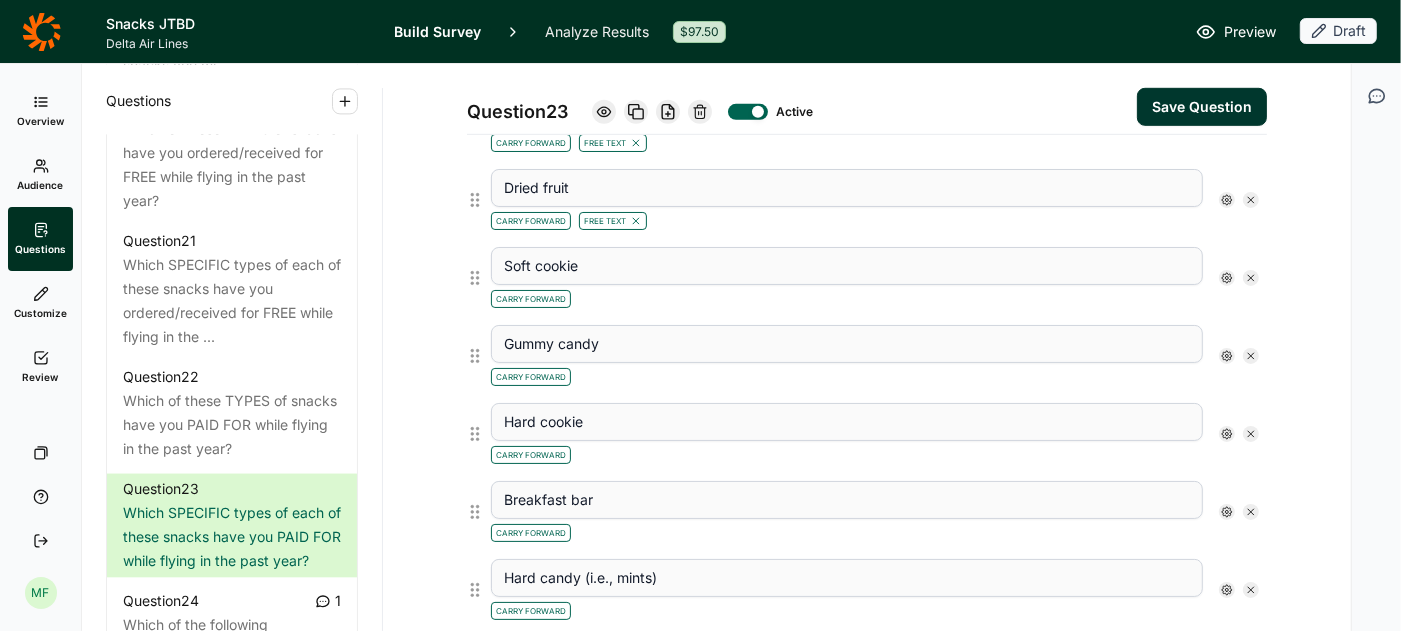 click 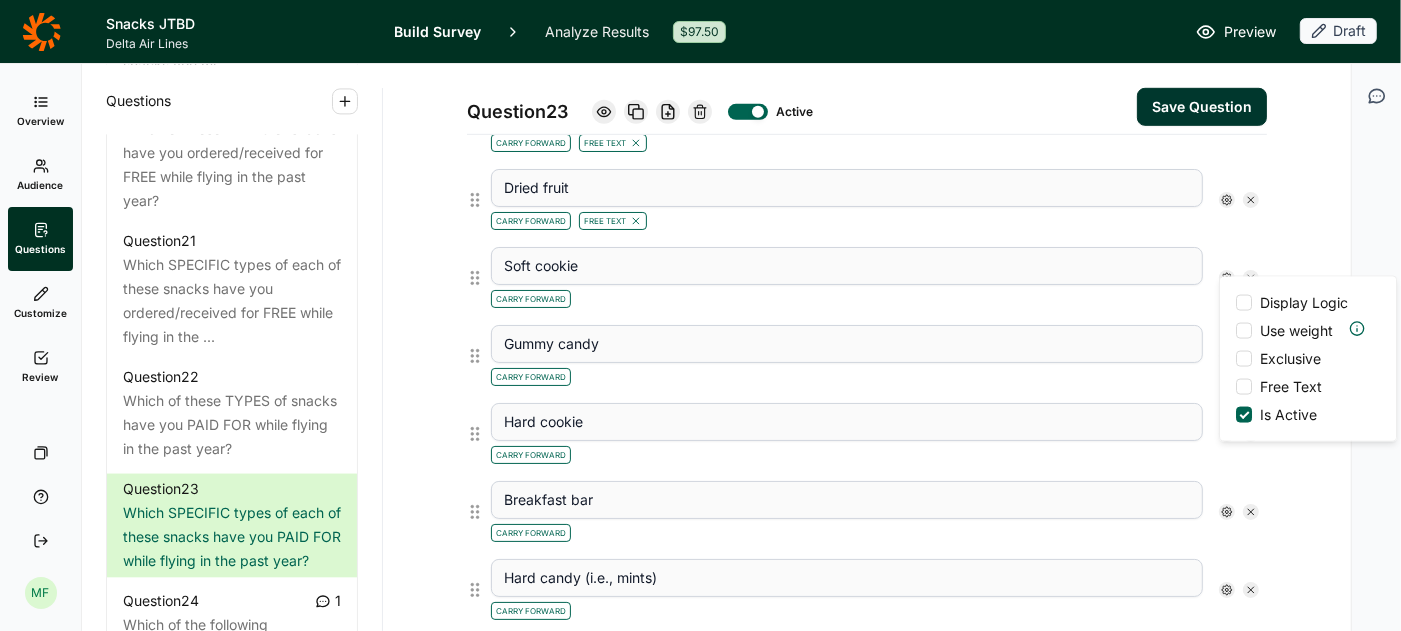 click on "Free Text" at bounding box center [1287, 387] 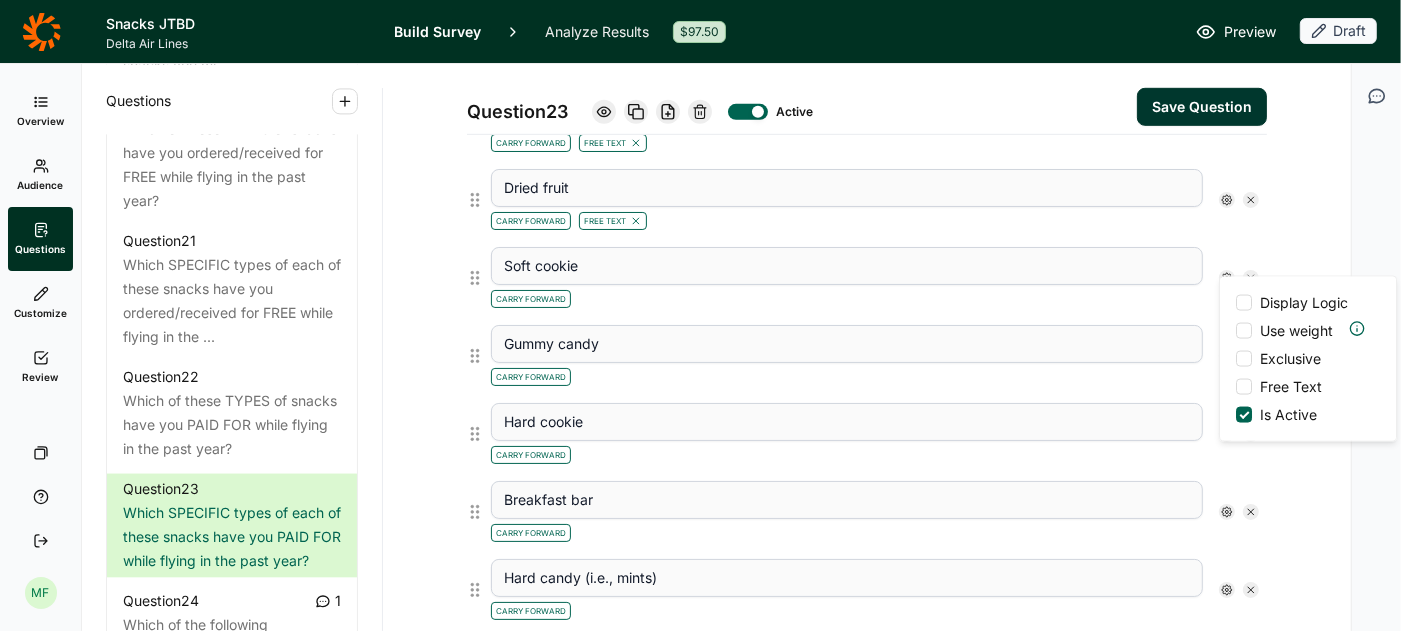 click on "Free Text" at bounding box center (1236, 387) 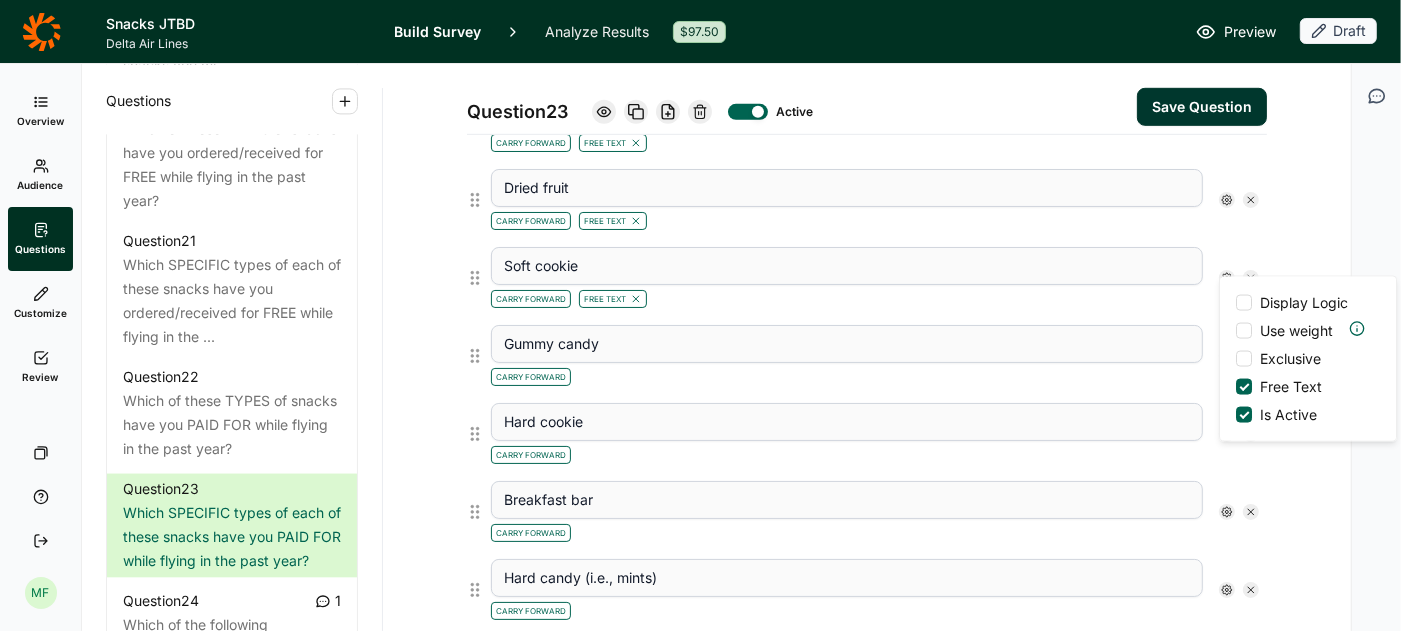 click on "Question  23 Active Save Question Title Which SPECIFIC types of each of these snacks have you PAID FOR while flying in the past year? Question Label (optional) PAST YEAR SPECIFIC PAID SNACKS Directions (optional) Please indicate which specific type(s) of each snack you have ordered in the past year by clicking on the option and typing your response in the open text box. Question Type Multiple Choice Option Type Text Concept Image or Video (optional) Upload New Concept Options Nuts Carry Forward Free Text Chips Carry Forward Free Text Chocolate Carry Forward Free Text Granola bar Carry Forward Free Text Pretzels Carry Forward Free Text Dried fruit Carry Forward Free Text Soft cookie Carry Forward Free Text Display Logic Use weight Exclusive Free Text Is Active Gummy candy Carry Forward Hard cookie Carry Forward Breakfast bar Carry Forward Hard candy (i.e., mints) Carry Forward Other Carry Forward None of the above Carry Forward +  Add Option +  Paste Options Option Features Multiple Response Min: Max: Carry" at bounding box center (867, 309) 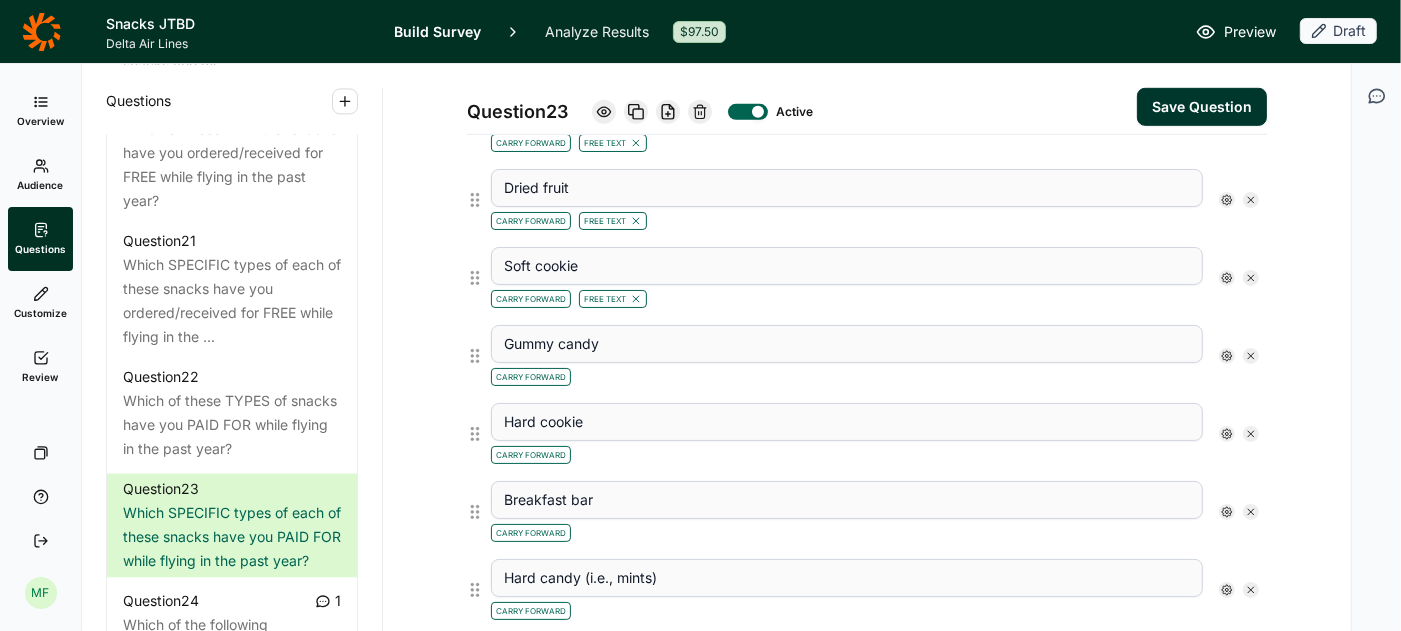 click 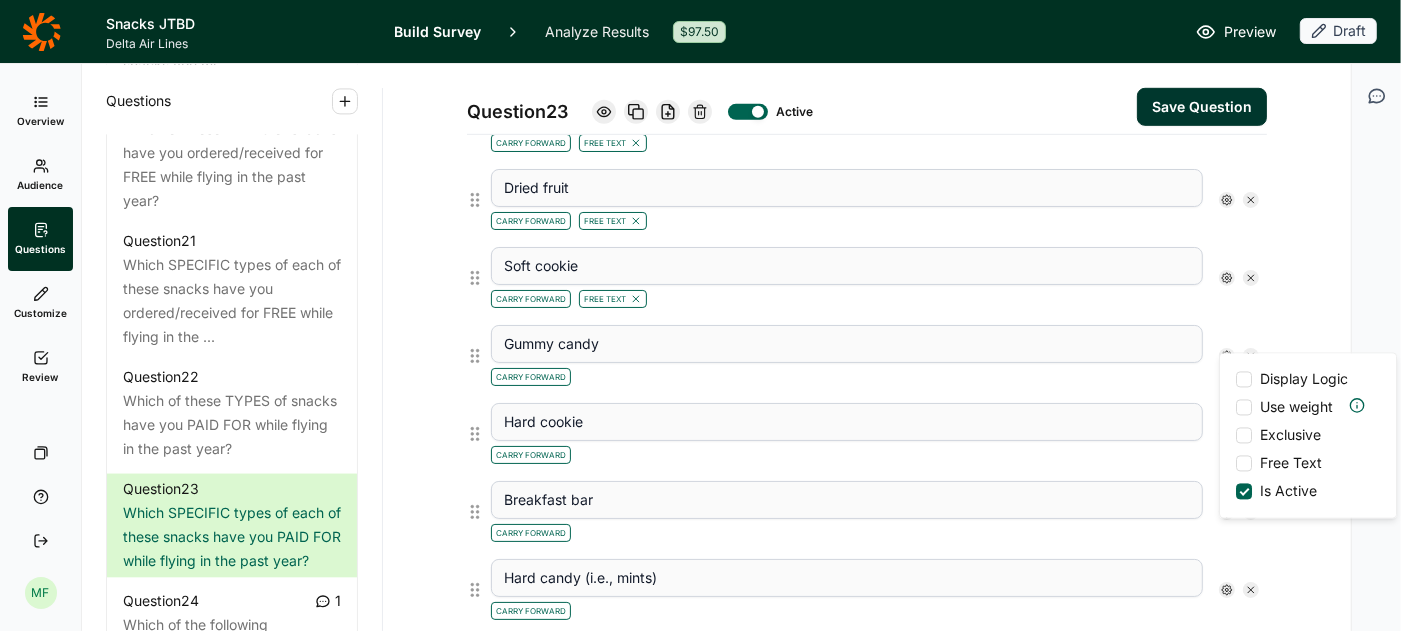 click at bounding box center (1244, 464) 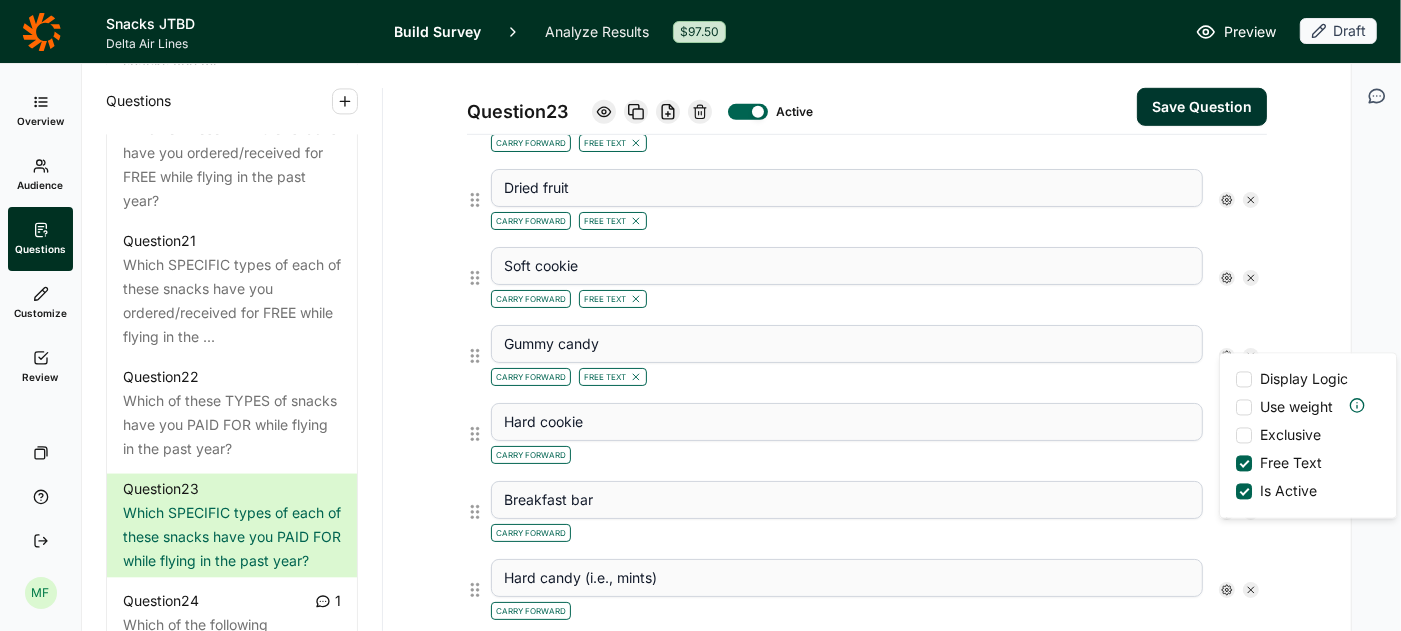 click on "Question  [NUMBER] Active Save Question Title Which SPECIFIC types of each of these snacks have you PAID FOR while flying in the past year? Question Label (optional) PAST YEAR SPECIFIC PAID SNACKS Directions (optional) Please indicate which specific type(s) of each snack you have ordered in the past year by clicking on the option and typing your response in the open text box. Question Type Multiple Choice Option Type Text Concept Image or Video (optional) Upload New Concept Options Nuts Carry Forward Free Text Chips Carry Forward Free Text Chocolate Carry Forward Free Text Granola bar Carry Forward Free Text Pretzels Carry Forward Free Text Dried fruit Carry Forward Free Text Soft cookie Carry Forward Free Text Gummy candy Carry Forward Free Text Display Logic Use weight Exclusive Free Text Is Active Hard cookie Carry Forward Breakfast bar Carry Forward Hard candy (i.e., mints) Carry Forward Other Carry Forward +  Add Option +  Paste Options Option Features Multiple Response Min:" at bounding box center [867, 309] 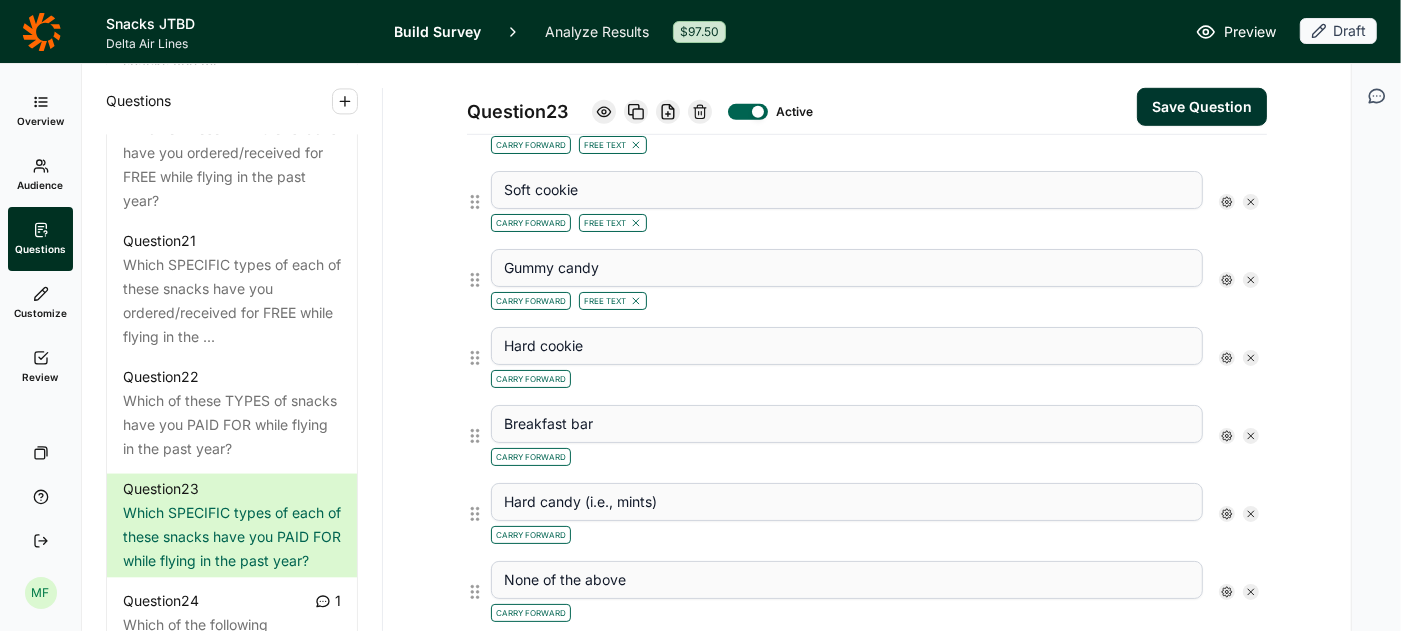 scroll, scrollTop: 1040, scrollLeft: 0, axis: vertical 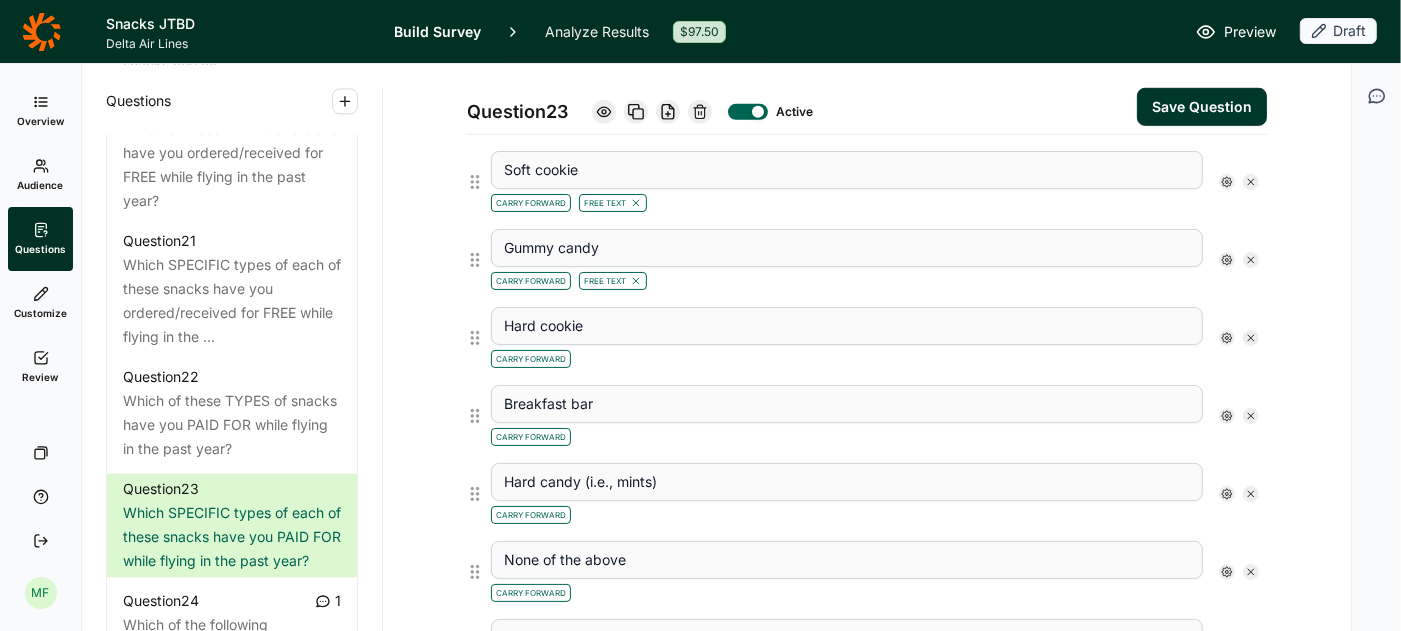 click 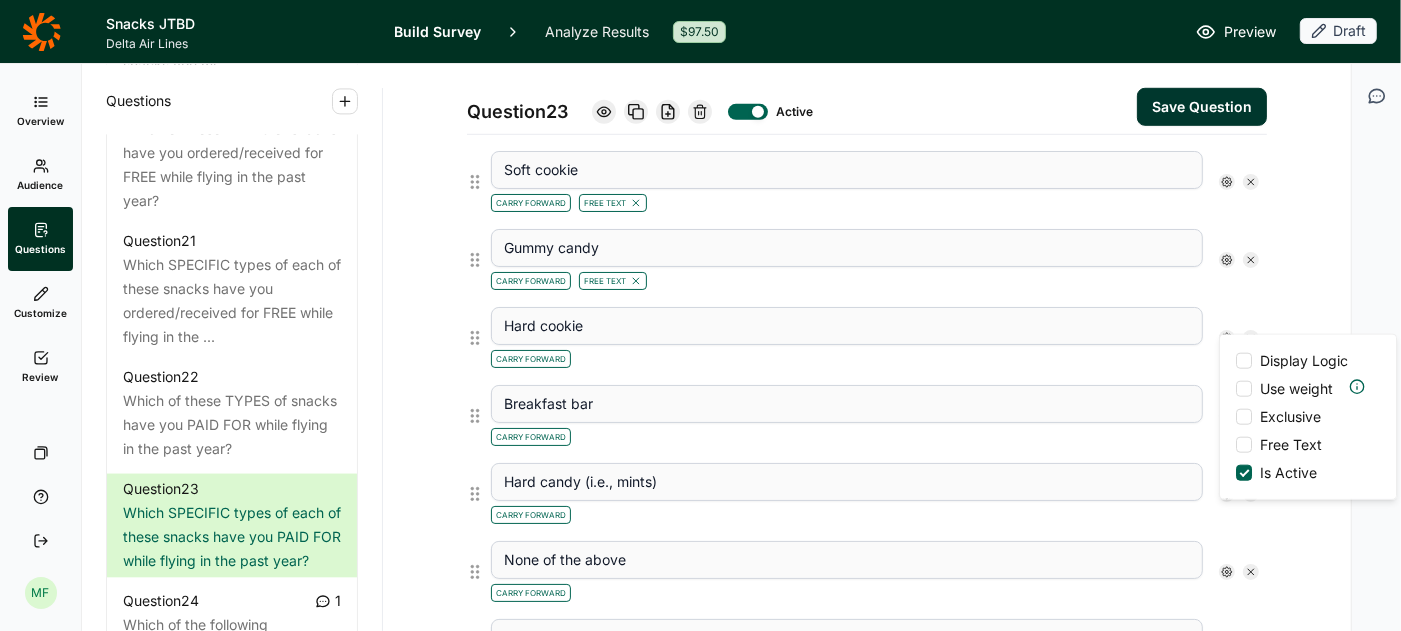 click at bounding box center [1244, 445] 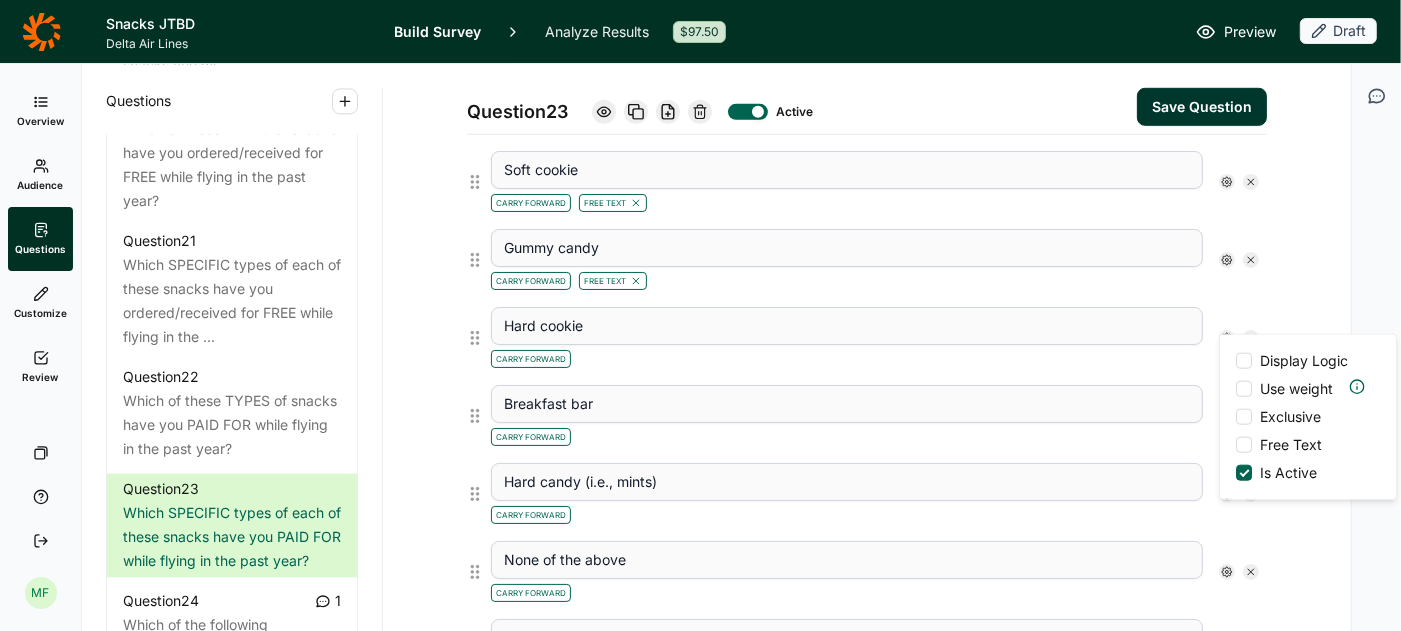 click on "Free Text" at bounding box center (1236, 445) 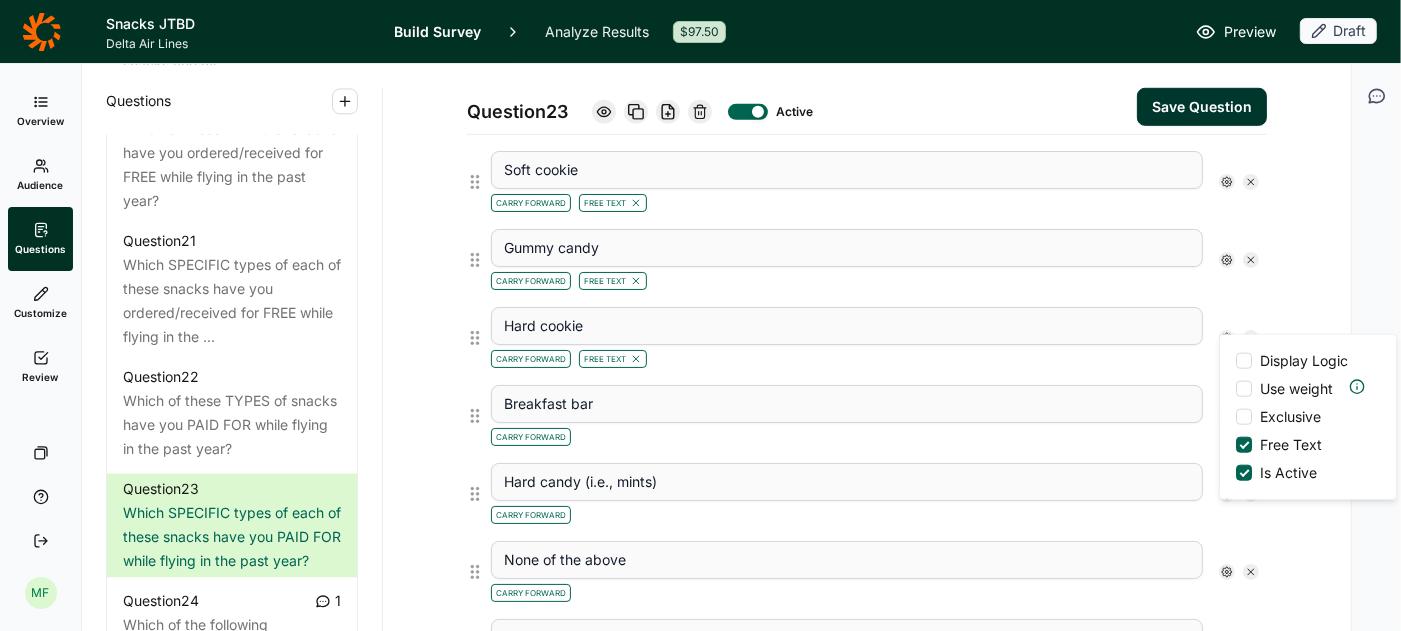 click on "Question  [NUMBER] Active Save Question Title Which SPECIFIC types of each of these snacks have you PAID FOR while flying in the past year? Question Label (optional) PAST YEAR SPECIFIC PAID SNACKS Directions (optional) Please indicate which specific type(s) of each snack you have ordered in the past year by clicking on the option and typing your response in the open text box. Question Type Multiple Choice Option Type Text Concept Image or Video (optional) Upload New Concept Options Nuts Carry Forward Free Text Chips Carry Forward Free Text Chocolate Carry Forward Free Text Granola bar Carry Forward Free Text Pretzels Carry Forward Free Text Dried fruit Carry Forward Free Text Soft cookie Carry Forward Free Text Gummy candy Carry Forward Free Text Hard cookie Carry Forward Free Text Display Logic Use weight Exclusive Free Text Is Active Breakfast bar Carry Forward Hard candy (i.e., mints) Carry Forward None of the above Carry Forward Other Carry Forward +  Add Option +  Paste Options Option Features Min: Max: Carry" at bounding box center (867, 213) 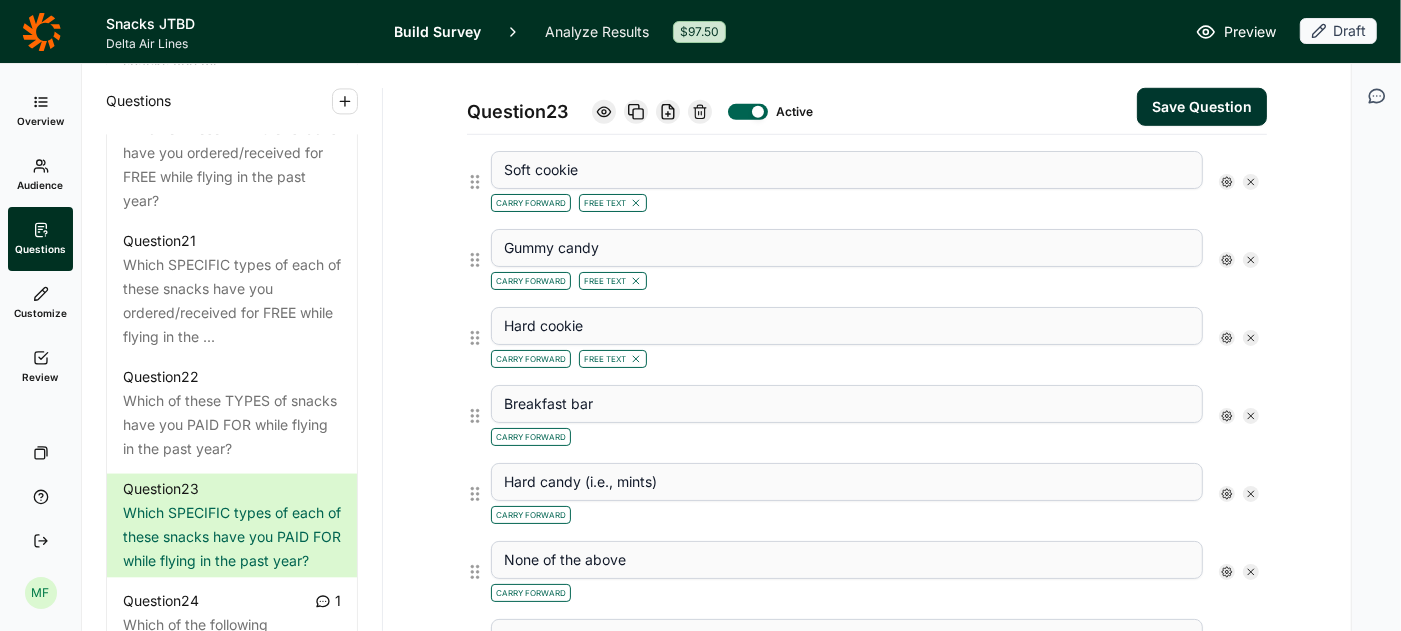 click 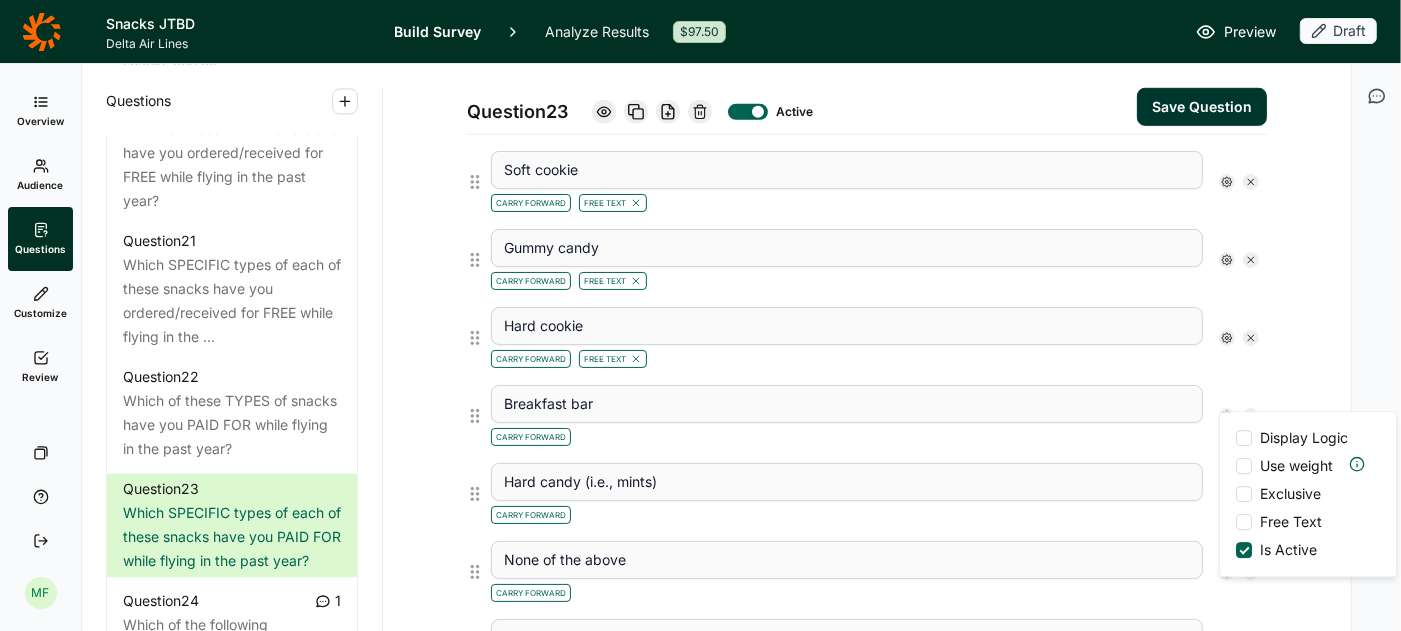 click at bounding box center (1244, 522) 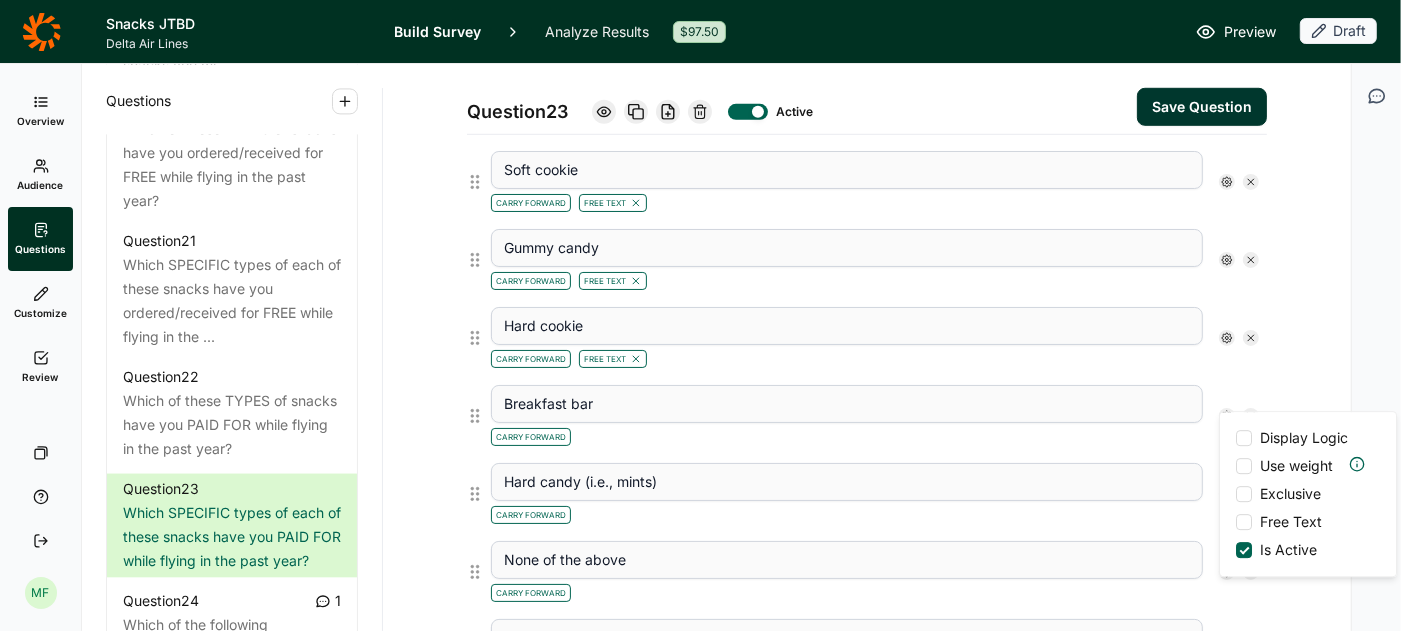 click on "Free Text" at bounding box center (1236, 522) 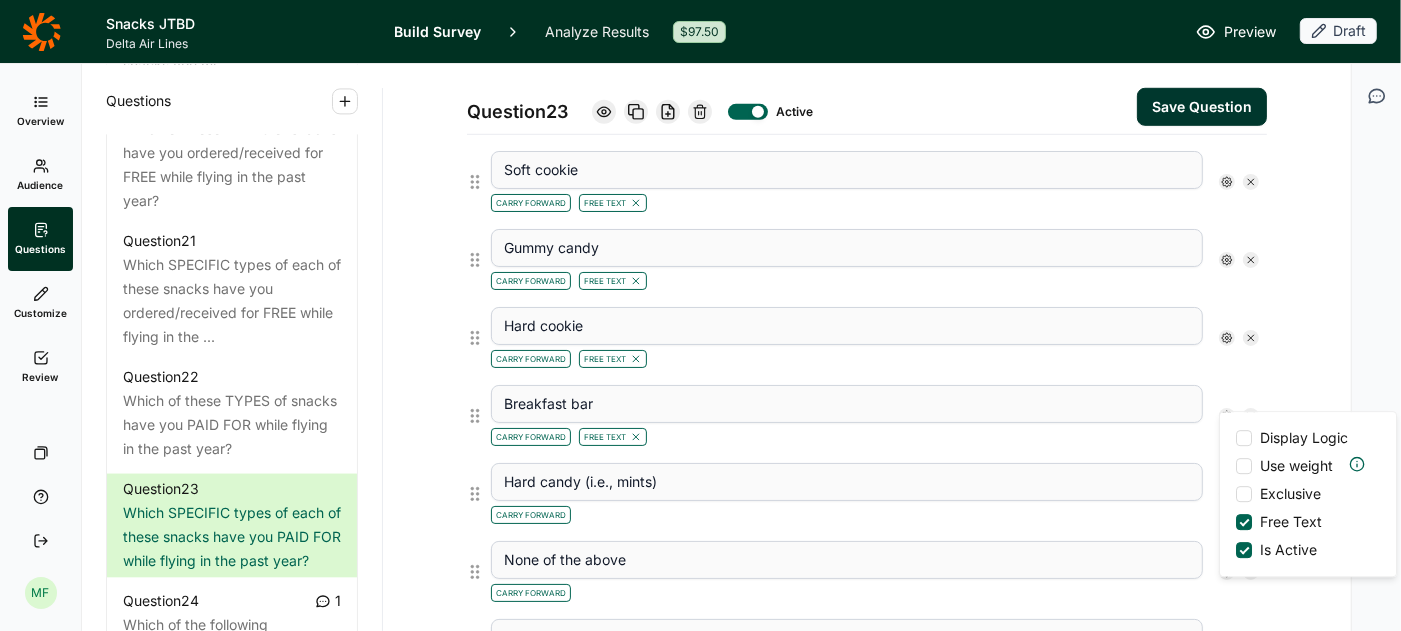 click on "Question  23 Active Save Question Title Which SPECIFIC types of each of these snacks have you PAID FOR while flying in the past year? Question Label (optional) PAST YEAR SPECIFIC PAID SNACKS Directions (optional) Please indicate which specific type(s) of each snack you have ordered in the past year by clicking on the option and typing your response in the open text box. Question Type Multiple Choice Option Type Text Concept Image or Video (optional) Upload New Concept Options Nuts Carry Forward Free Text Chips Carry Forward Free Text Chocolate Carry Forward Free Text Granola bar Carry Forward Free Text Pretzels Carry Forward Free Text Dried fruit Carry Forward Free Text Soft cookie Carry Forward Free Text Gummy candy Carry Forward Free Text Hard cookie Carry Forward Free Text Breakfast bar Carry Forward Free Text Display Logic Use weight Exclusive Free Text Is Active Hard candy (i.e., mints) Carry Forward None of the above Carry Forward Other Carry Forward +  Add Option +  Paste Options Option Features Min:" at bounding box center (867, 213) 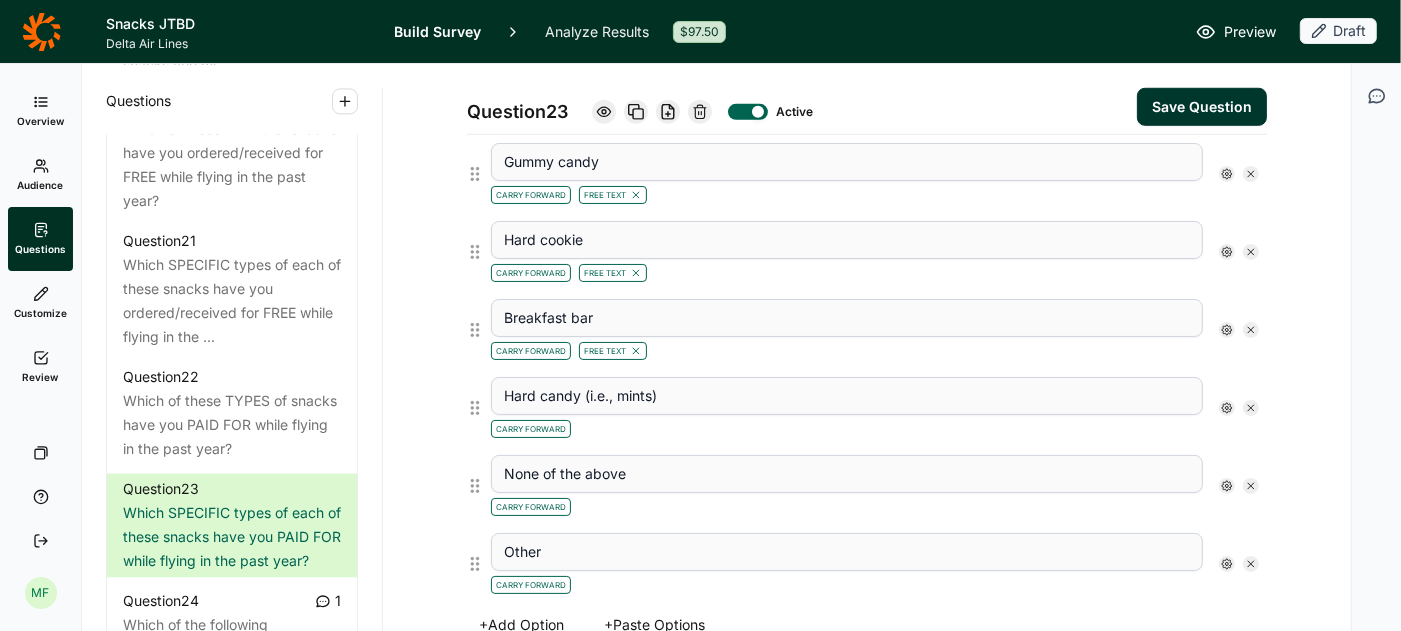 scroll, scrollTop: 1181, scrollLeft: 0, axis: vertical 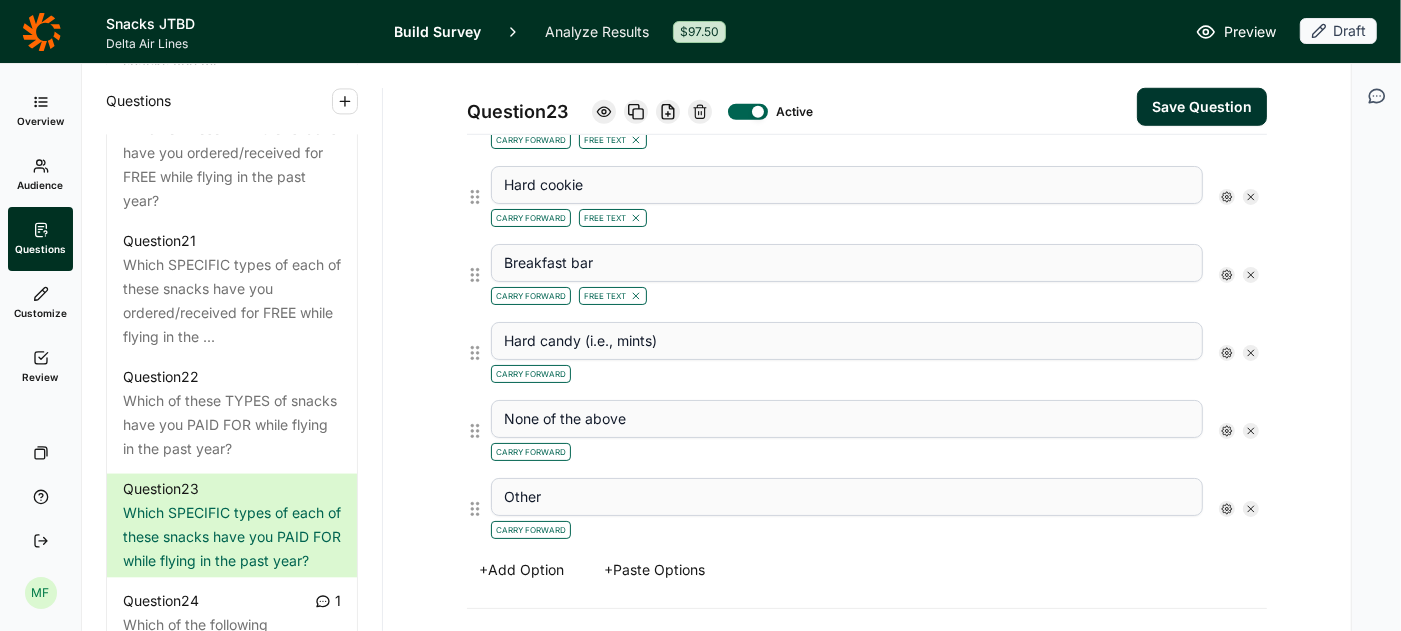 click 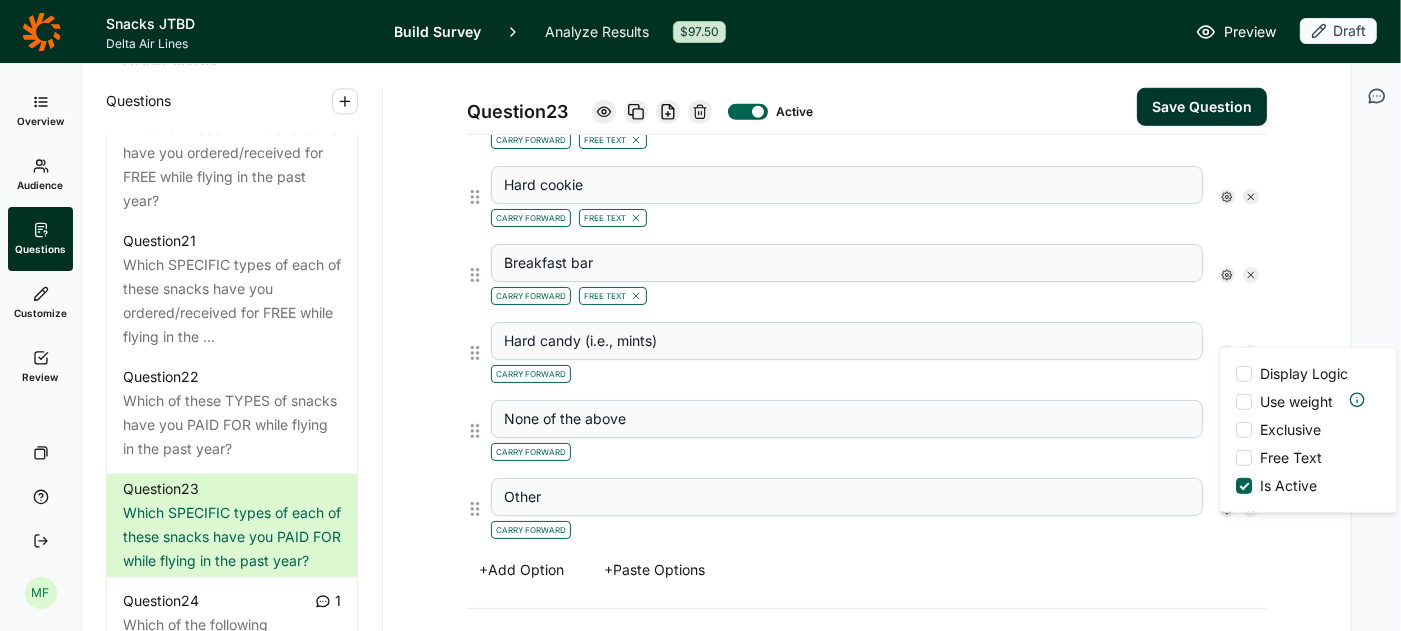 click at bounding box center [1244, 458] 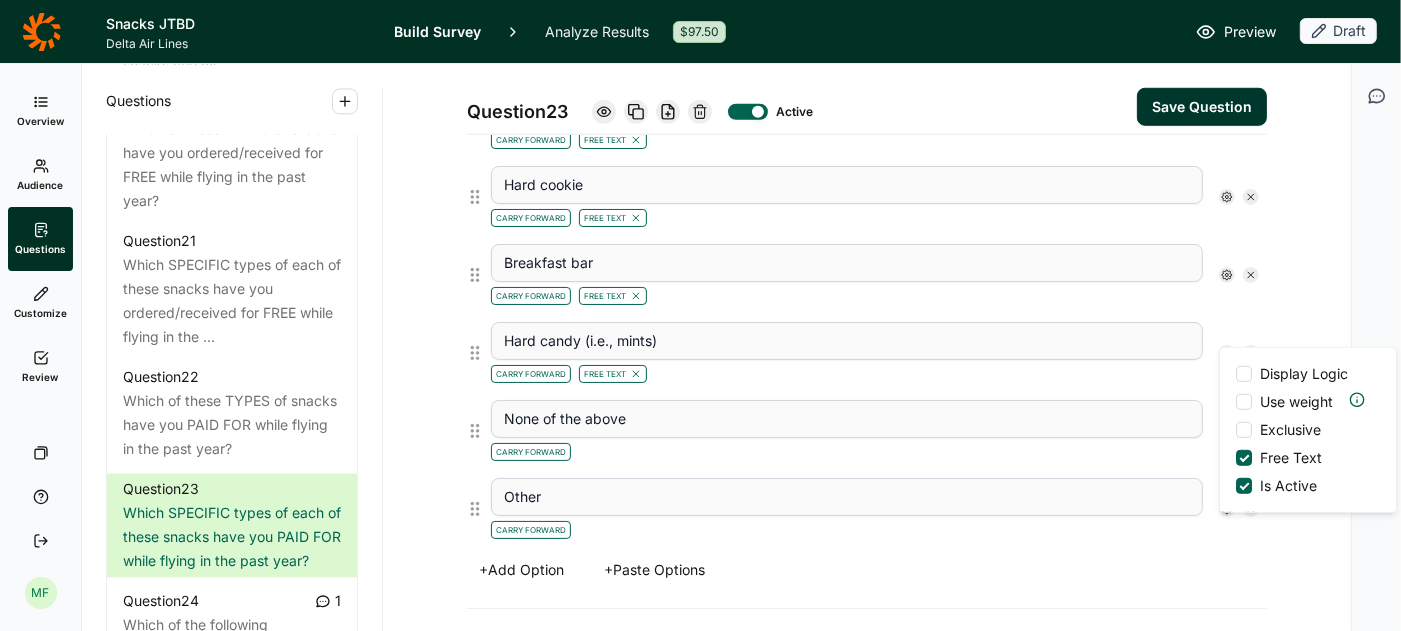 click on "Question  [NUMBER] Active Save Question Title Which SPECIFIC types of each of these snacks have you PAID FOR while flying in the past year? Question Label (optional) PAST YEAR SPECIFIC PAID SNACKS Directions (optional) Please indicate which specific type(s) of each snack you have ordered in the past year by clicking on the option and typing your response in the open text box. Question Type Multiple Choice Option Type Text Concept Image or Video (optional) Upload New Concept Options Nuts Carry Forward Free Text Chips Carry Forward Free Text Chocolate Carry Forward Free Text Granola bar Carry Forward Free Text Pretzels Carry Forward Free Text Dried fruit Carry Forward Free Text Soft cookie Carry Forward Free Text Gummy candy Carry Forward Free Text Hard cookie Carry Forward Free Text Breakfast bar Carry Forward Free Text Hard candy (i.e., mints) Carry Forward Free Text Display Logic Use weight Exclusive Free Text Is Active None of the above Carry Forward Other Carry Forward +  Add Option +  Paste Options Min: Max:" at bounding box center (867, 72) 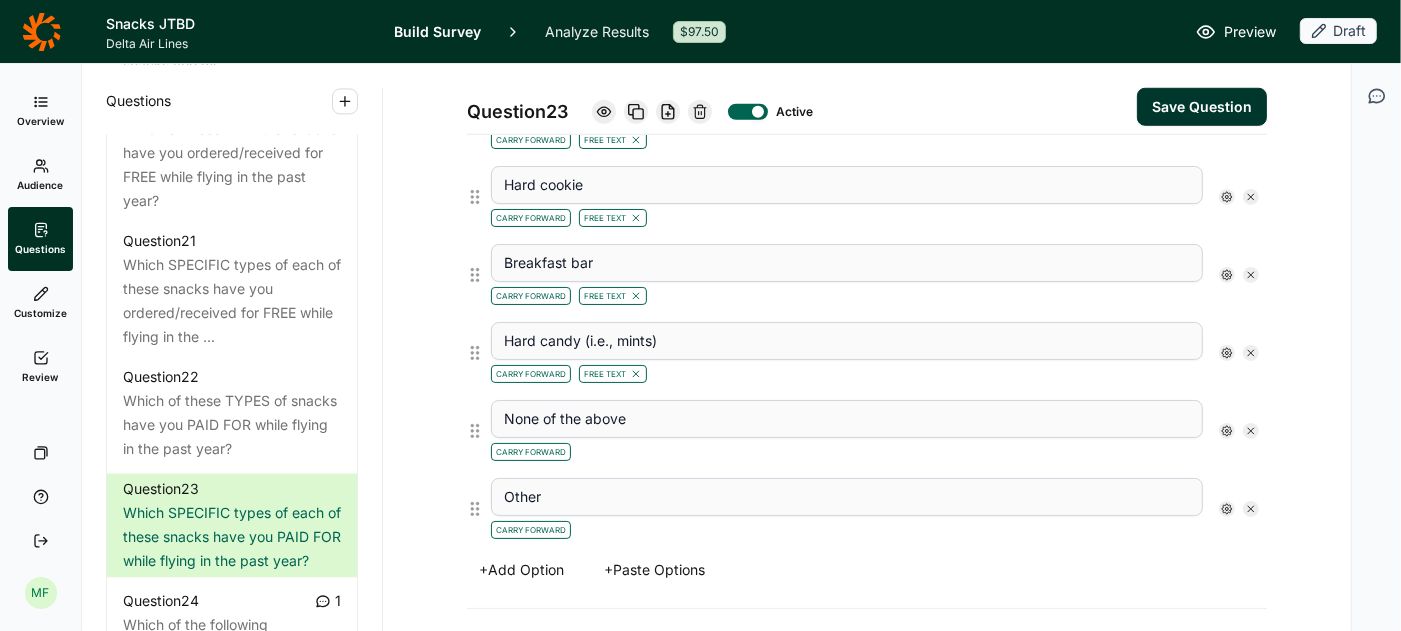 click at bounding box center [1251, 431] 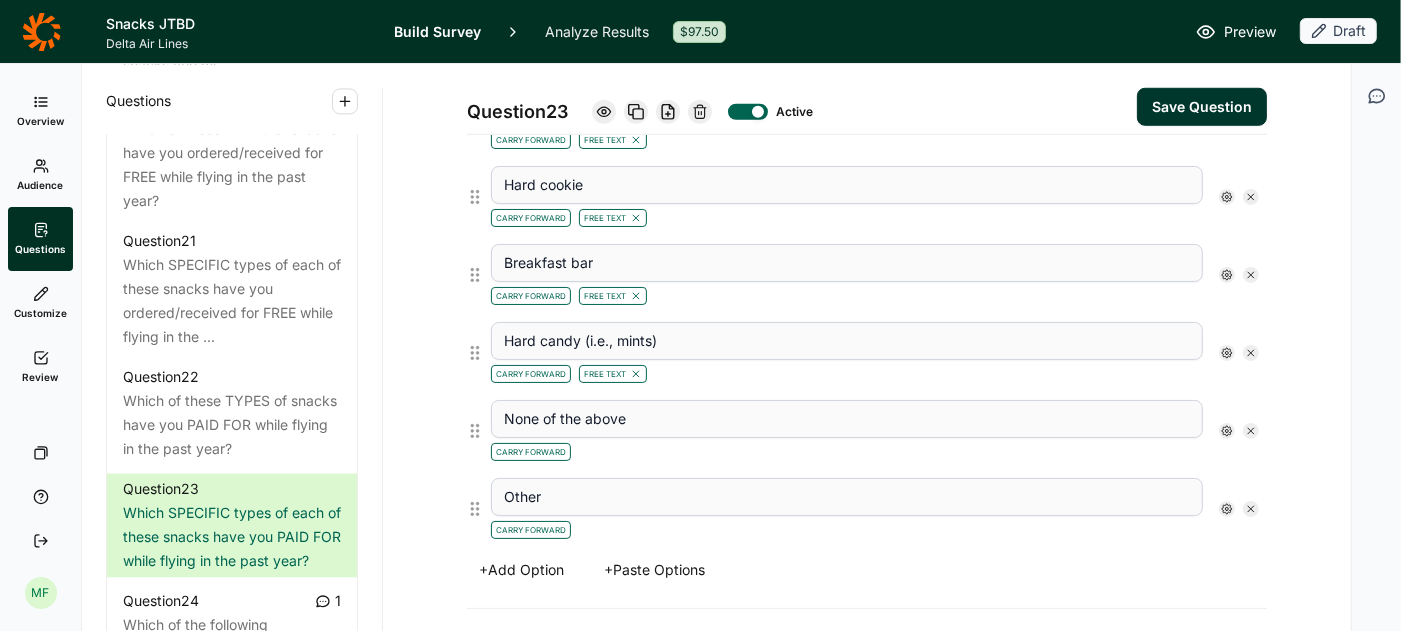 type on "Other" 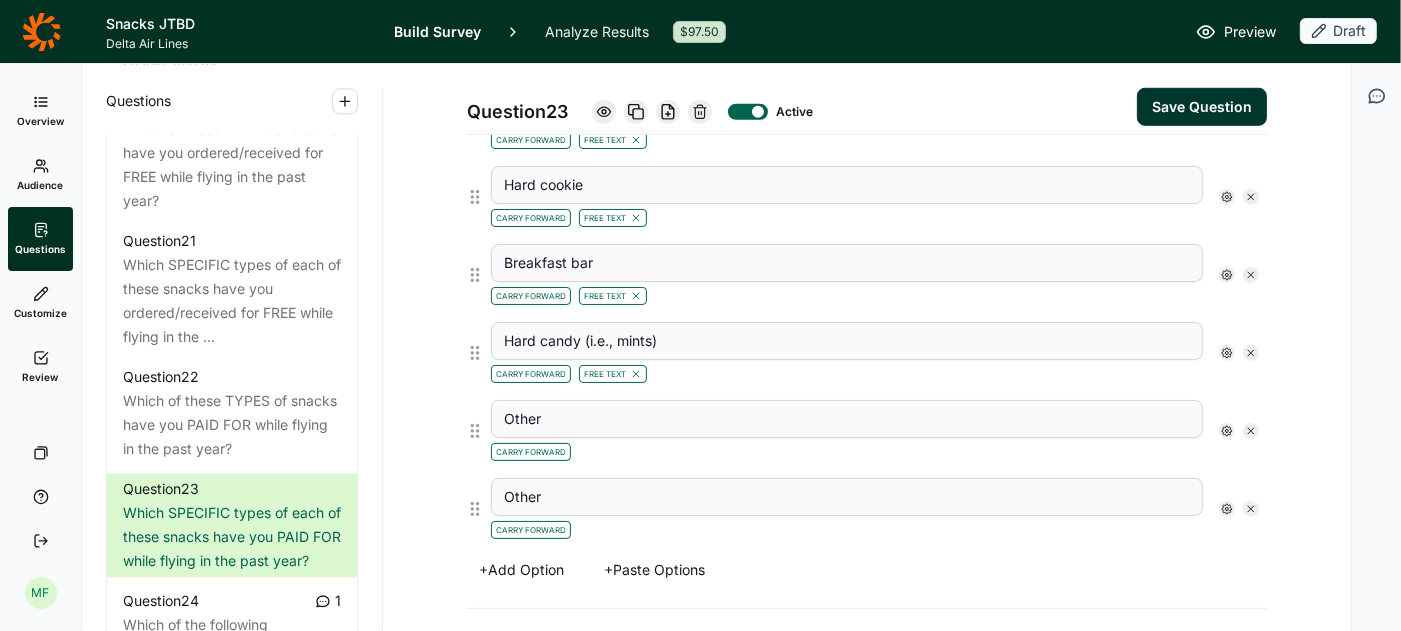 scroll, scrollTop: 1104, scrollLeft: 0, axis: vertical 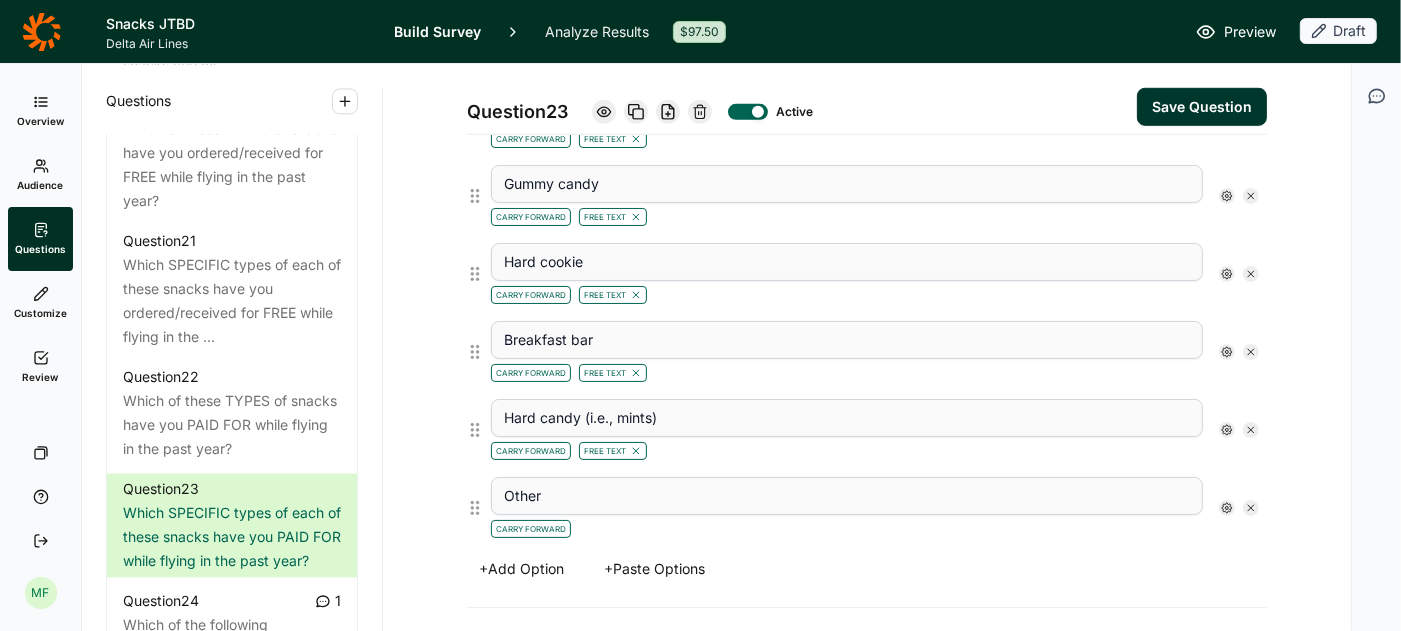 click 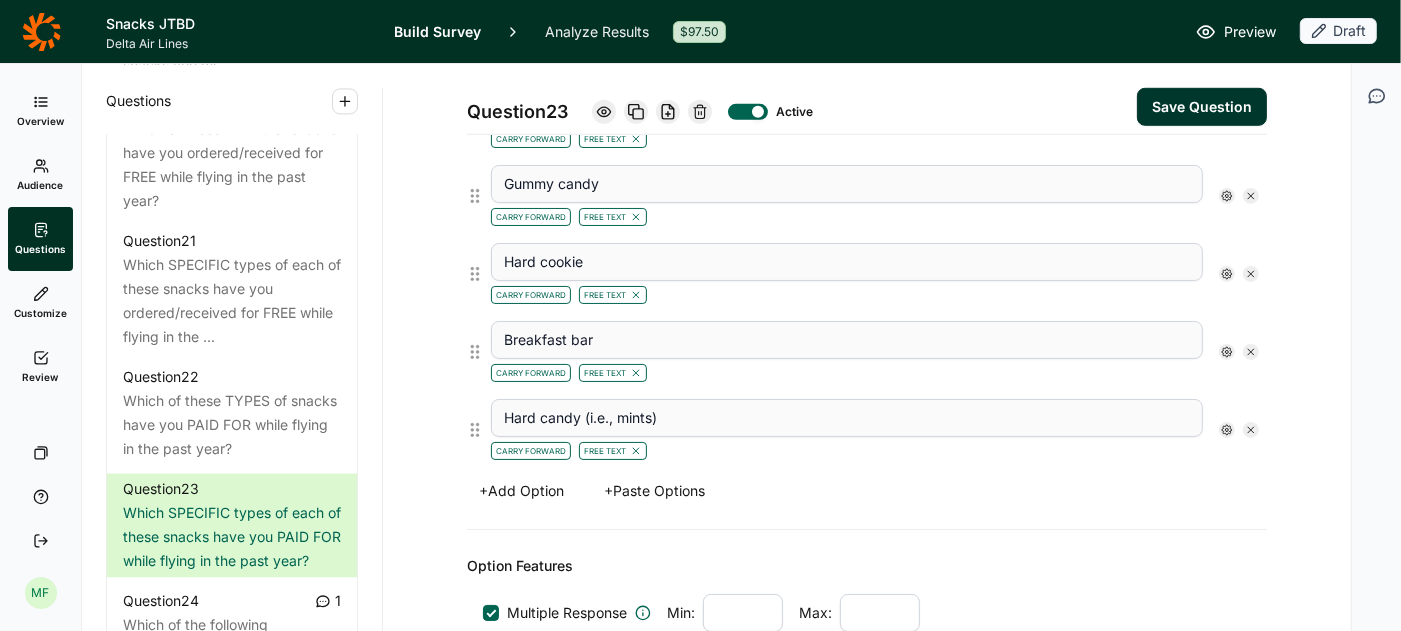 scroll, scrollTop: 1027, scrollLeft: 0, axis: vertical 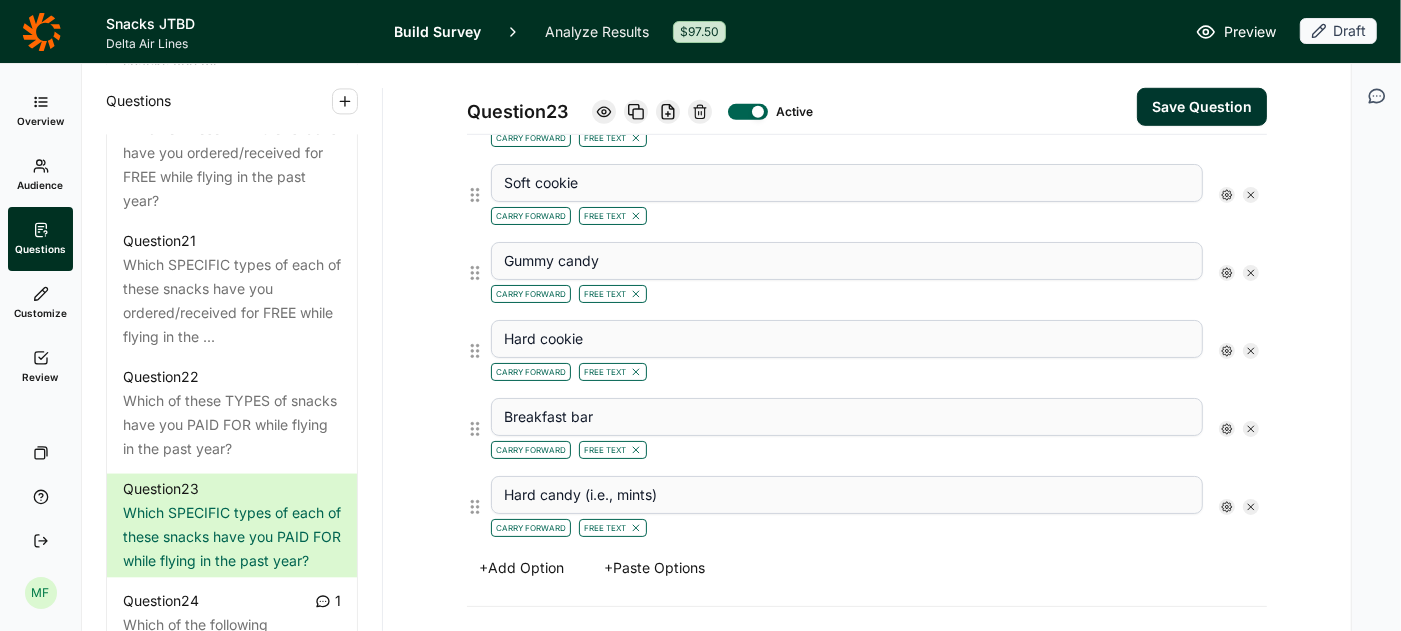 click on "Save Question" at bounding box center [1202, 107] 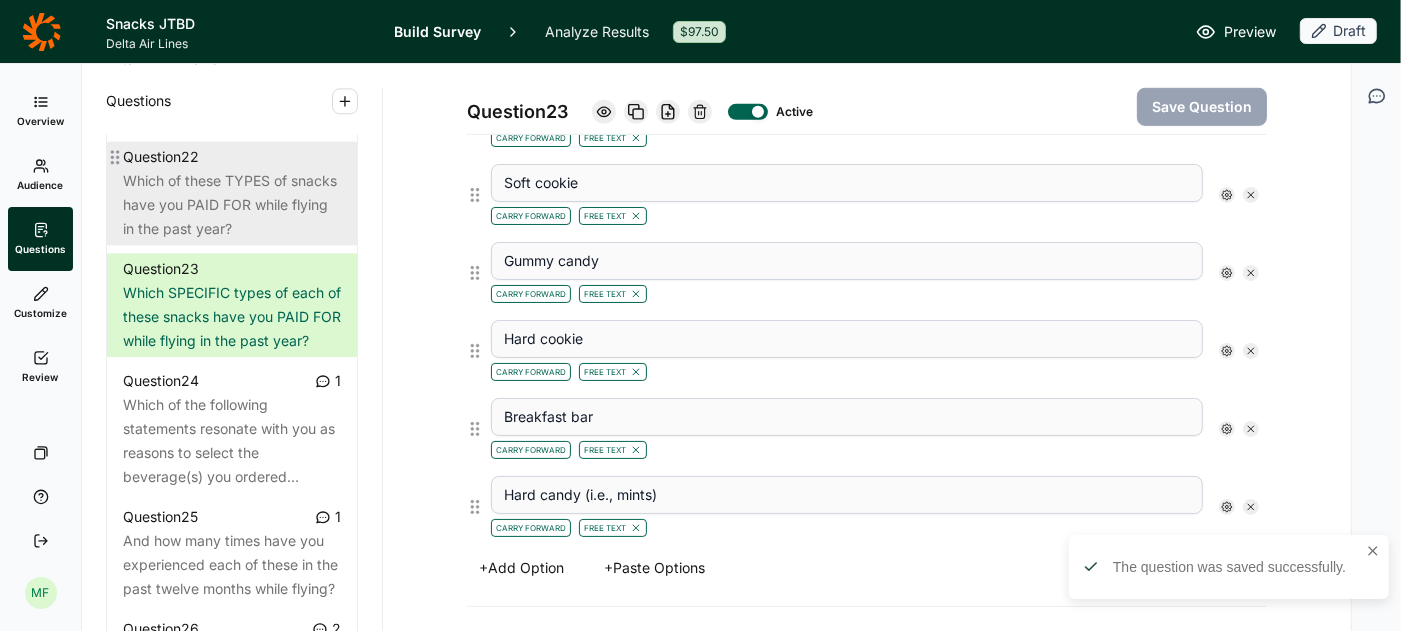 scroll, scrollTop: 3547, scrollLeft: 0, axis: vertical 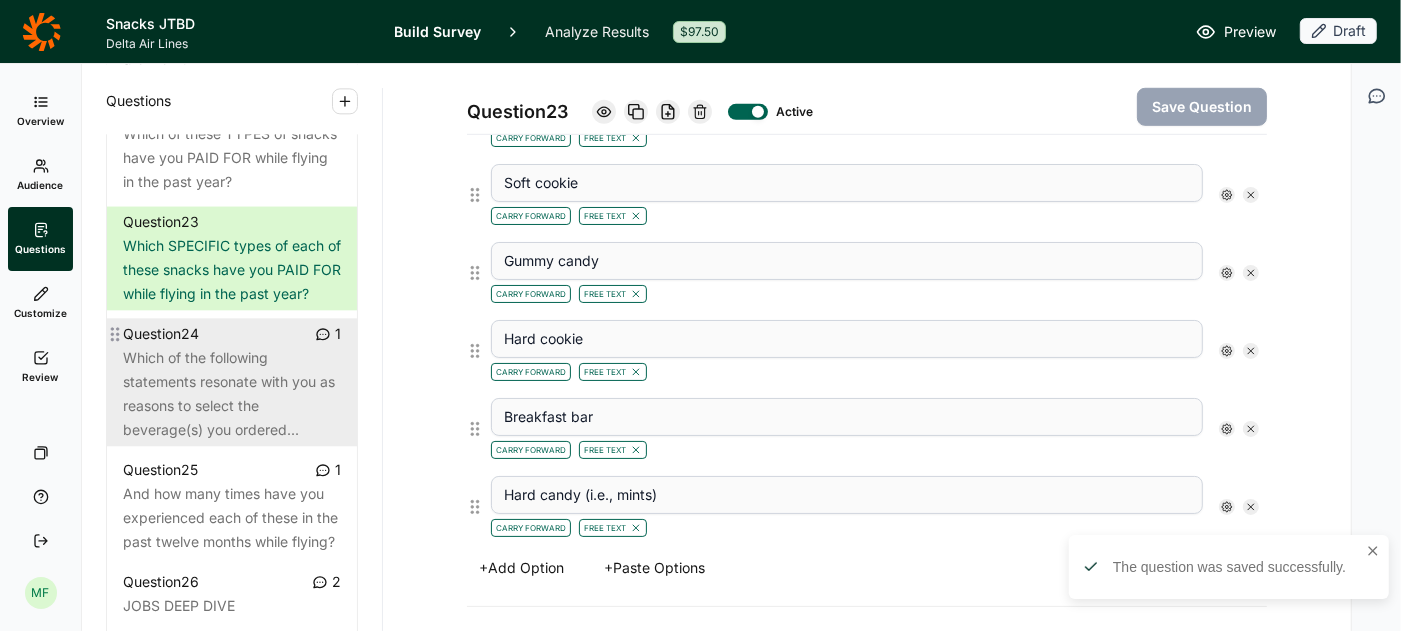 click on "Which of the following statements resonate with you as reasons to select the beverage(s) you ordered..." at bounding box center [232, 394] 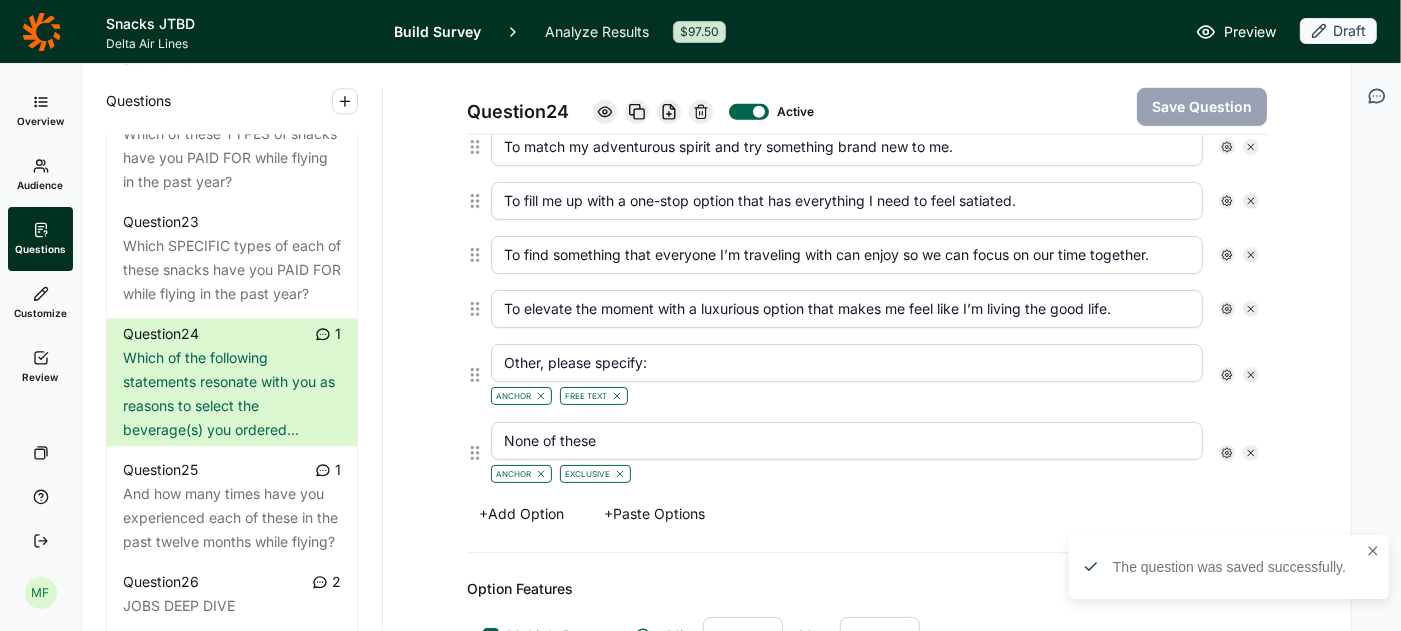 scroll, scrollTop: 0, scrollLeft: 0, axis: both 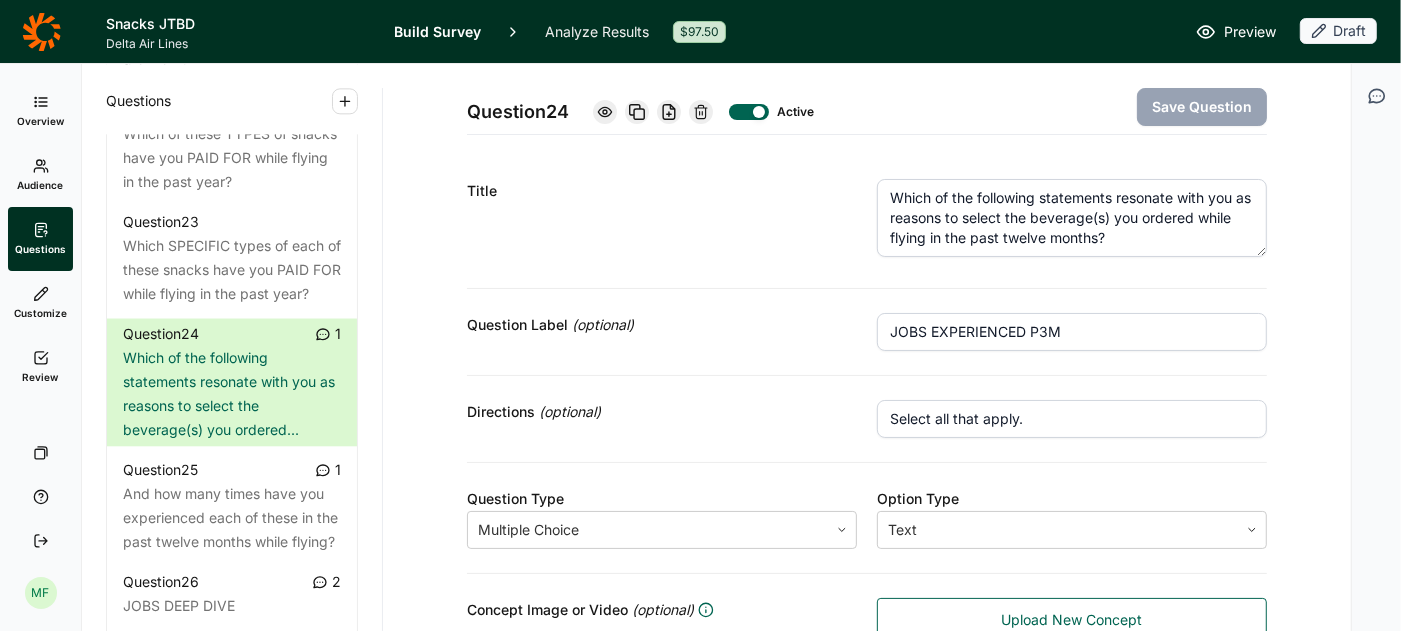 click on "Which of the following statements resonate with you as reasons to select the beverage(s) you ordered while flying in the past twelve months?" at bounding box center (1072, 218) 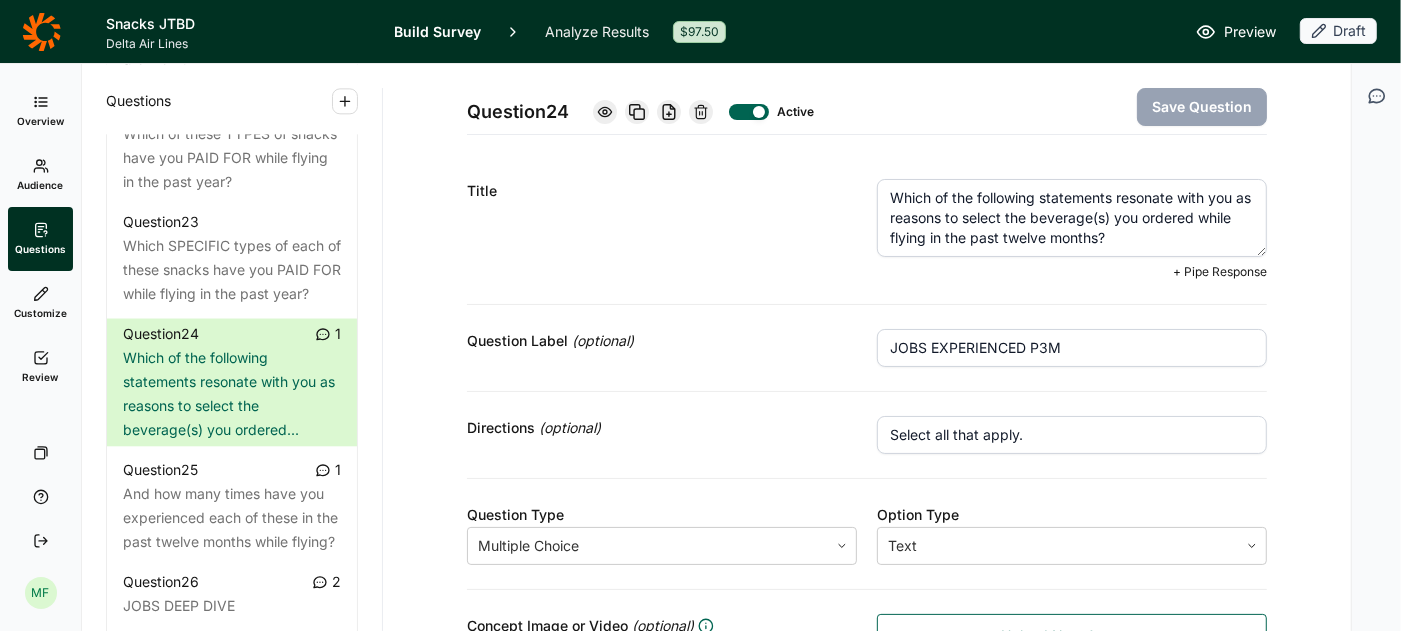 click on "Which of the following statements resonate with you as reasons to select the beverage(s) you ordered while flying in the past twelve months?" at bounding box center [1072, 218] 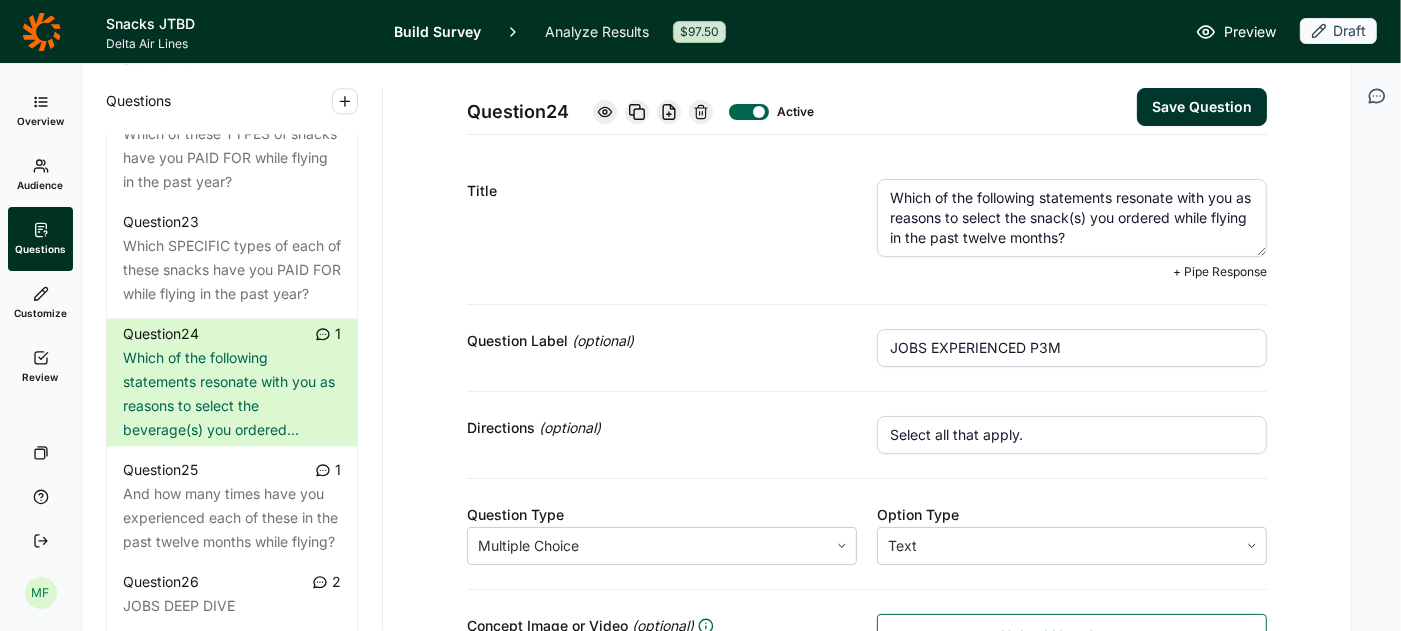 click on "Which of the following statements resonate with you as reasons to select the snack(s) you ordered while flying in the past twelve months?" at bounding box center (1072, 218) 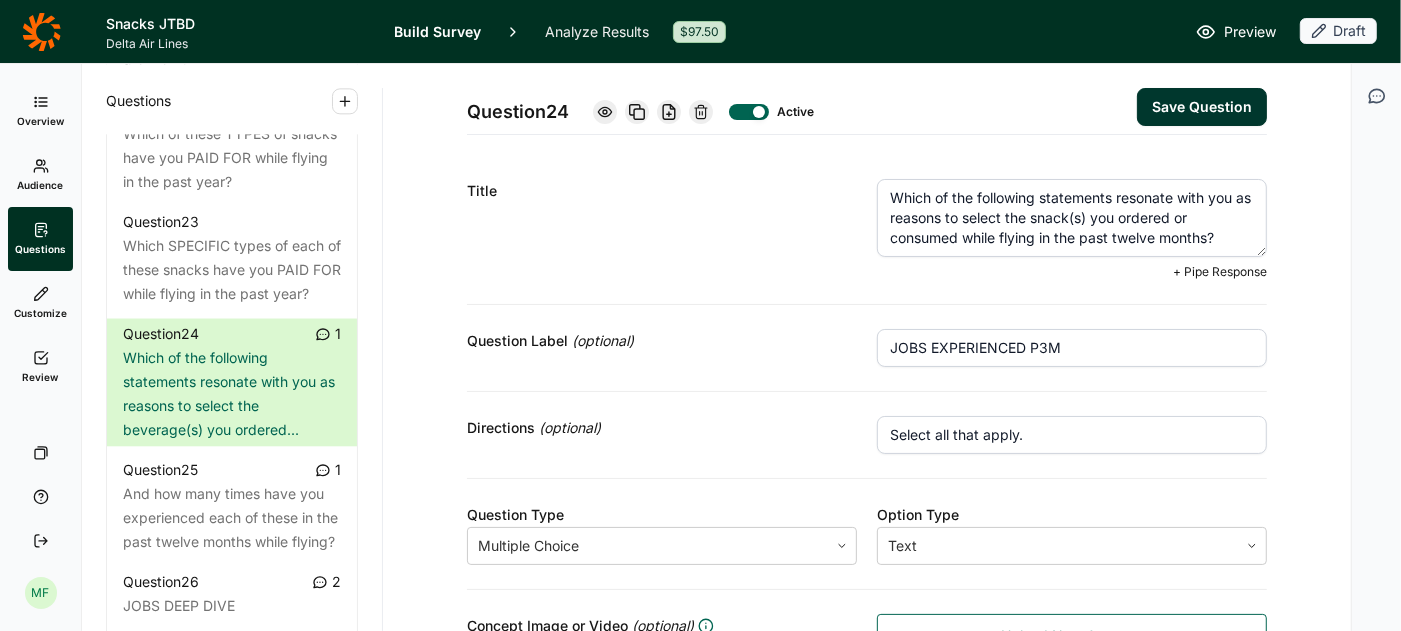 type on "Which of the following statements resonate with you as reasons to select the snack(s) you ordered or consumed while flying in the past twelve months?" 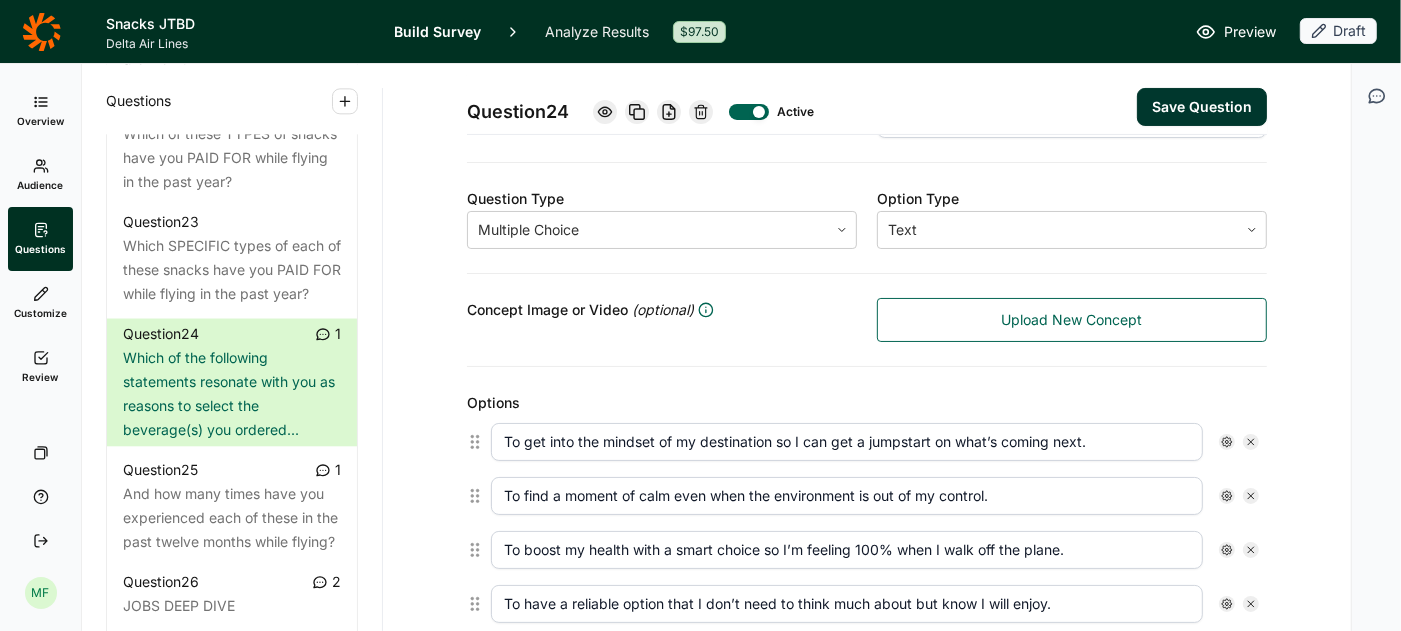 scroll, scrollTop: 191, scrollLeft: 0, axis: vertical 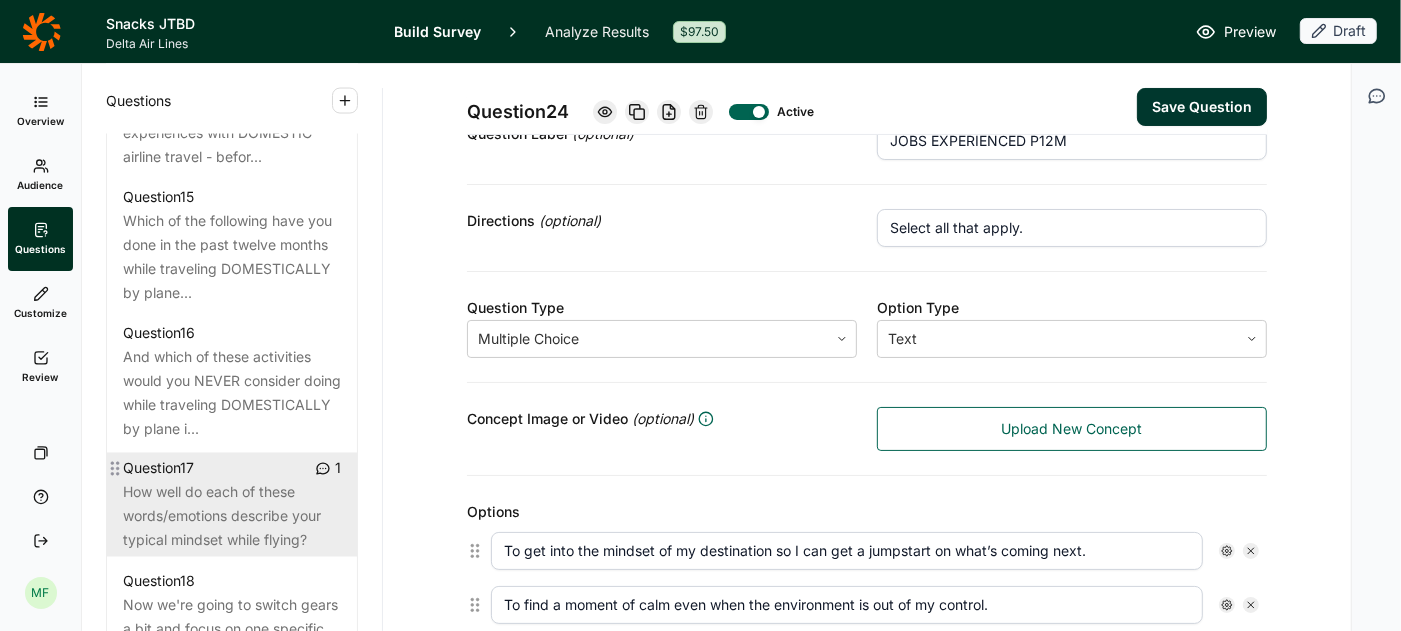 type on "JOBS EXPERIENCED P12M" 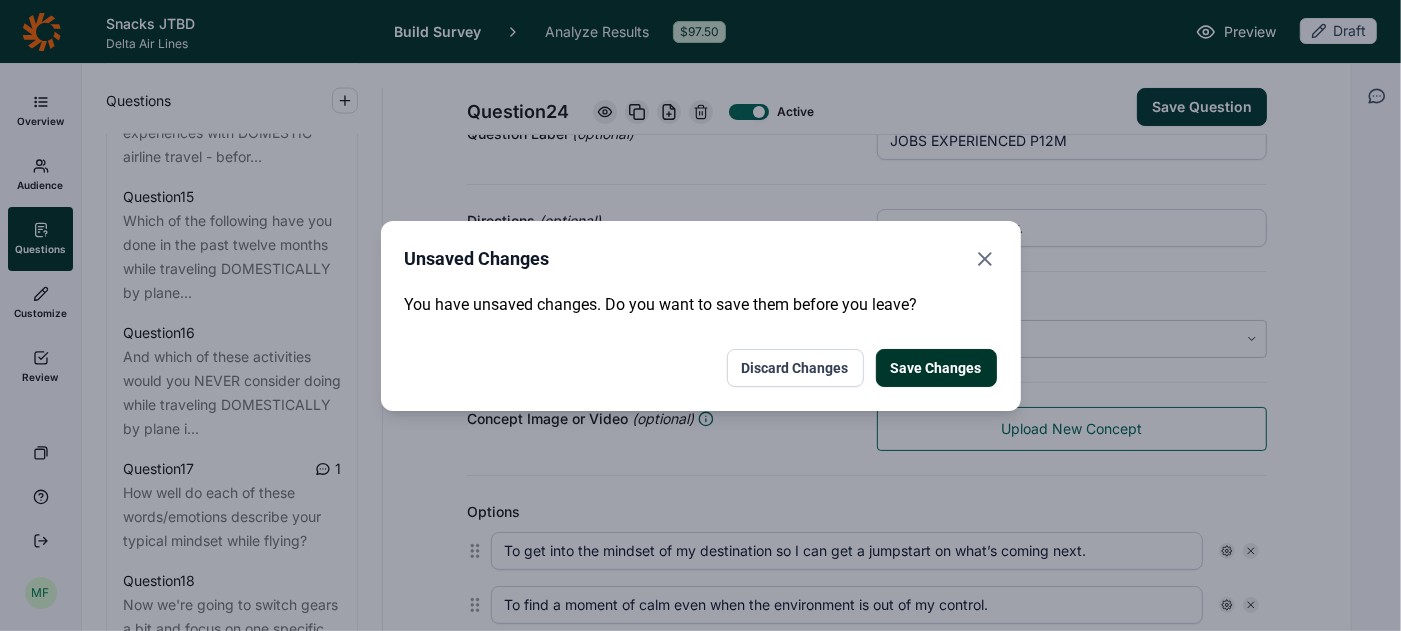 click on "Save Changes" at bounding box center [936, 368] 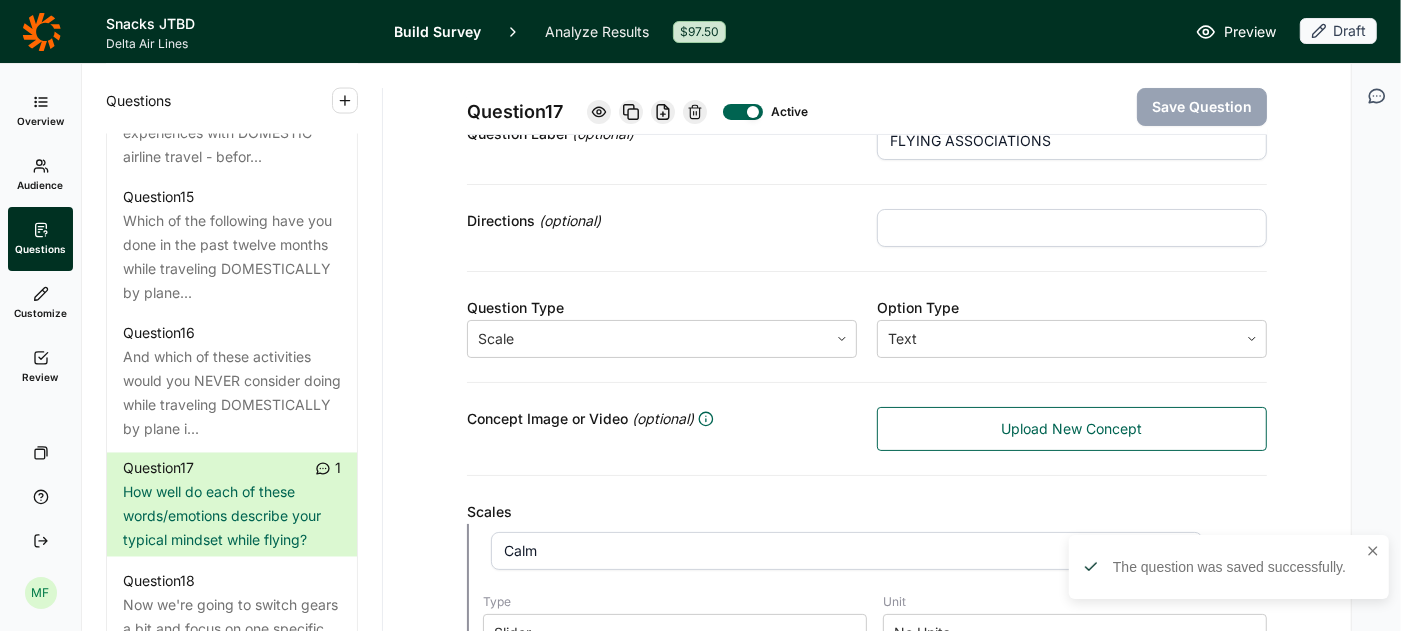click 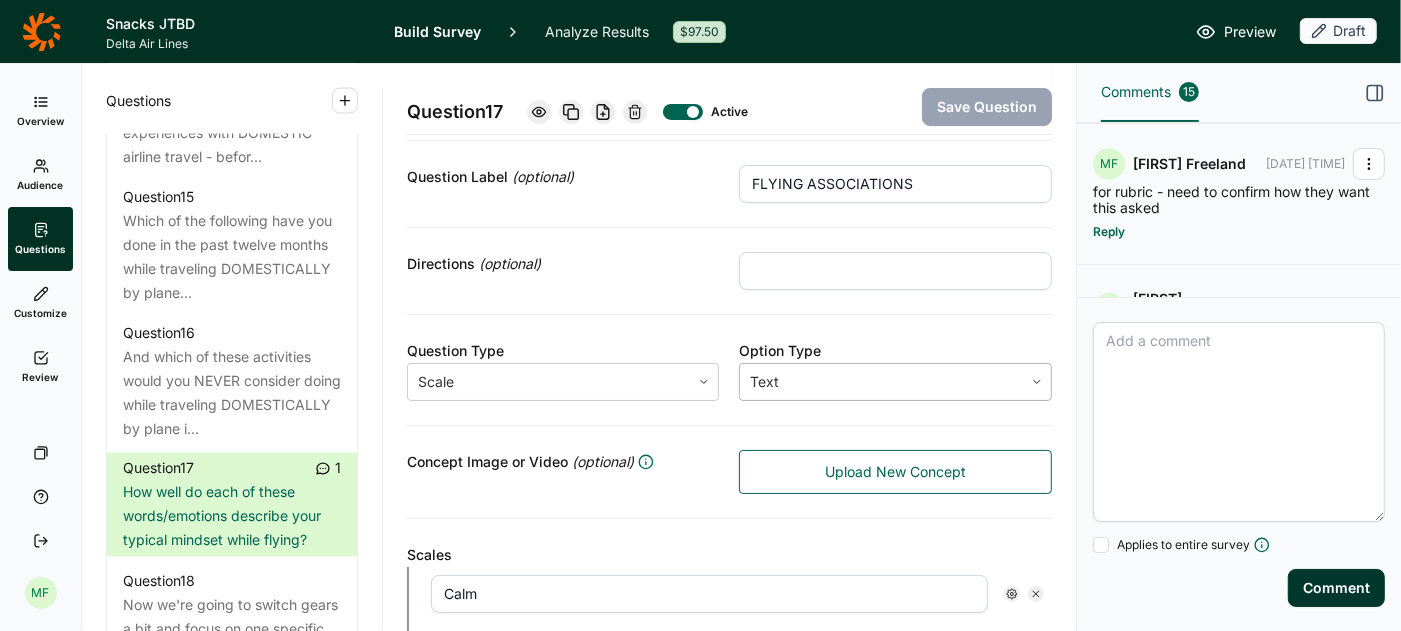 scroll, scrollTop: 145, scrollLeft: 0, axis: vertical 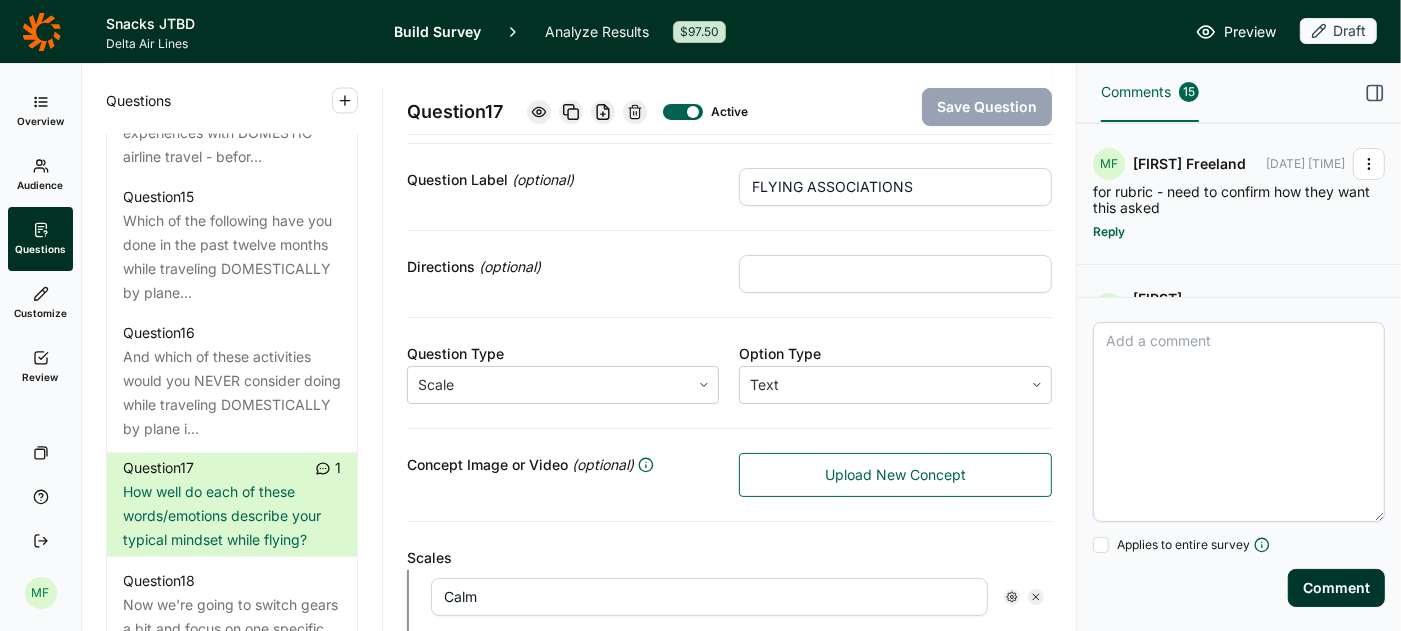 click 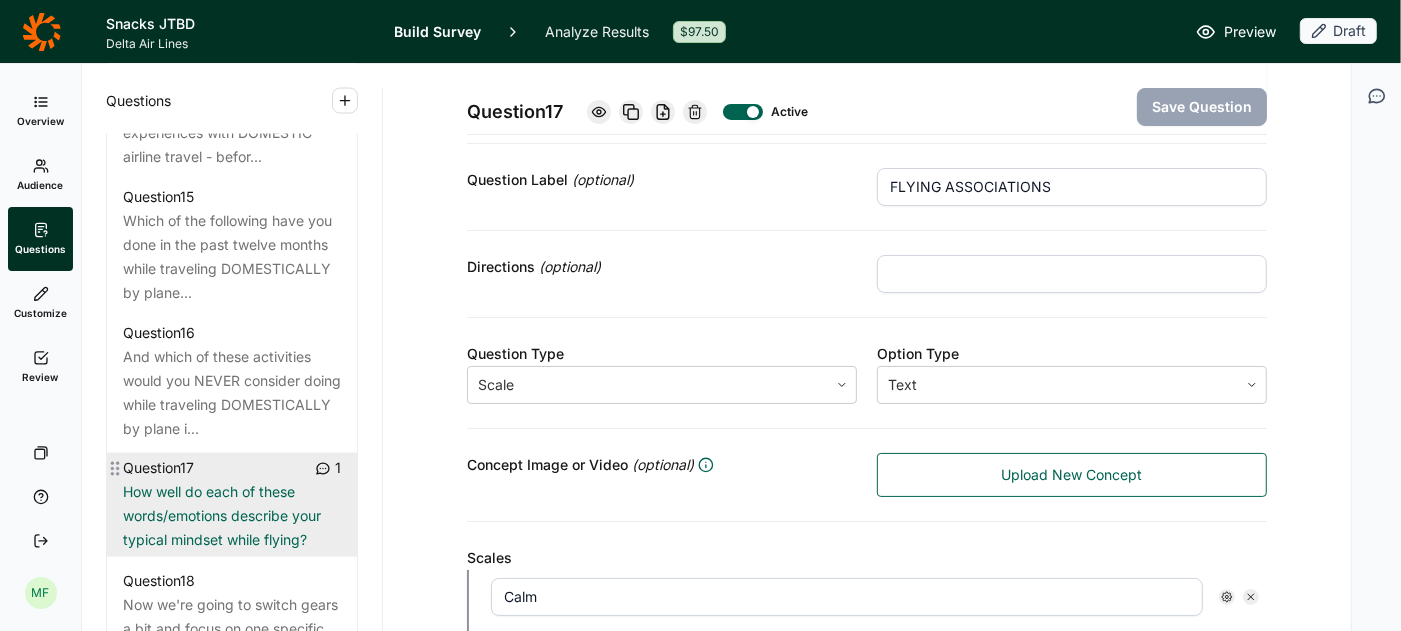 click on "Question  17 1" at bounding box center [232, 469] 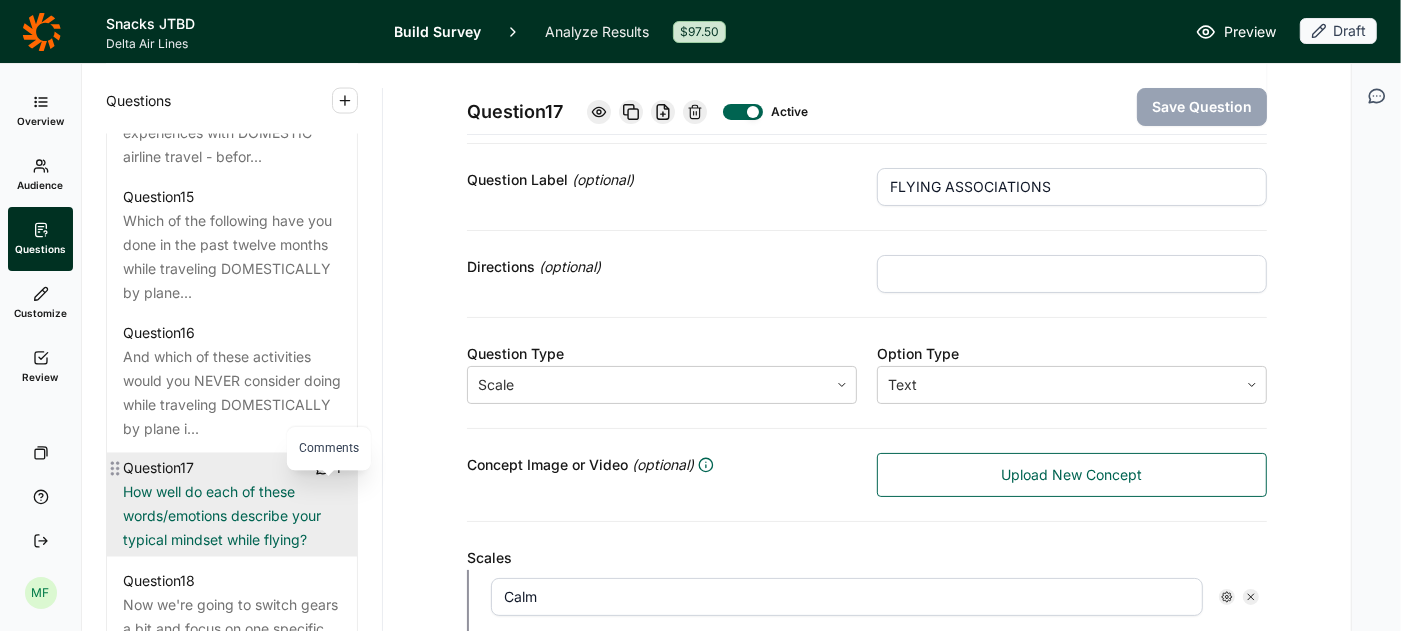 click 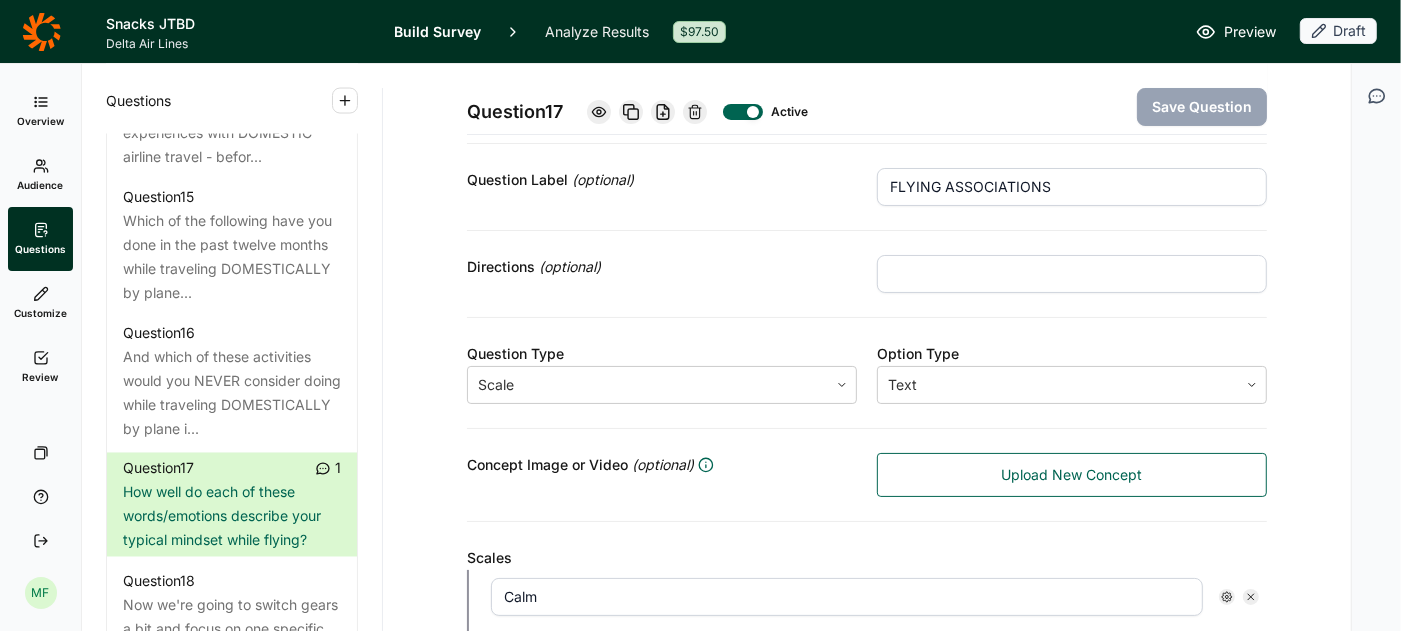 click at bounding box center [1072, 274] 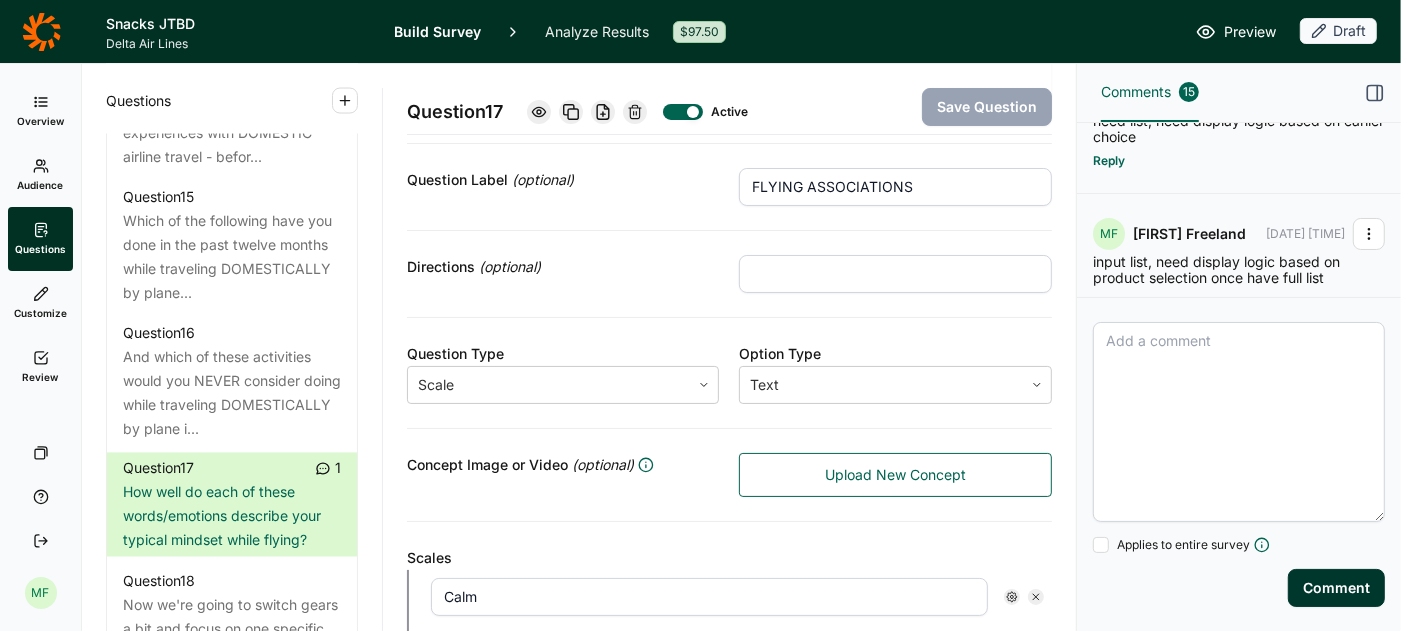scroll, scrollTop: 0, scrollLeft: 0, axis: both 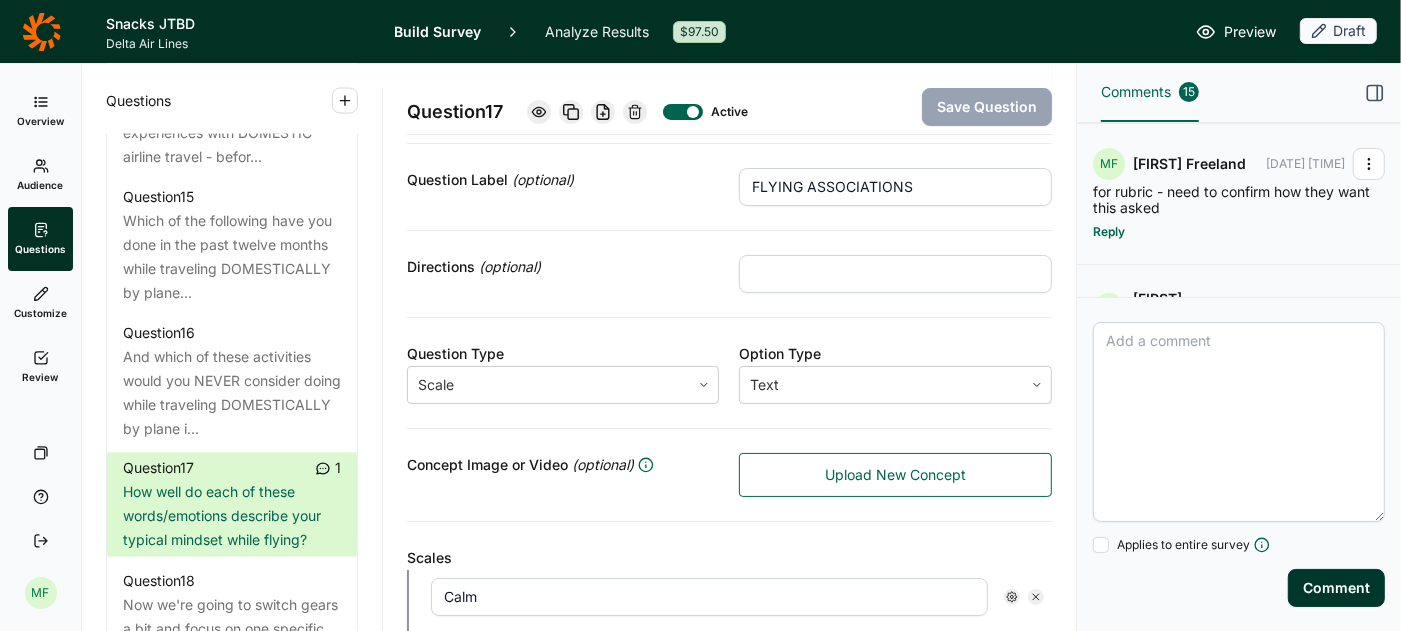 click on "Reply" at bounding box center [1239, 232] 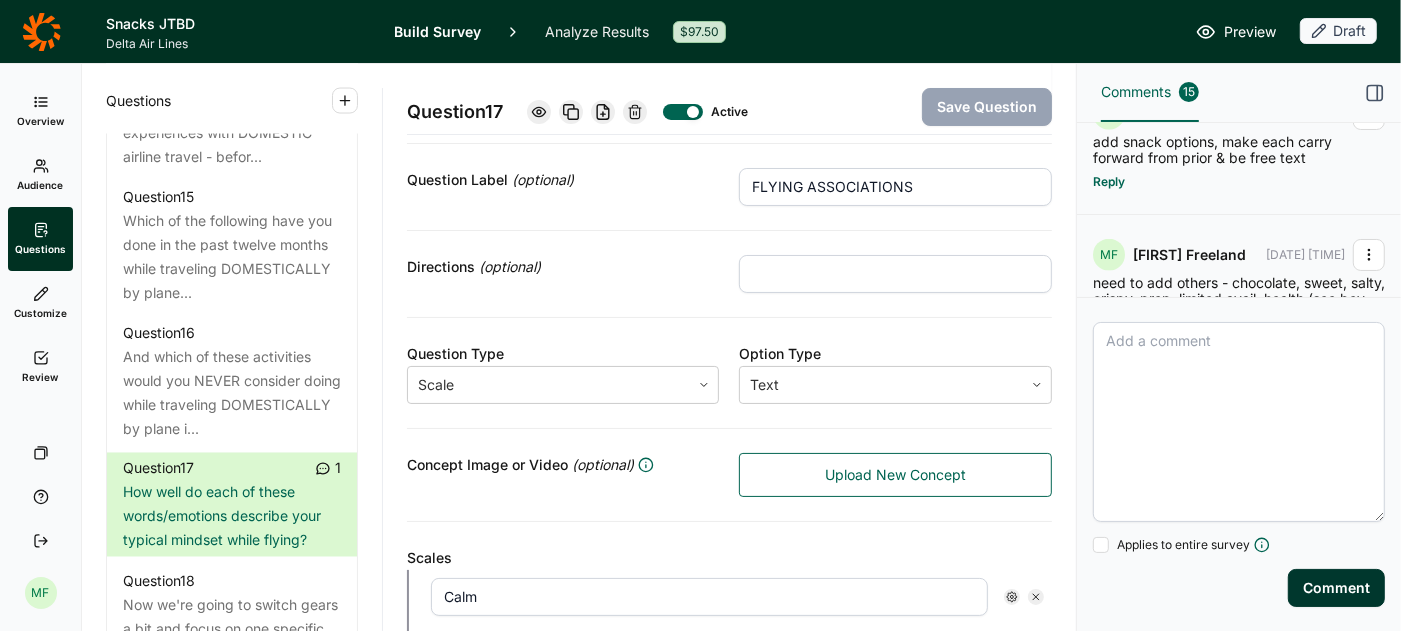 scroll, scrollTop: 1973, scrollLeft: 0, axis: vertical 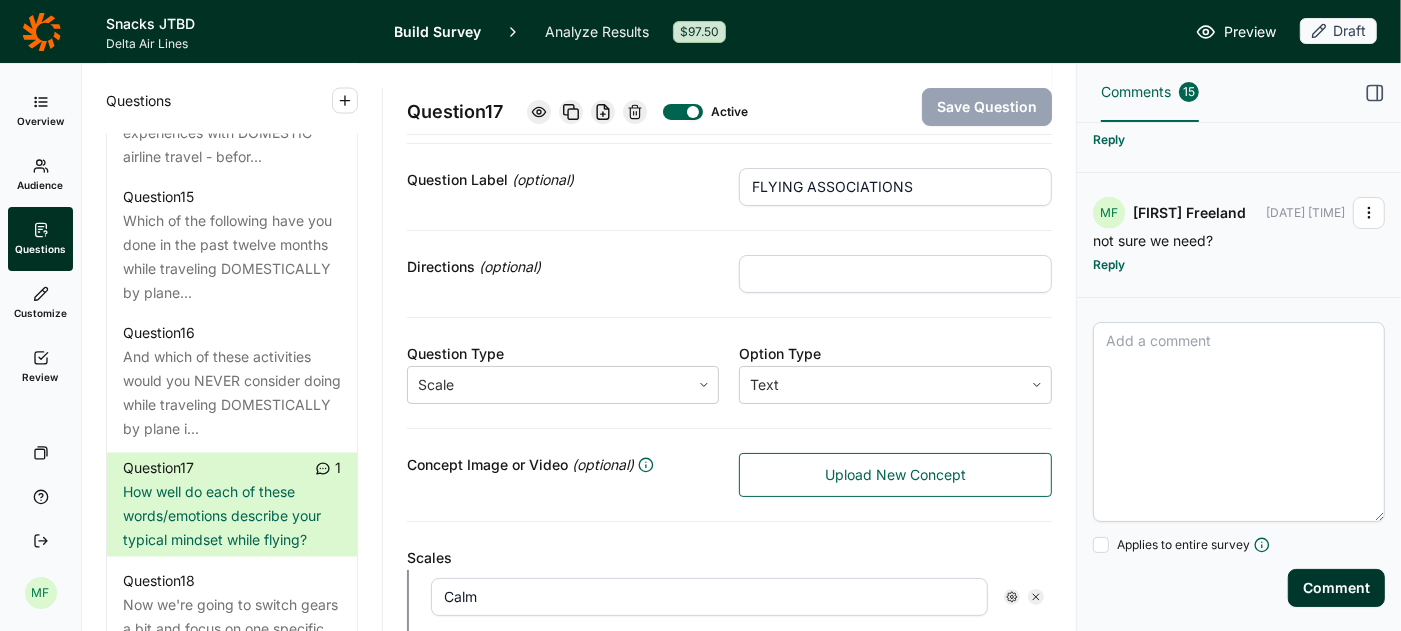 click 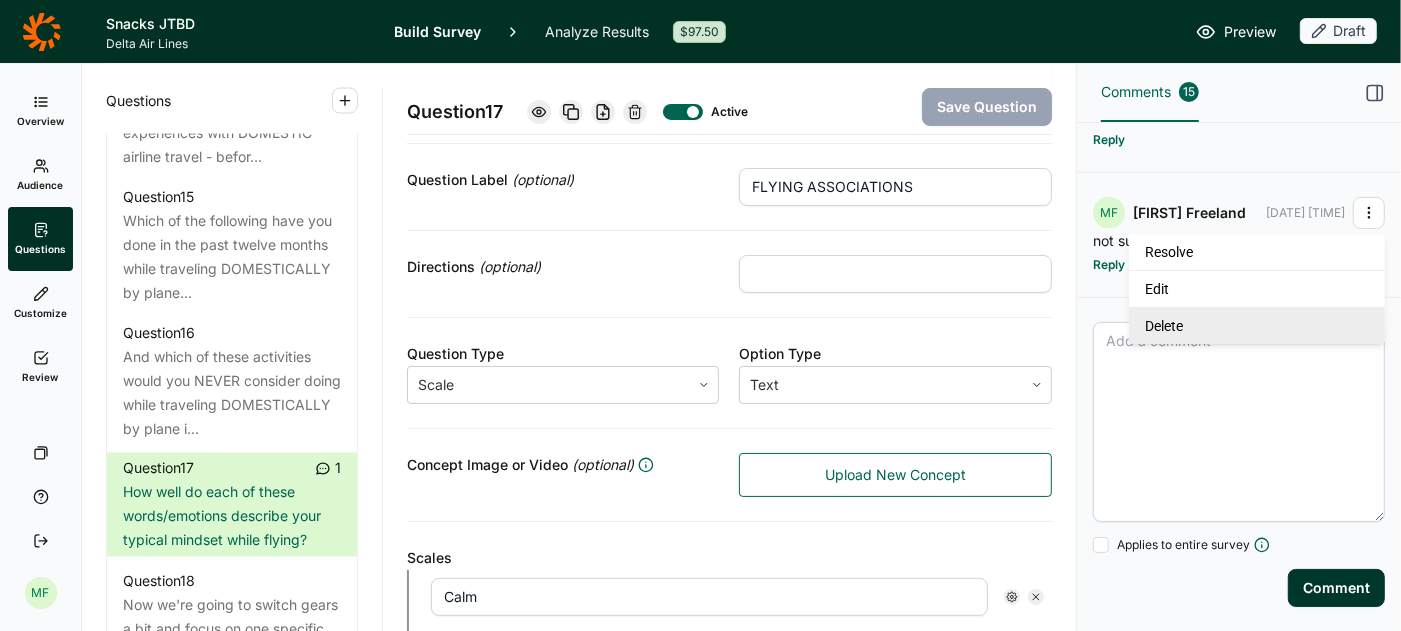 click on "Delete" at bounding box center [1257, 325] 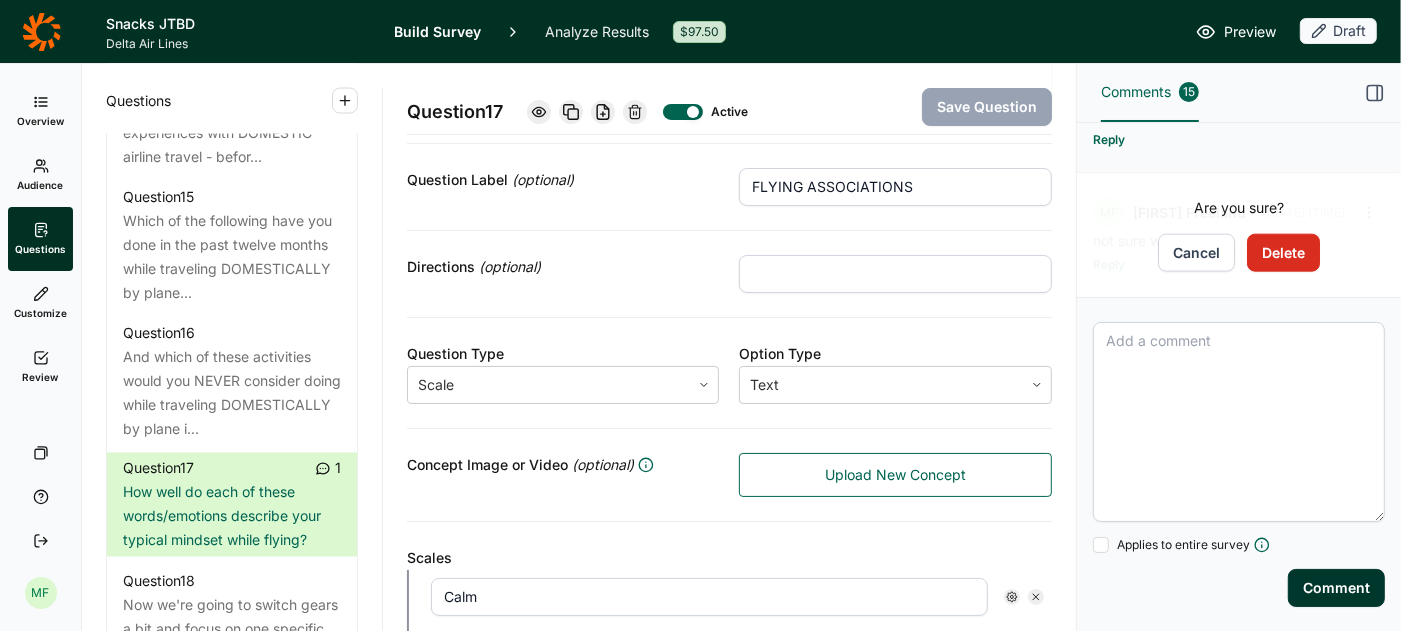 click on "Delete" at bounding box center (1283, 253) 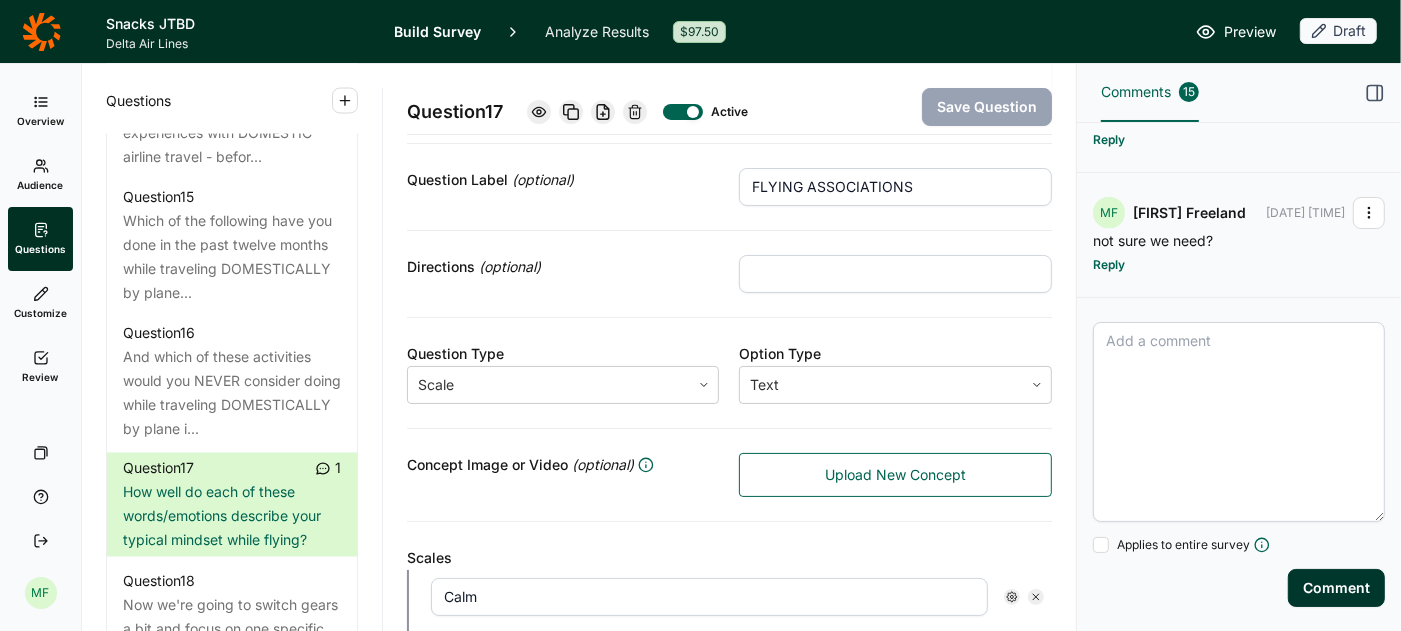 scroll, scrollTop: 1678, scrollLeft: 0, axis: vertical 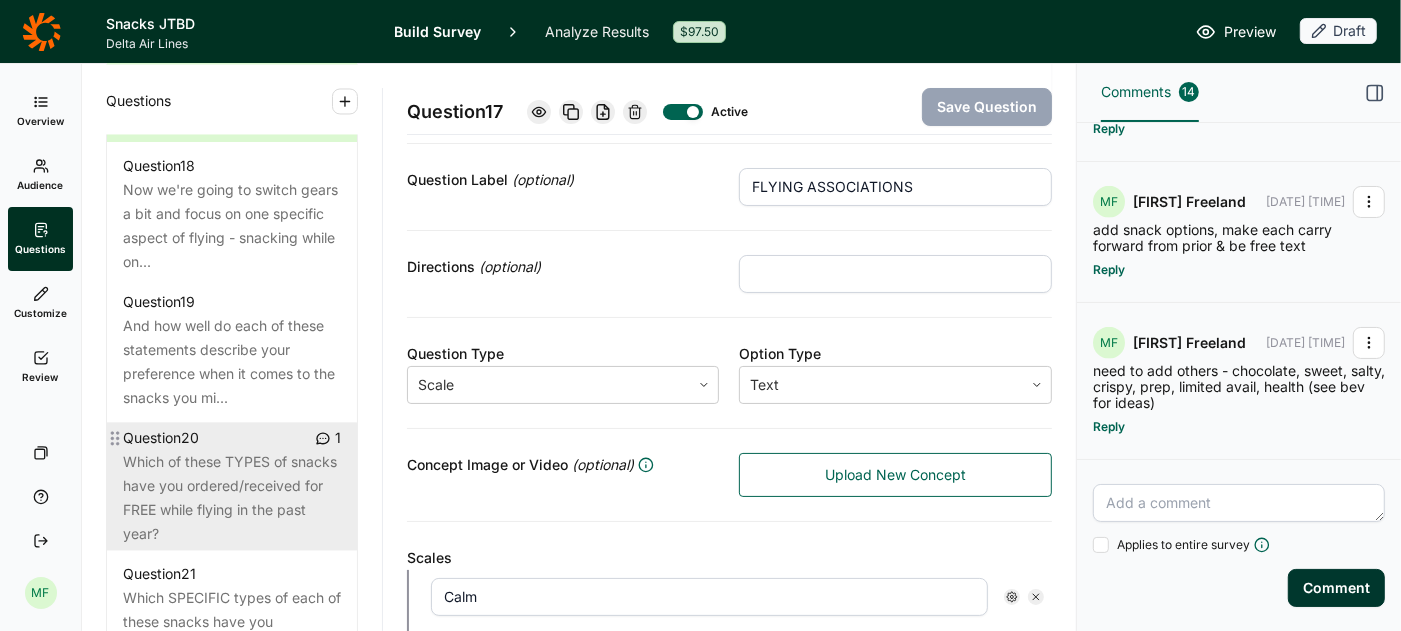 click on "Which of these TYPES of snacks have you ordered/received for FREE while flying in the past year?" at bounding box center [232, 498] 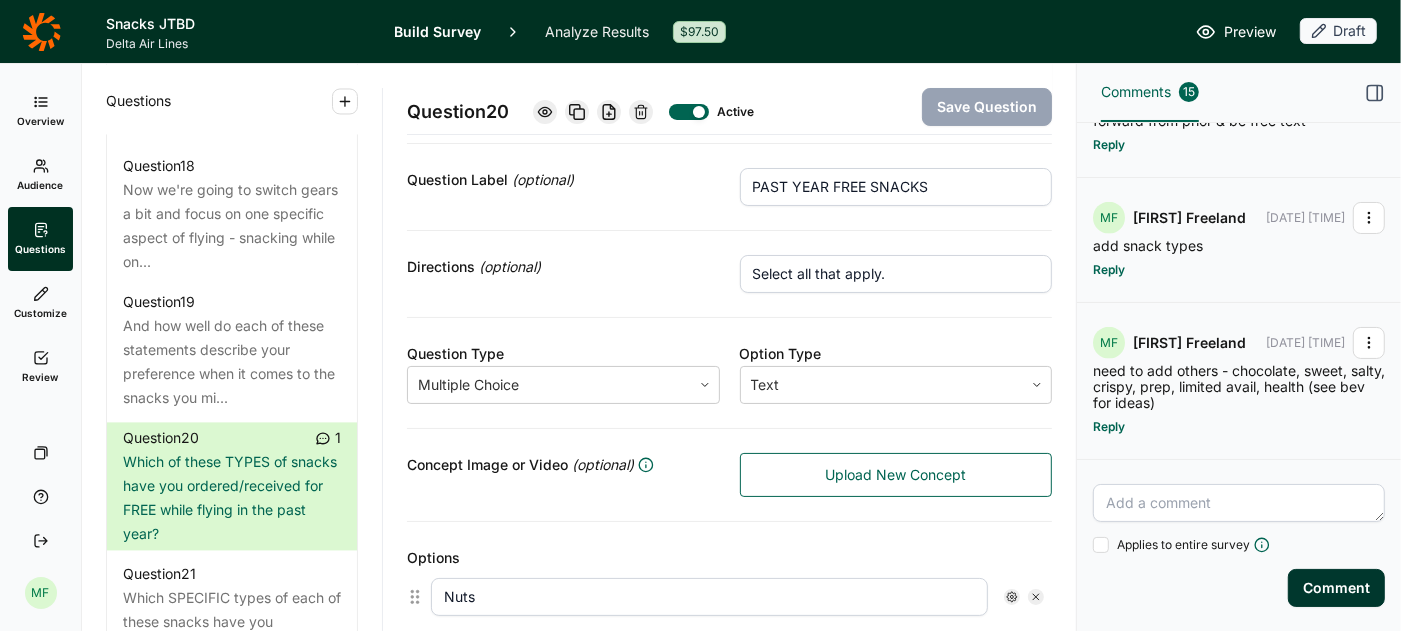 click 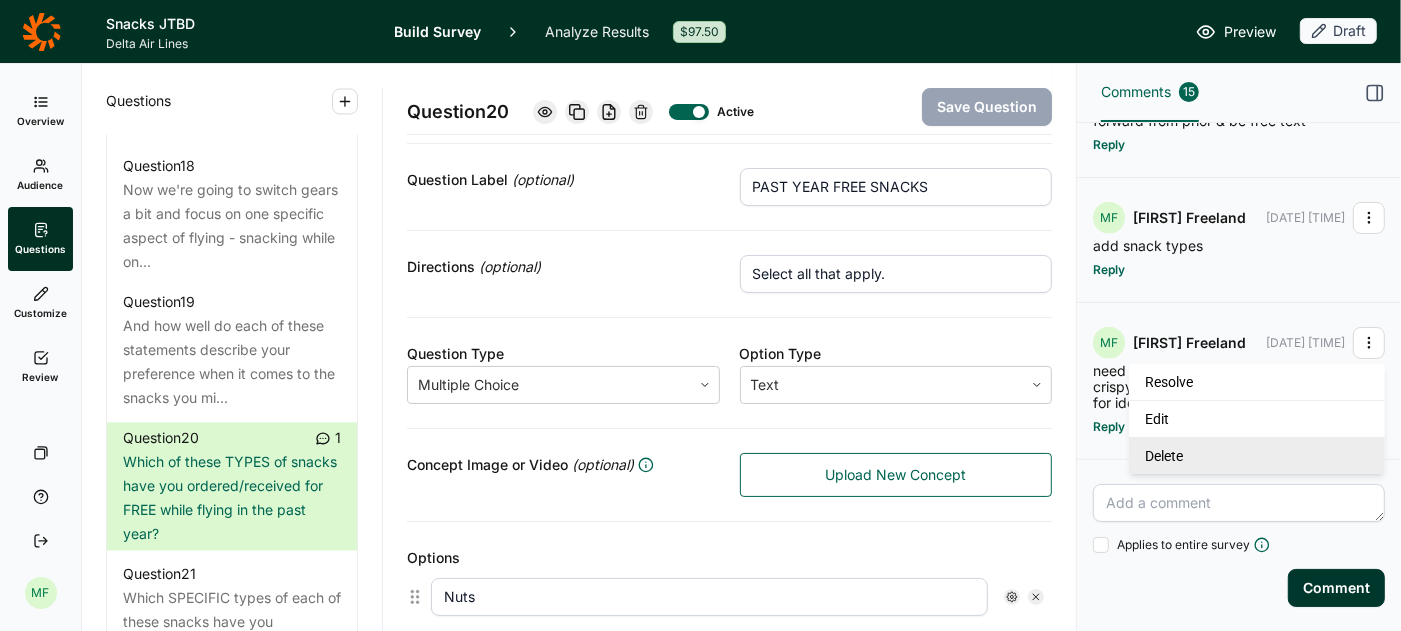 click on "Delete" at bounding box center (1257, 455) 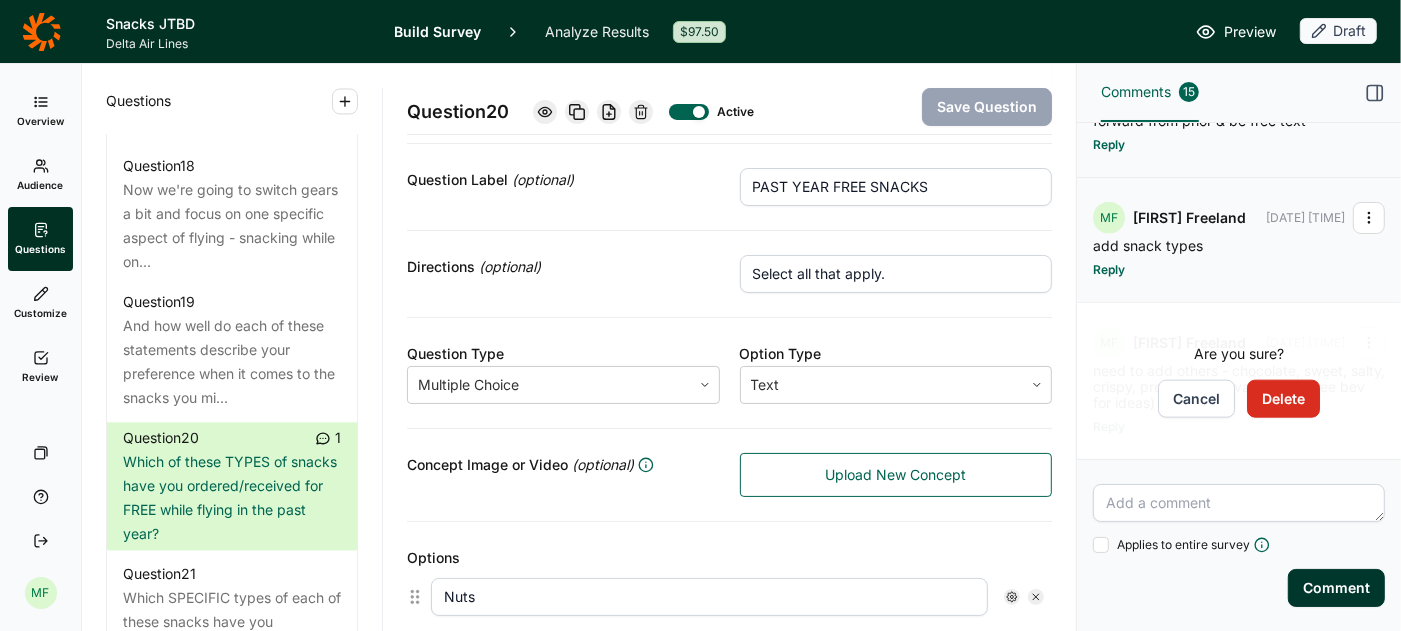 click on "Delete" at bounding box center [1283, 399] 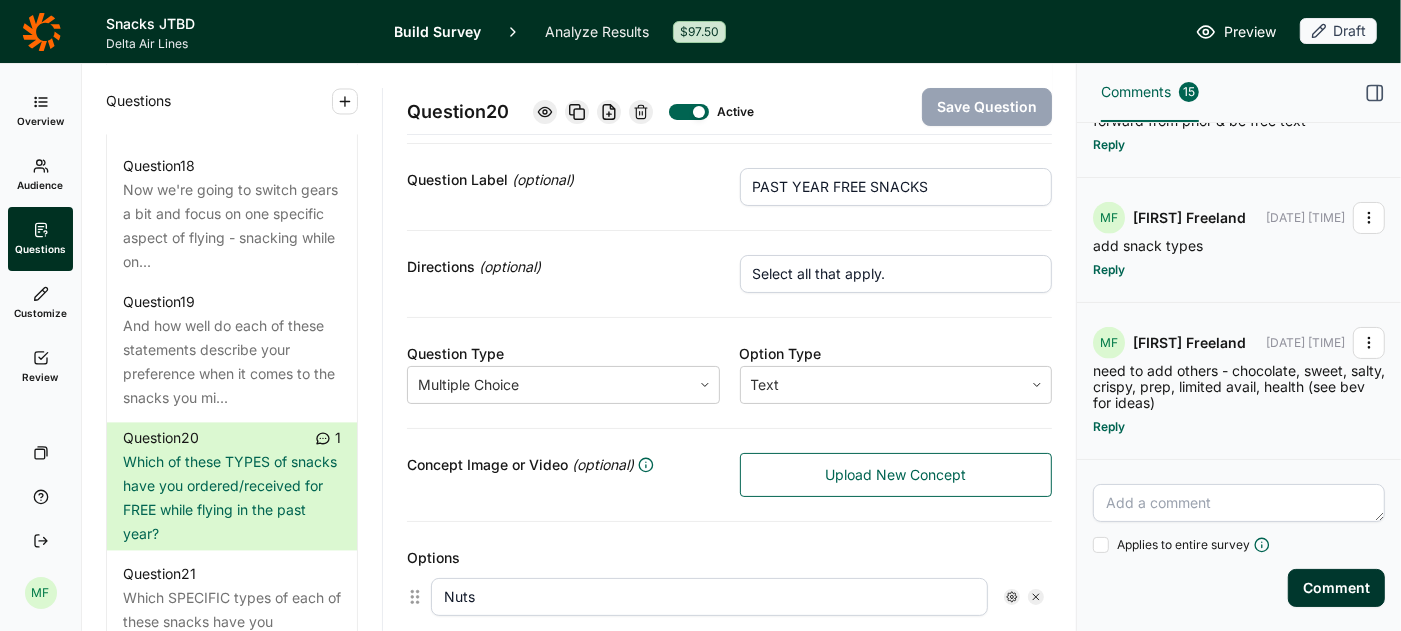 scroll, scrollTop: 1646, scrollLeft: 0, axis: vertical 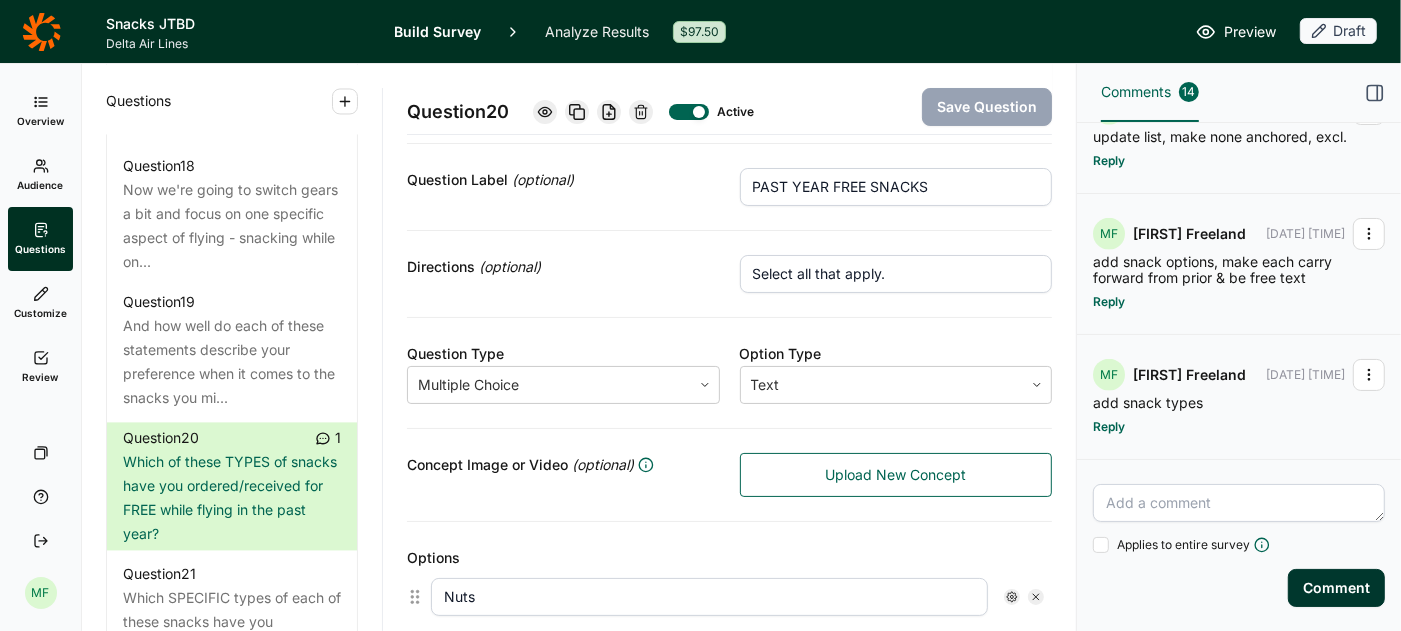 click 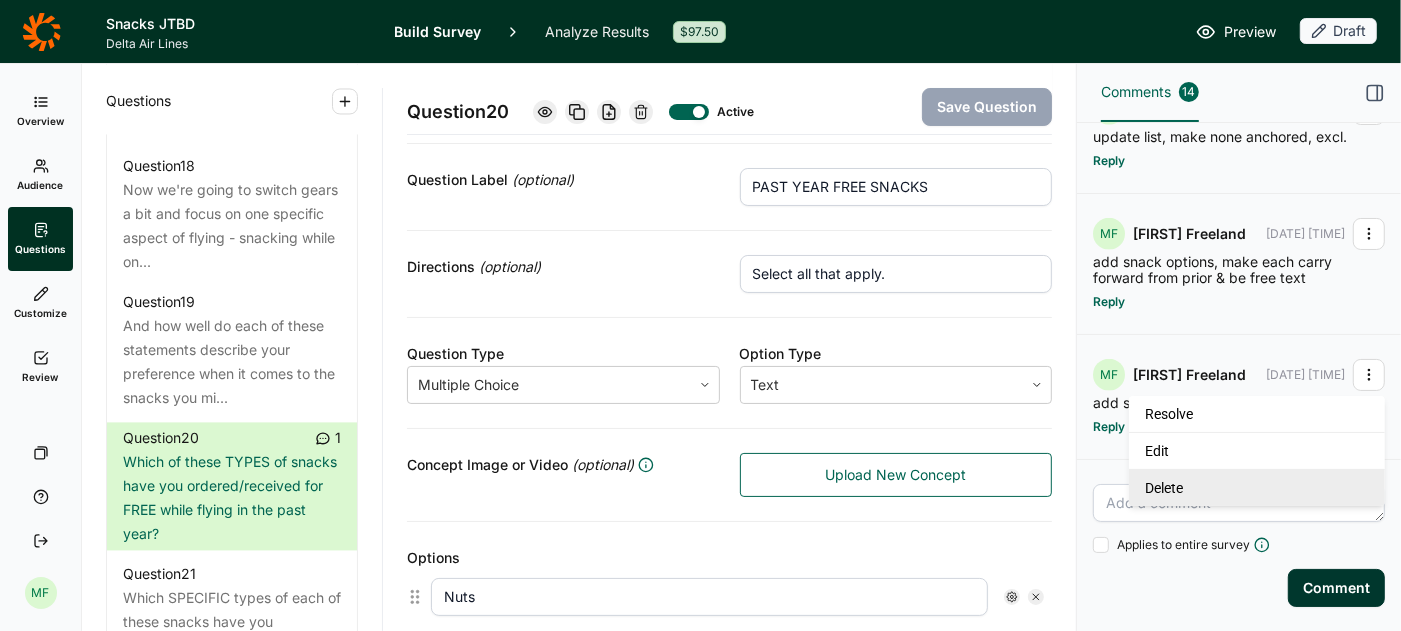 click on "Delete" at bounding box center (1257, 487) 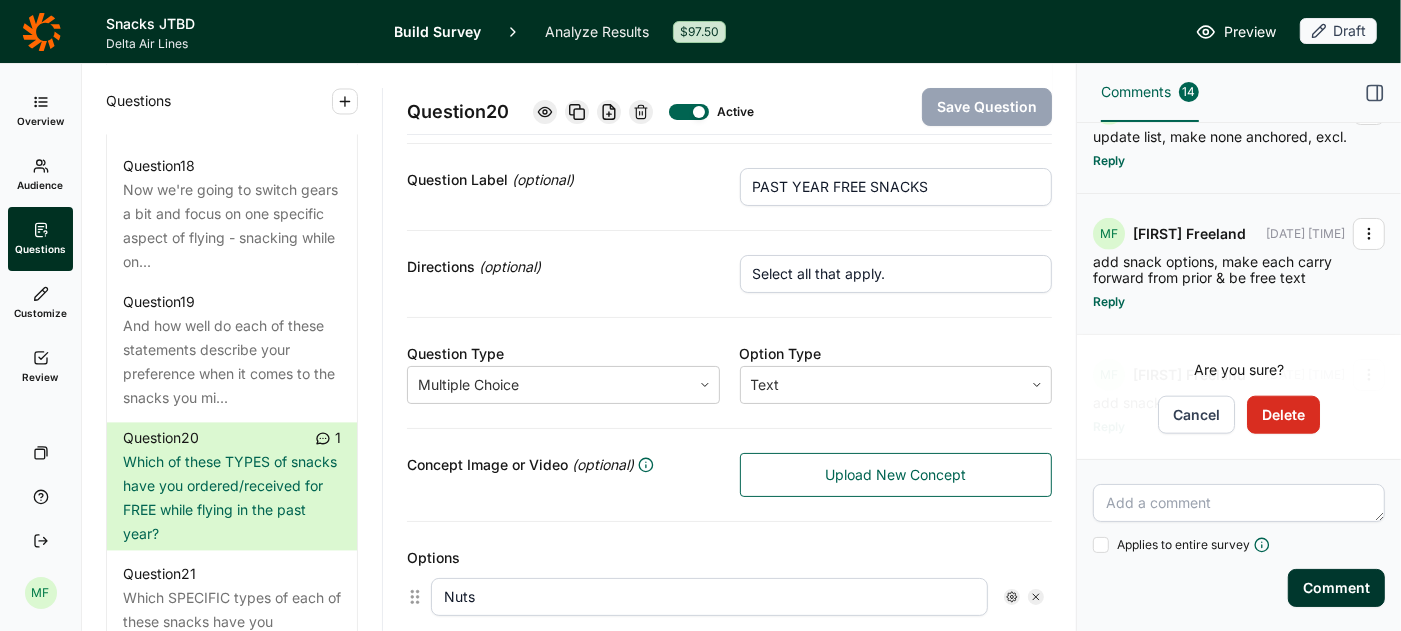 click on "Delete" at bounding box center [1283, 415] 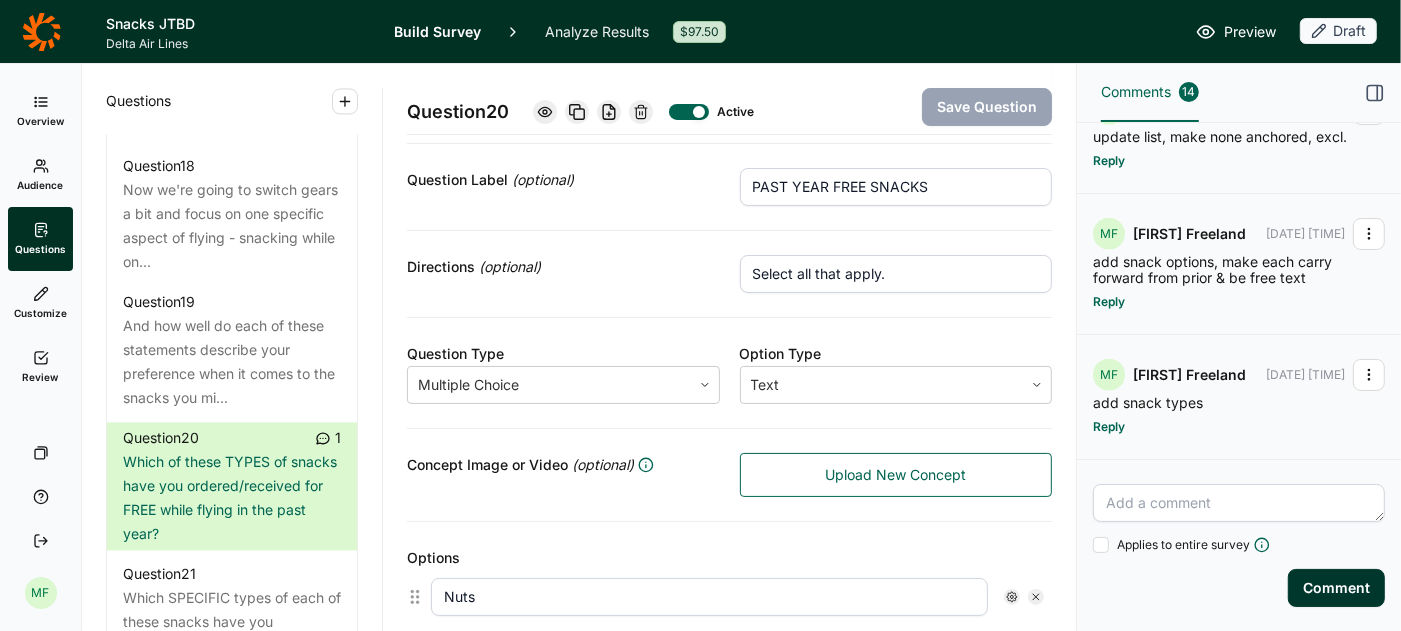 scroll, scrollTop: 1514, scrollLeft: 0, axis: vertical 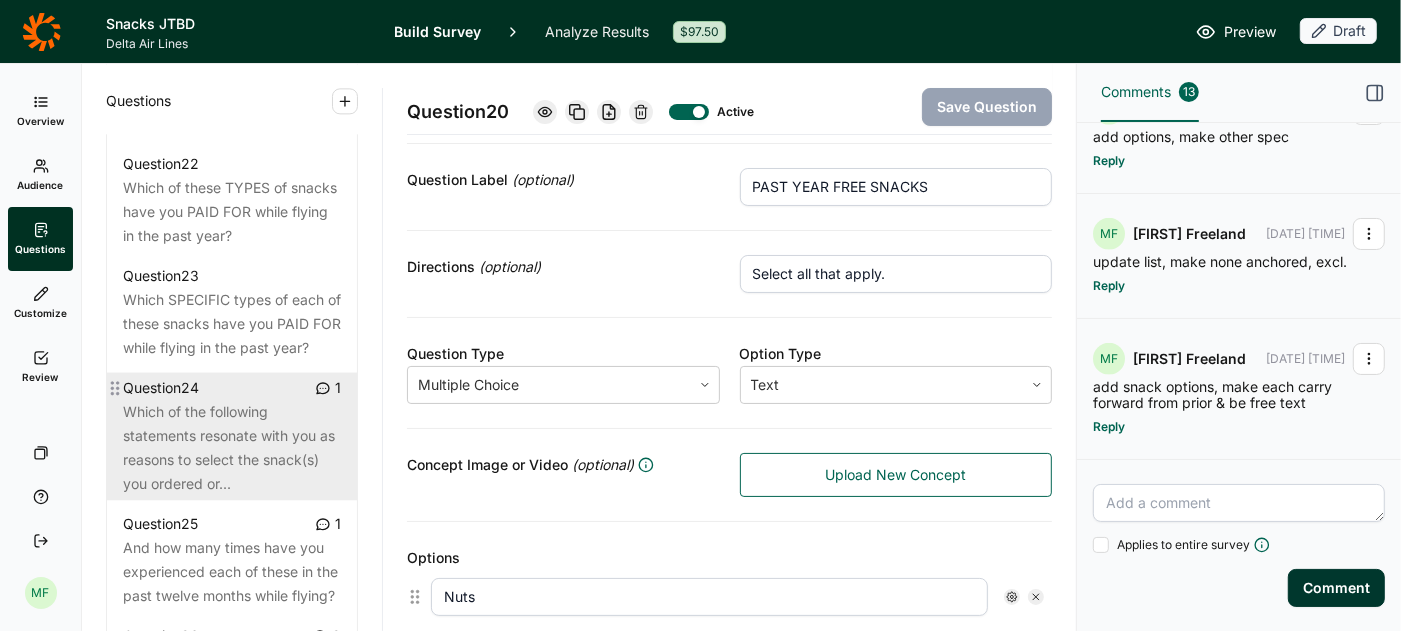 click on "Which of the following statements resonate with you as reasons to select the snack(s) you ordered or..." at bounding box center (232, 448) 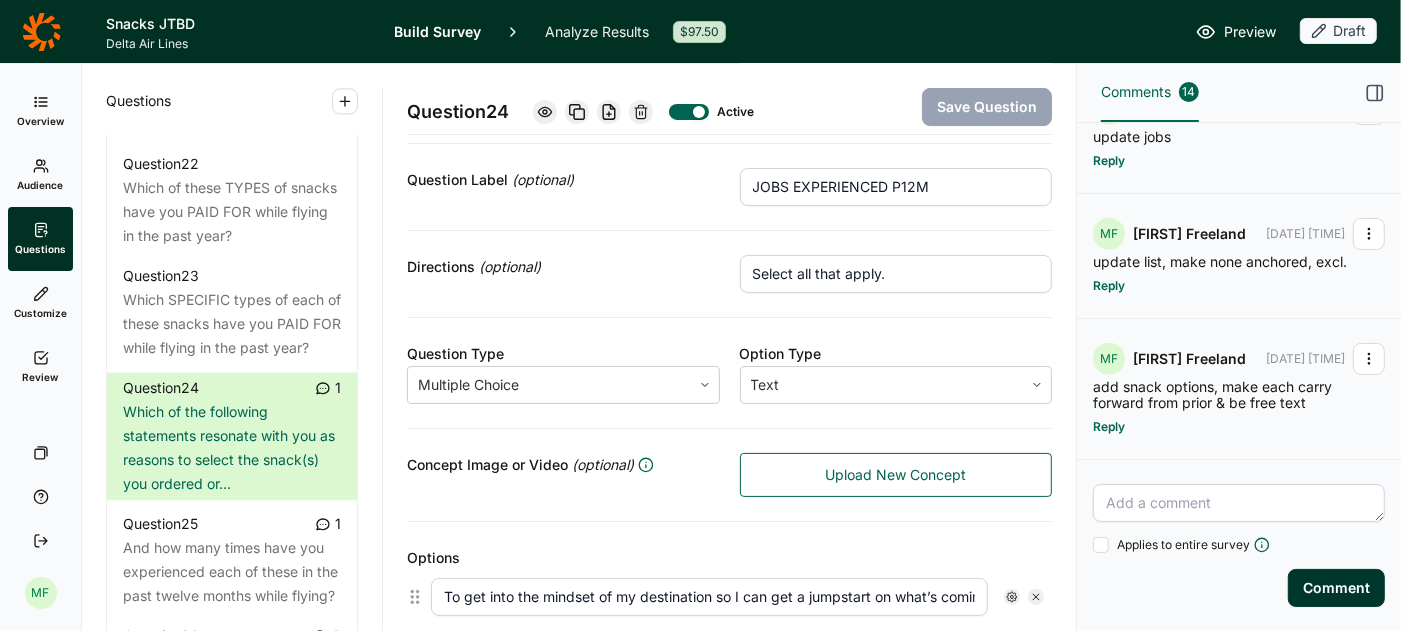 click 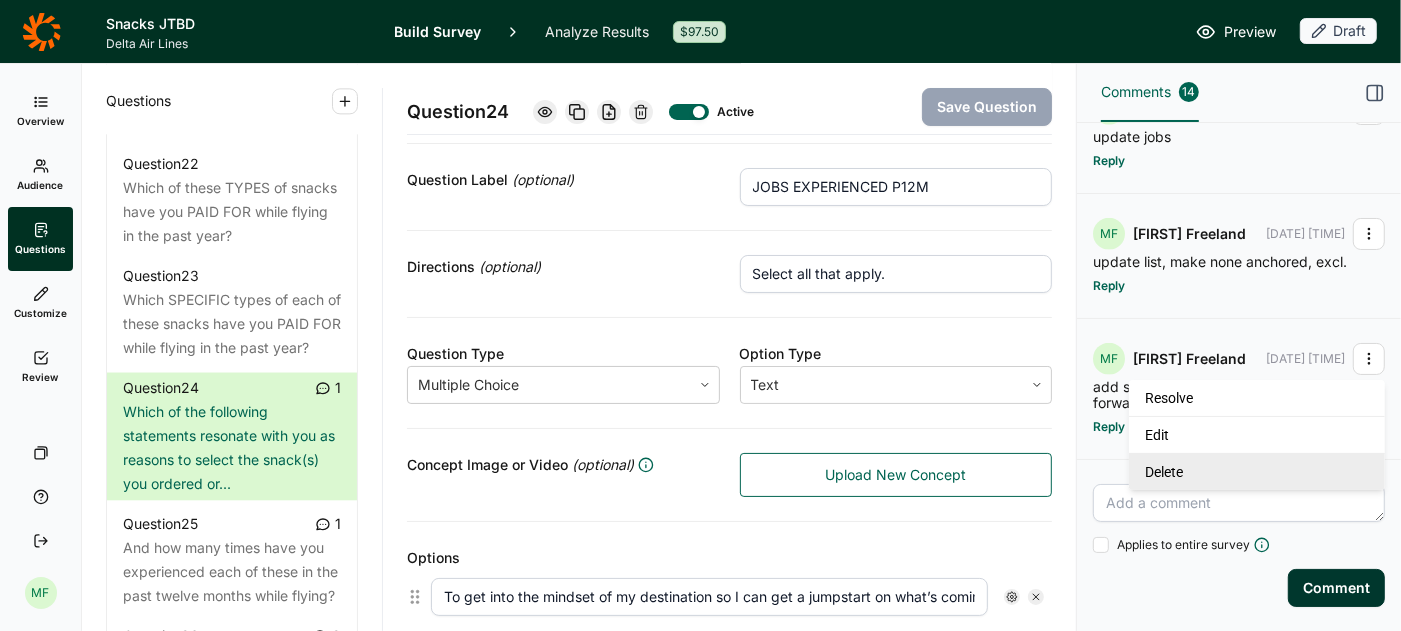 click on "Delete" at bounding box center [1257, 471] 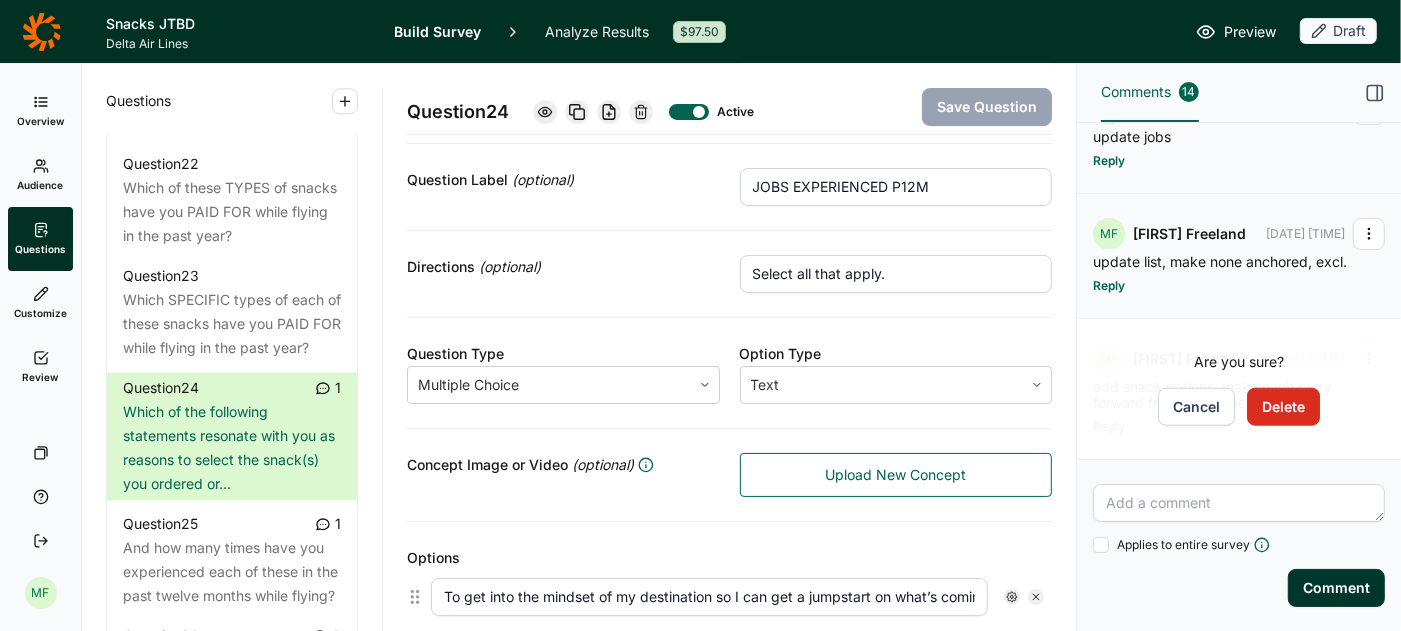 click on "Delete" at bounding box center [1283, 407] 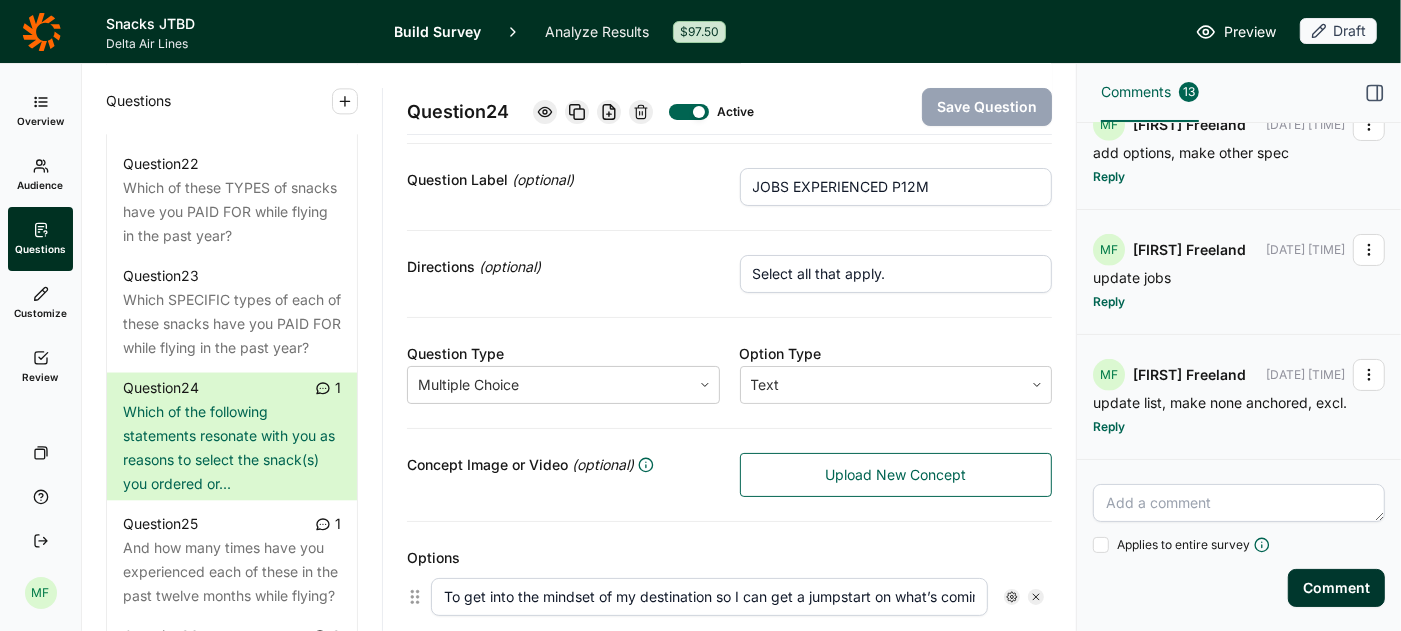scroll, scrollTop: 1498, scrollLeft: 0, axis: vertical 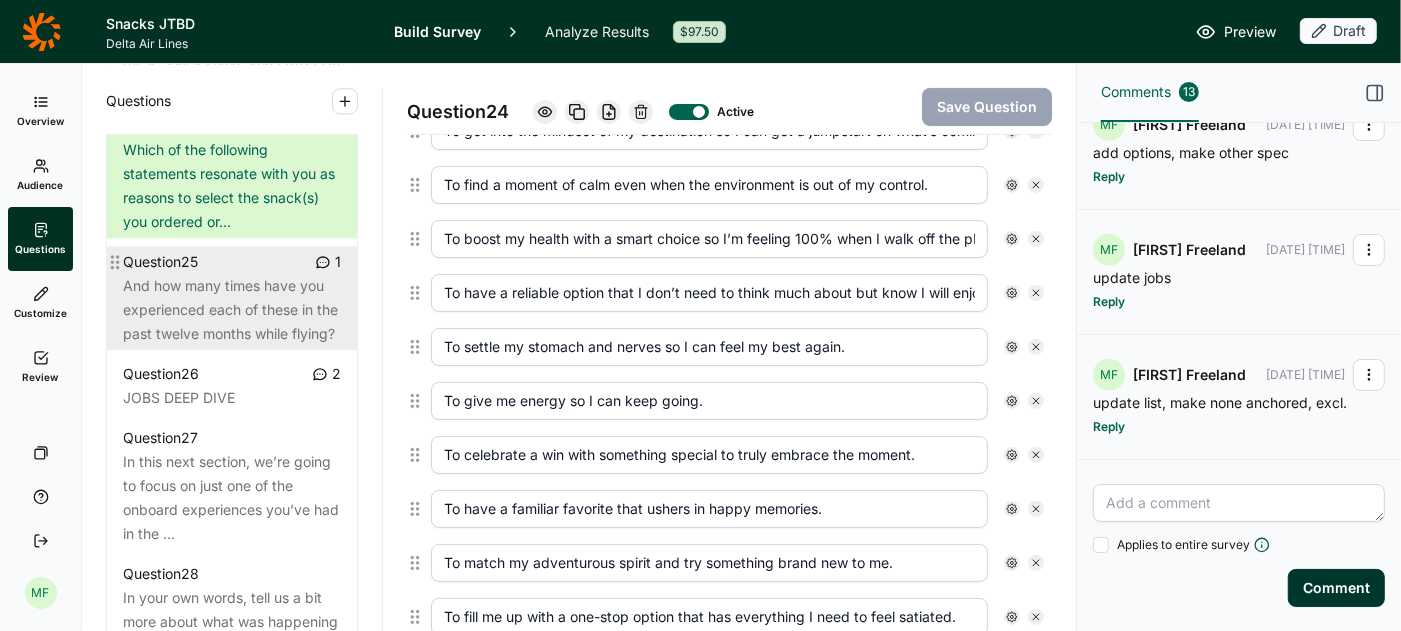 click on "And how many times have you experienced each of these in the past twelve months while flying?" at bounding box center (232, 310) 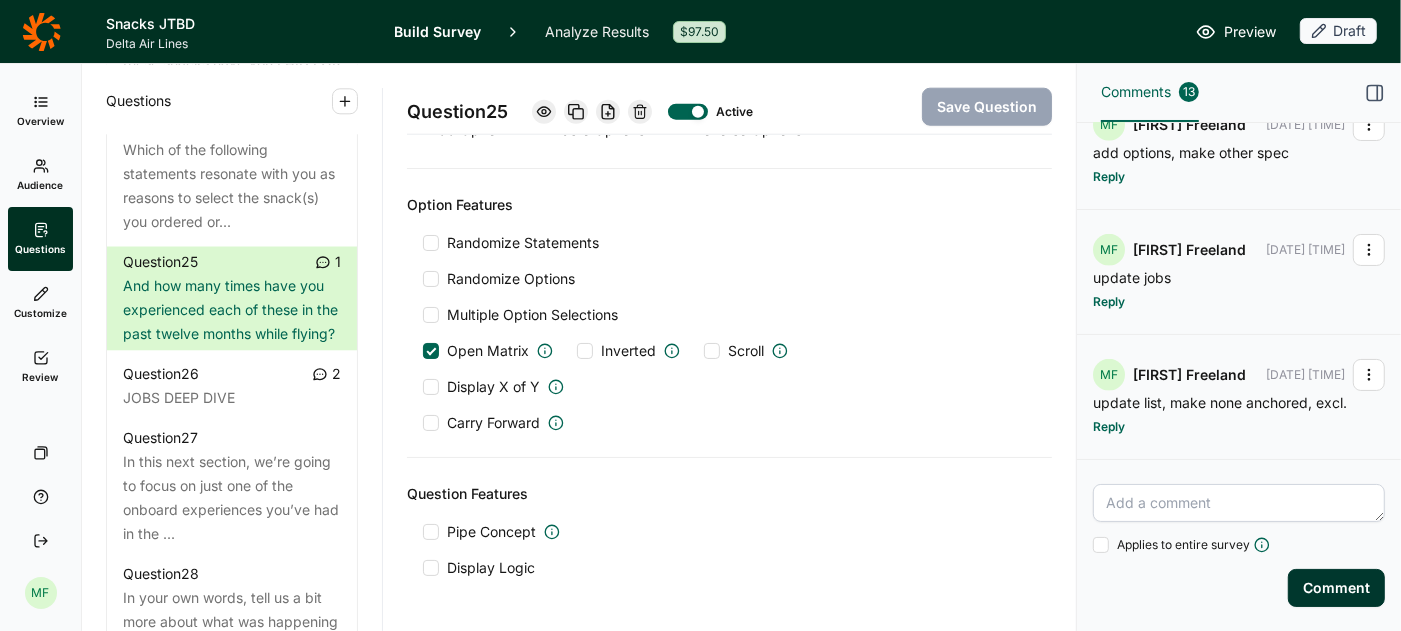scroll, scrollTop: 1734, scrollLeft: 0, axis: vertical 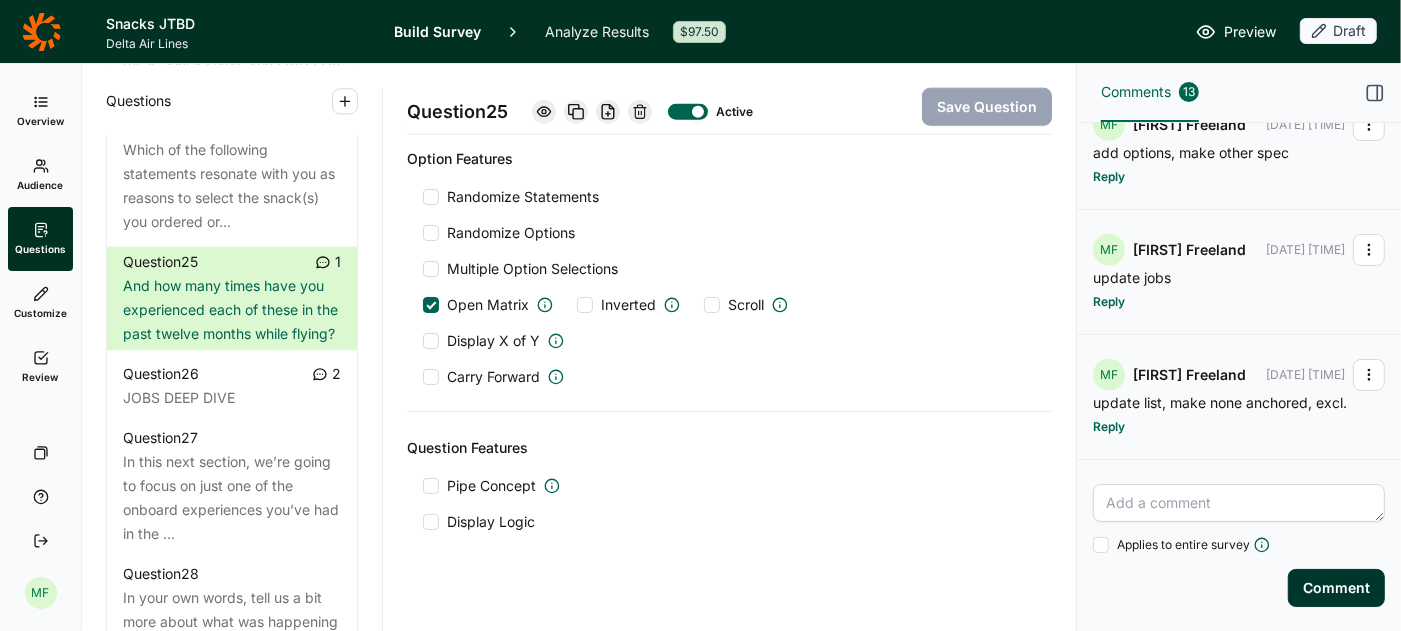 click at bounding box center (431, 377) 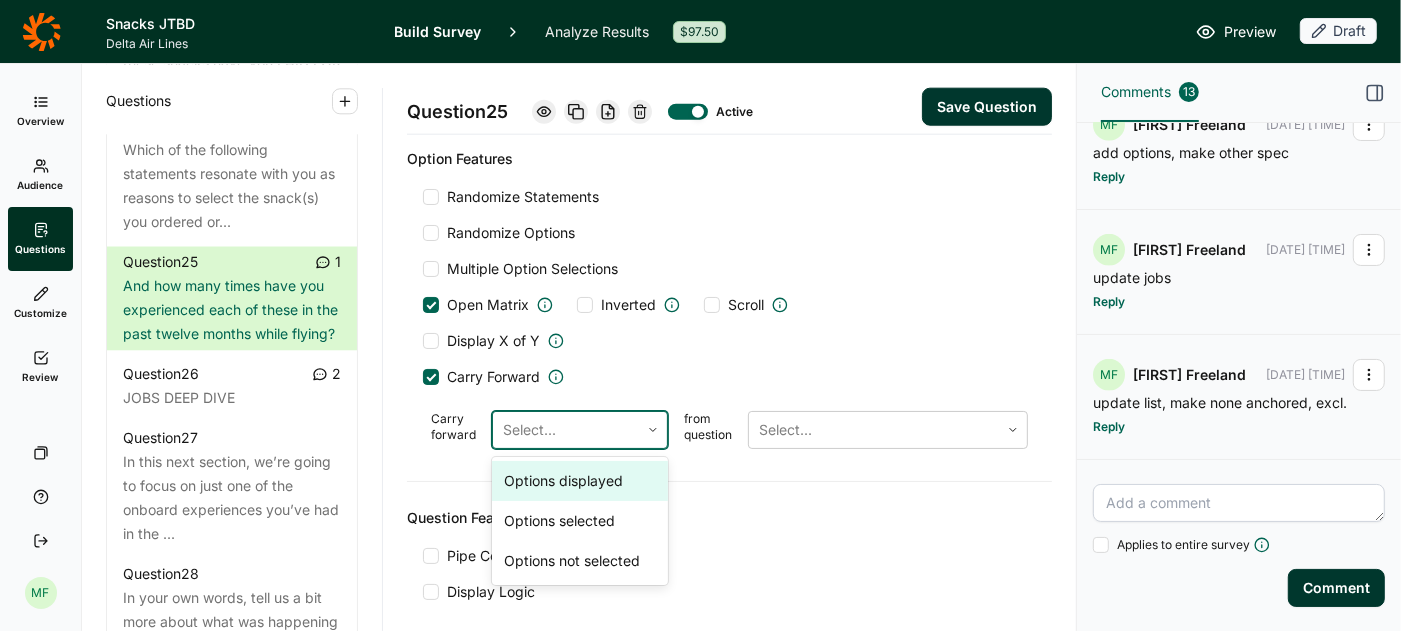 click at bounding box center [566, 430] 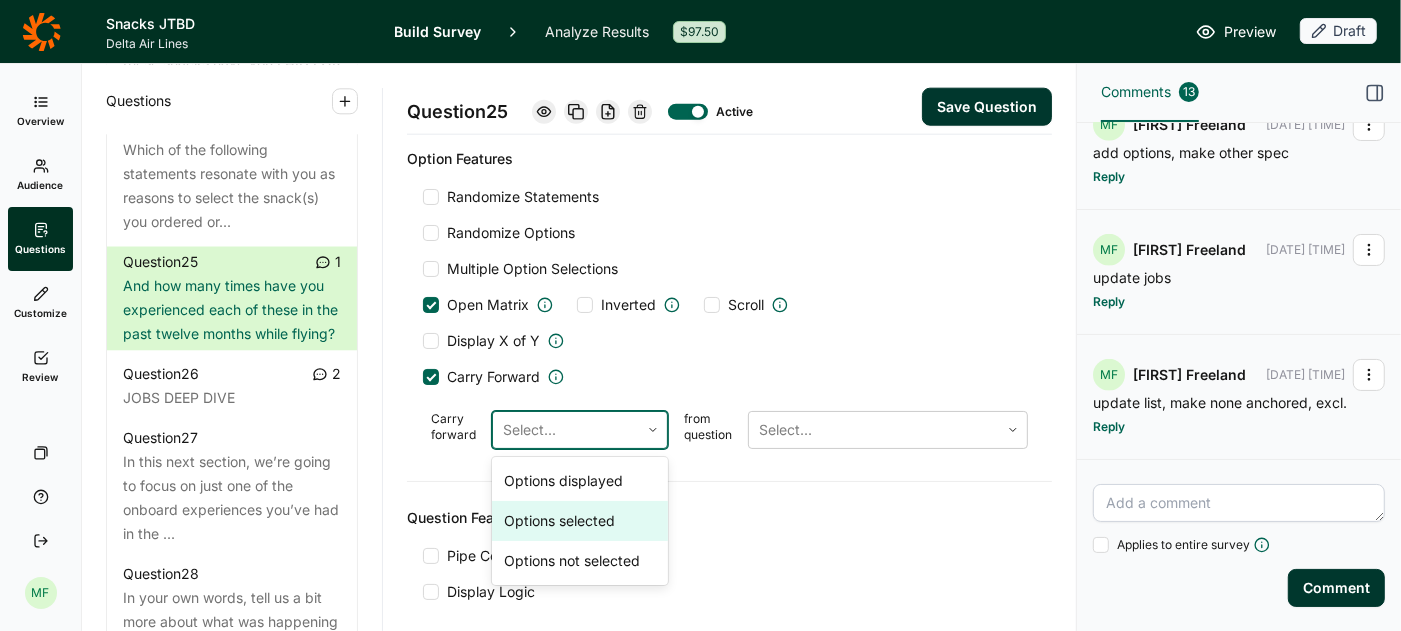 click on "Options selected" at bounding box center (580, 521) 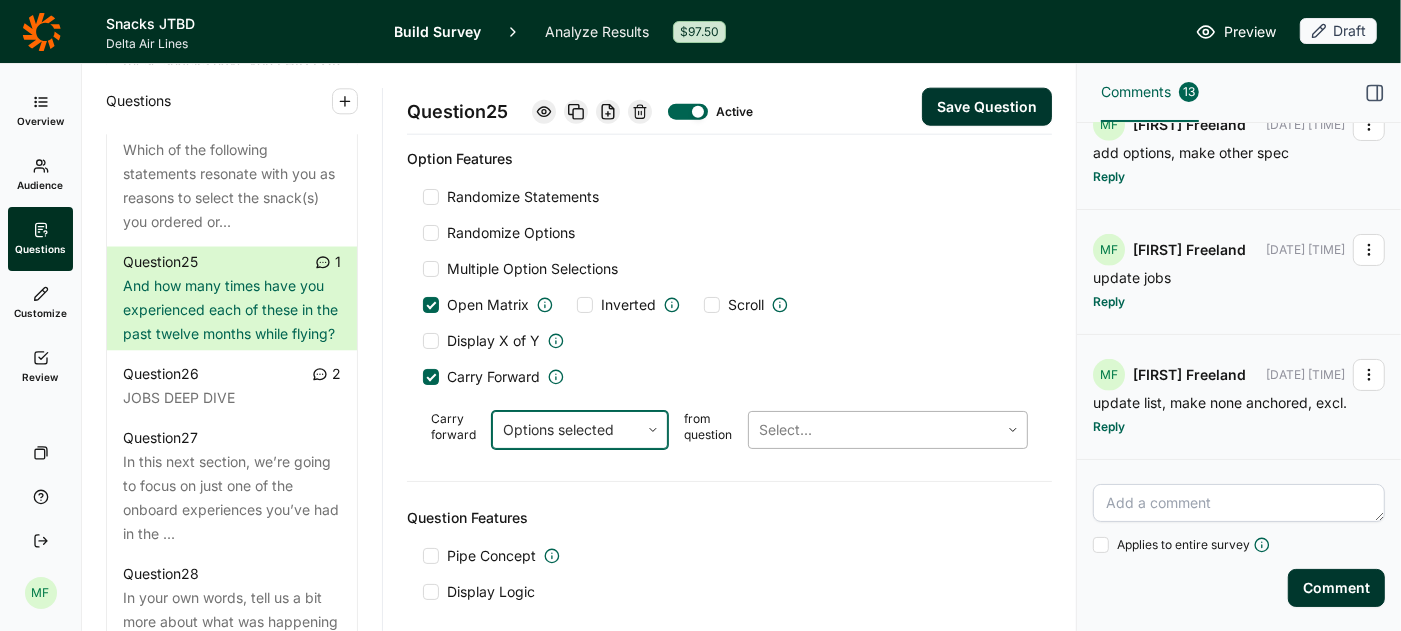 click at bounding box center [874, 430] 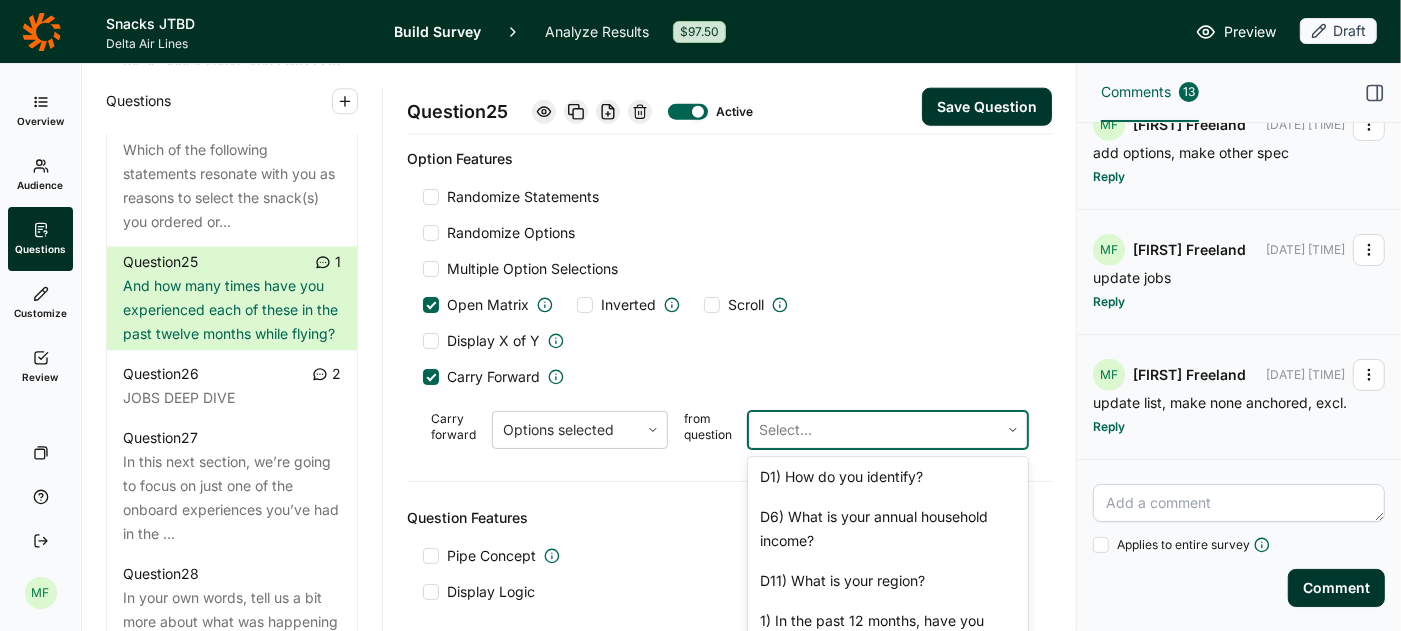 scroll, scrollTop: 1531, scrollLeft: 0, axis: vertical 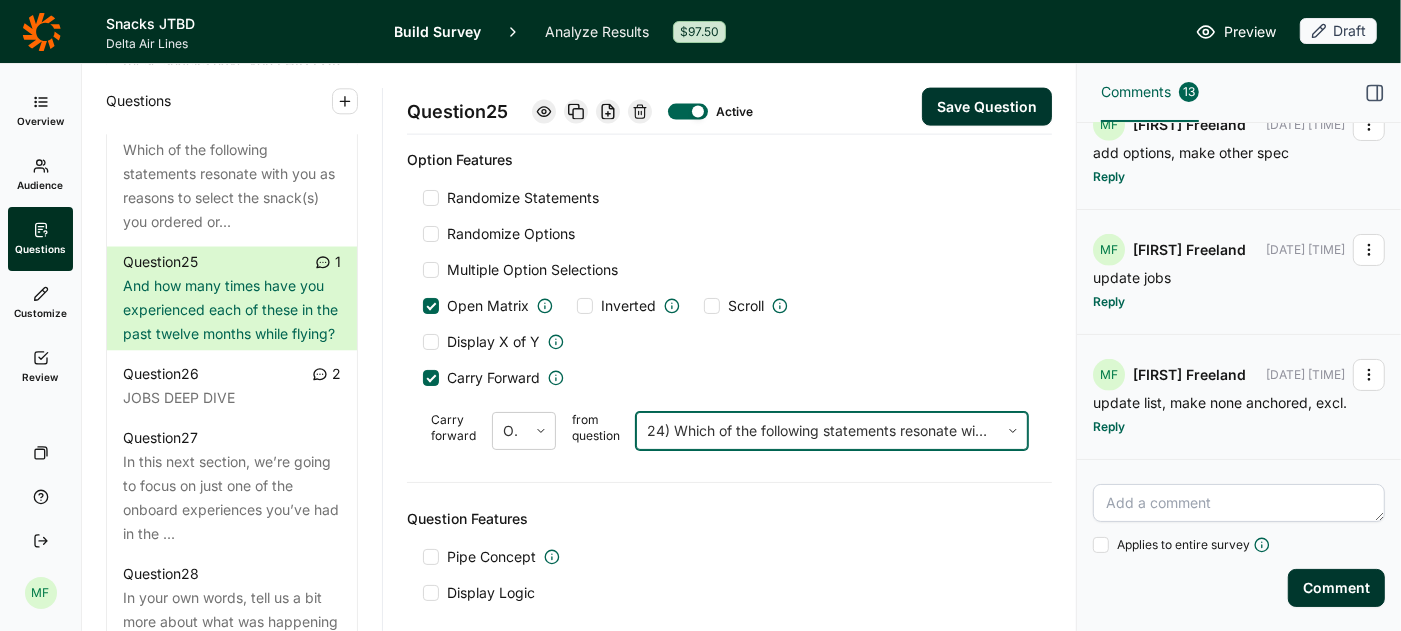 click on "Save Question" at bounding box center [987, 107] 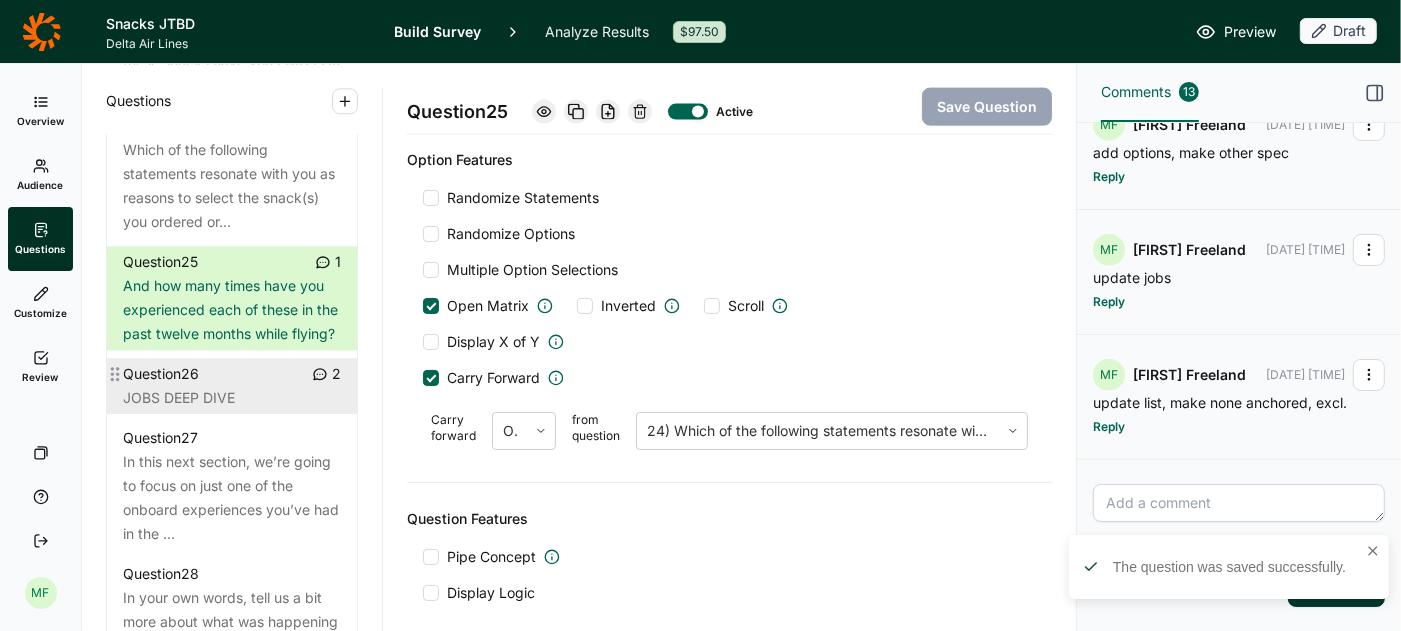 click on "Question  26 2" at bounding box center [232, 374] 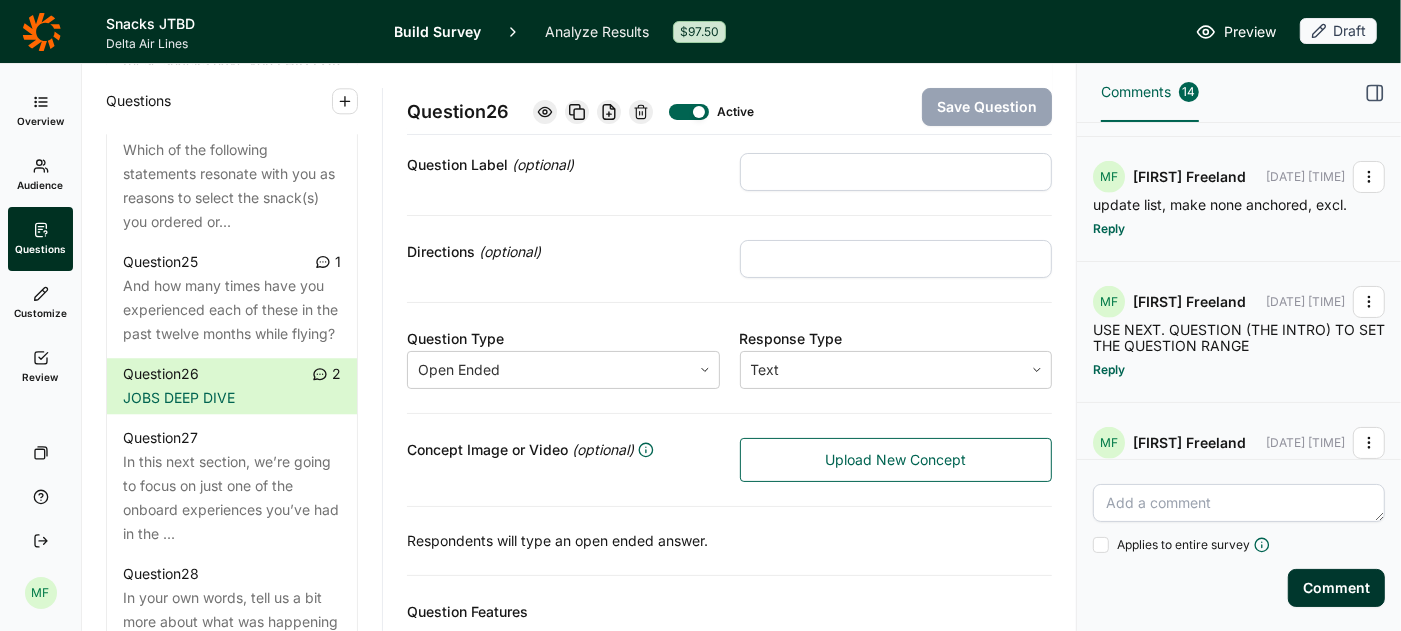 scroll, scrollTop: 247, scrollLeft: 0, axis: vertical 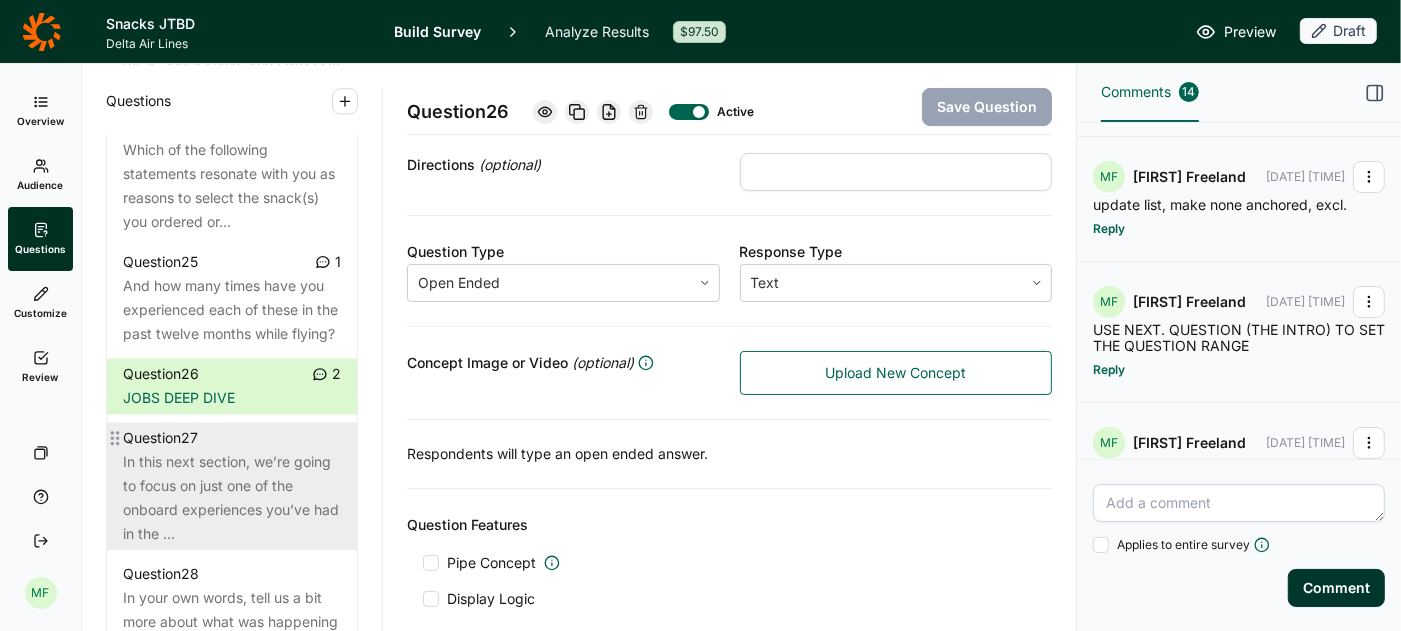 click on "In this next section, we’re going to focus on just one of the onboard experiences you’ve had in the ..." at bounding box center [232, 498] 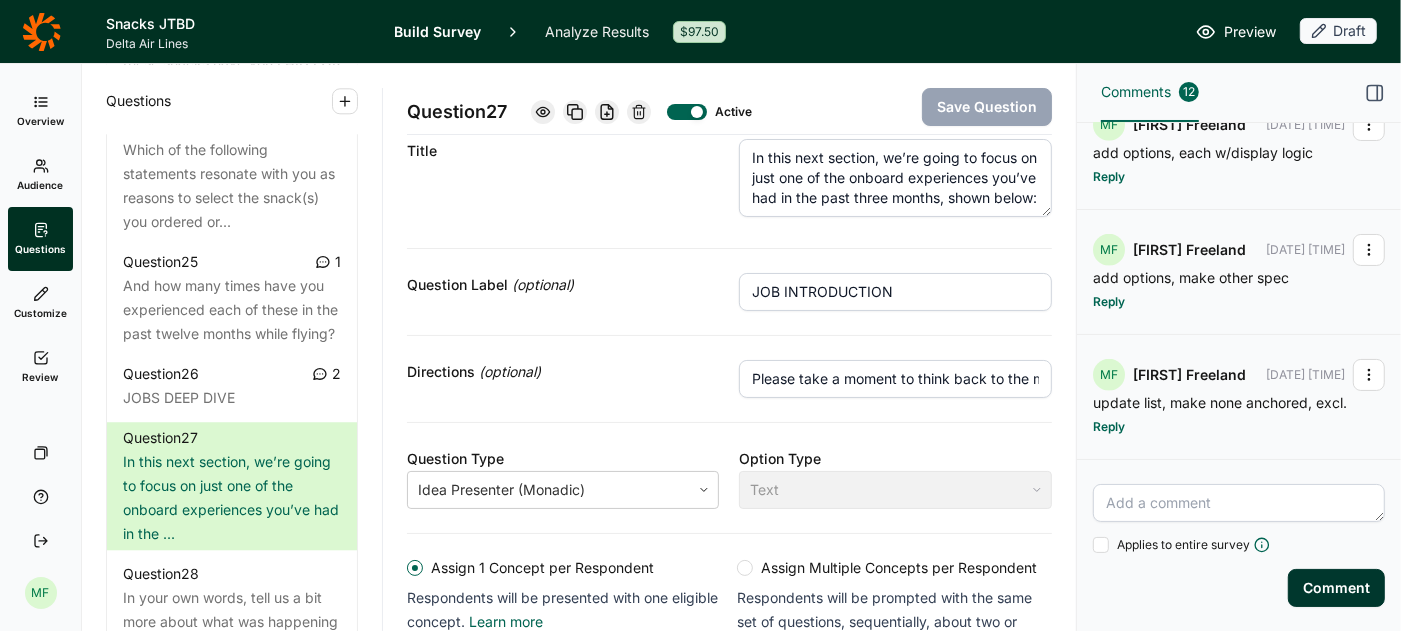 scroll, scrollTop: 0, scrollLeft: 0, axis: both 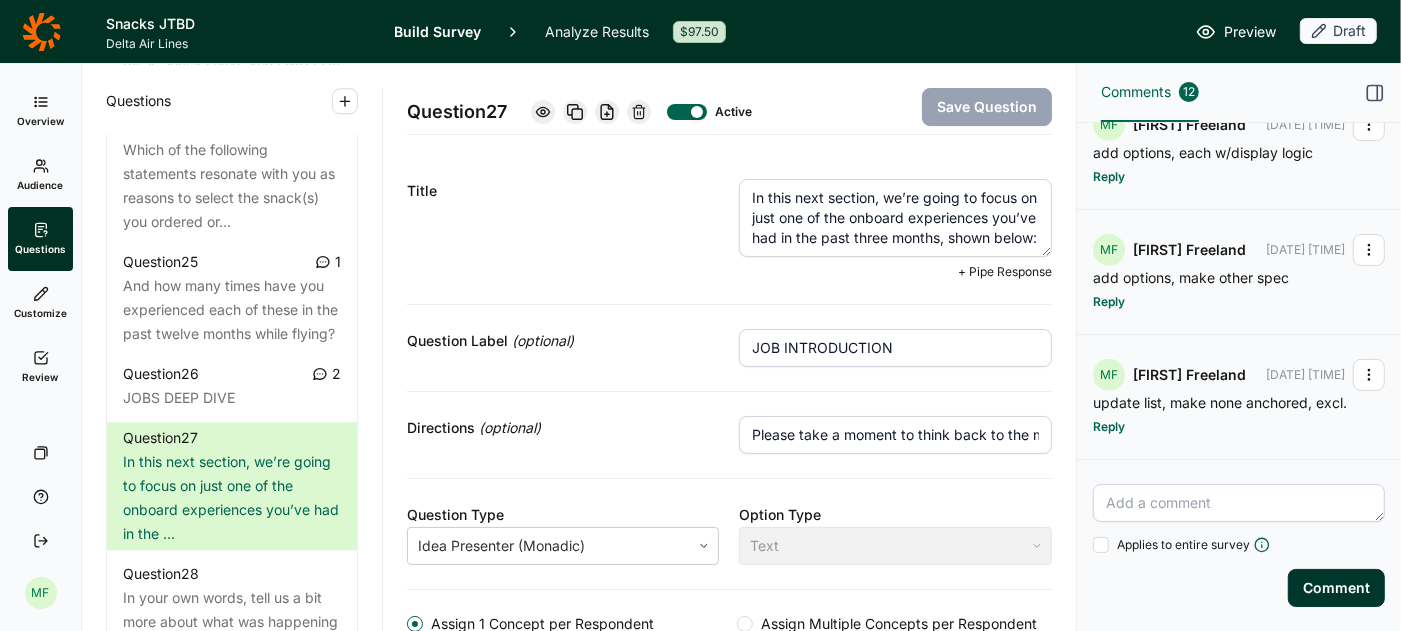 click on "In this next section, we’re going to focus on just one of the onboard experiences you’ve had in the past three months, shown below:" at bounding box center [895, 218] 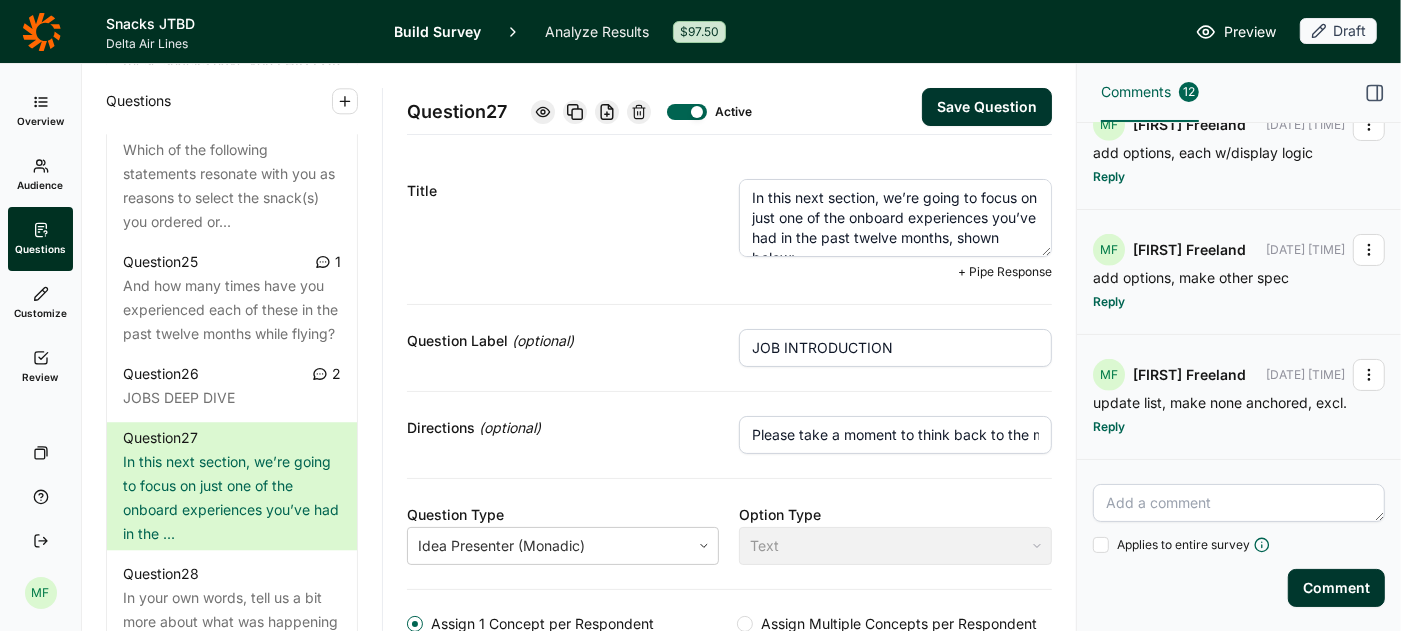 type on "In this next section, we’re going to focus on just one of the onboard experiences you’ve had in the past twelve months, shown below:" 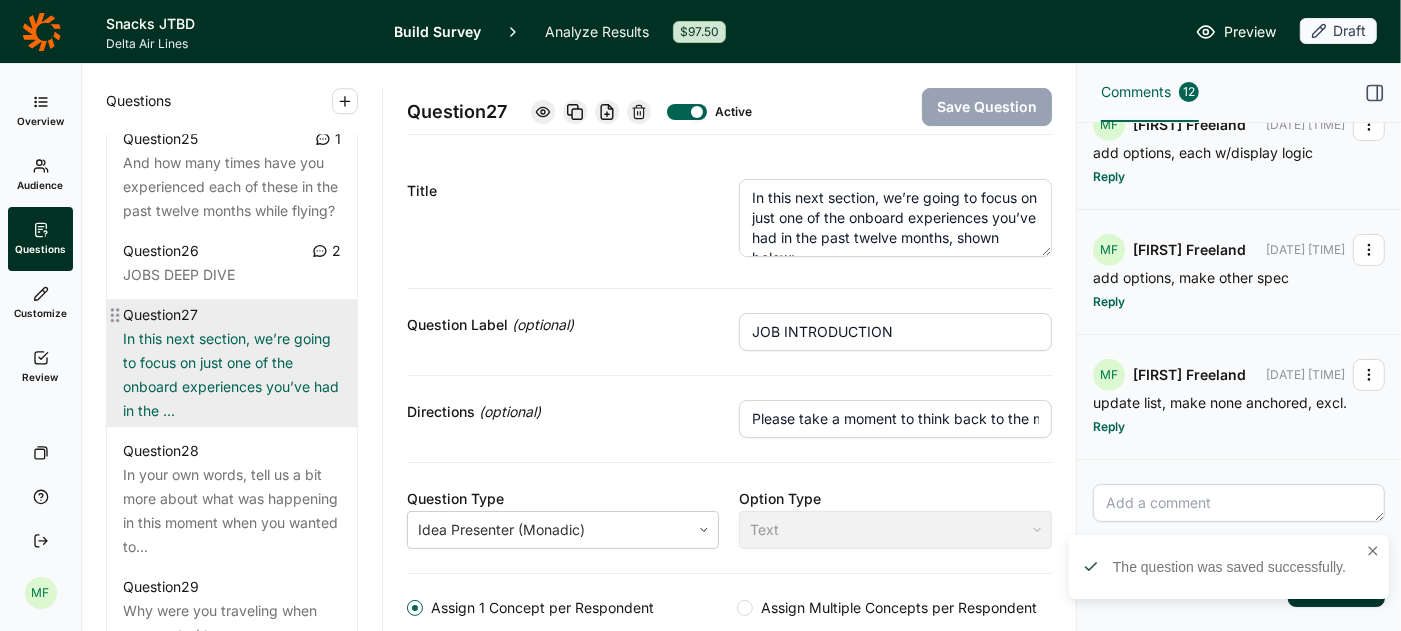 scroll, scrollTop: 3905, scrollLeft: 0, axis: vertical 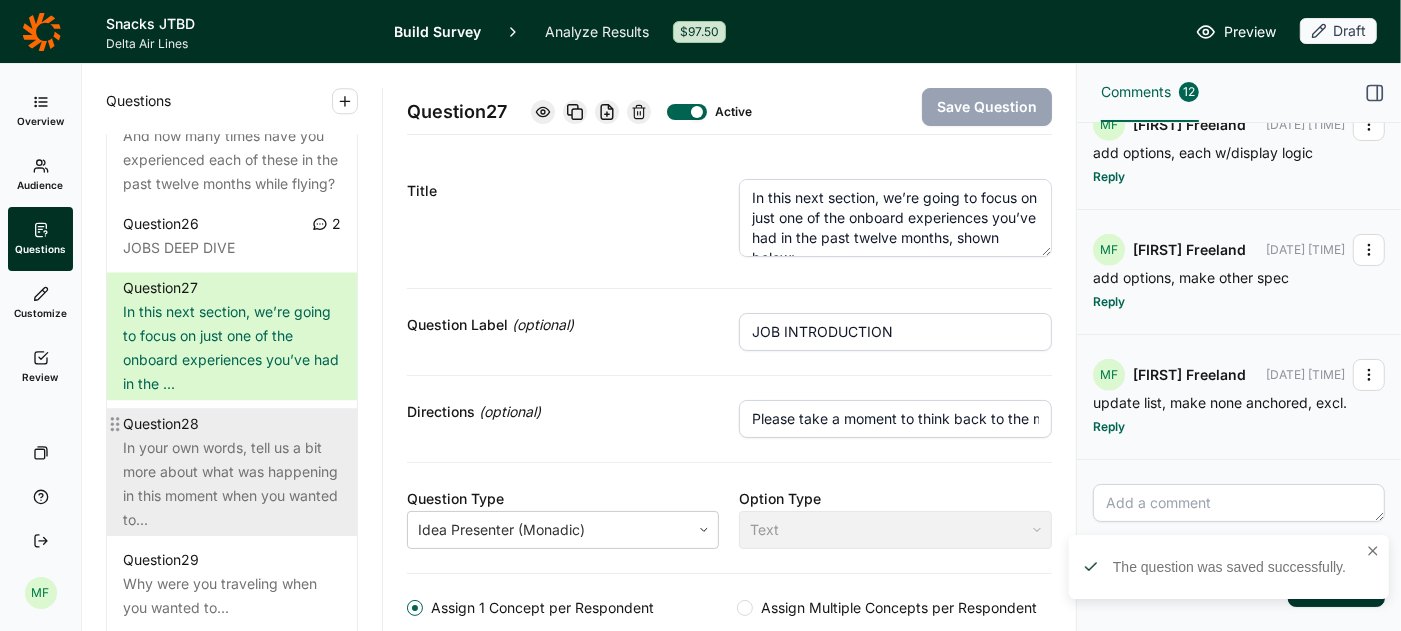 click on "In your own words, tell us a bit more about what was happening in this moment when you wanted to..." at bounding box center [232, 484] 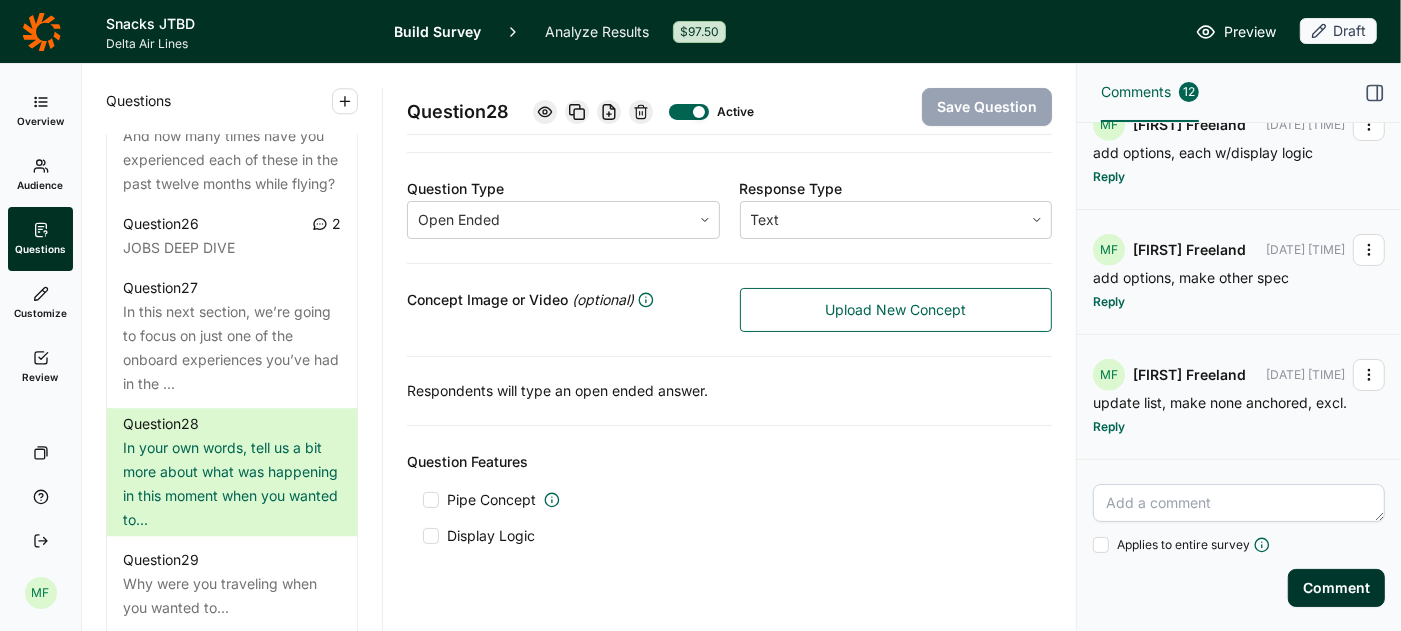 scroll, scrollTop: 338, scrollLeft: 0, axis: vertical 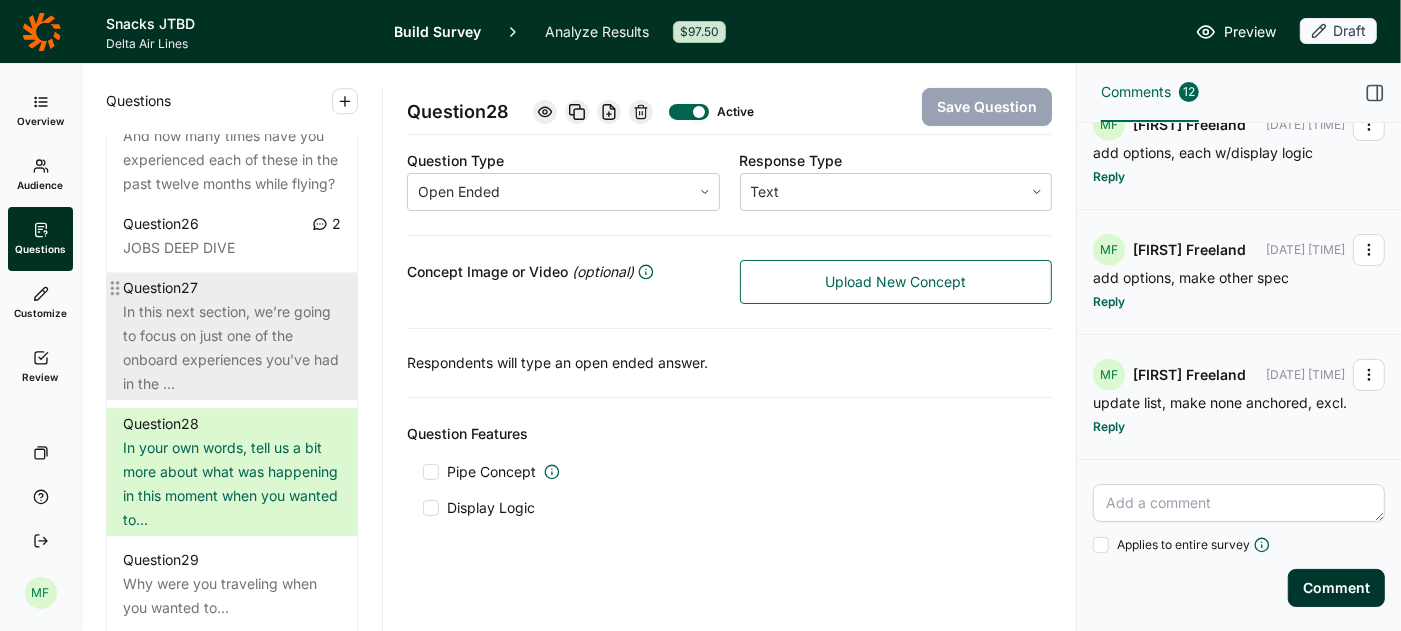 click on "In this next section, we’re going to focus on just one of the onboard experiences you’ve had in the ..." at bounding box center (232, 348) 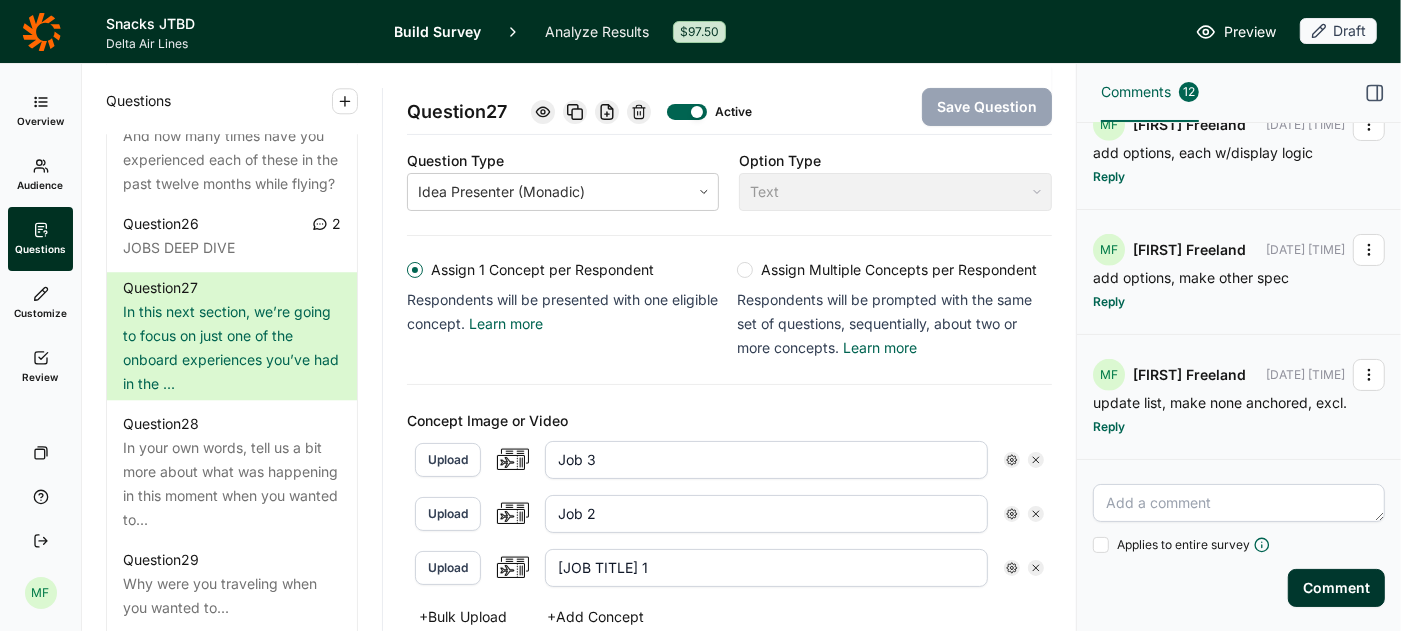scroll, scrollTop: 301, scrollLeft: 0, axis: vertical 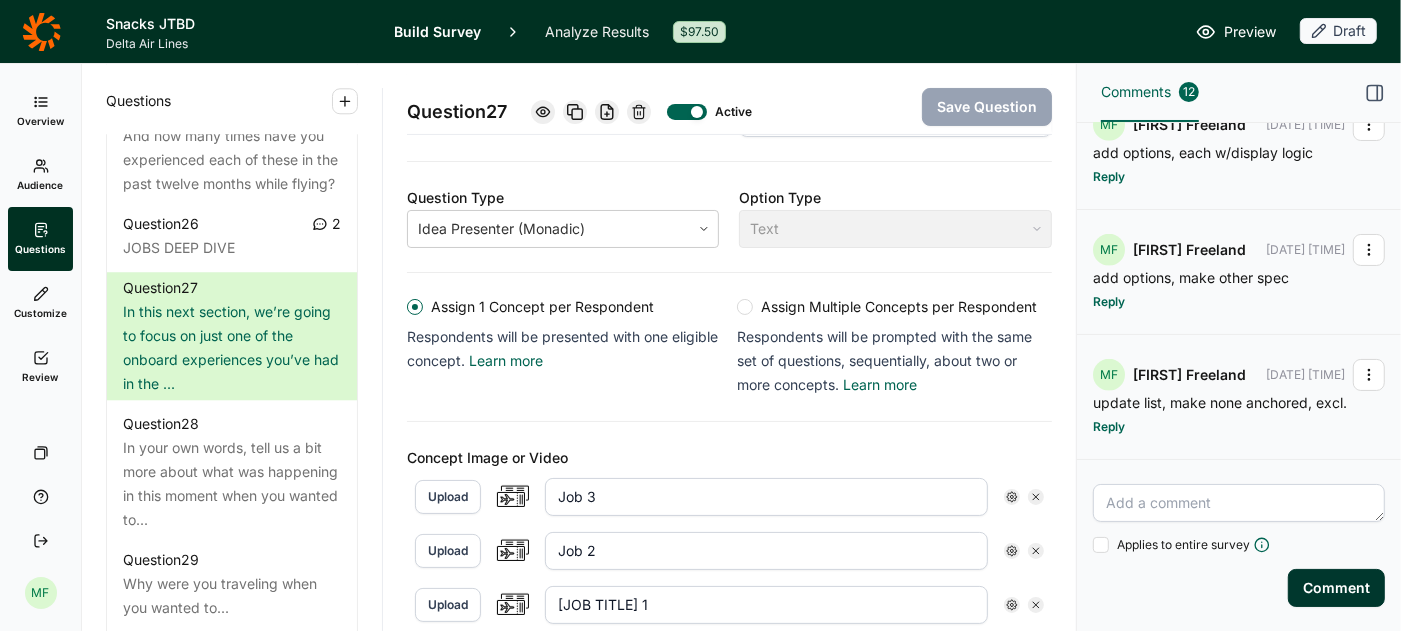 click at bounding box center (745, 307) 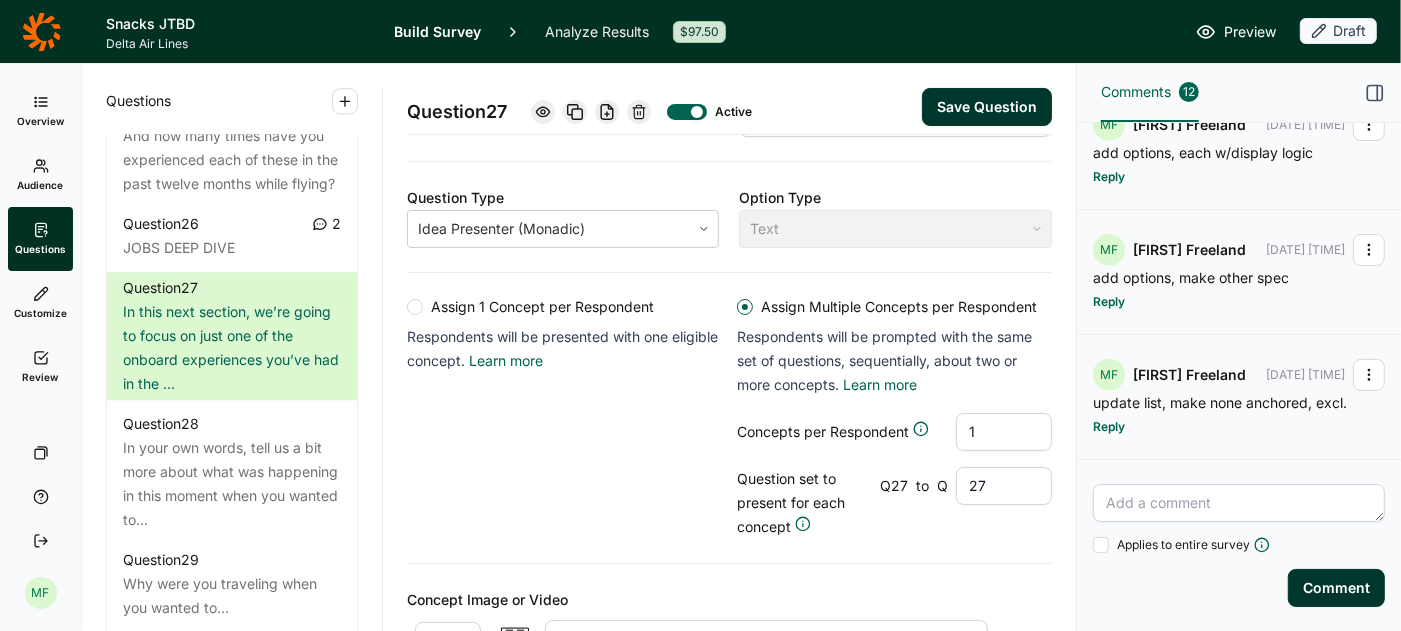 click on "1" at bounding box center (1004, 432) 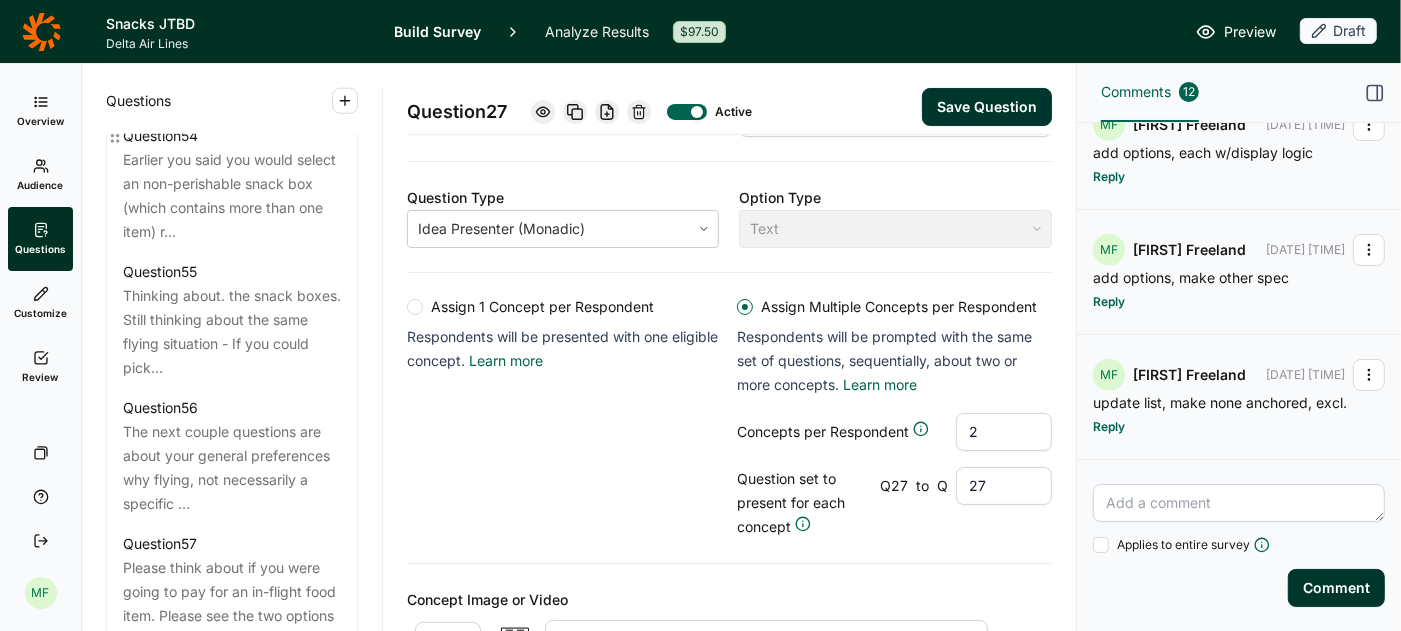 scroll, scrollTop: 7230, scrollLeft: 0, axis: vertical 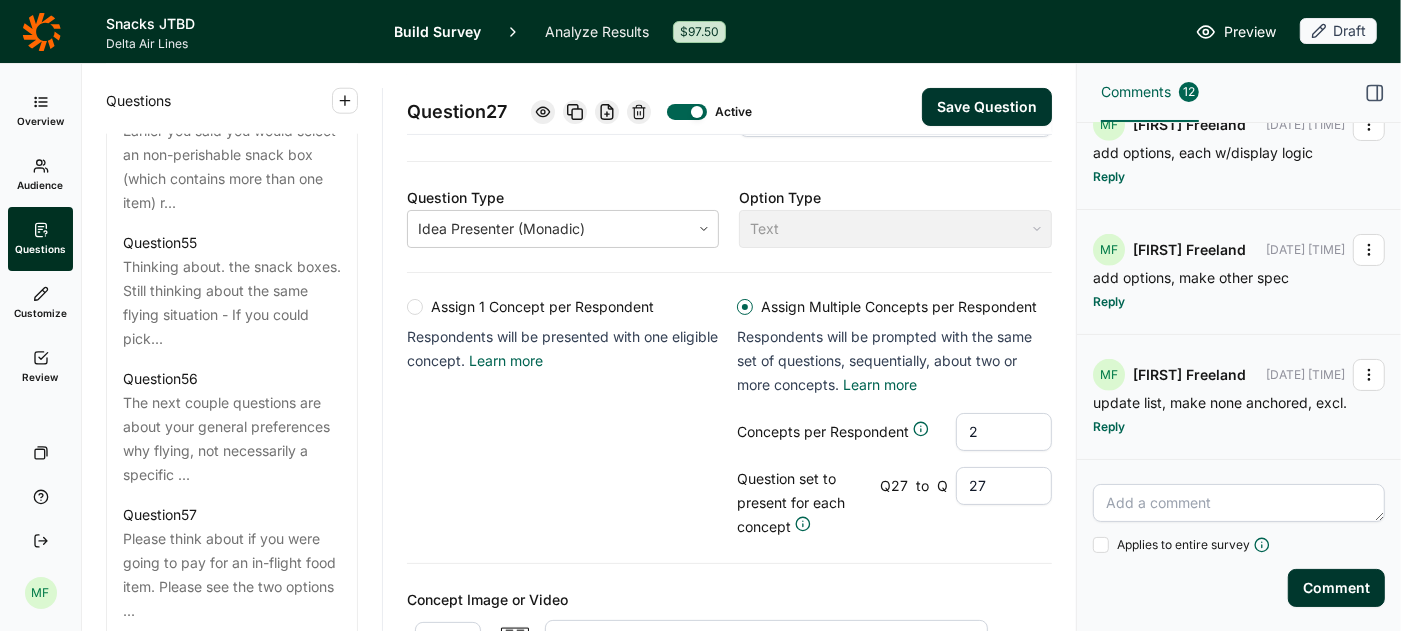 type on "2" 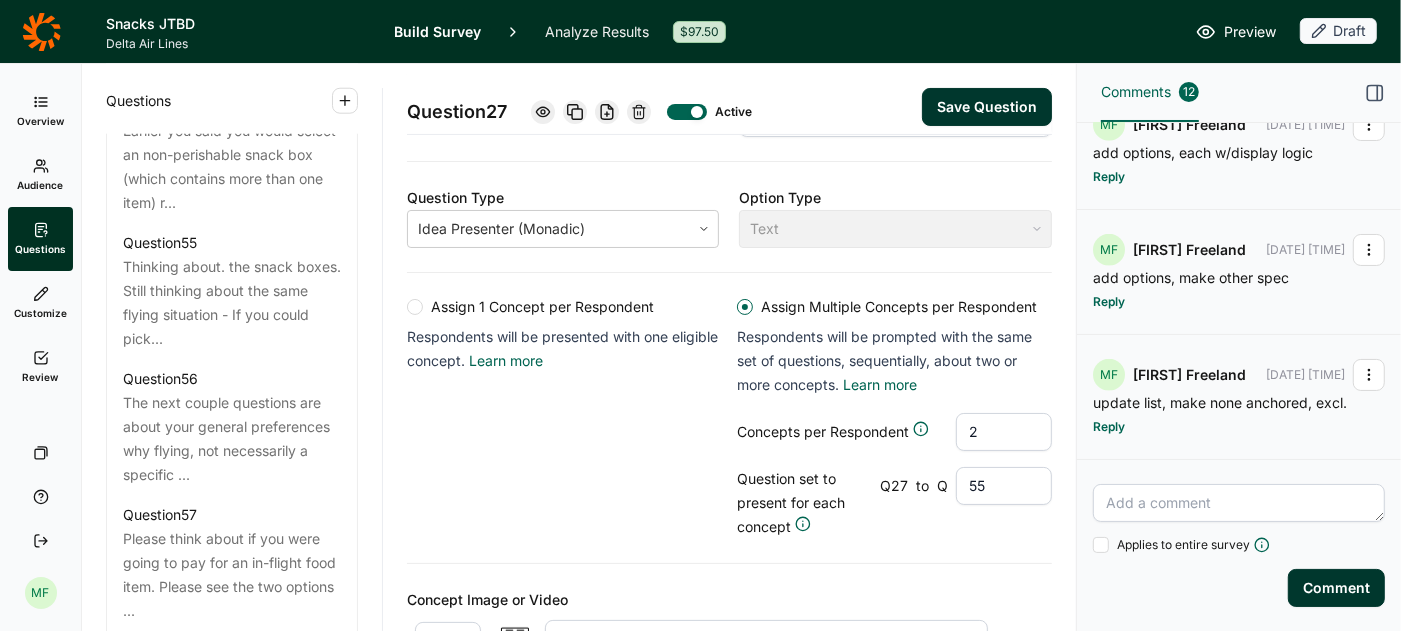 type on "55" 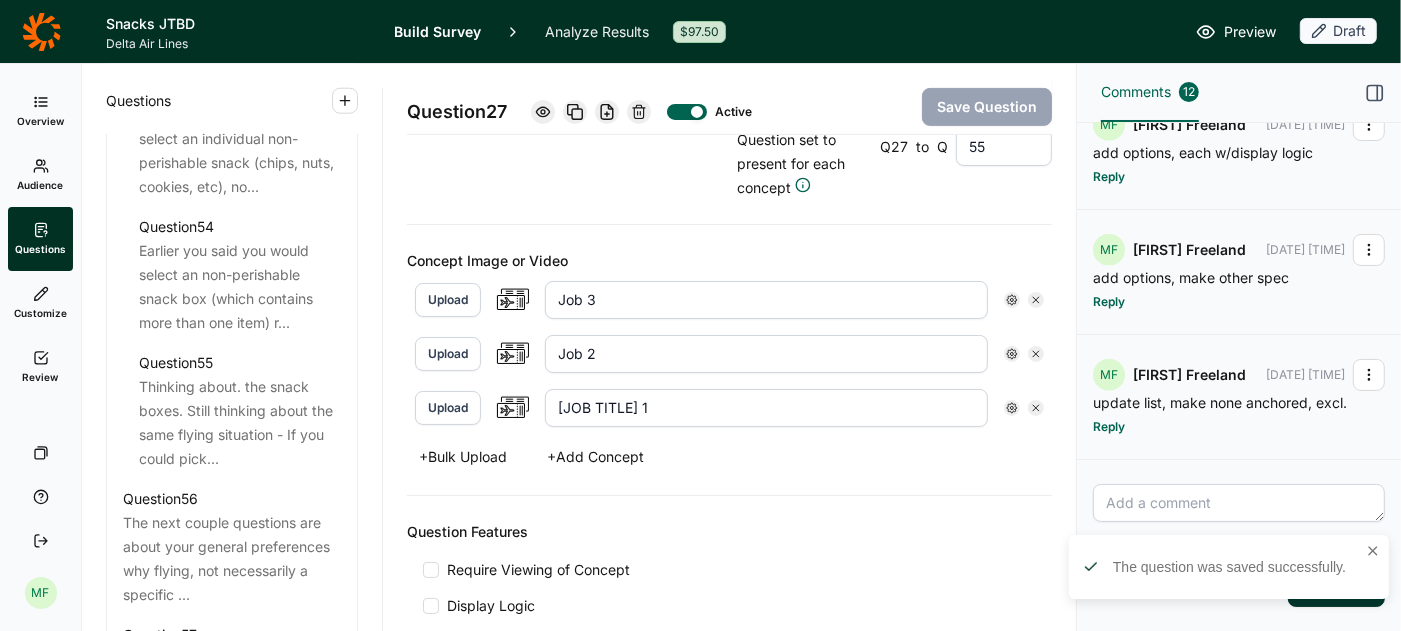 scroll, scrollTop: 637, scrollLeft: 0, axis: vertical 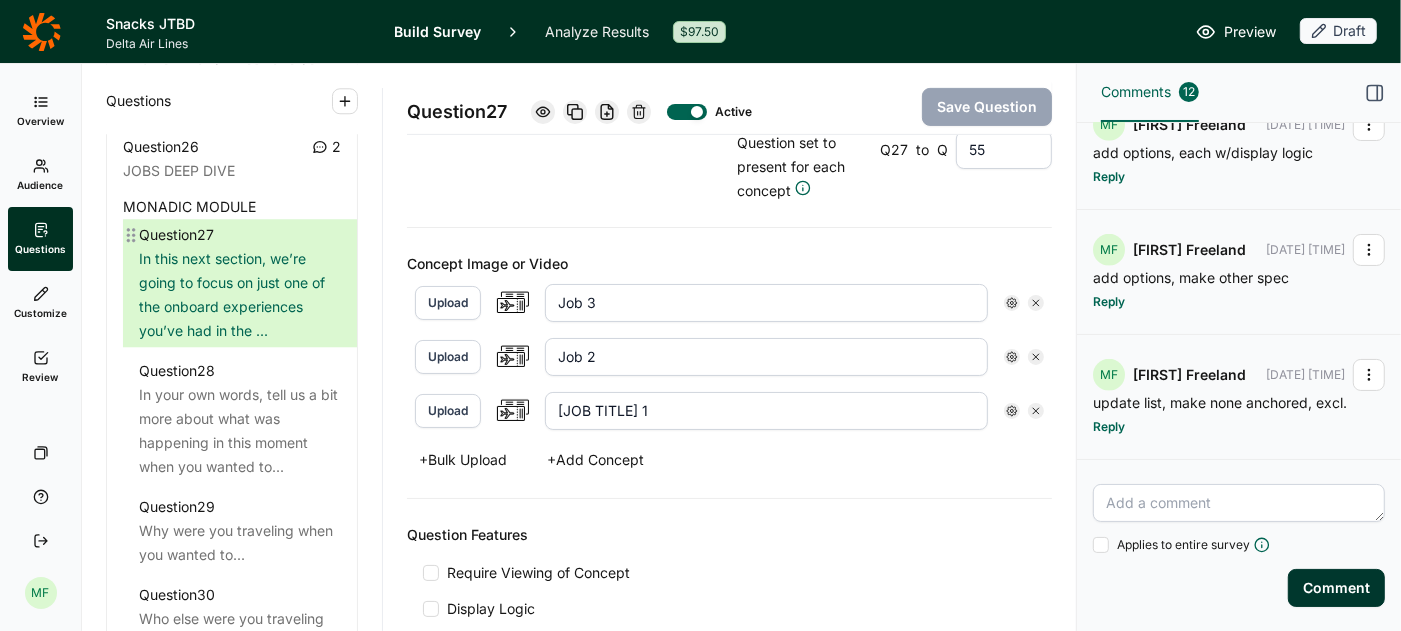 click on "In this next section, we’re going to focus on just one of the onboard experiences you’ve had in the ..." at bounding box center (240, 295) 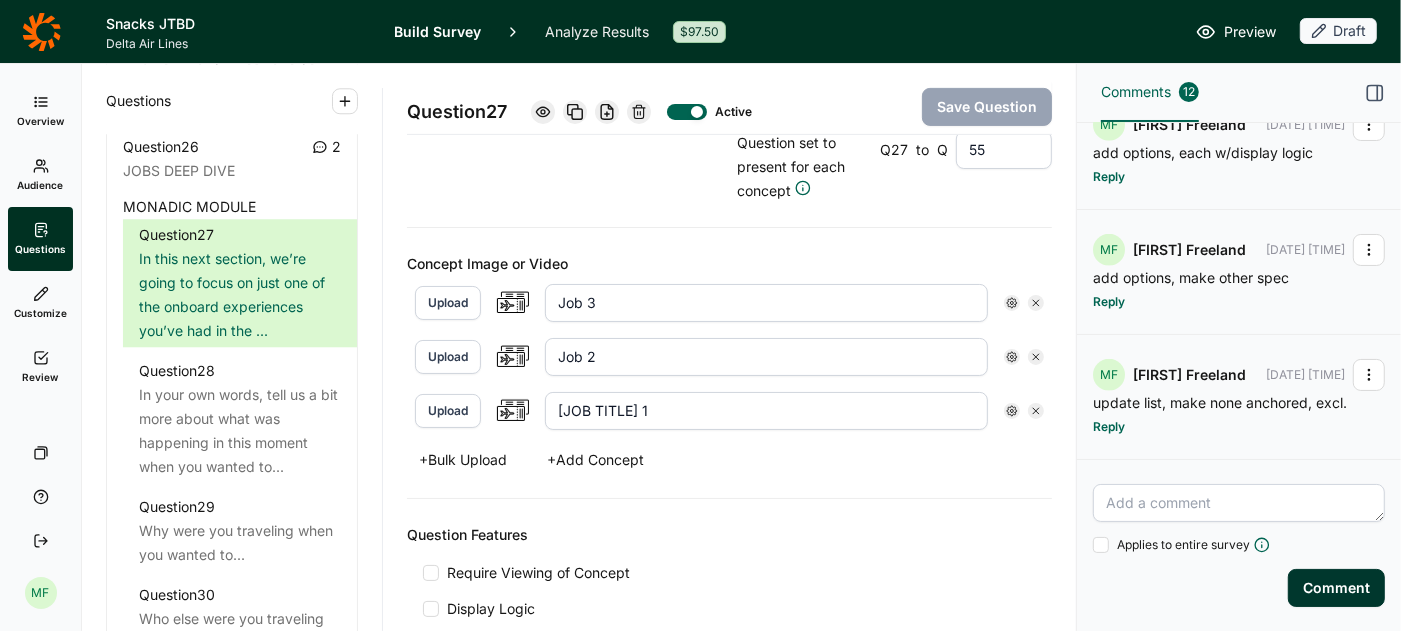 click 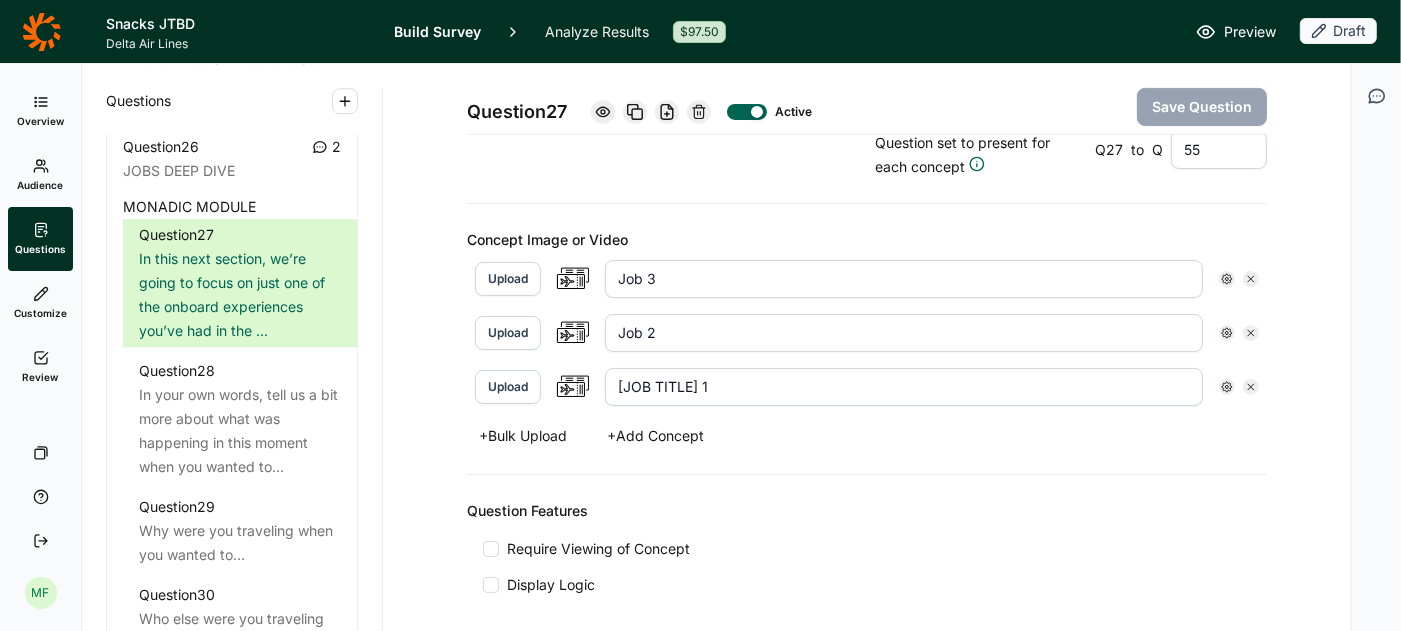 click 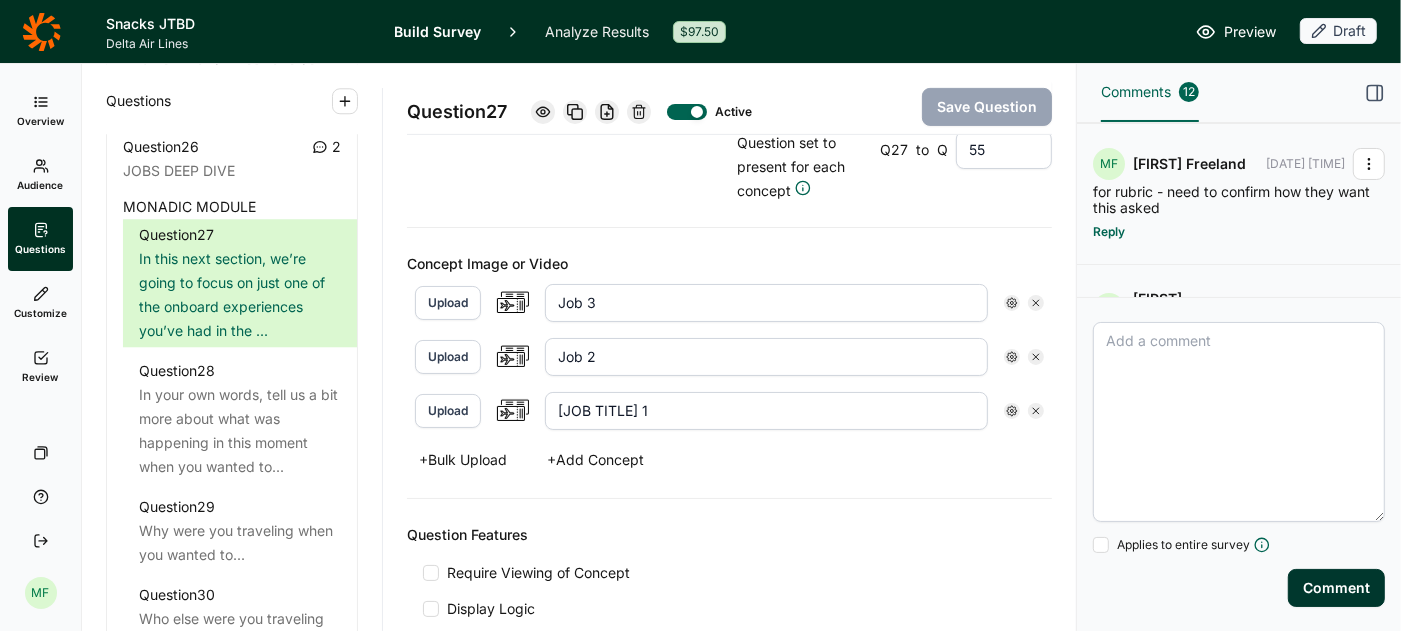 click at bounding box center [1239, 422] 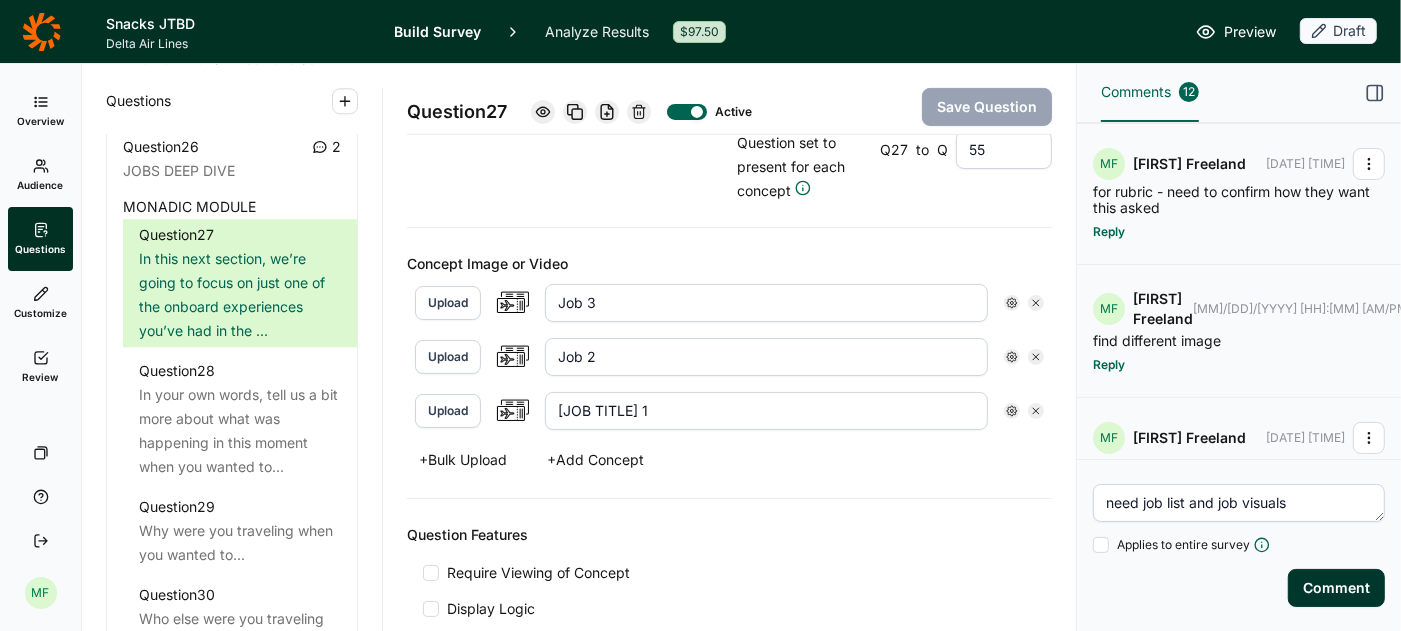 type on "need job list and job visuals" 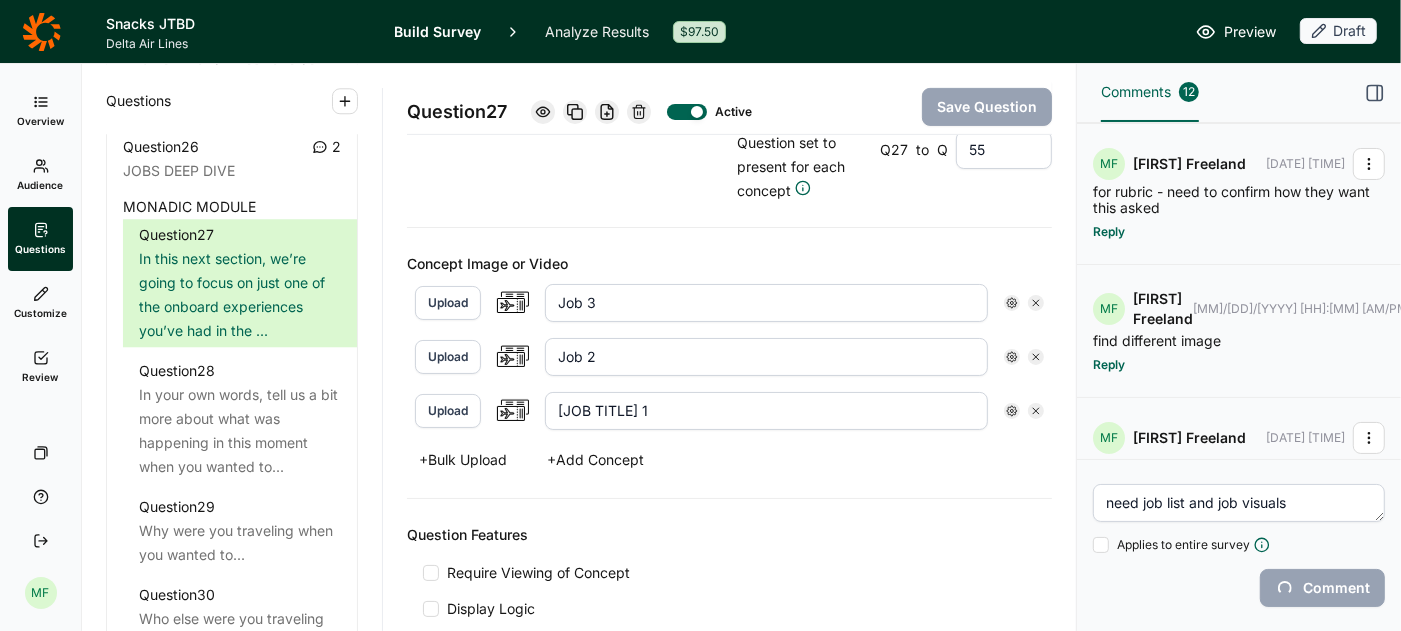 type 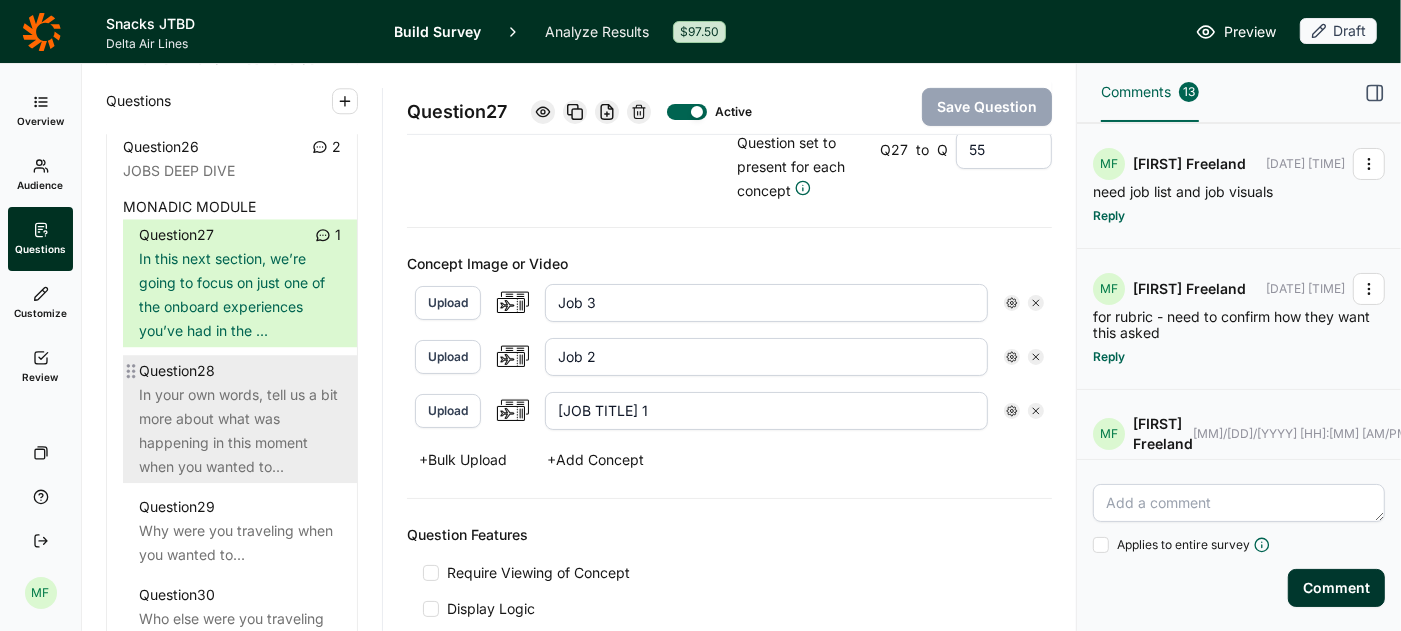 click on "In your own words, tell us a bit more about what was happening in this moment when you wanted to..." at bounding box center [240, 431] 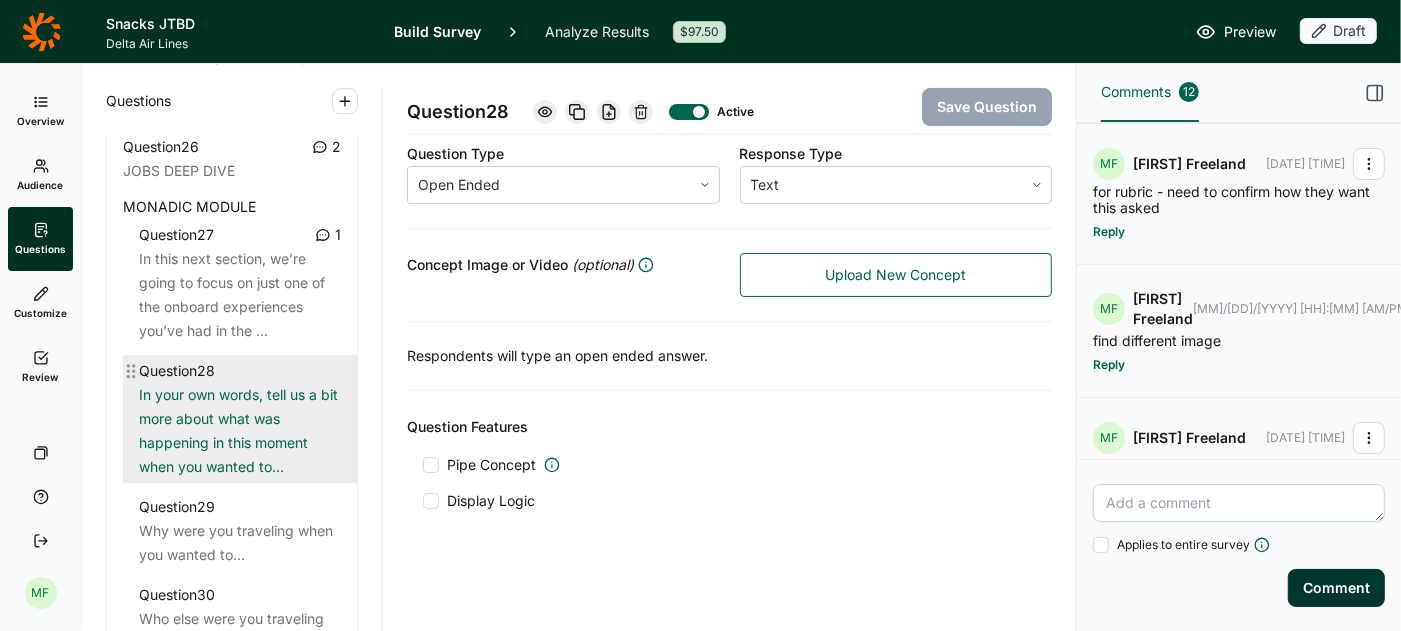 scroll, scrollTop: 338, scrollLeft: 0, axis: vertical 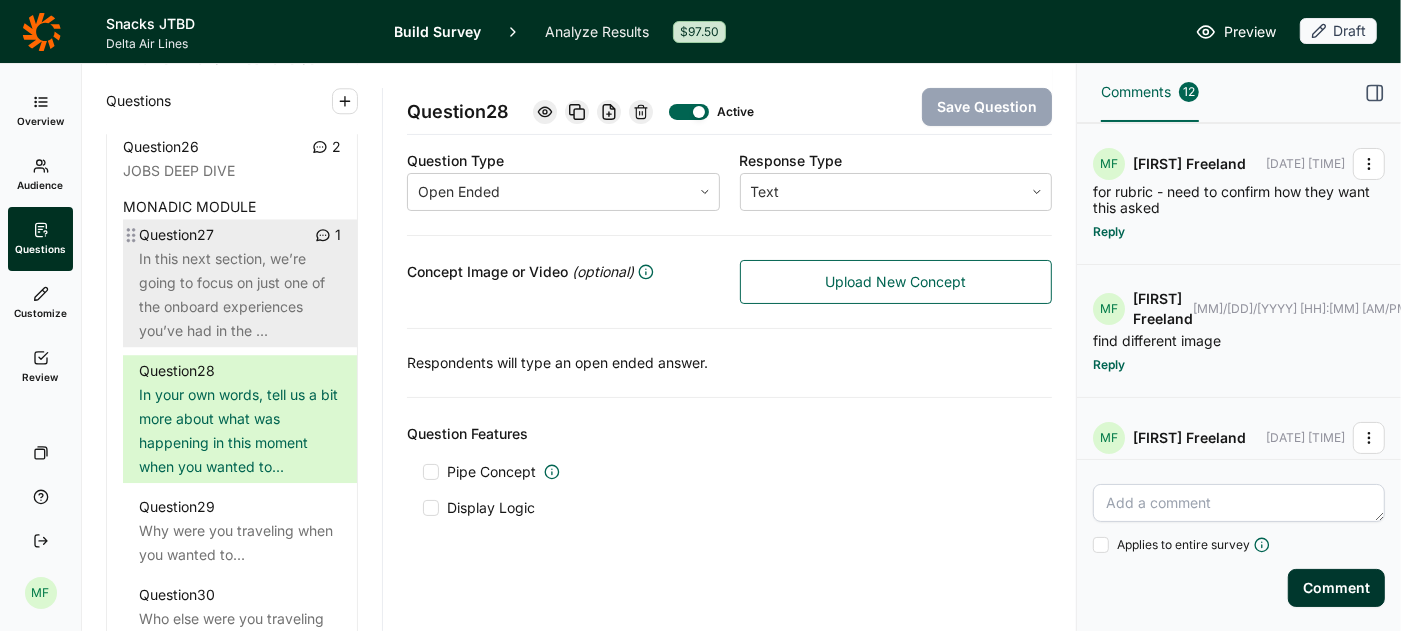 click on "In this next section, we’re going to focus on just one of the onboard experiences you’ve had in the ..." at bounding box center [240, 295] 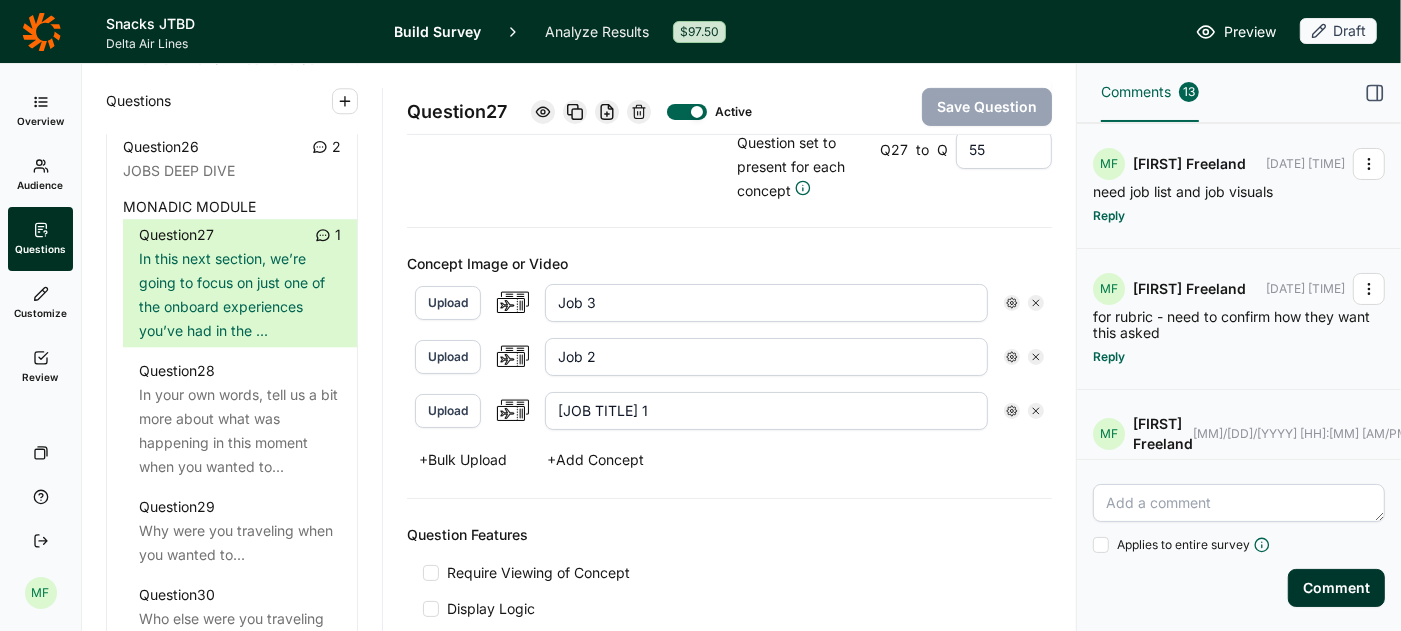click at bounding box center [1239, 503] 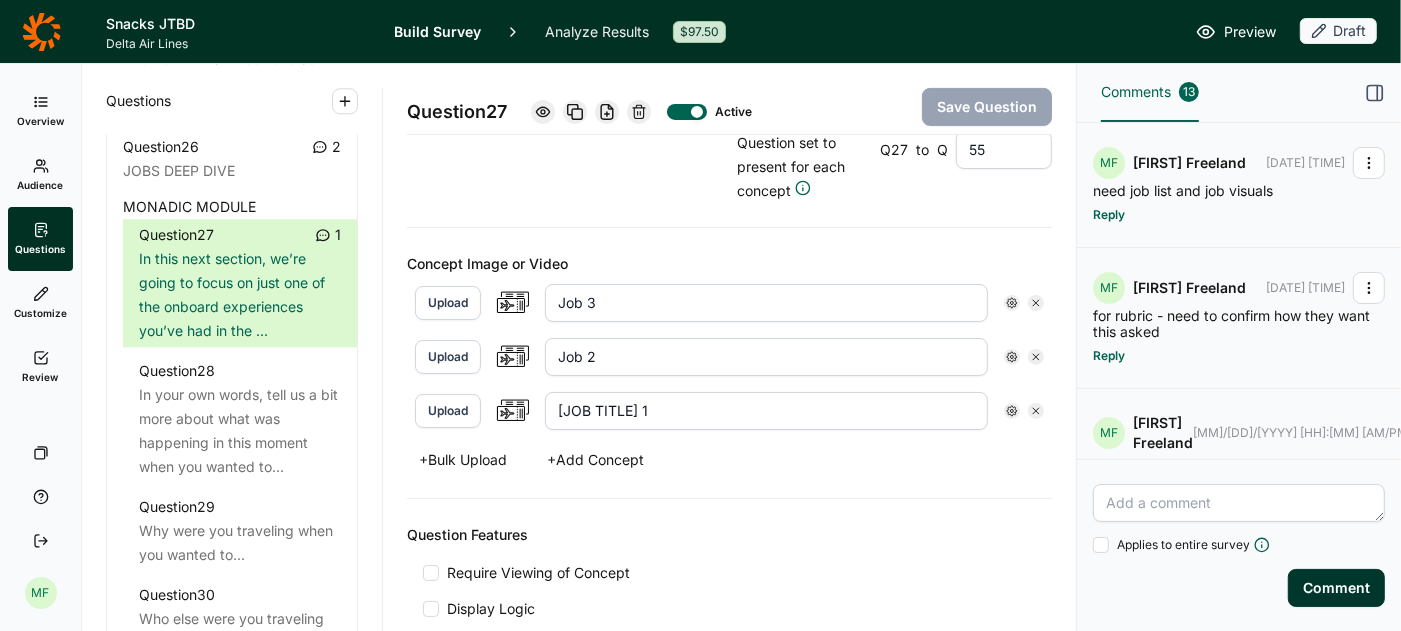 scroll, scrollTop: 0, scrollLeft: 0, axis: both 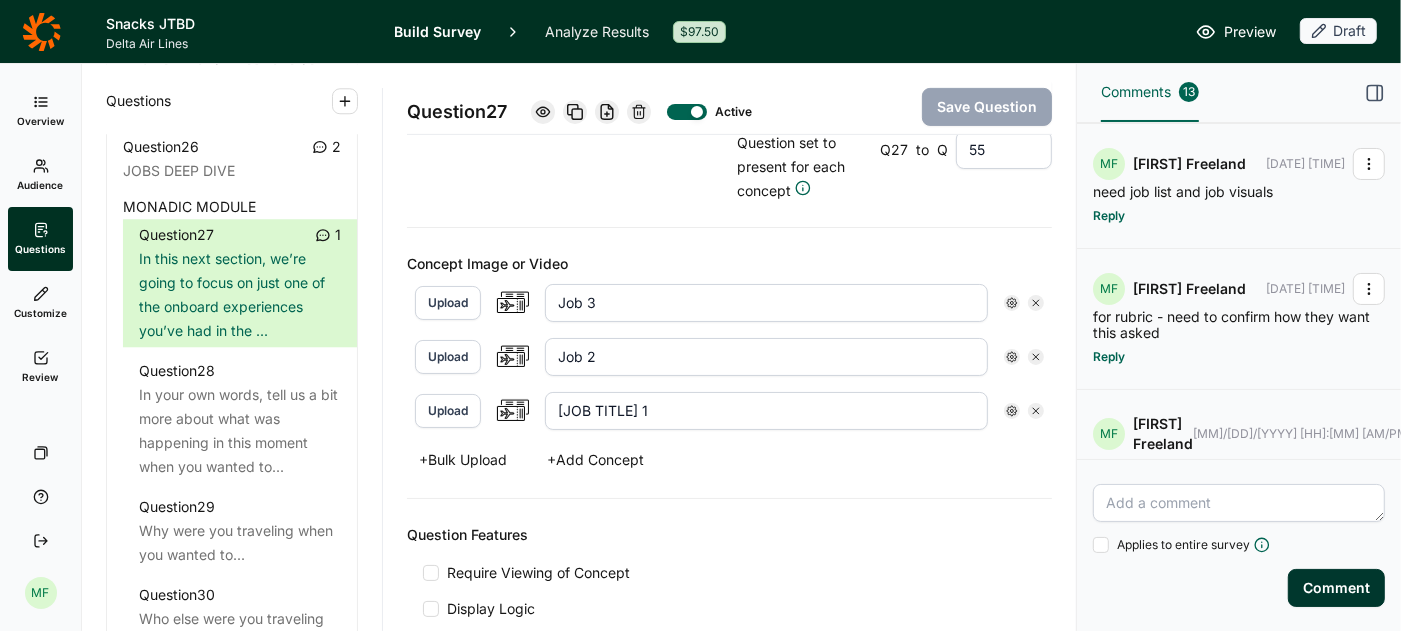 click 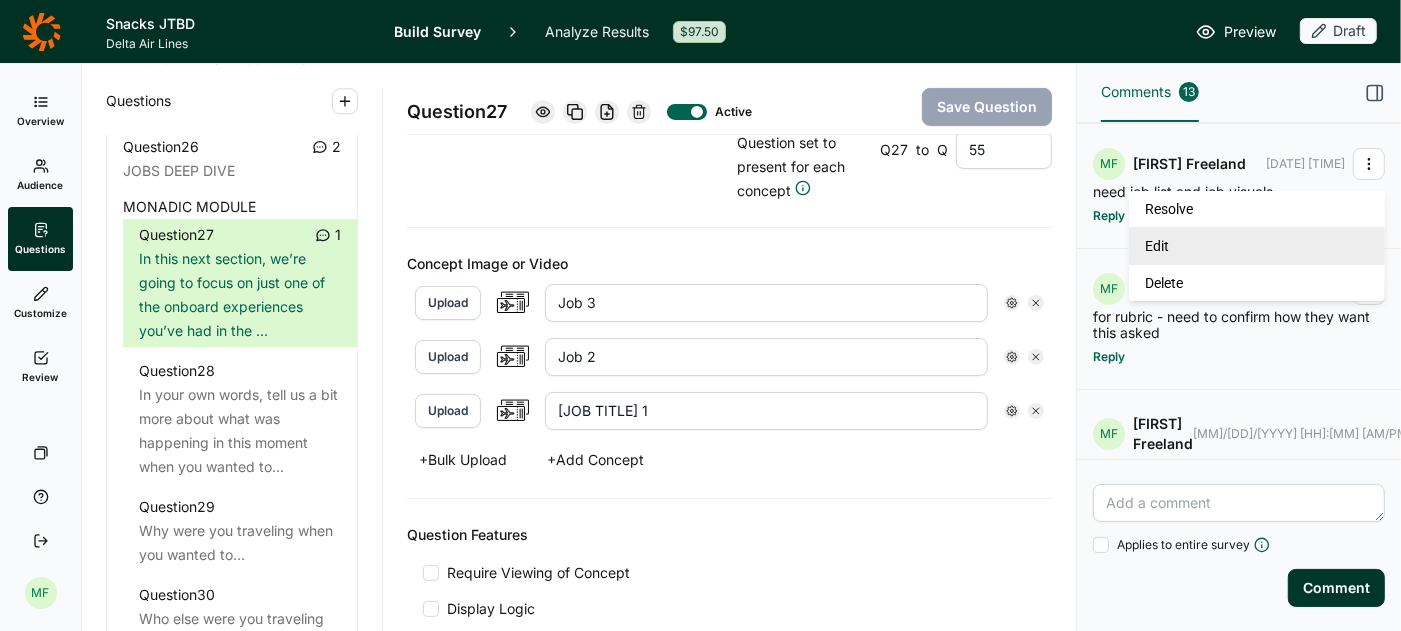 click on "Edit" at bounding box center [1257, 245] 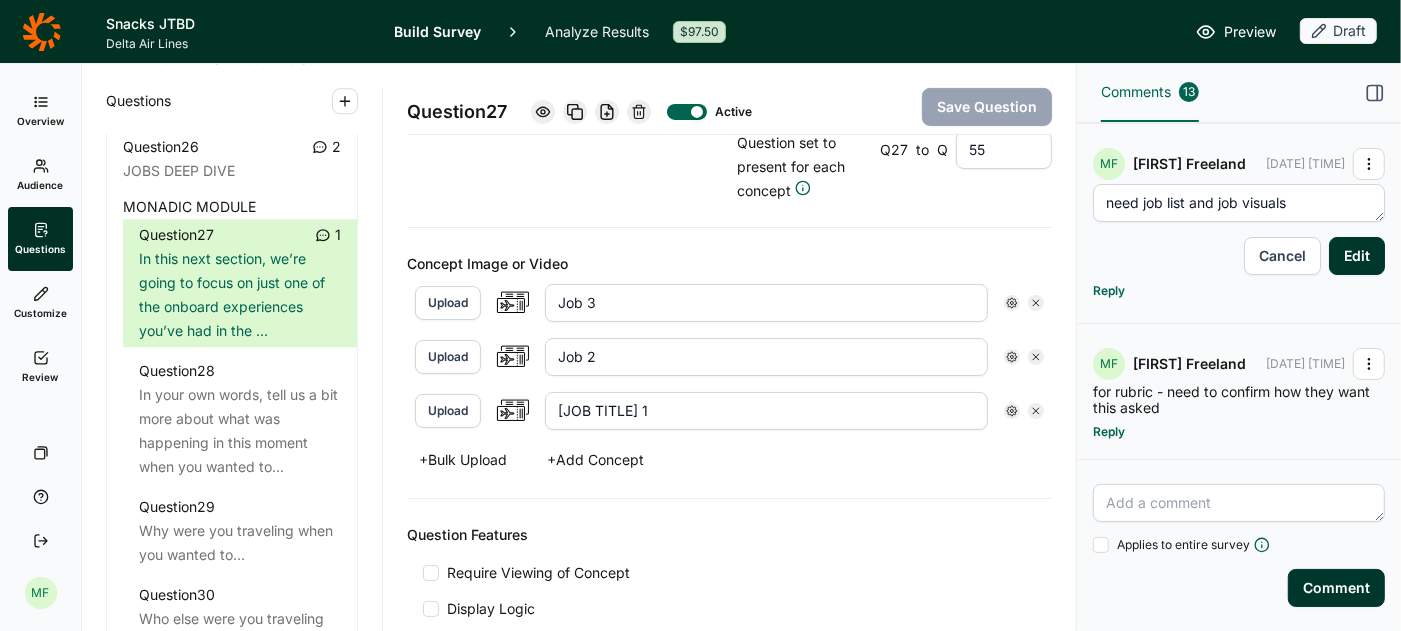 click on "need job list and job visuals" at bounding box center [1239, 203] 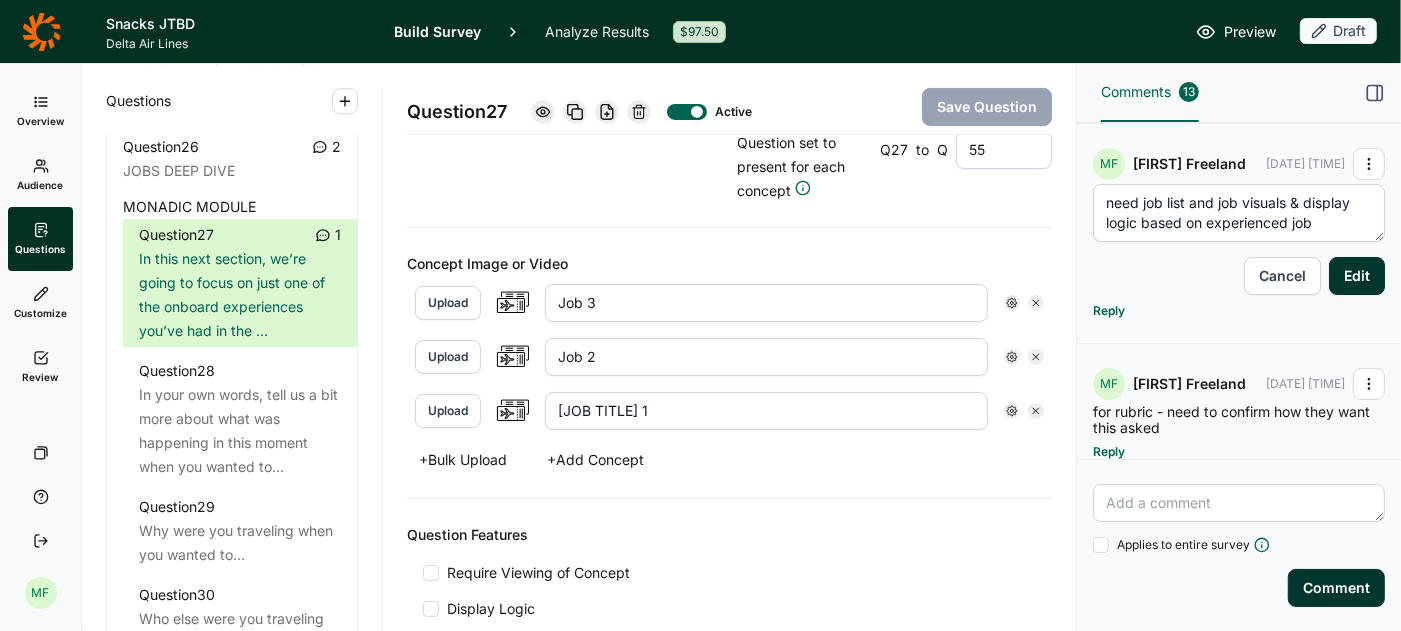 type on "need job list and job visuals & display logic based on experienced job" 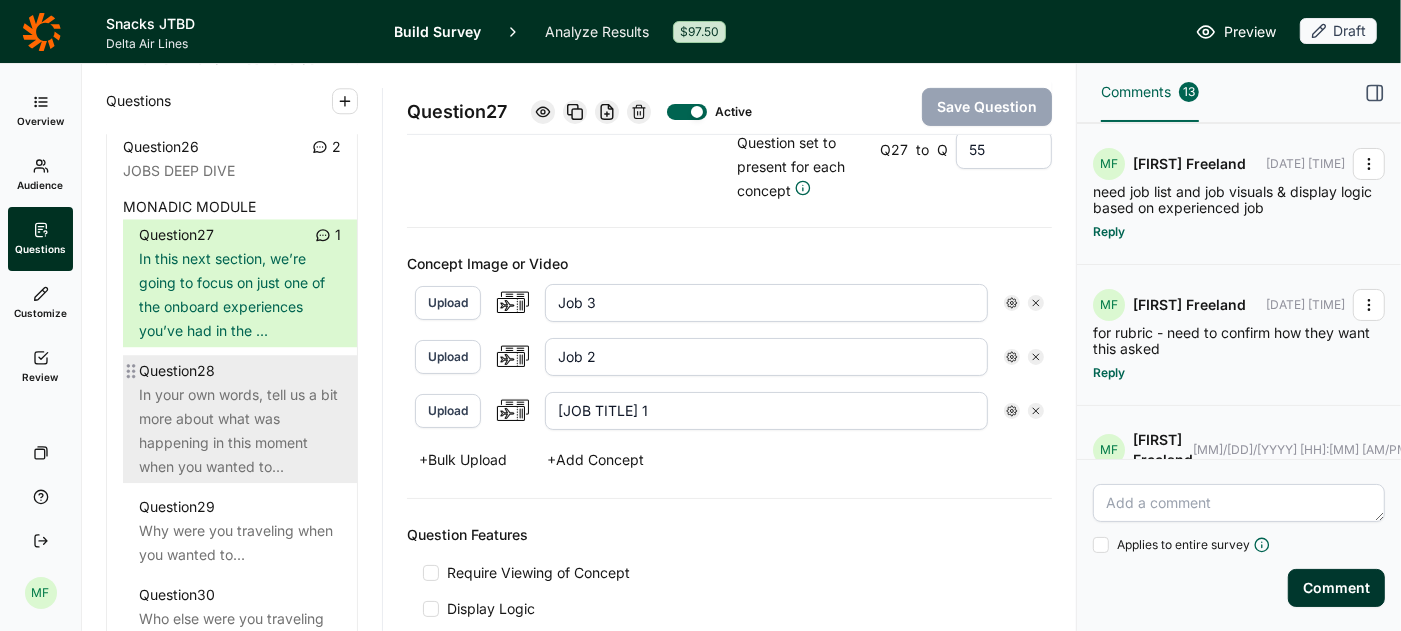 click on "Question  28" at bounding box center [240, 371] 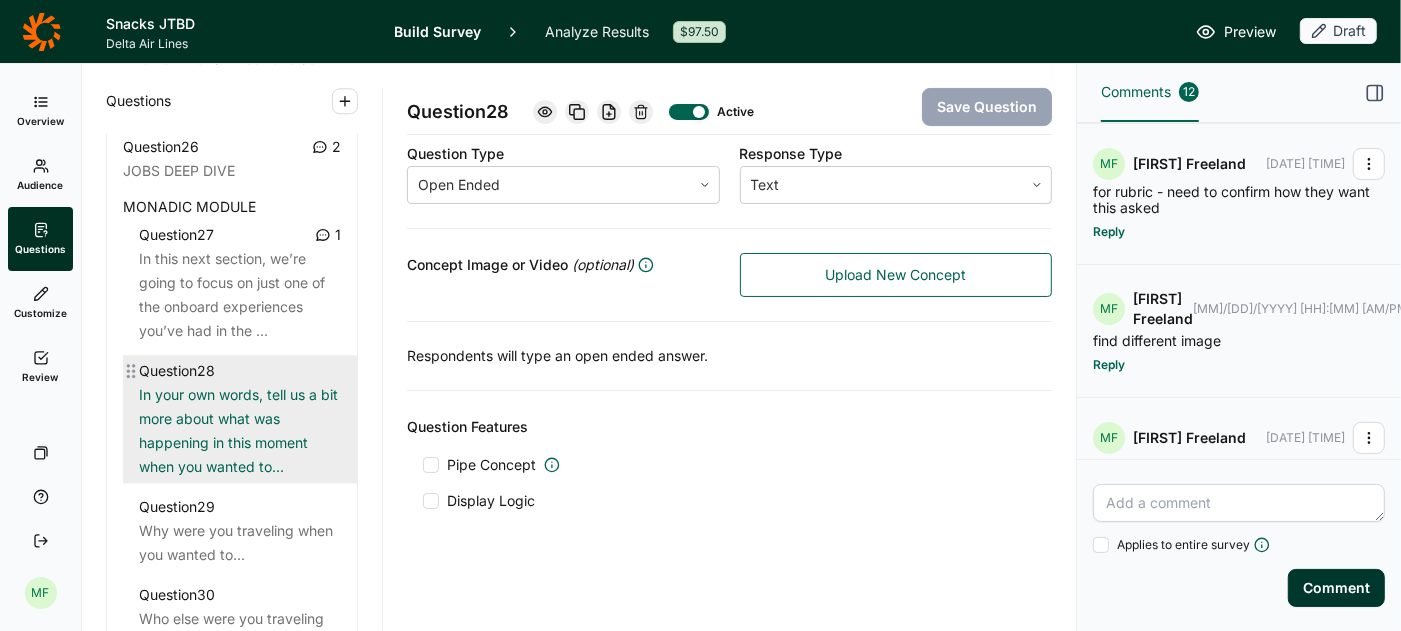 scroll, scrollTop: 338, scrollLeft: 0, axis: vertical 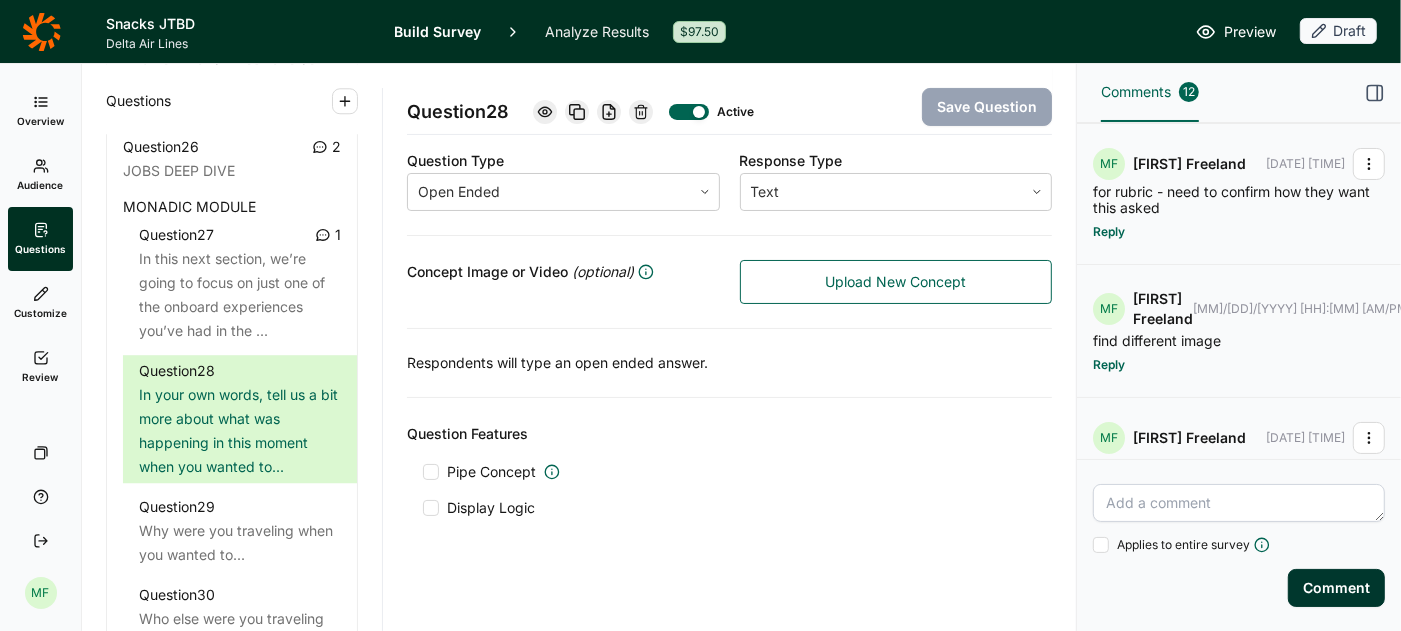 click at bounding box center [431, 472] 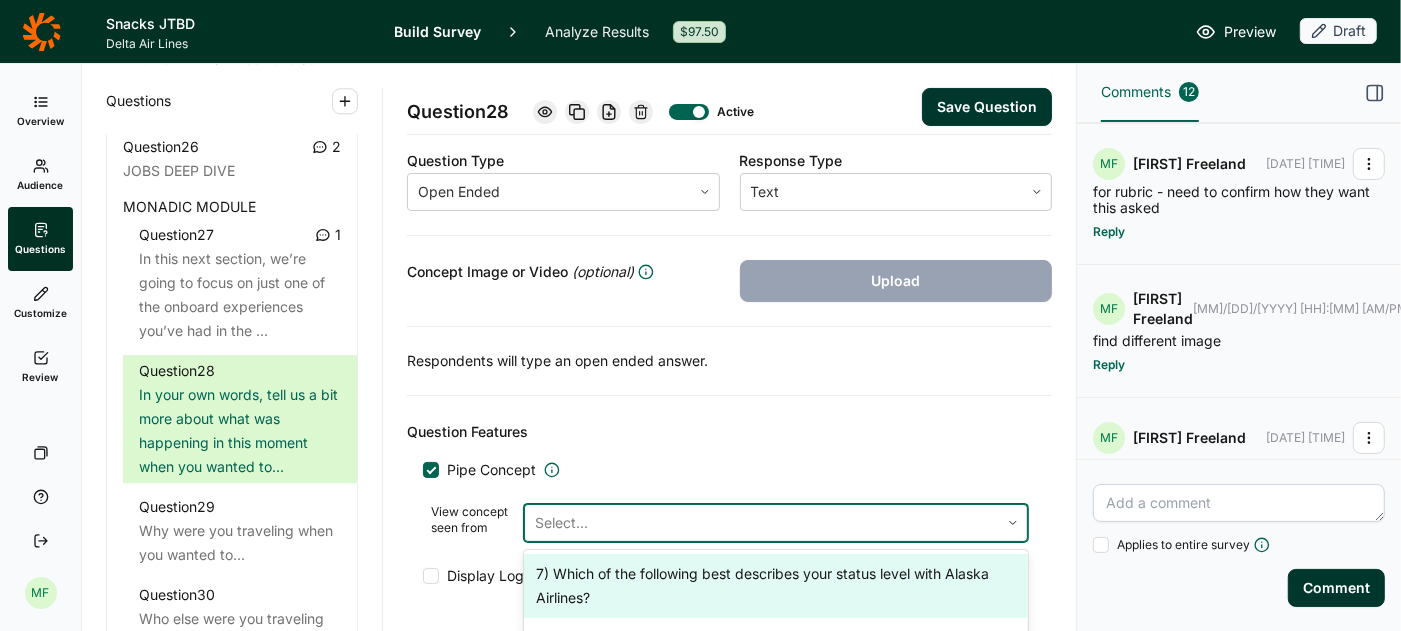click at bounding box center [762, 523] 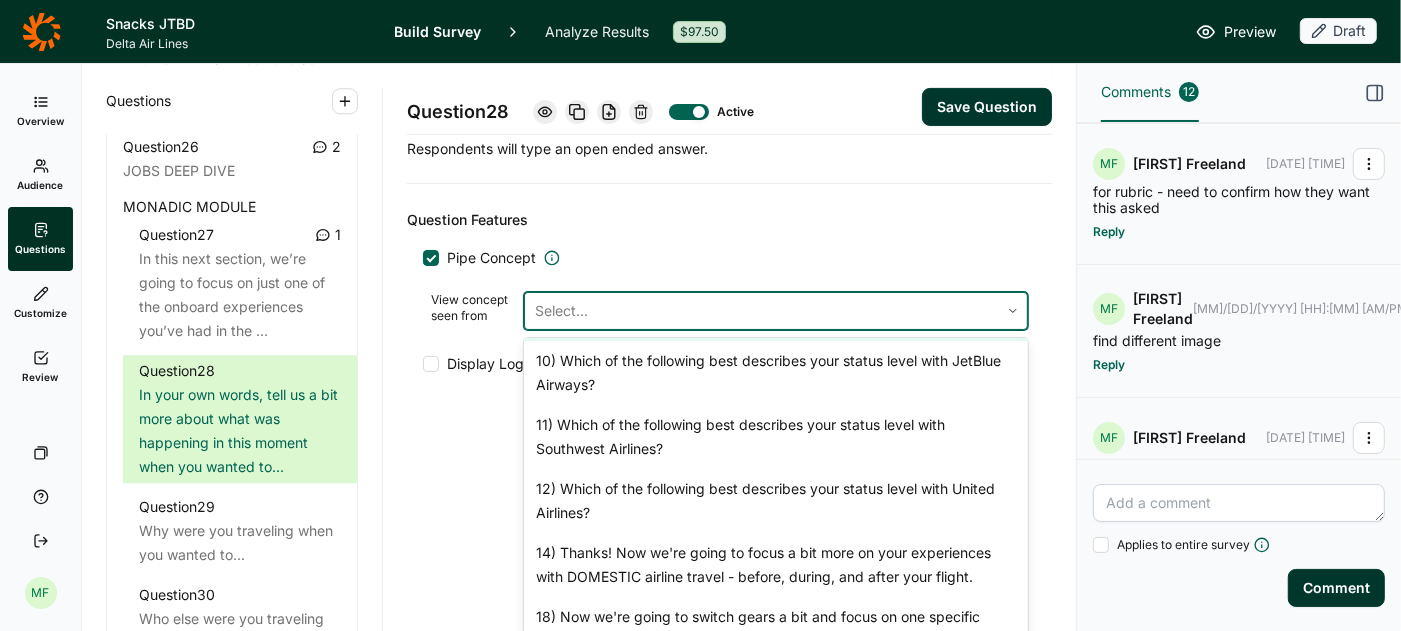scroll, scrollTop: 283, scrollLeft: 0, axis: vertical 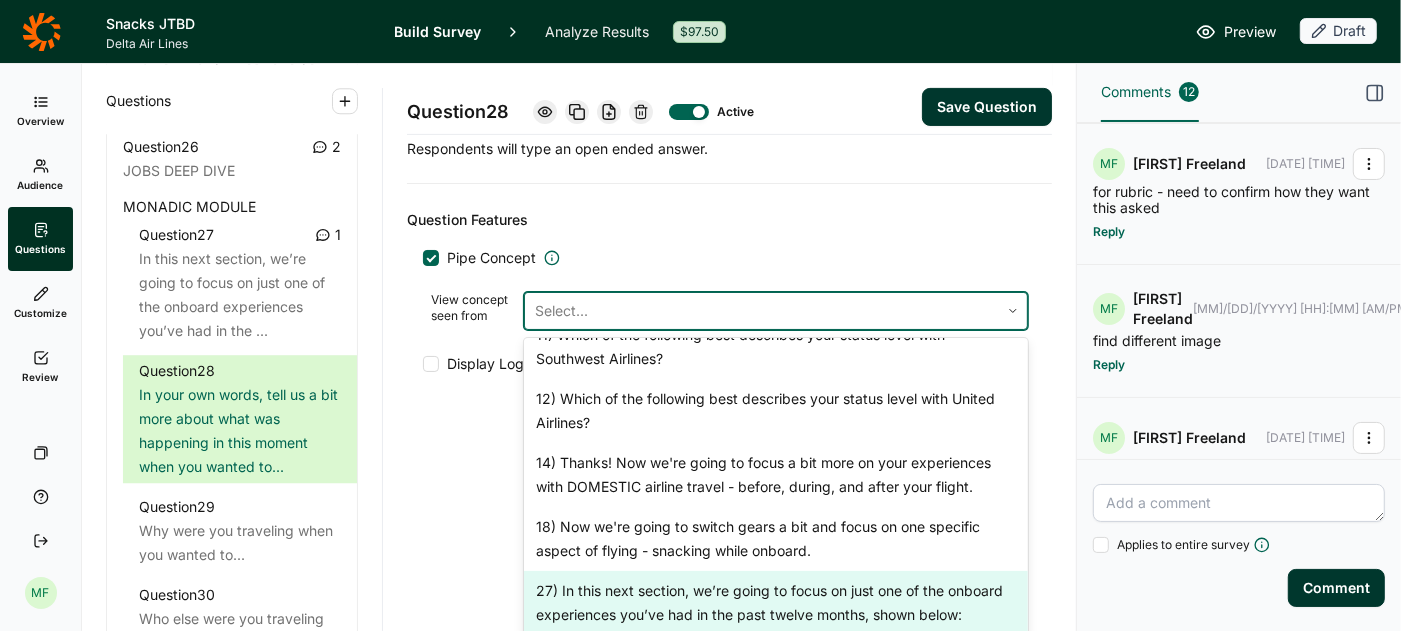 click on "27) In this next section, we’re going to focus on just one of the onboard experiences you’ve had in the past twelve months, shown below:" at bounding box center (776, 603) 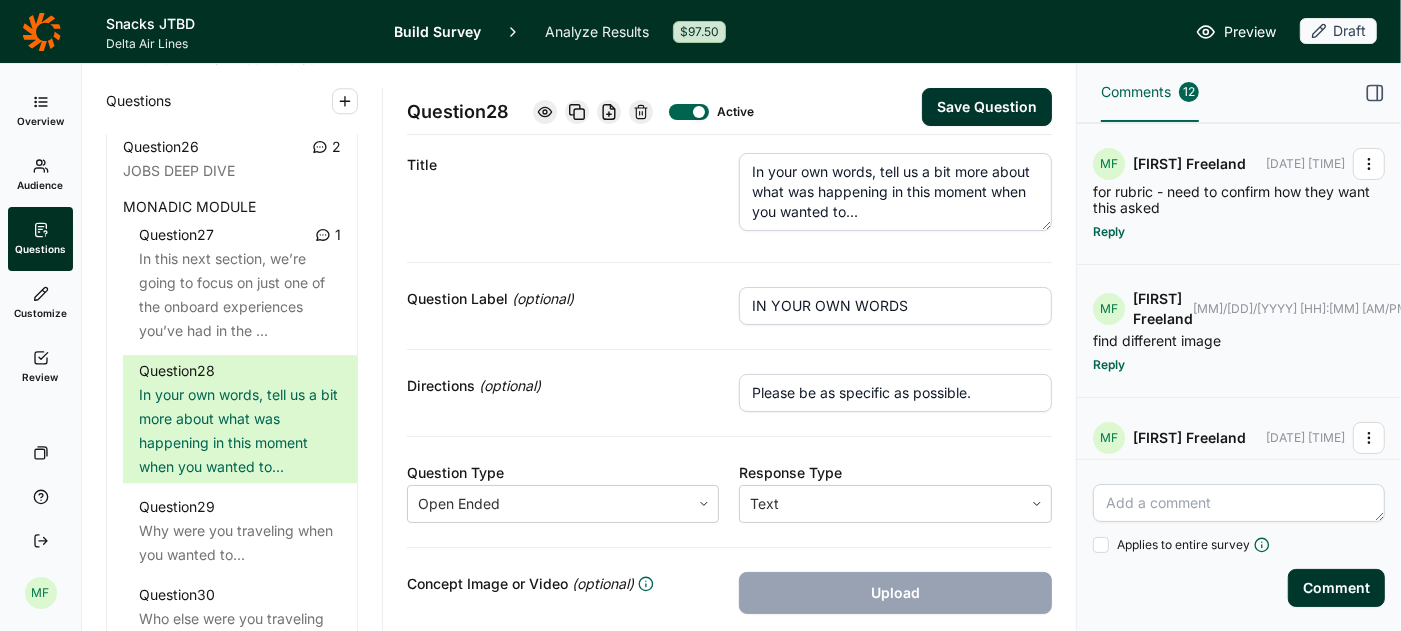 scroll, scrollTop: 0, scrollLeft: 0, axis: both 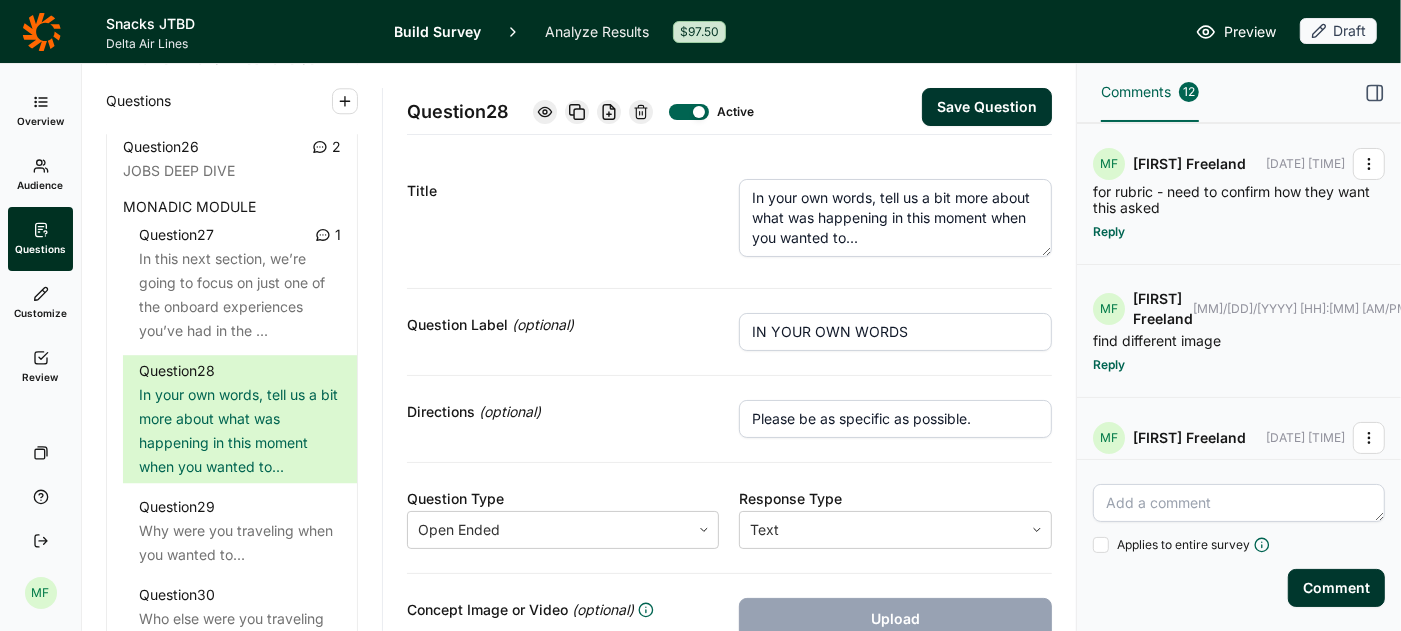 click on "Save Question" at bounding box center (987, 107) 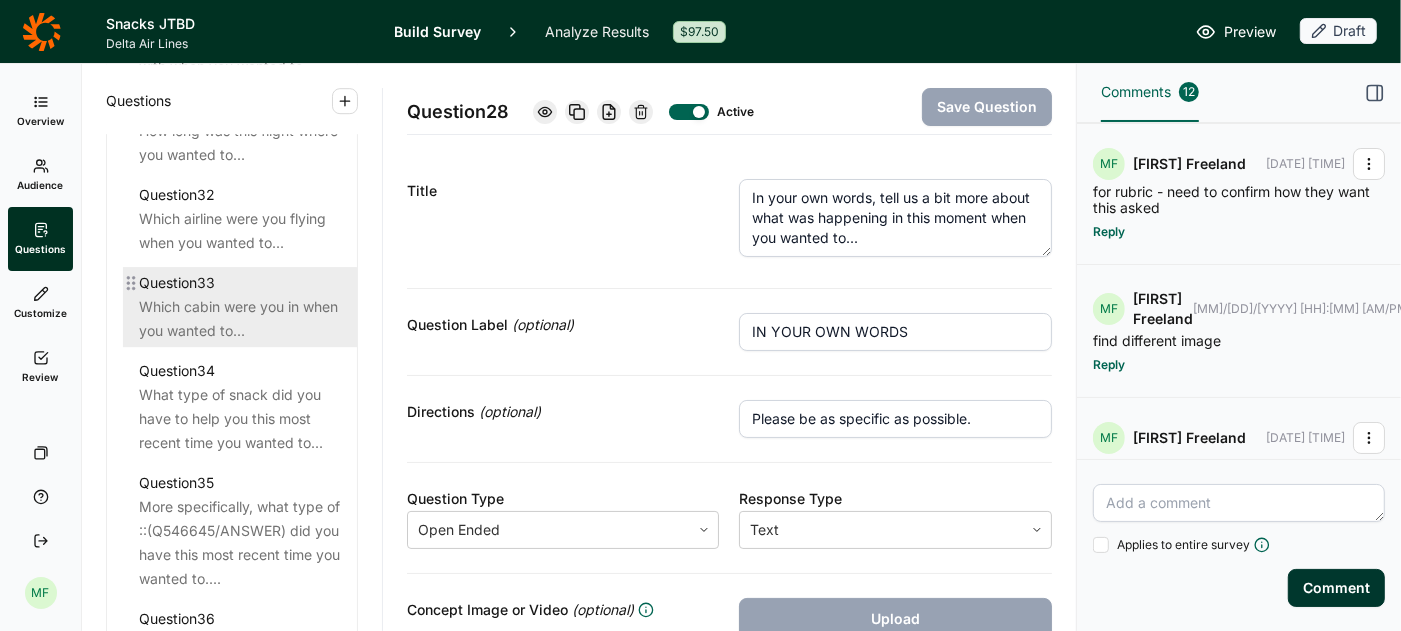 scroll, scrollTop: 4573, scrollLeft: 0, axis: vertical 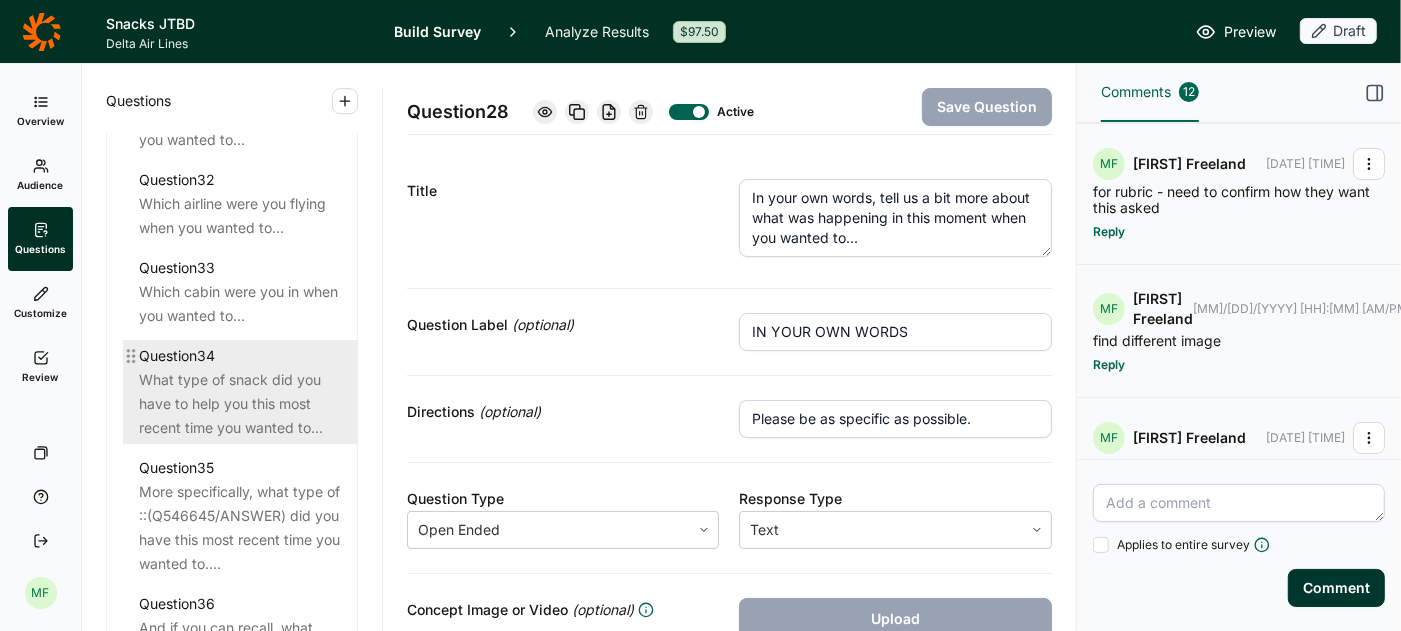 click on "What type of snack did you have to help you this most recent time you wanted to..." at bounding box center [240, 404] 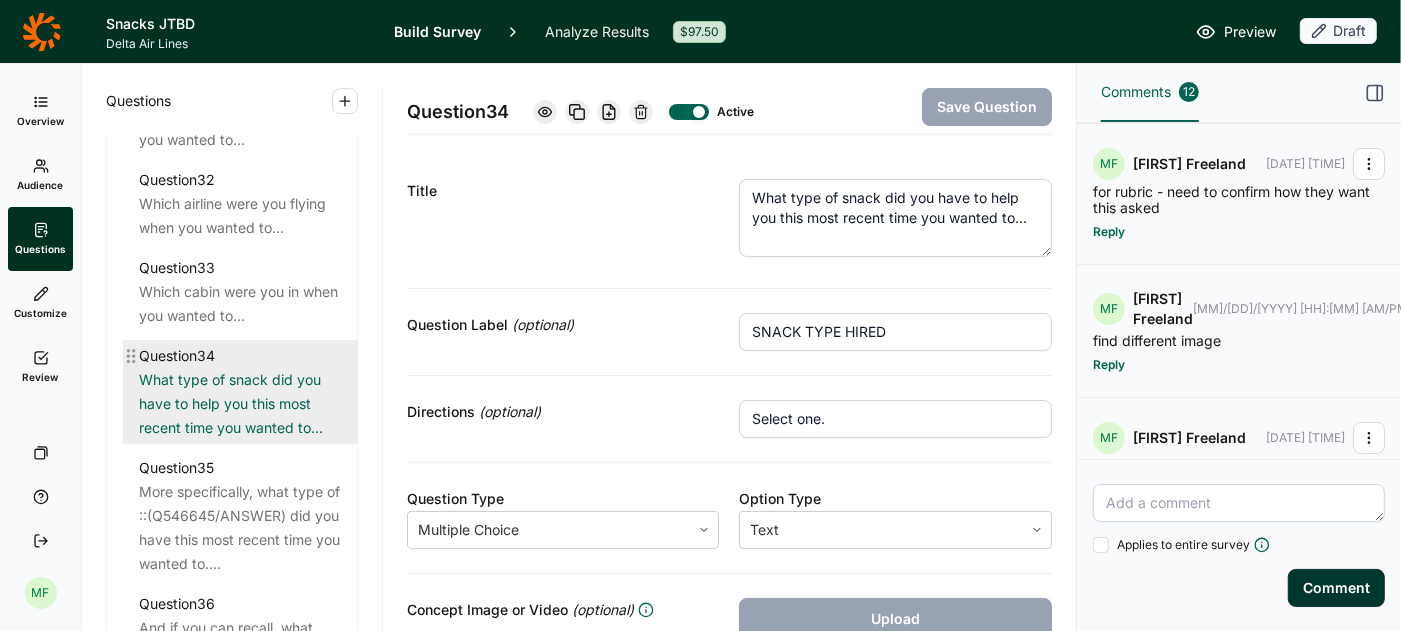 click on "What type of snack did you have to help you this most recent time you wanted to..." at bounding box center (240, 404) 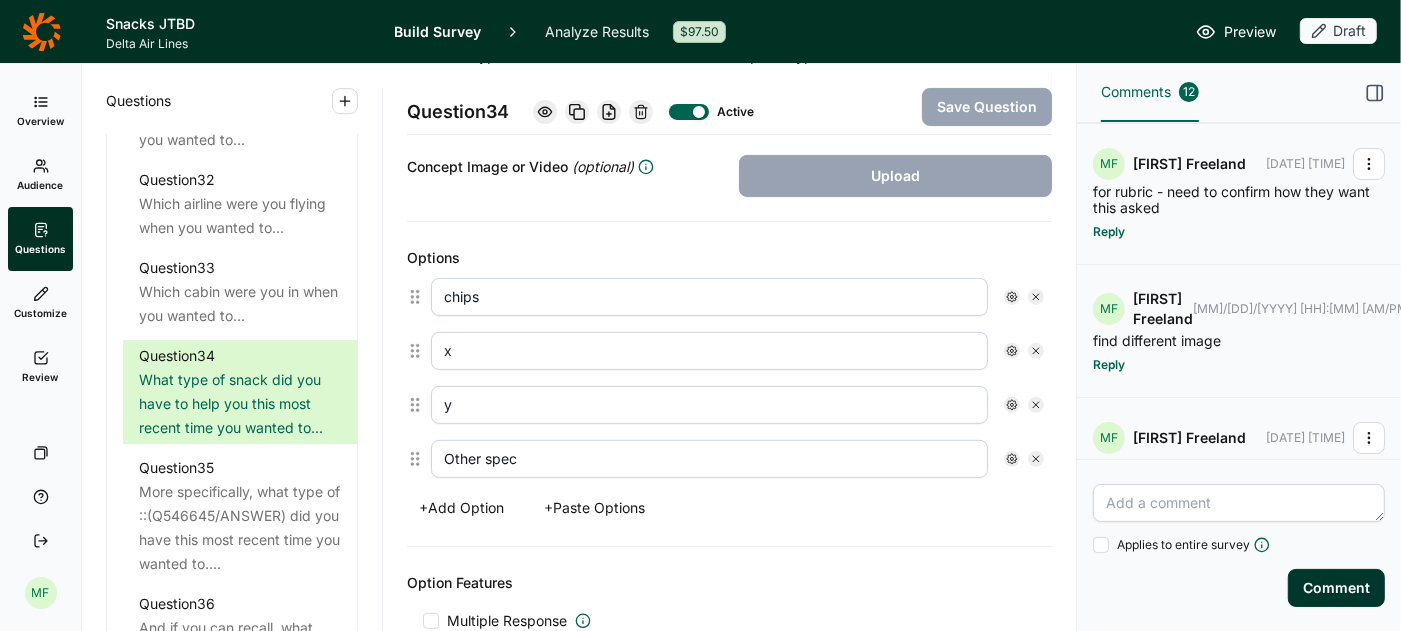 scroll, scrollTop: 481, scrollLeft: 0, axis: vertical 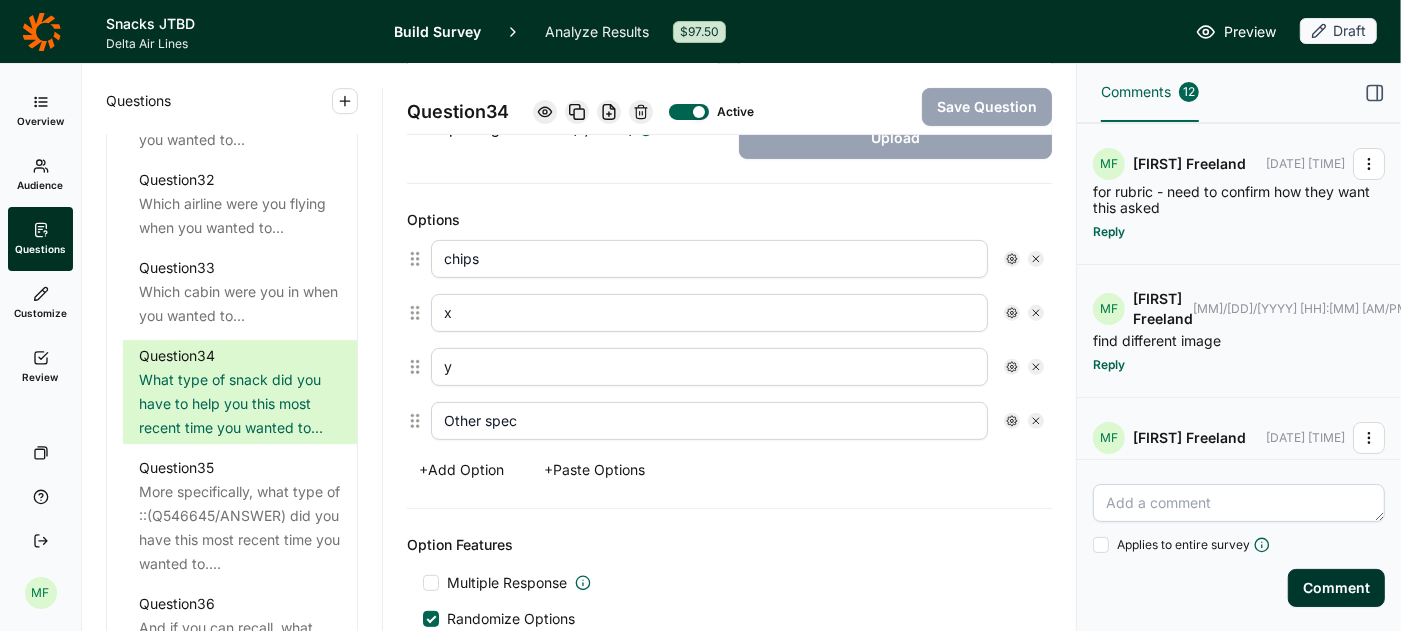 click on "+ Paste Options" at bounding box center (594, 470) 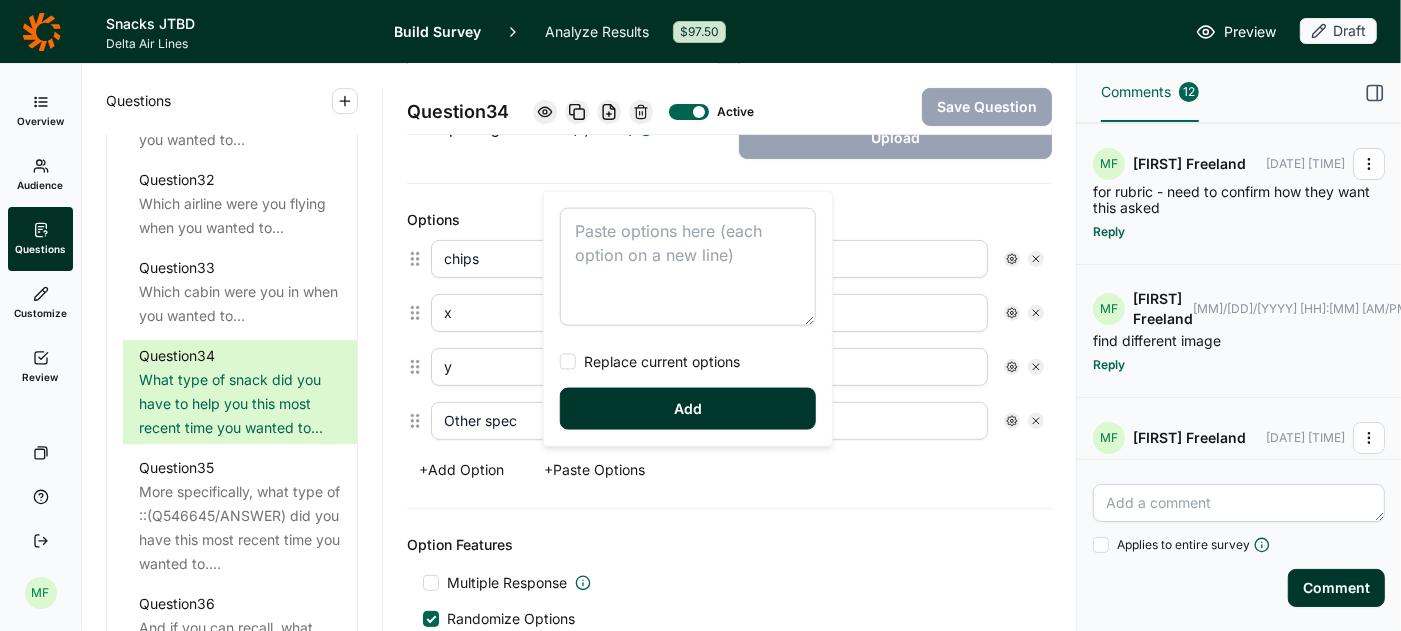 click on "Replace current options Add" at bounding box center (688, 319) 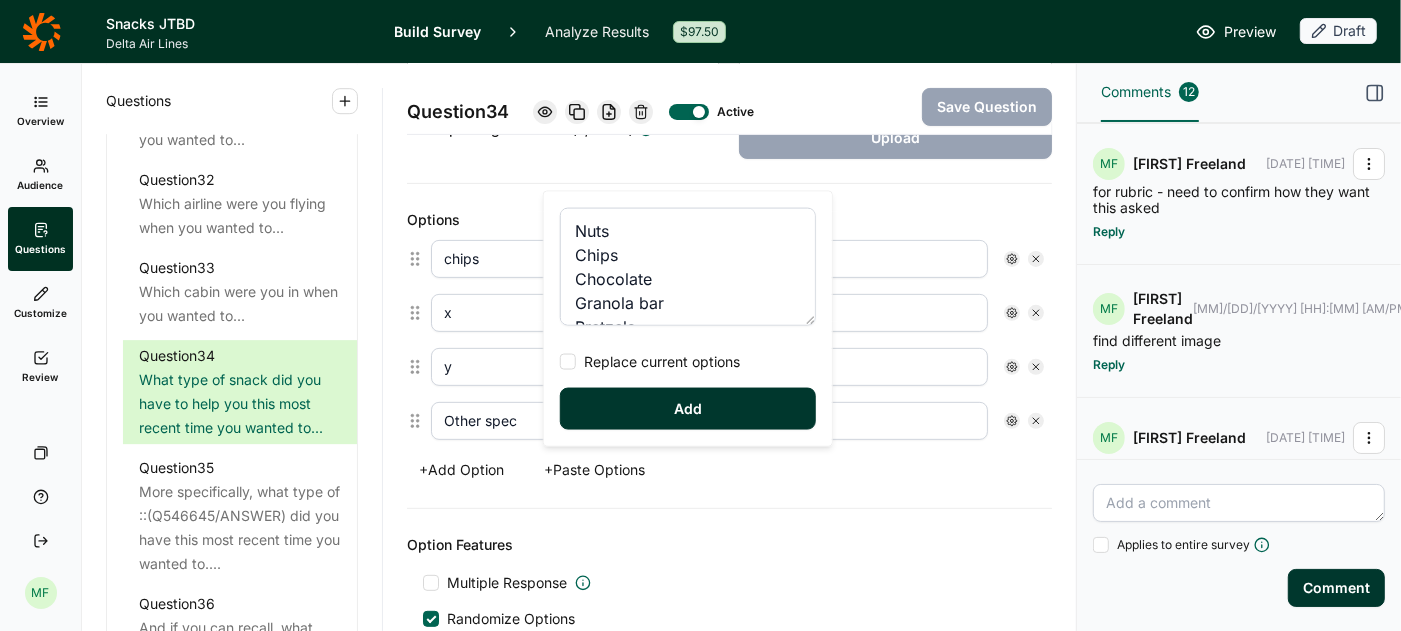click at bounding box center (568, 362) 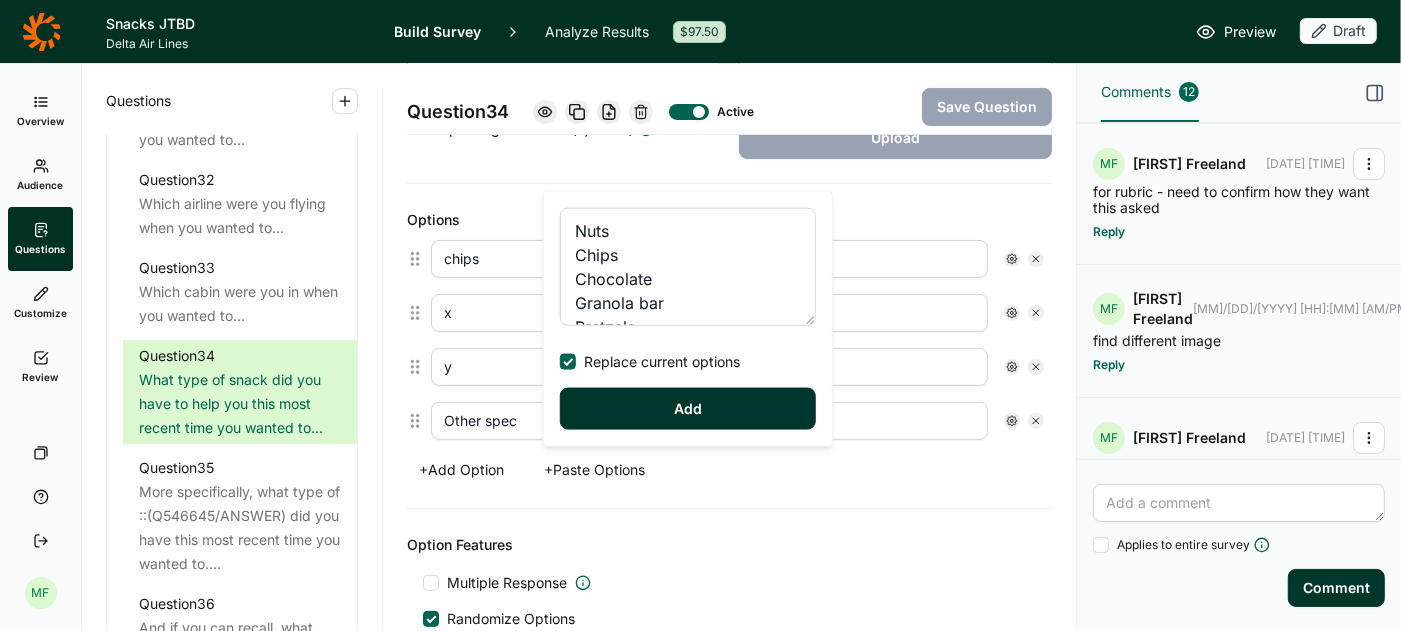 click on "Add" at bounding box center (688, 409) 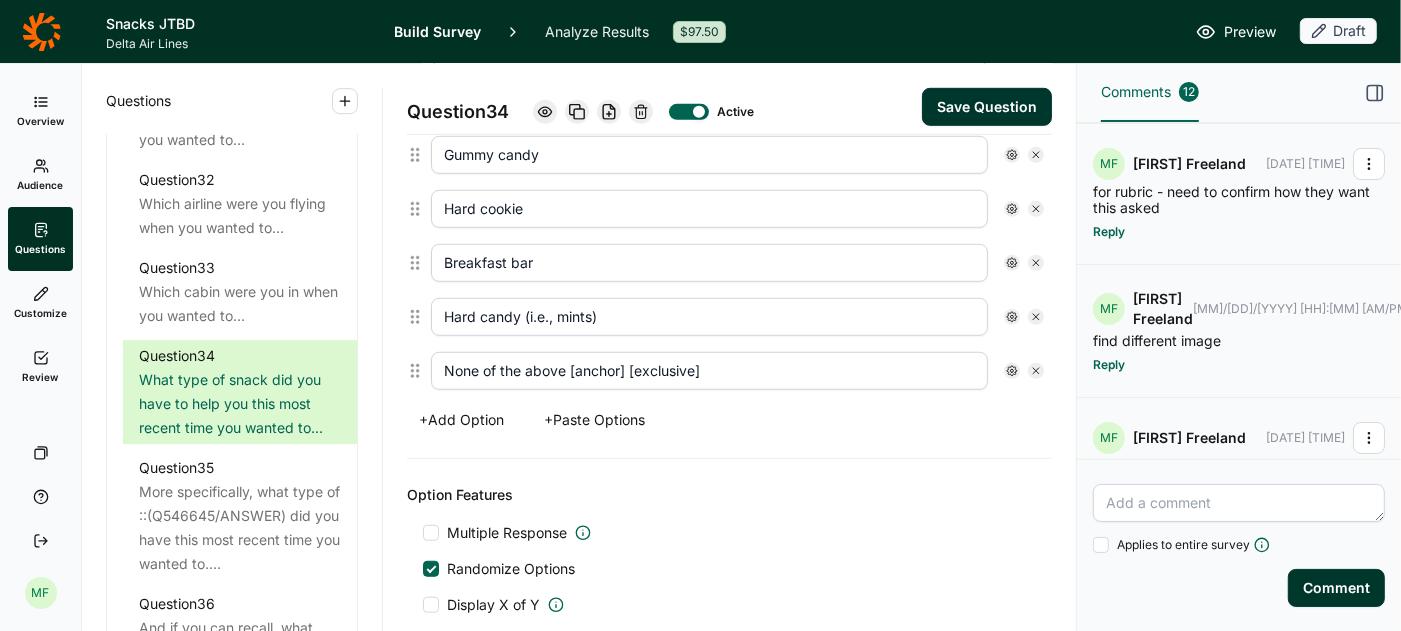 scroll, scrollTop: 966, scrollLeft: 0, axis: vertical 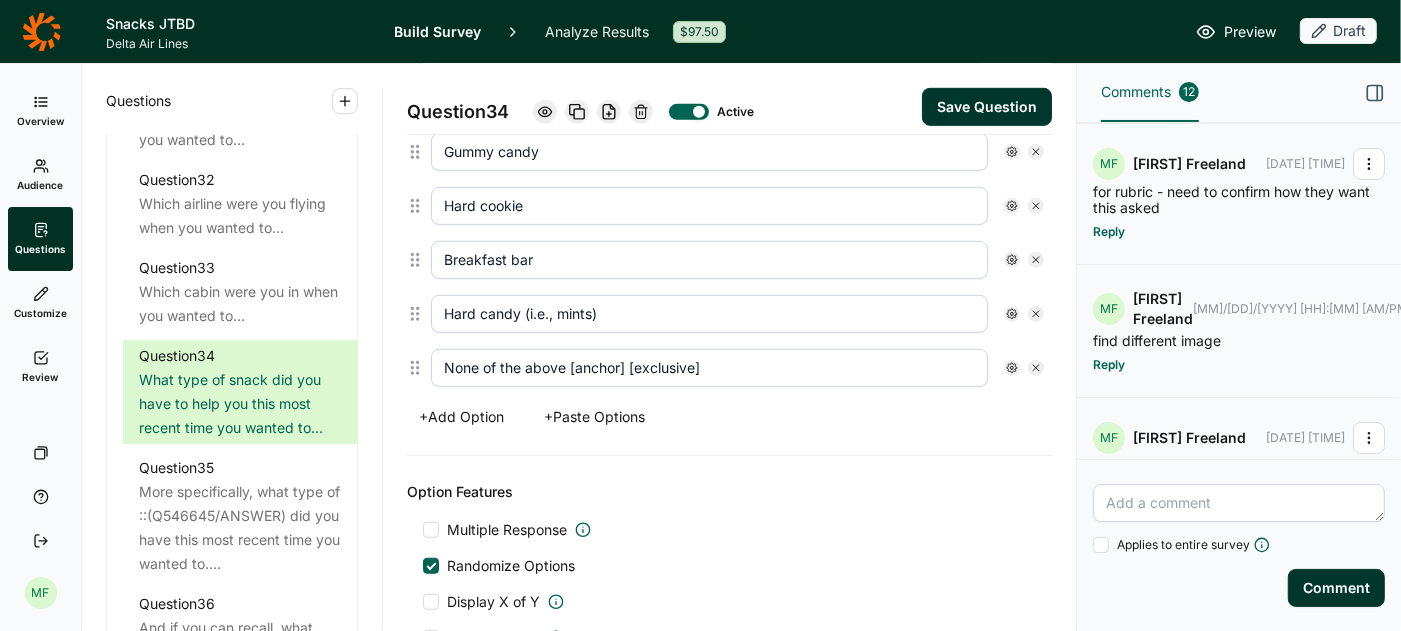 drag, startPoint x: 717, startPoint y: 352, endPoint x: 397, endPoint y: 347, distance: 320.03906 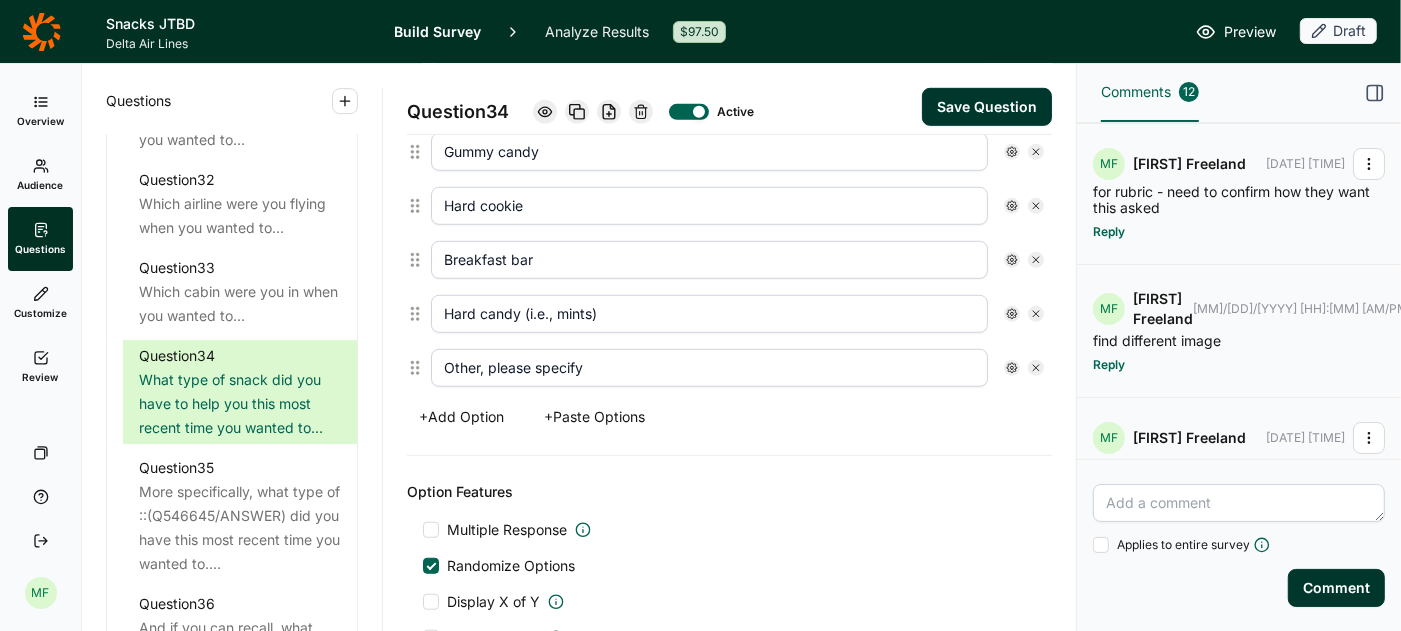 type on "Other, please specify" 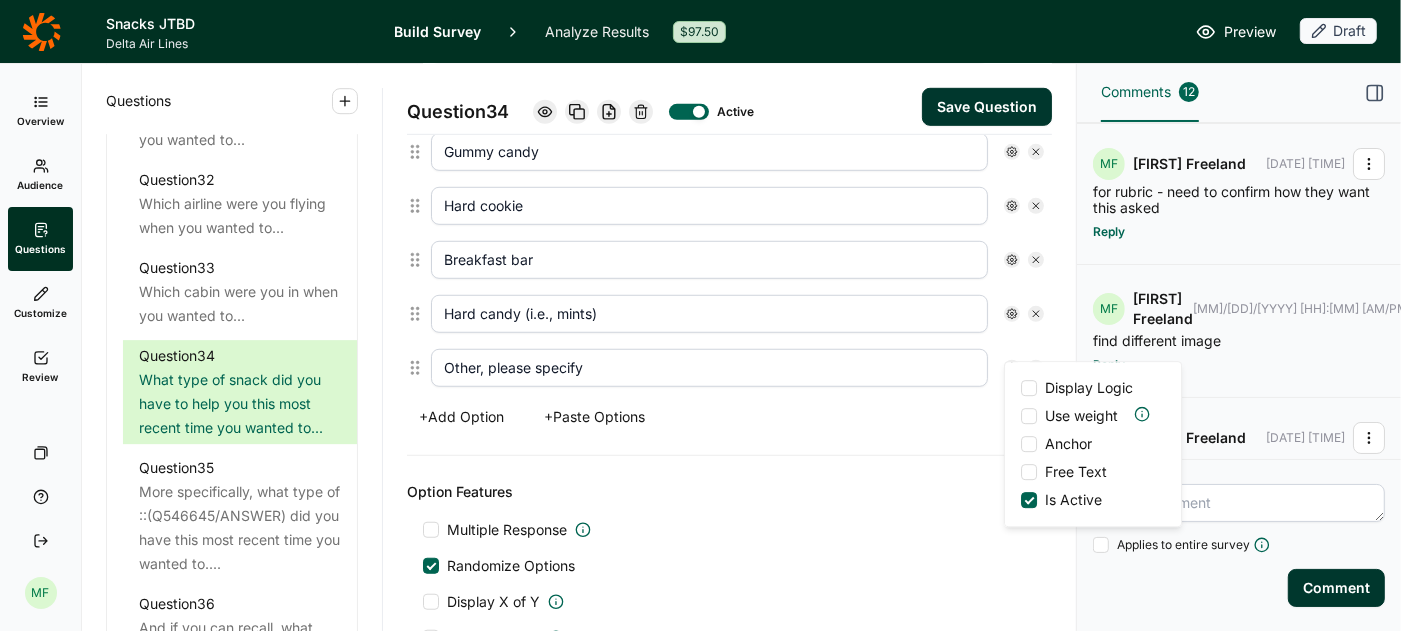 click on "Free Text" at bounding box center [1072, 472] 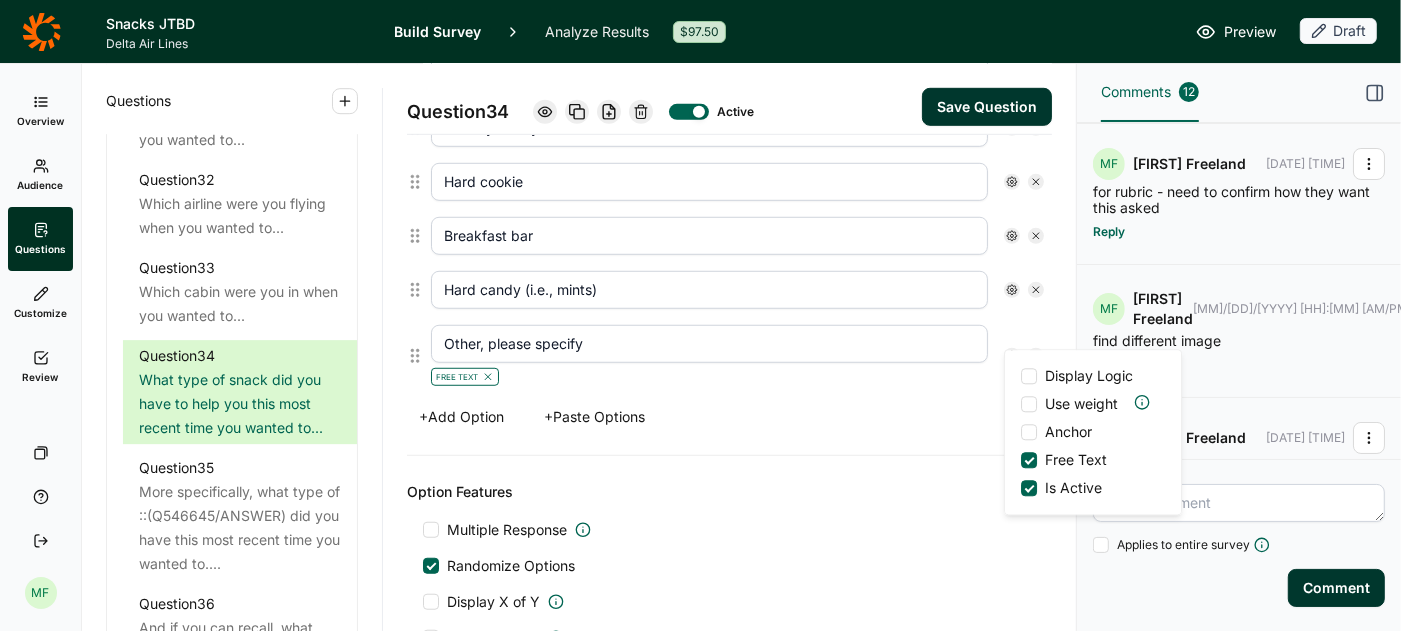 click on "Anchor" at bounding box center [1064, 432] 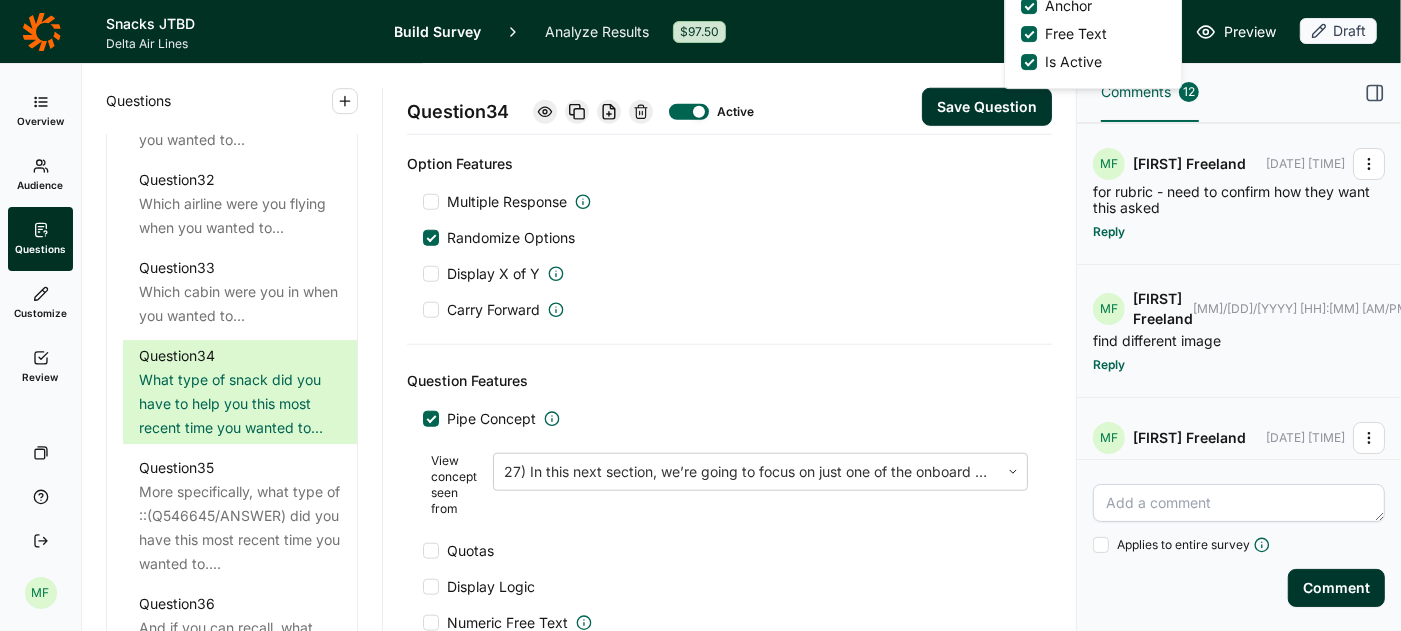 scroll, scrollTop: 1423, scrollLeft: 0, axis: vertical 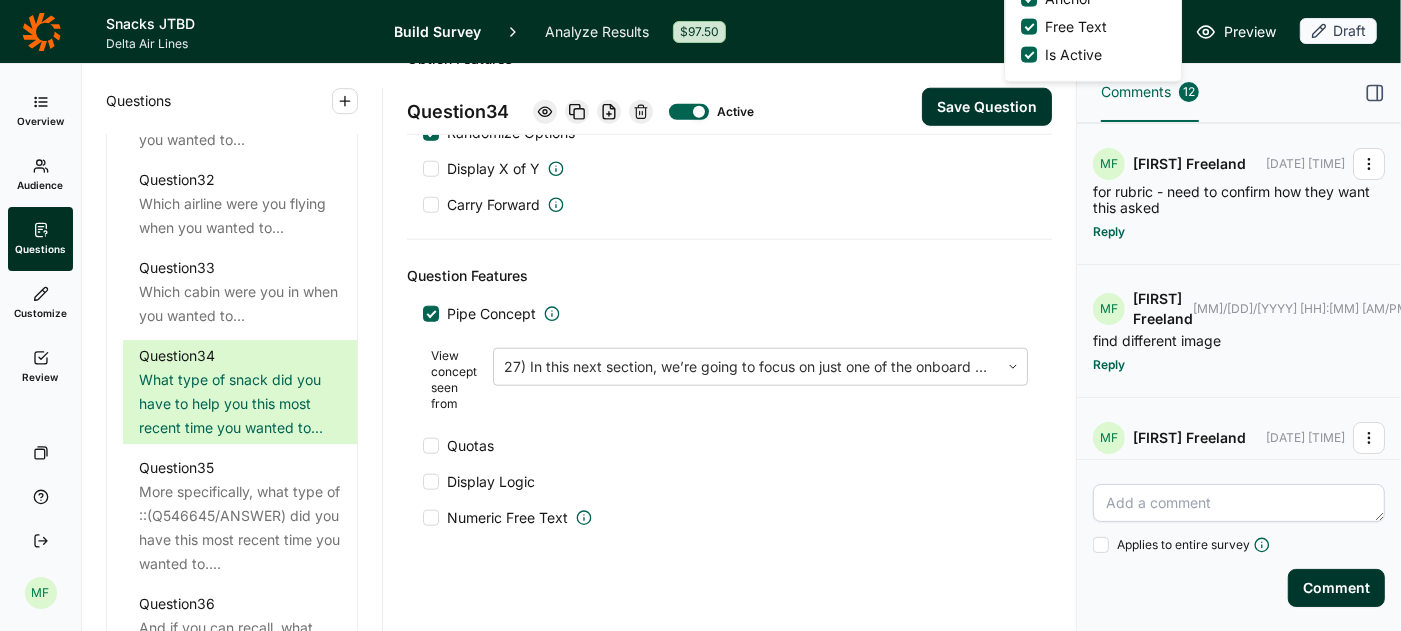 click on "Save Question" at bounding box center [987, 107] 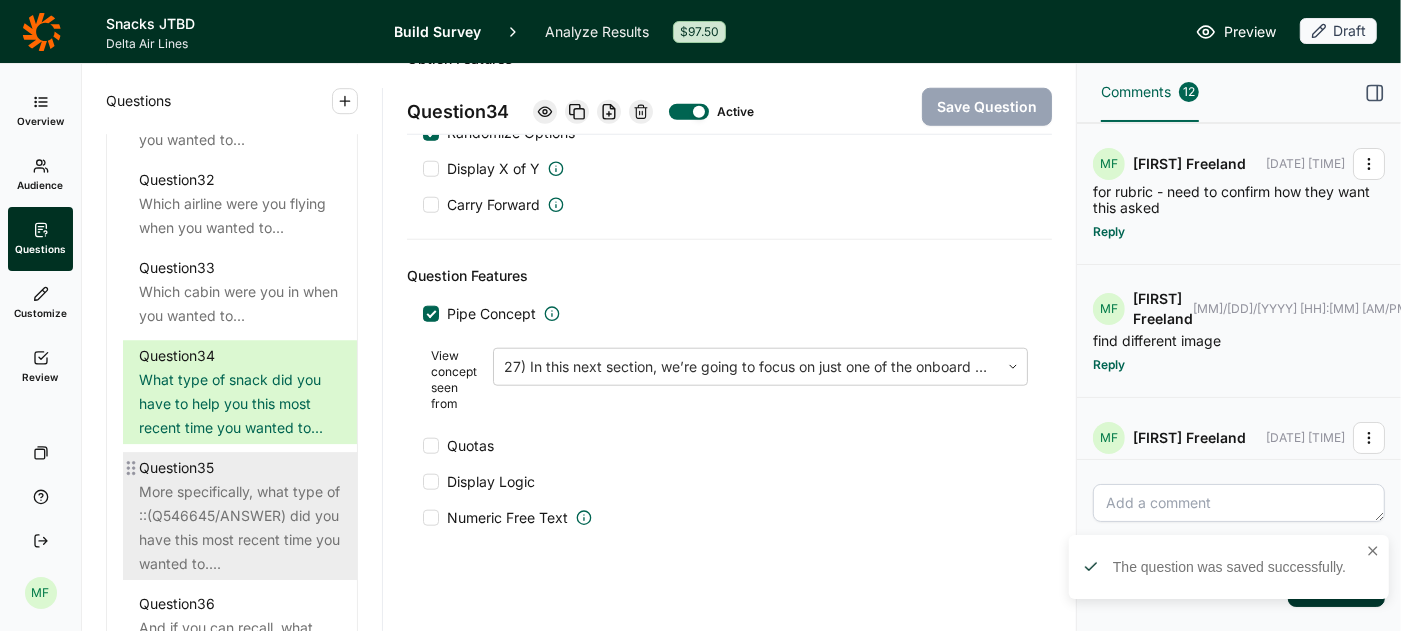 click on "More specifically, what type of ::(Q546645/ANSWER) did you have this most recent time you wanted to...." at bounding box center [240, 528] 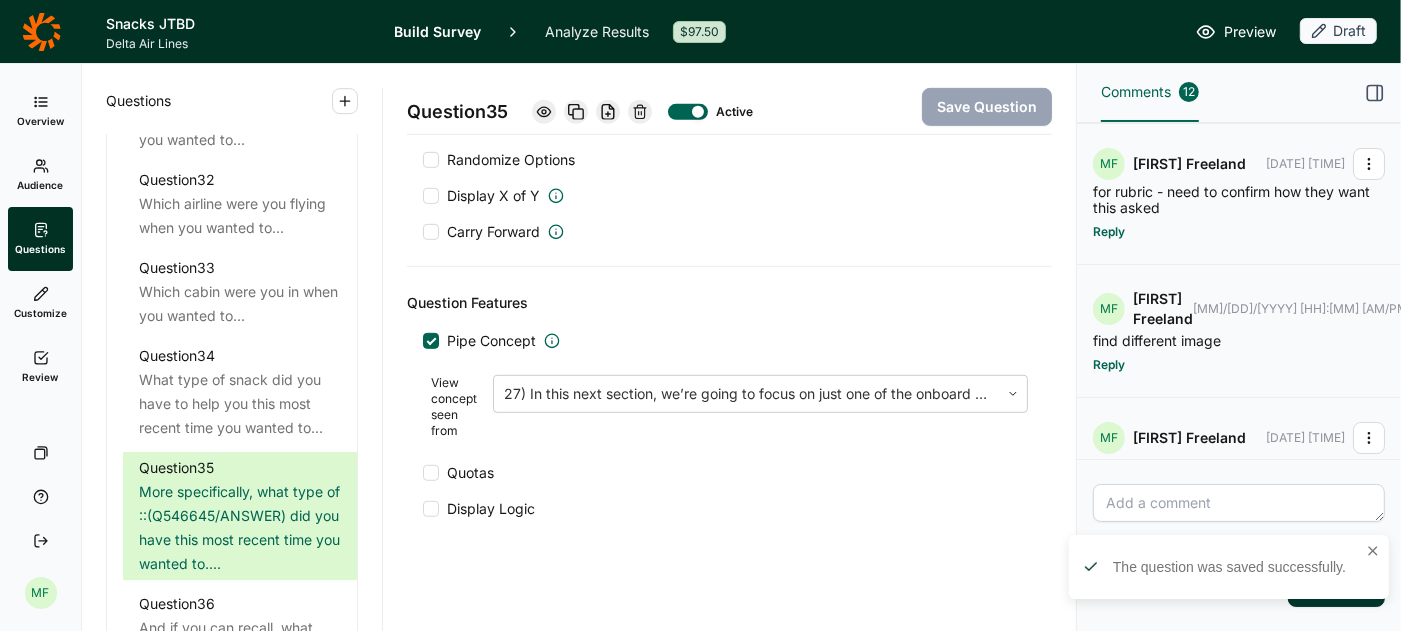 scroll, scrollTop: 0, scrollLeft: 0, axis: both 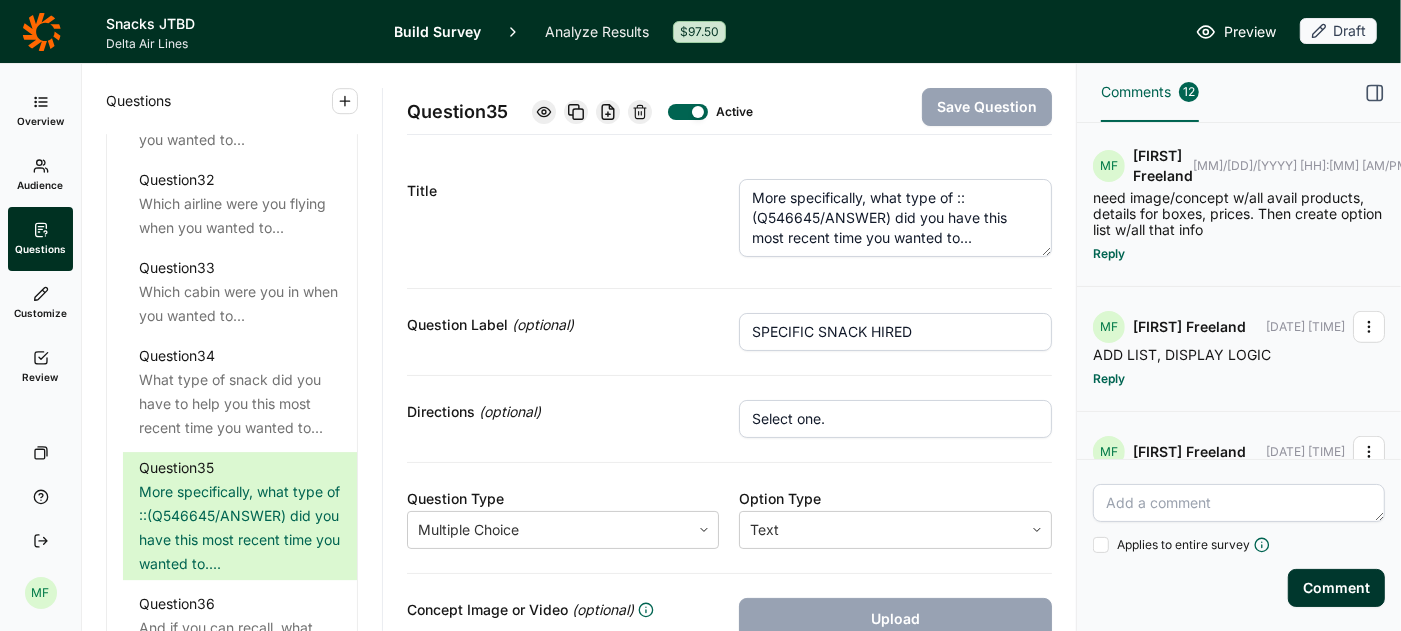 click on "[FIRST] [LAST]" at bounding box center [1189, 327] 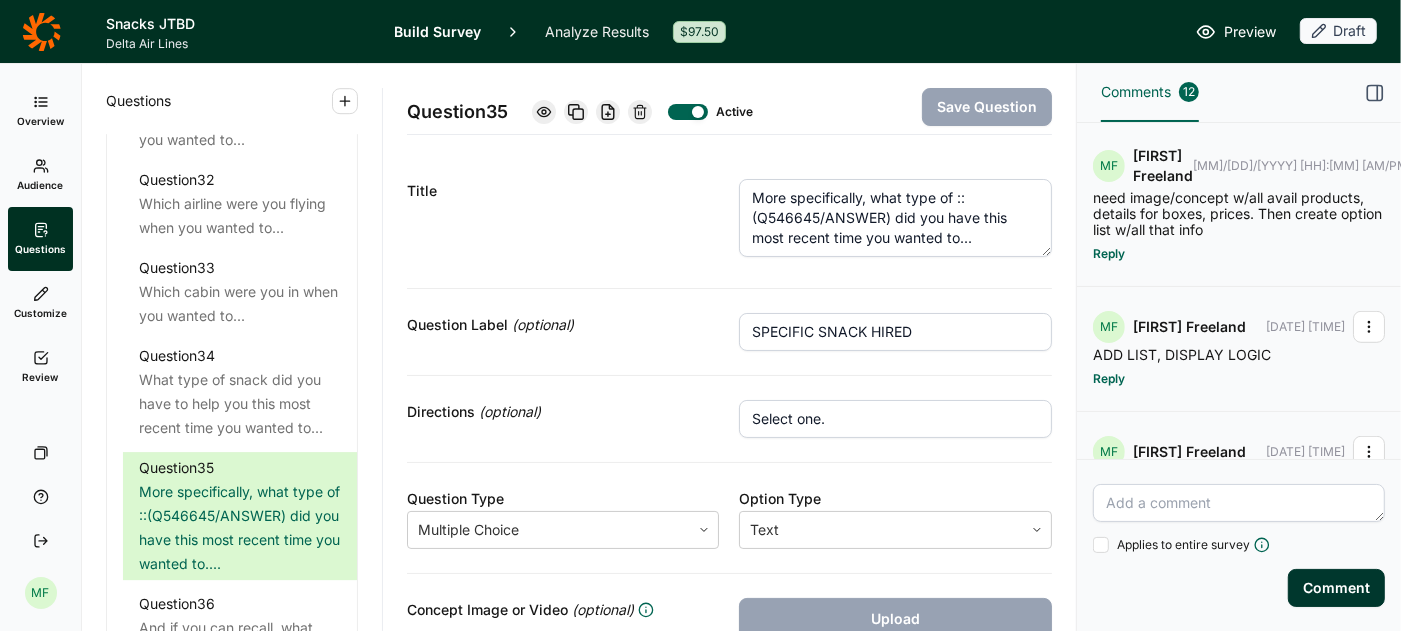 click 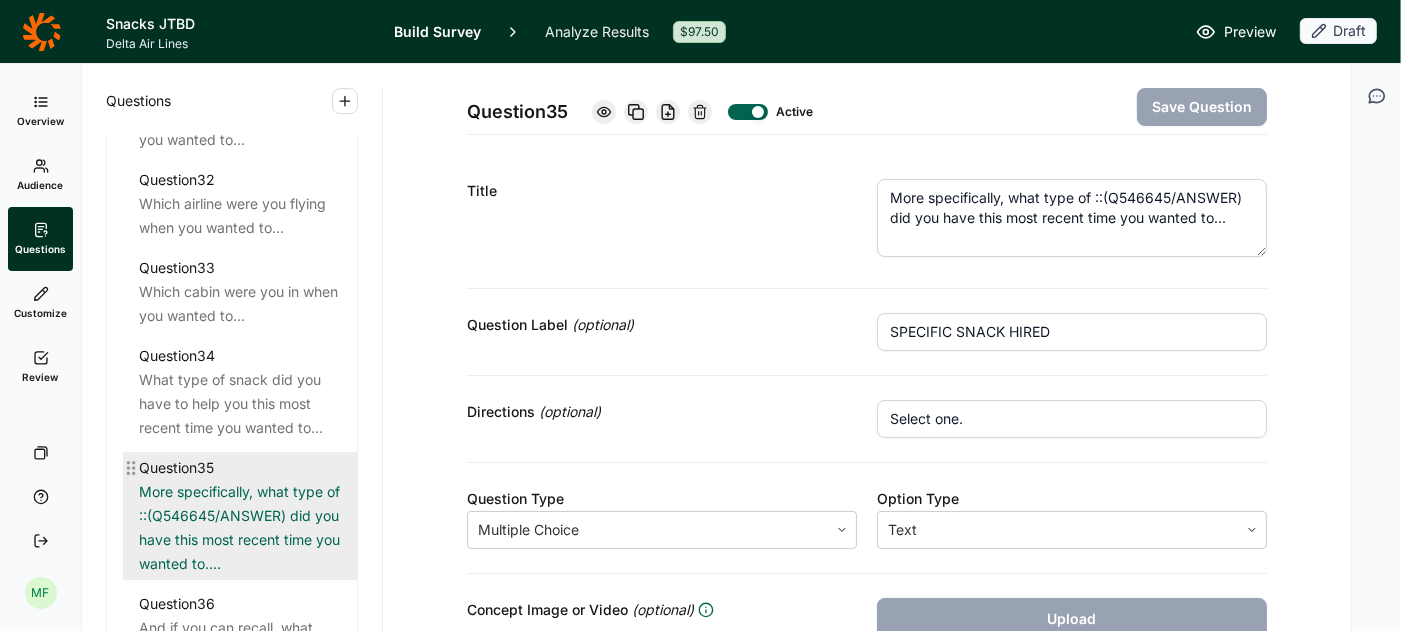click on "More specifically, what type of ::(Q546645/ANSWER) did you have this most recent time you wanted to...." at bounding box center (240, 528) 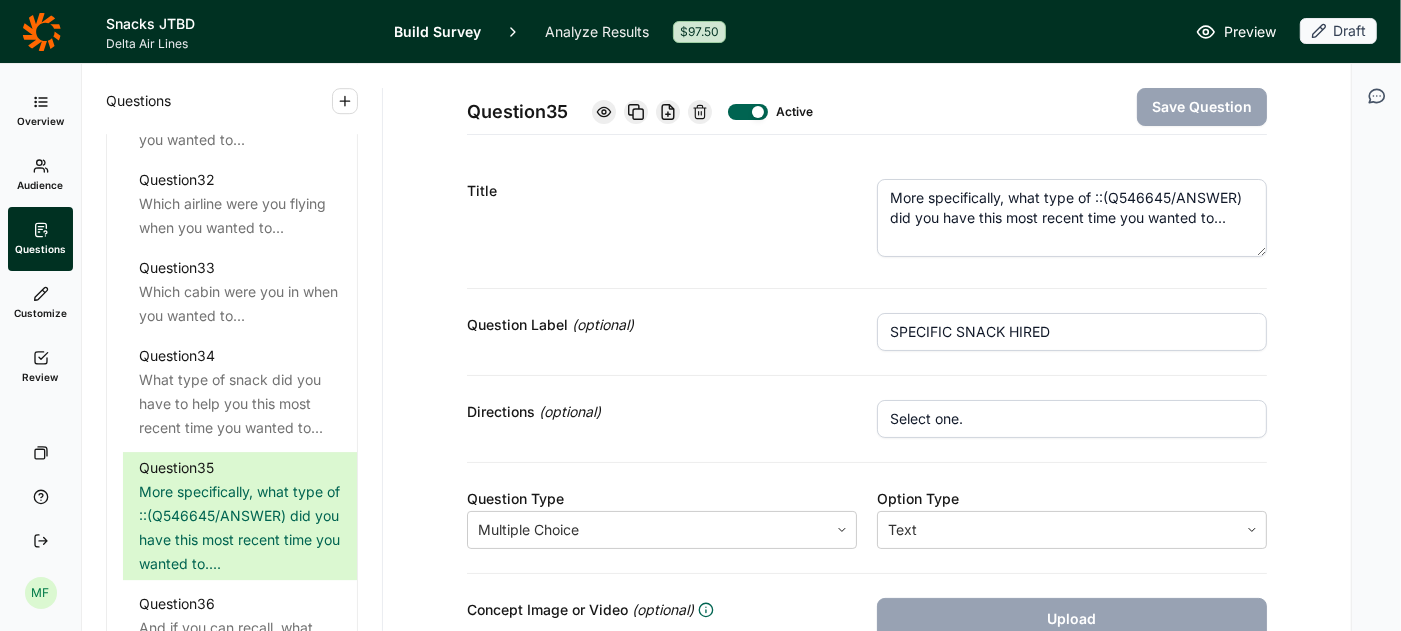 click 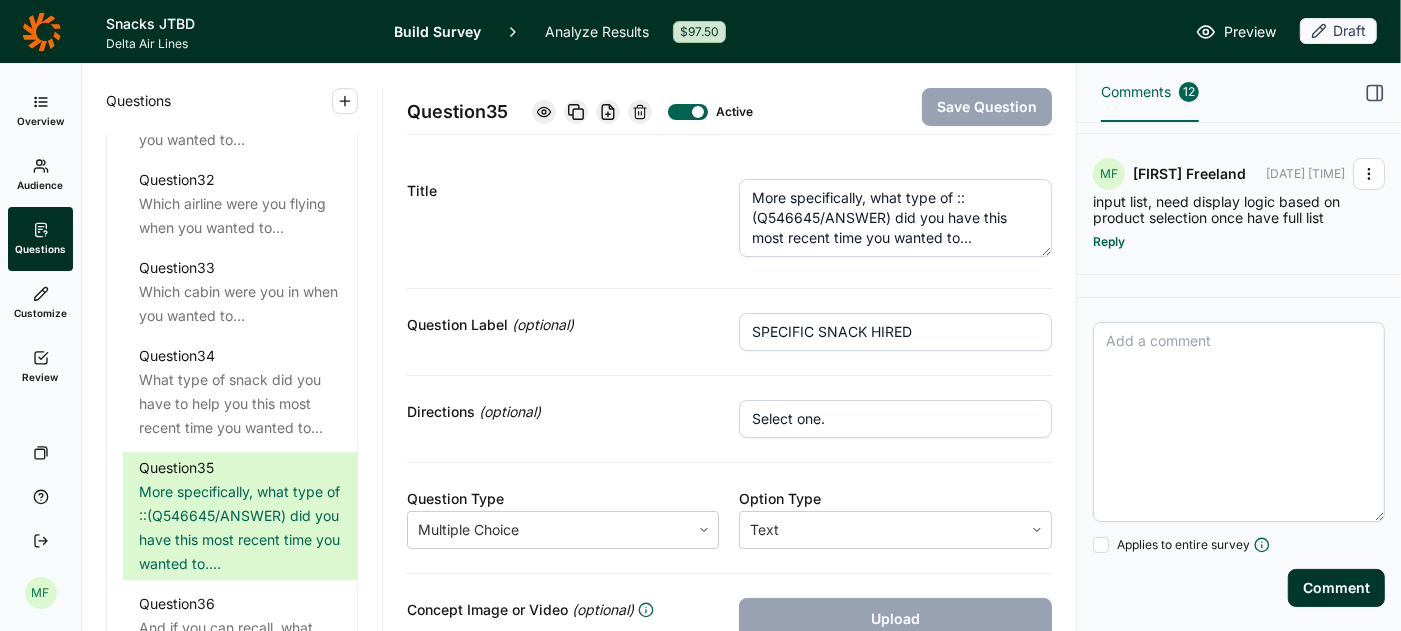 scroll, scrollTop: 546, scrollLeft: 0, axis: vertical 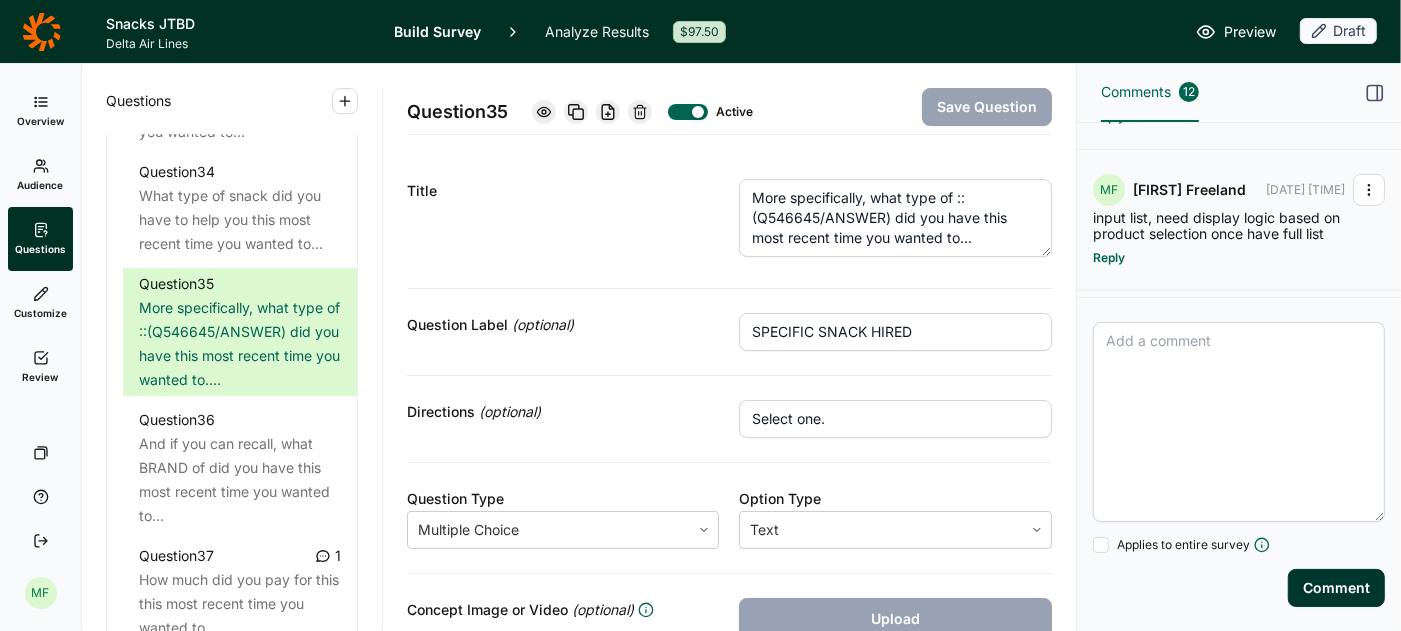 click at bounding box center [1239, 422] 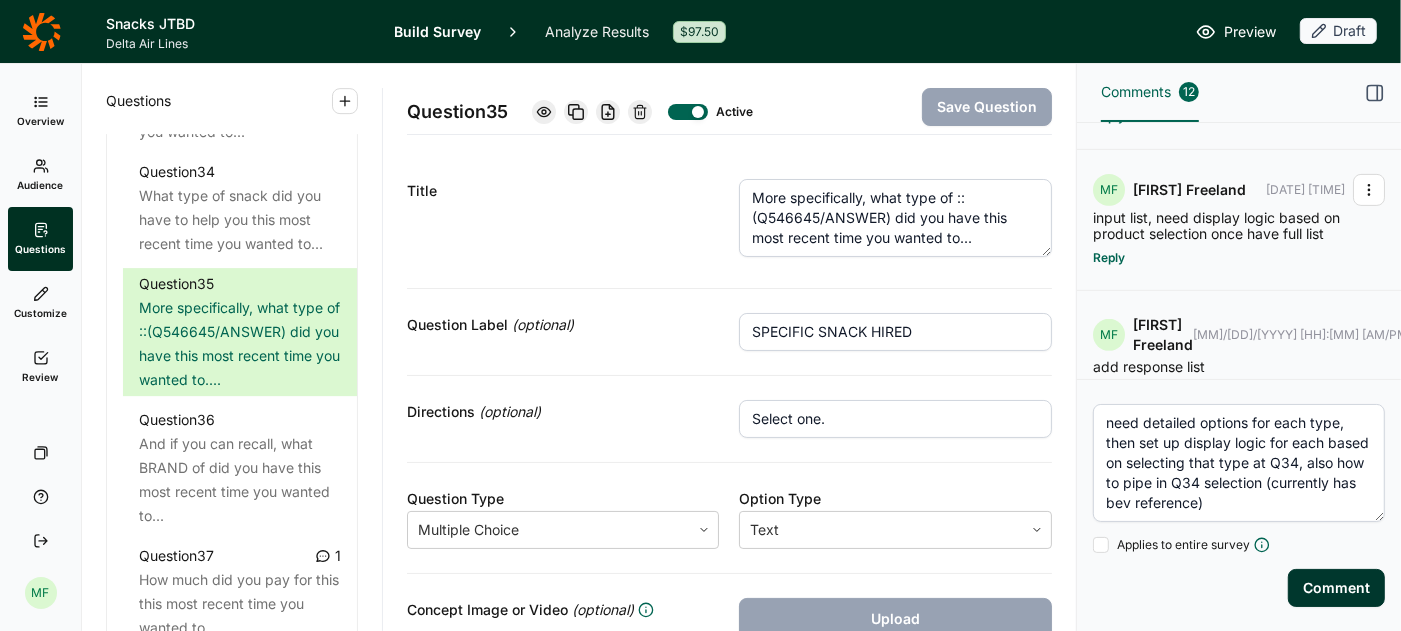 type on "need detailed options for each type, then set up display logic for each based on selecting that type at Q34, also how to pipe in Q34 selection (currently has bev reference)" 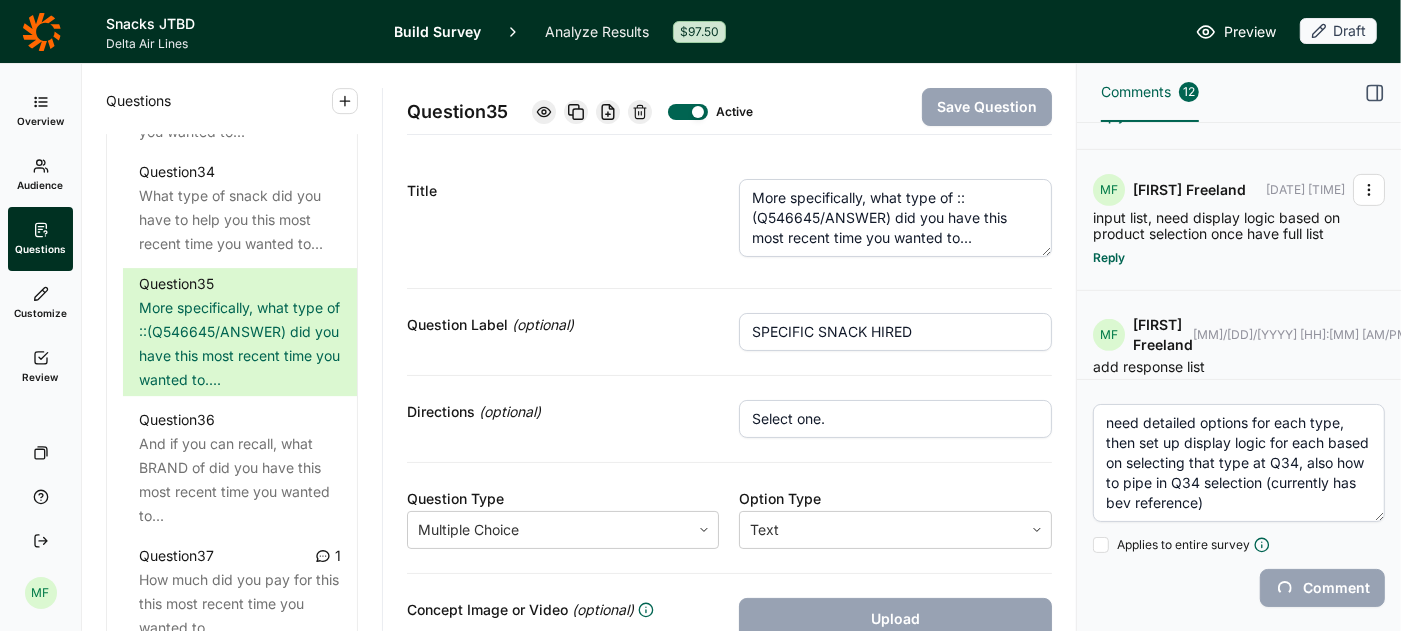 type 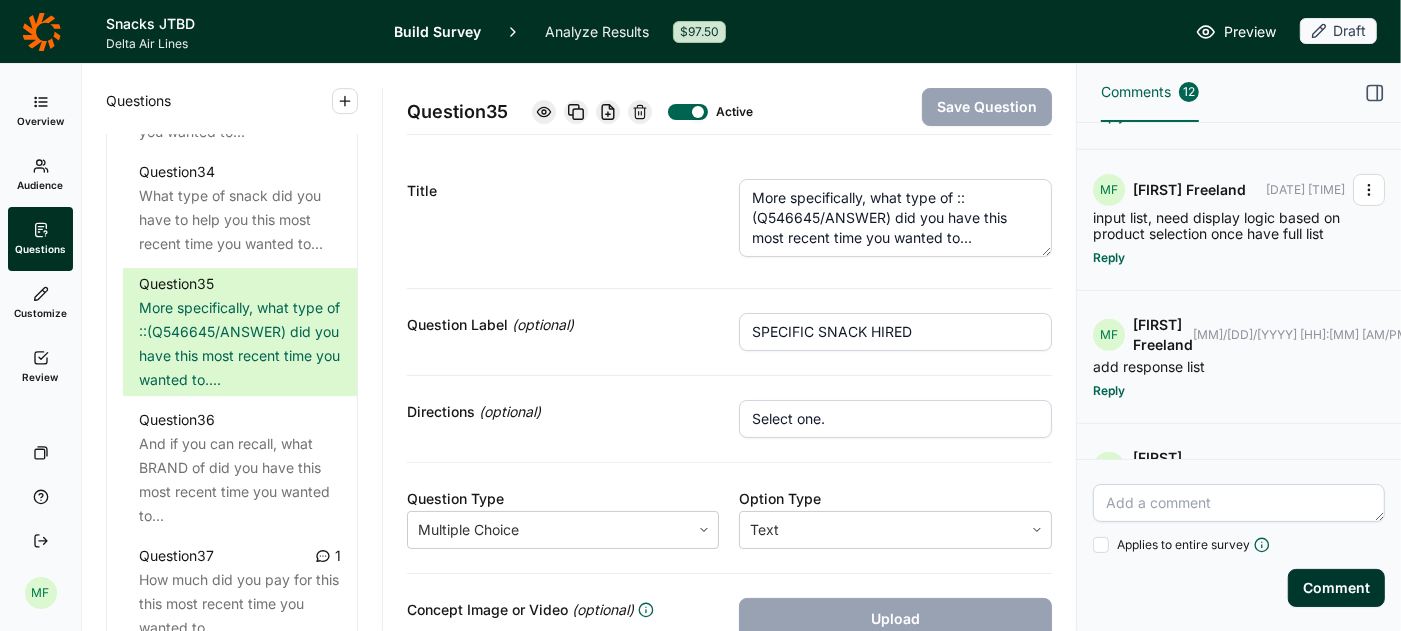 scroll, scrollTop: 743, scrollLeft: 0, axis: vertical 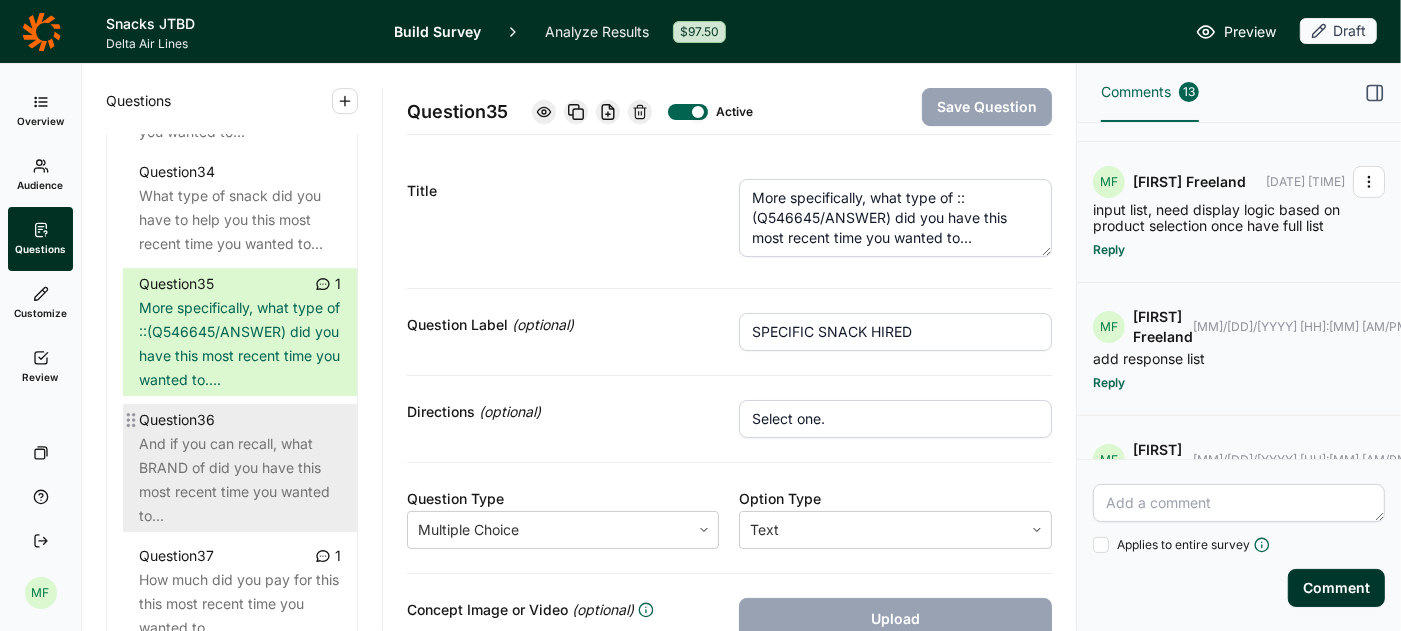 click on "And if you can recall, what BRAND of did you have this most recent time you wanted to..." at bounding box center [240, 480] 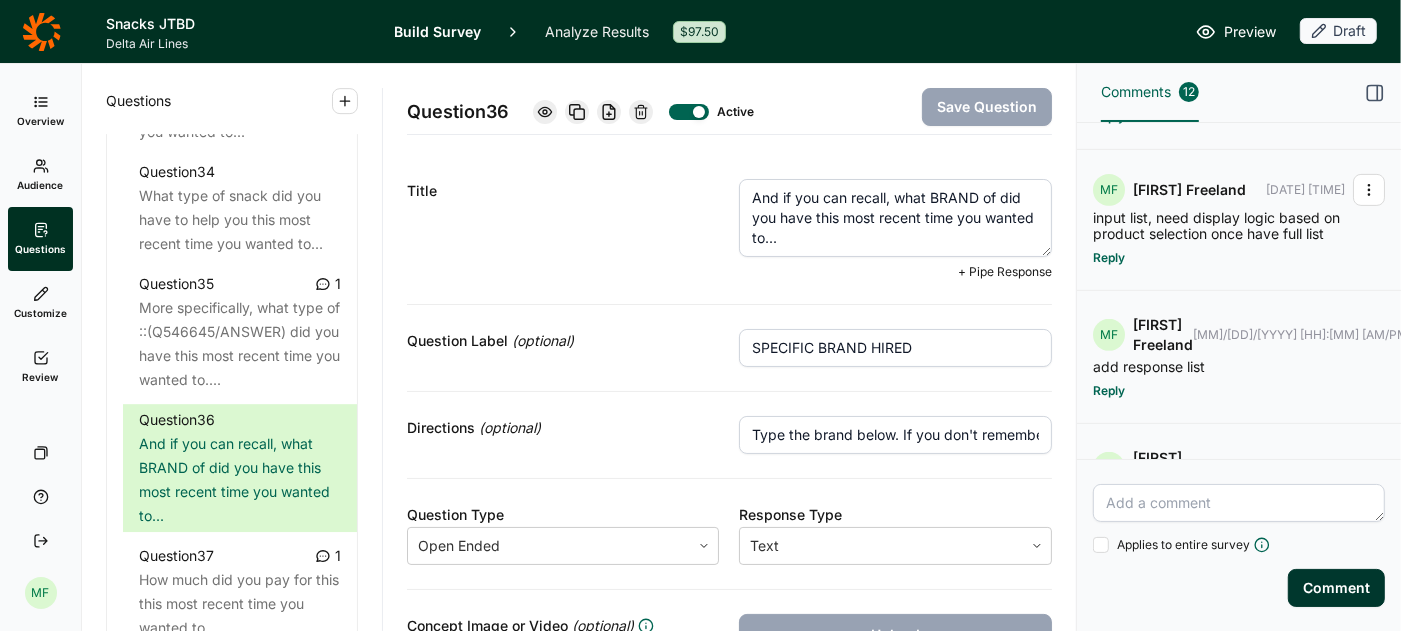 click on "And if you can recall, what BRAND of did you have this most recent time you wanted to..." at bounding box center (895, 218) 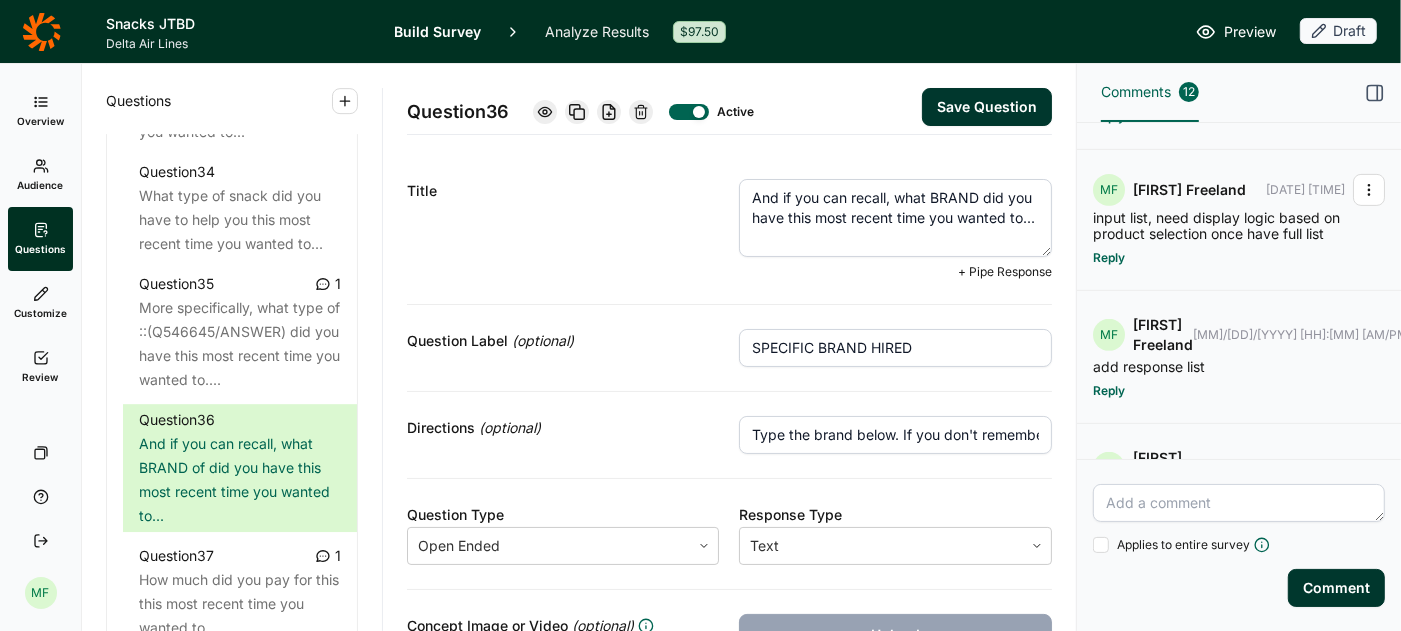 click on "And if you can recall, what BRAND did you have this most recent time you wanted to..." at bounding box center (895, 218) 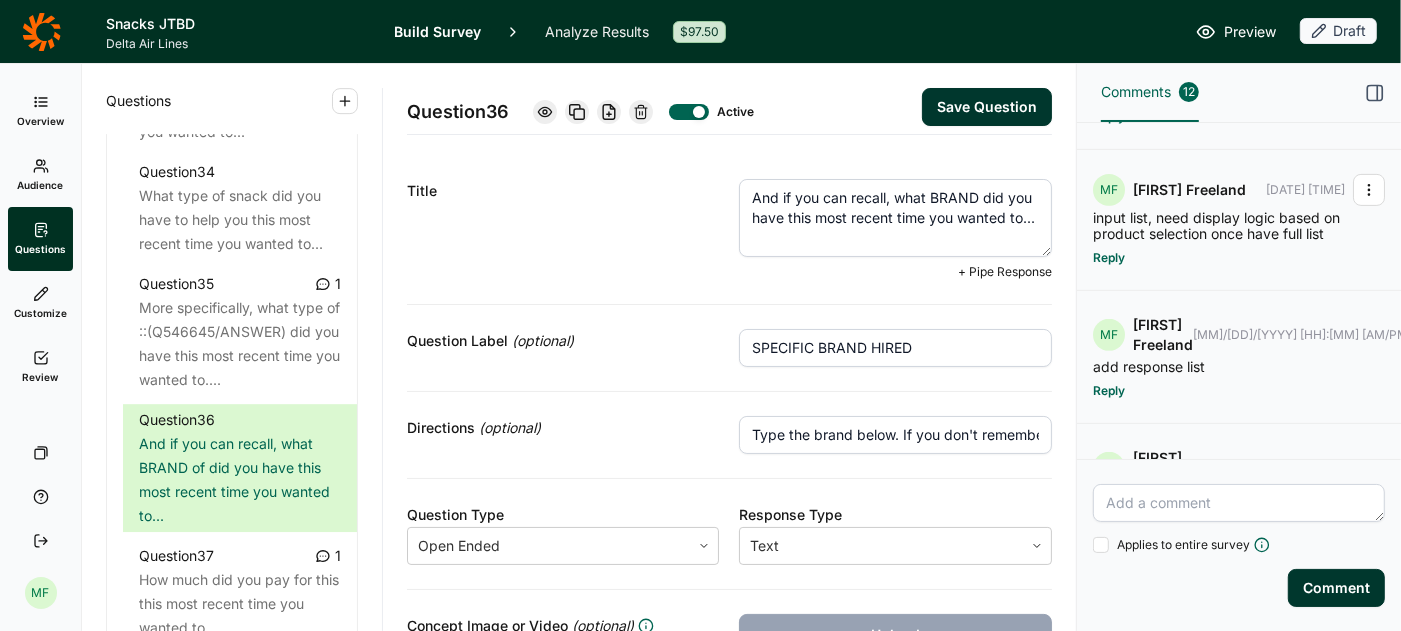 click on "And if you can recall, what BRAND did you have this most recent time you wanted to..." at bounding box center (895, 218) 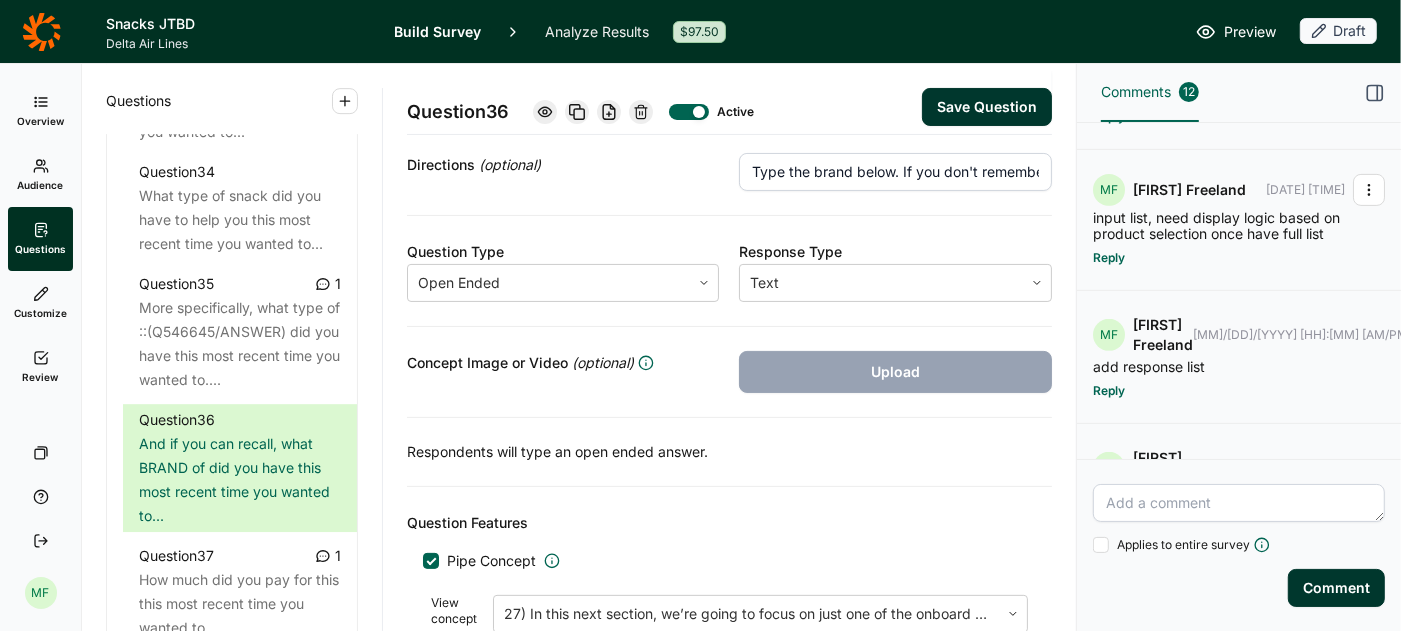 scroll, scrollTop: 243, scrollLeft: 0, axis: vertical 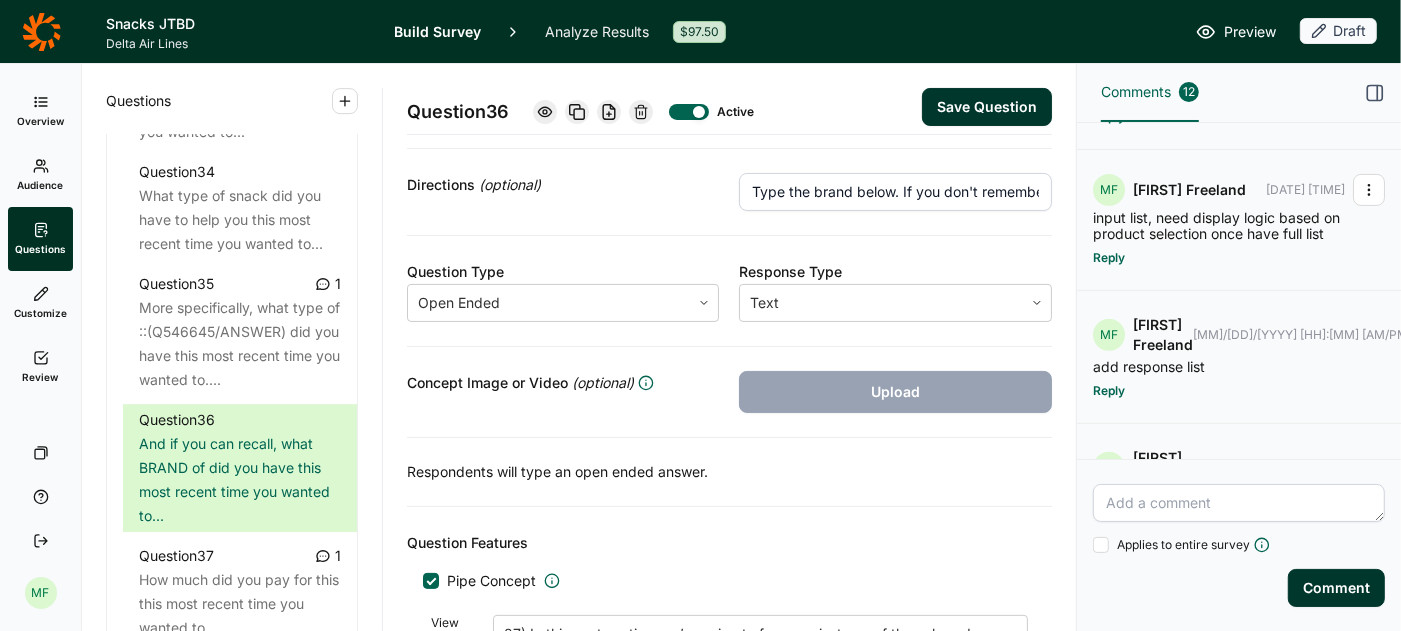 type on "And if you can recall, what BRAND of (pipe in) did you have this most recent time you wanted to..." 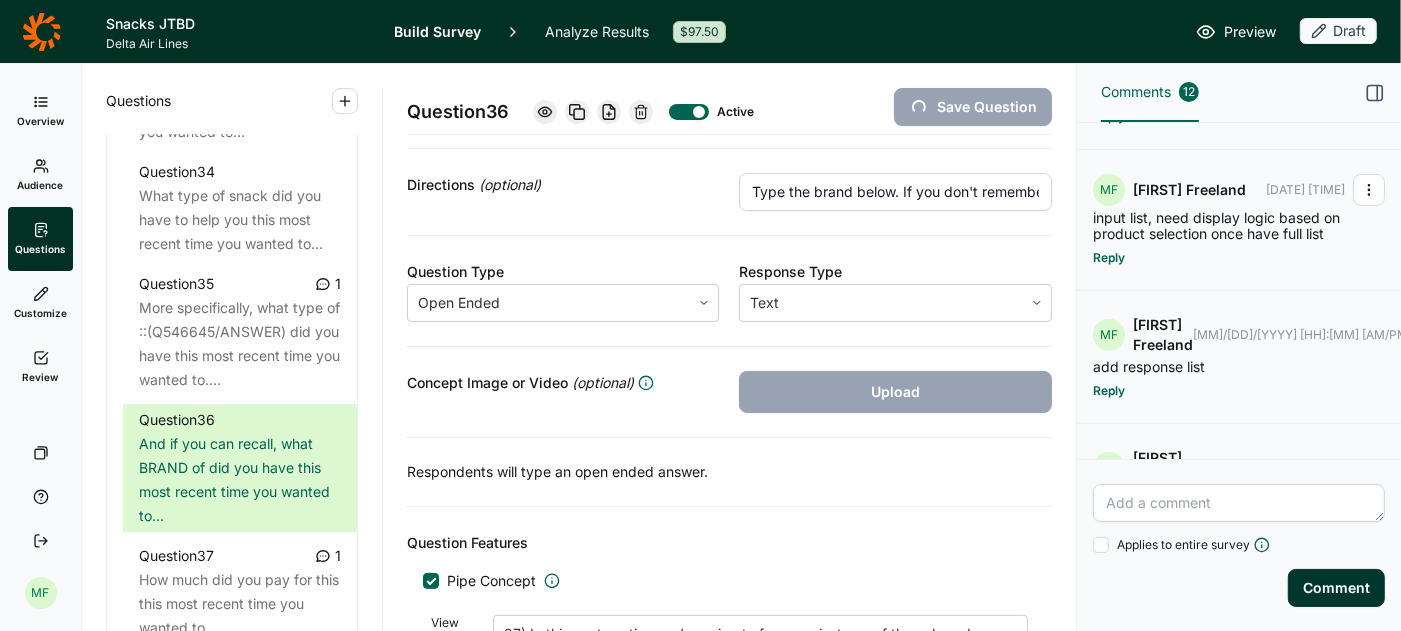 scroll, scrollTop: 226, scrollLeft: 0, axis: vertical 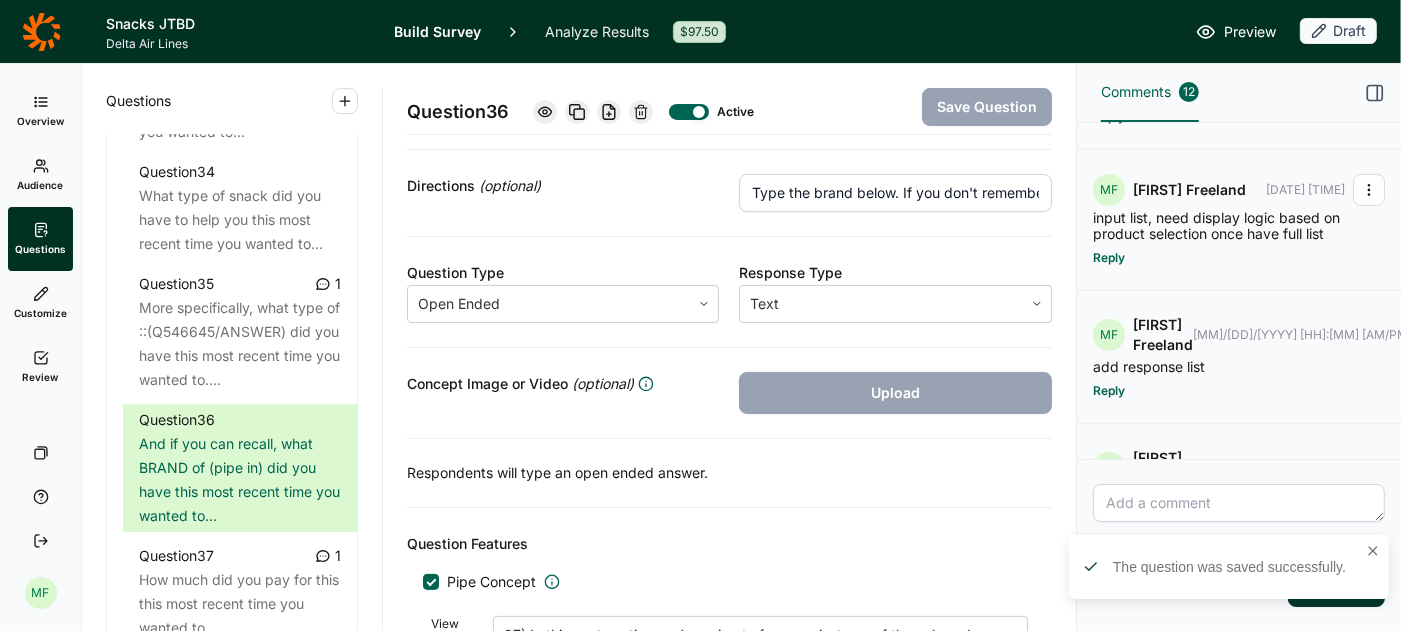 click 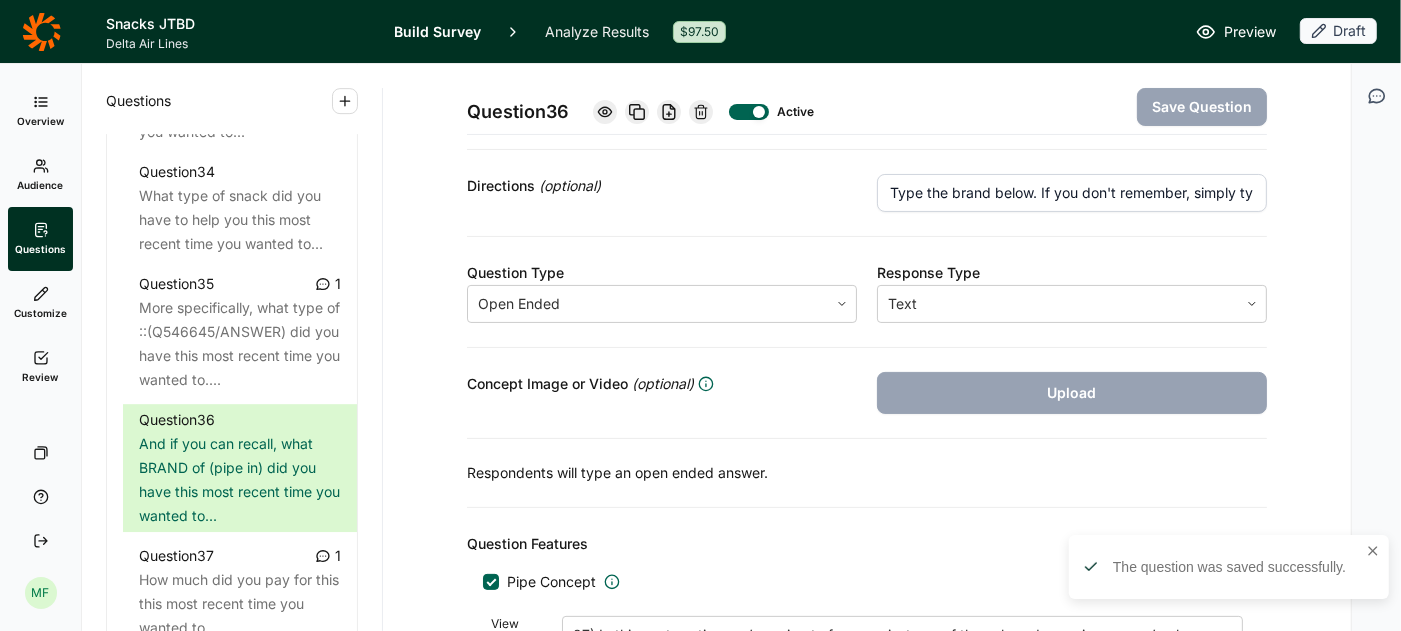 click 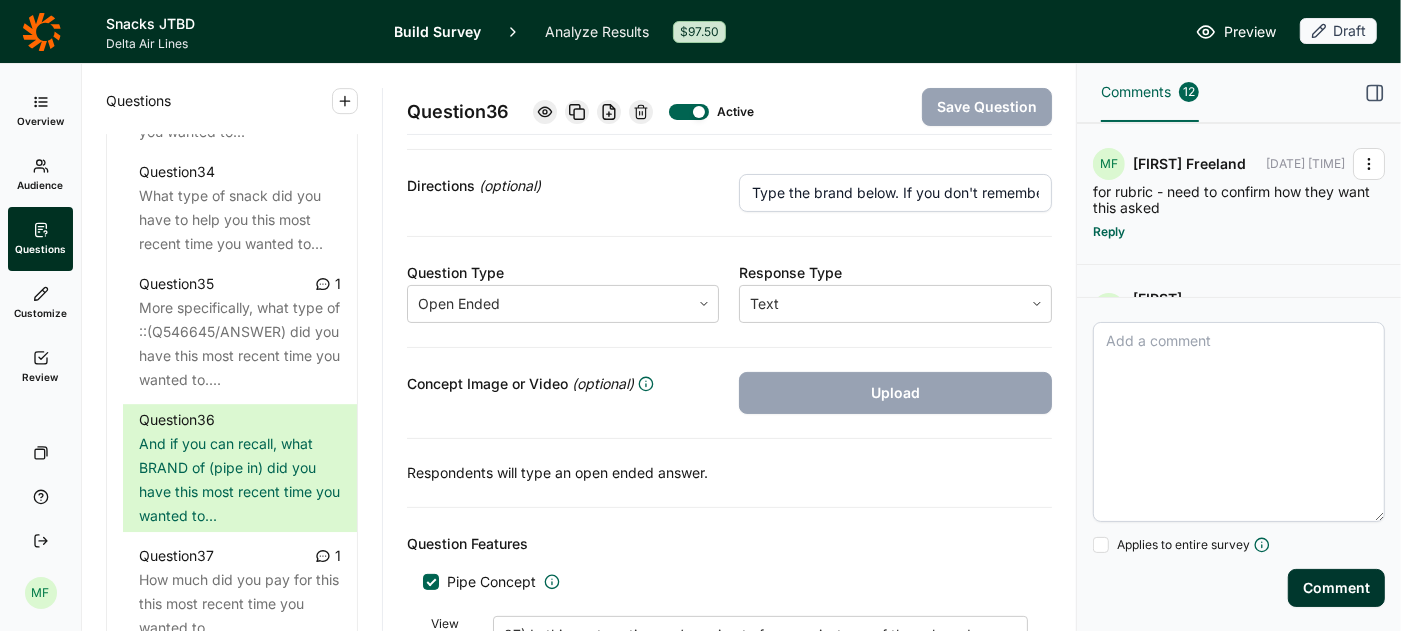 click at bounding box center [1239, 422] 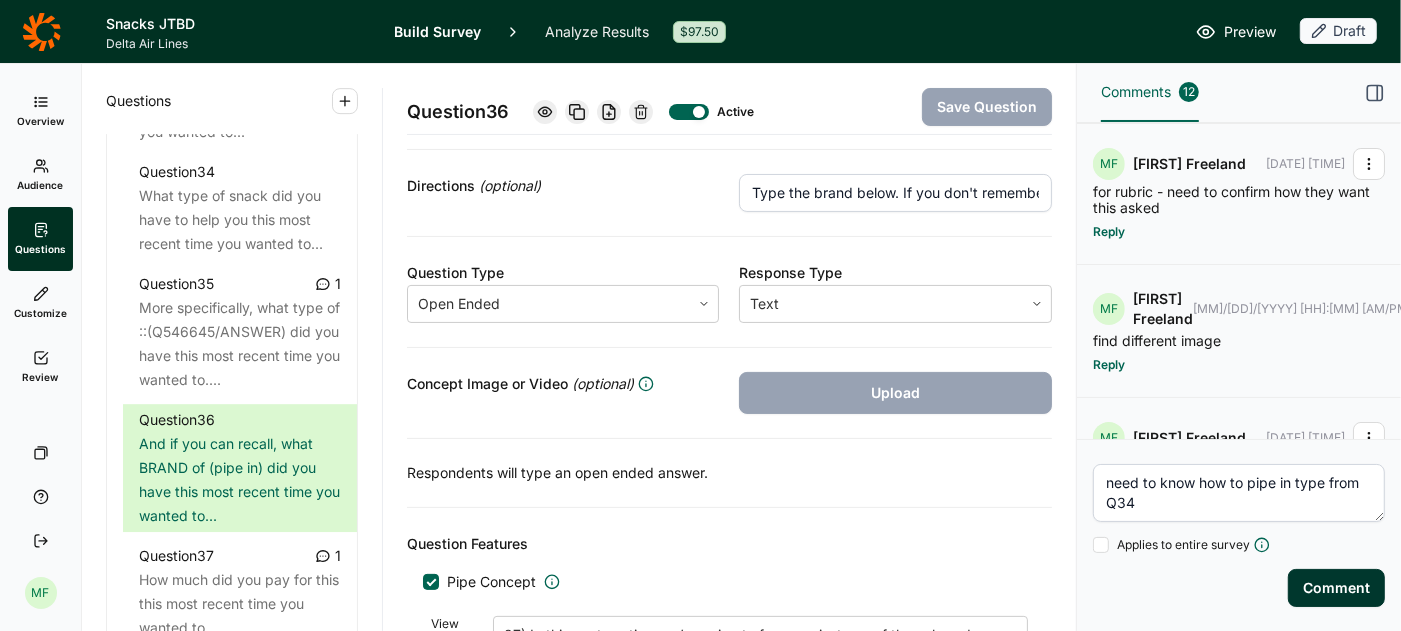 type on "need to know how to pipe in type from Q34" 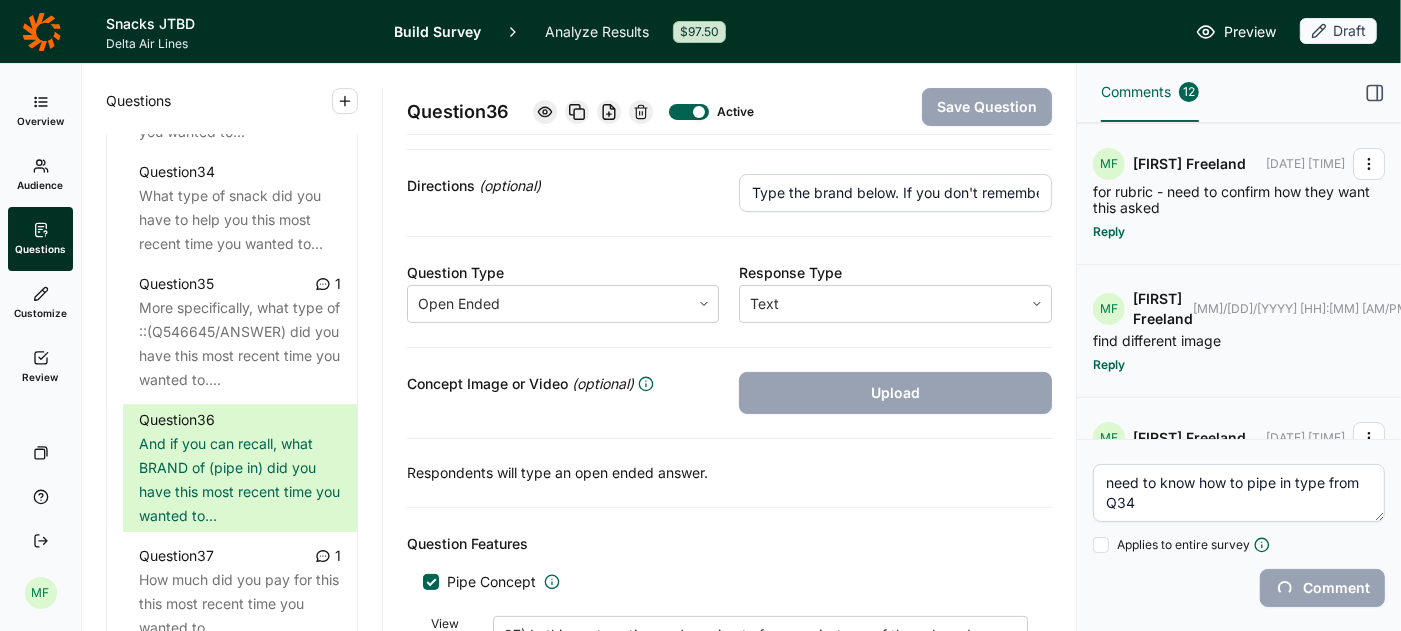 type 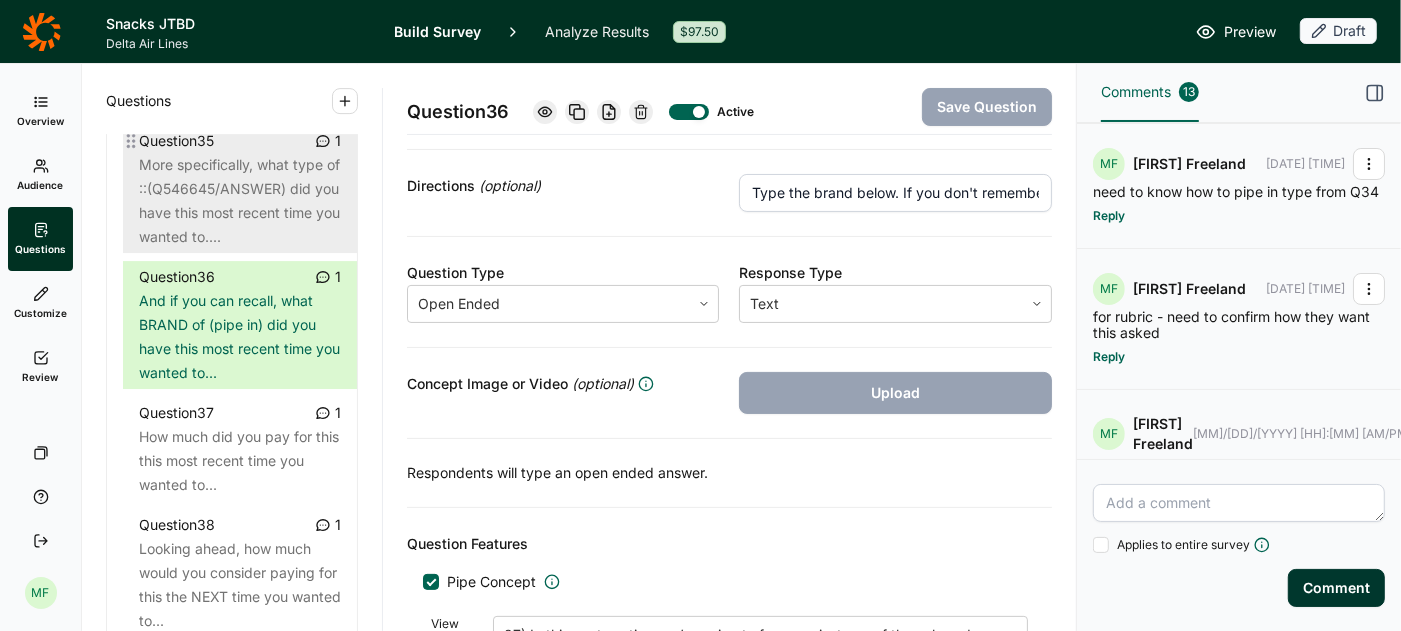 scroll, scrollTop: 4932, scrollLeft: 0, axis: vertical 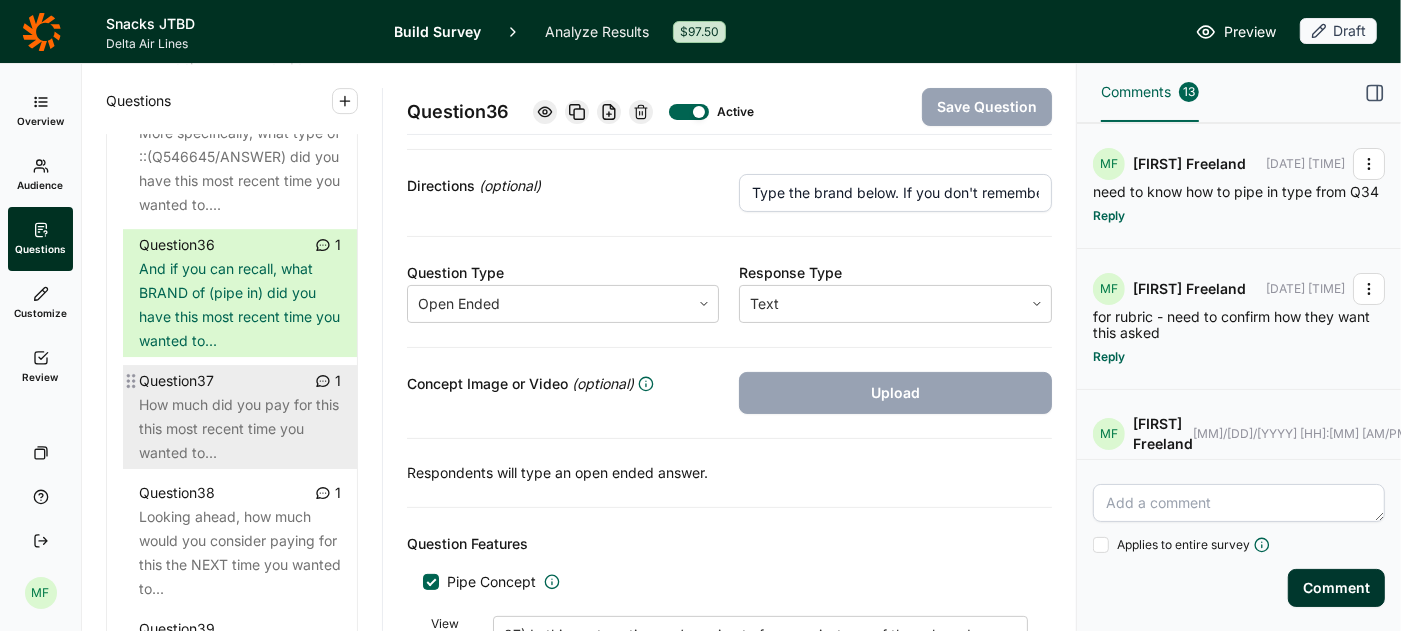 click on "How much did you pay for this this most recent time you wanted to..." at bounding box center [240, 429] 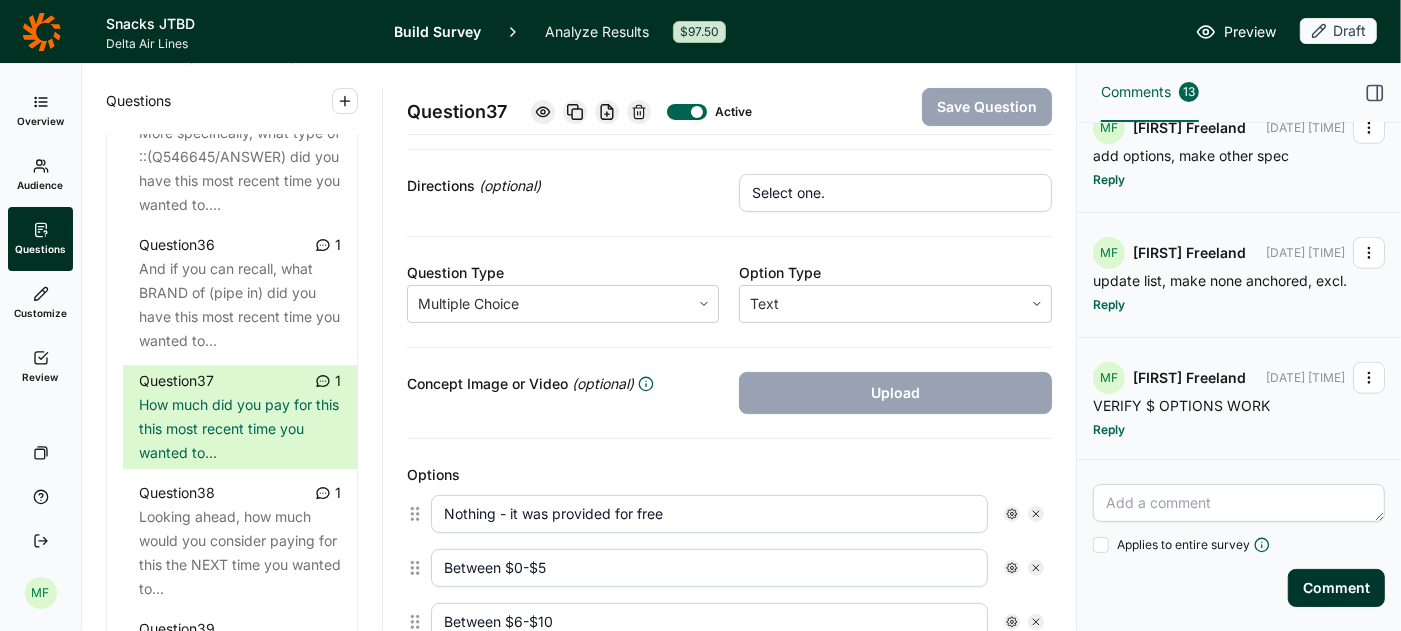 scroll, scrollTop: 1498, scrollLeft: 0, axis: vertical 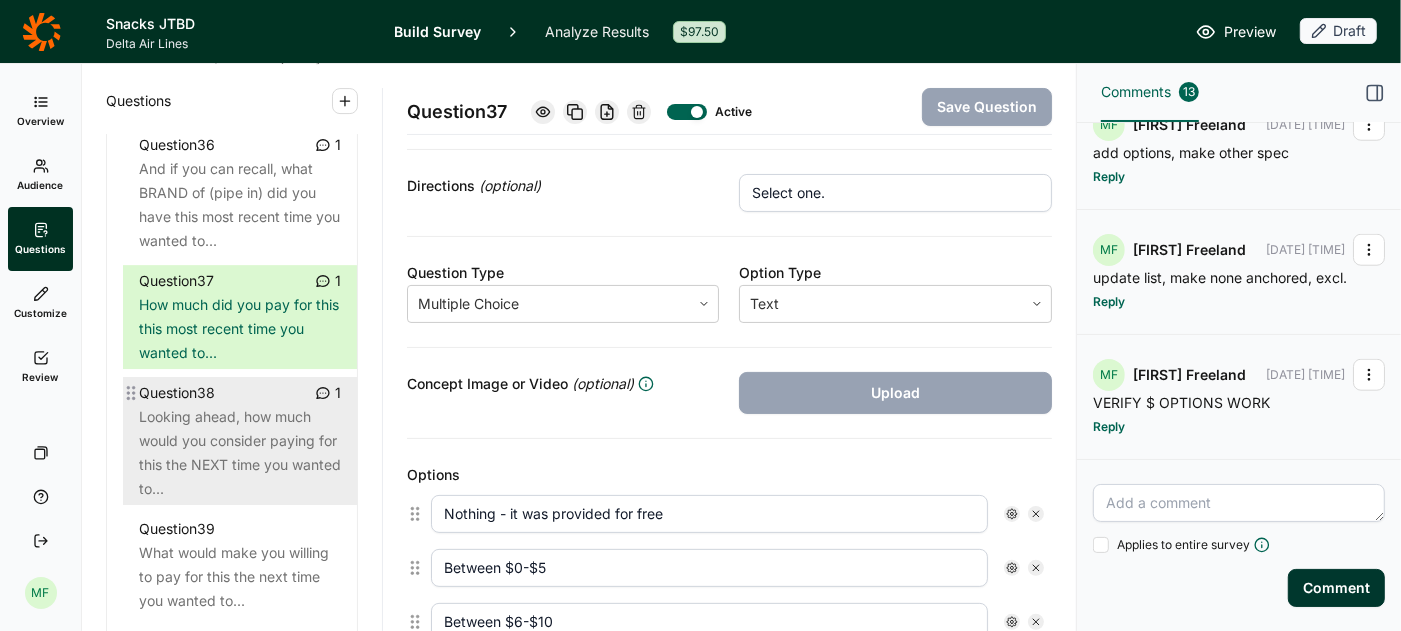 click on "Looking ahead, how much would you consider paying for this the NEXT time you wanted to..." at bounding box center (240, 453) 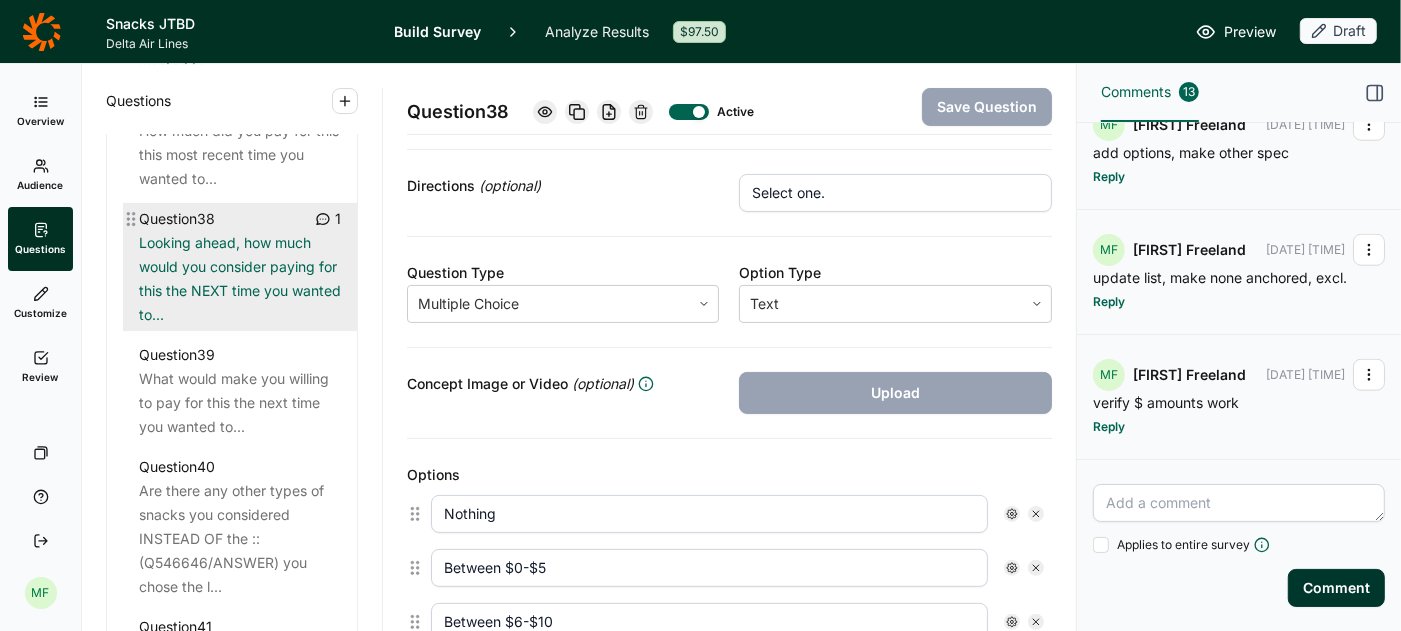 scroll, scrollTop: 5207, scrollLeft: 0, axis: vertical 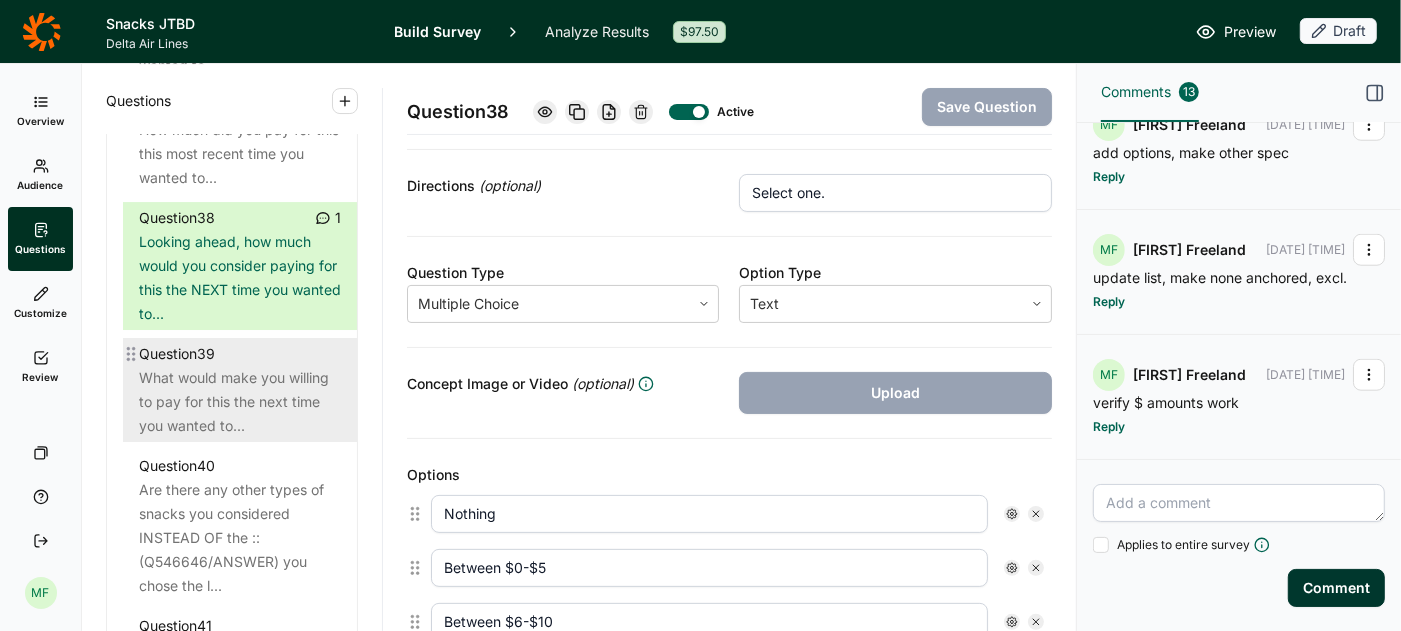click on "What would make you willing to pay for this the next time you wanted to..." at bounding box center (240, 402) 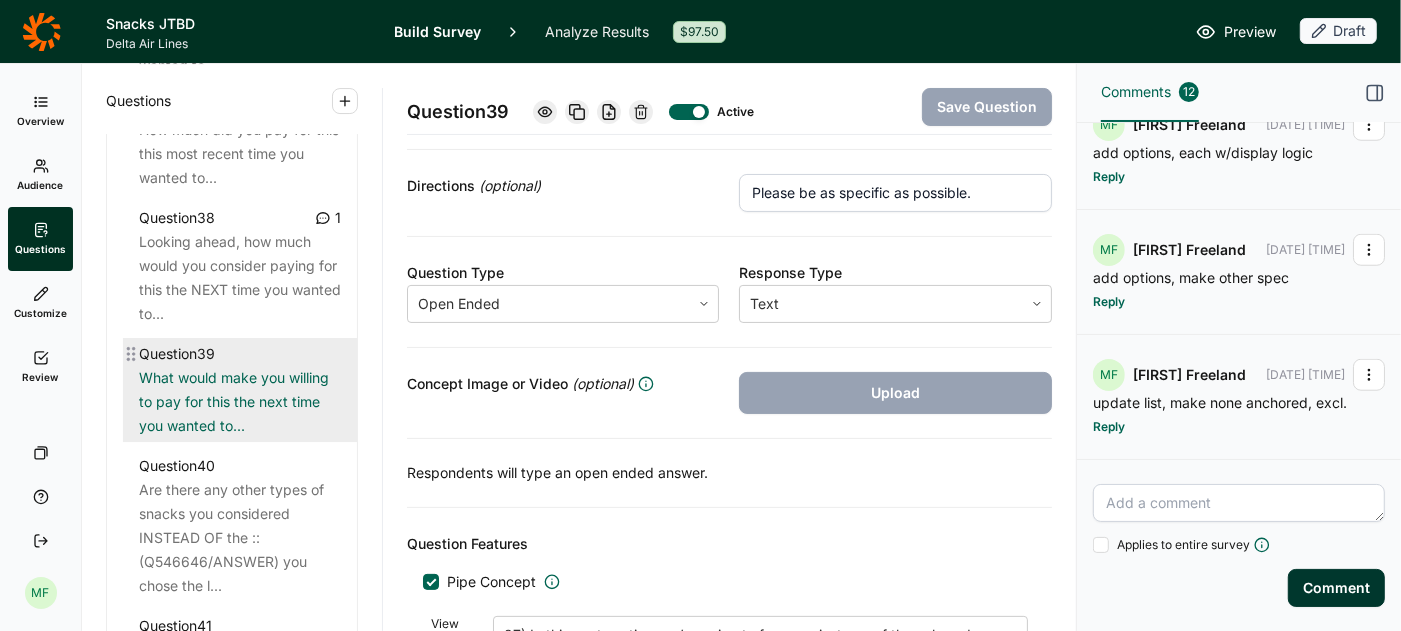 scroll, scrollTop: 1365, scrollLeft: 0, axis: vertical 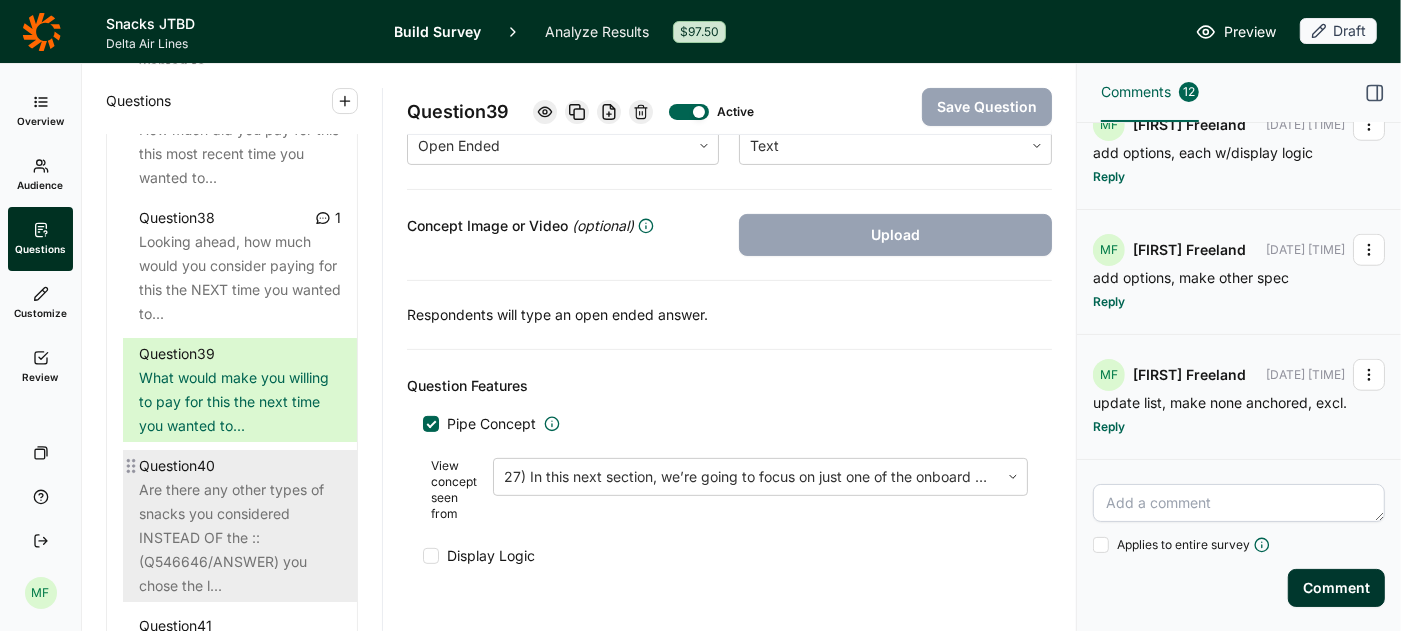 click on "Are there any other types of snacks you considered INSTEAD OF the ::(Q546646/ANSWER) you chose the l..." at bounding box center (240, 538) 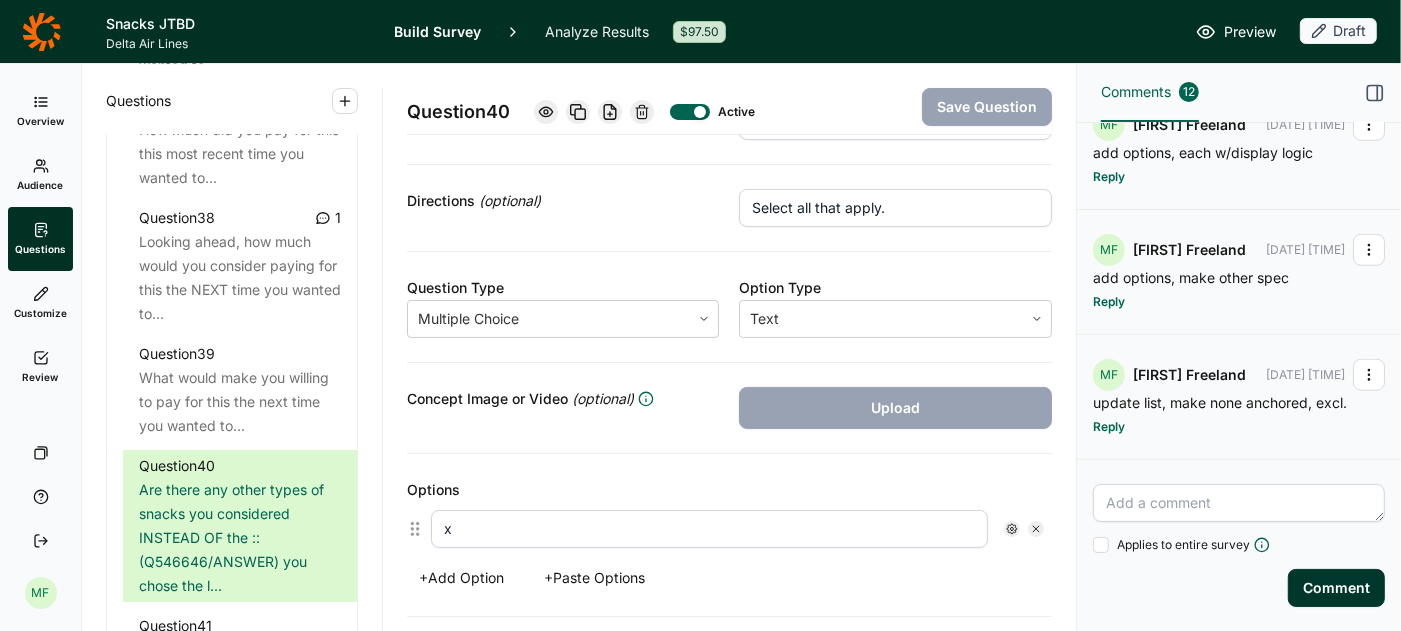 scroll, scrollTop: 0, scrollLeft: 0, axis: both 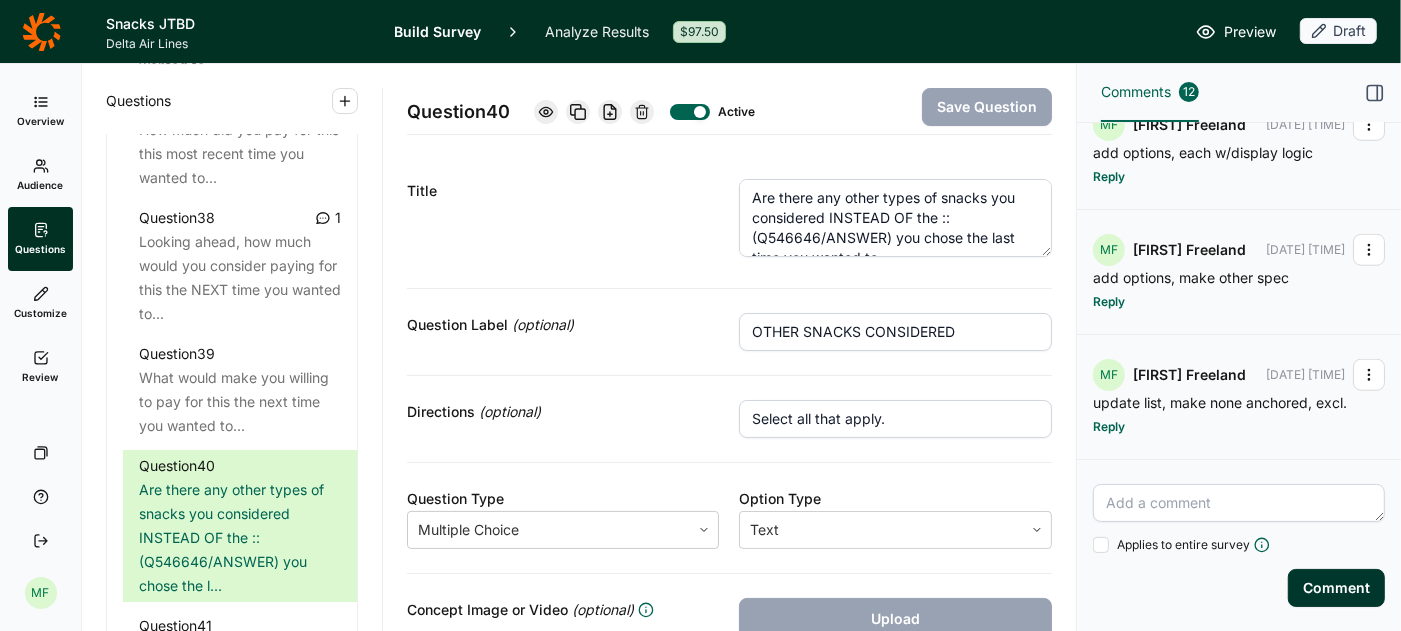 click 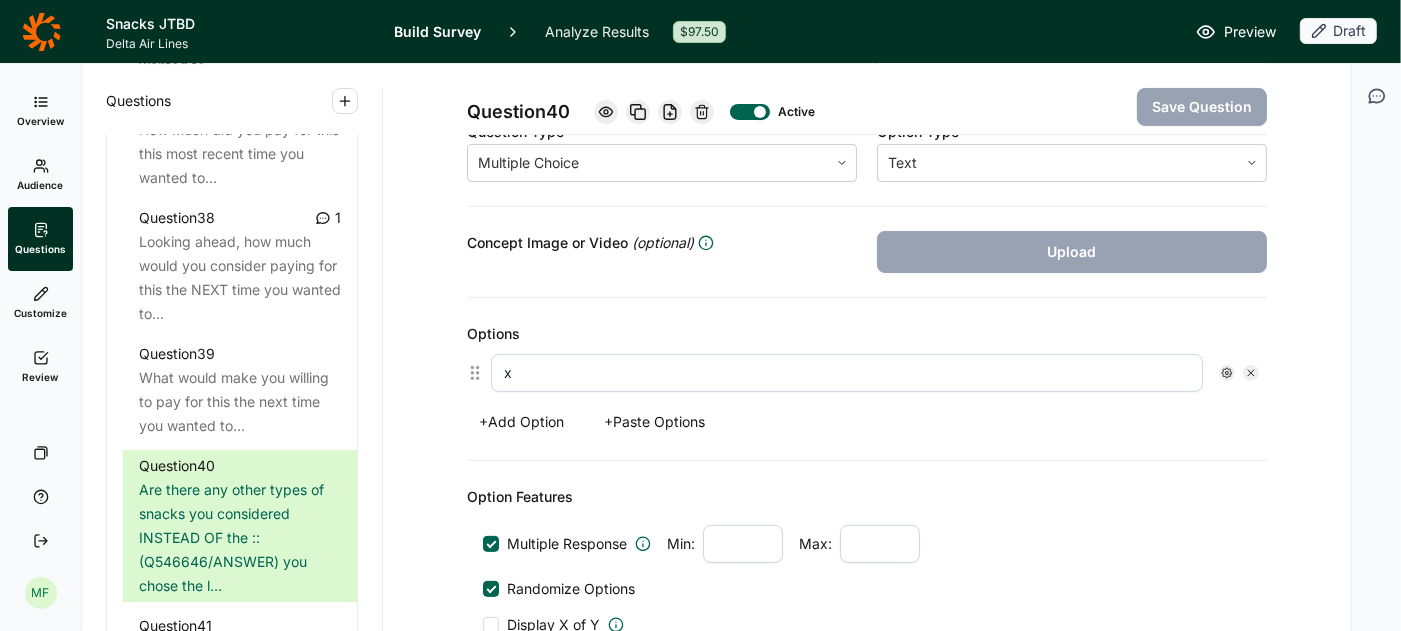 scroll, scrollTop: 361, scrollLeft: 0, axis: vertical 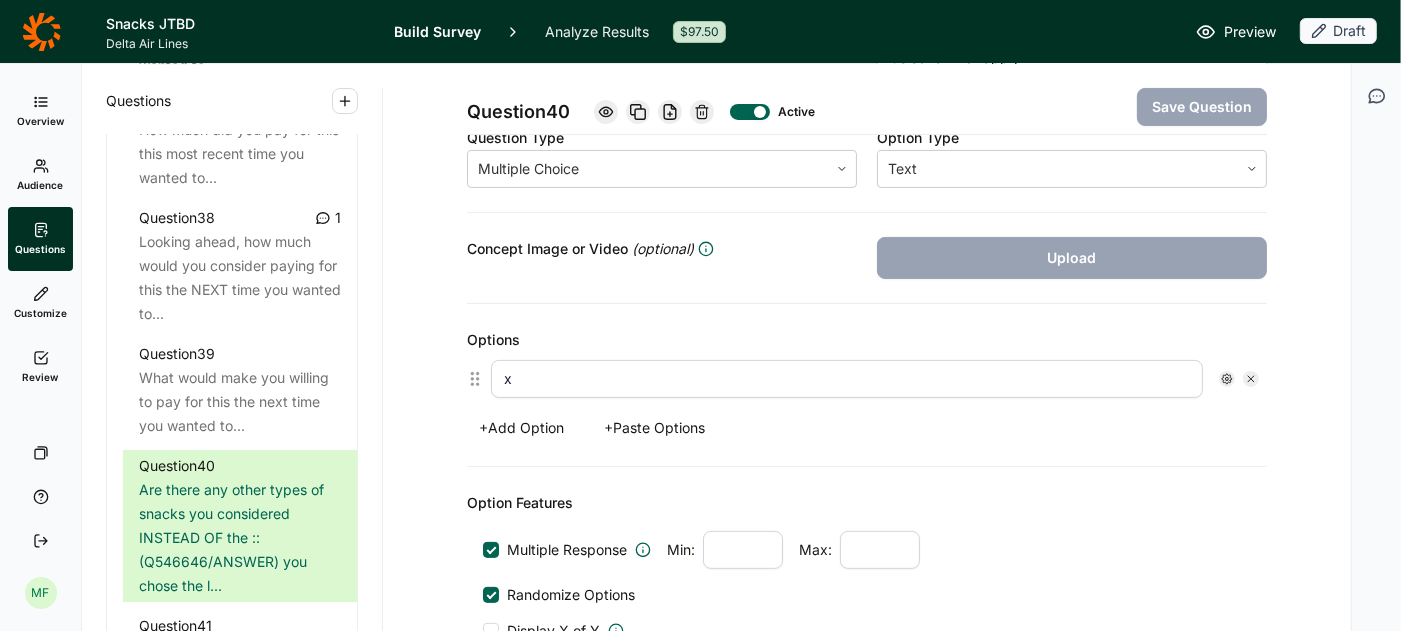 click on "+ Paste Options" at bounding box center [654, 428] 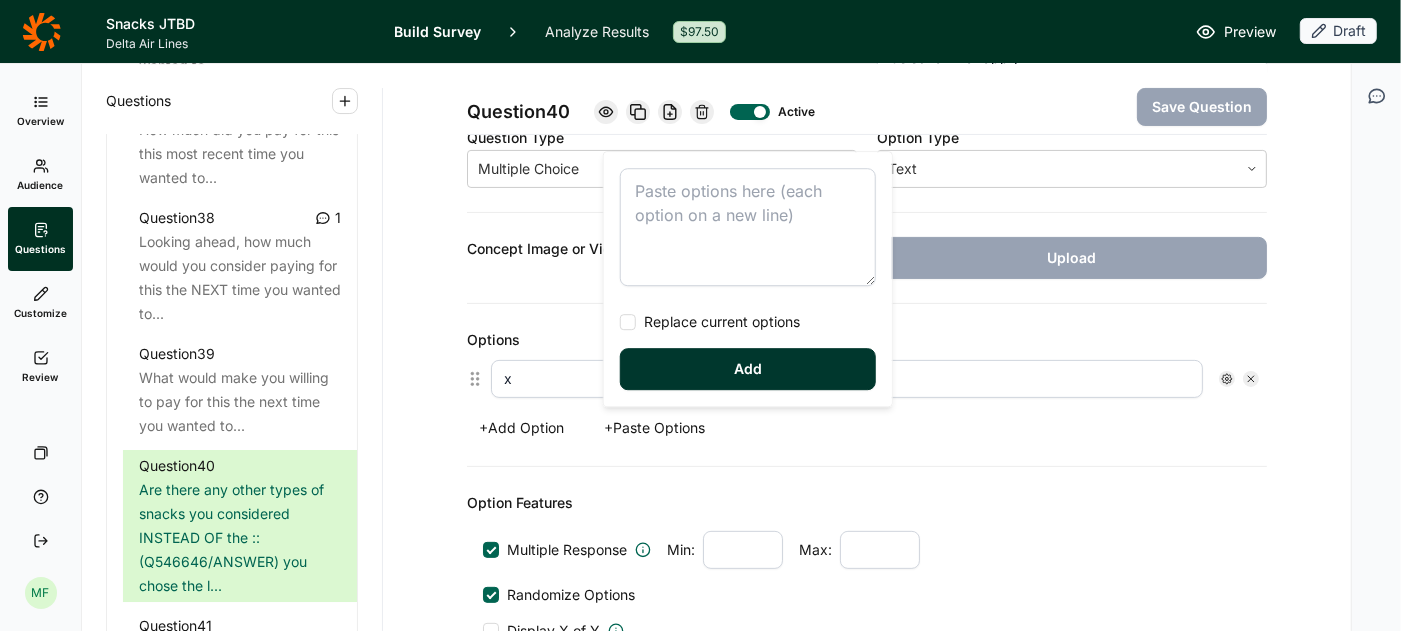 click at bounding box center [748, 227] 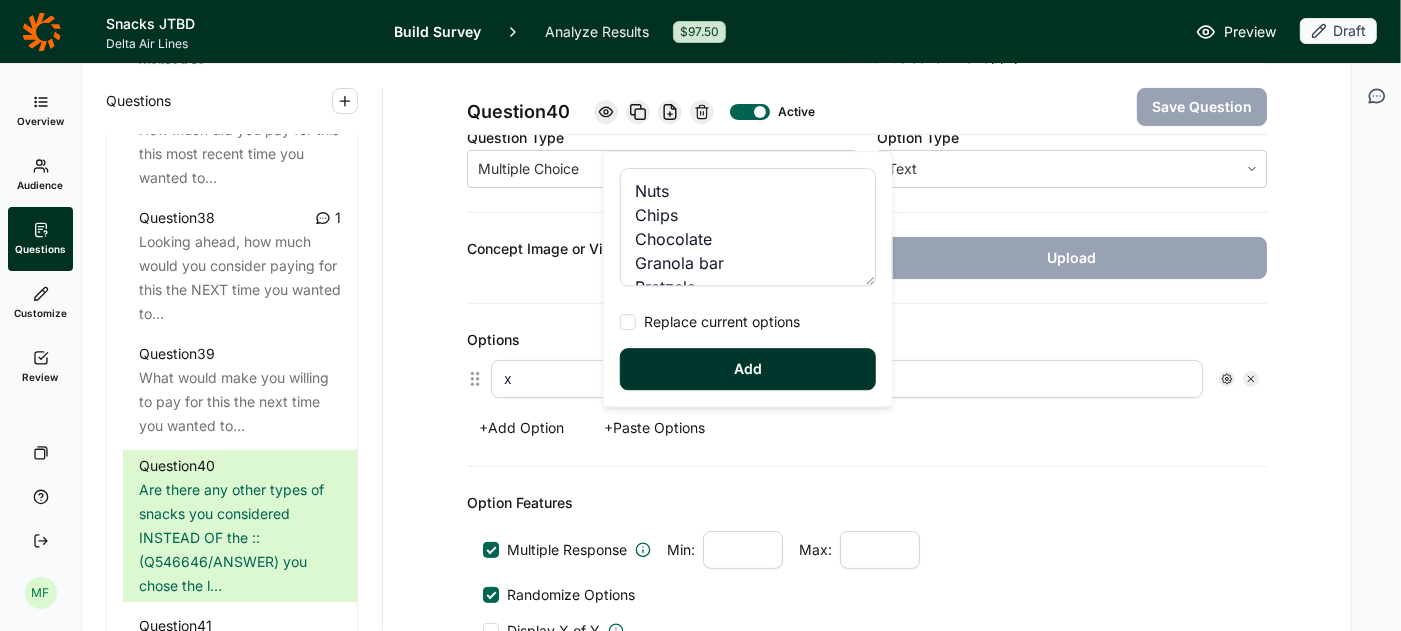 click at bounding box center [628, 322] 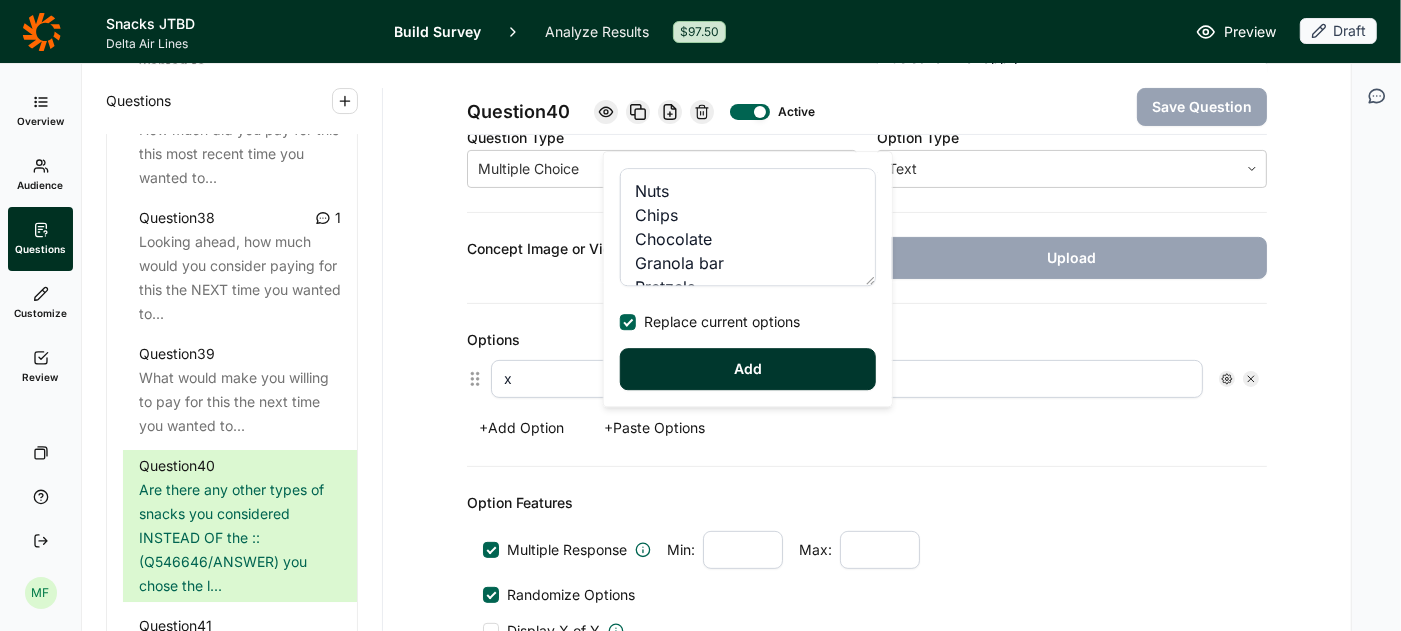 click on "Add" at bounding box center [748, 369] 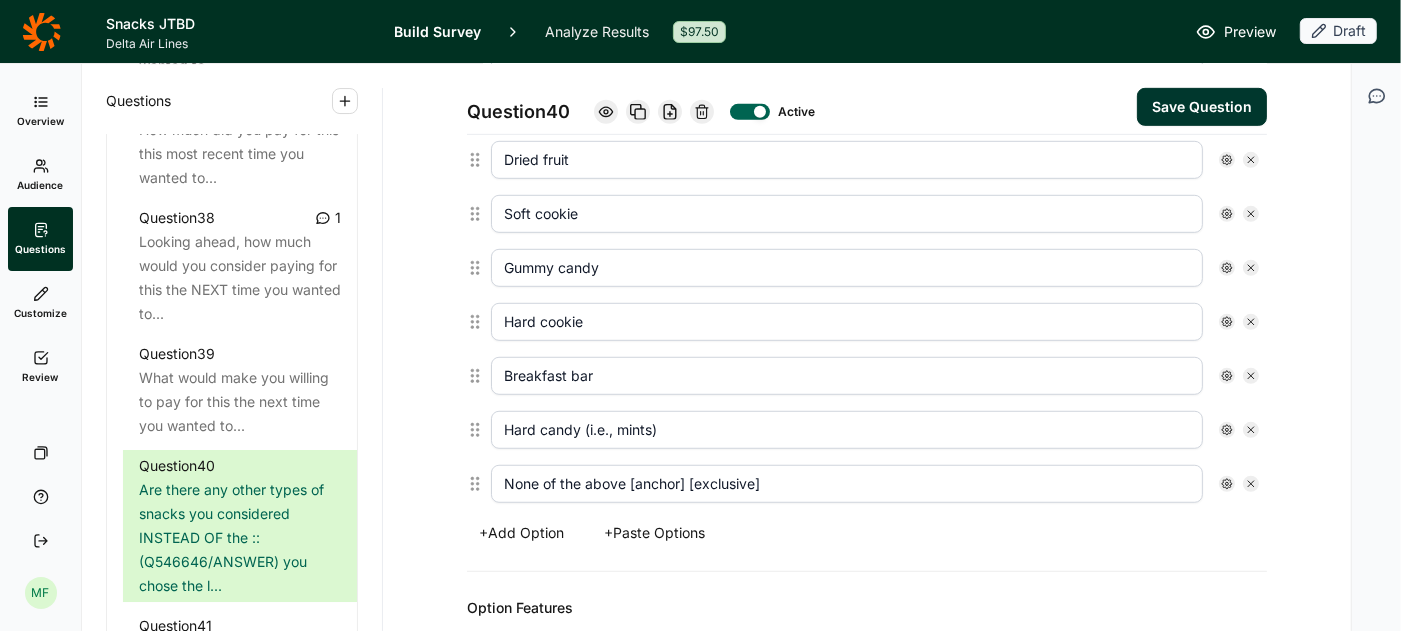 scroll, scrollTop: 853, scrollLeft: 0, axis: vertical 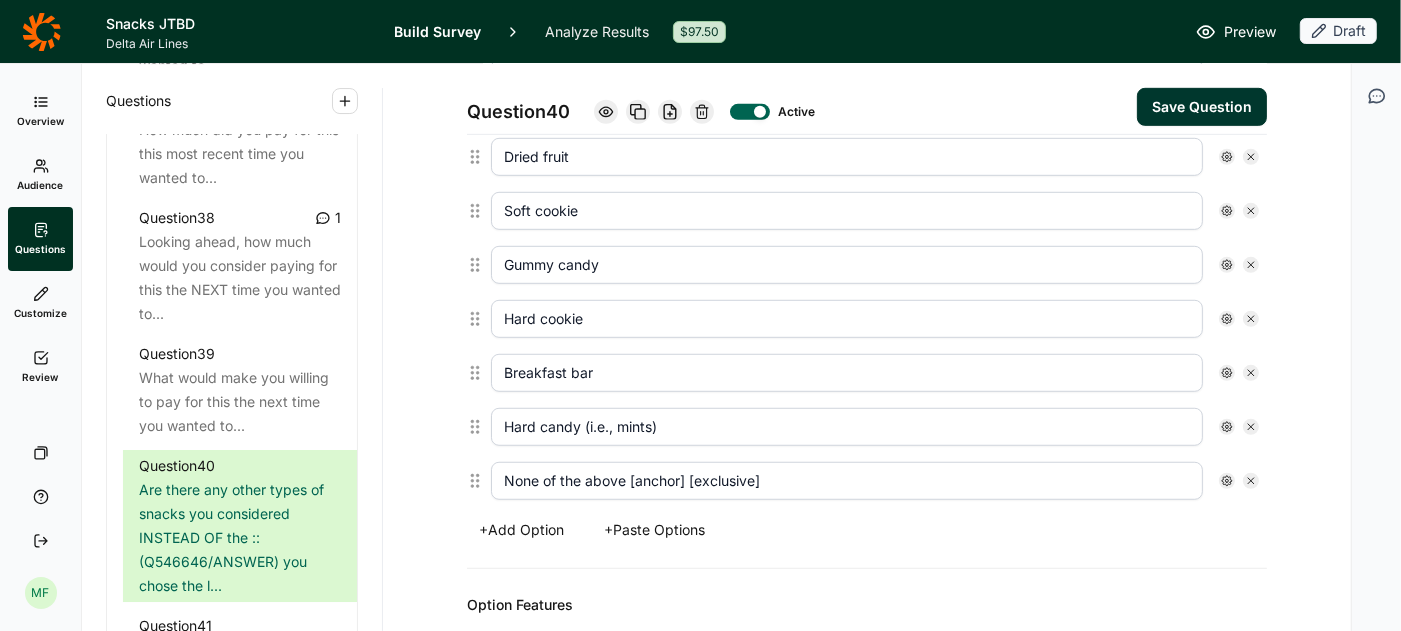 click on "+ Paste Options" at bounding box center (654, 530) 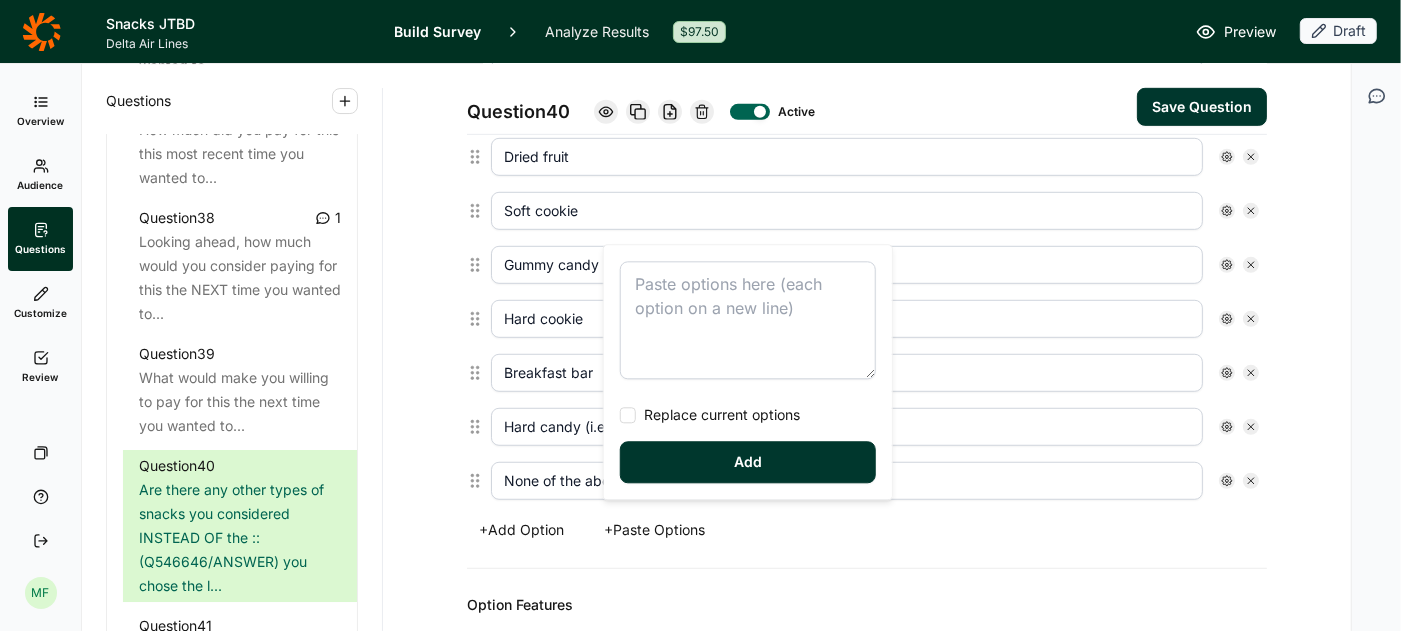 click at bounding box center [748, 320] 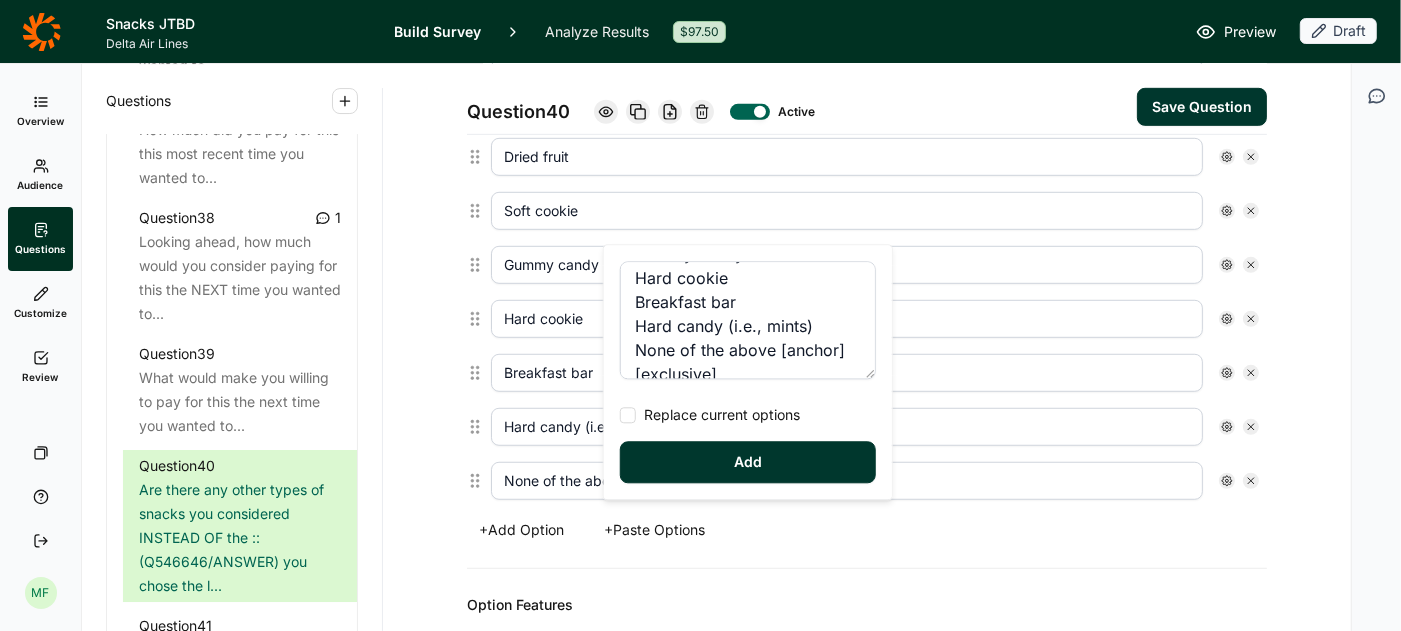 scroll, scrollTop: 218, scrollLeft: 0, axis: vertical 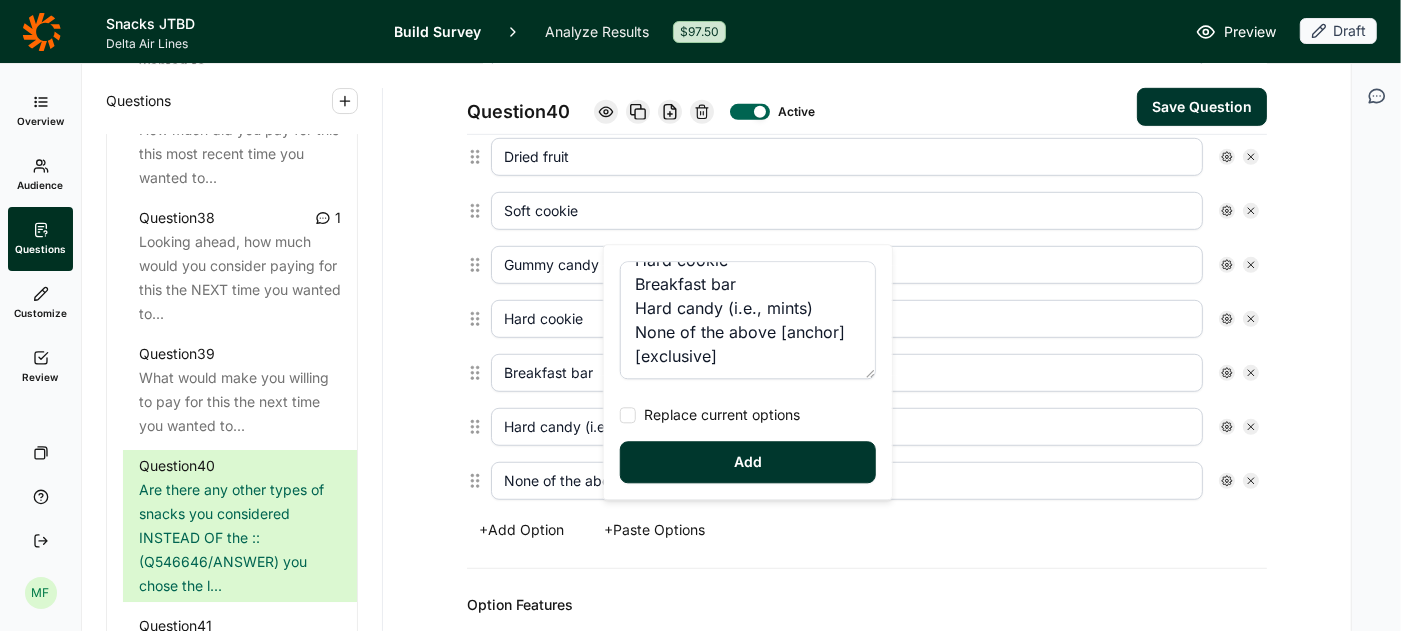 click on "Nuts
Chips
Chocolate
Granola bar
Pretzels
Dried fruit
Soft cookie
Gummy candy
Hard cookie
Breakfast bar
Hard candy (i.e., mints)
None of the above [anchor] [exclusive]" at bounding box center [748, 320] 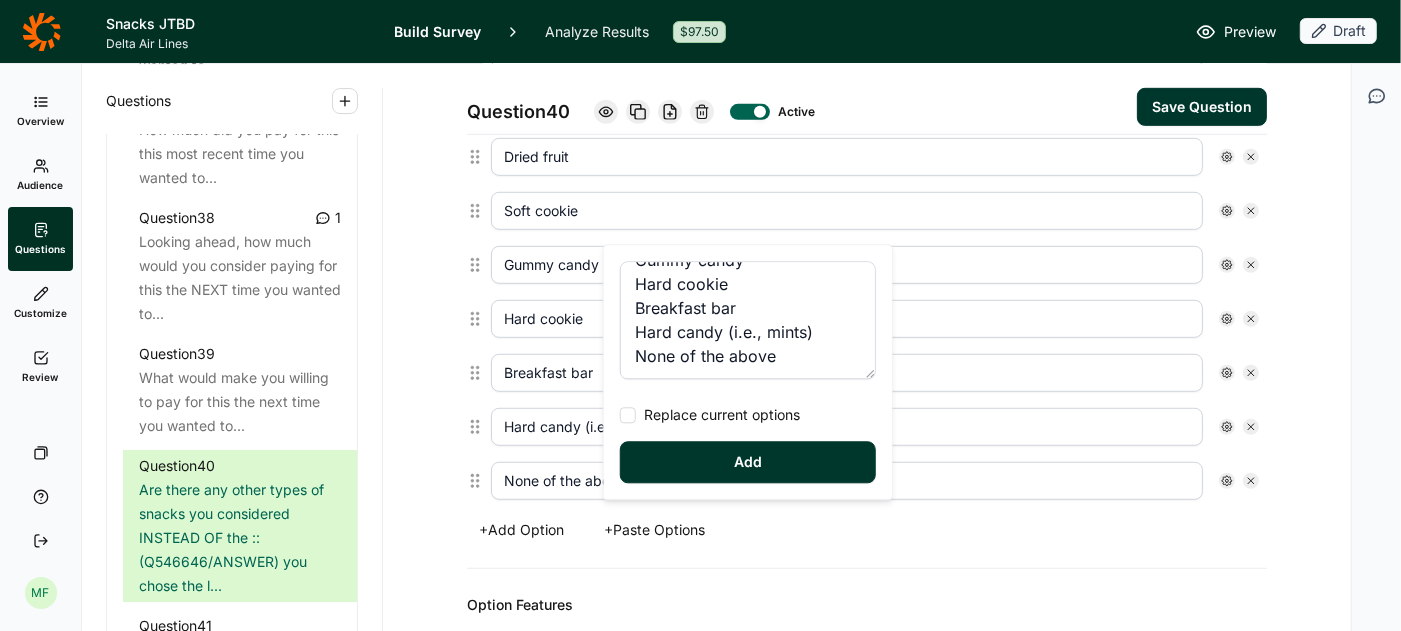 scroll, scrollTop: 0, scrollLeft: 0, axis: both 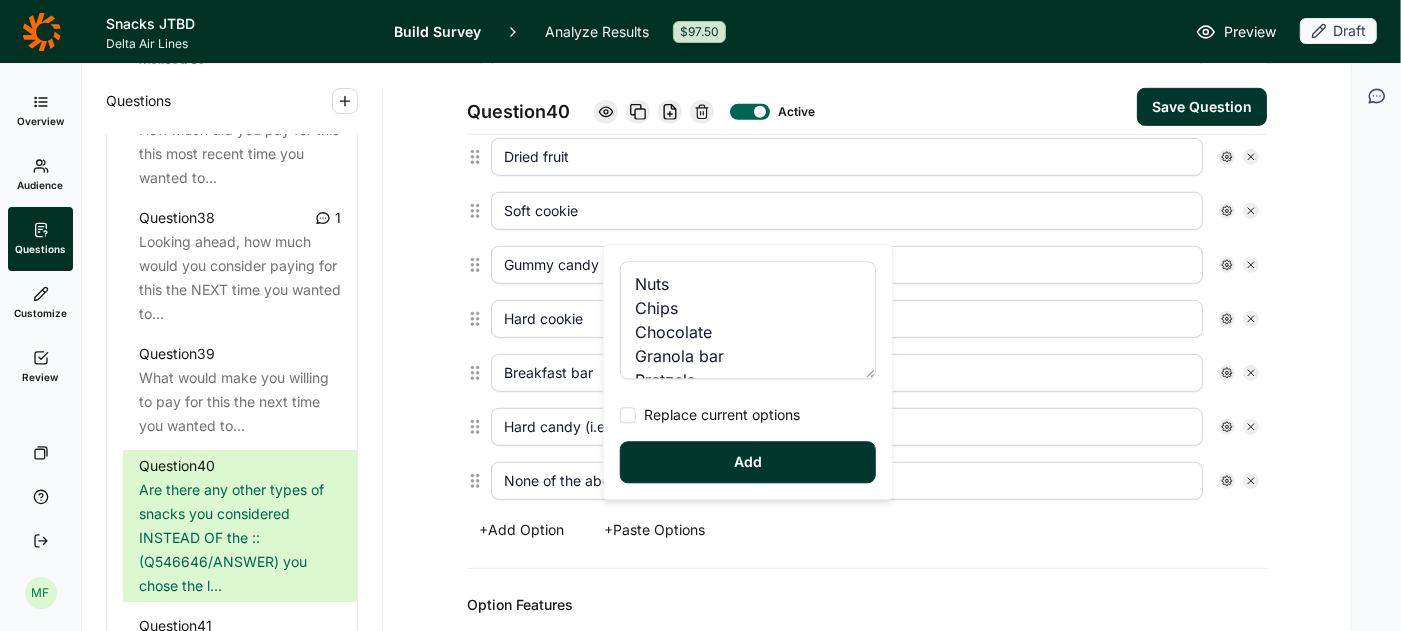 click on "Nuts
Chips
Chocolate
Granola bar
Pretzels
Dried fruit
Soft cookie
Gummy candy
Hard cookie
Breakfast bar
Hard candy (i.e., mints)
None of the above" at bounding box center [748, 320] 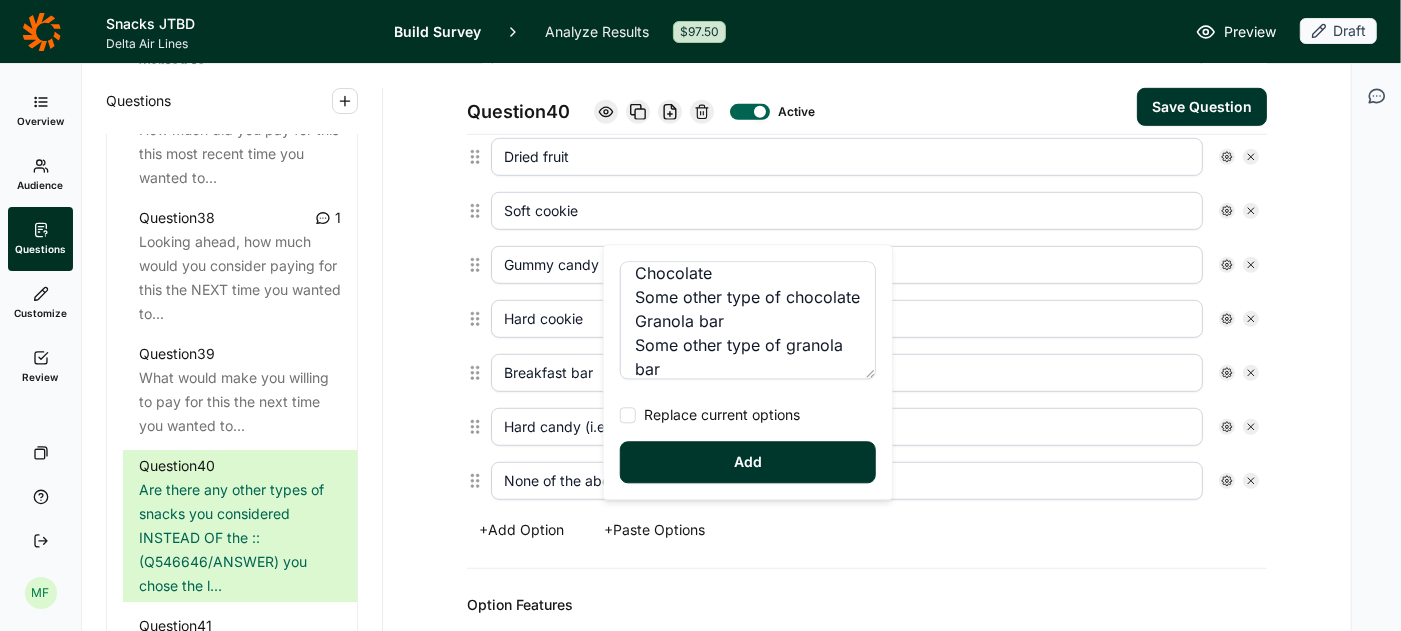 scroll, scrollTop: 180, scrollLeft: 0, axis: vertical 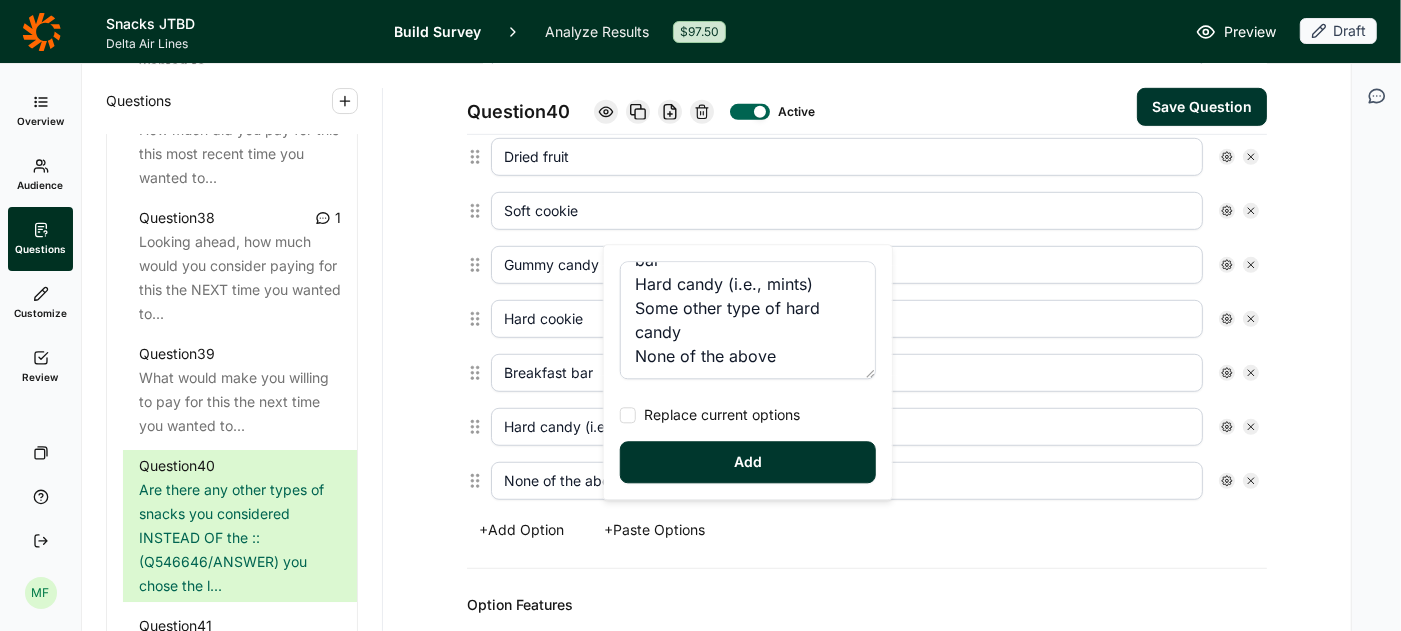 type on "Nuts
Some other type of nuts
Chips
Some other type of chips
Chocolate
Some other type of chocolate
Granola bar
Some other type of granola bar
Pretzels
Some other type of pretzels
Dried fruit
Some other type of dried fruit
Soft cookie
Some other type of soft cookie
Gummy candy
Some other type of gummy candy
Hard cookie
Some other type of hard cookie
Breakfast bar
Some other type of breakfast bar
Hard candy (i.e., mints)
Some other type of hard candy
None of the above" 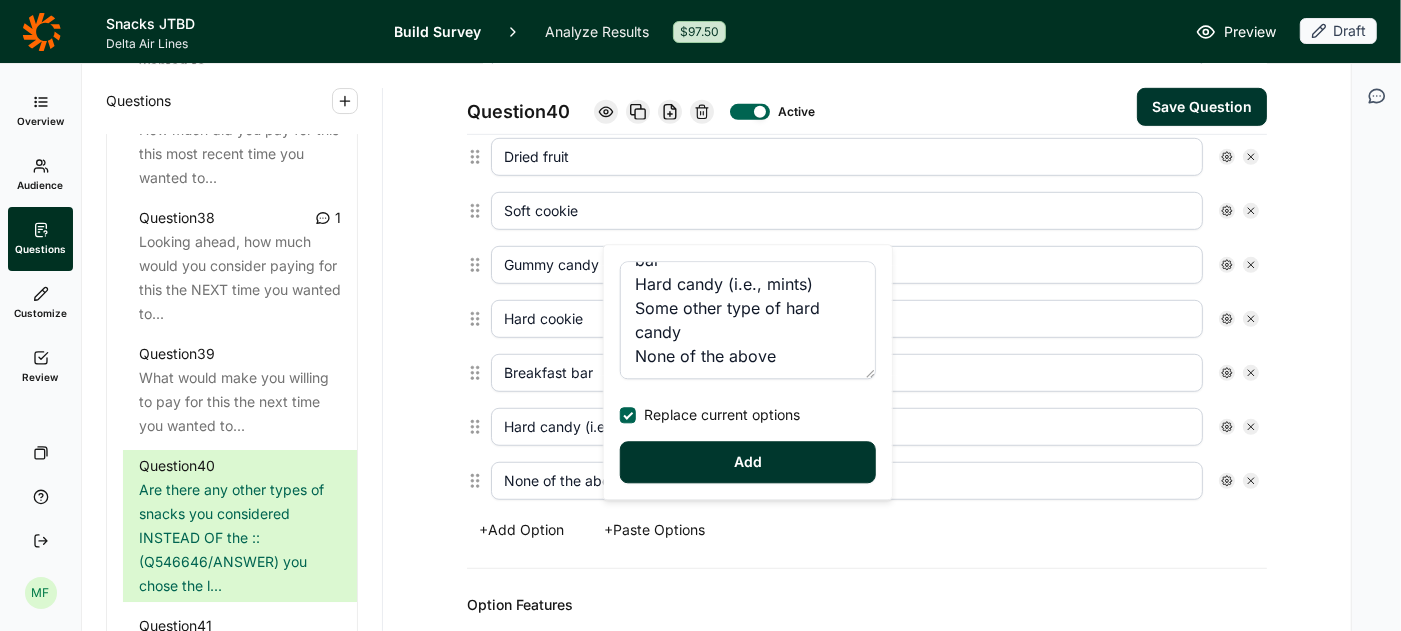 click on "Add" at bounding box center [748, 462] 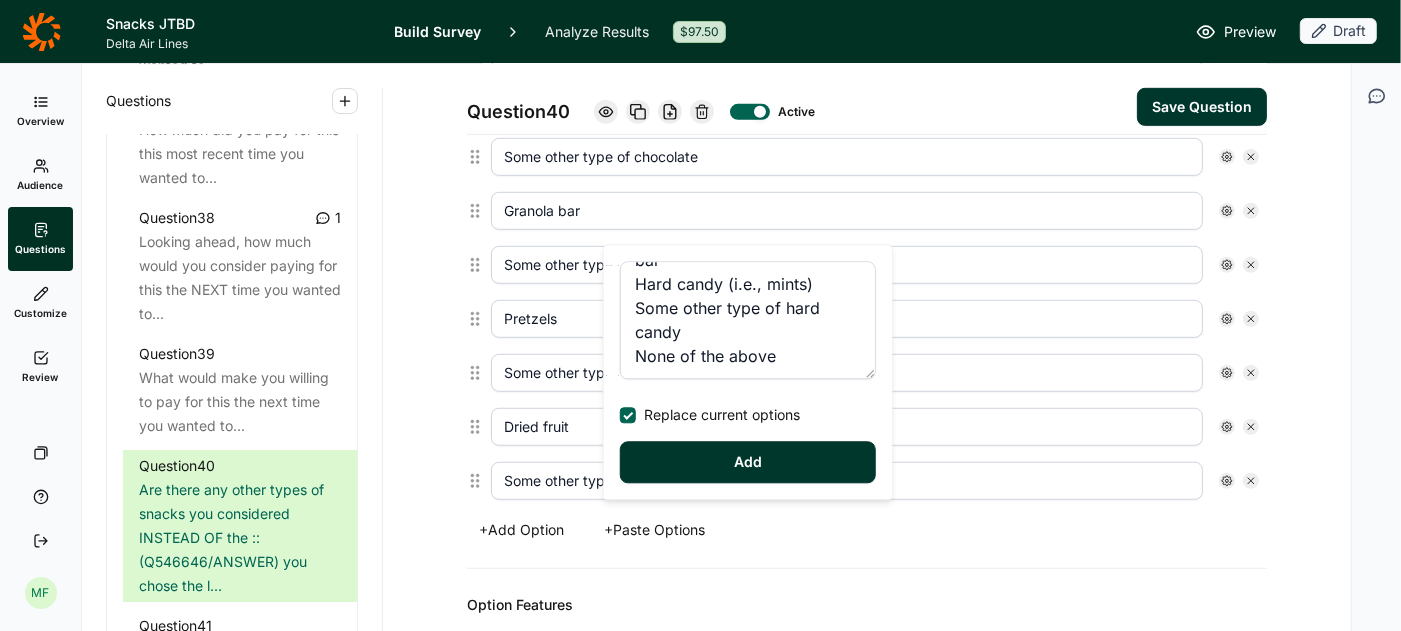 scroll, scrollTop: 1439, scrollLeft: 0, axis: vertical 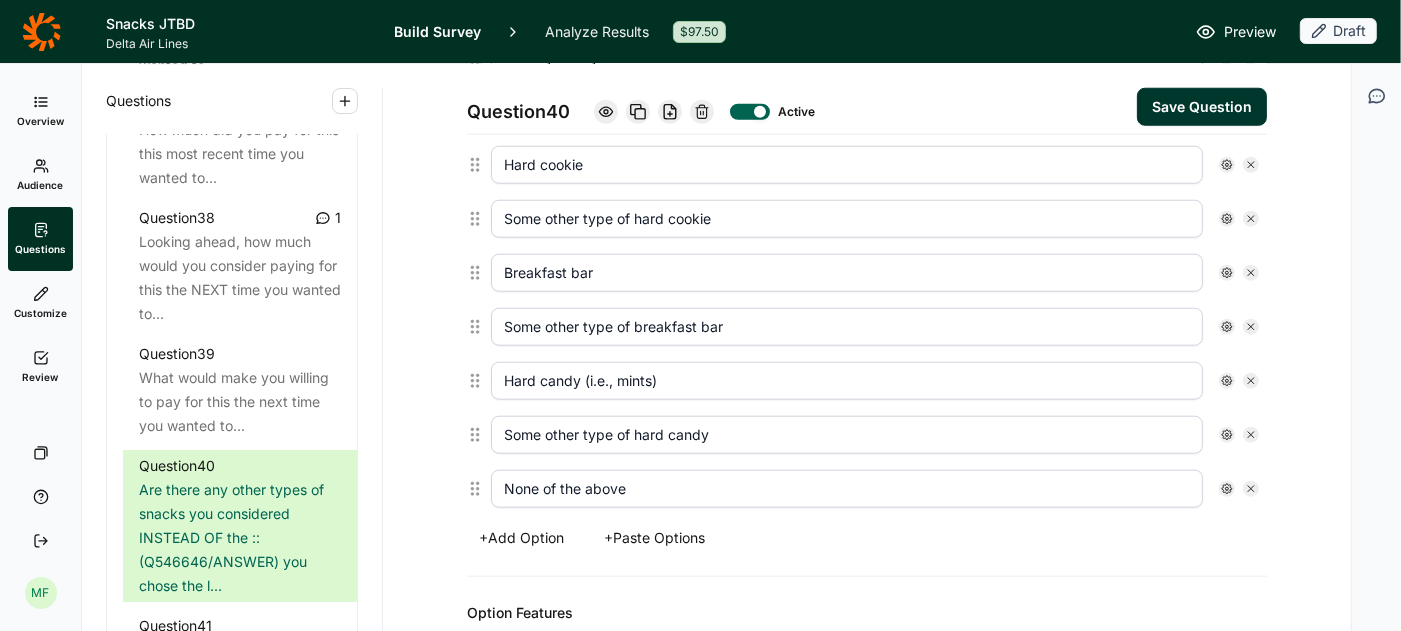 click on "+  Add Option" at bounding box center [521, 538] 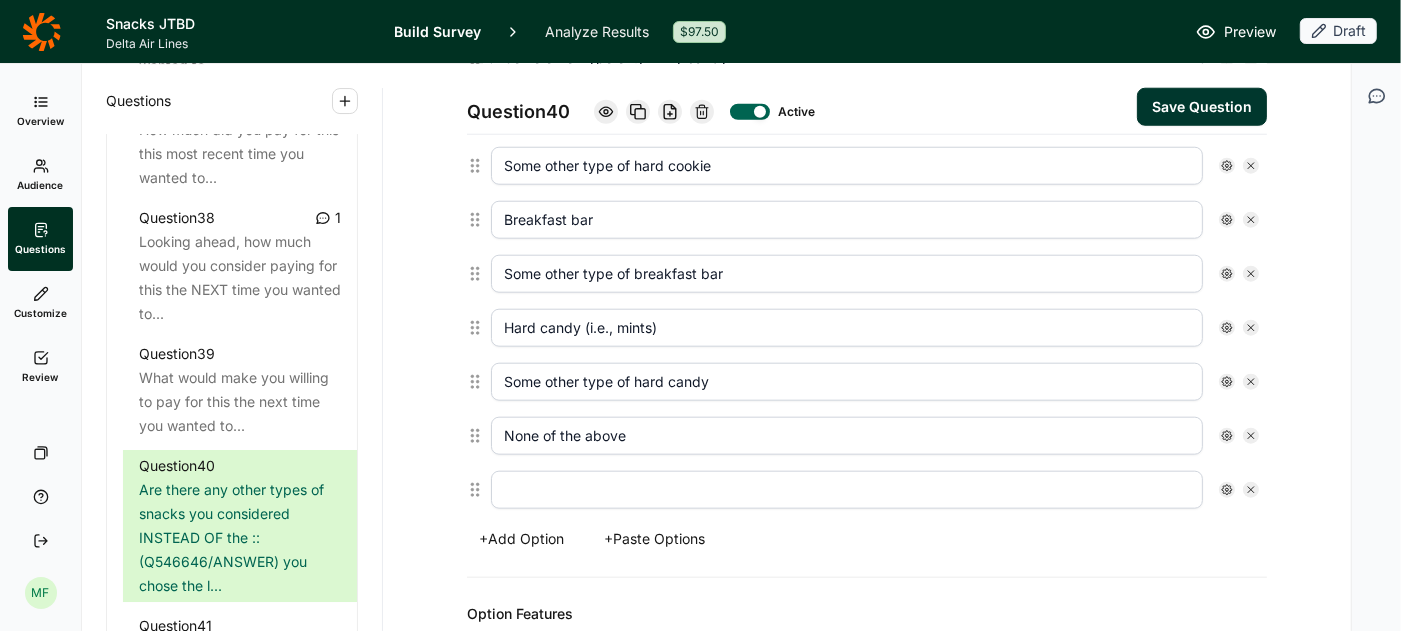 click at bounding box center (847, 490) 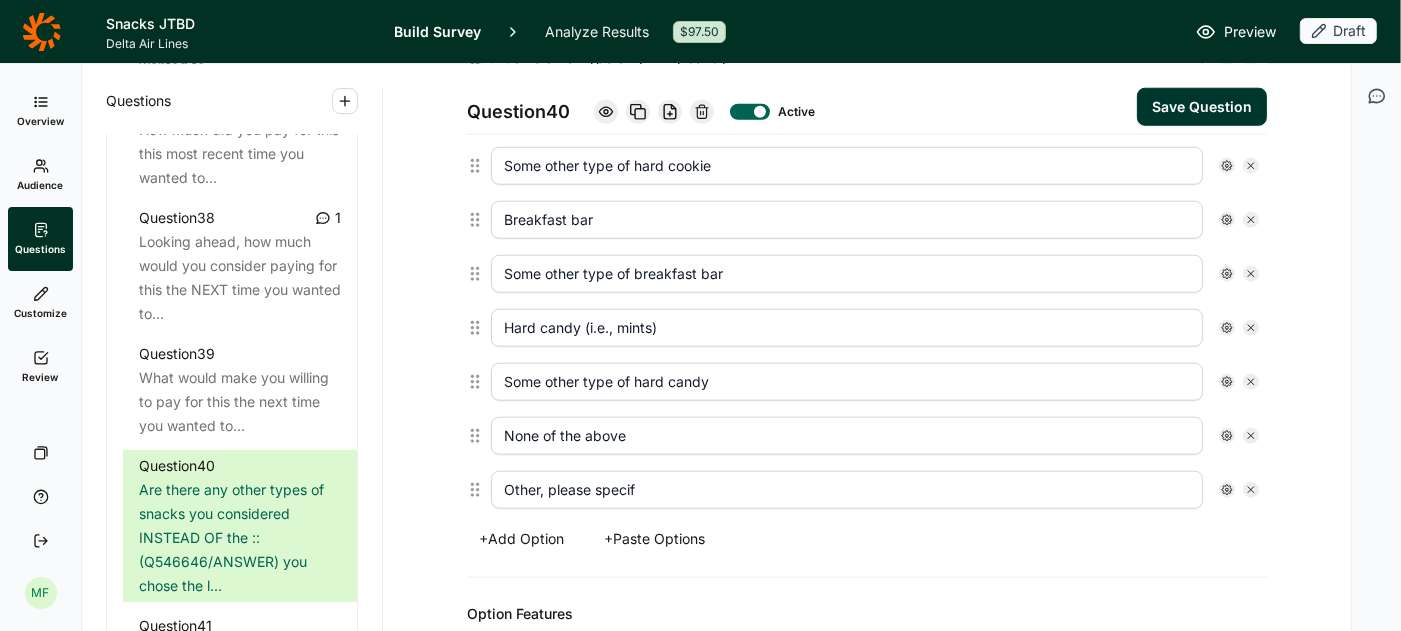 type on "Other, please specify" 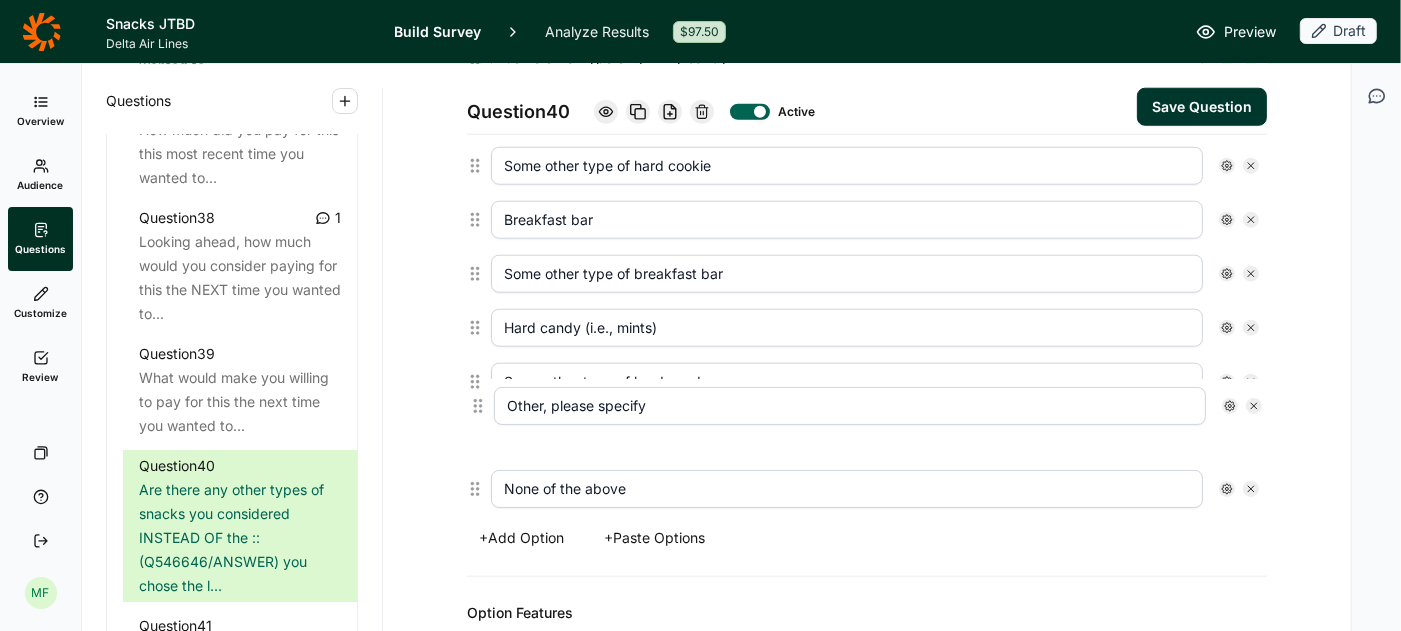 drag, startPoint x: 474, startPoint y: 471, endPoint x: 477, endPoint y: 406, distance: 65.06919 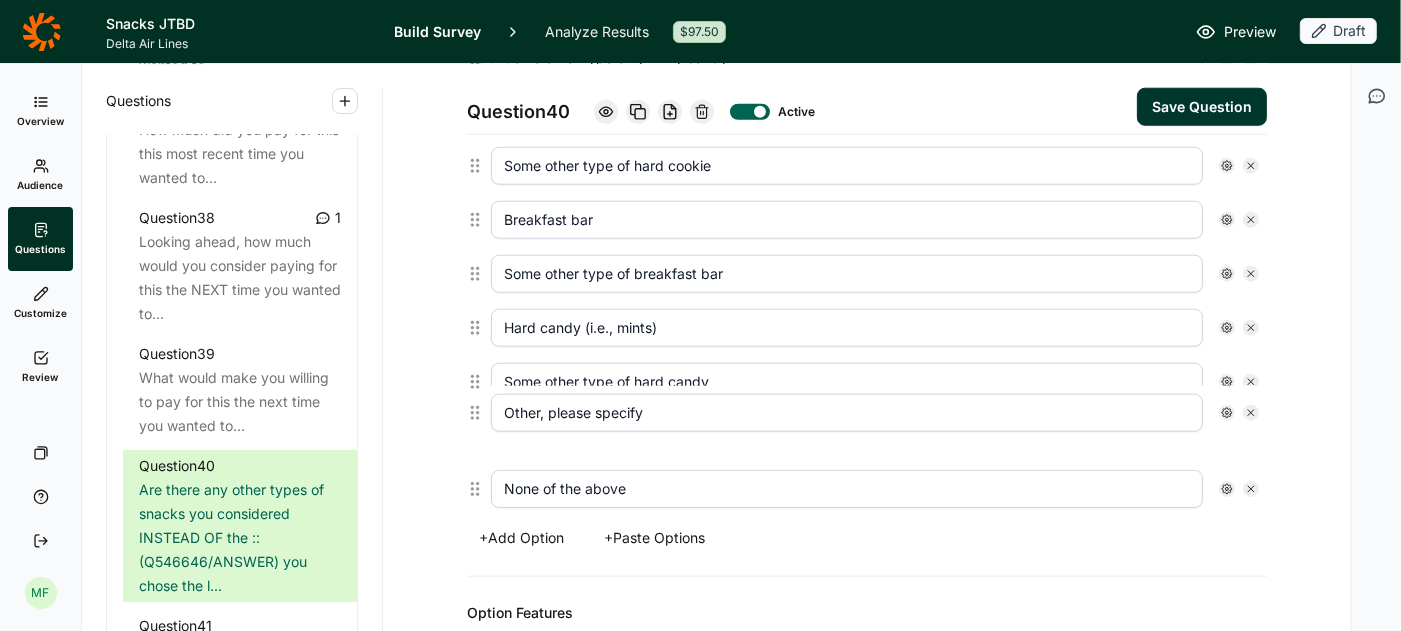 type on "Other, please specify" 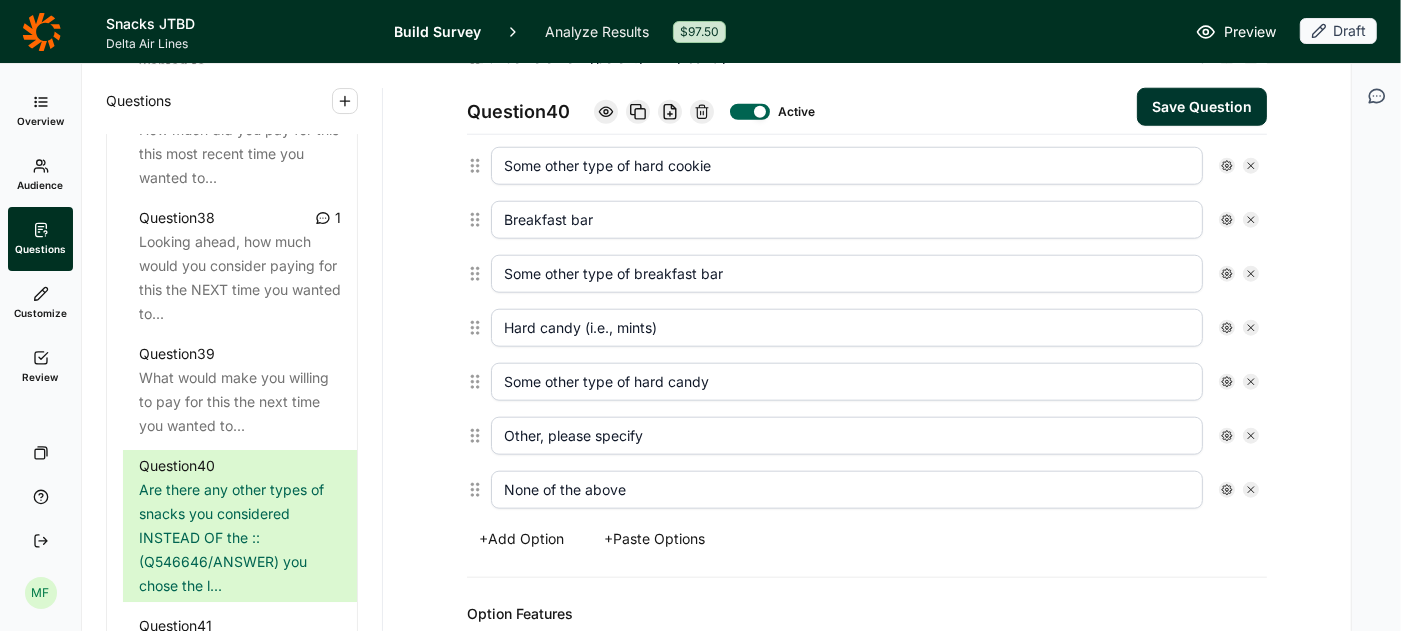 type on "None of the above" 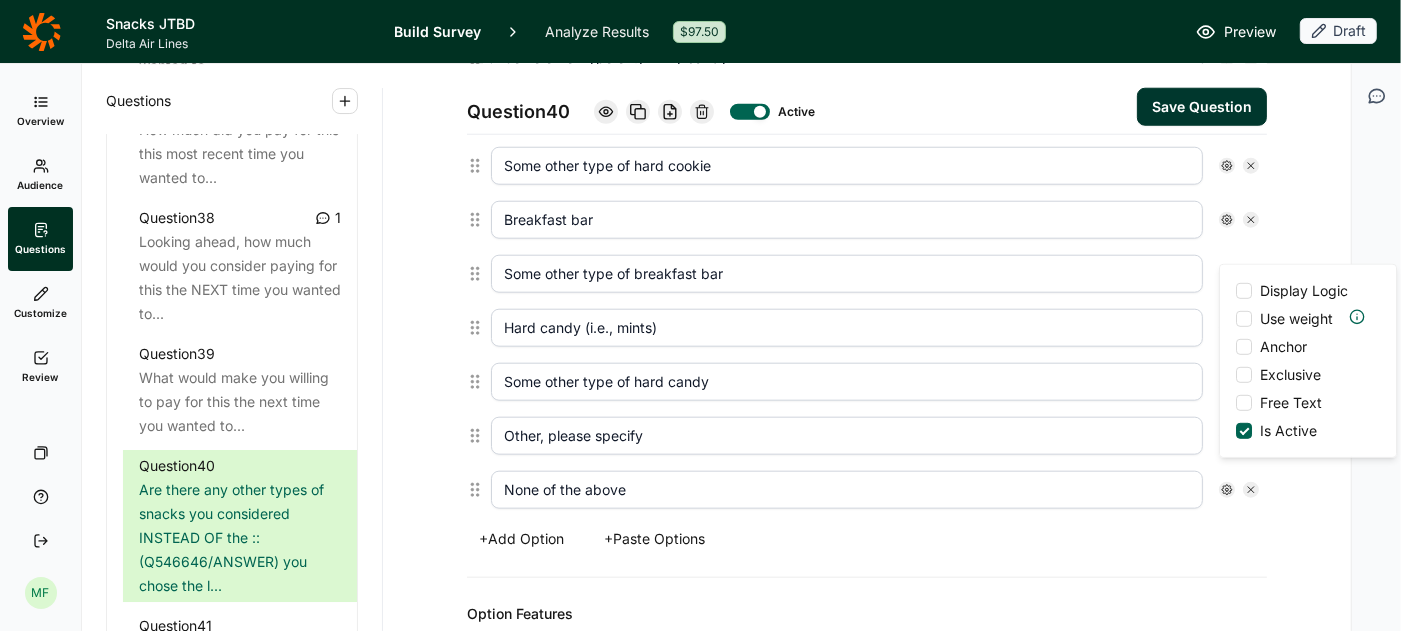 click at bounding box center [1244, 375] 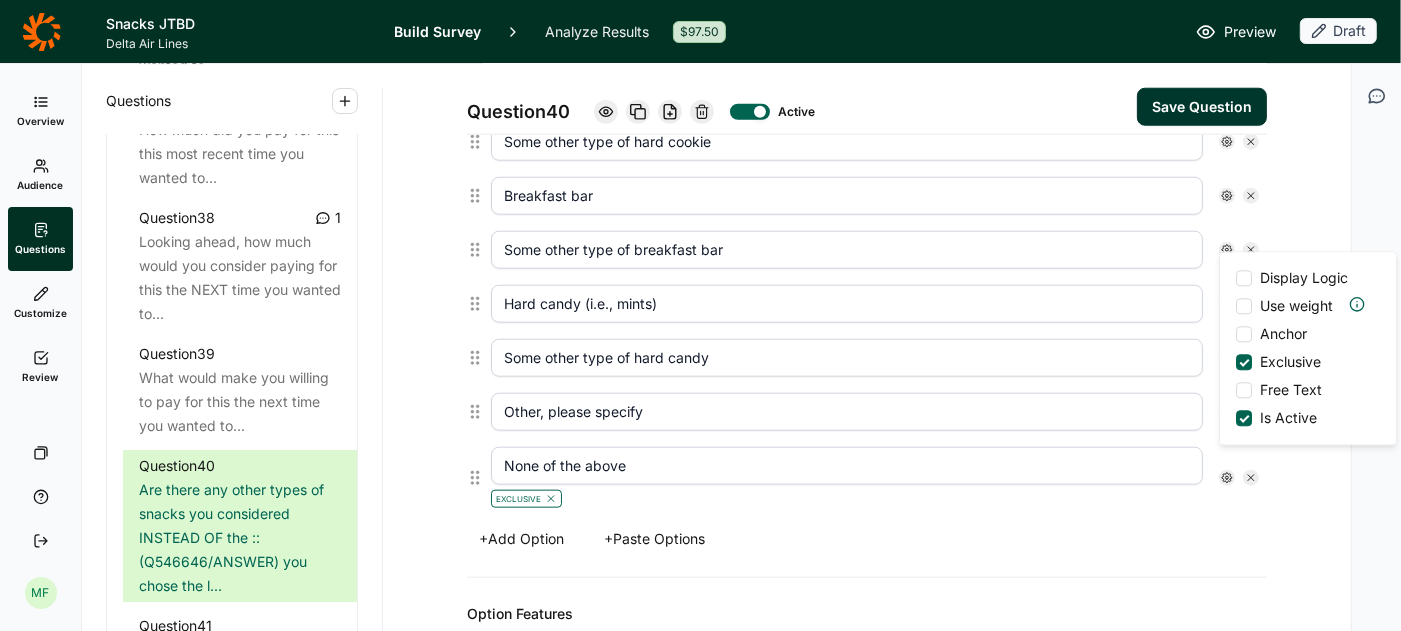 click at bounding box center [1244, 334] 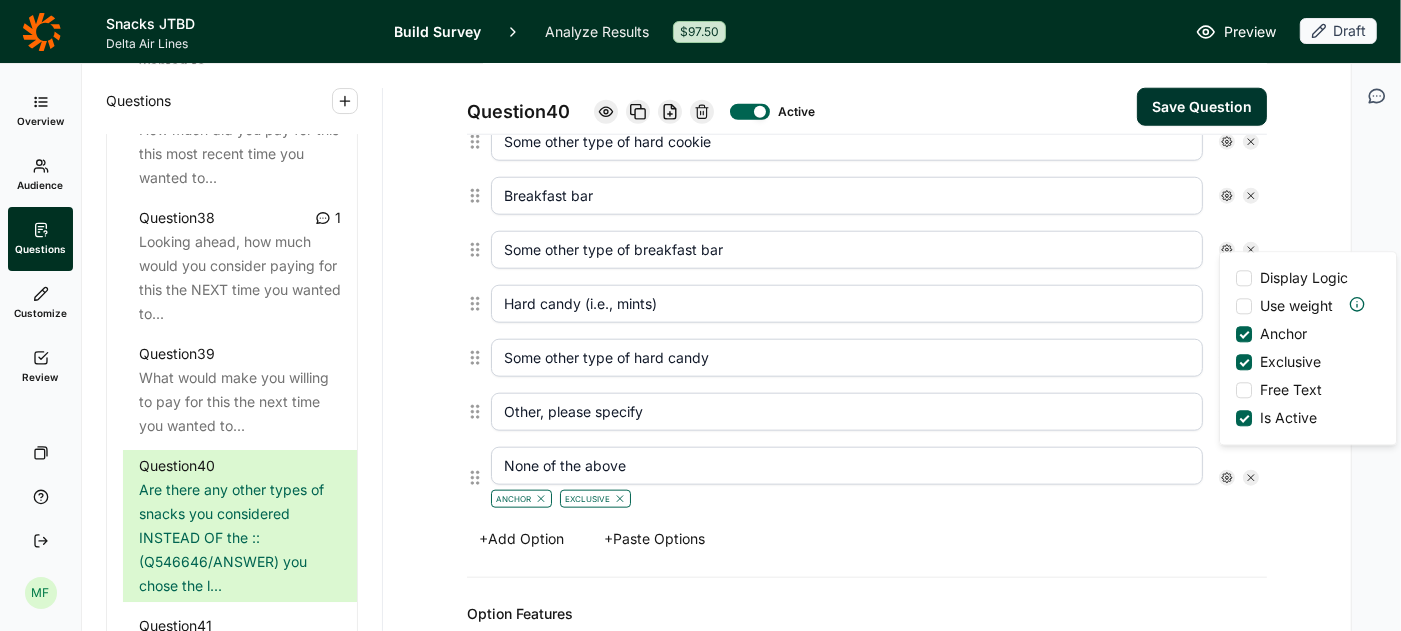click on "+  Add Option +  Paste Options" at bounding box center (867, 539) 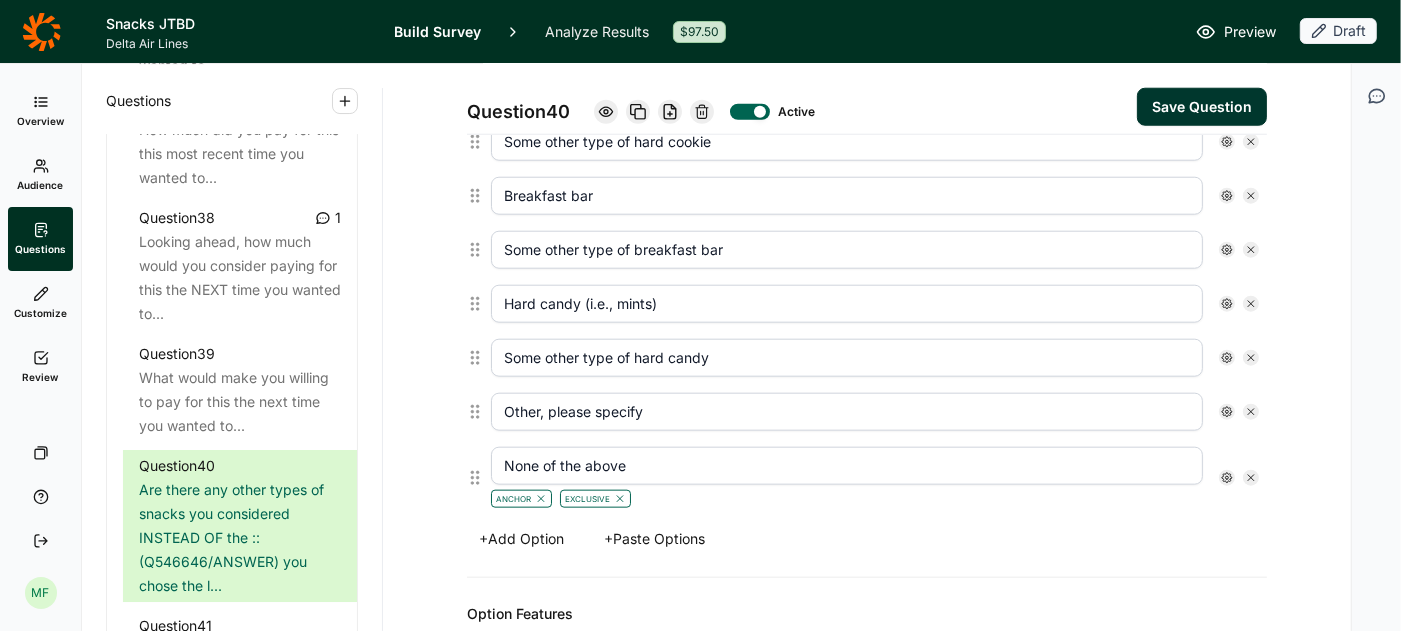 click 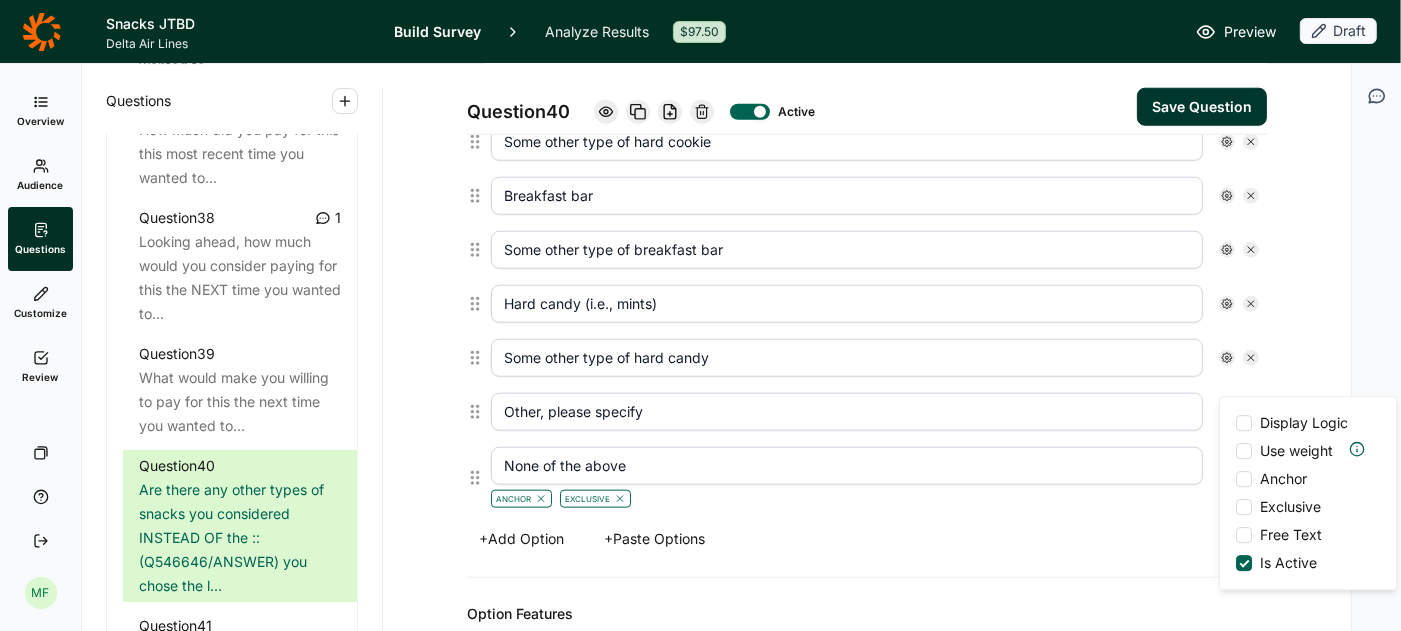 click at bounding box center [1244, 535] 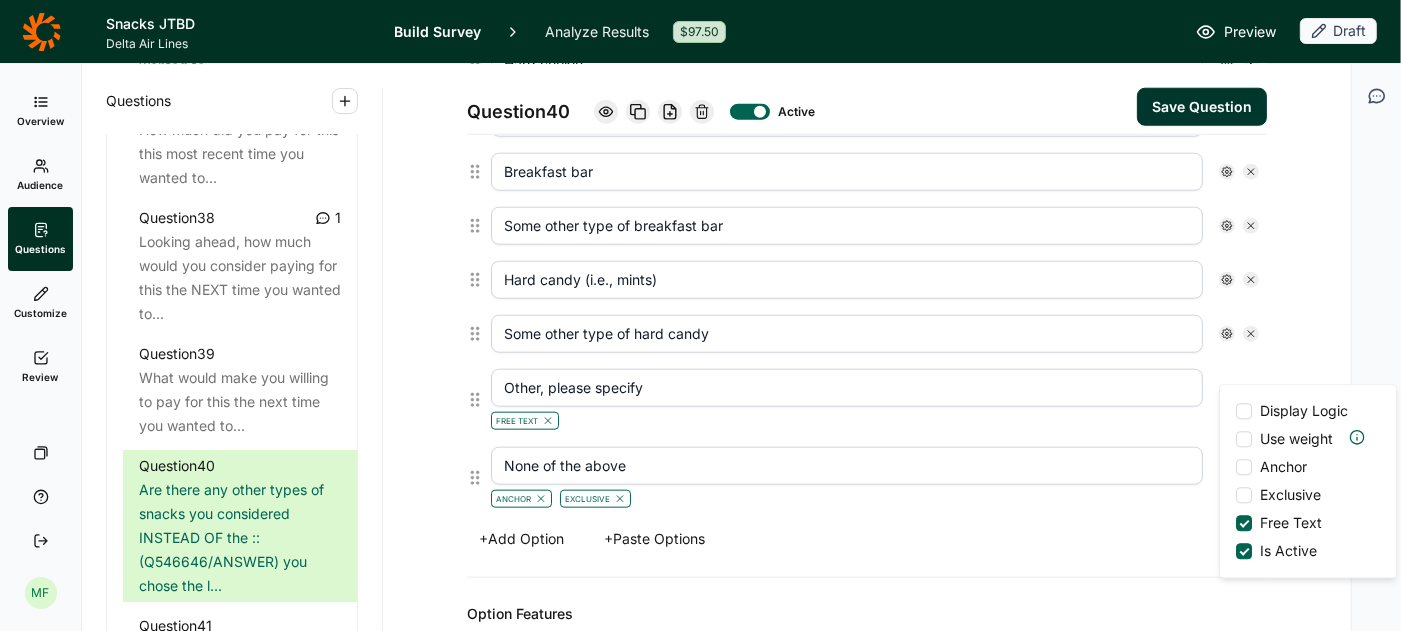 click at bounding box center [1244, 467] 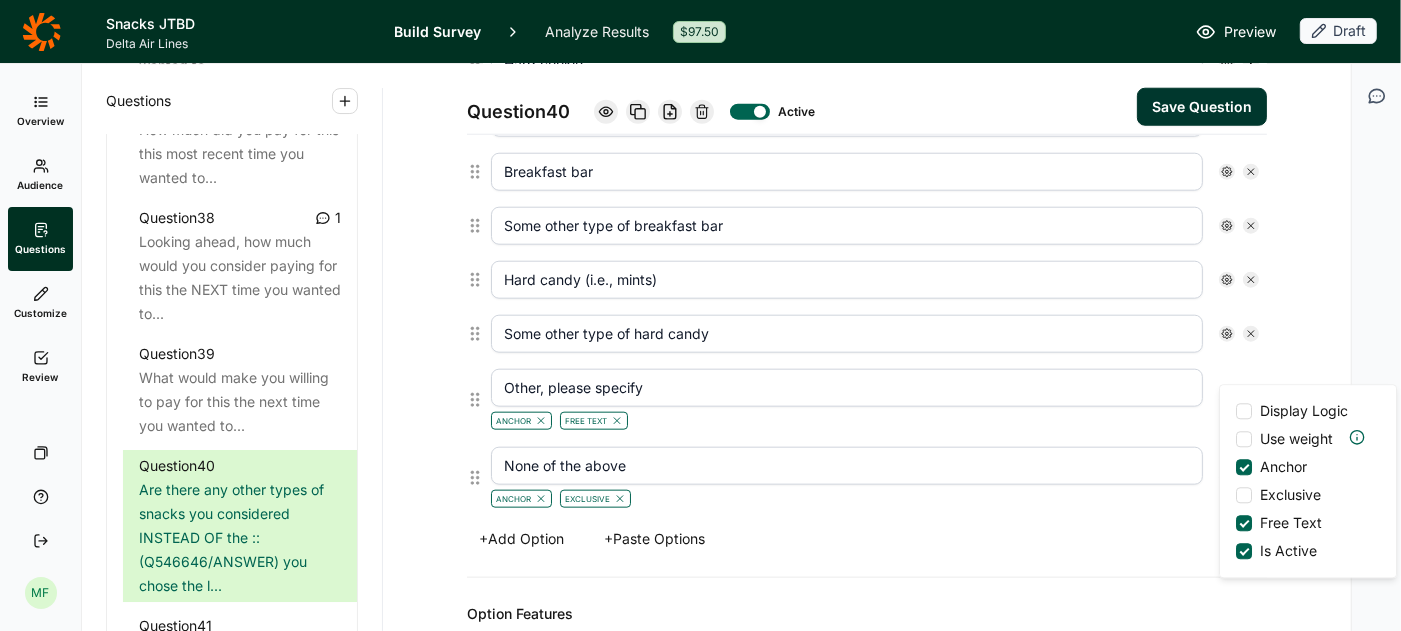 click on "Options Nuts Some other type of nuts Chips Some other type of chips Chocolate Some other type of chocolate Granola bar Some other type of granola bar Pretzels Some other type of pretzels Dried fruit Some other type of dried fruit Soft cookie Some other type of soft cookie Gummy candy Some other type of gummy candy Hard cookie Some other type of hard cookie Breakfast bar Some other type of breakfast bar Hard candy (i.e., mints) Some other type of hard candy Other, please specify Anchor Free Text Display Logic Use weight Anchor Exclusive Free Text Is Active None of the above Anchor Exclusive +  Add Option +  Paste Options" at bounding box center [867, -149] 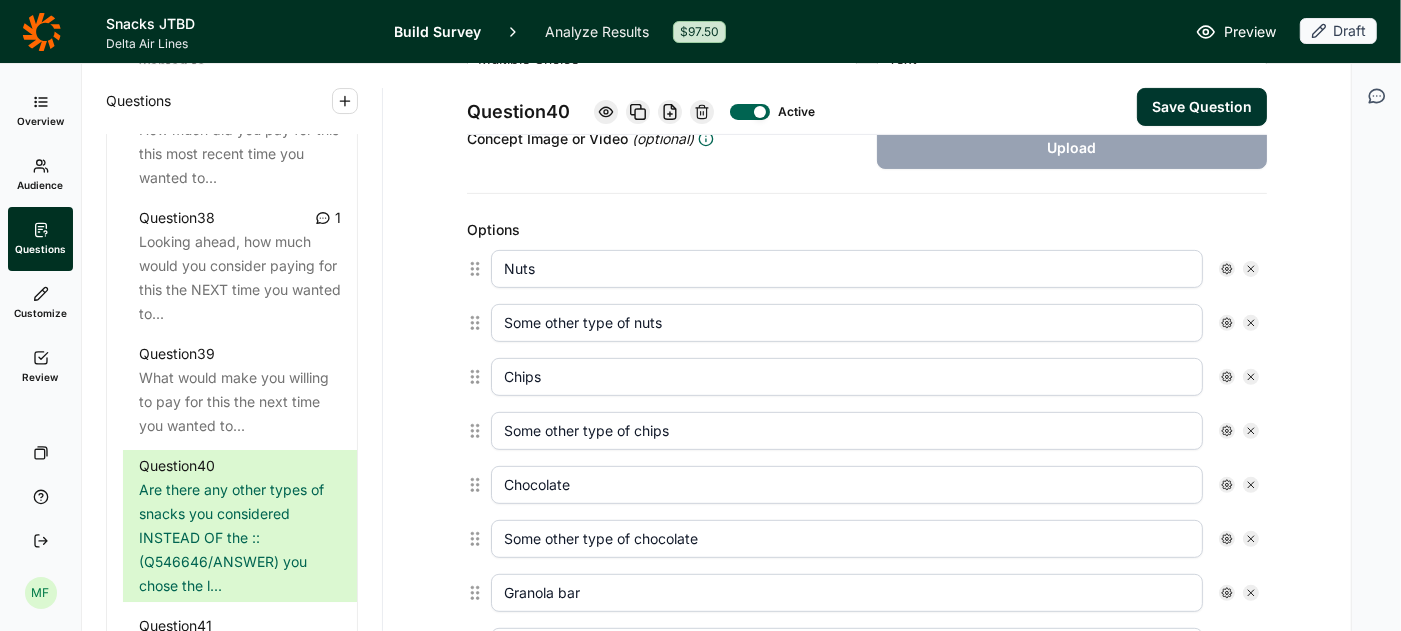scroll, scrollTop: 472, scrollLeft: 0, axis: vertical 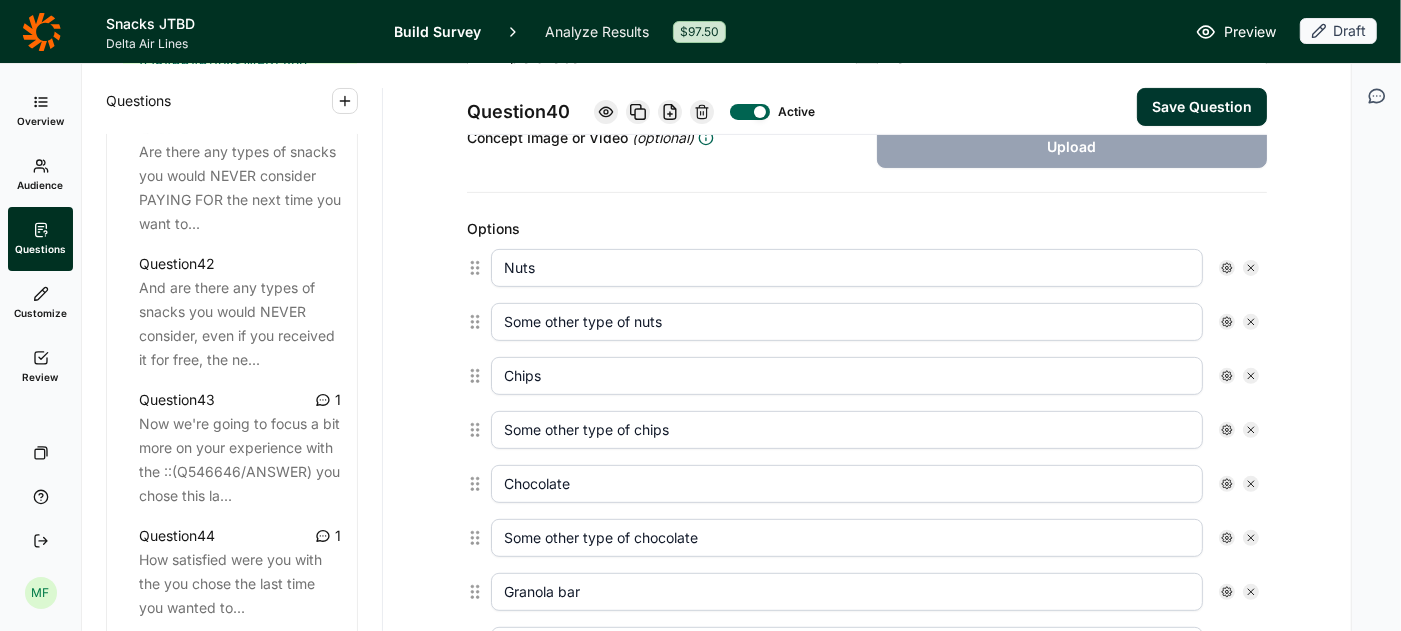 click 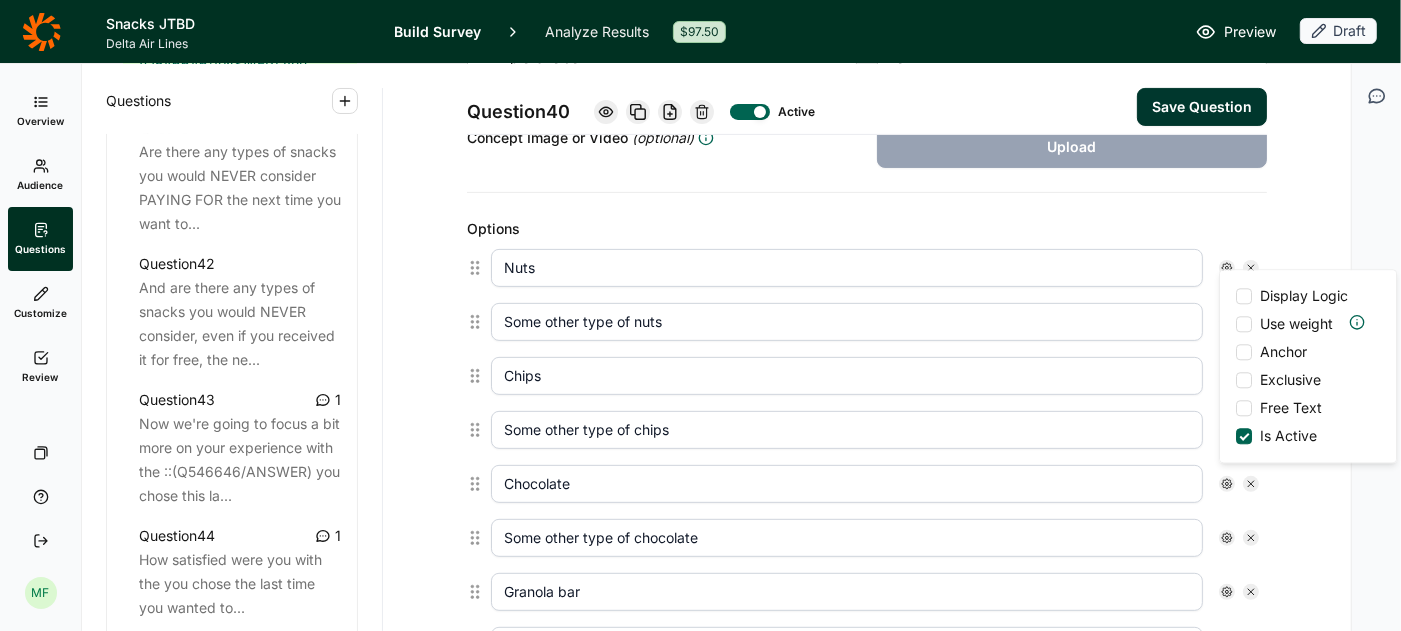 click at bounding box center (1244, 296) 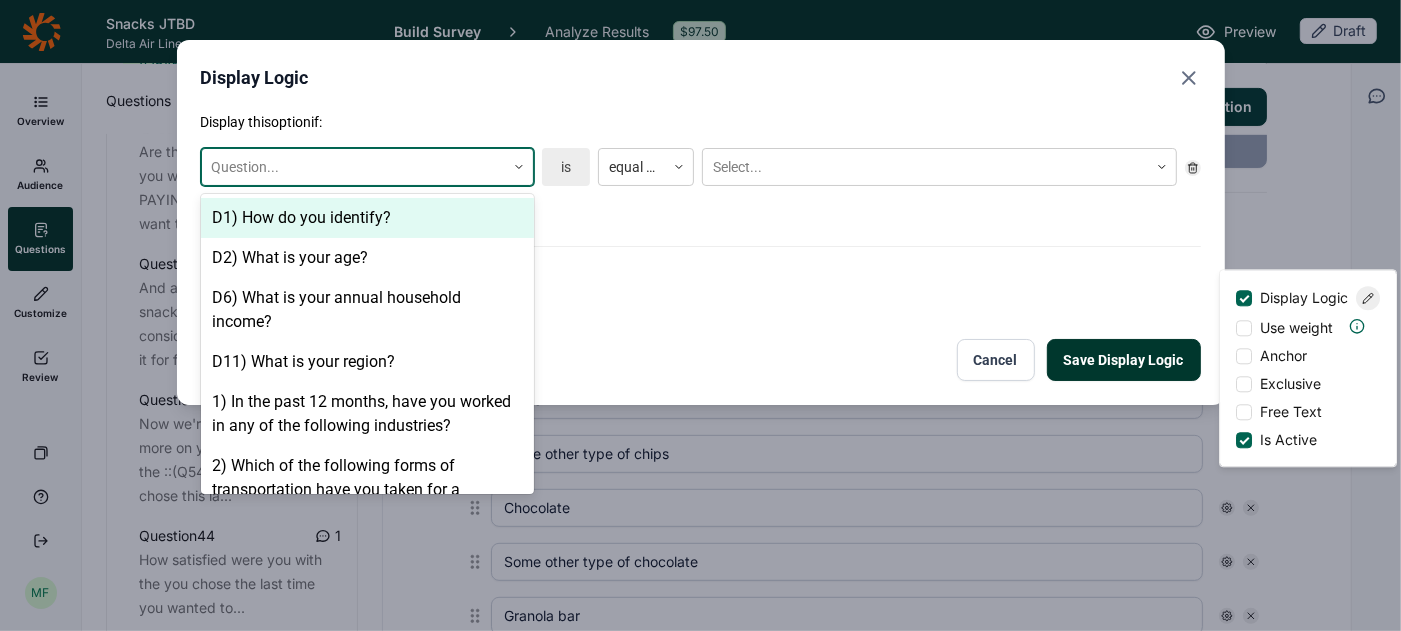 click 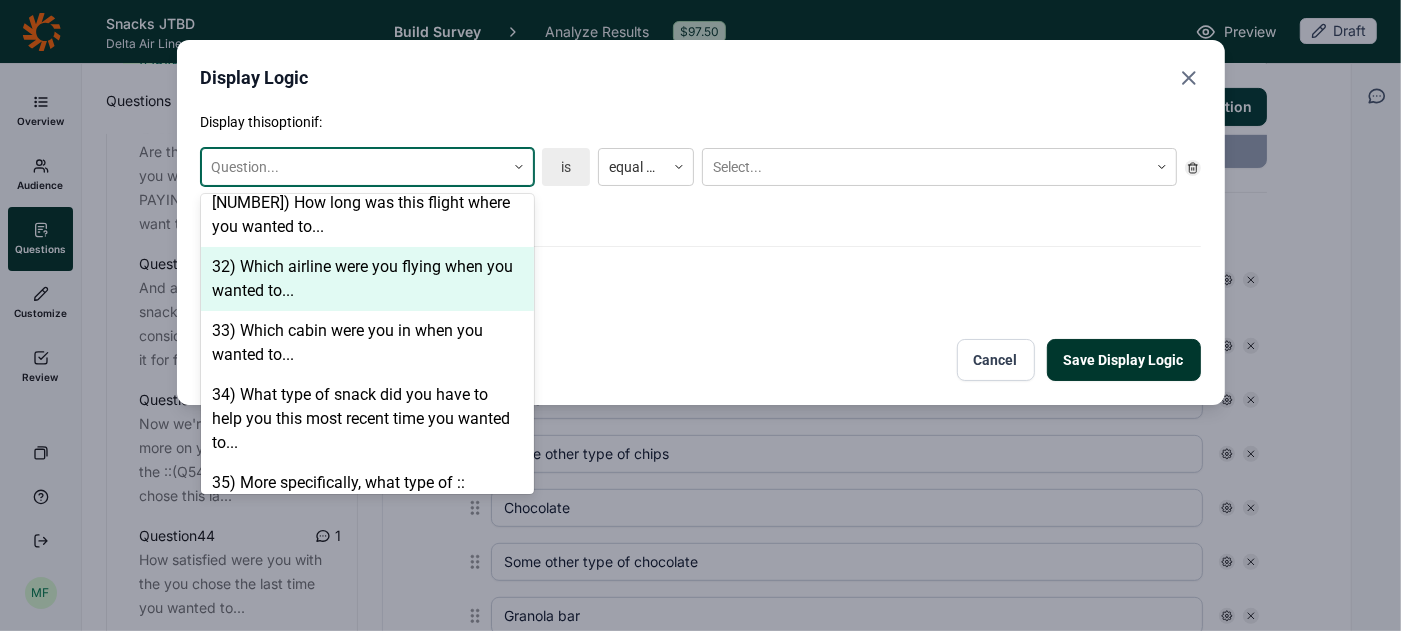 scroll, scrollTop: 2546, scrollLeft: 0, axis: vertical 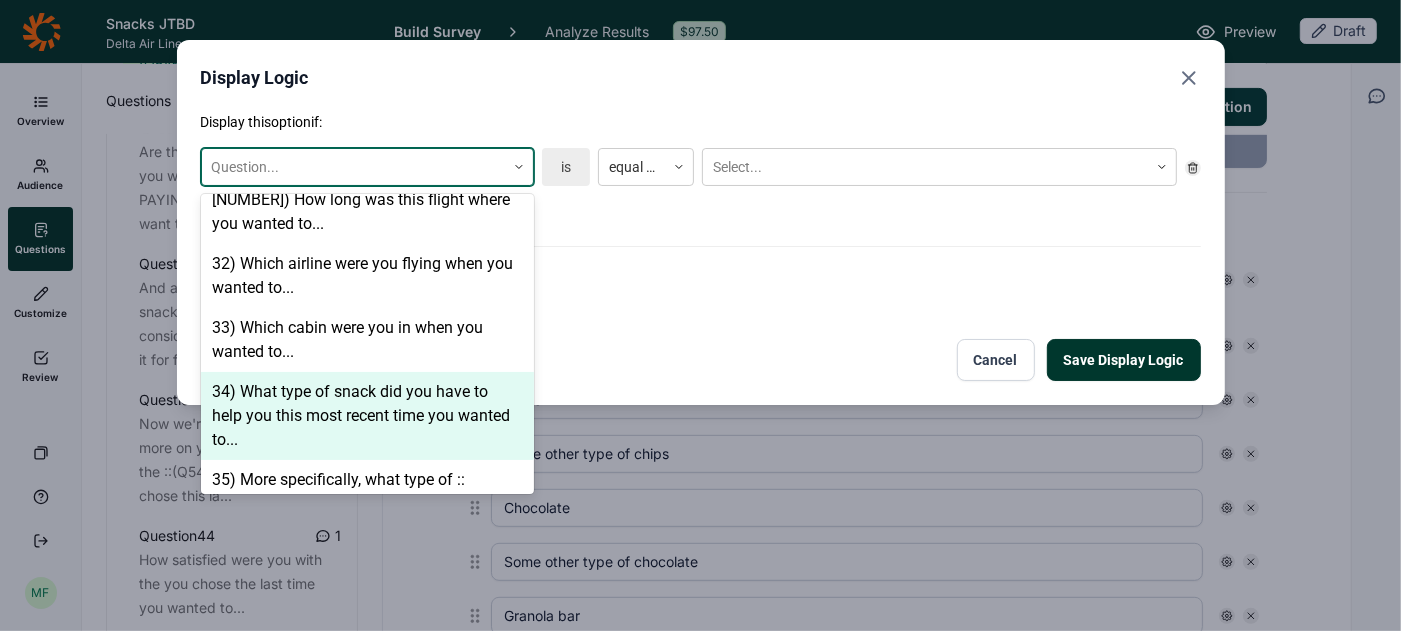 click on "34) What type of snack did you have to help you this most recent time you wanted to..." at bounding box center (367, 416) 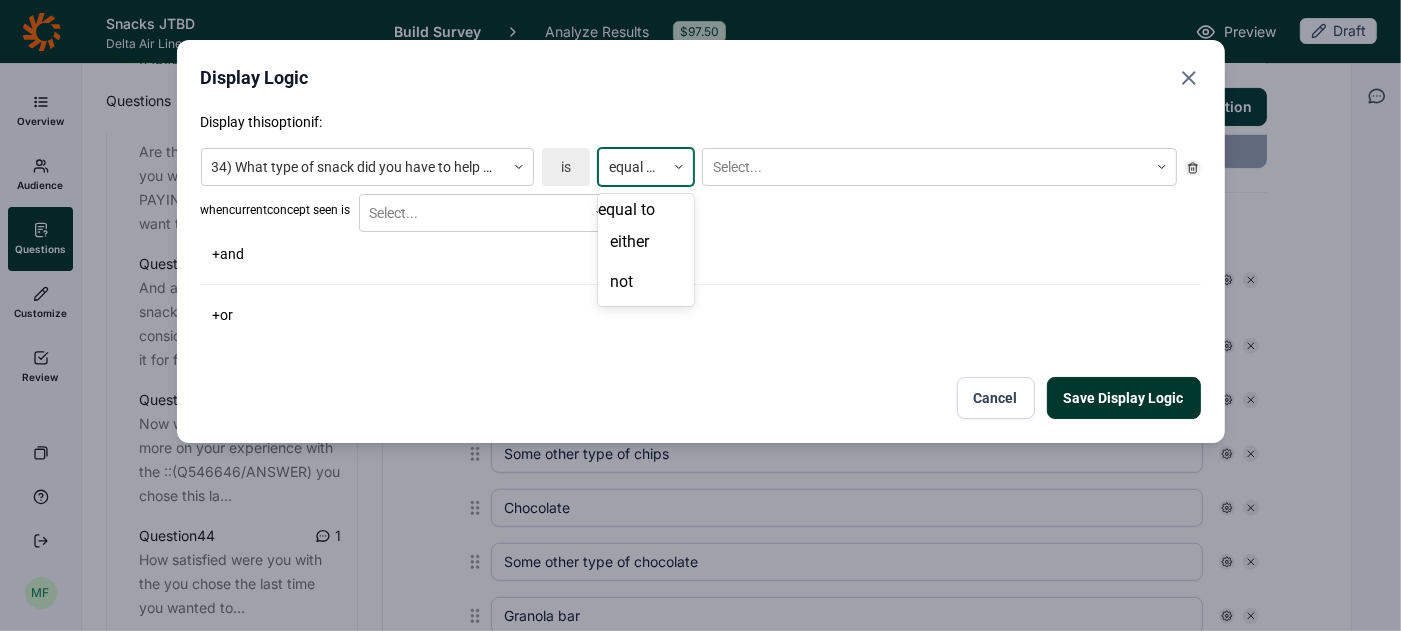 click 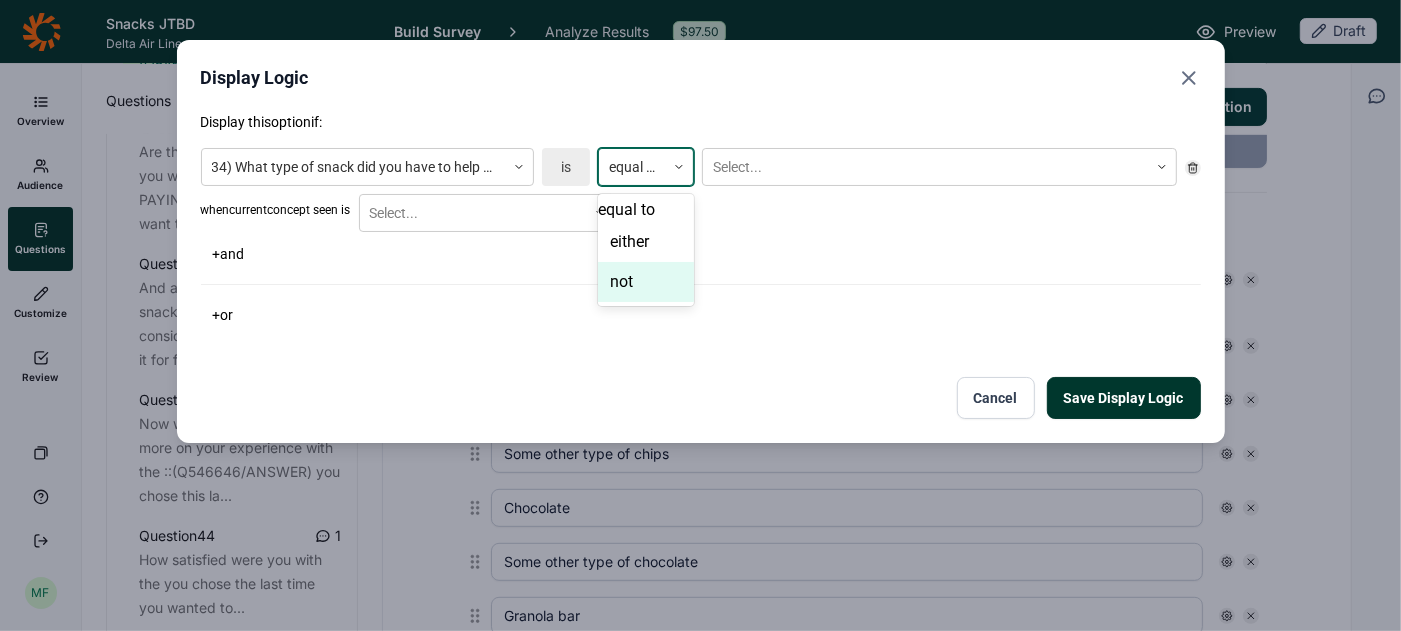 click on "not" at bounding box center (646, 282) 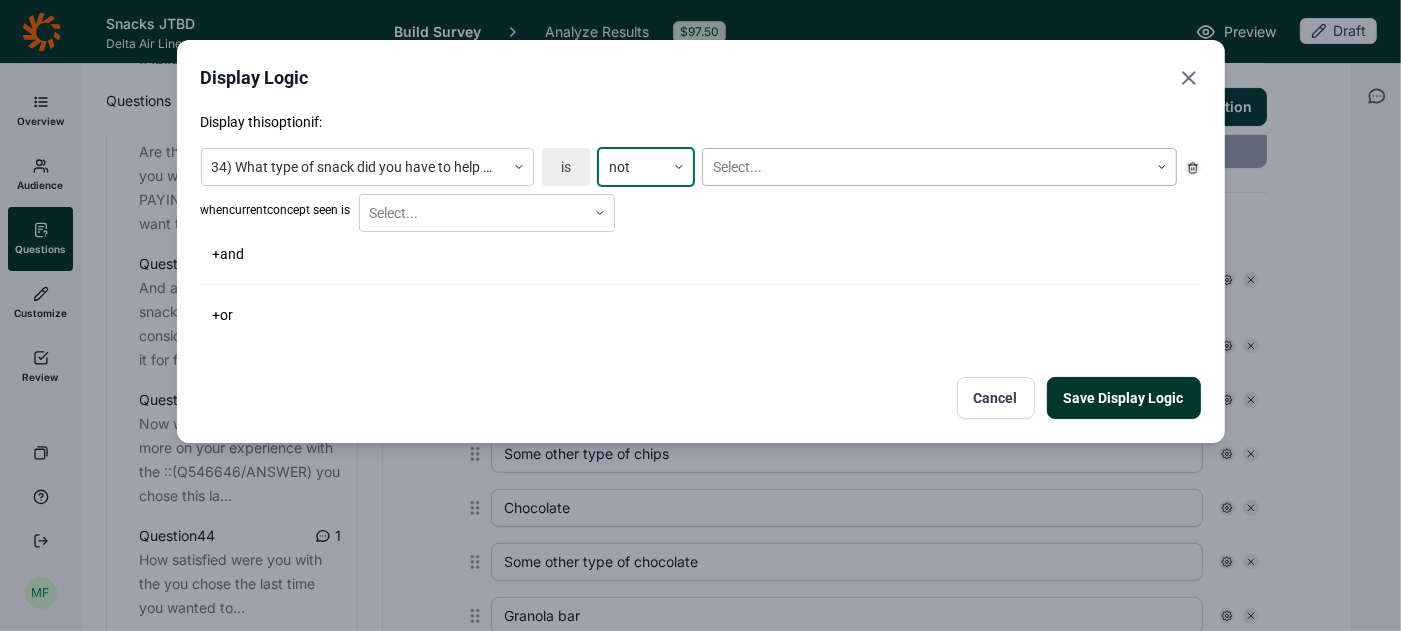 click at bounding box center (925, 167) 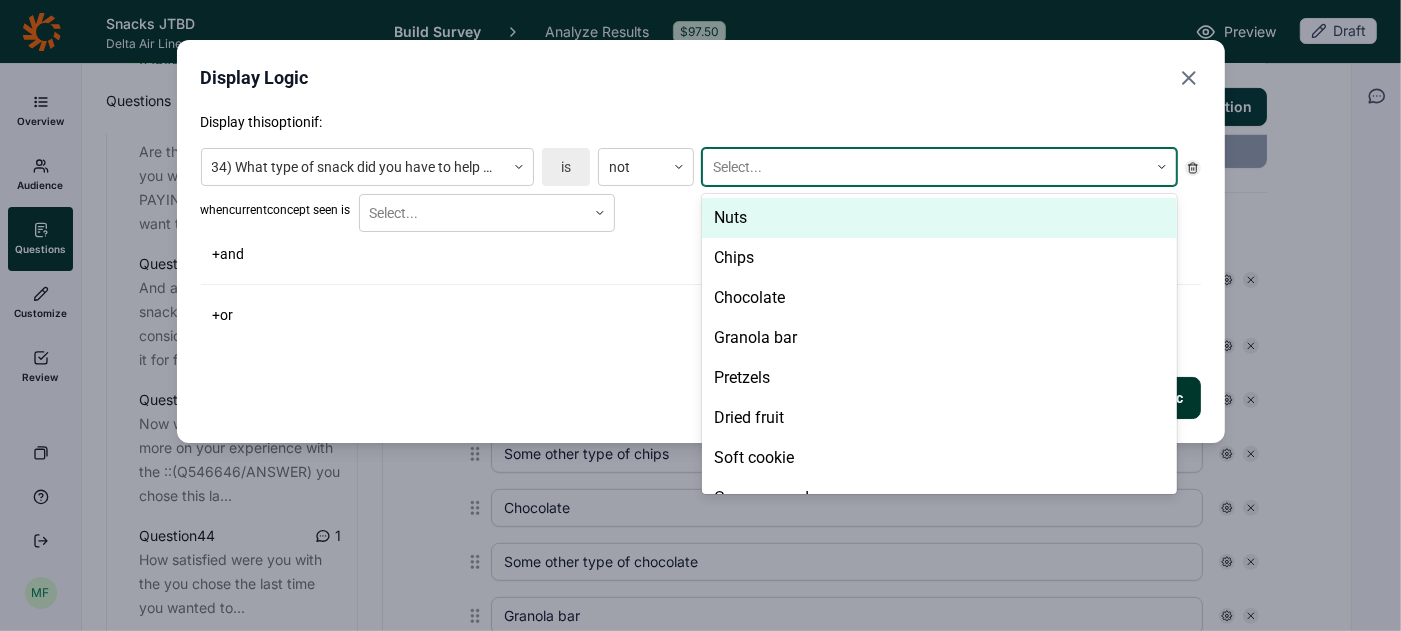 click on "Nuts" at bounding box center [939, 218] 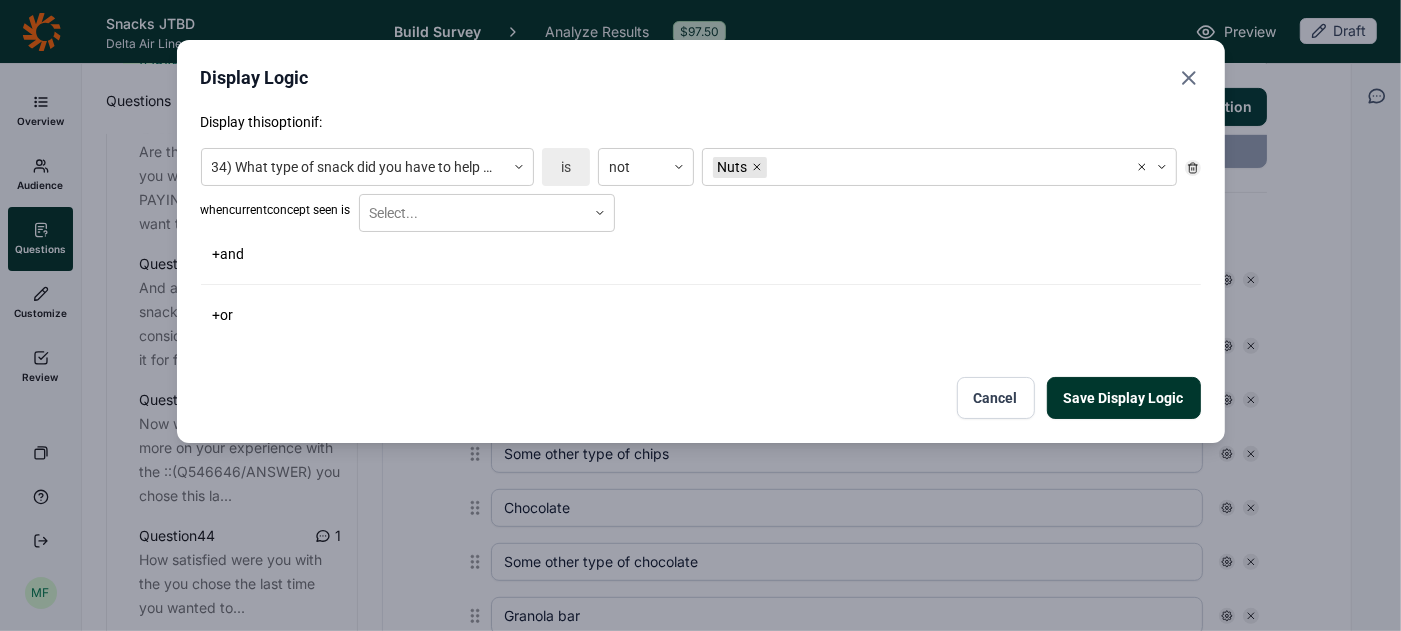 click on "+  and" at bounding box center (701, 254) 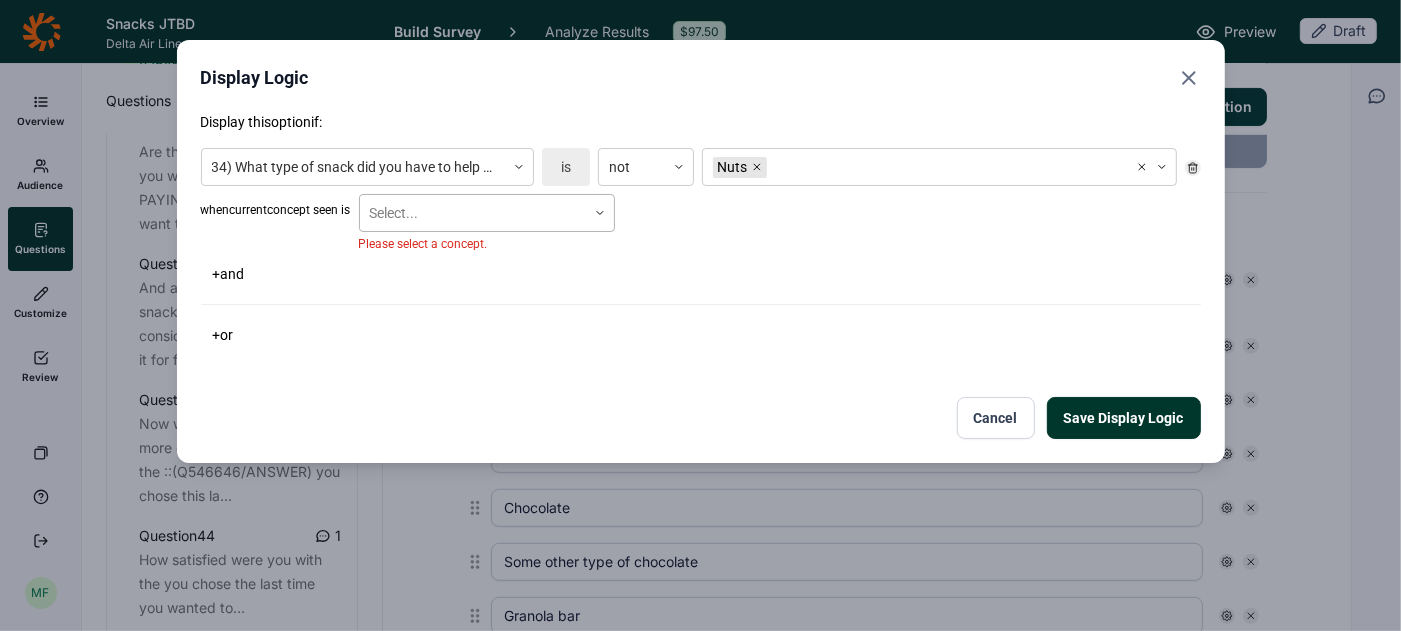 click 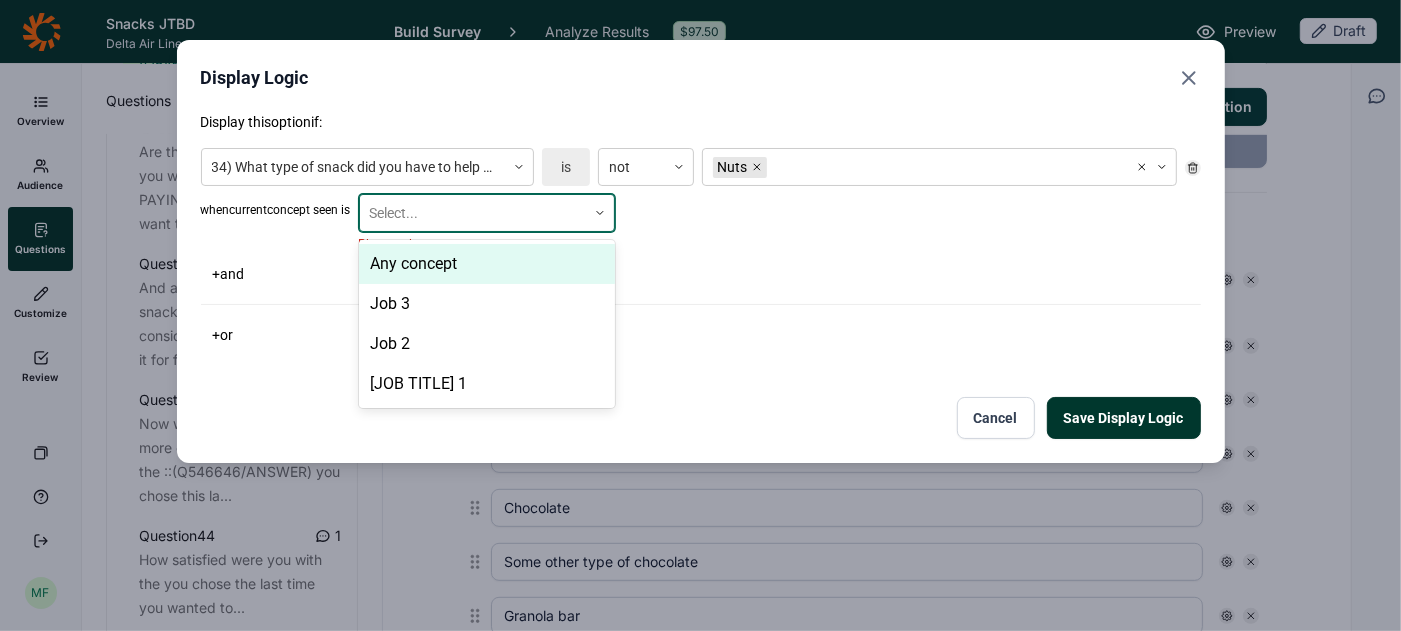 click on "Any concept" at bounding box center [487, 264] 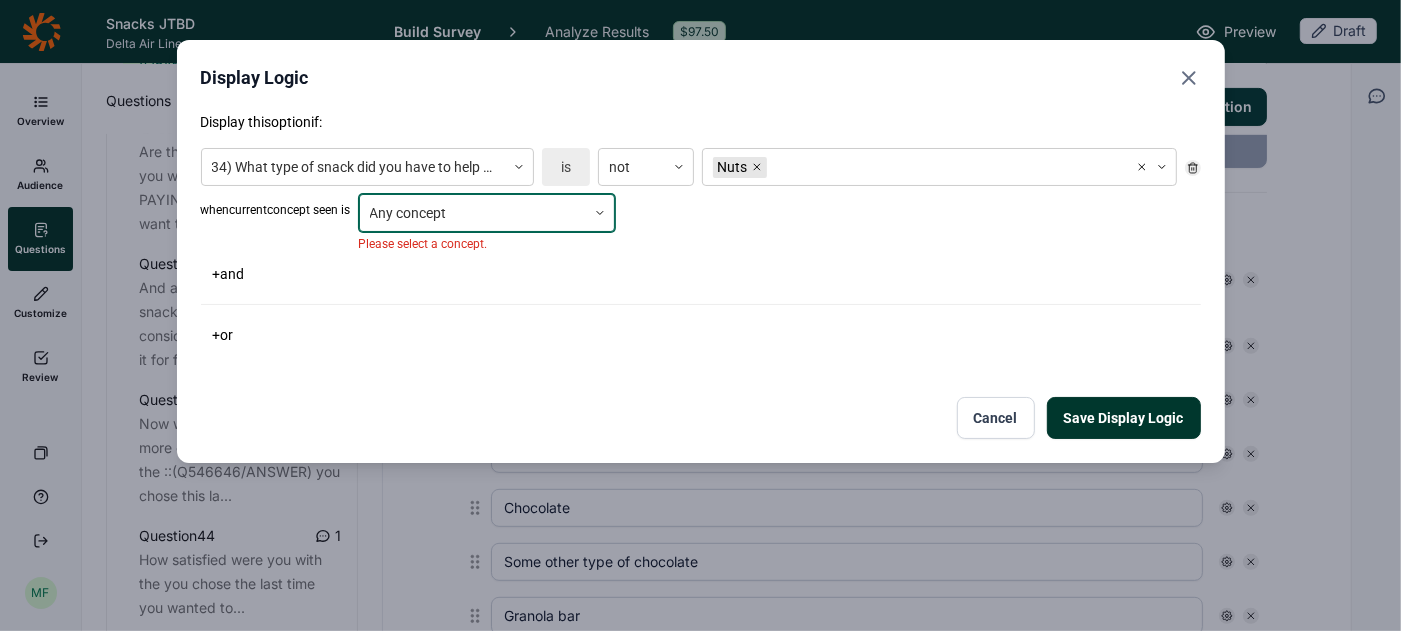 click on "Display Logic Display this  option  if: 34) What type of snack did you have to help you this most recent time you wanted to... is not Nuts when  current  concept seen is option Any concept, selected. Any concept Please select a concept. +  and +  or Save Display Logic Cancel" at bounding box center (701, 251) 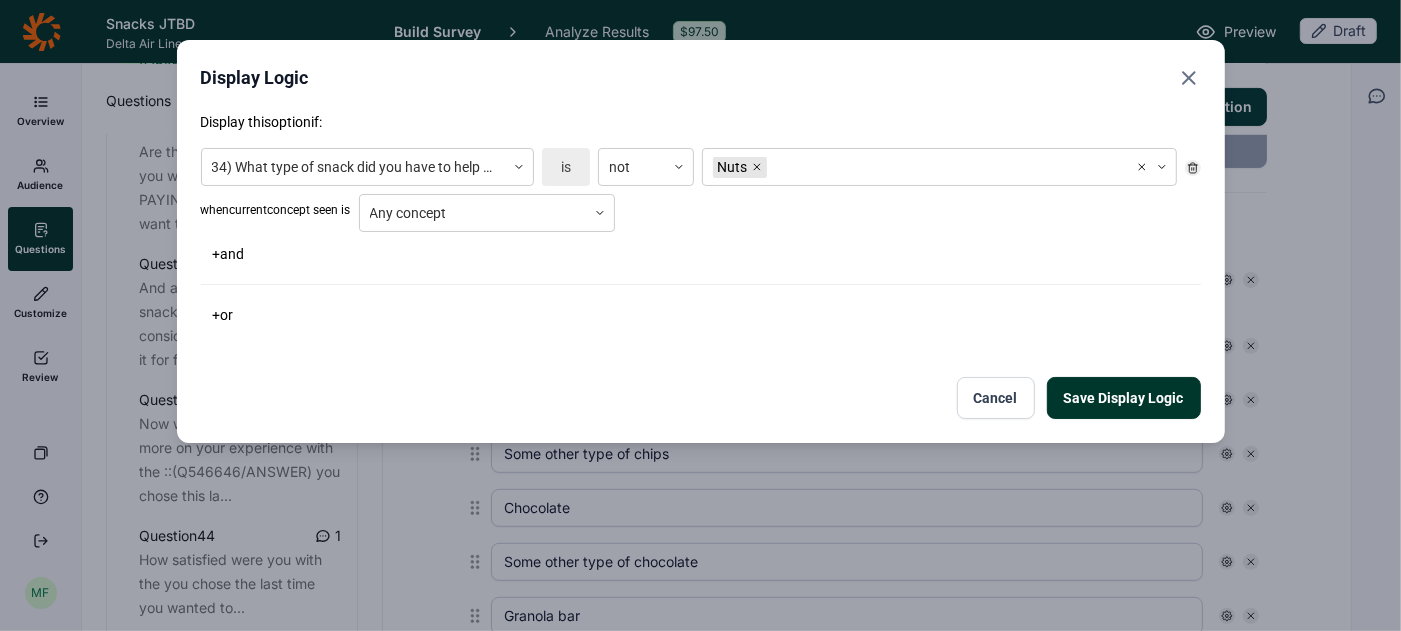 click on "Save Display Logic" at bounding box center [1124, 398] 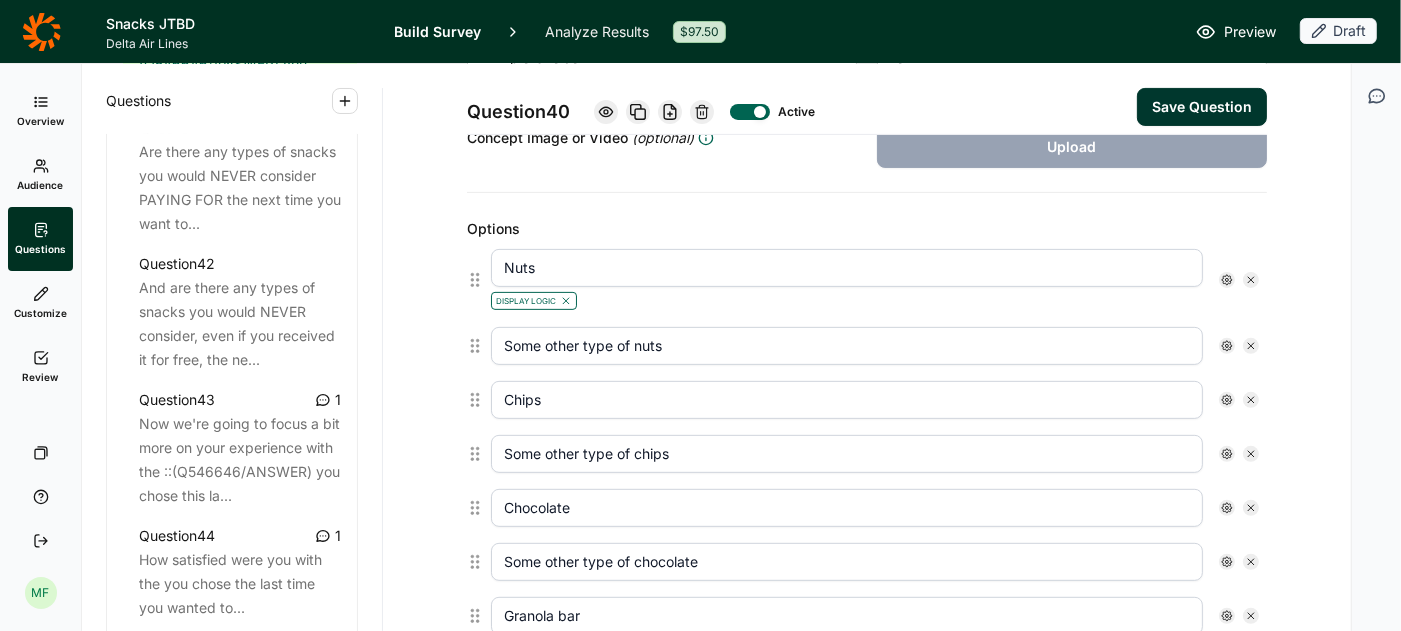 click 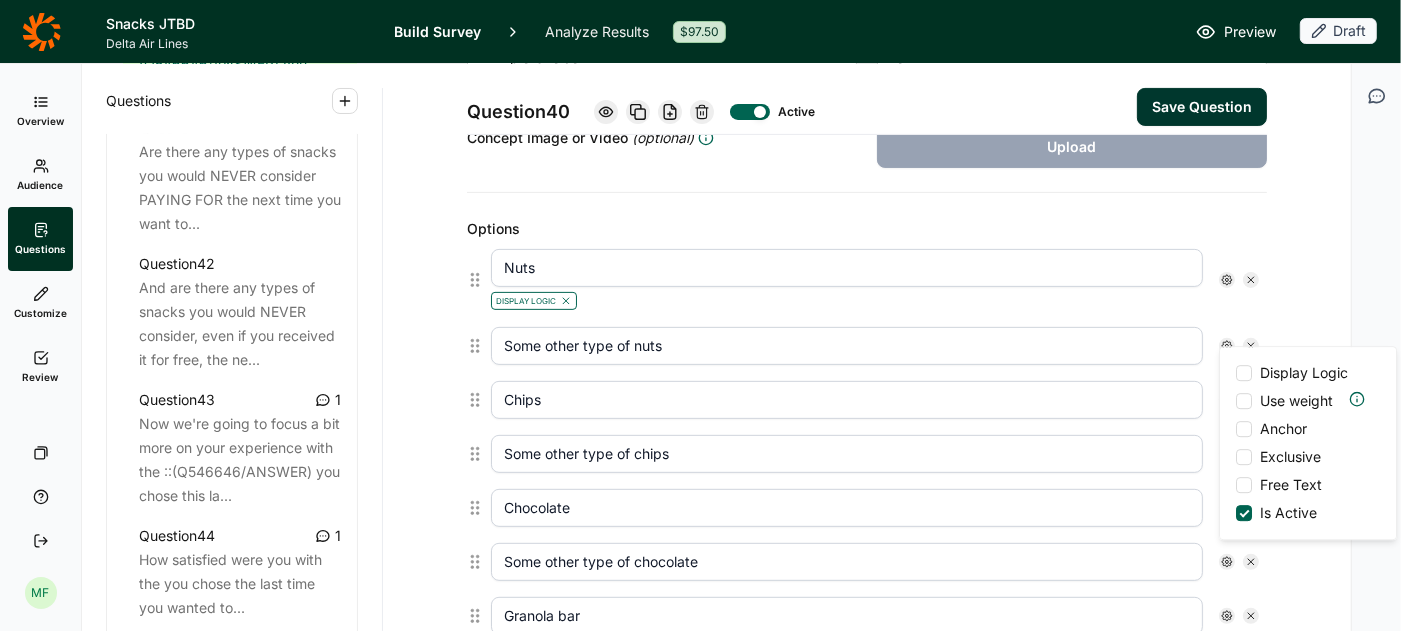 click at bounding box center [1244, 373] 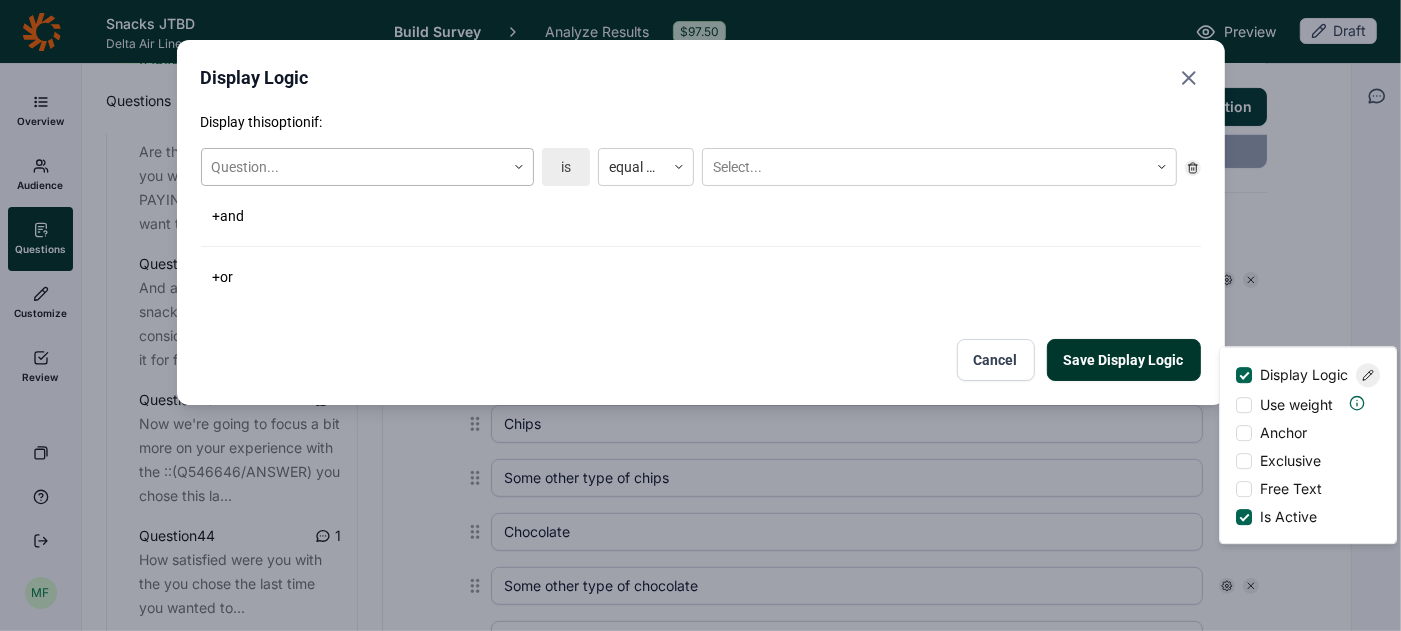 click at bounding box center (519, 167) 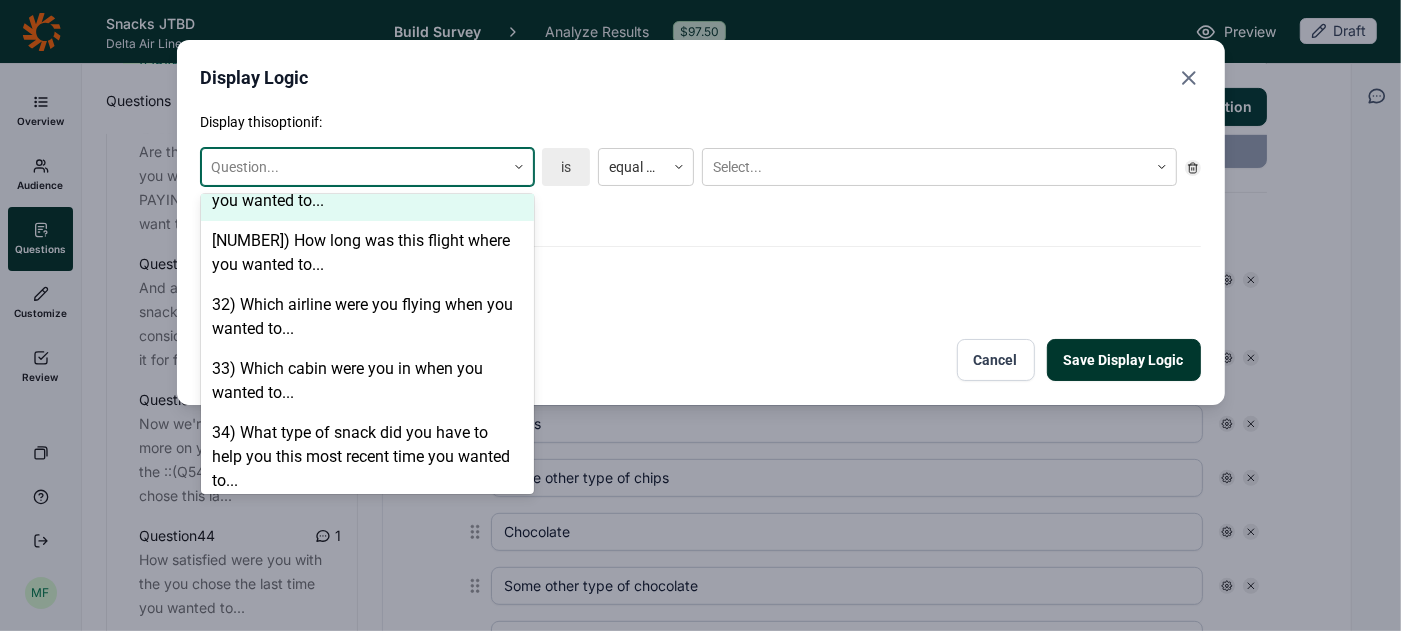 scroll, scrollTop: 2507, scrollLeft: 0, axis: vertical 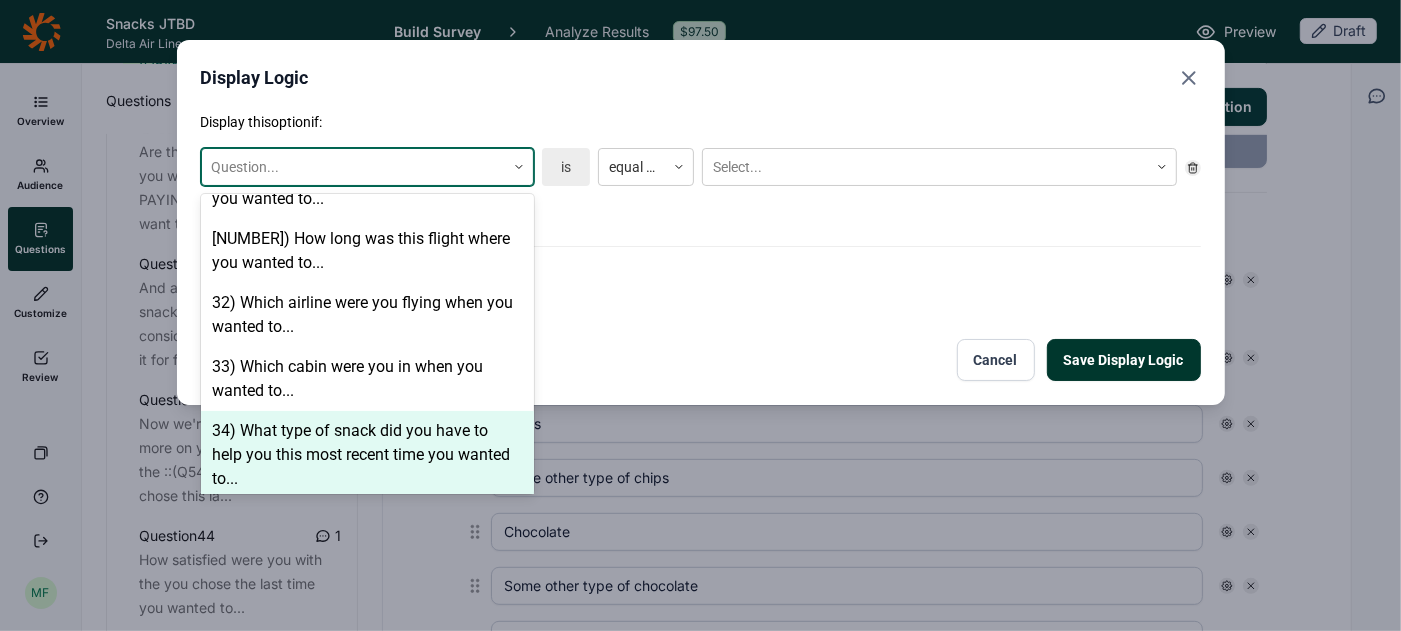 click on "34) What type of snack did you have to help you this most recent time you wanted to..." at bounding box center [367, 455] 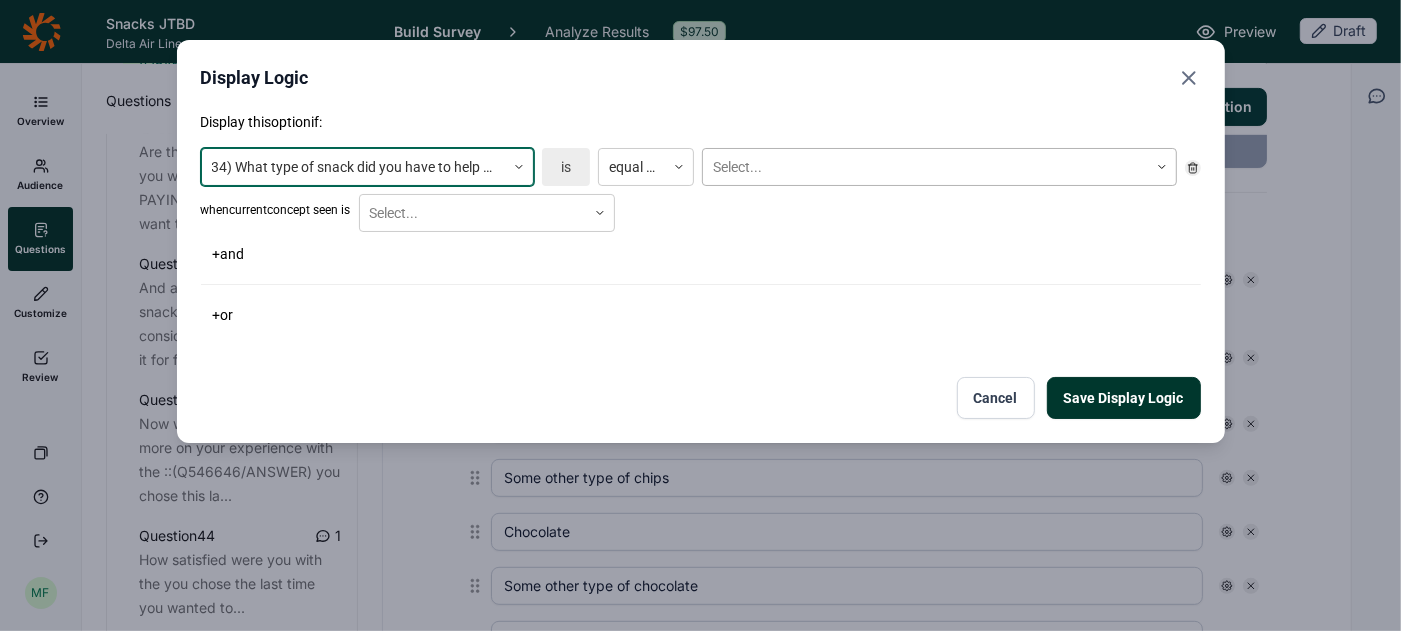 click at bounding box center [925, 167] 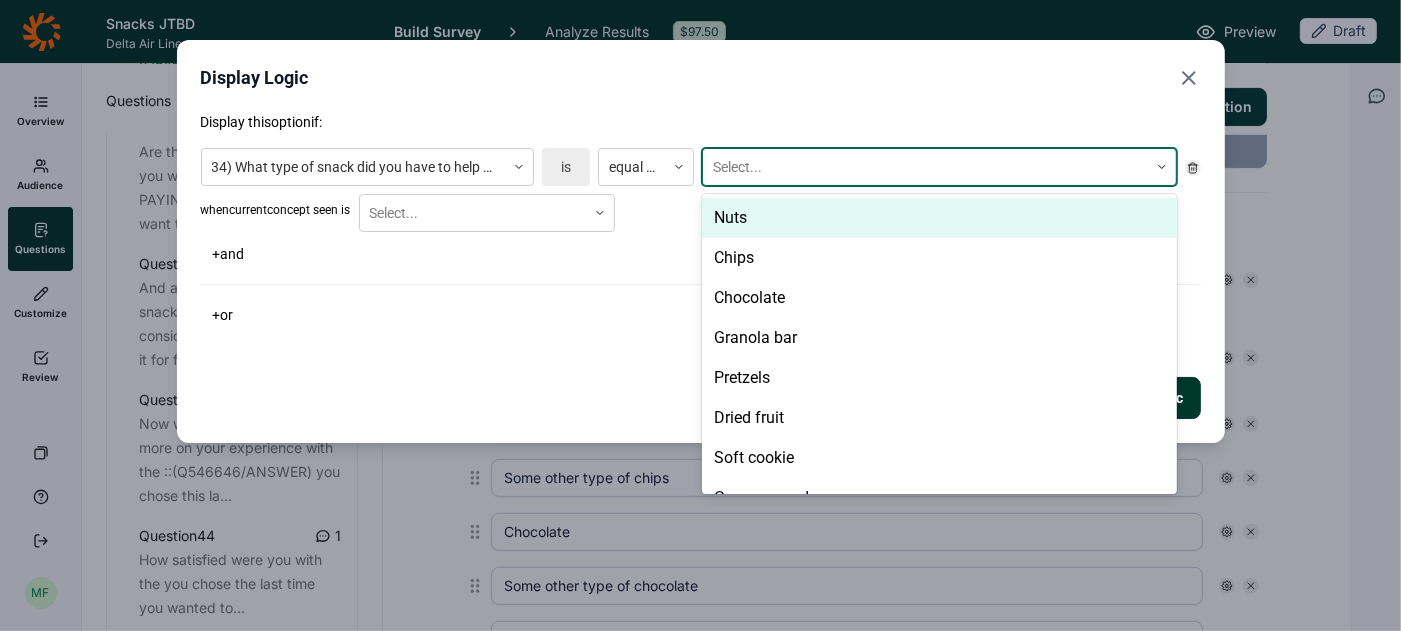 click on "Nuts" at bounding box center [939, 218] 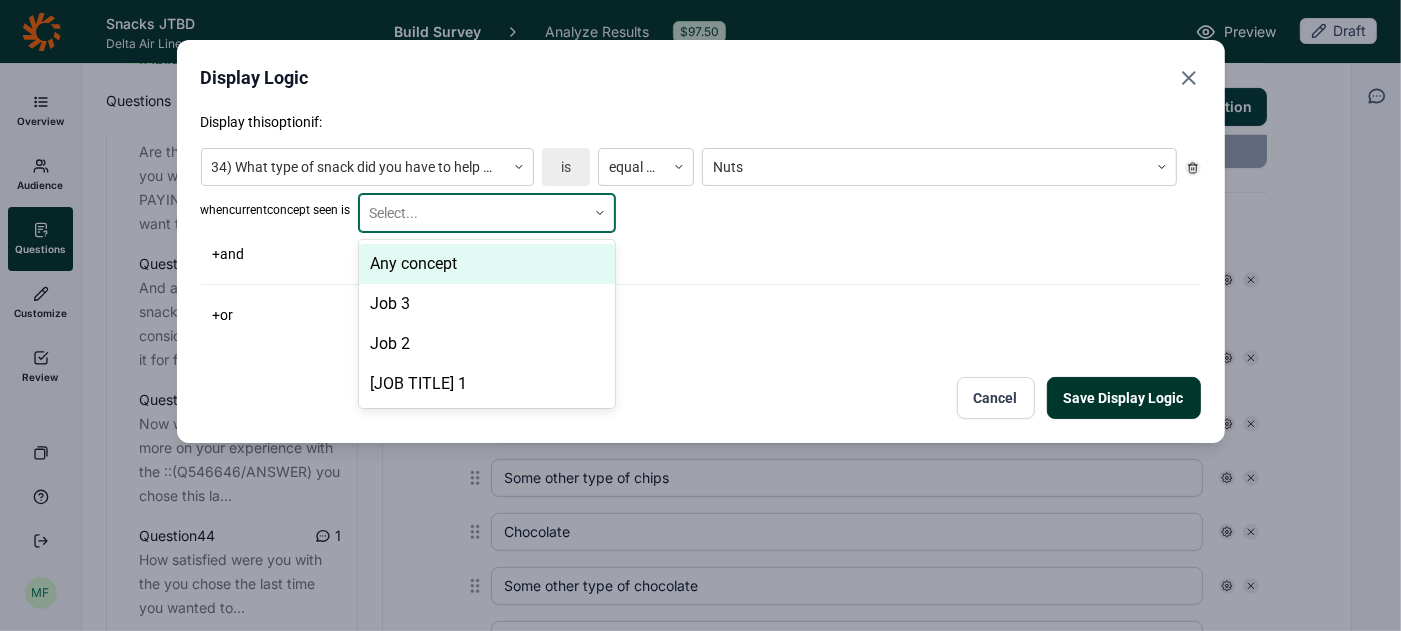 click 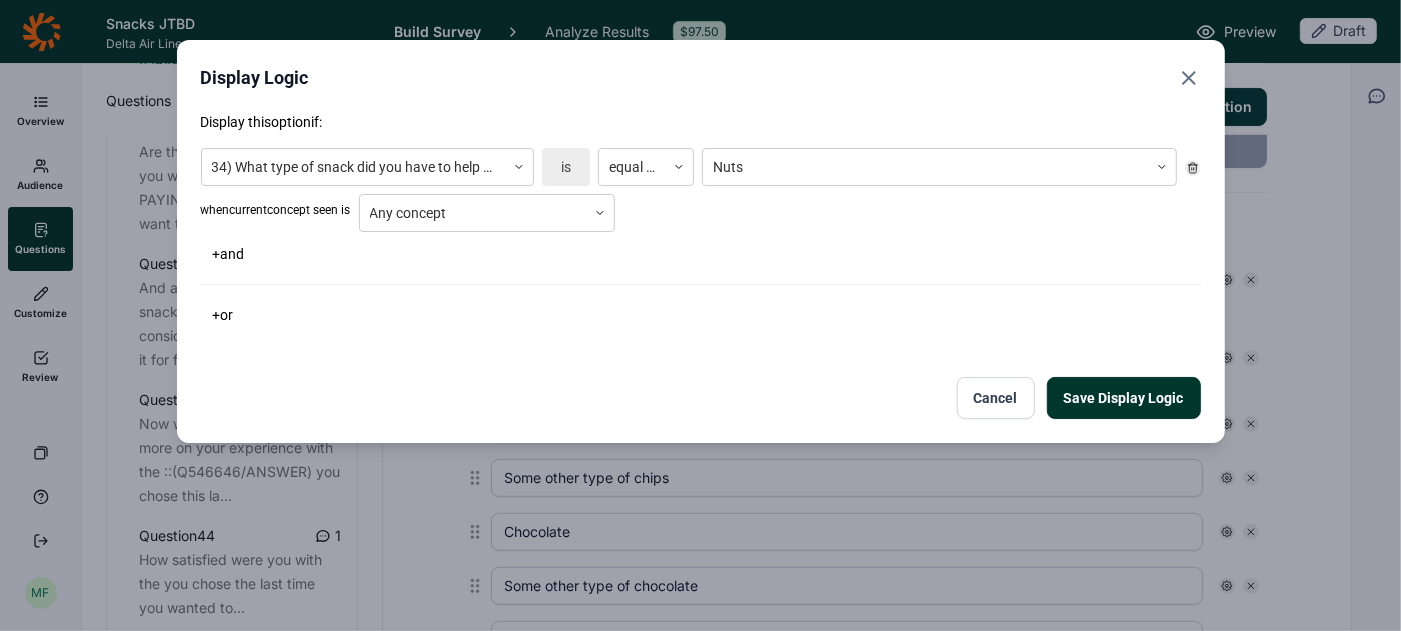 click on "Save Display Logic" at bounding box center [1124, 398] 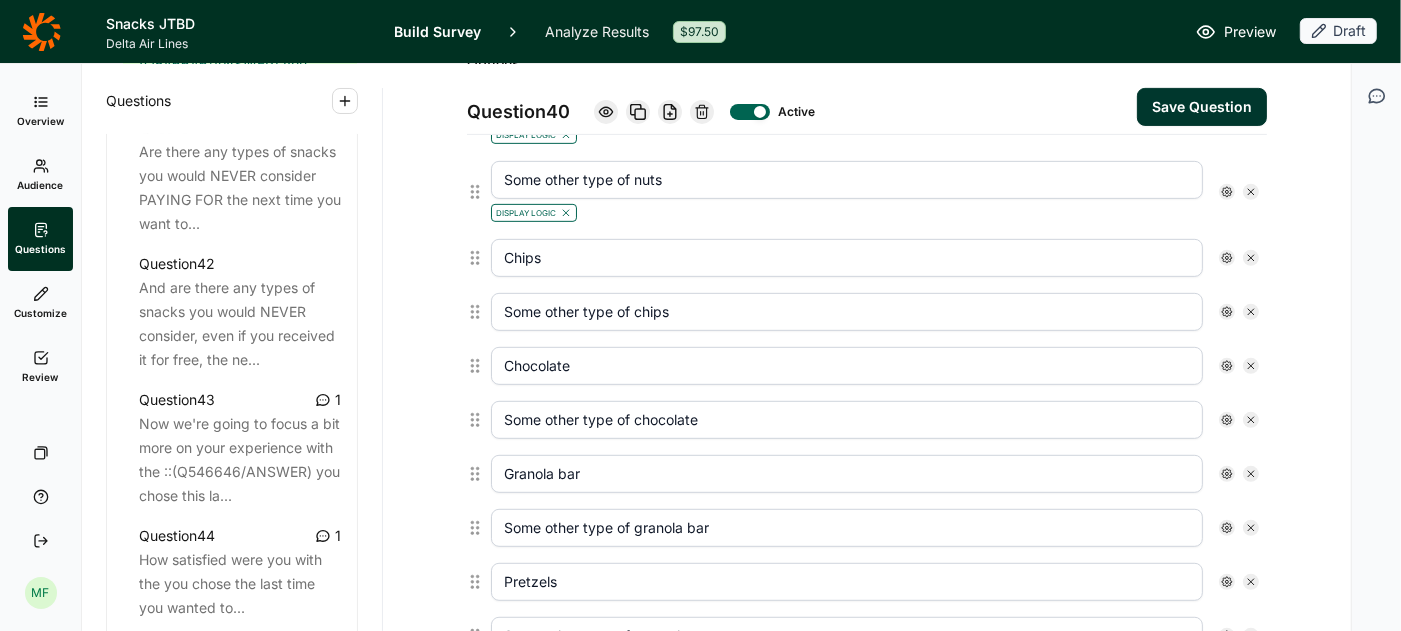 scroll, scrollTop: 650, scrollLeft: 0, axis: vertical 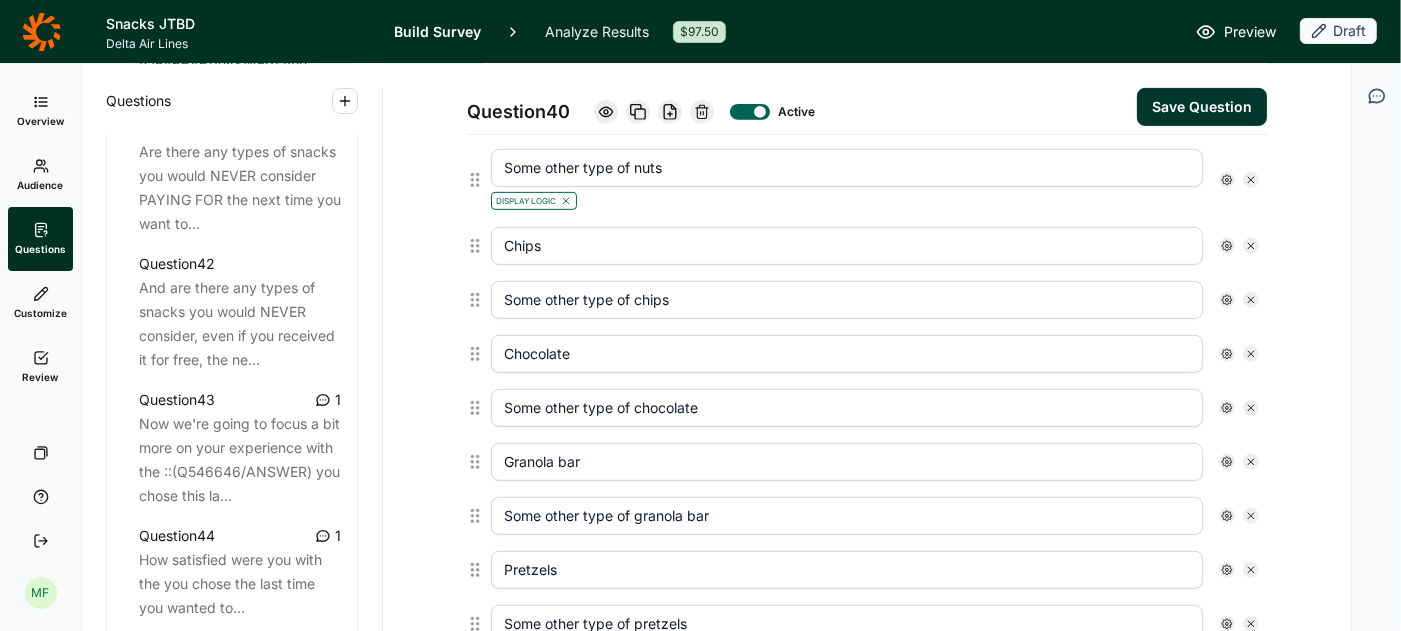 click 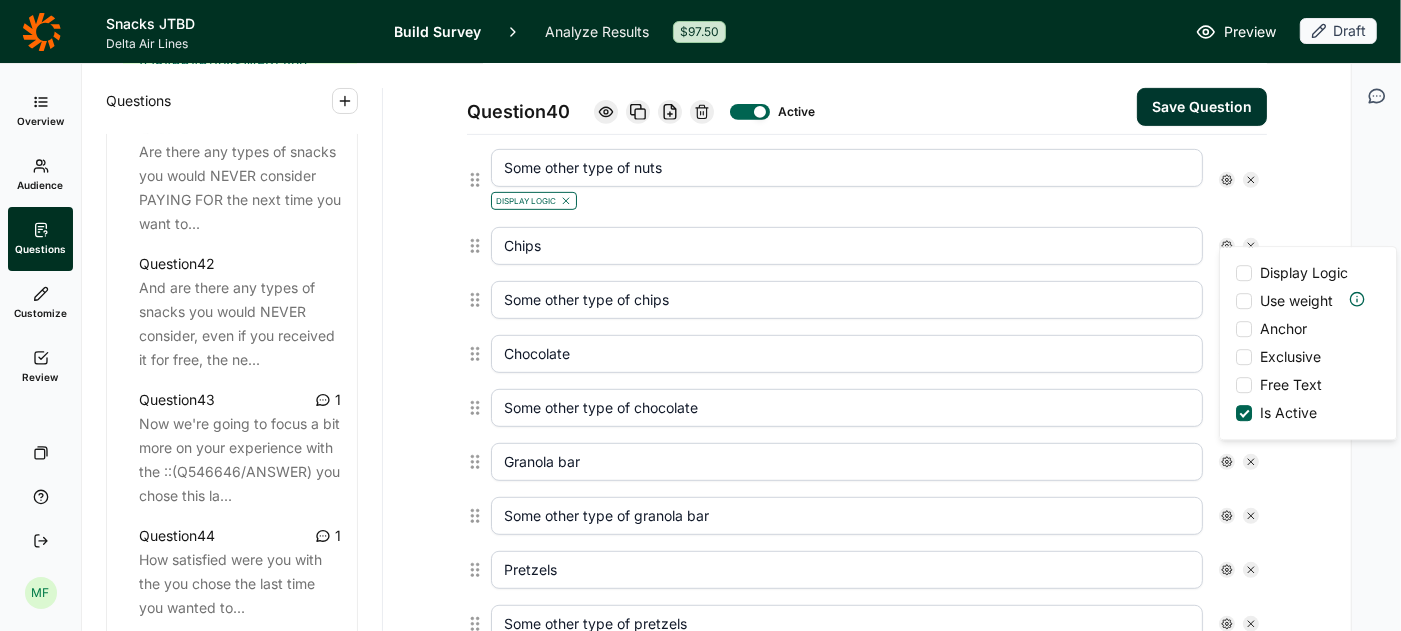 click at bounding box center [1244, 273] 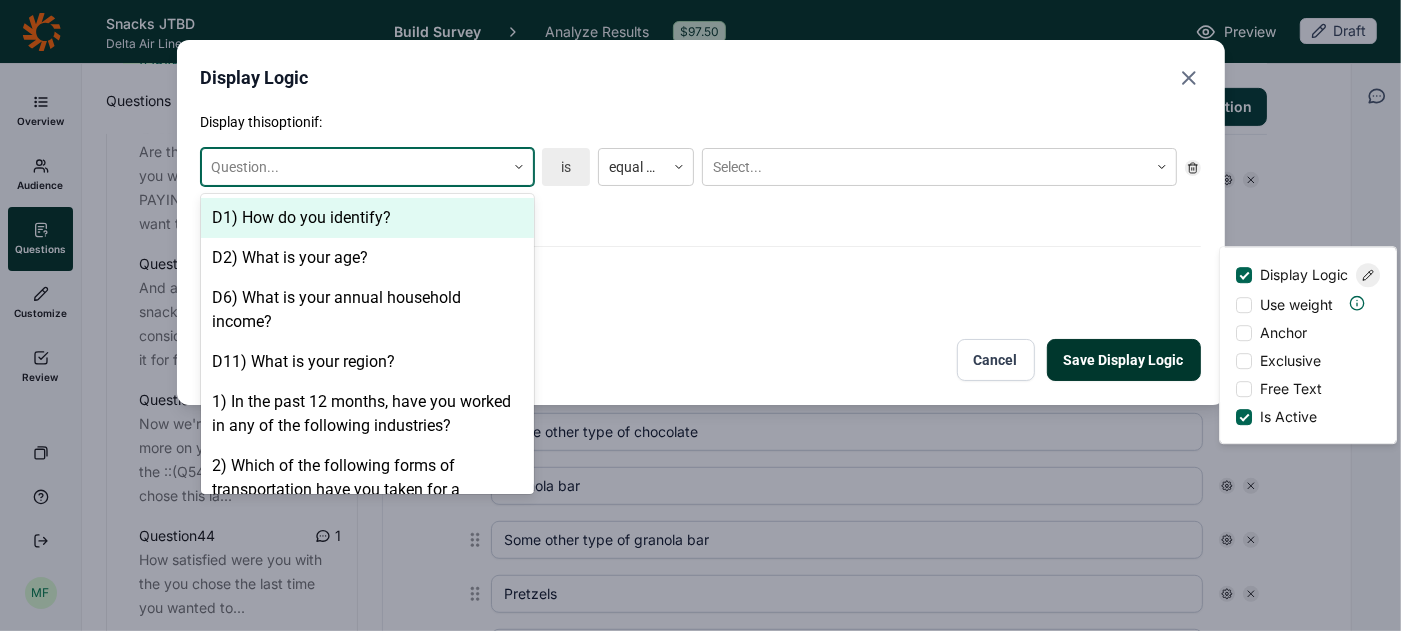 click 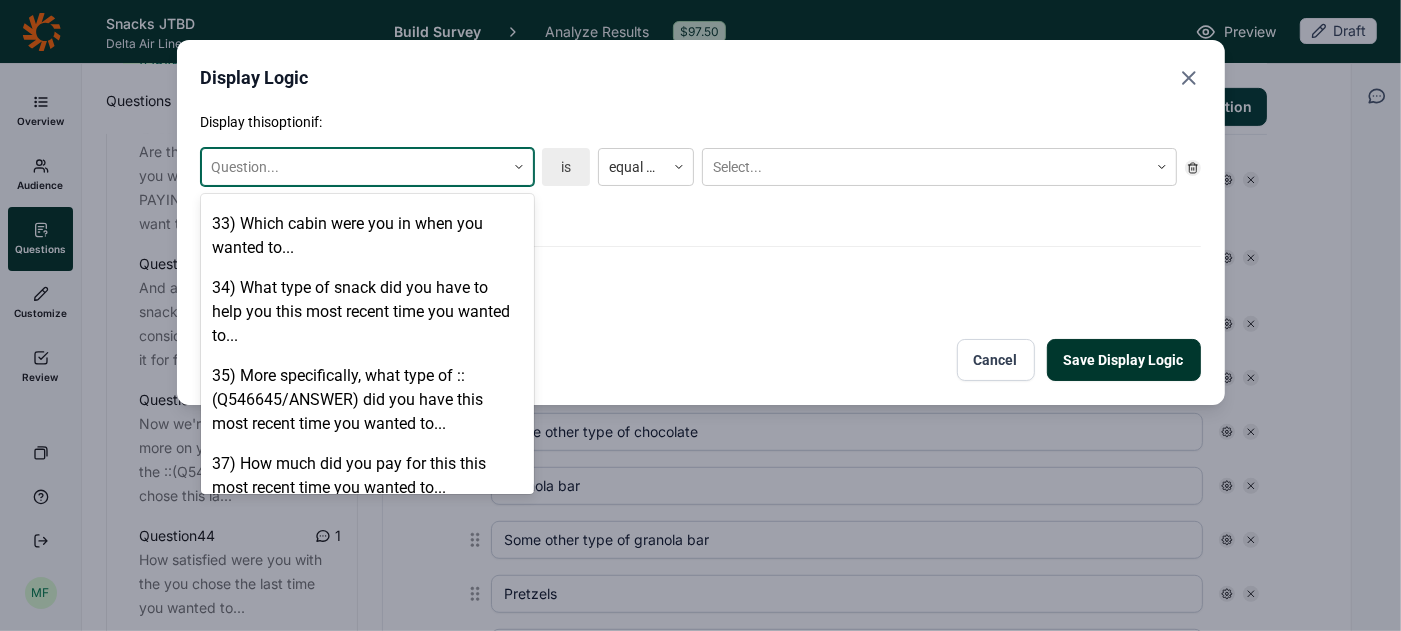 scroll, scrollTop: 2659, scrollLeft: 0, axis: vertical 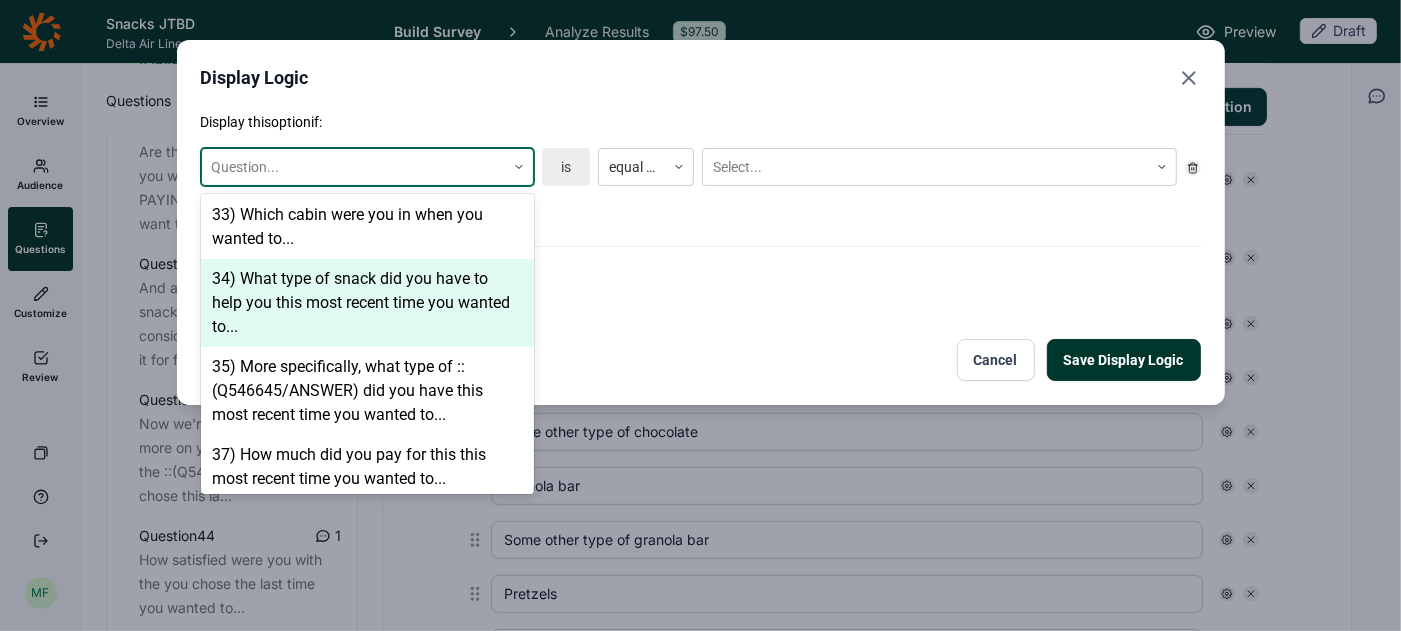 click on "34) What type of snack did you have to help you this most recent time you wanted to..." at bounding box center (367, 303) 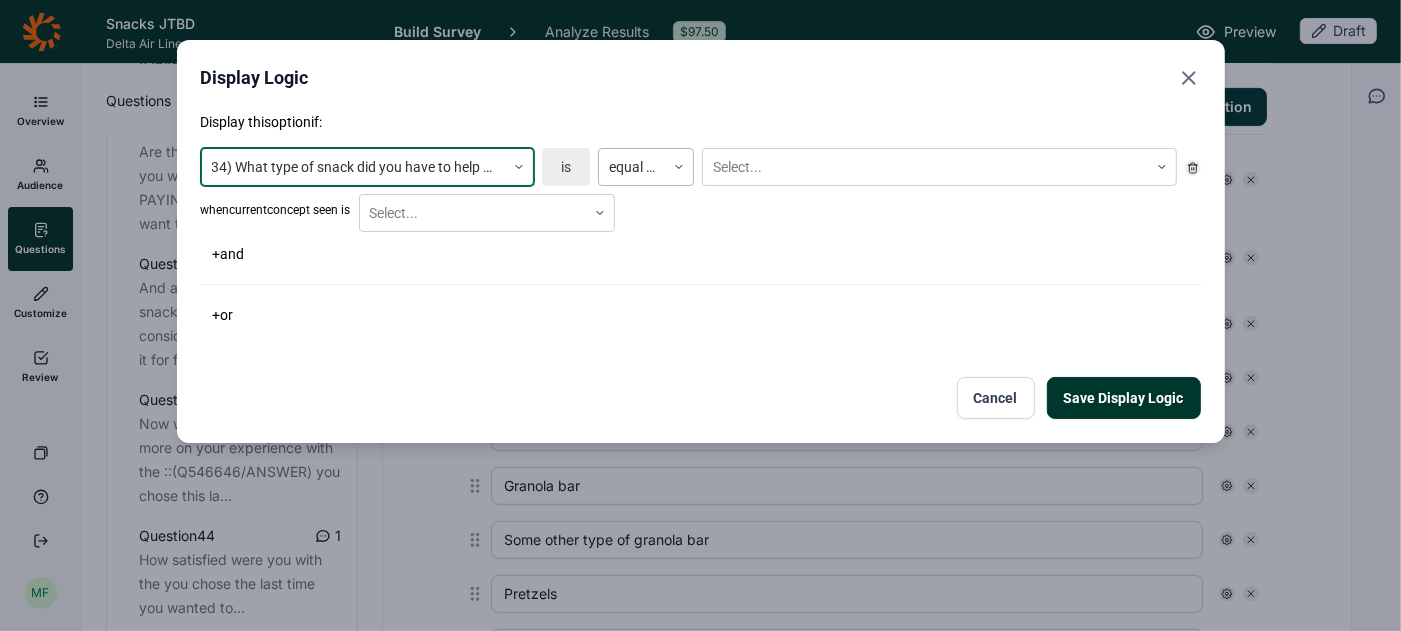 click at bounding box center [632, 167] 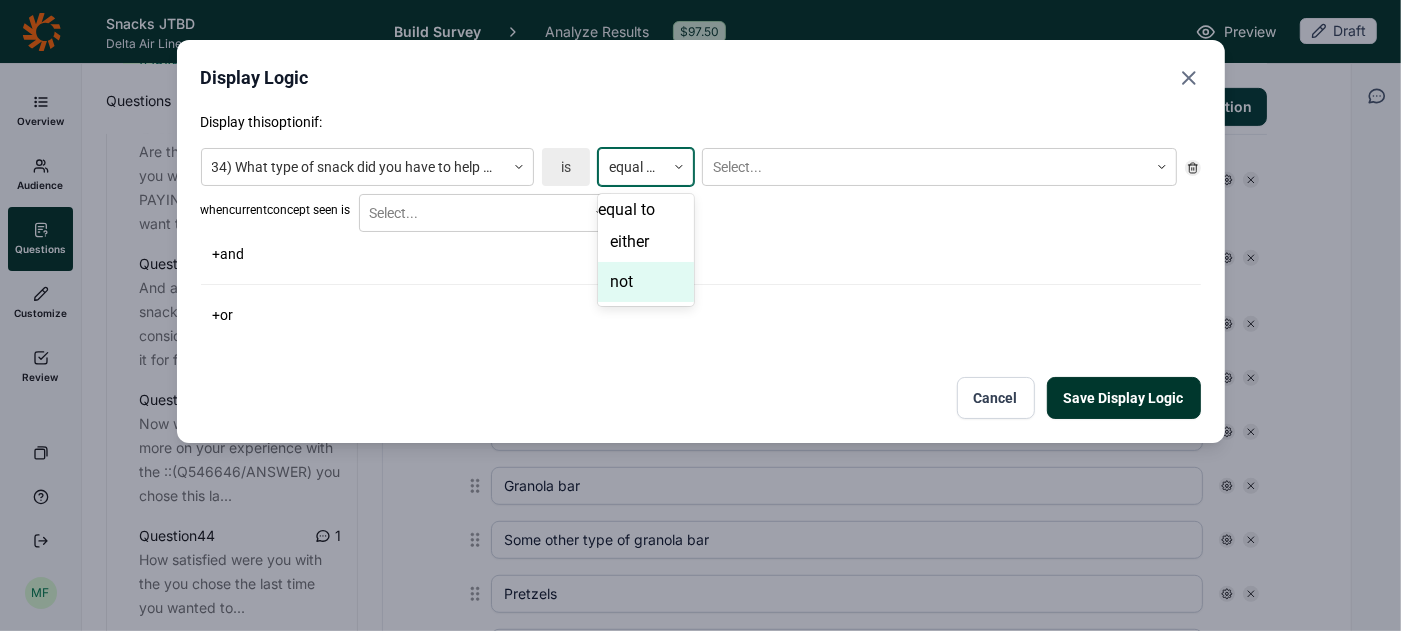 click on "not" at bounding box center [646, 282] 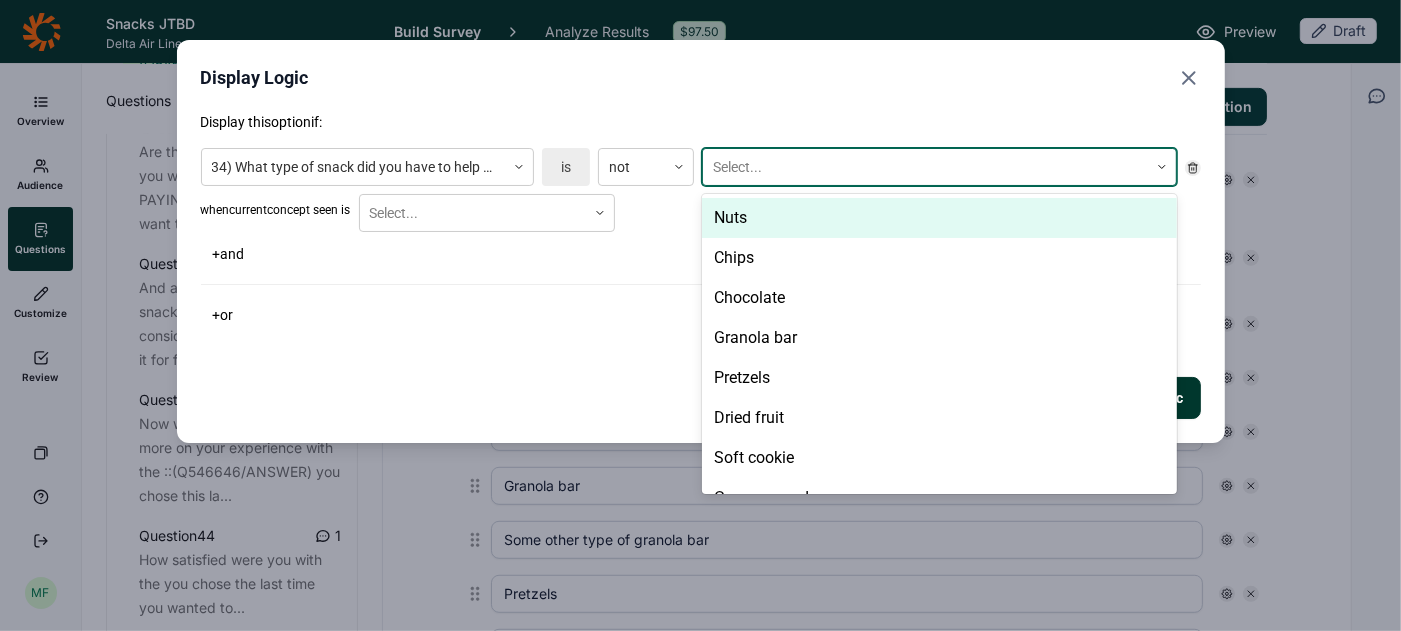 click at bounding box center (925, 167) 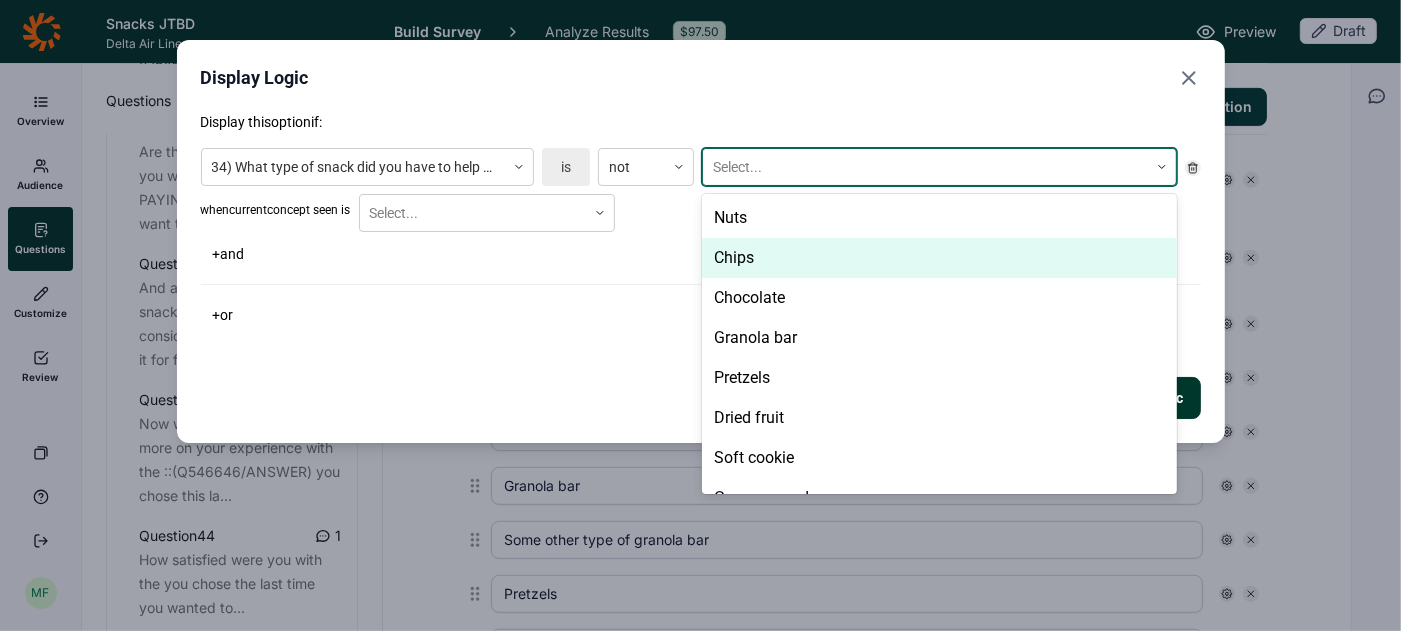 click on "Chips" at bounding box center [939, 258] 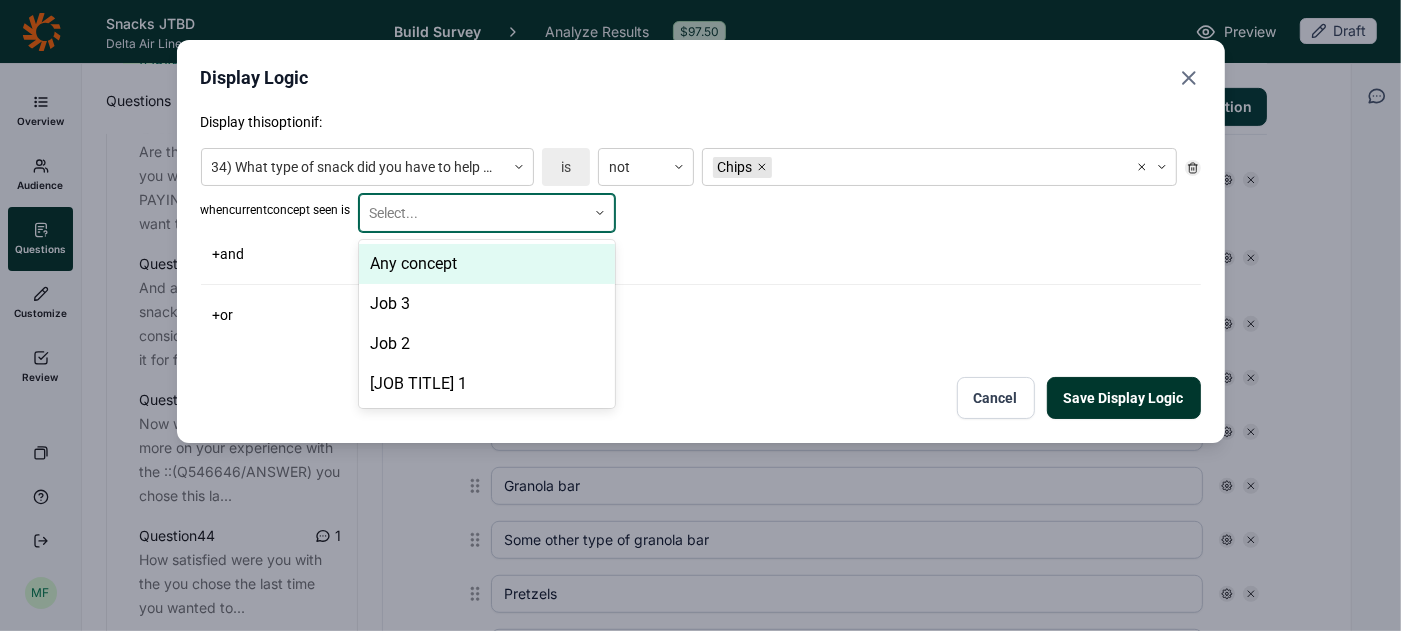 click at bounding box center [600, 213] 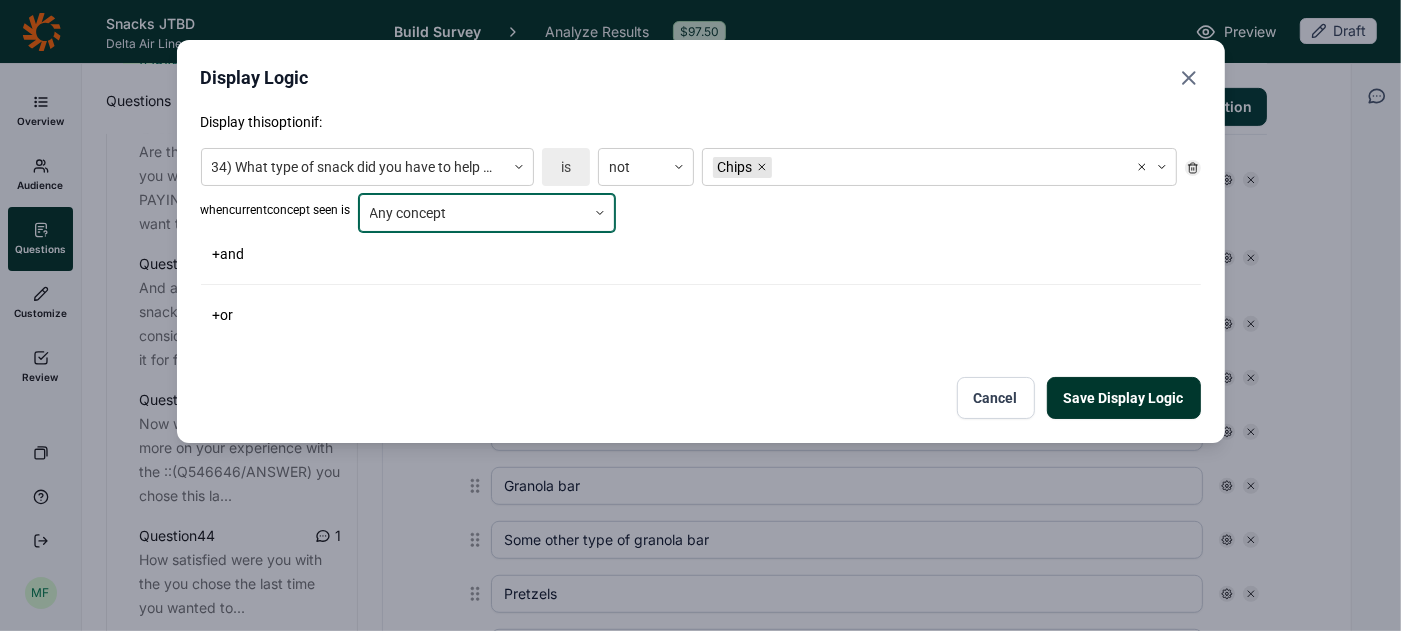 click on "Save Display Logic" at bounding box center [1124, 398] 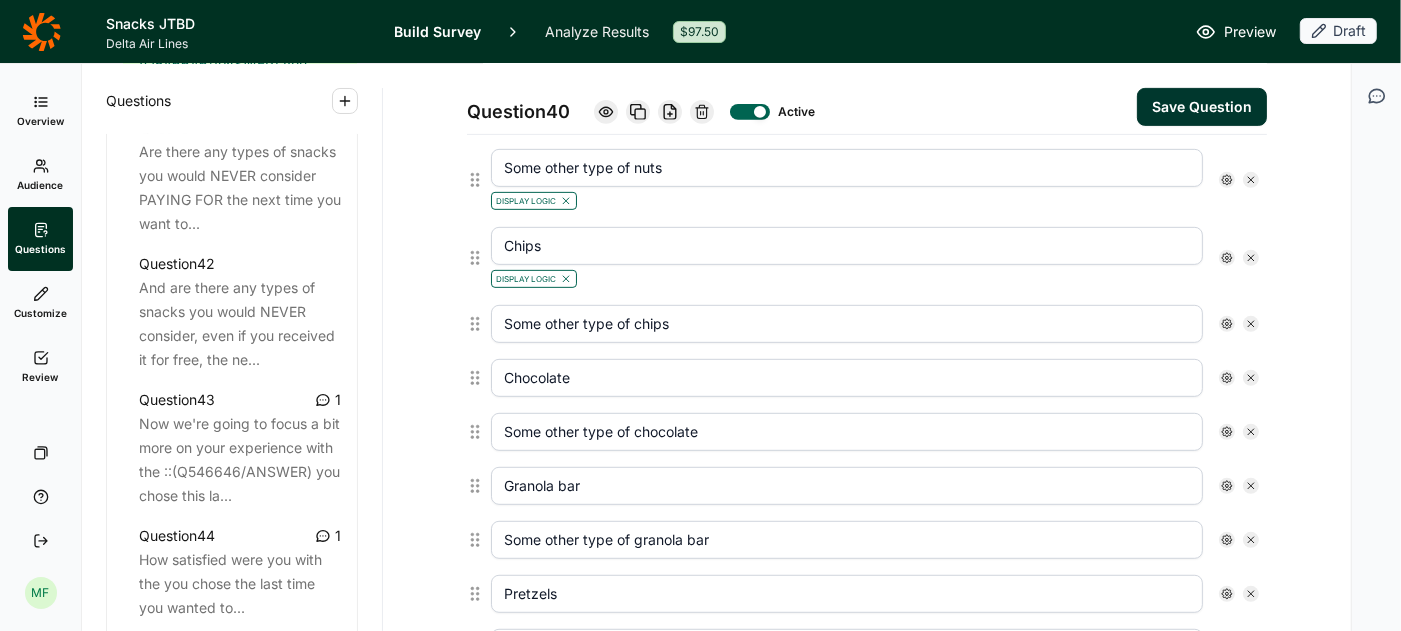 click 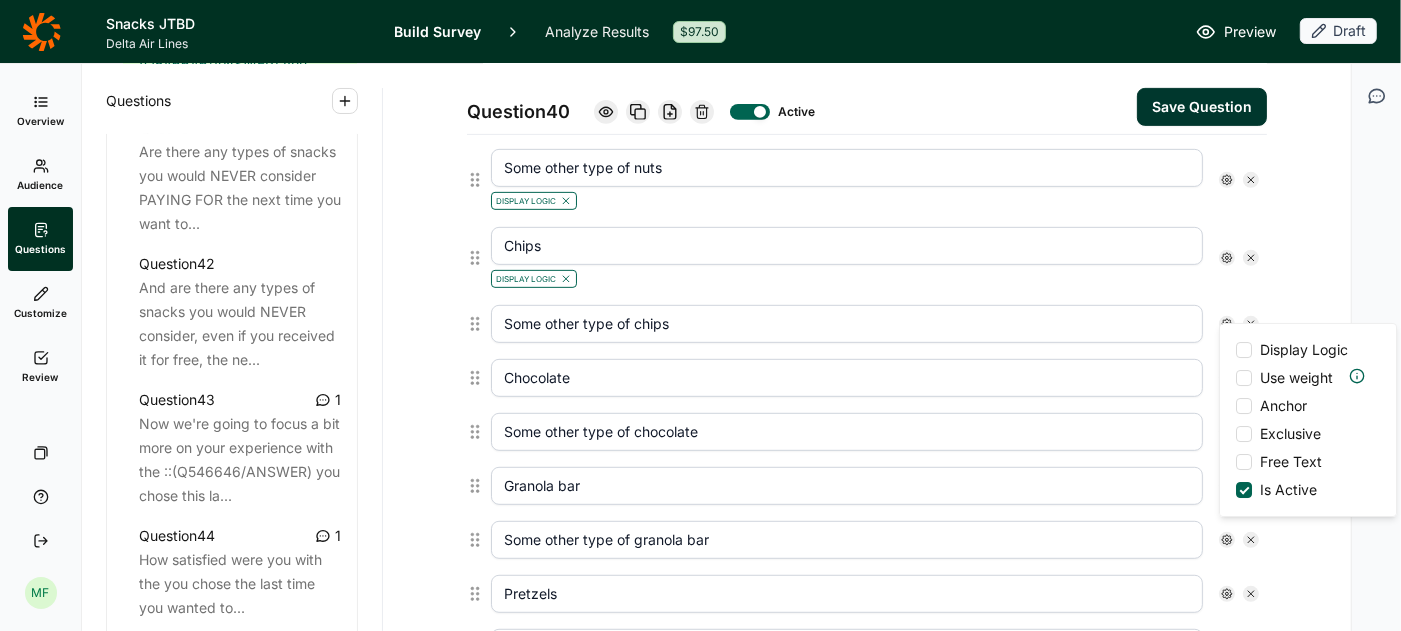click on "Display Logic" at bounding box center [1304, 350] 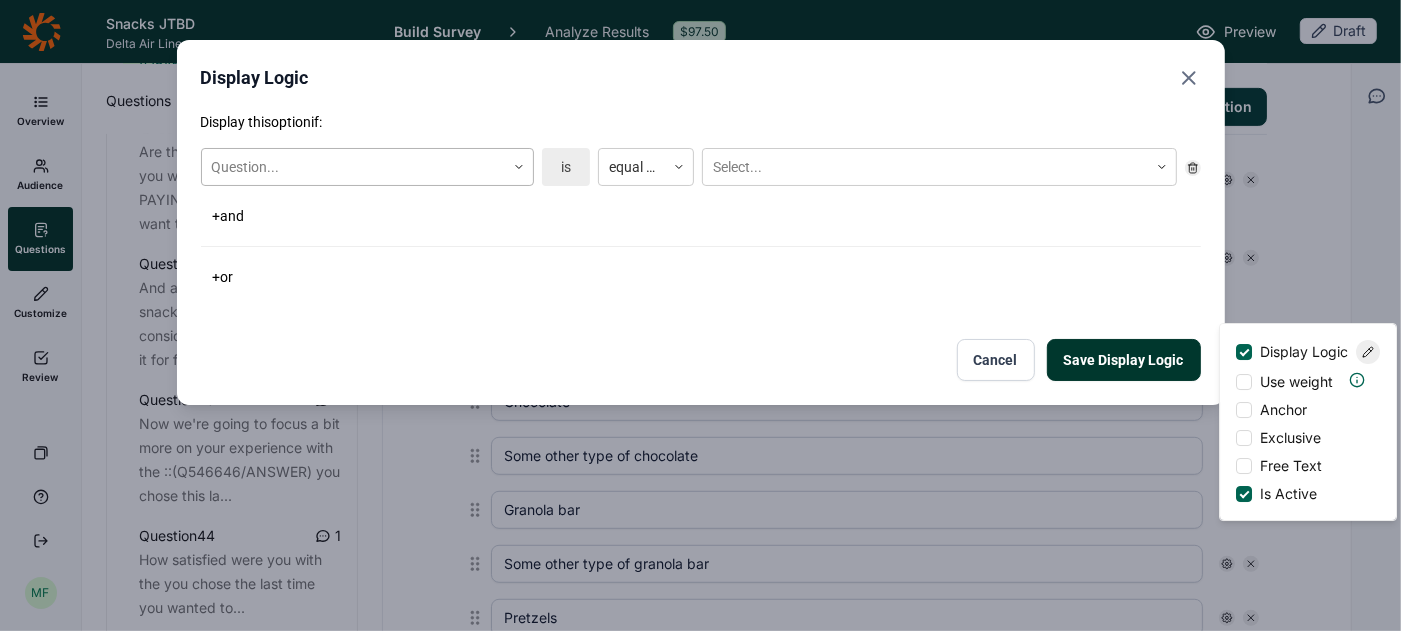 click 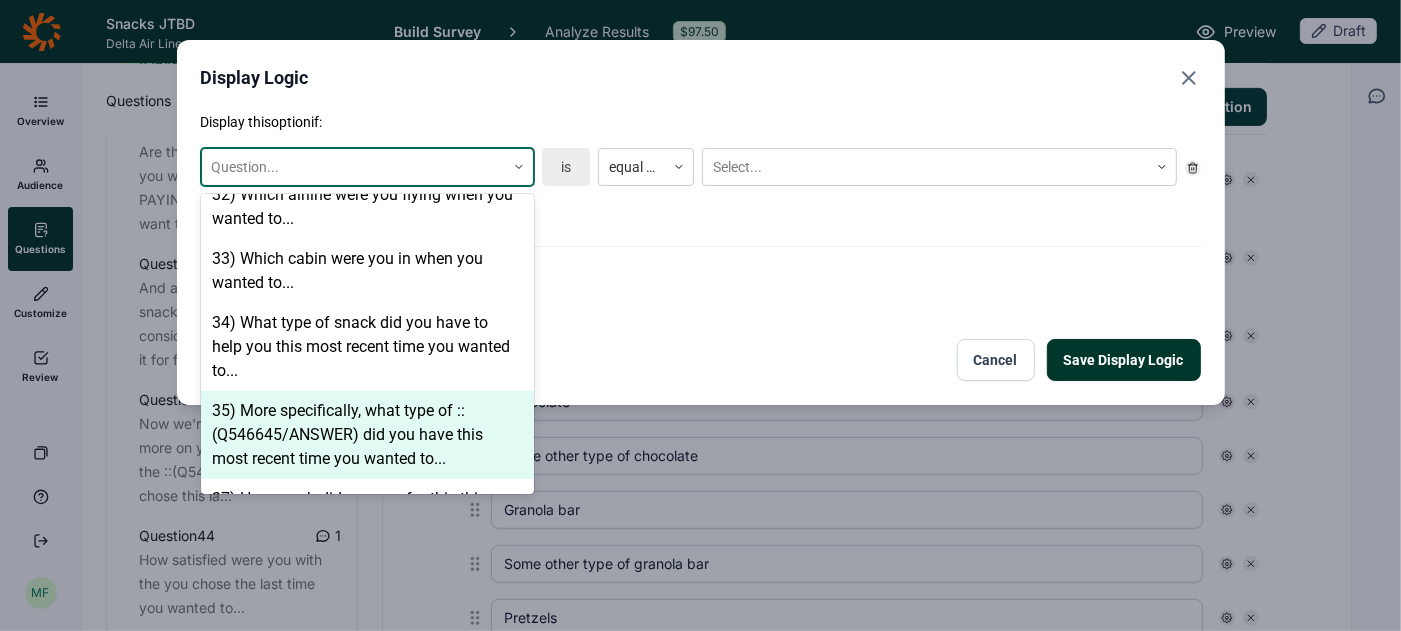 scroll, scrollTop: 2560, scrollLeft: 0, axis: vertical 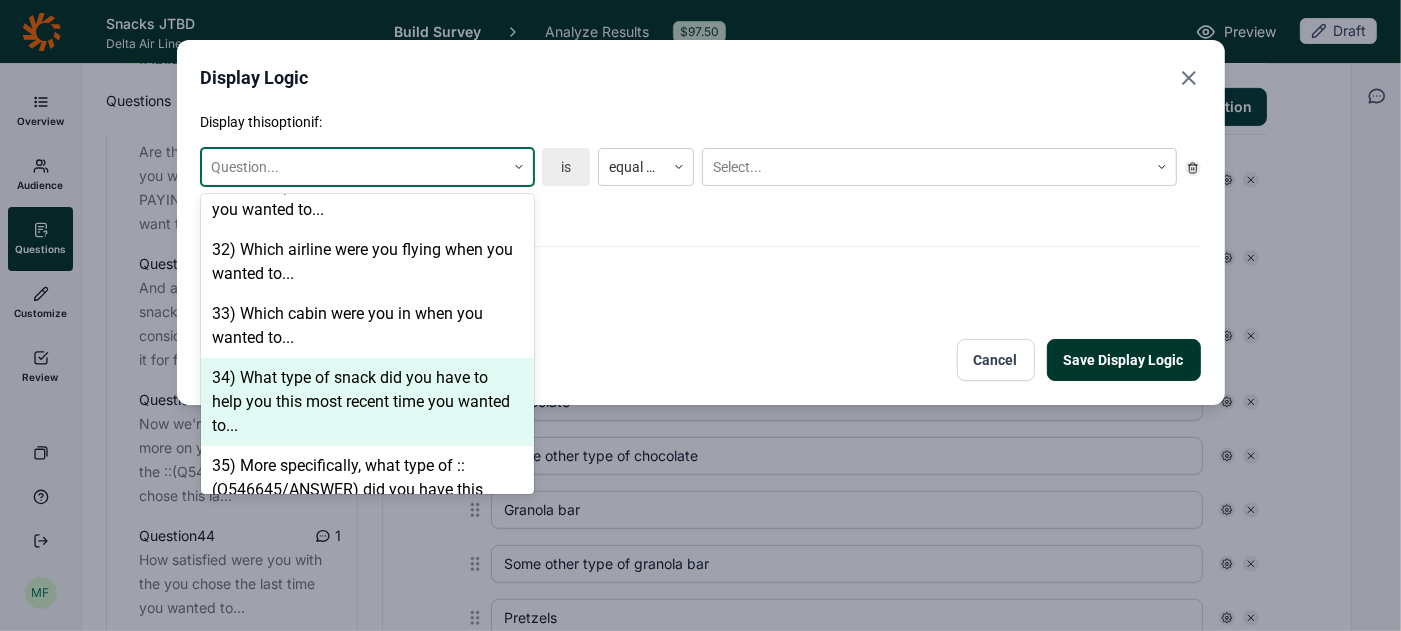 click on "34) What type of snack did you have to help you this most recent time you wanted to..." at bounding box center (367, 402) 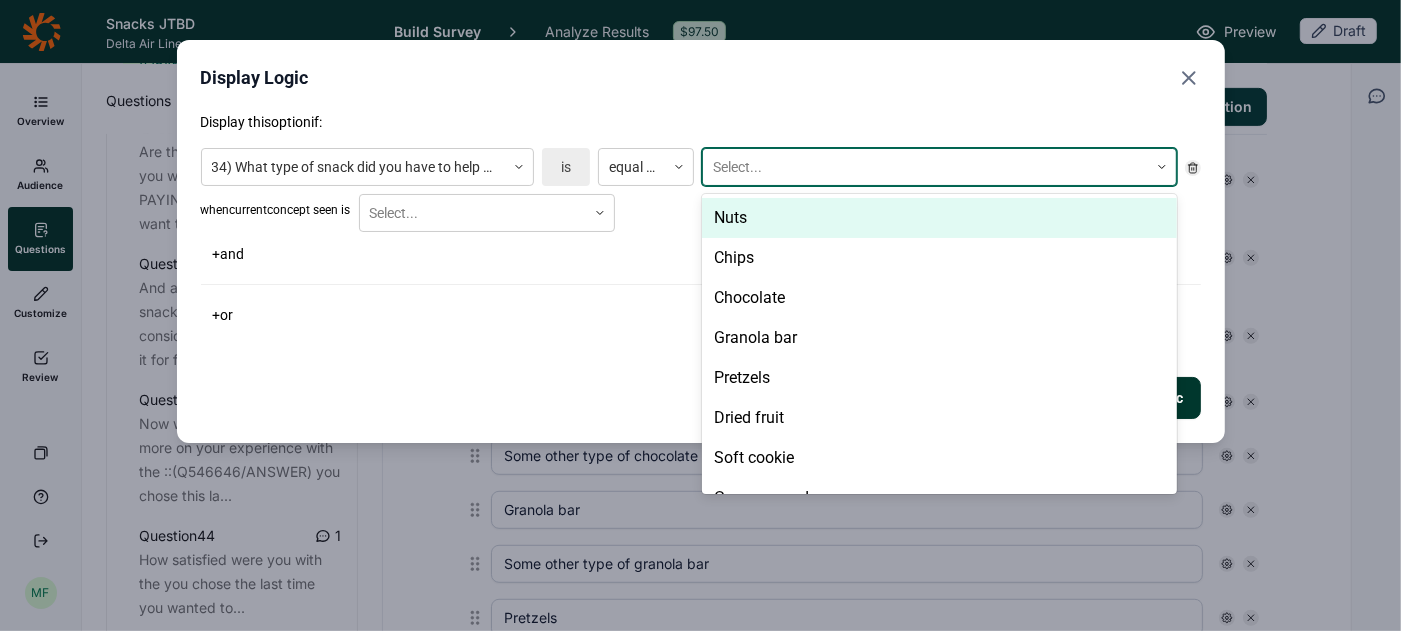click at bounding box center (925, 167) 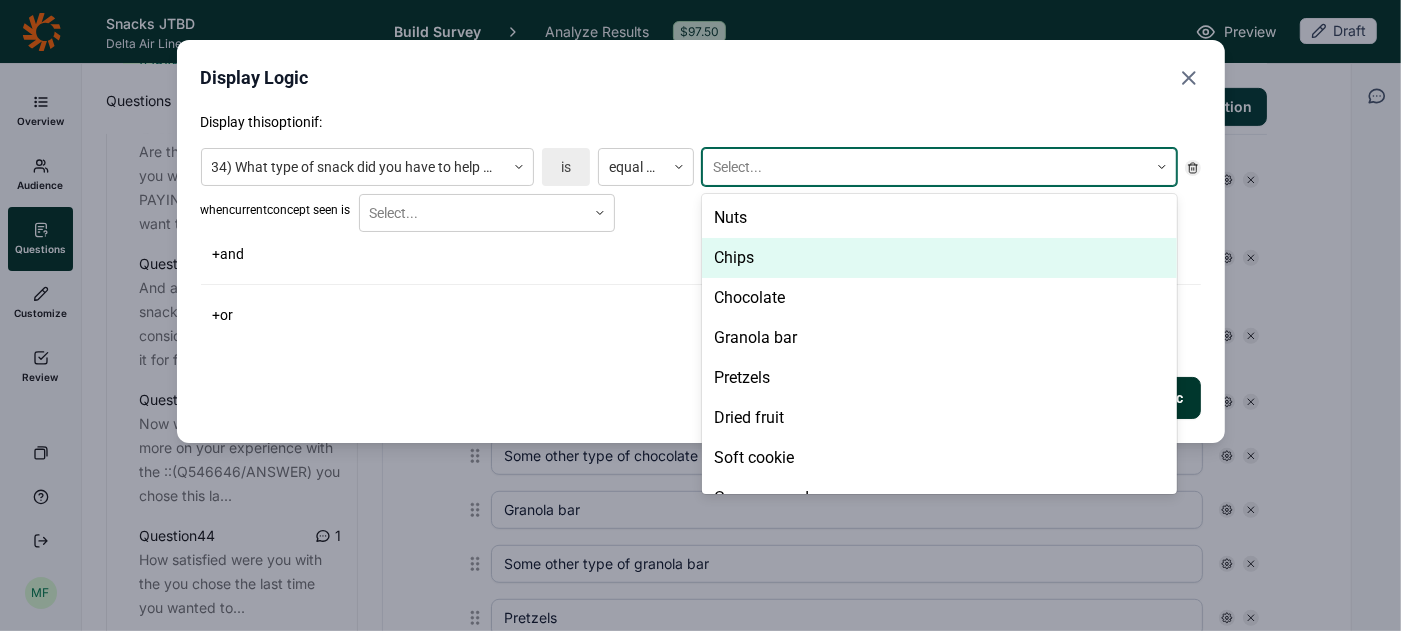 click on "Chips" at bounding box center [939, 258] 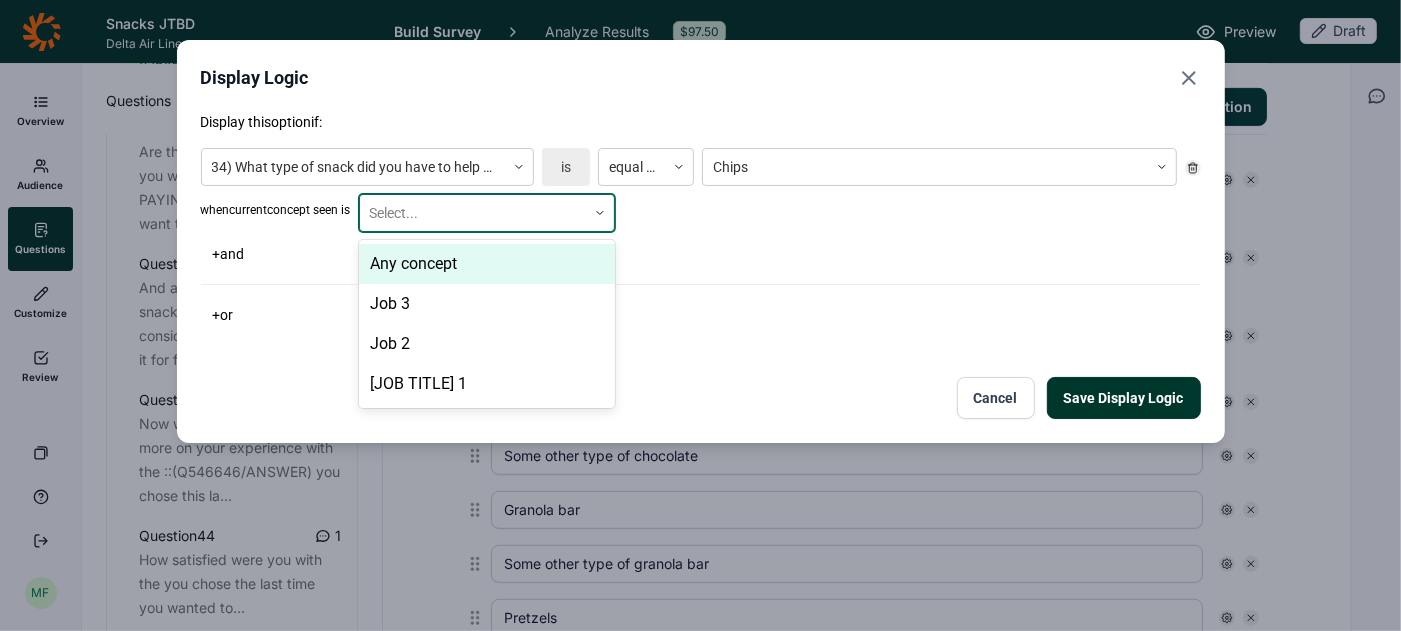 click at bounding box center [600, 213] 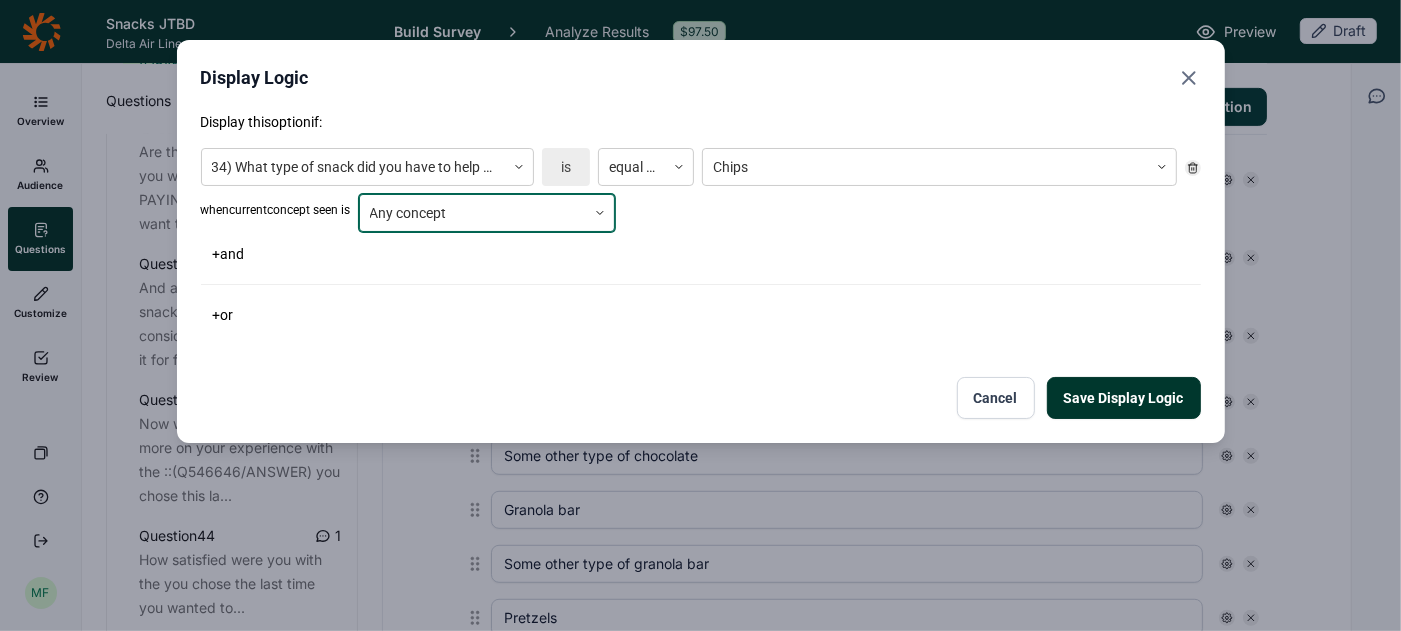 click on "Save Display Logic" at bounding box center (1124, 398) 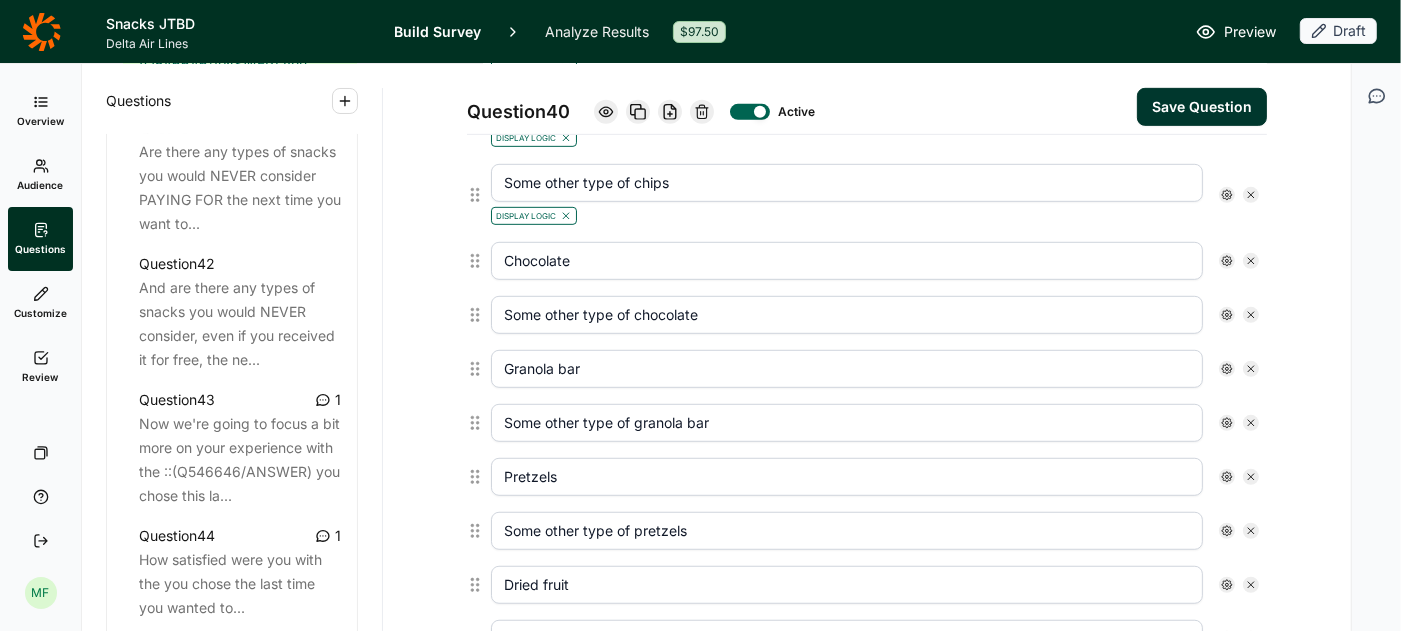 scroll, scrollTop: 793, scrollLeft: 0, axis: vertical 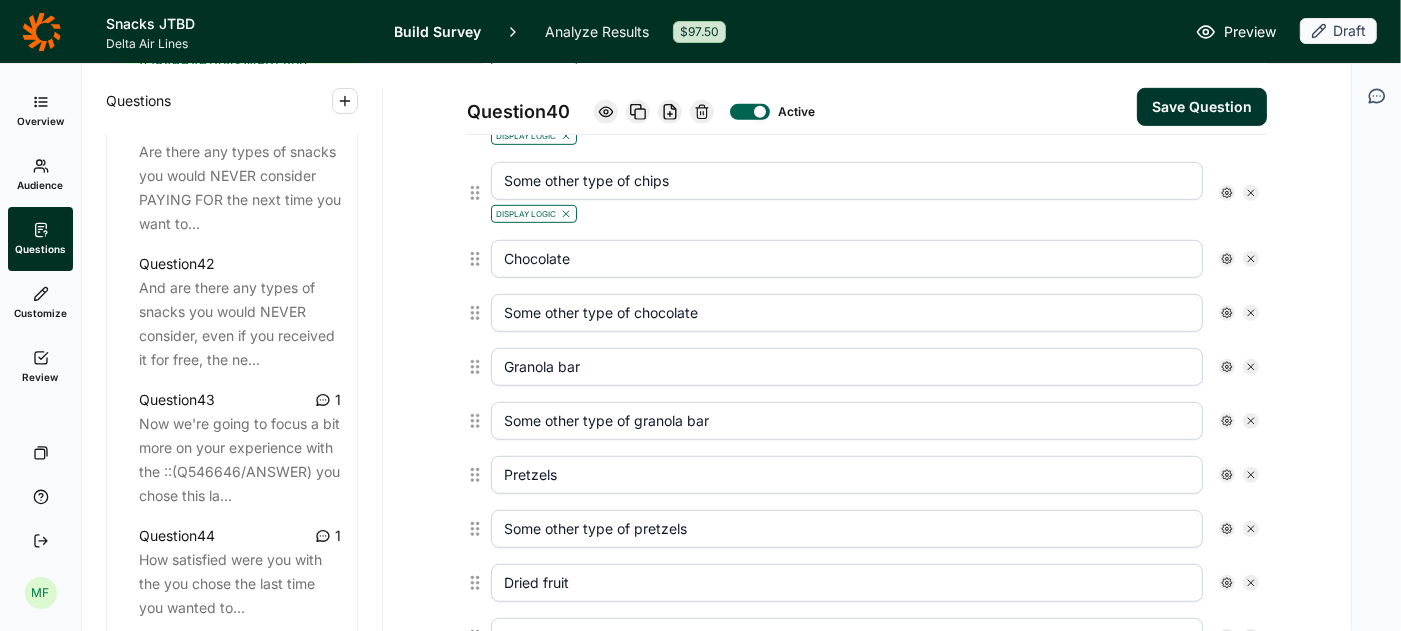 click 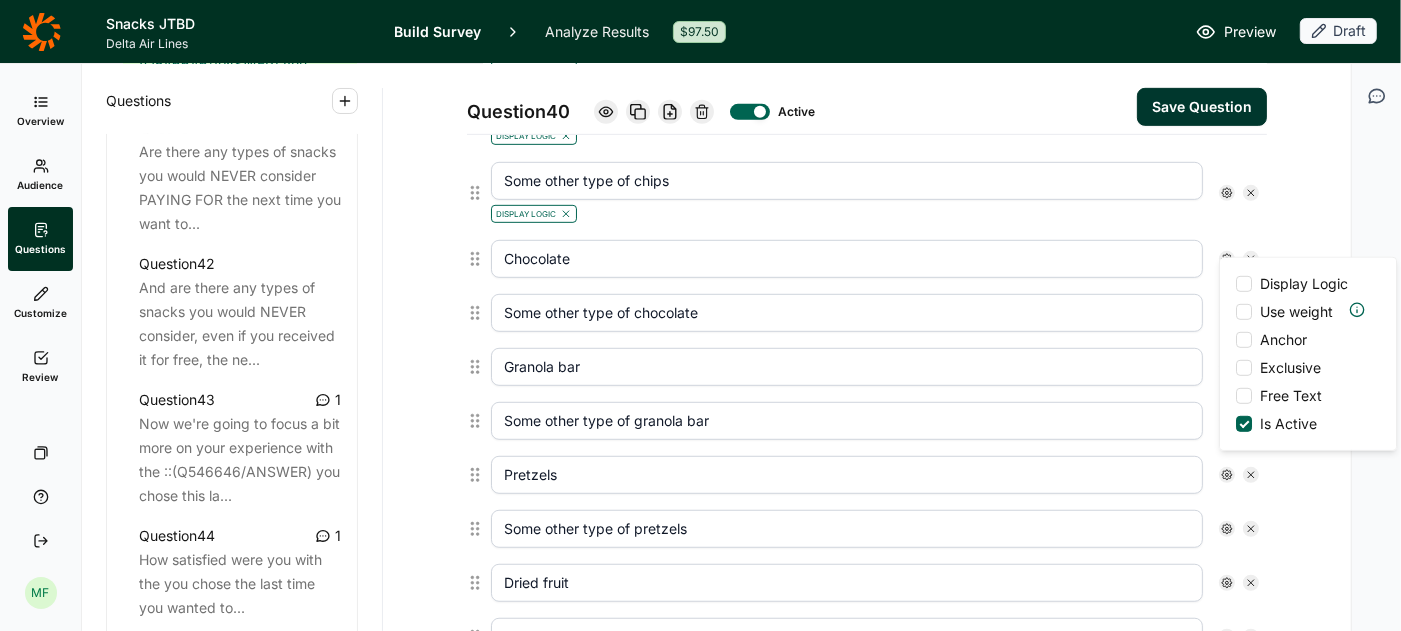 click at bounding box center [1244, 284] 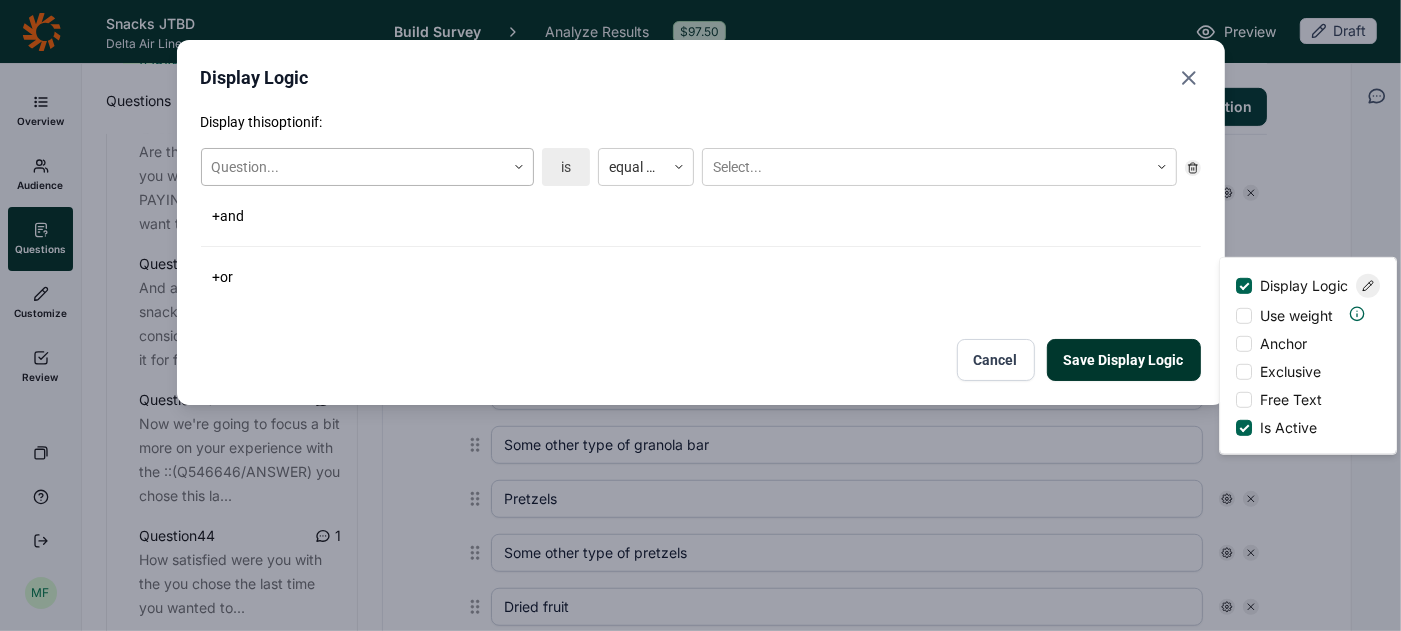 click at bounding box center (519, 167) 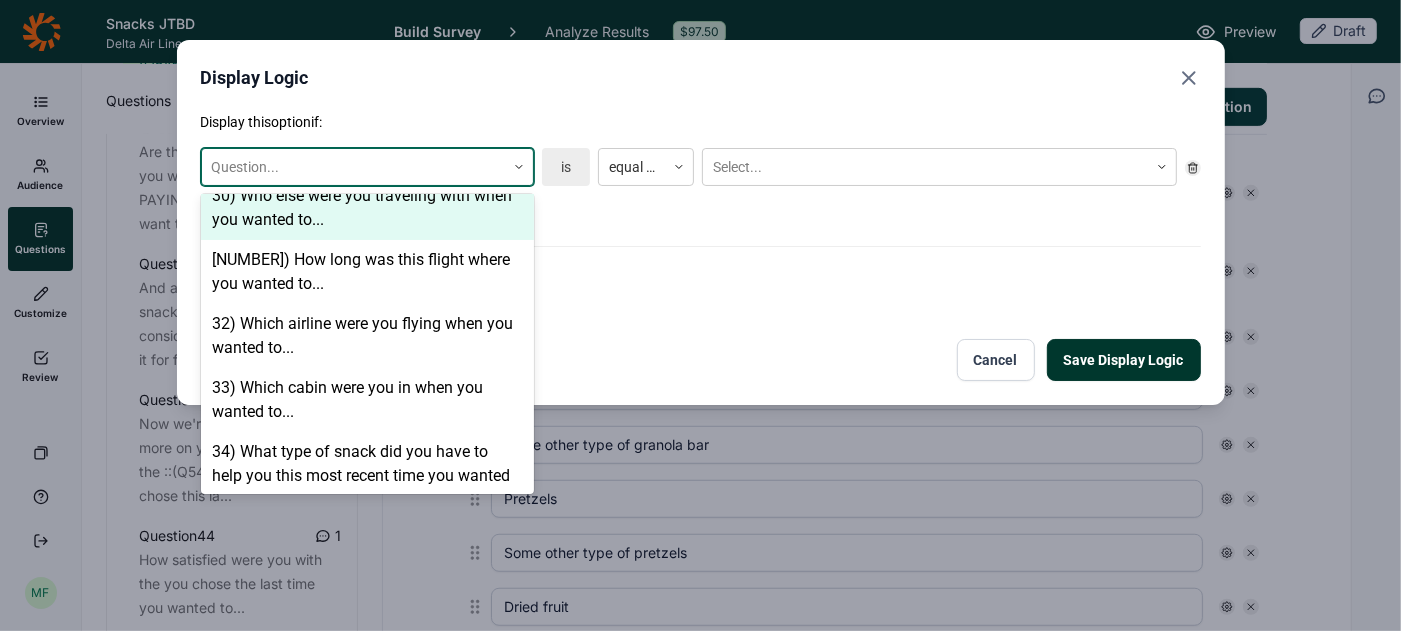 scroll, scrollTop: 2503, scrollLeft: 0, axis: vertical 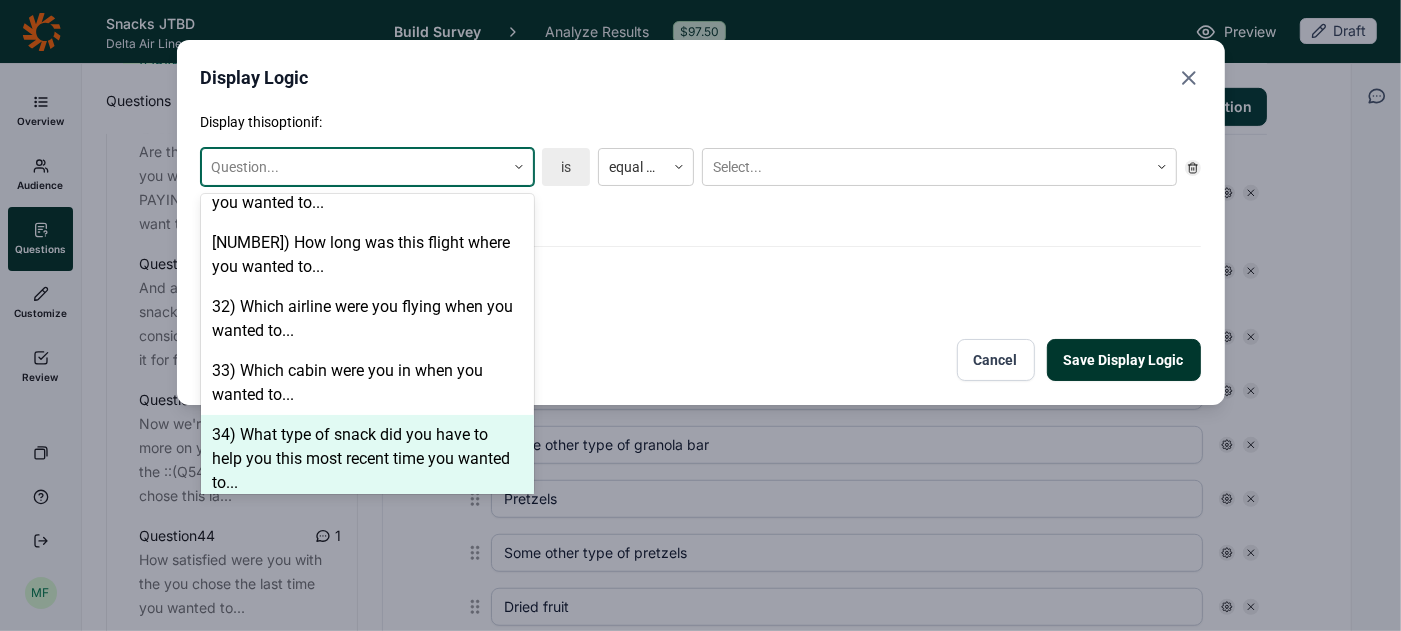 click on "34) What type of snack did you have to help you this most recent time you wanted to..." at bounding box center [367, 459] 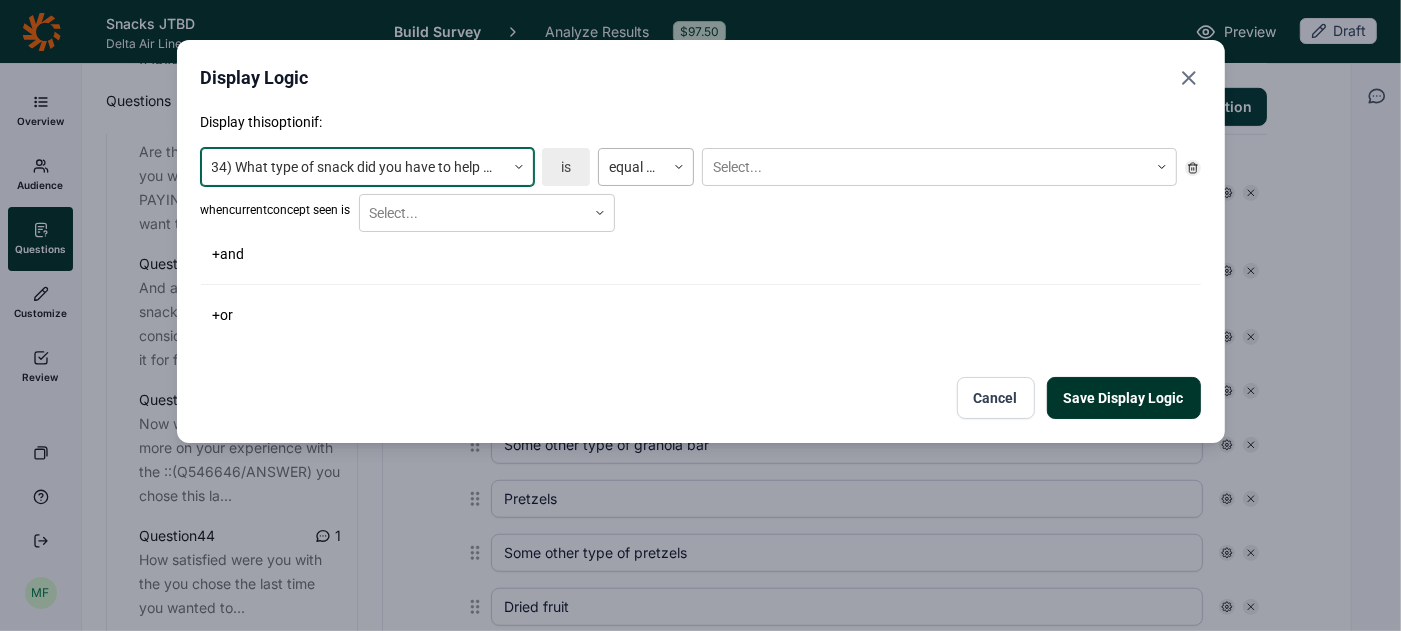 click on "equal to" at bounding box center (632, 167) 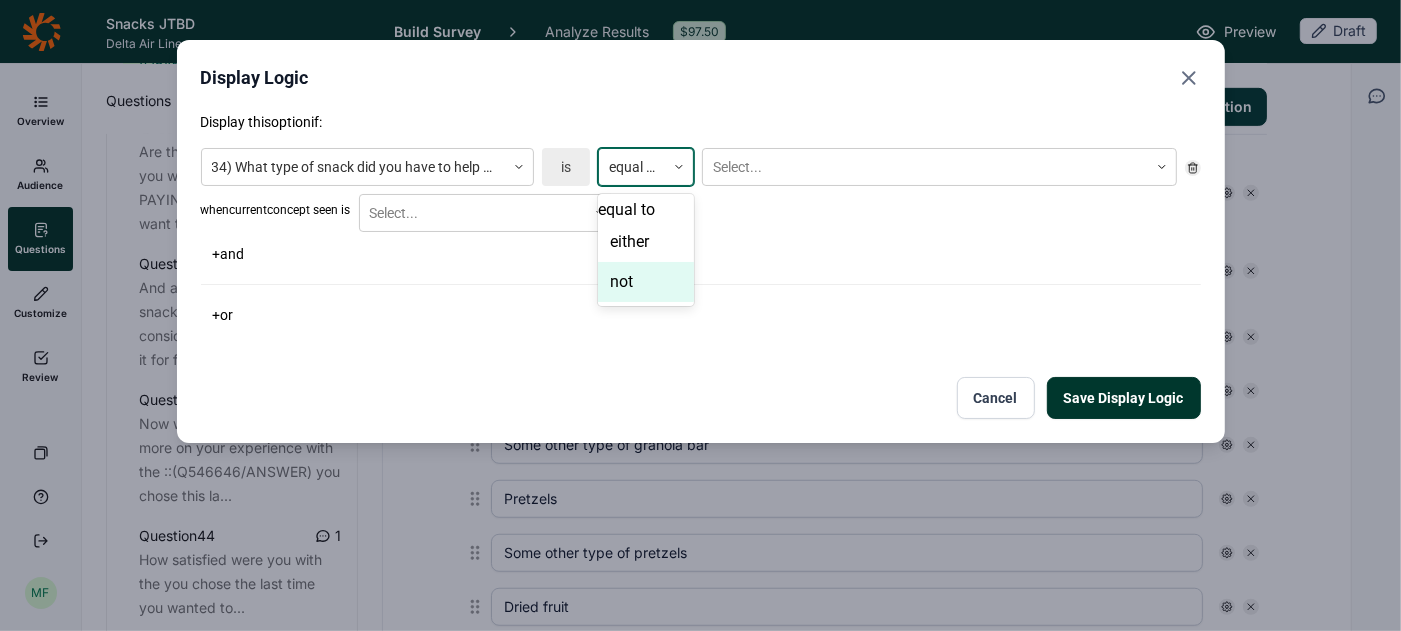 click on "not" at bounding box center [646, 282] 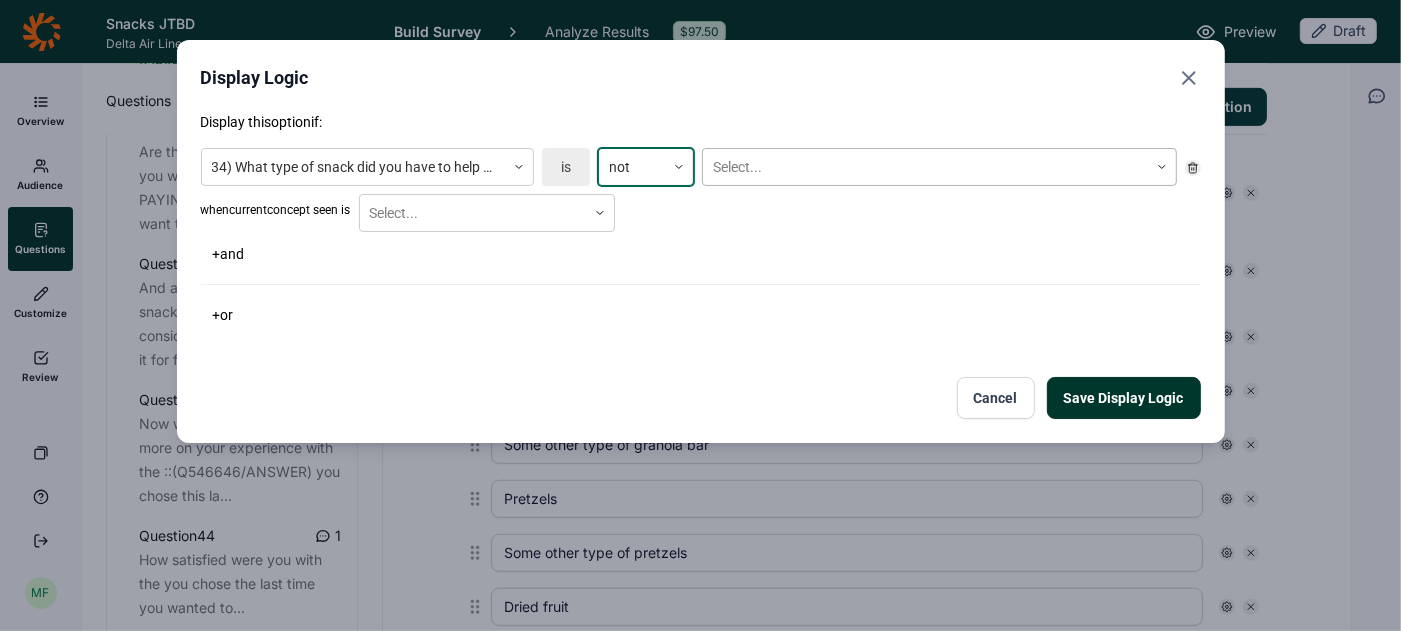 click at bounding box center [925, 167] 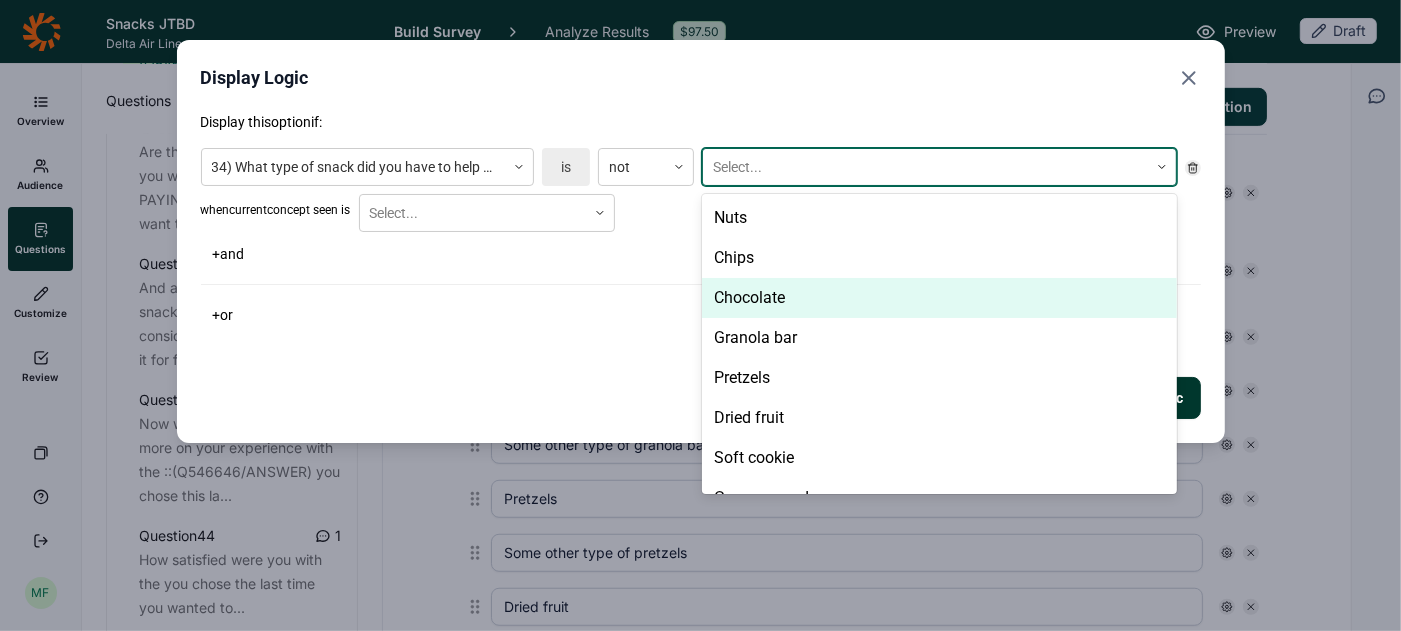 click on "Chocolate" at bounding box center [939, 298] 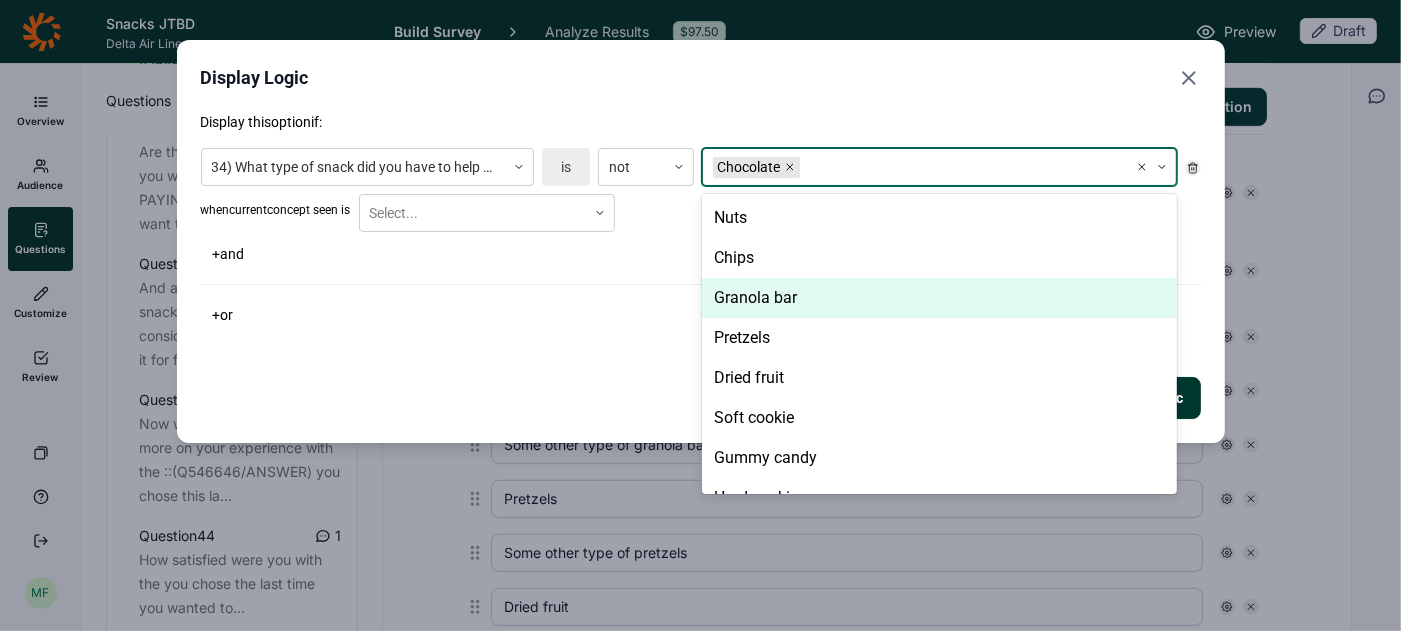 click on "Display this  option  if: 34) What type of snack did you have to help you this most recent time you wanted to... is not option Chocolate, selected. Granola bar, 3 of 11. 11 results available. Use Up and Down to choose options, press Enter to select the currently focused option, press Escape to exit the menu, press Tab to select the option and exit the menu. Chocolate Nuts Chips Granola bar Pretzels Dried fruit Soft cookie Gummy candy Hard cookie Breakfast bar Hard candy (i.e., mints) Other, please specify when  current  concept seen is Select... +  and +  or Save Display Logic Cancel" at bounding box center [701, 265] 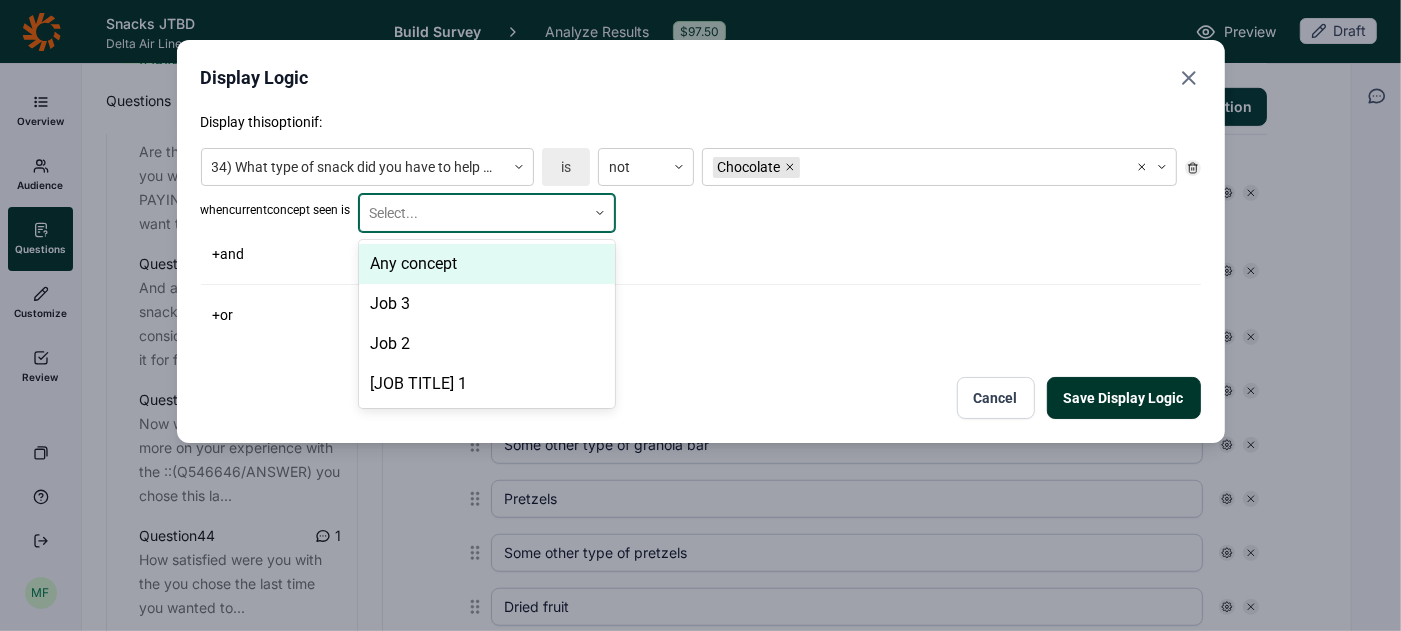 click 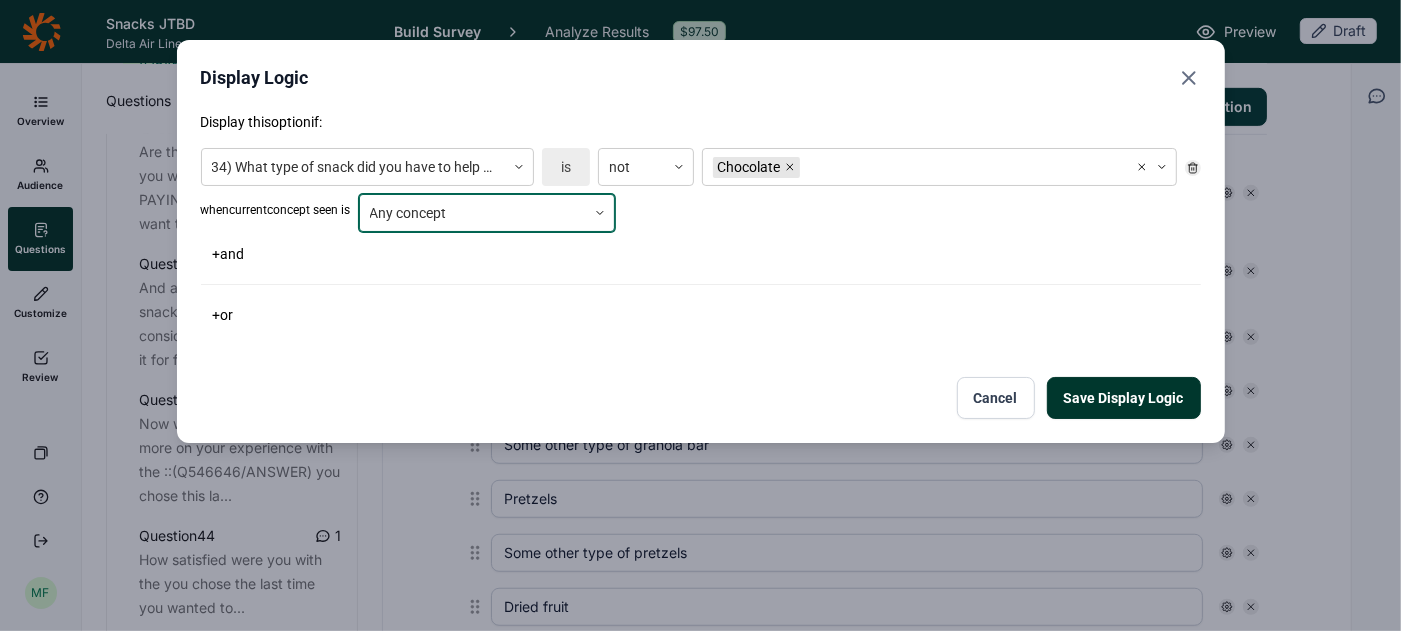 click on "Save Display Logic" at bounding box center (1124, 398) 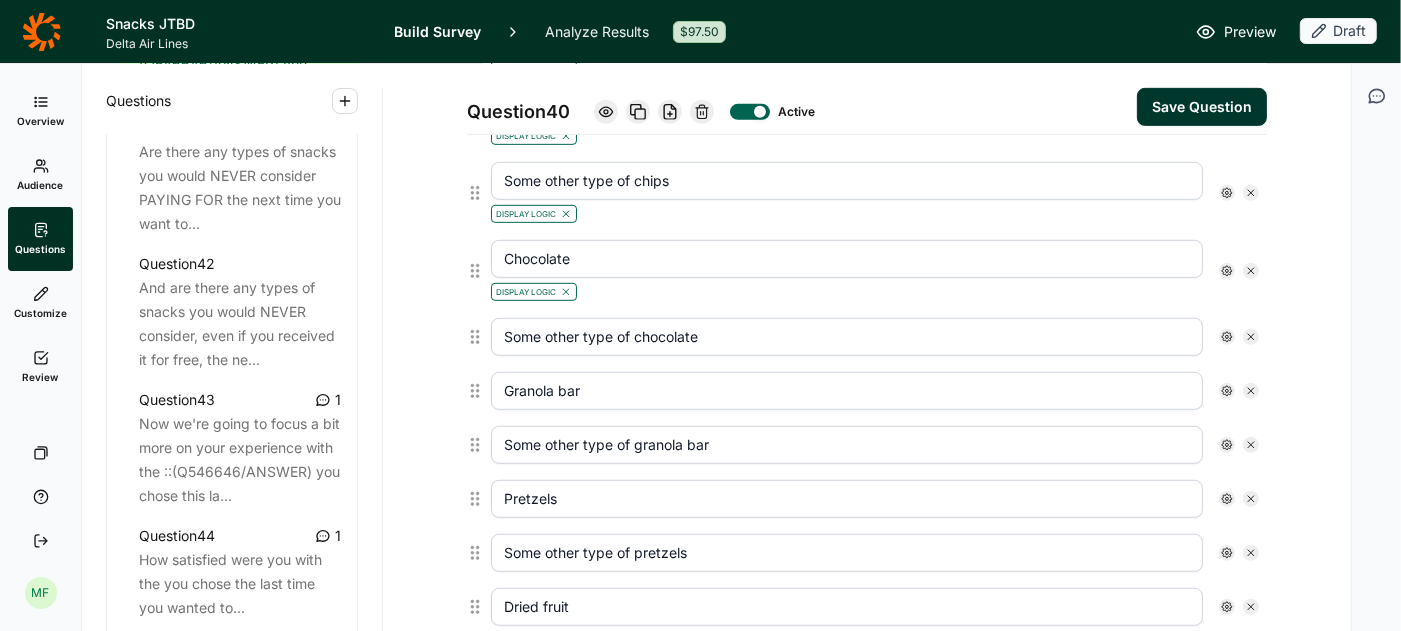 click 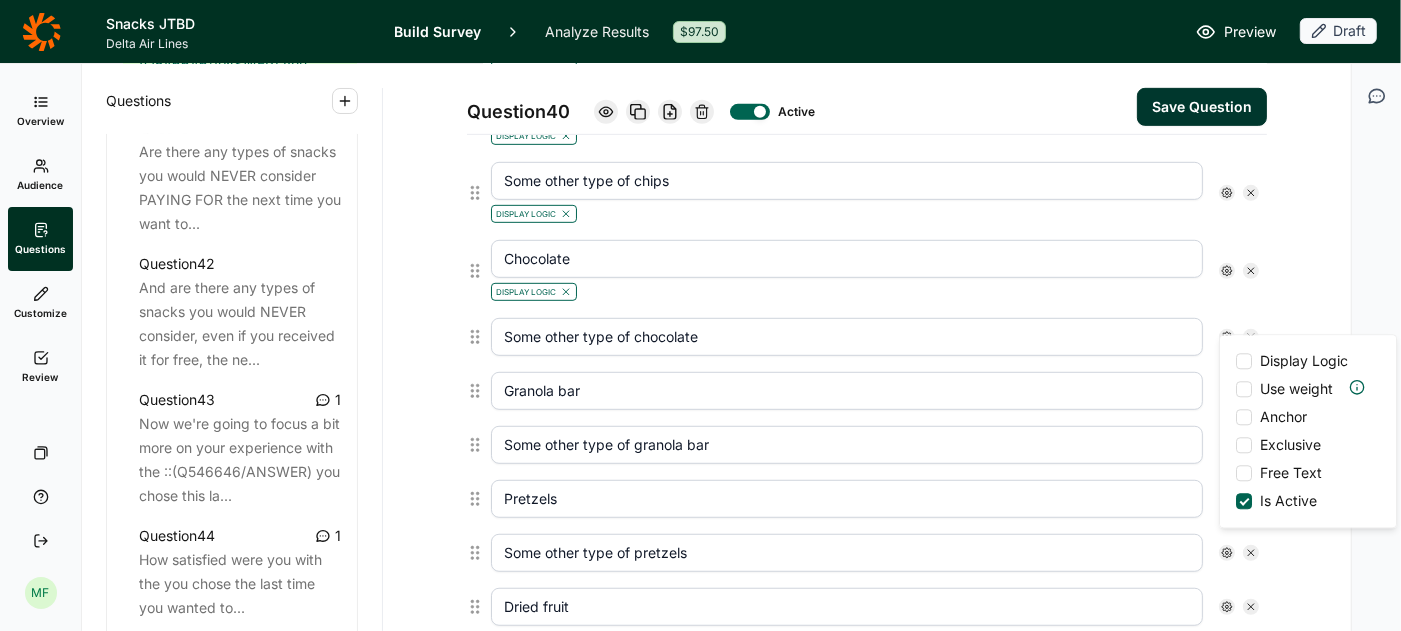 click on "Display Logic" at bounding box center (1304, 361) 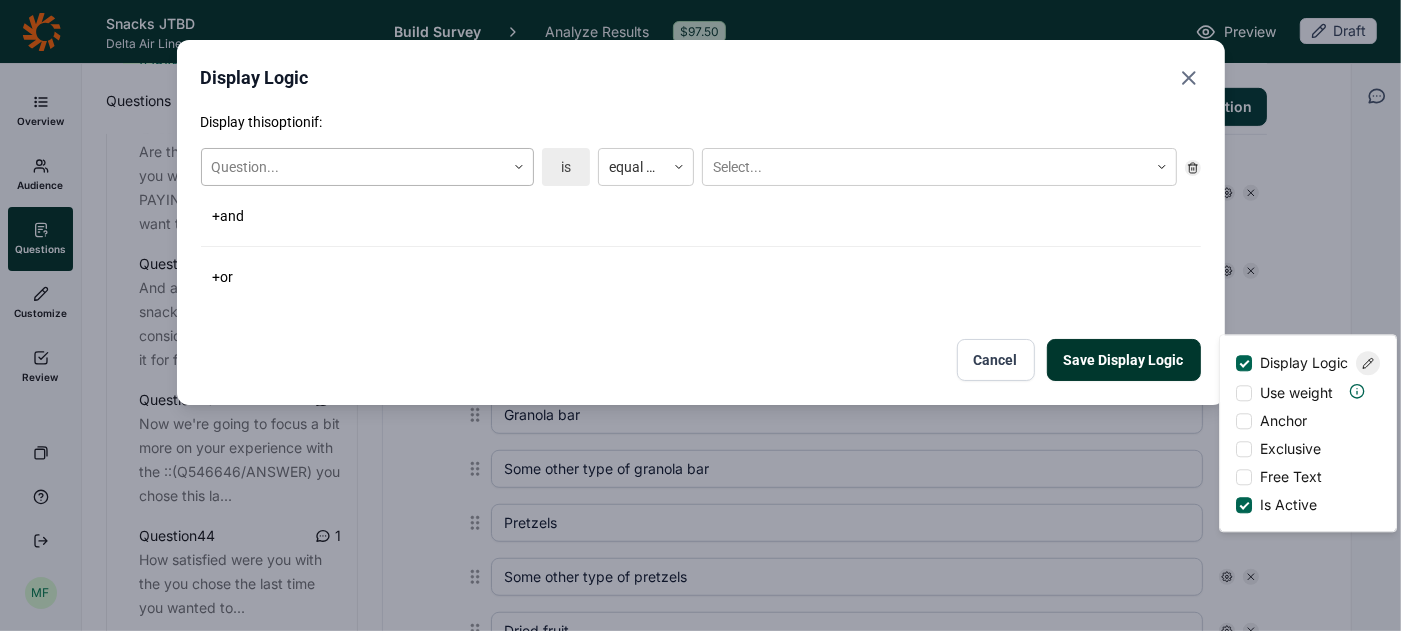click at bounding box center (519, 167) 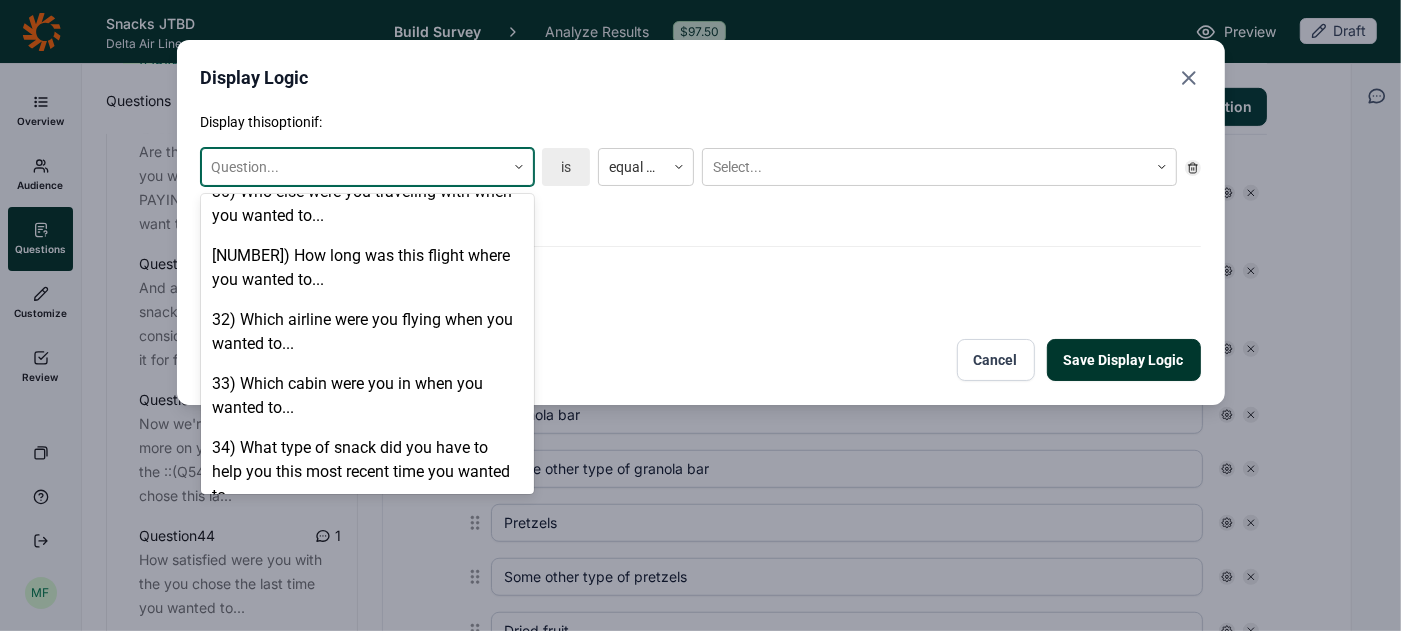 scroll, scrollTop: 2502, scrollLeft: 0, axis: vertical 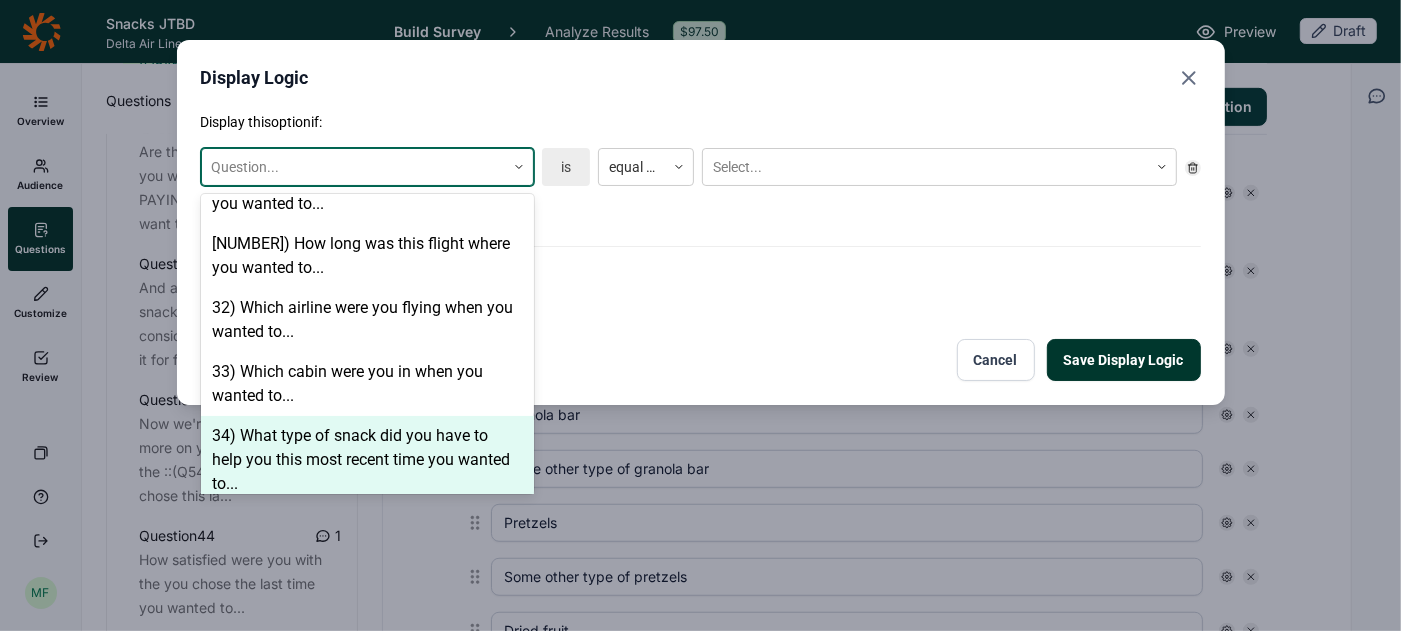 click on "34) What type of snack did you have to help you this most recent time you wanted to..." at bounding box center [367, 460] 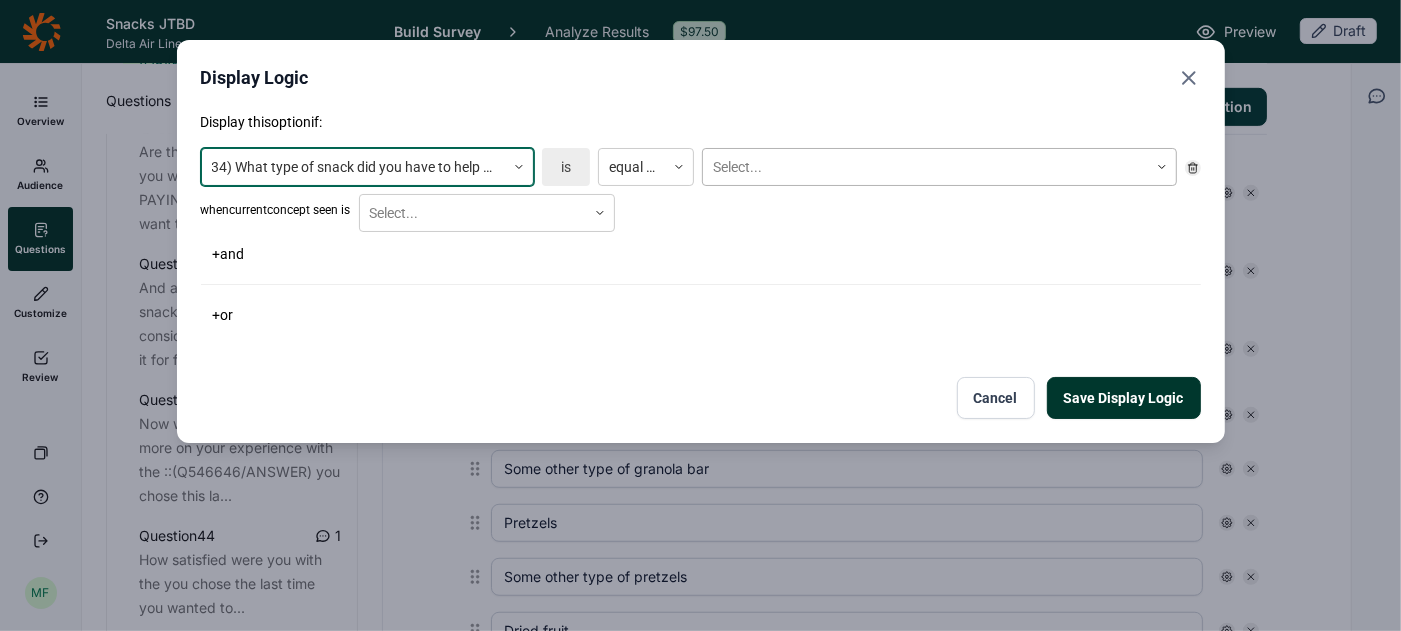 click at bounding box center (925, 167) 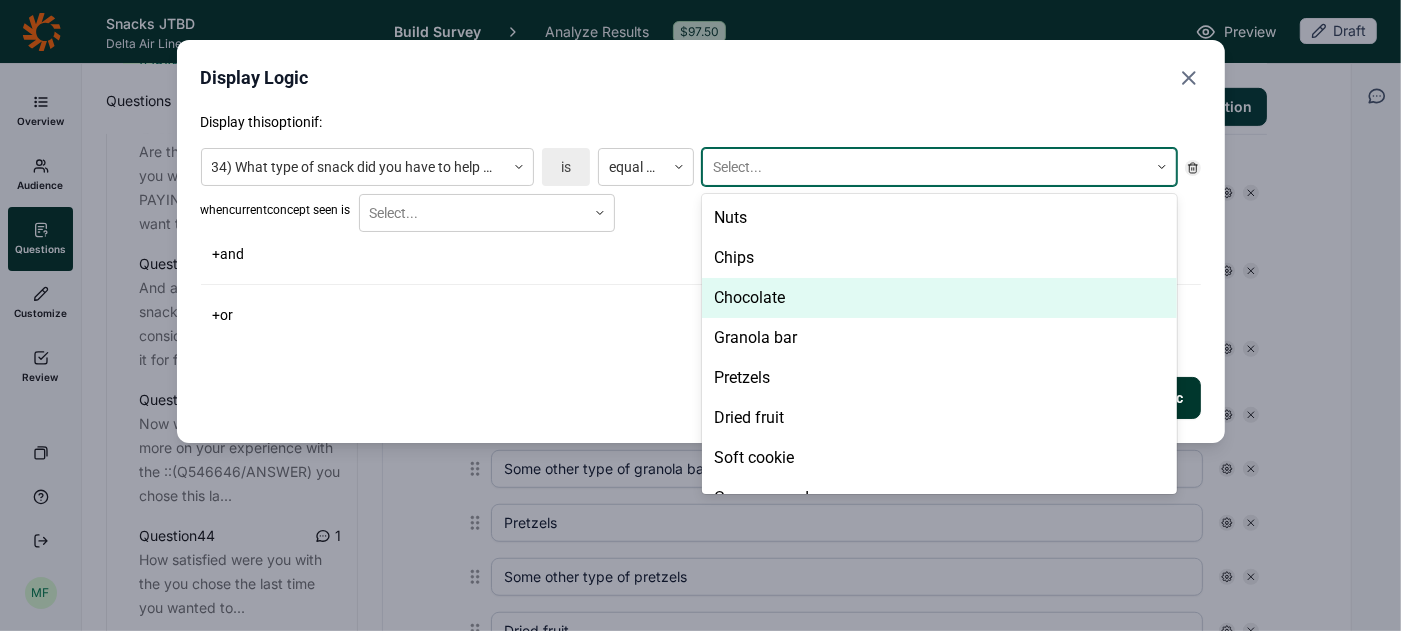 click on "Chocolate" at bounding box center [939, 298] 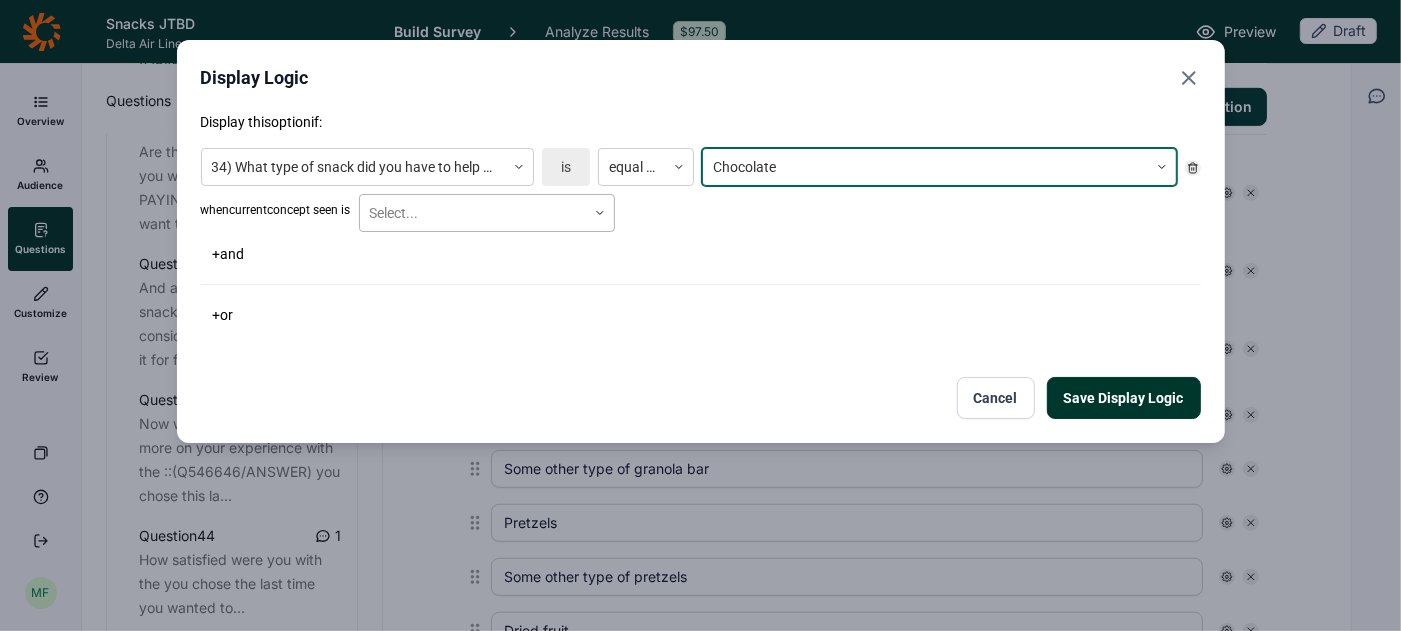 click at bounding box center (600, 213) 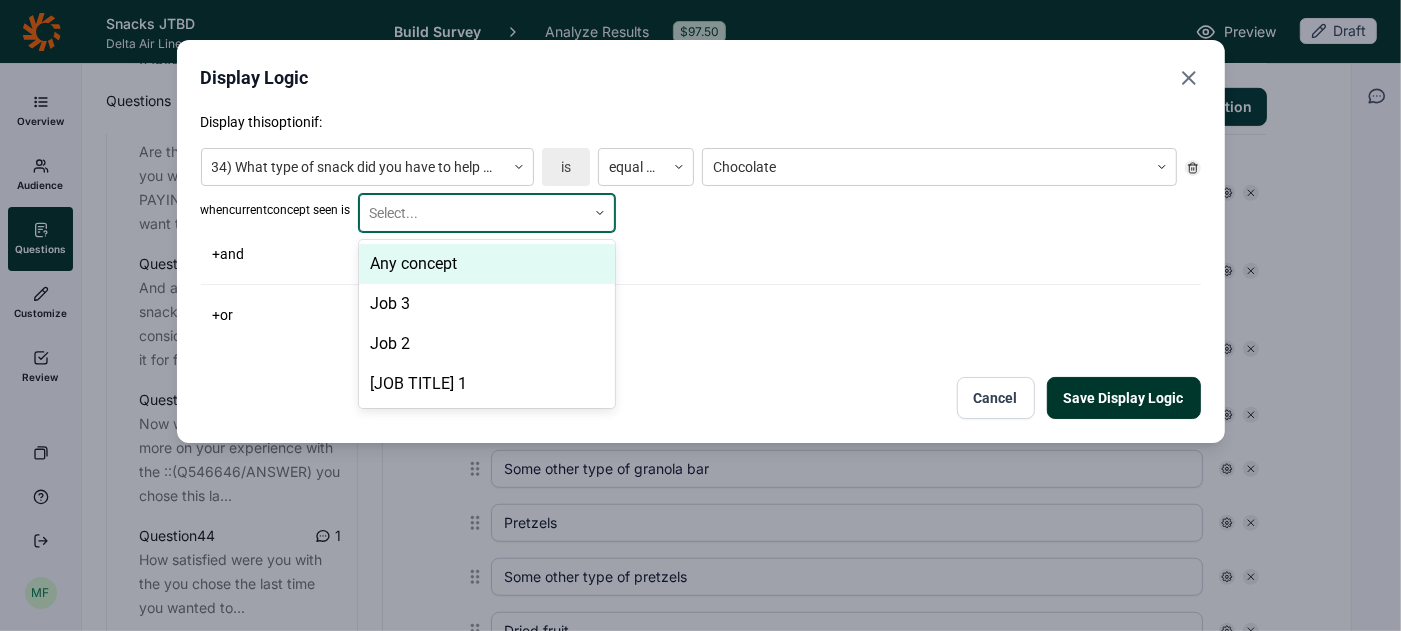 click on "Any concept" at bounding box center (487, 264) 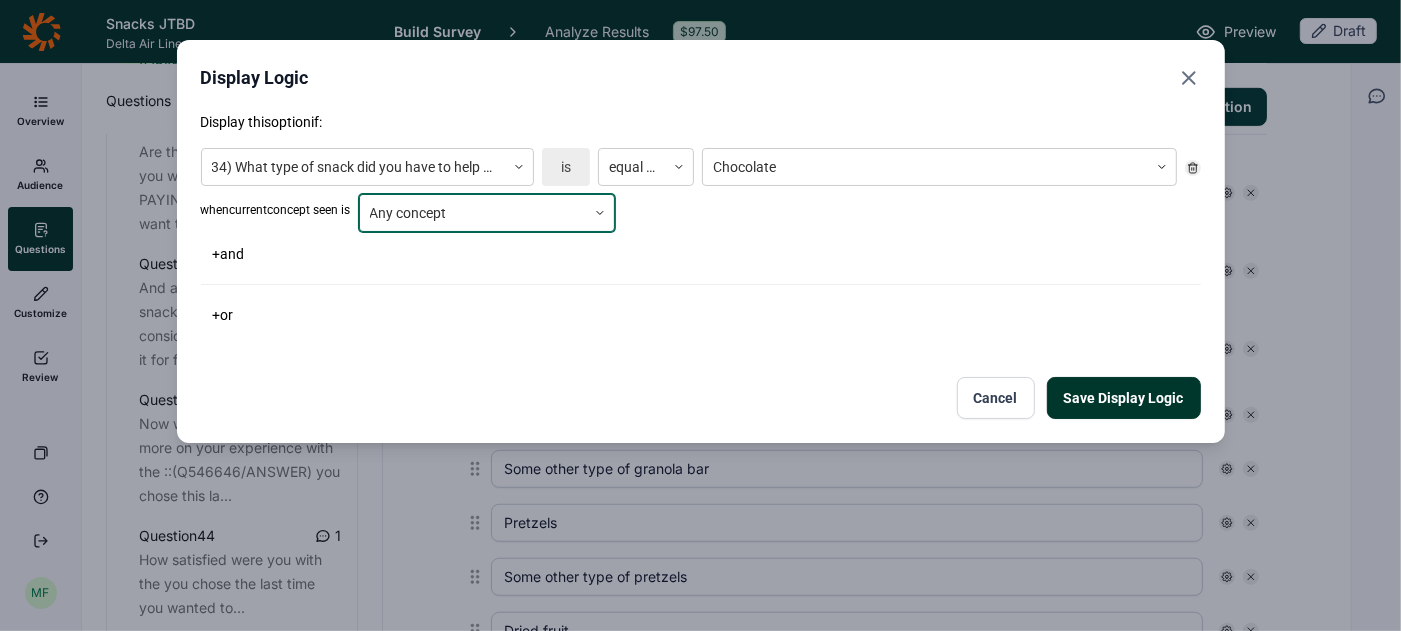 click on "Save Display Logic" at bounding box center [1124, 398] 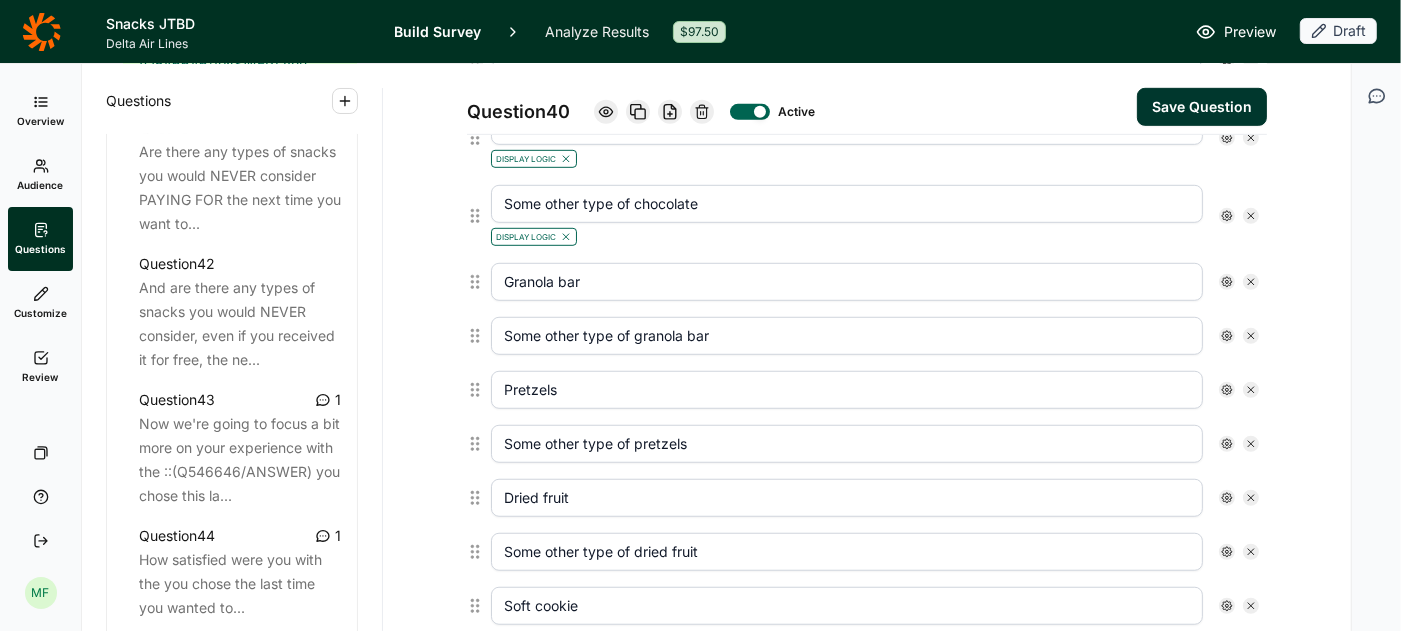 scroll, scrollTop: 928, scrollLeft: 0, axis: vertical 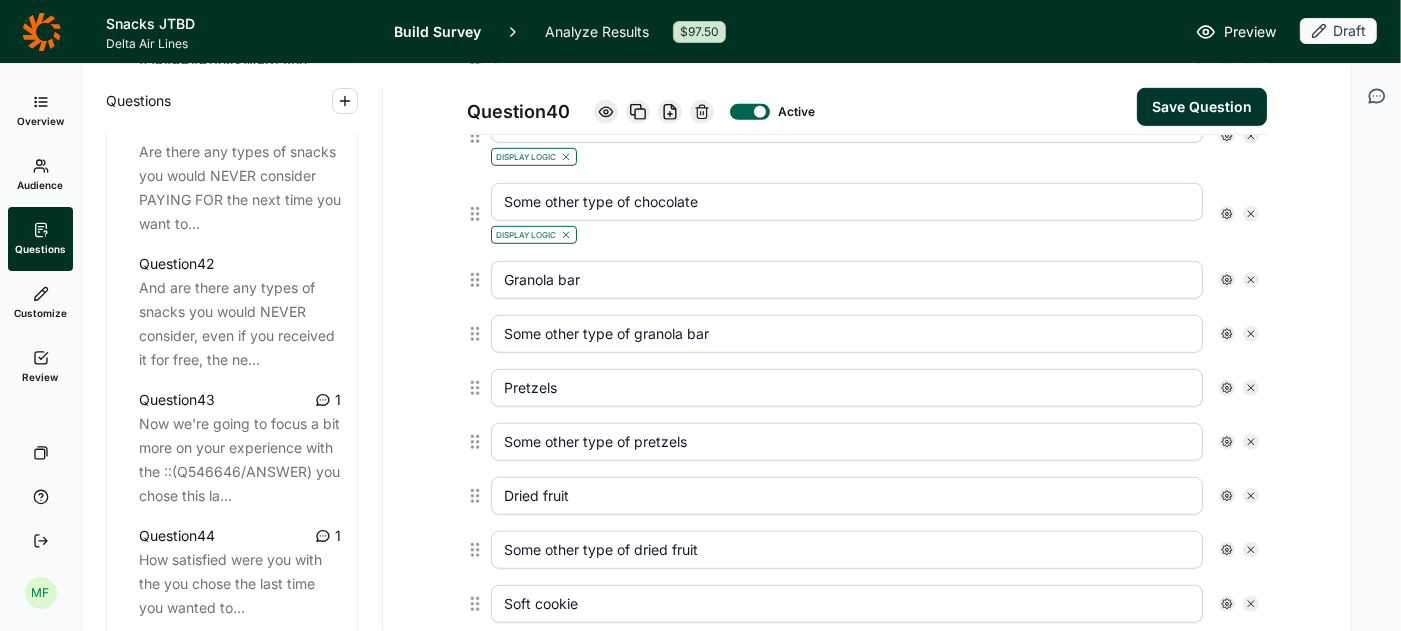 click at bounding box center (1227, 280) 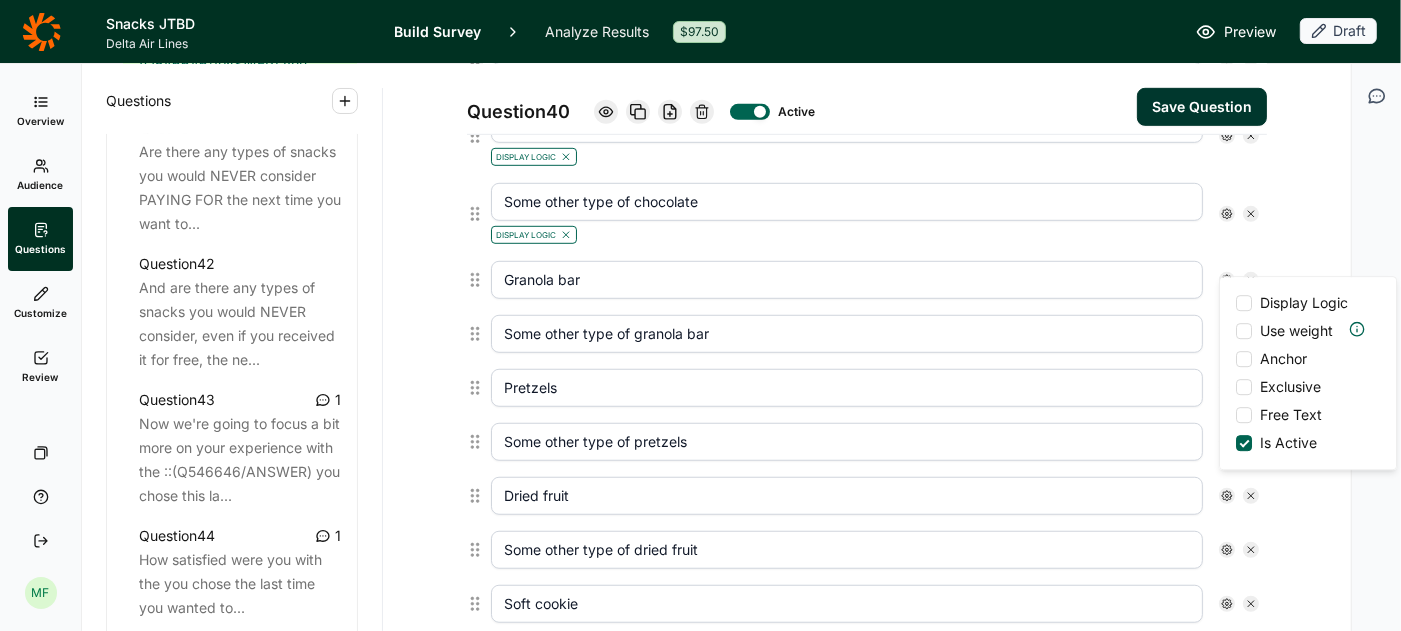 click on "Display Logic Use weight Anchor Exclusive Free Text Is Active" at bounding box center (1308, 373) 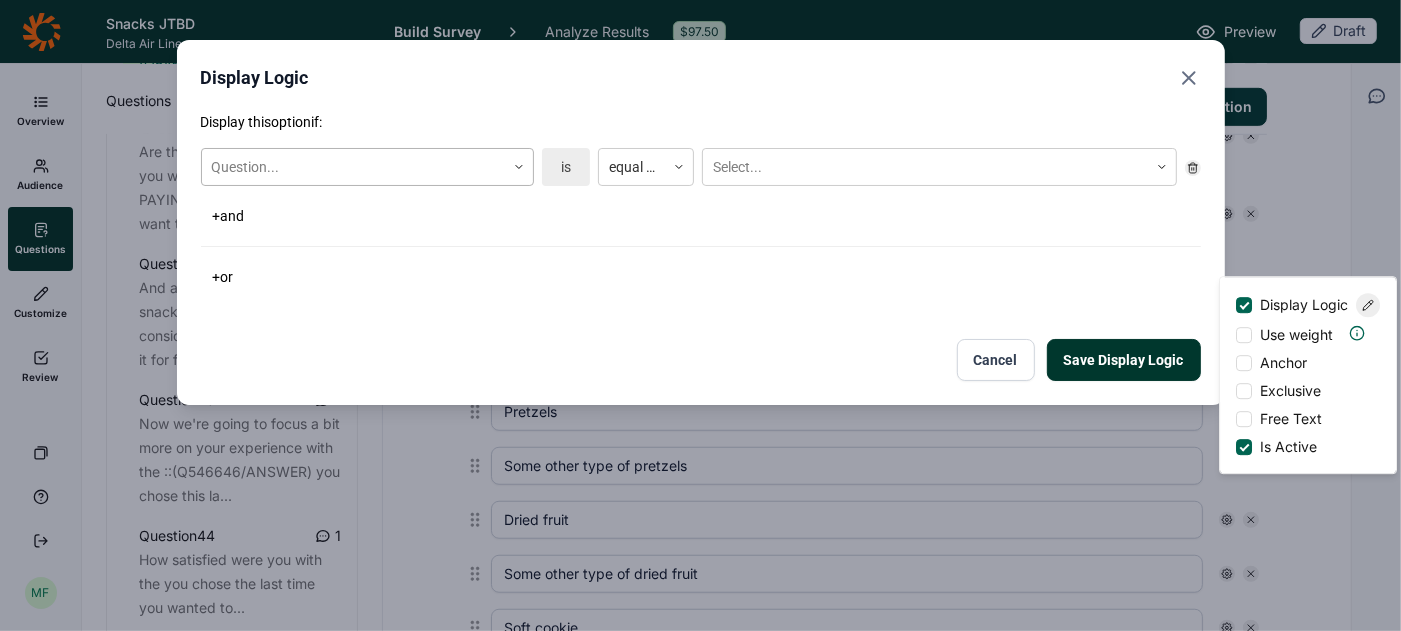 click at bounding box center (519, 167) 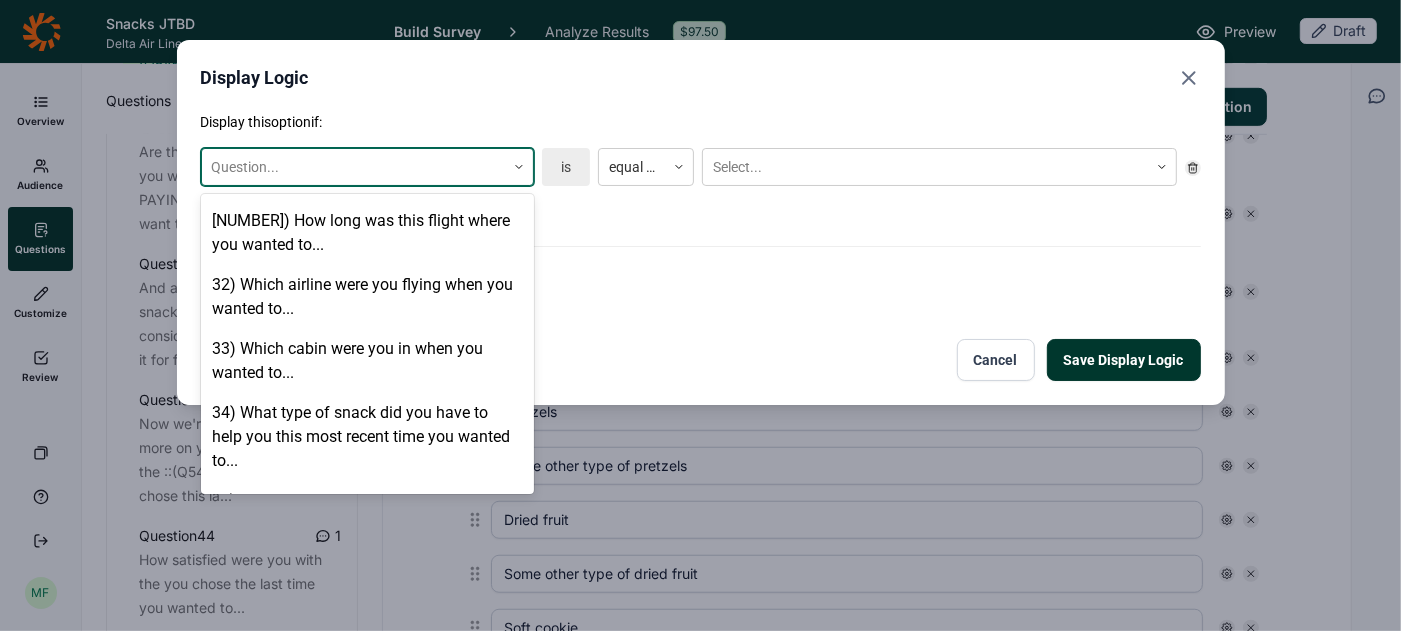 scroll, scrollTop: 2513, scrollLeft: 0, axis: vertical 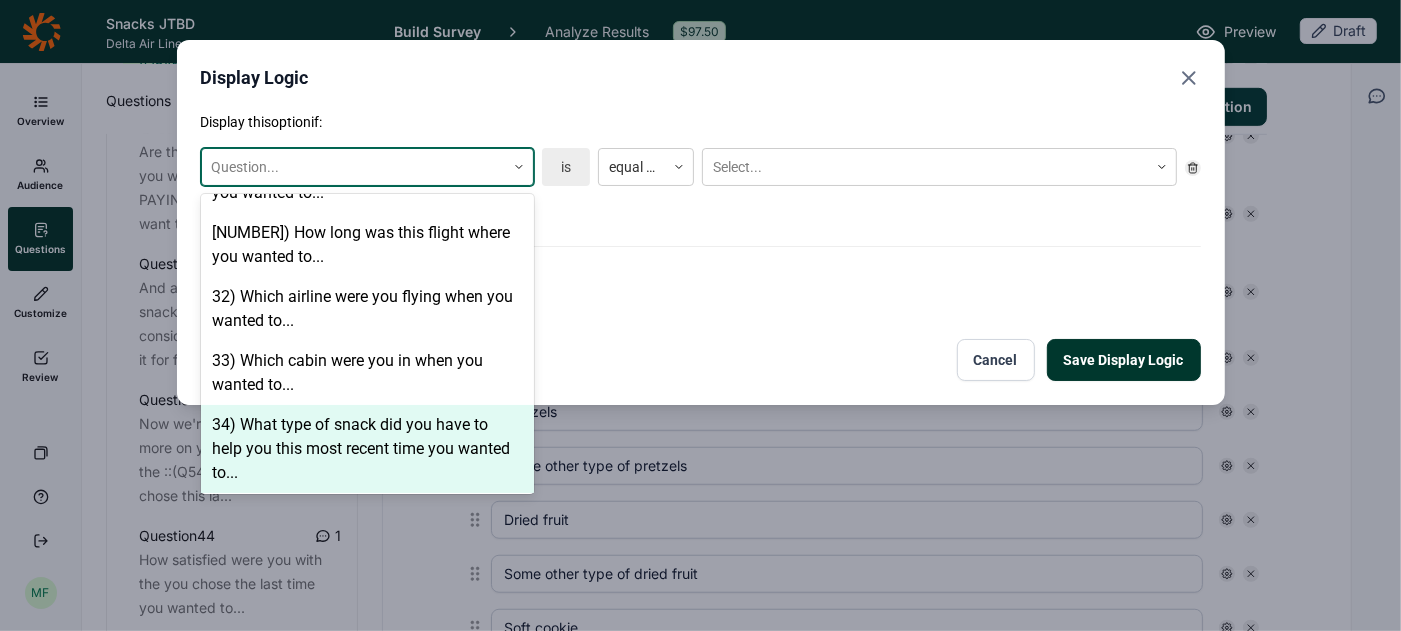 click on "34) What type of snack did you have to help you this most recent time you wanted to..." at bounding box center [367, 449] 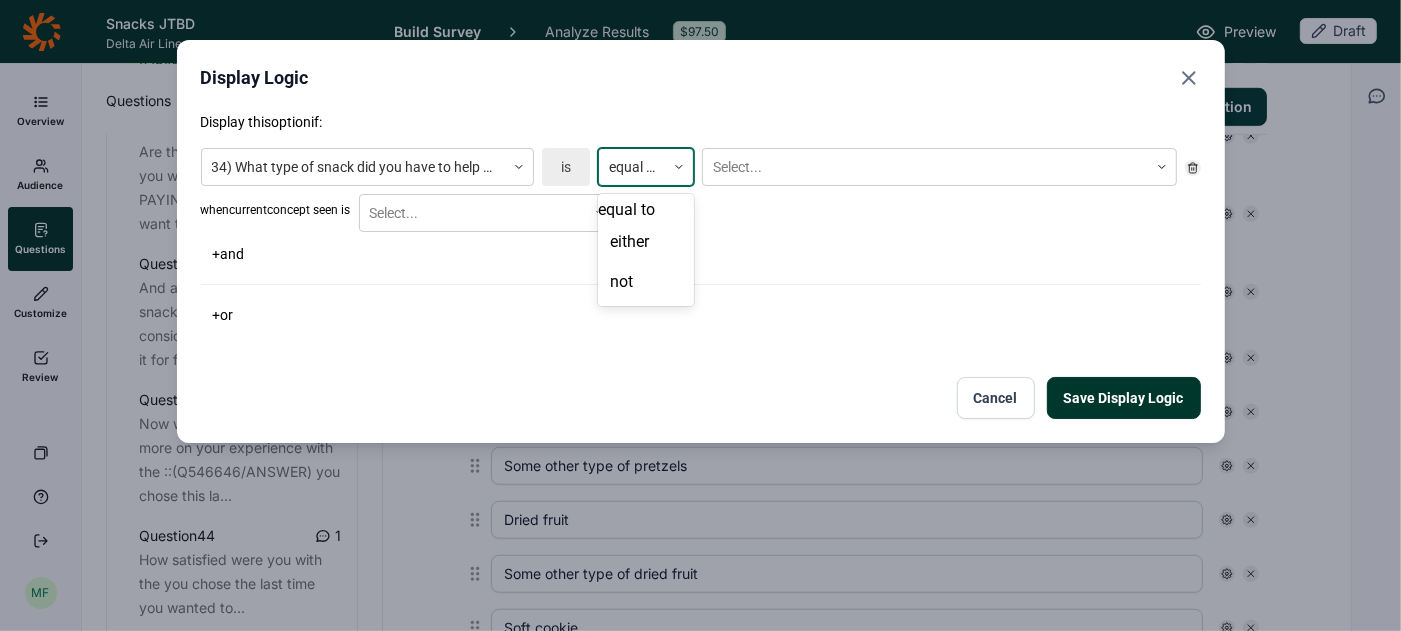 click at bounding box center [632, 167] 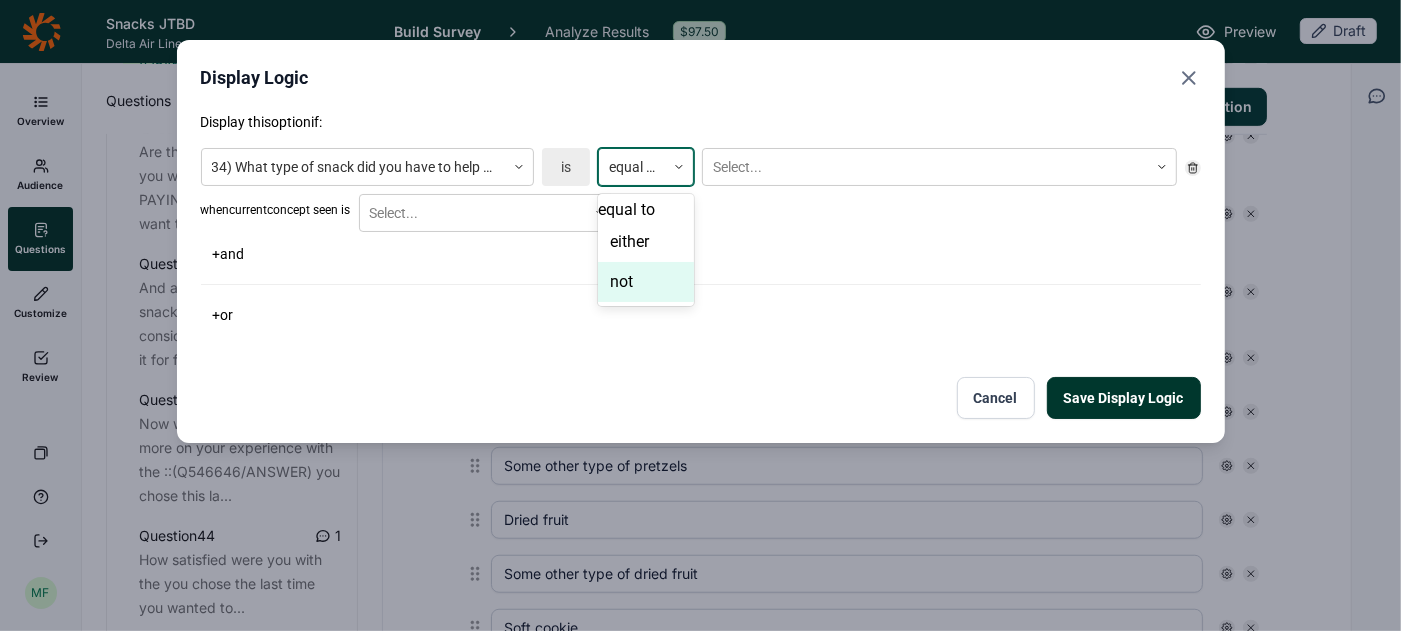 click on "not" at bounding box center (646, 282) 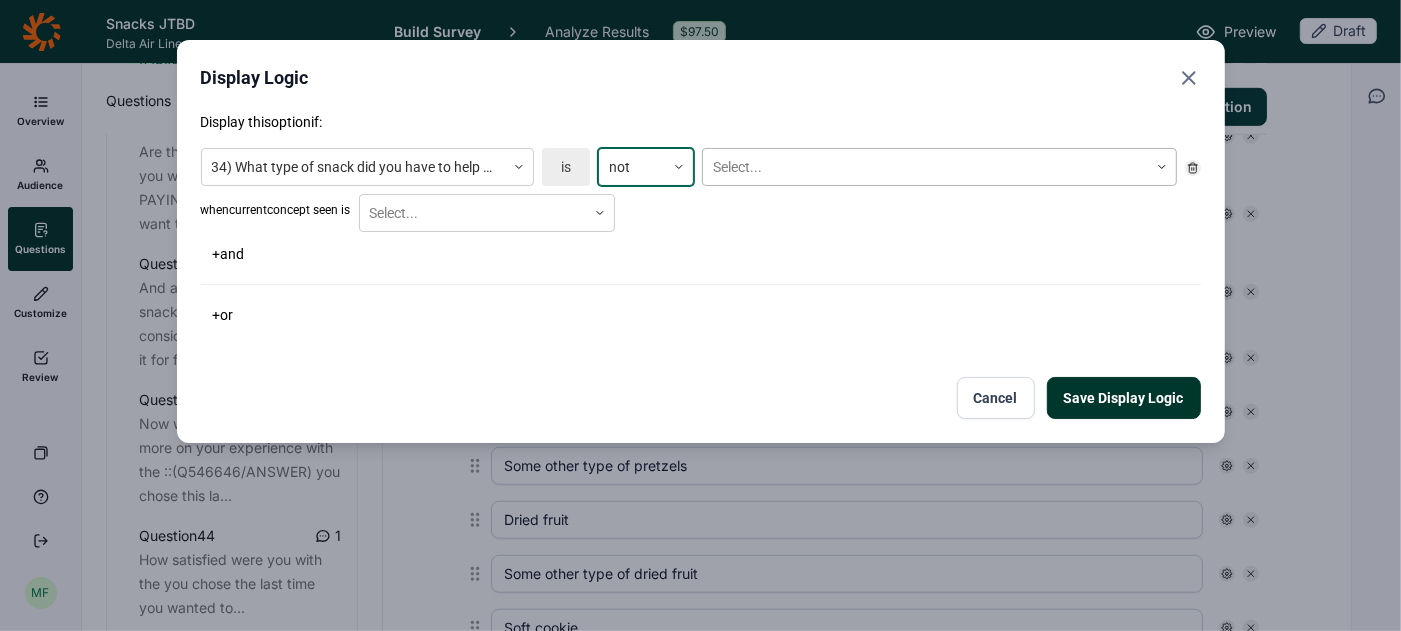 click at bounding box center (925, 167) 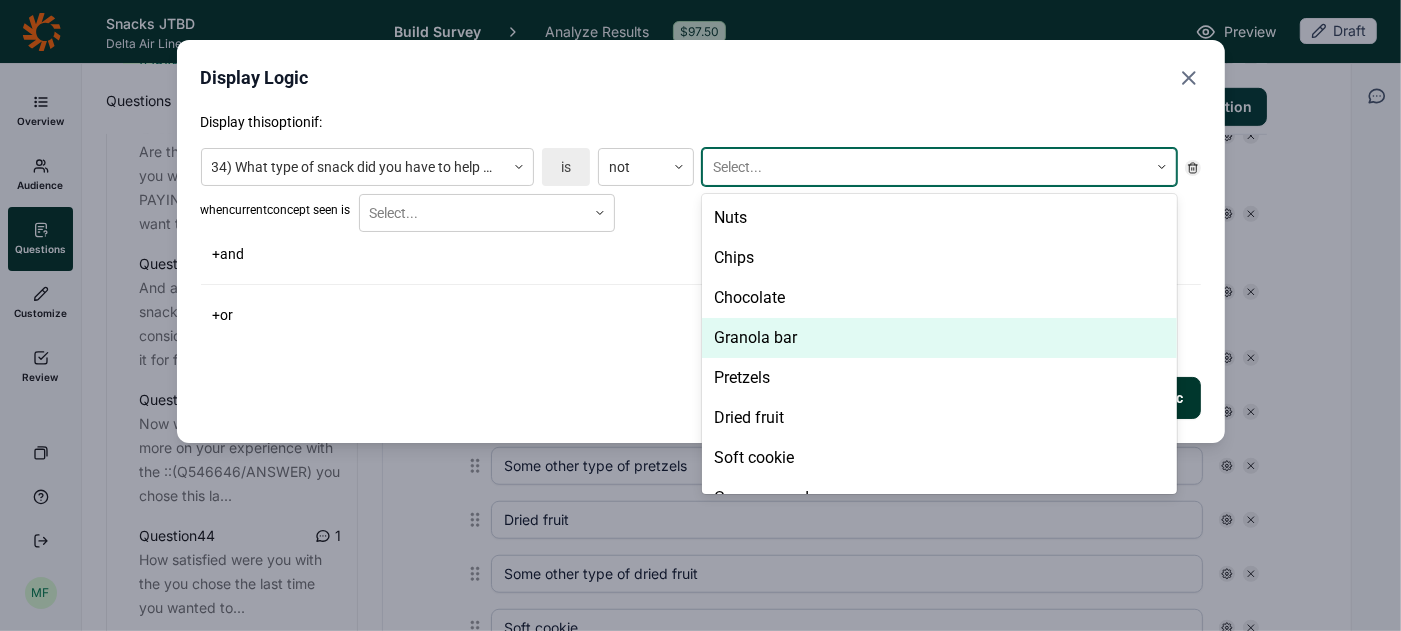 click on "Granola bar" at bounding box center (939, 338) 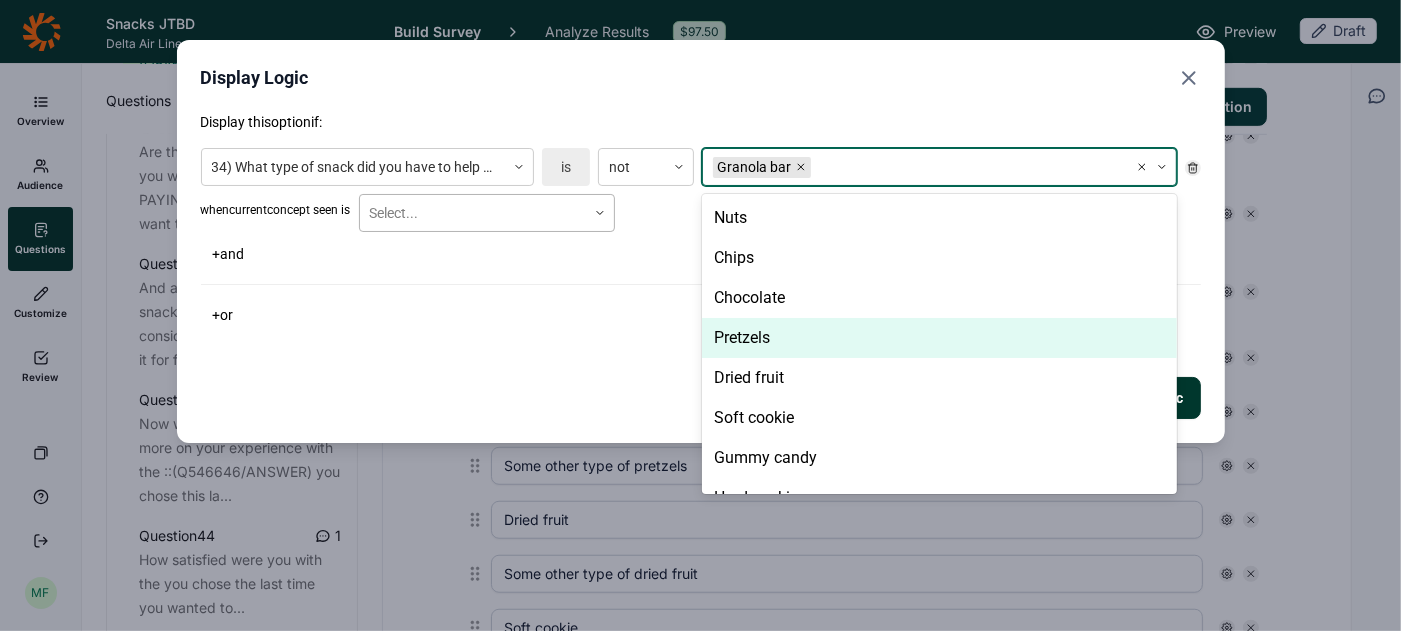 click at bounding box center (473, 213) 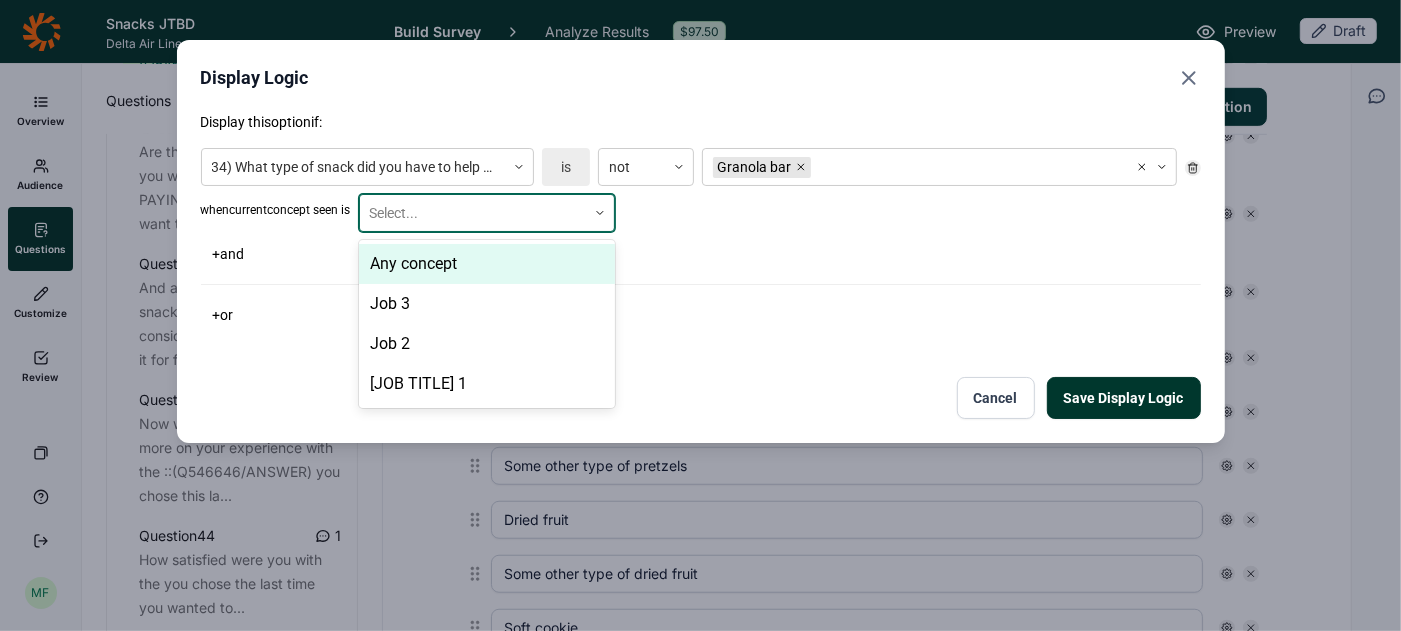 click on "Any concept" at bounding box center (487, 264) 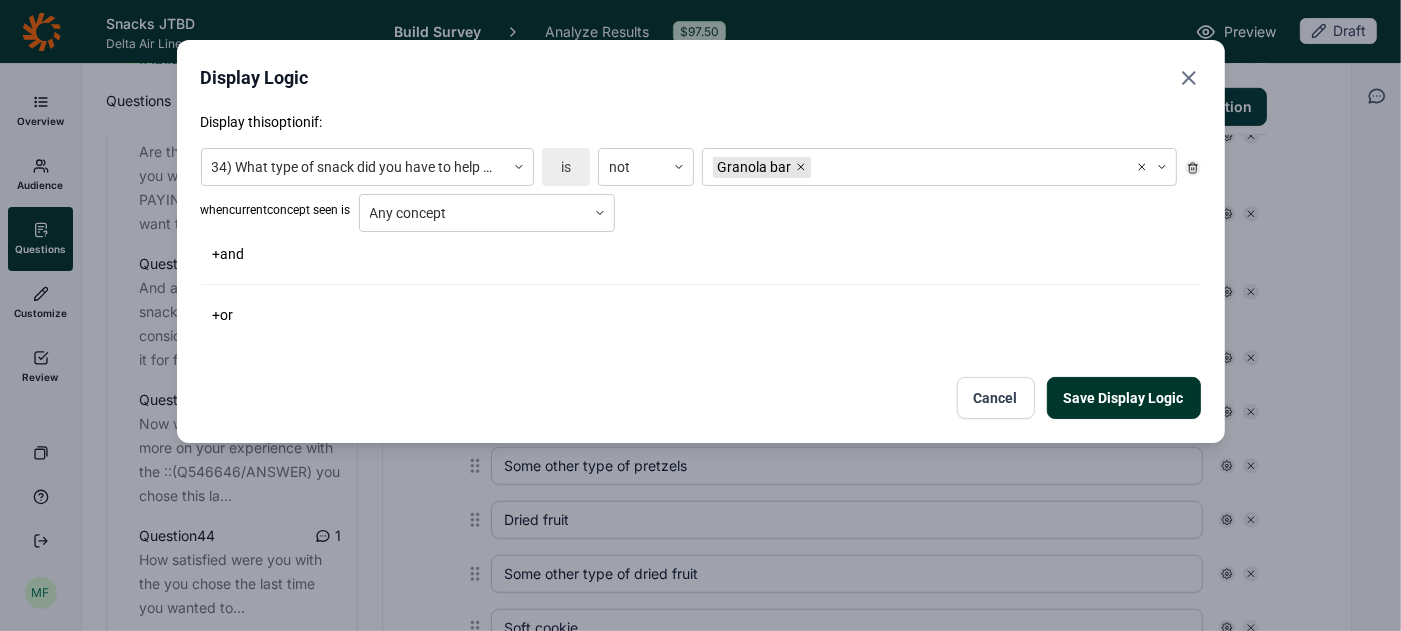 click on "Save Display Logic" at bounding box center (1124, 398) 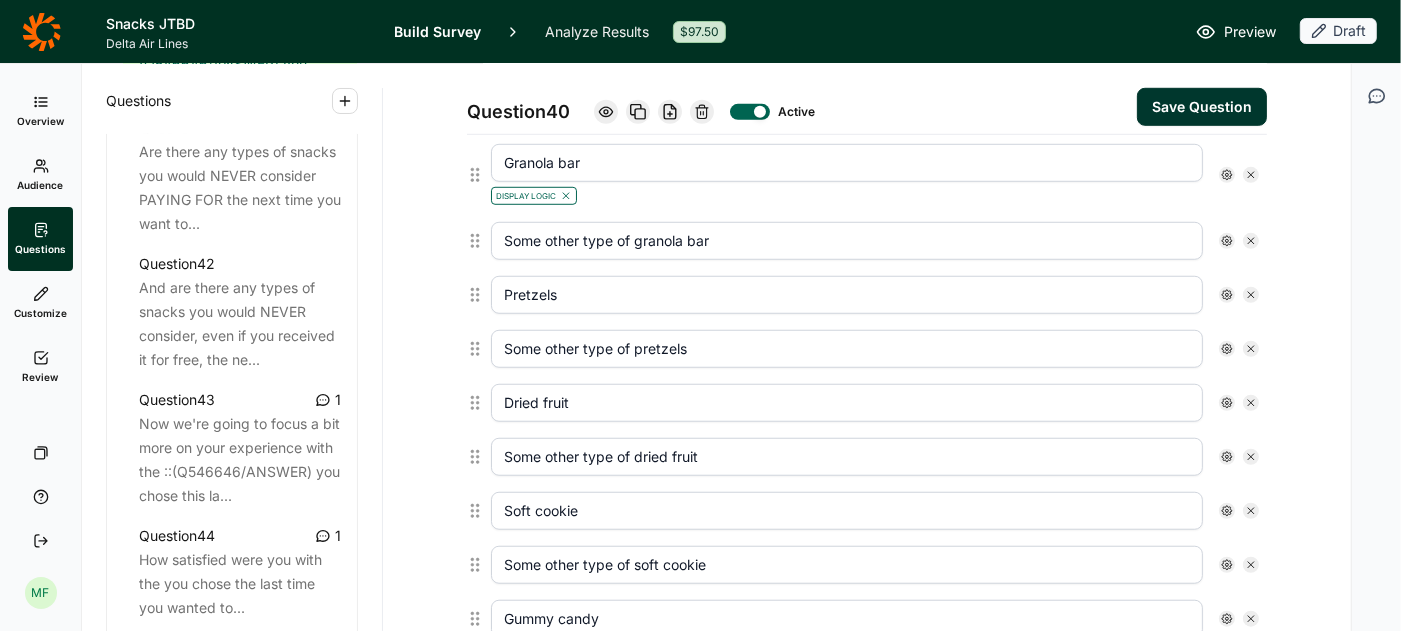 scroll, scrollTop: 1046, scrollLeft: 0, axis: vertical 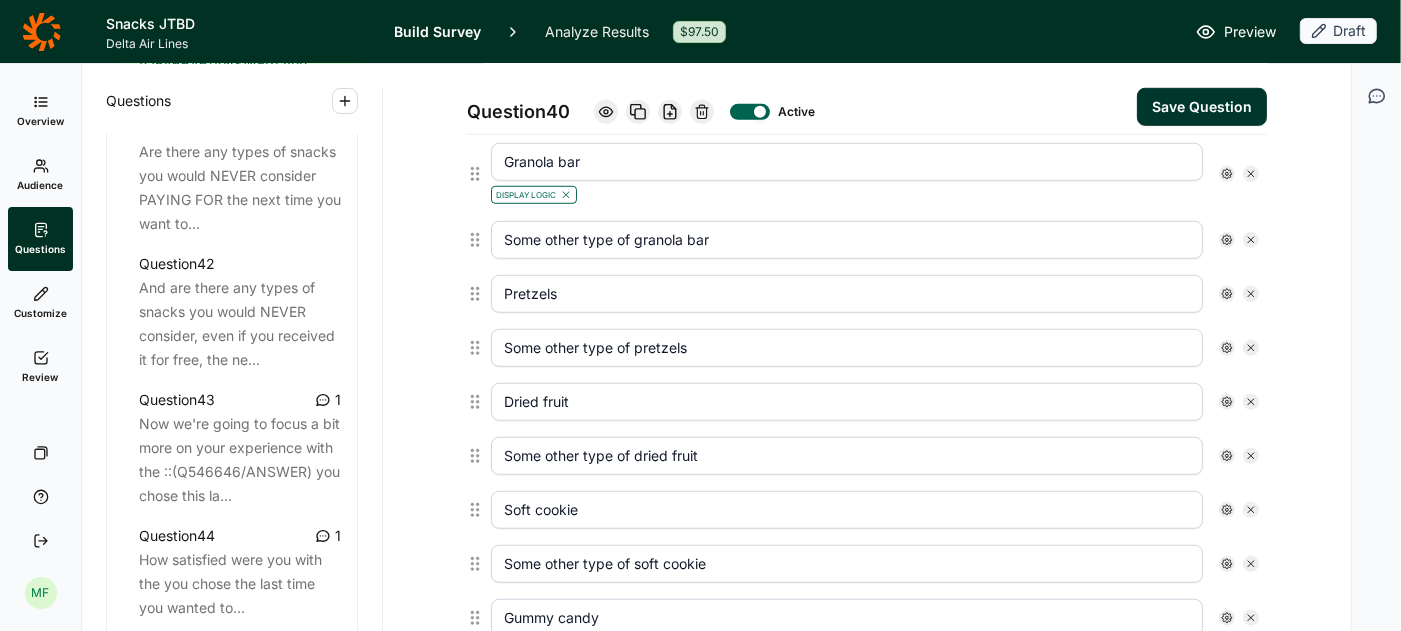 click 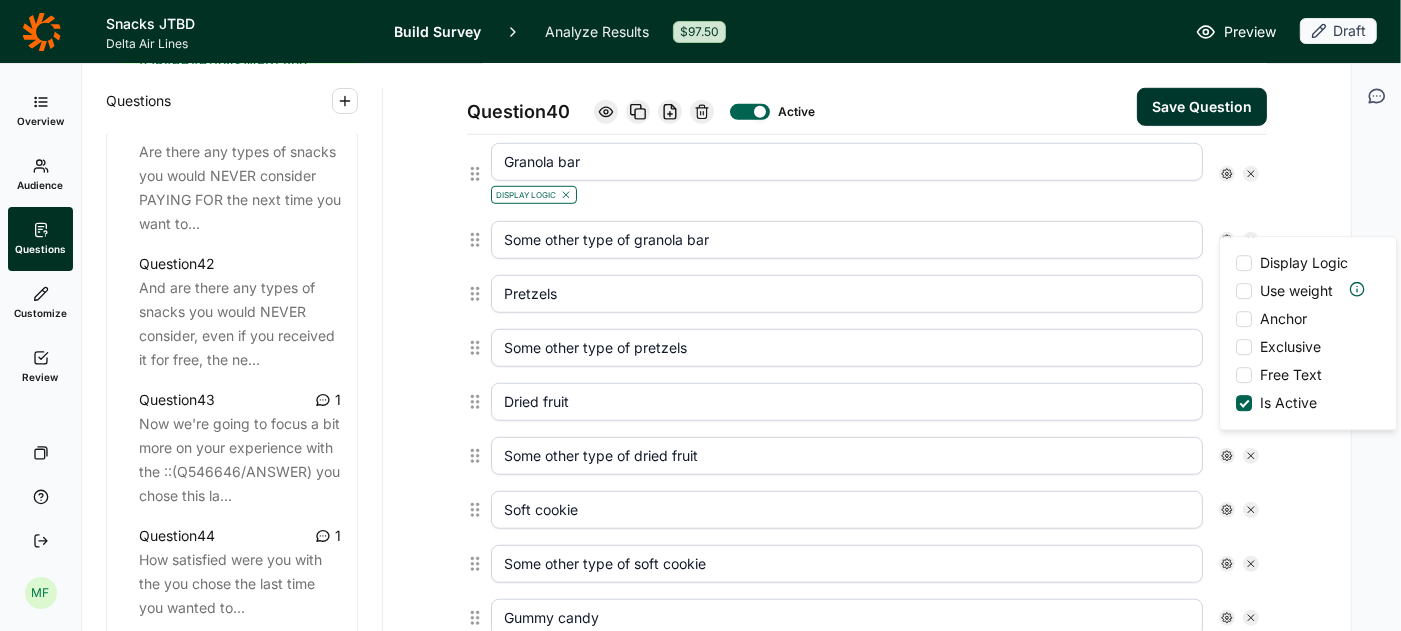 click at bounding box center (1244, 263) 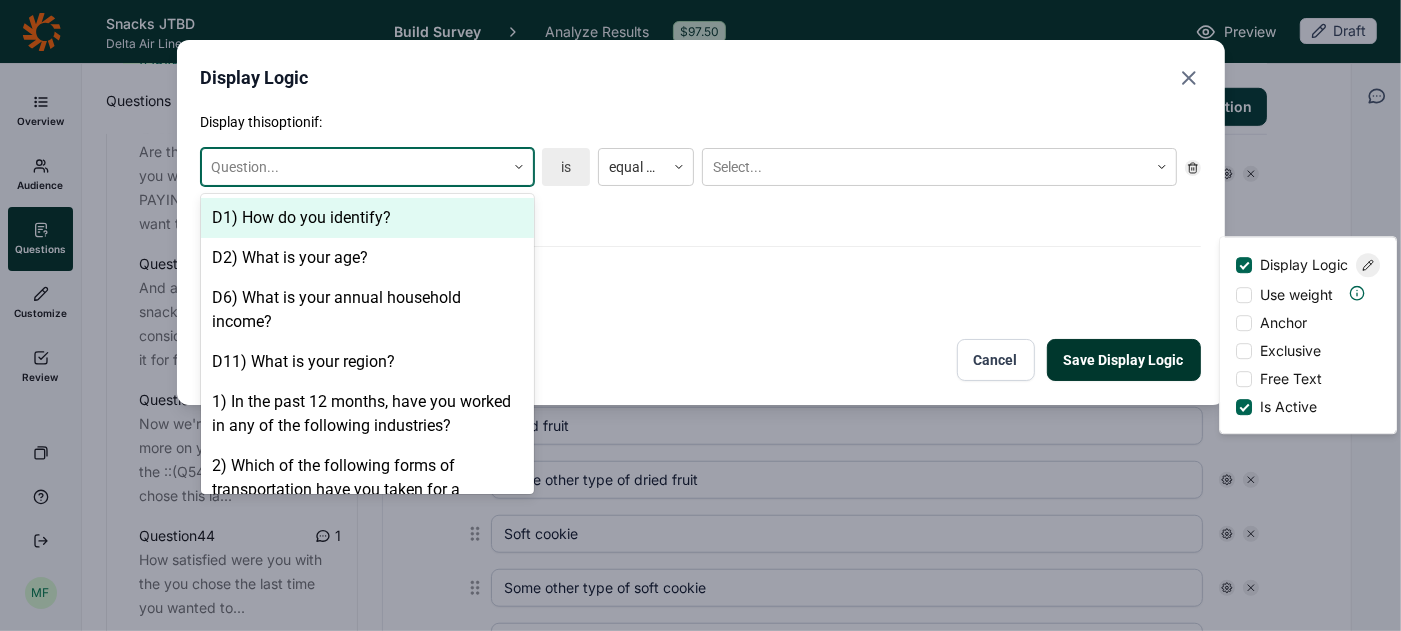 click 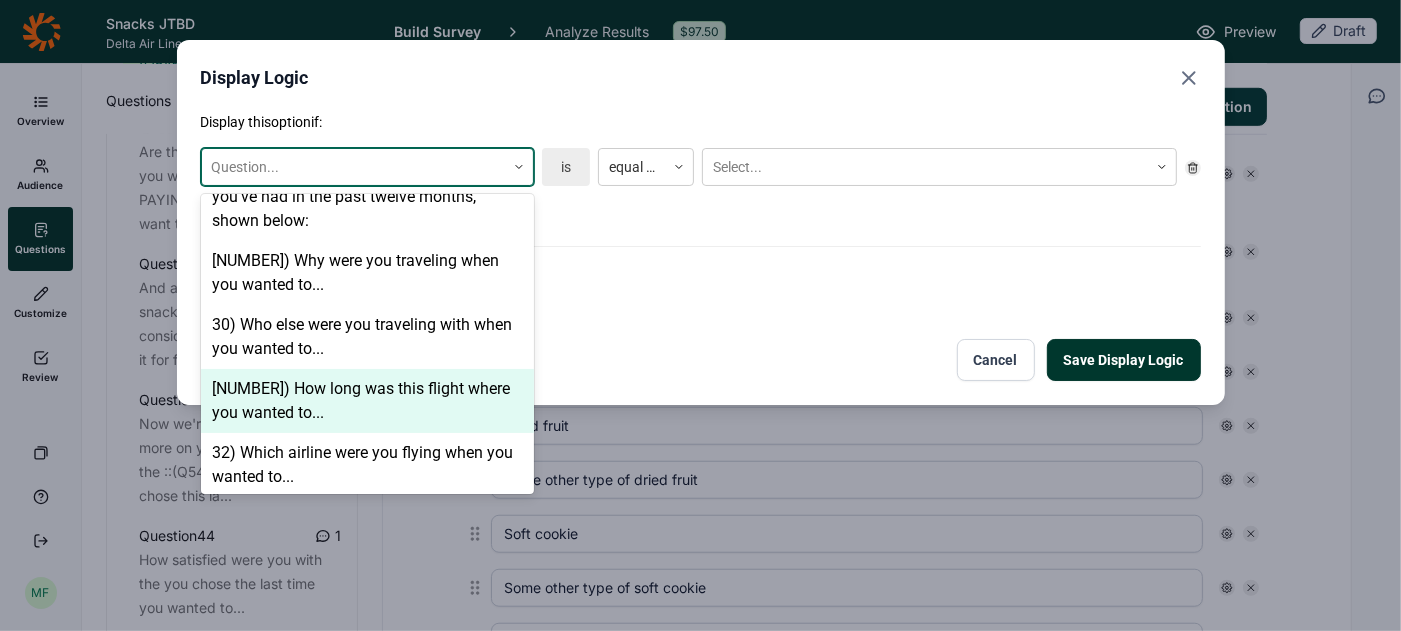 scroll, scrollTop: 2480, scrollLeft: 0, axis: vertical 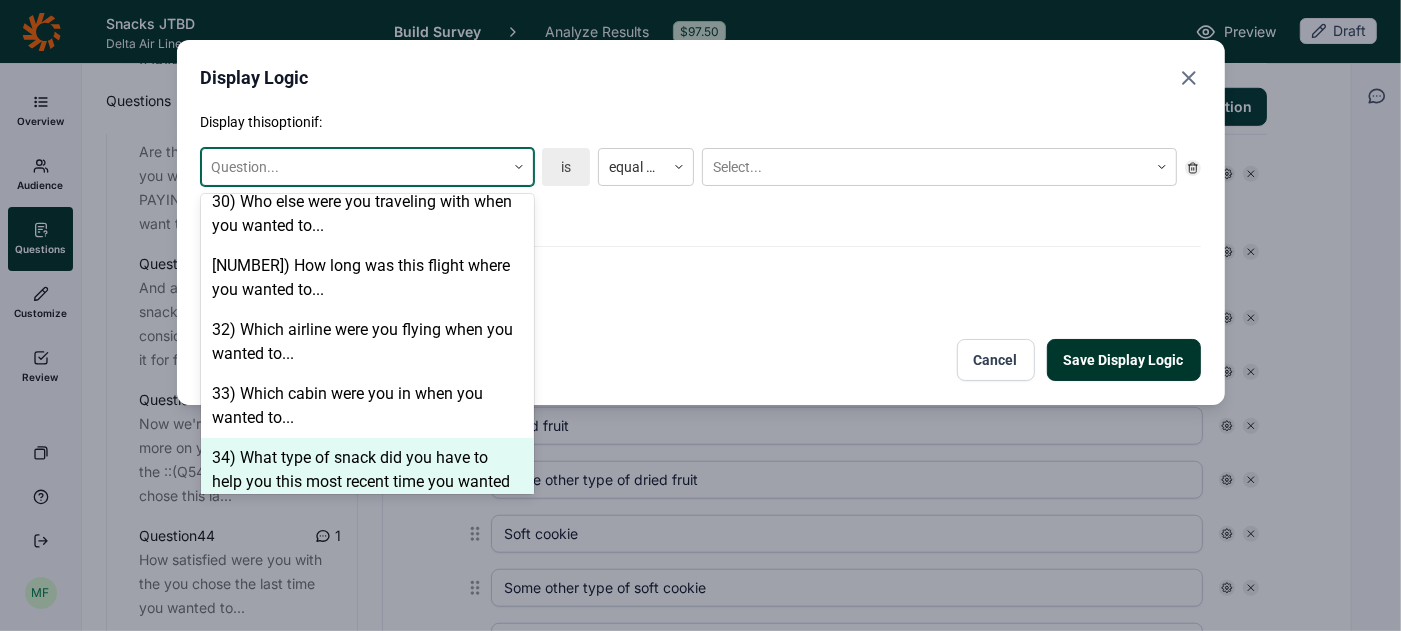click on "34) What type of snack did you have to help you this most recent time you wanted to..." at bounding box center (367, 482) 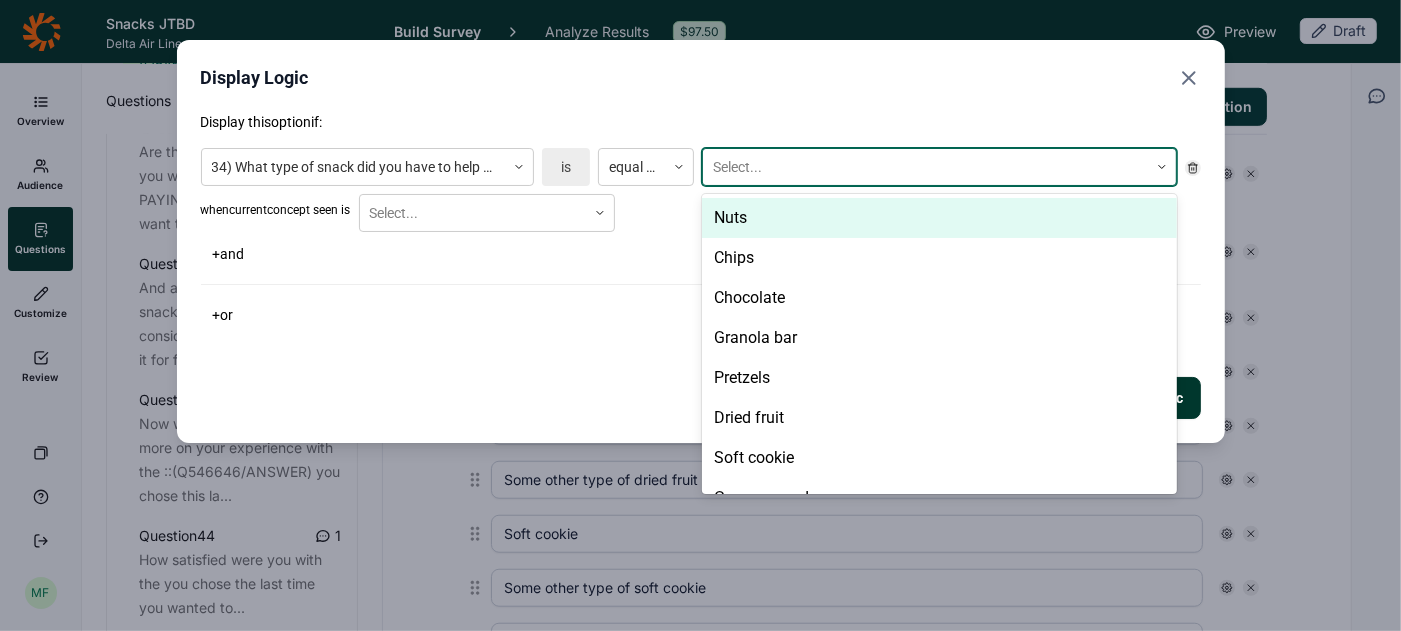 click at bounding box center (925, 167) 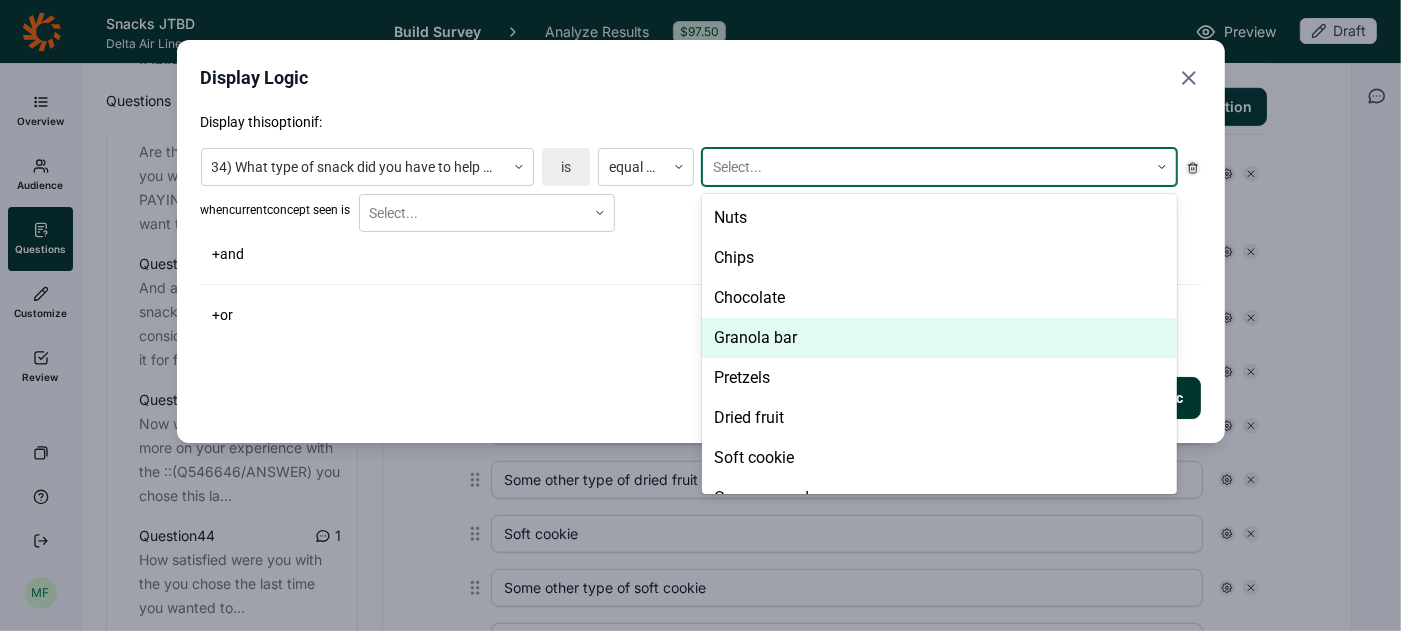 click on "Granola bar" at bounding box center (939, 338) 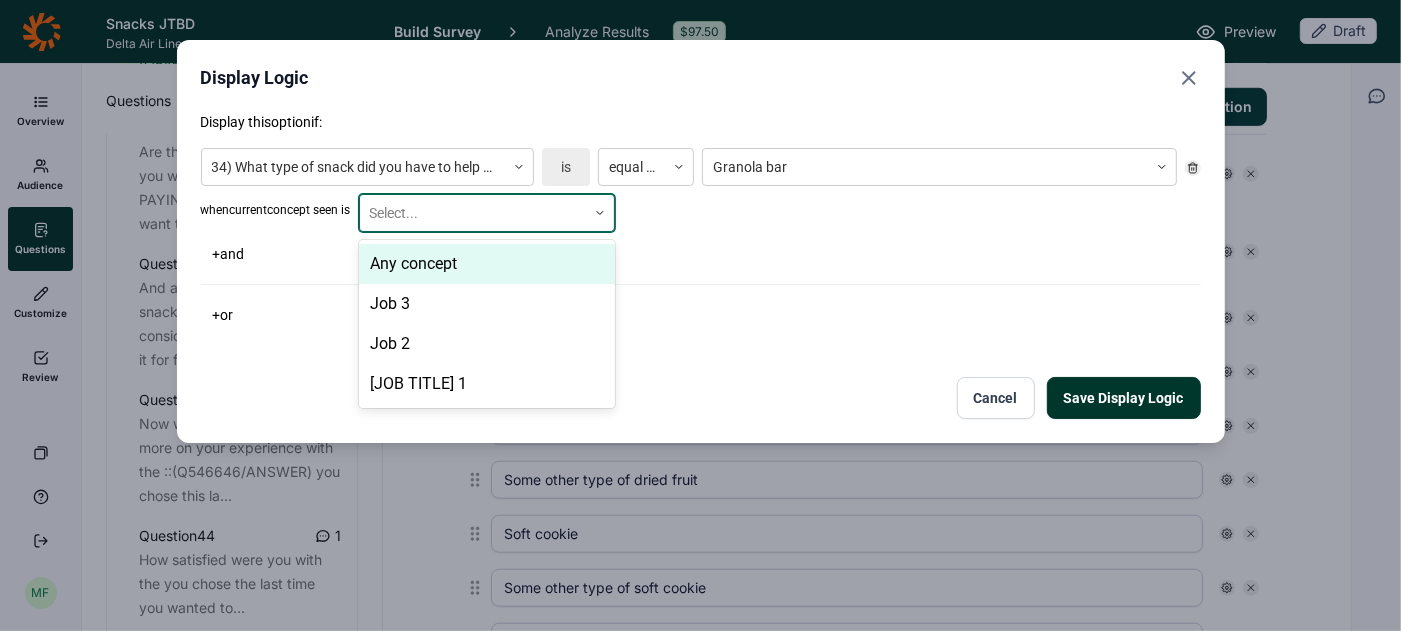 click at bounding box center (473, 213) 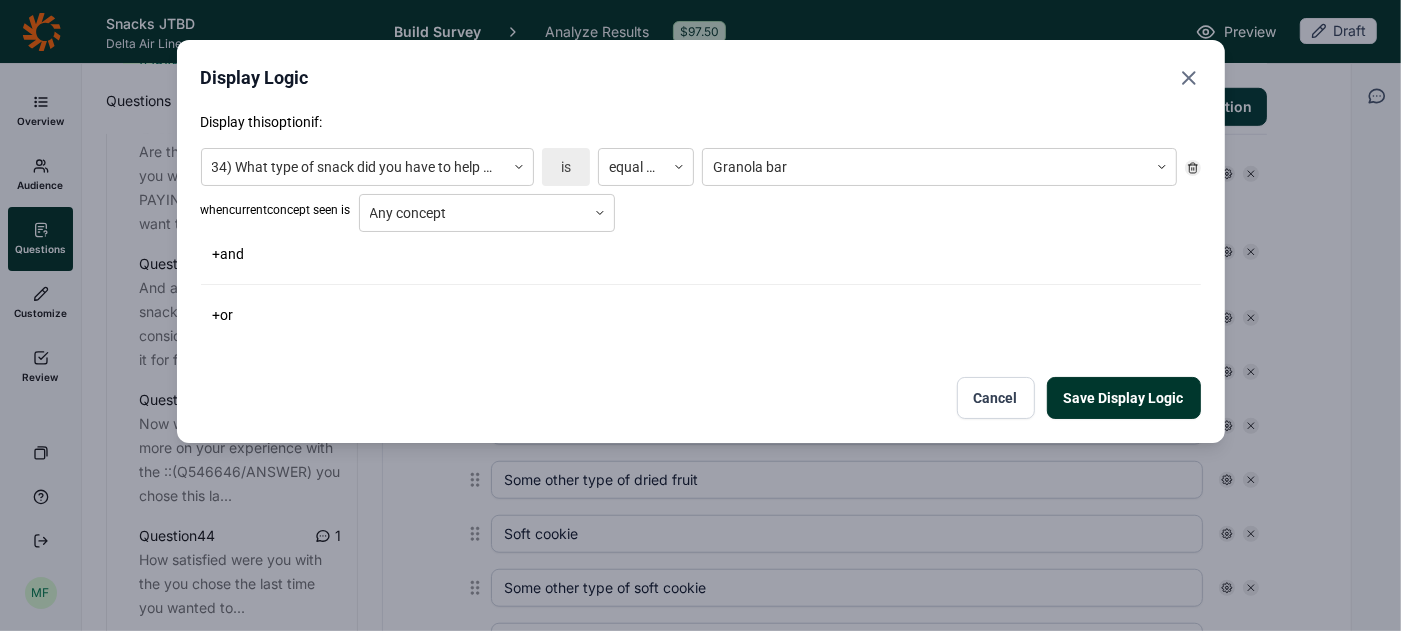 click on "Save Display Logic" at bounding box center (1124, 398) 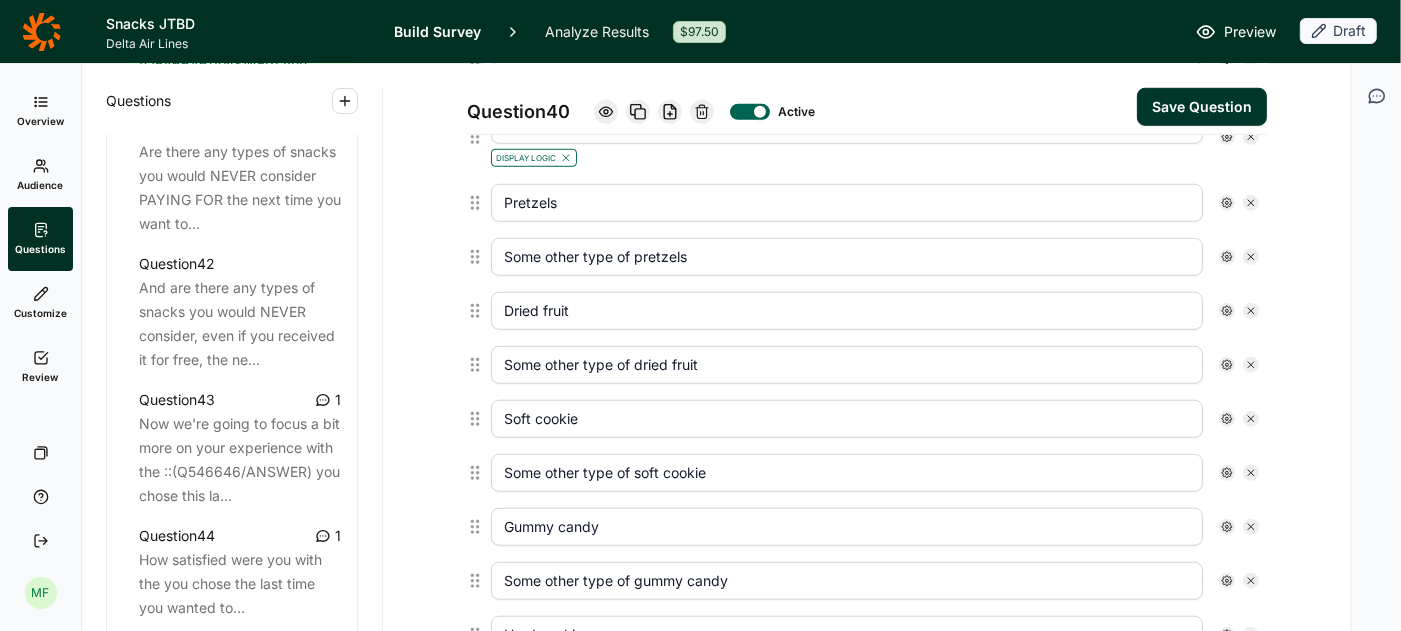 scroll, scrollTop: 1163, scrollLeft: 0, axis: vertical 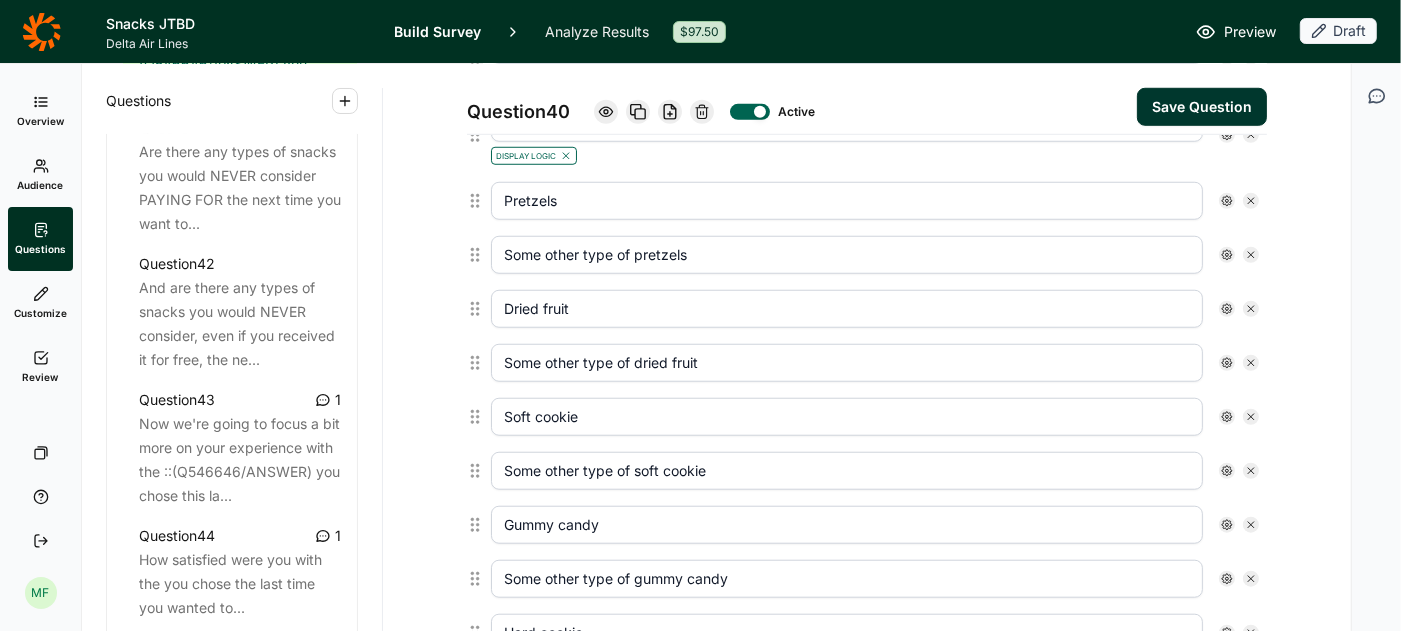 click 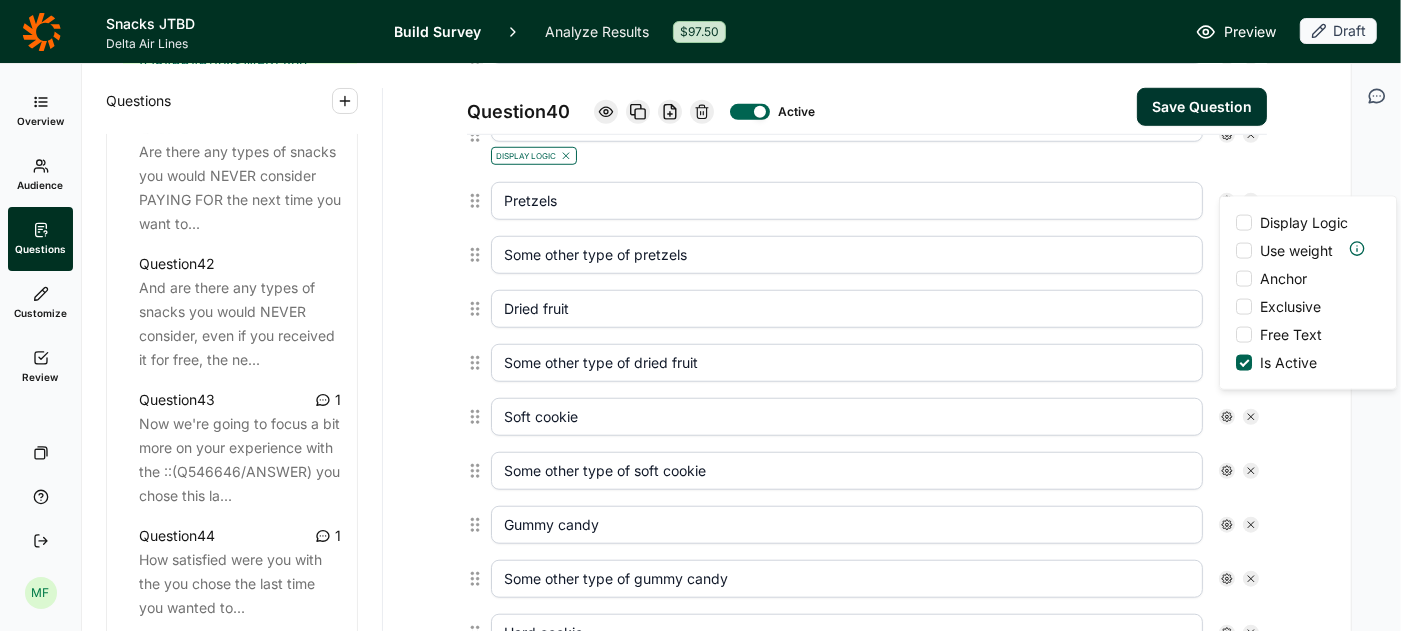 click at bounding box center (1244, 223) 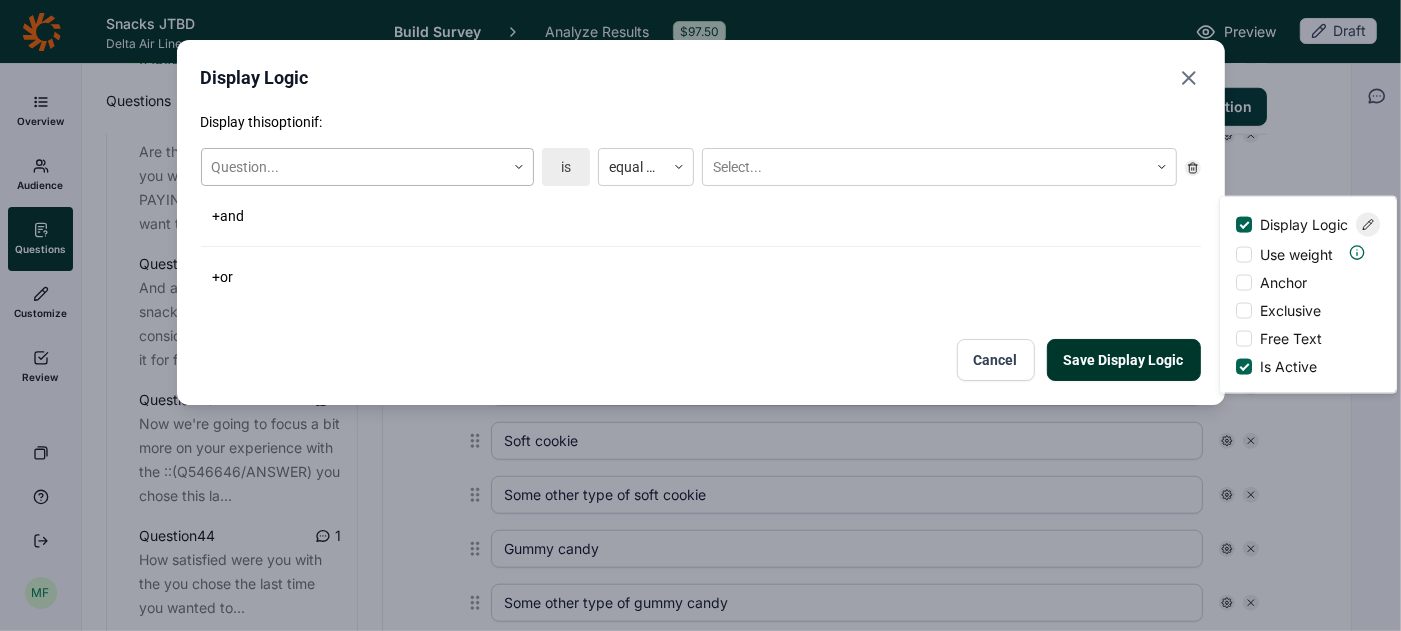 click 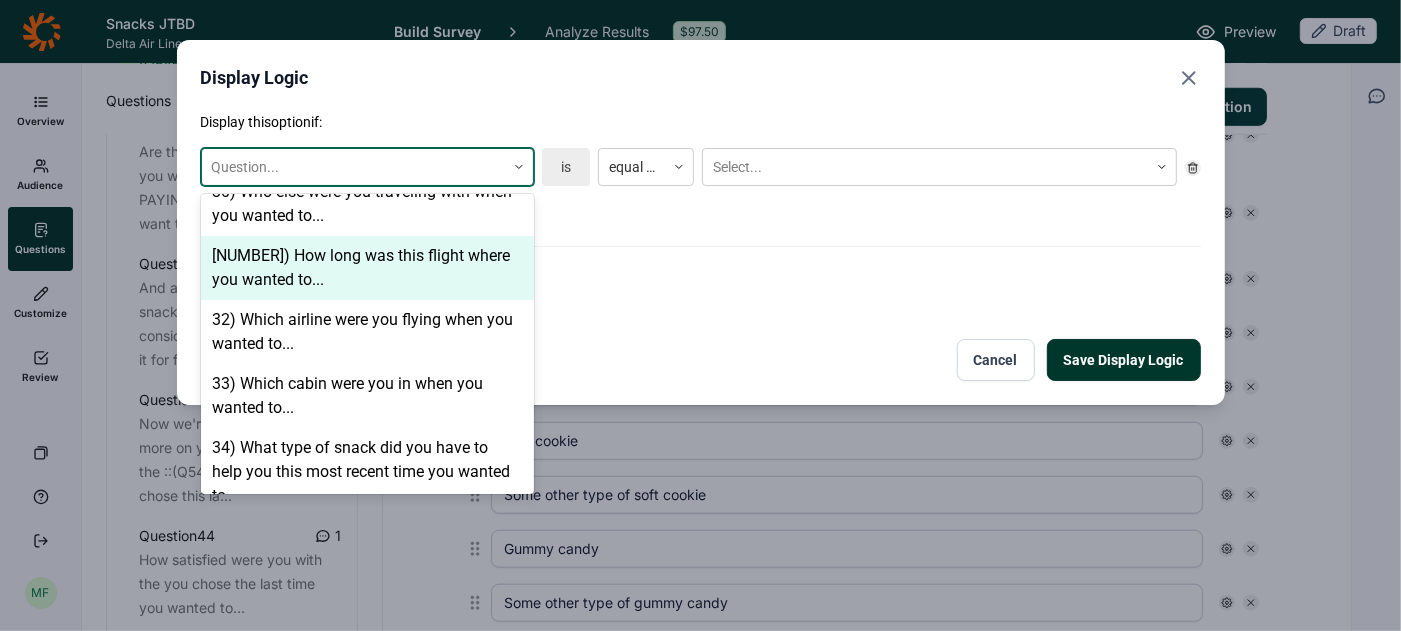 scroll, scrollTop: 2492, scrollLeft: 0, axis: vertical 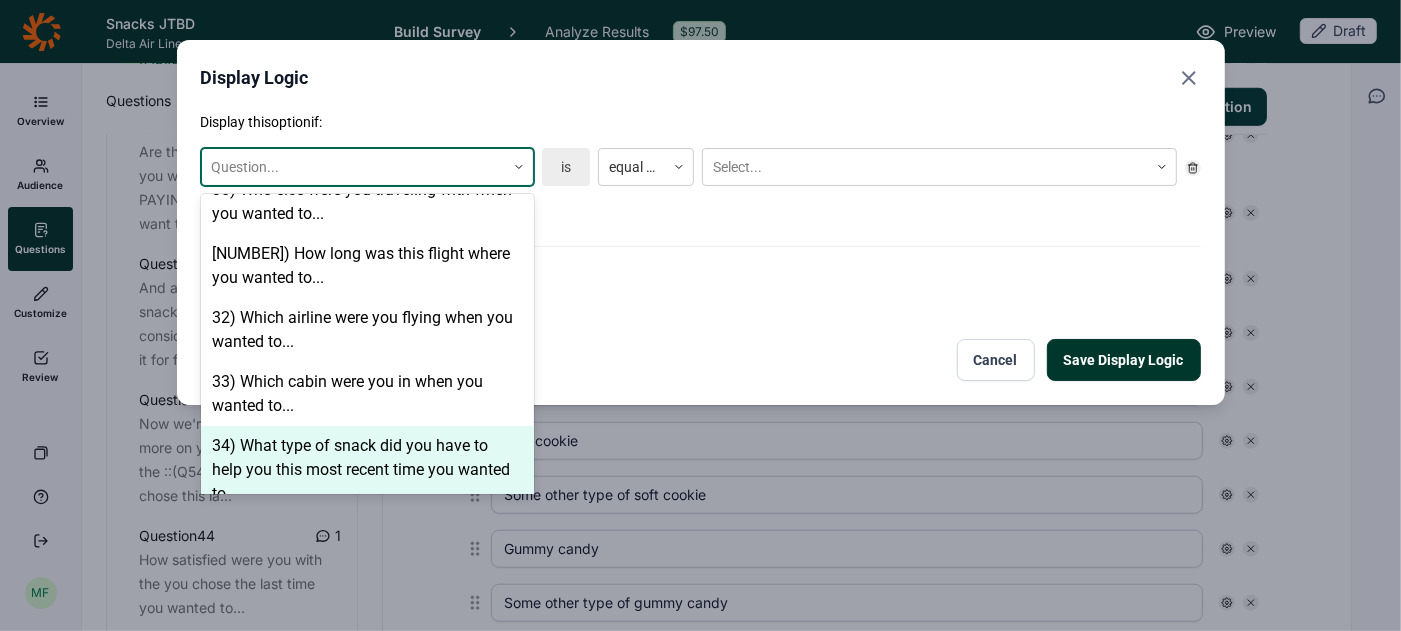 click on "34) What type of snack did you have to help you this most recent time you wanted to..." at bounding box center (367, 470) 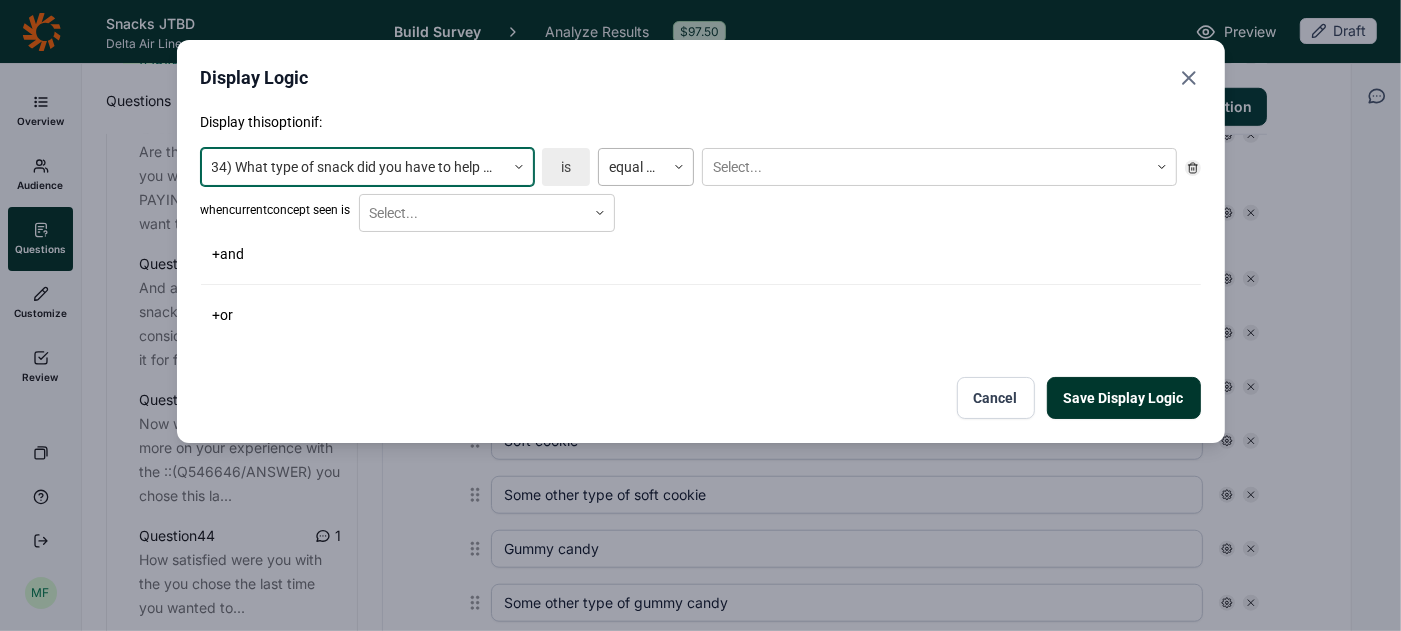 click at bounding box center (632, 167) 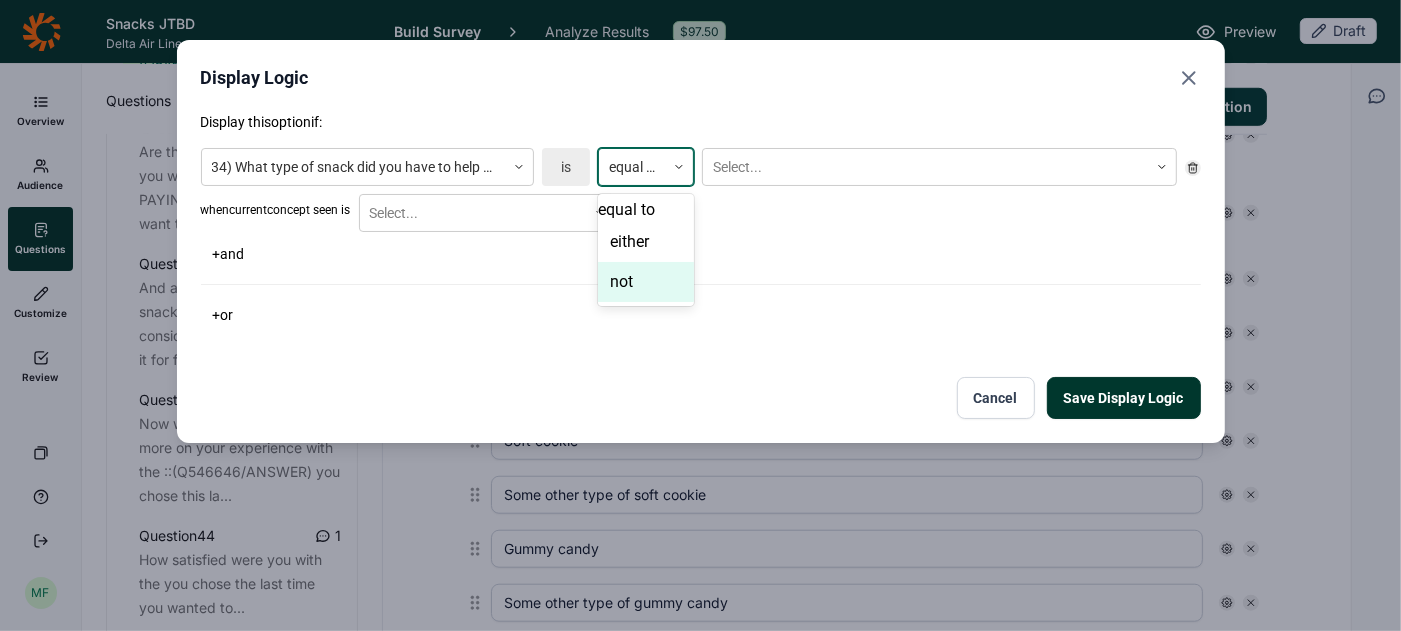 click on "not" at bounding box center (646, 282) 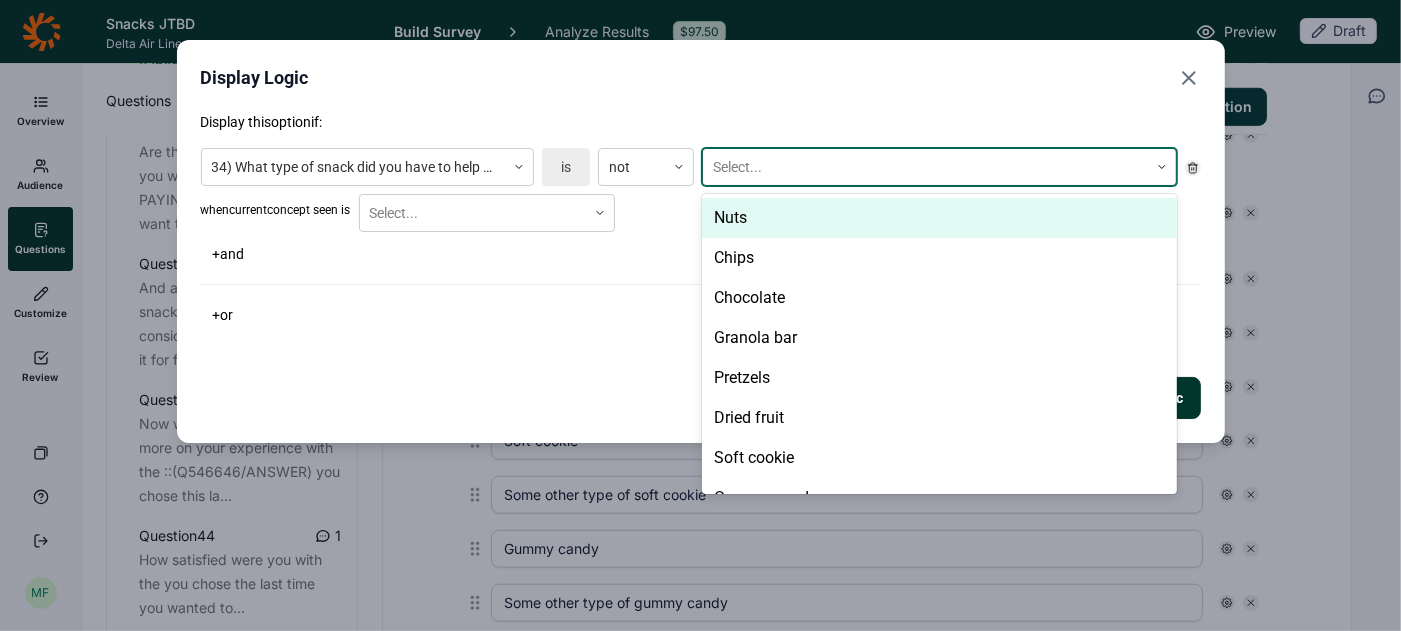 click at bounding box center (925, 167) 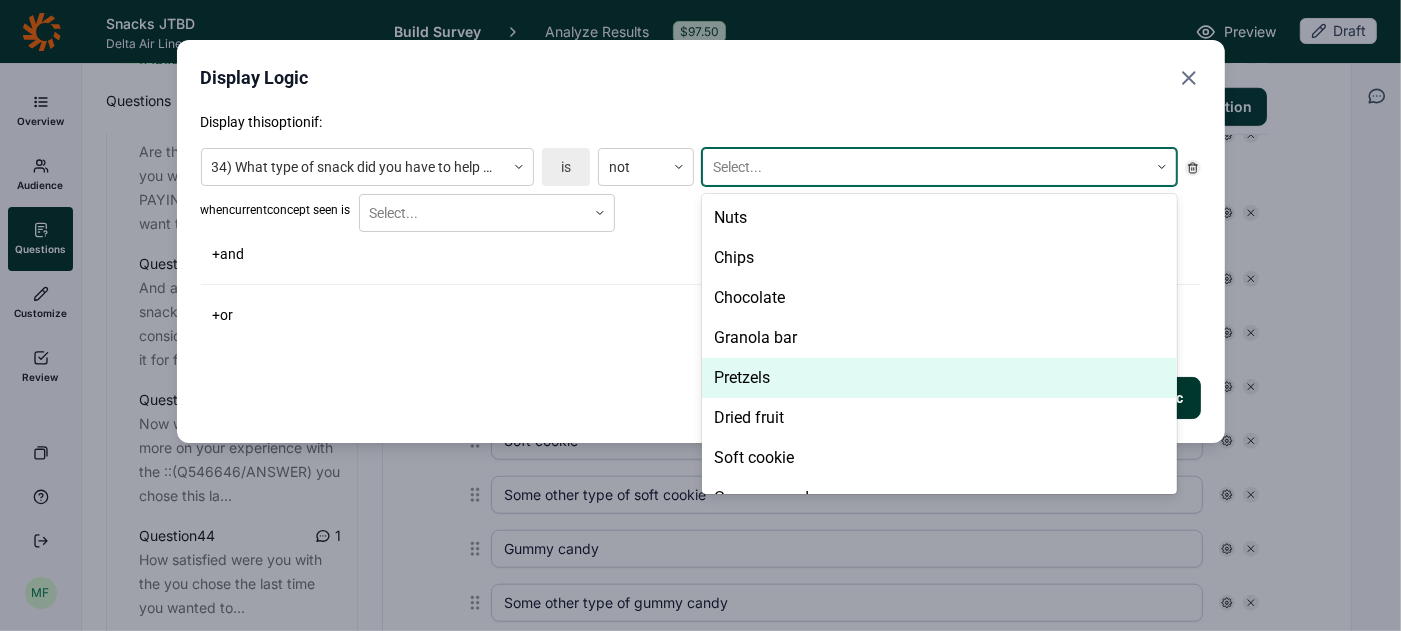 click on "Pretzels" at bounding box center [939, 378] 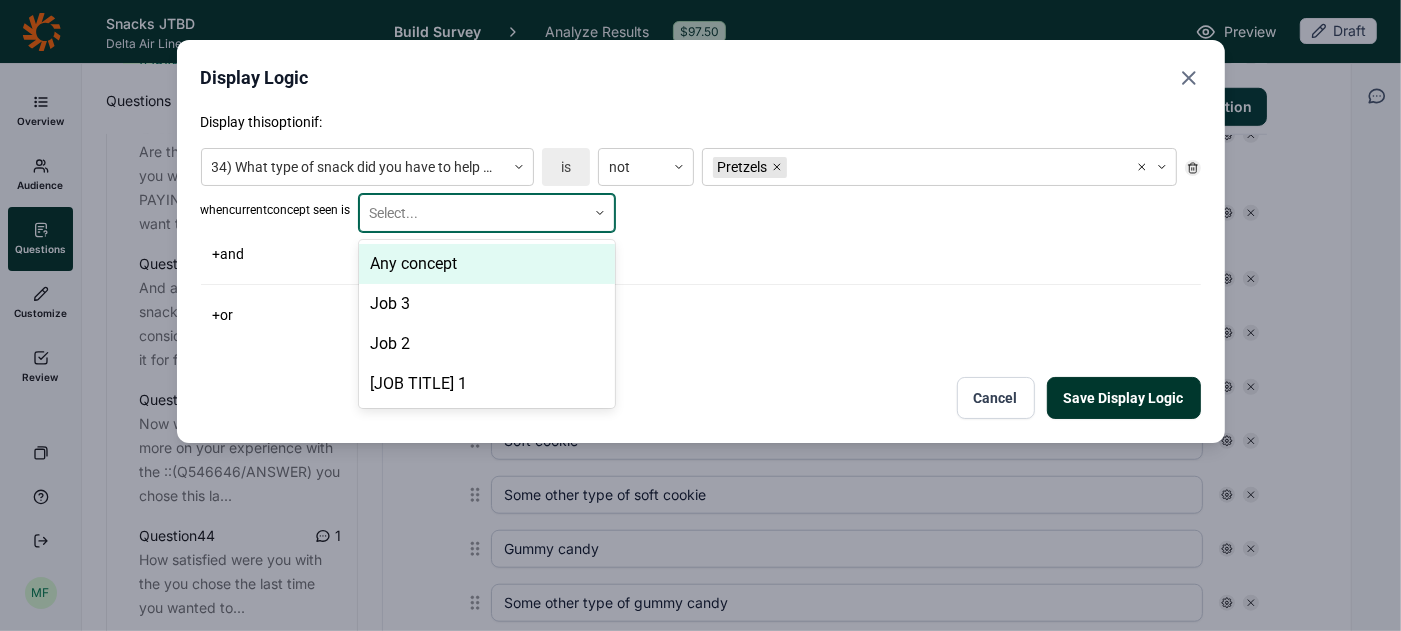 click at bounding box center [473, 213] 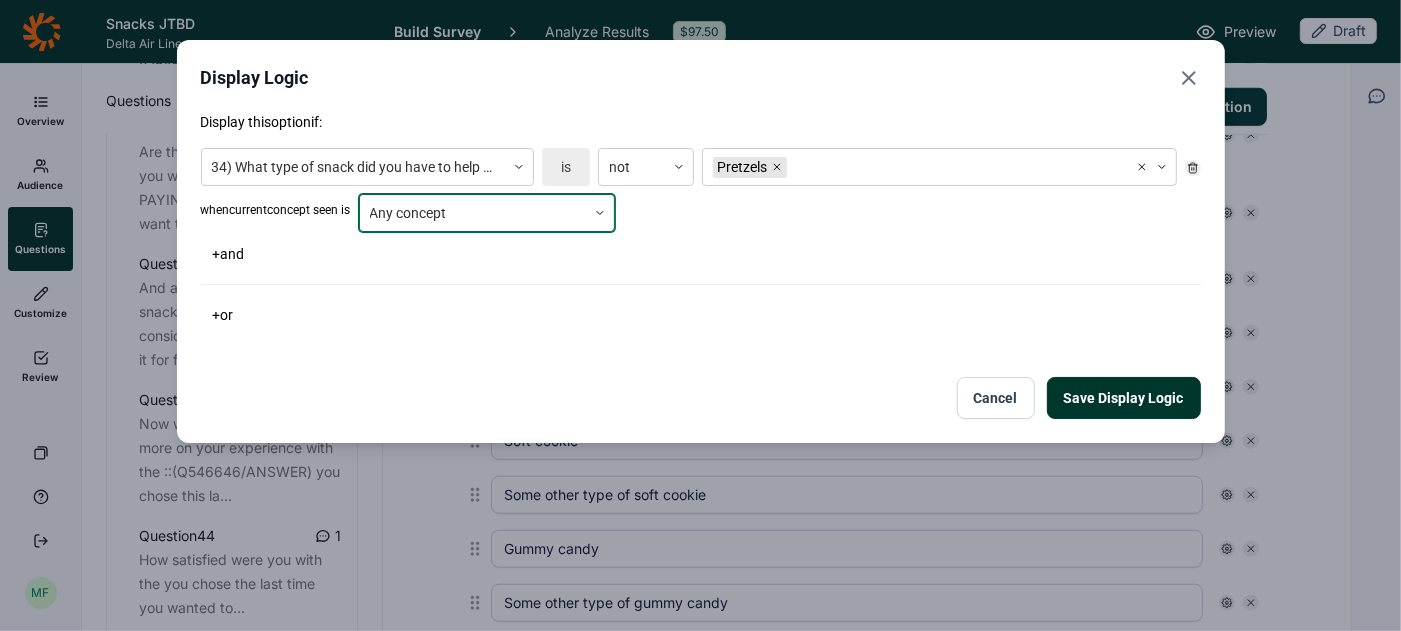 click on "Save Display Logic" at bounding box center (1124, 398) 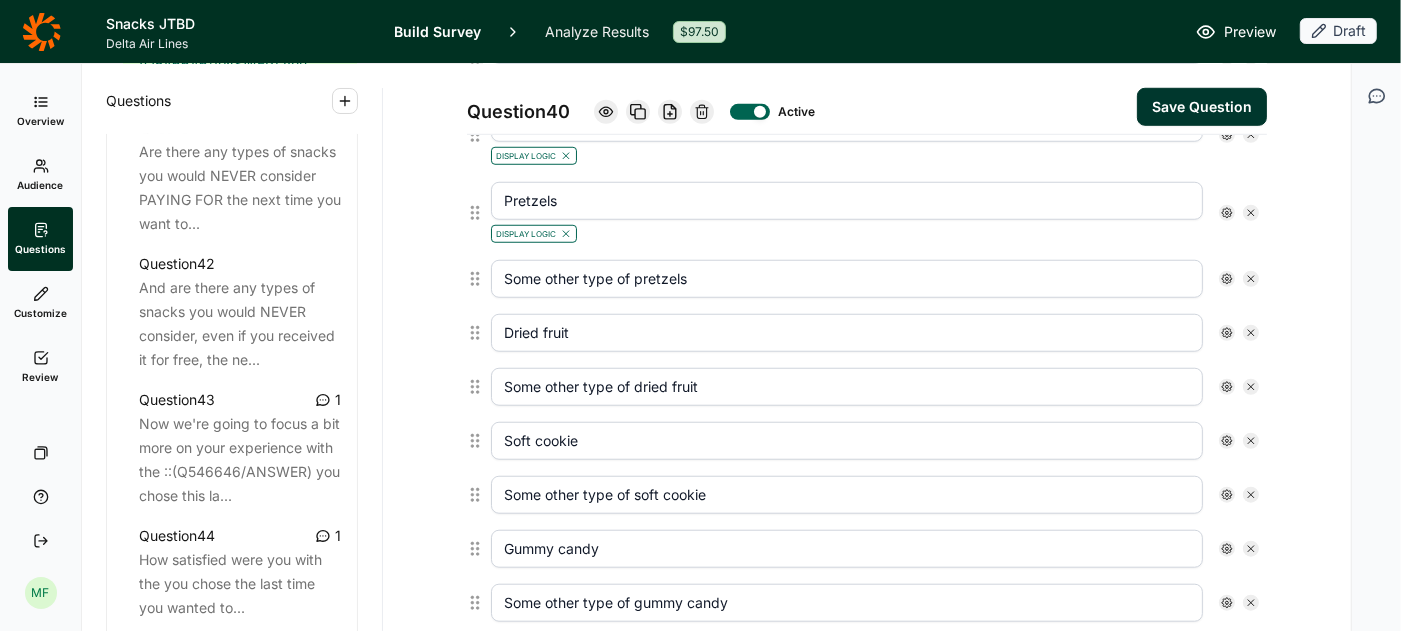 click 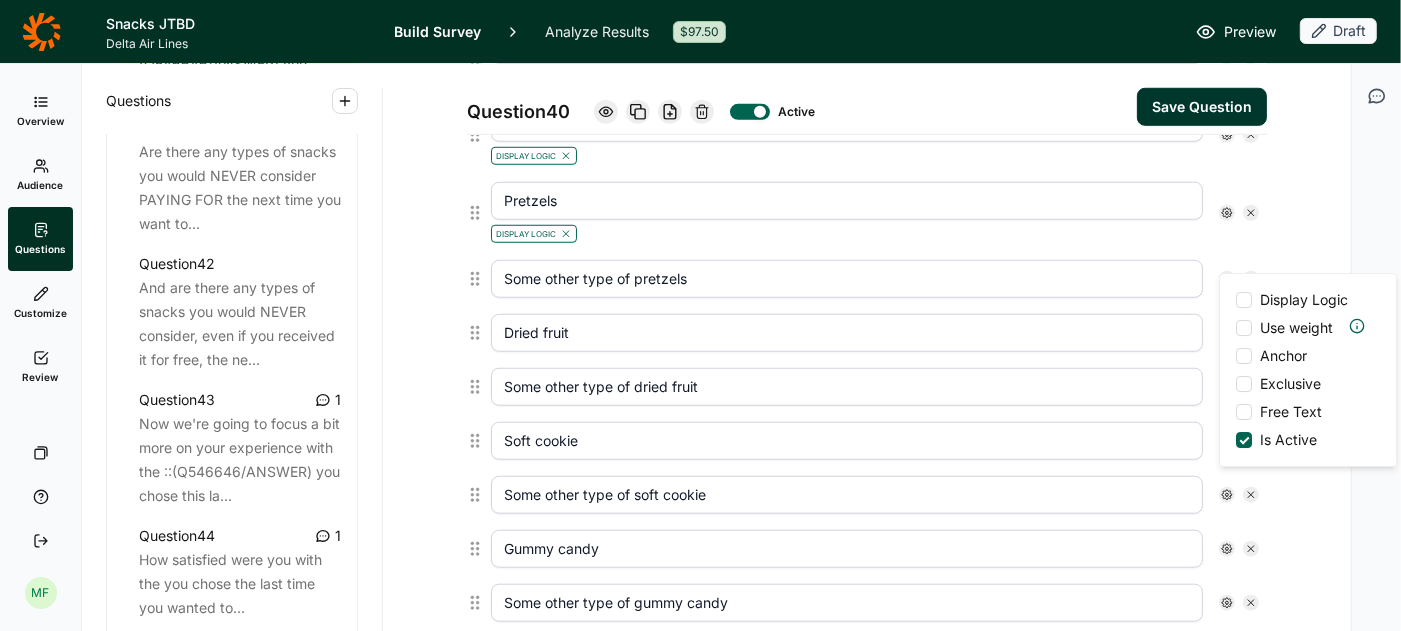 click on "Display Logic" at bounding box center (1296, 300) 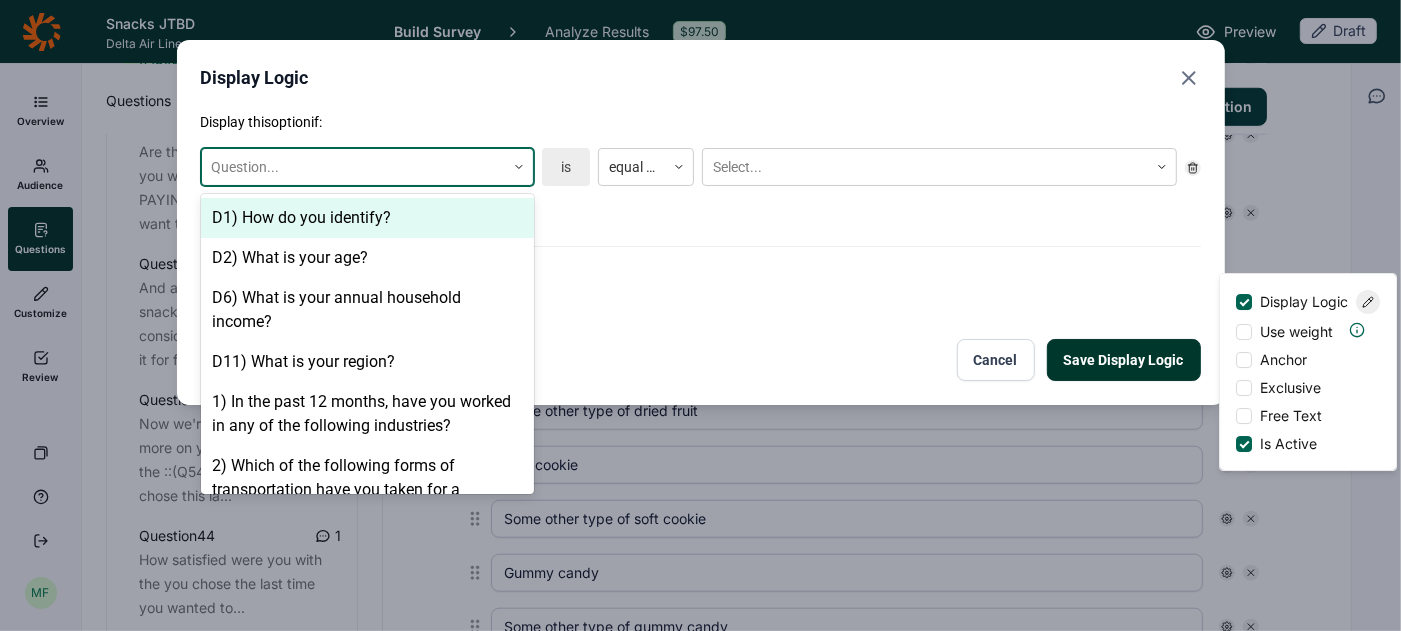 click at bounding box center [519, 167] 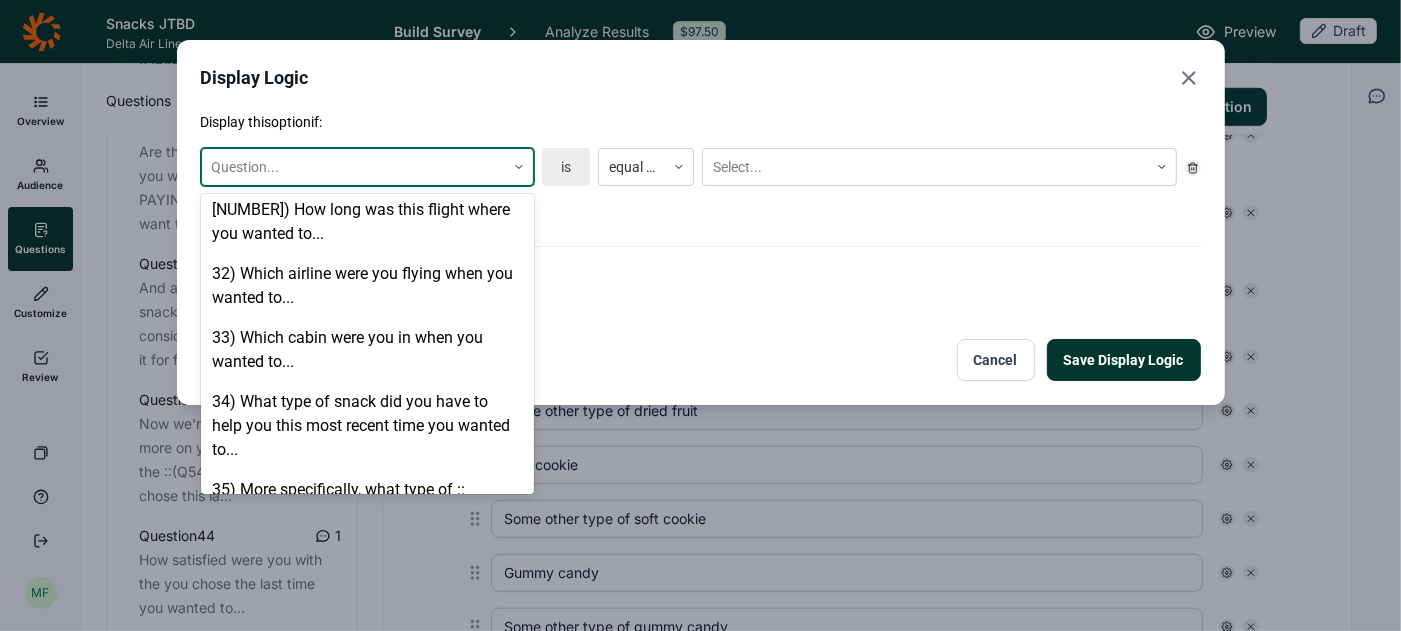 scroll, scrollTop: 2547, scrollLeft: 0, axis: vertical 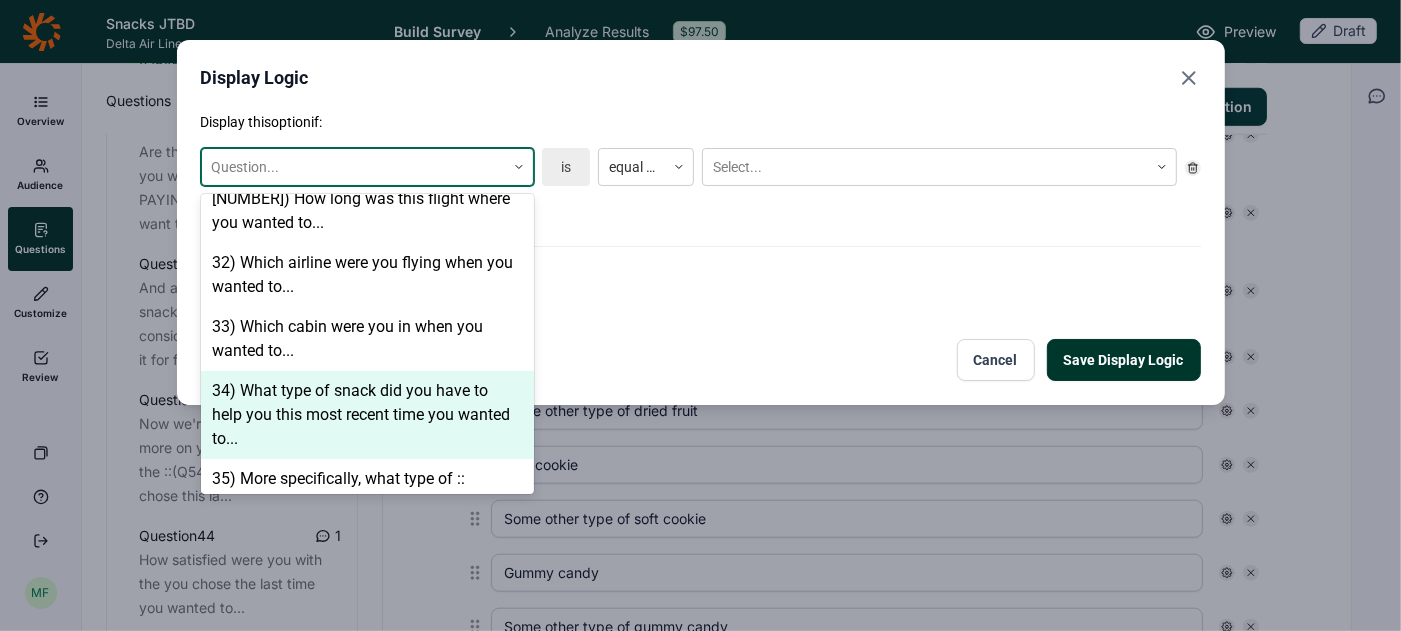click on "34) What type of snack did you have to help you this most recent time you wanted to..." at bounding box center (367, 415) 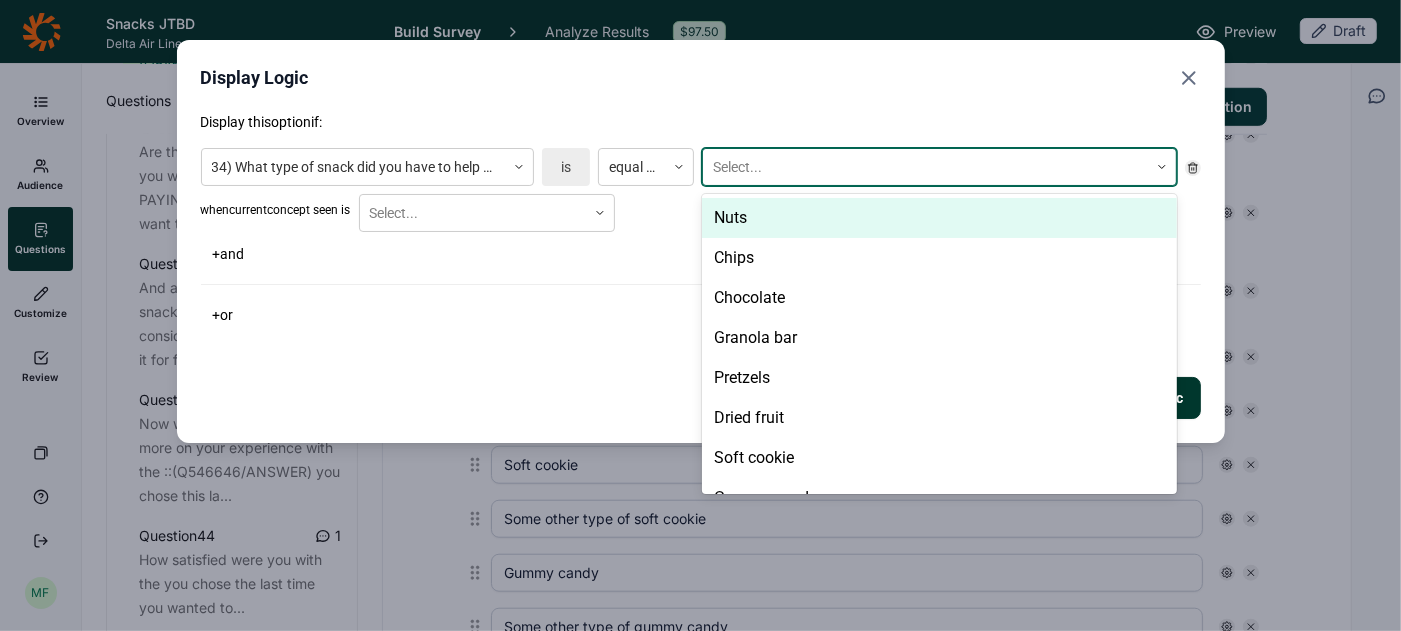 click at bounding box center (925, 167) 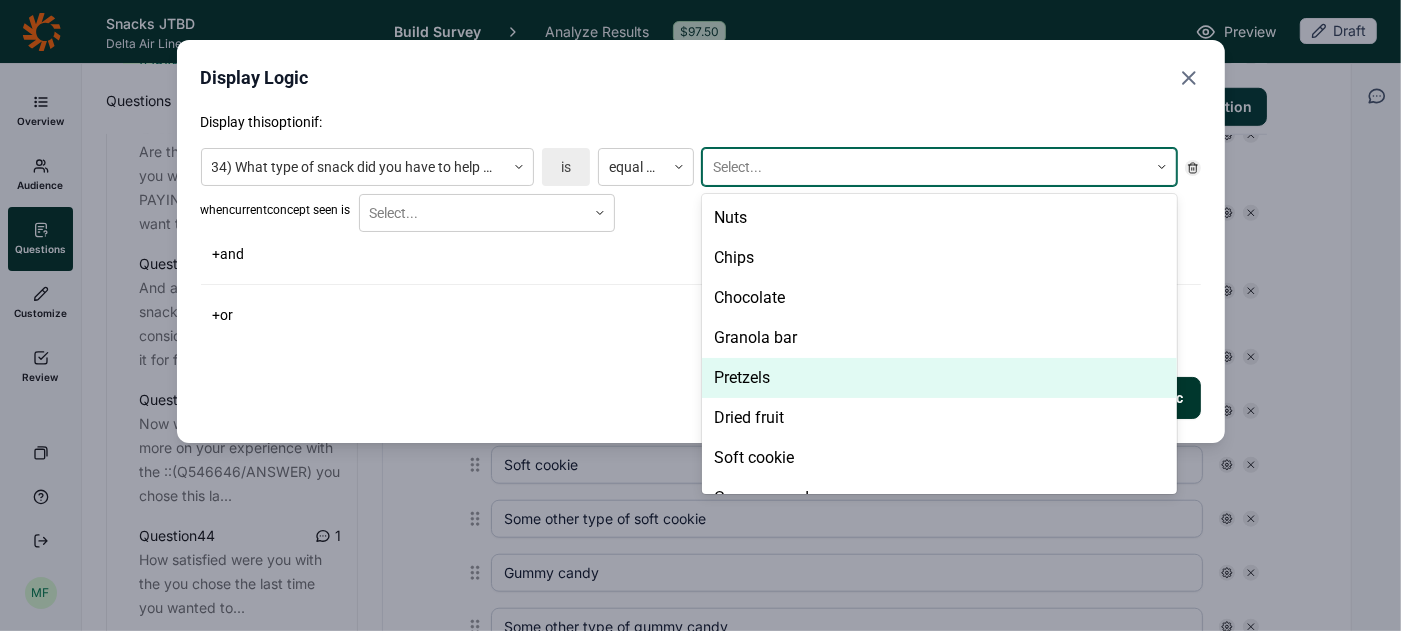 click on "Pretzels" at bounding box center (939, 378) 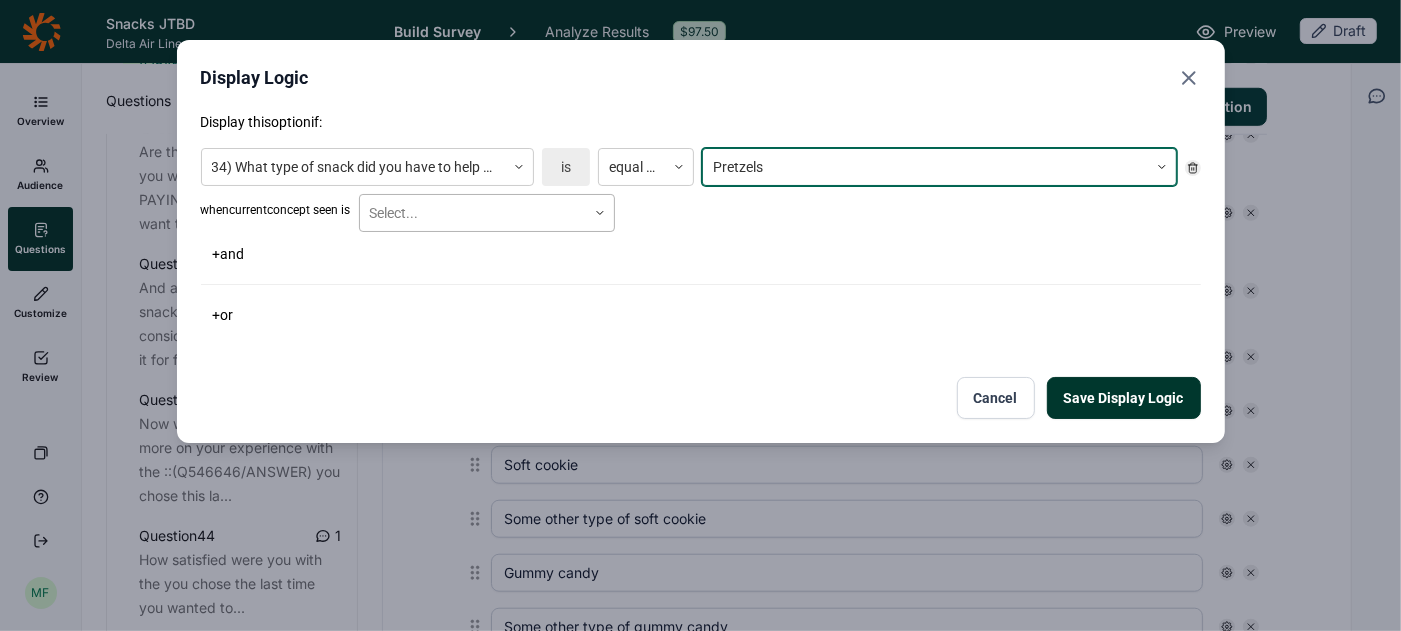 click at bounding box center [473, 213] 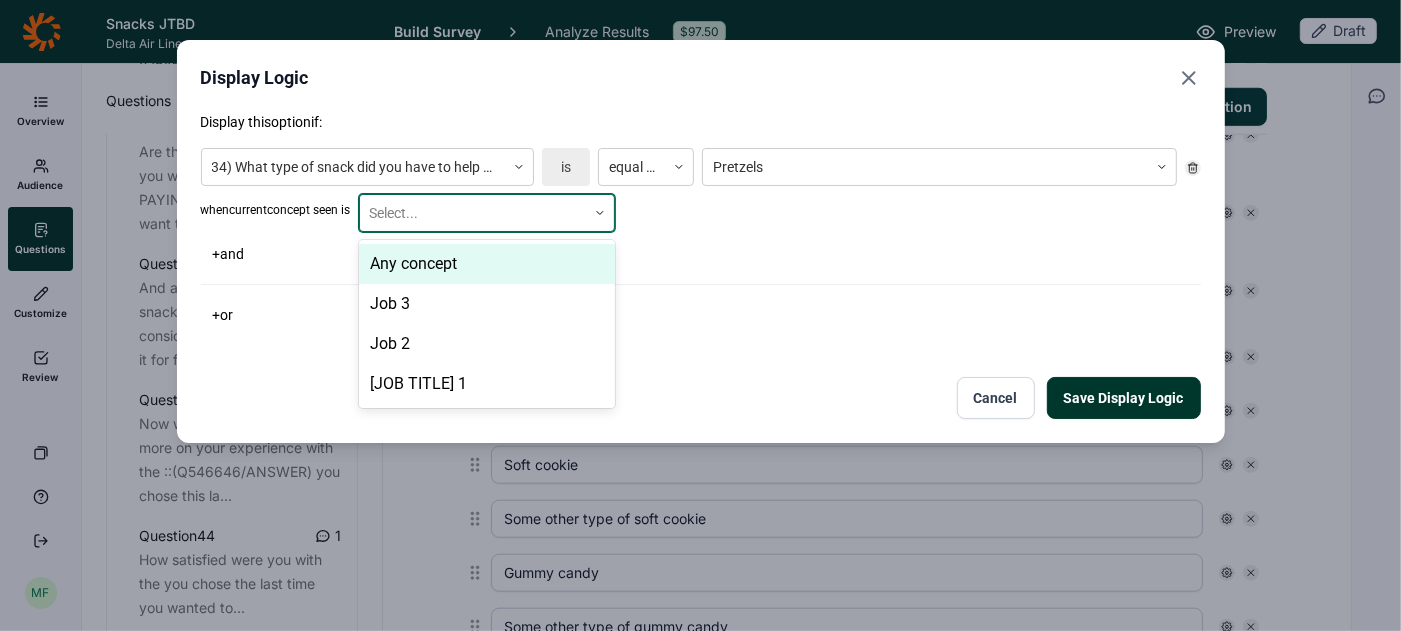 click on "Any concept" at bounding box center (487, 264) 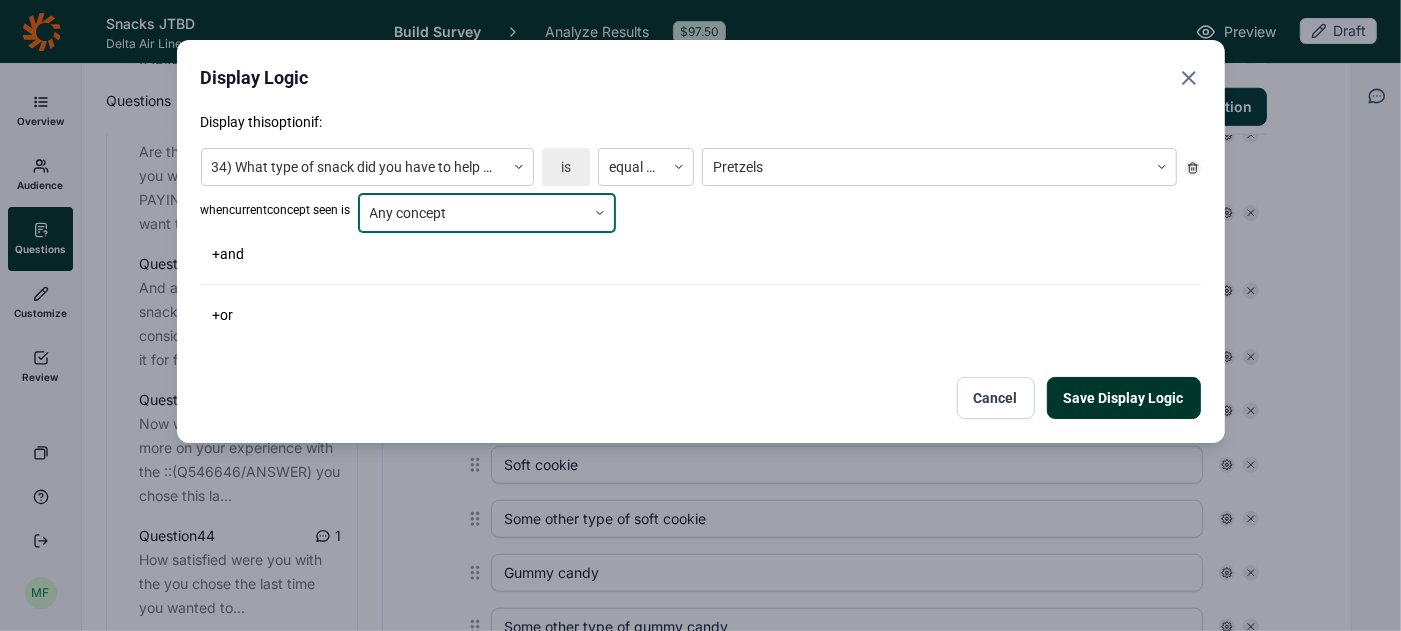 click on "Save Display Logic" at bounding box center [1124, 398] 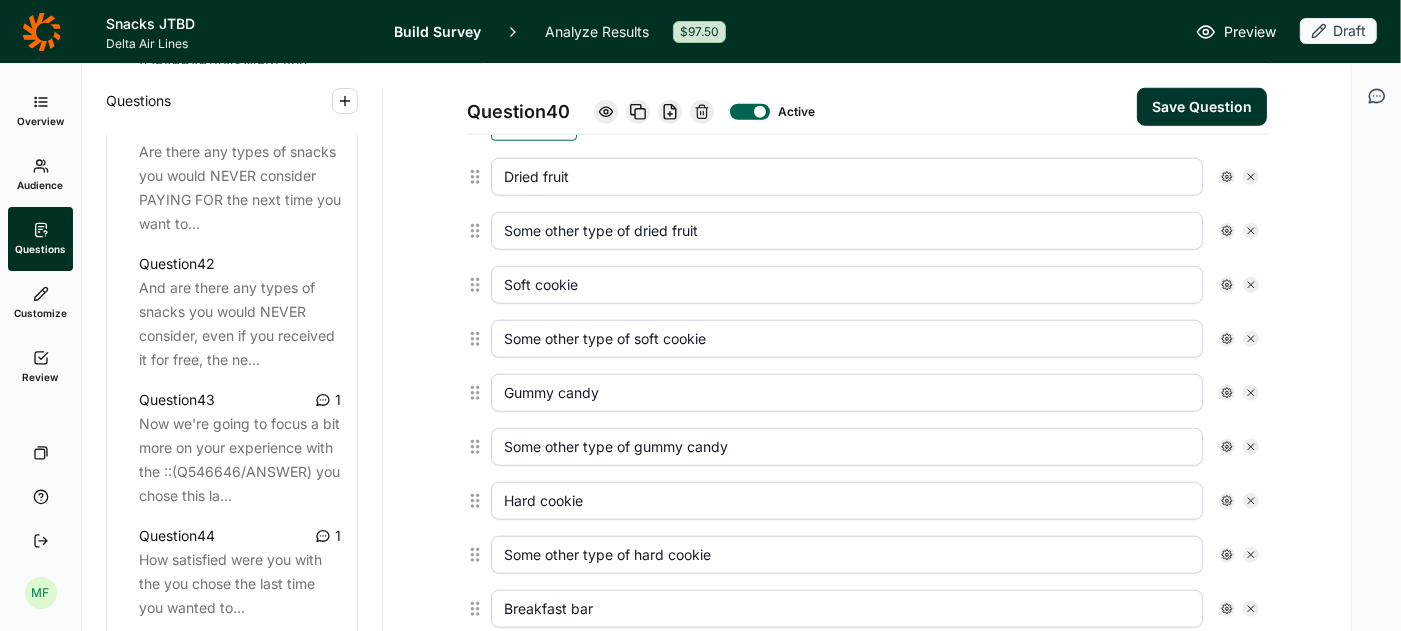 scroll, scrollTop: 1346, scrollLeft: 0, axis: vertical 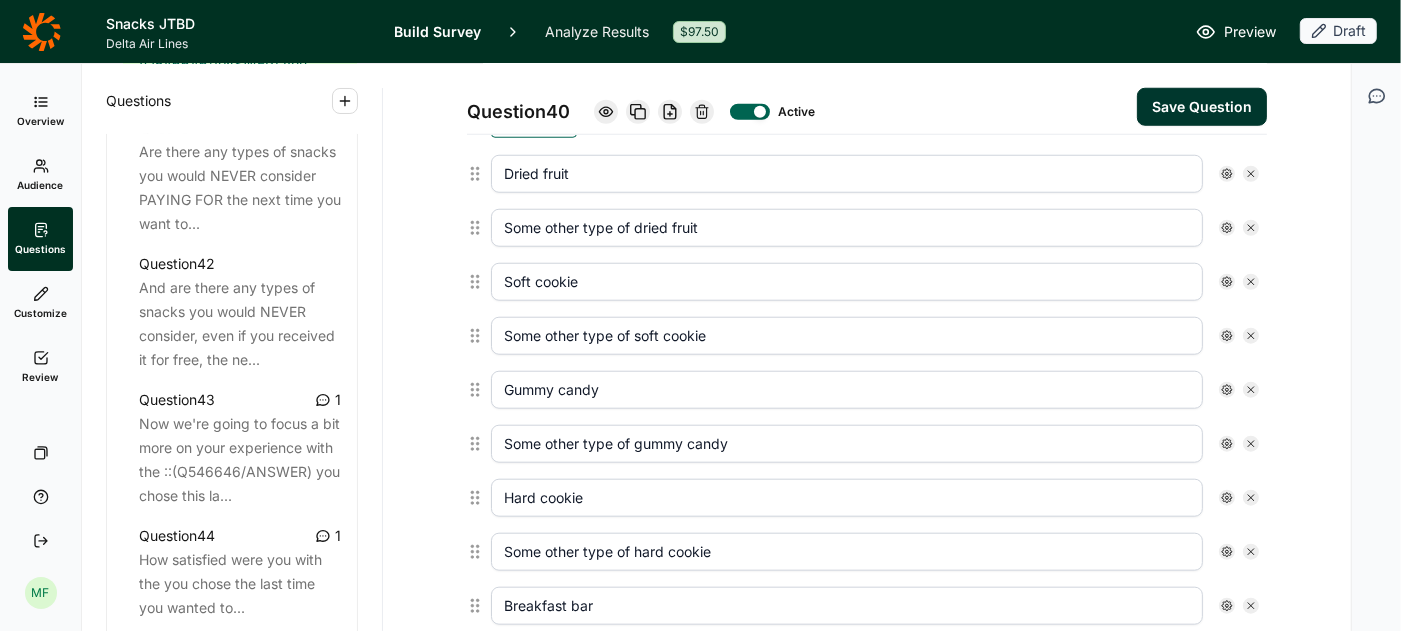 click 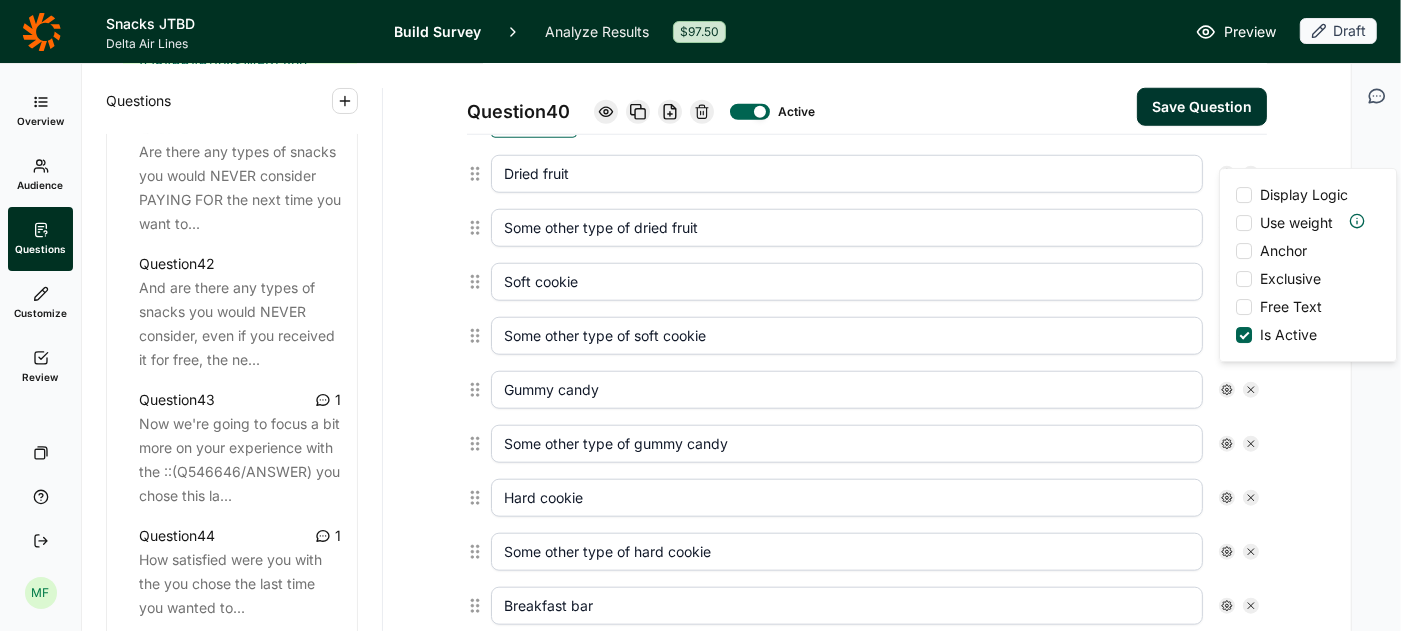 click at bounding box center (1244, 195) 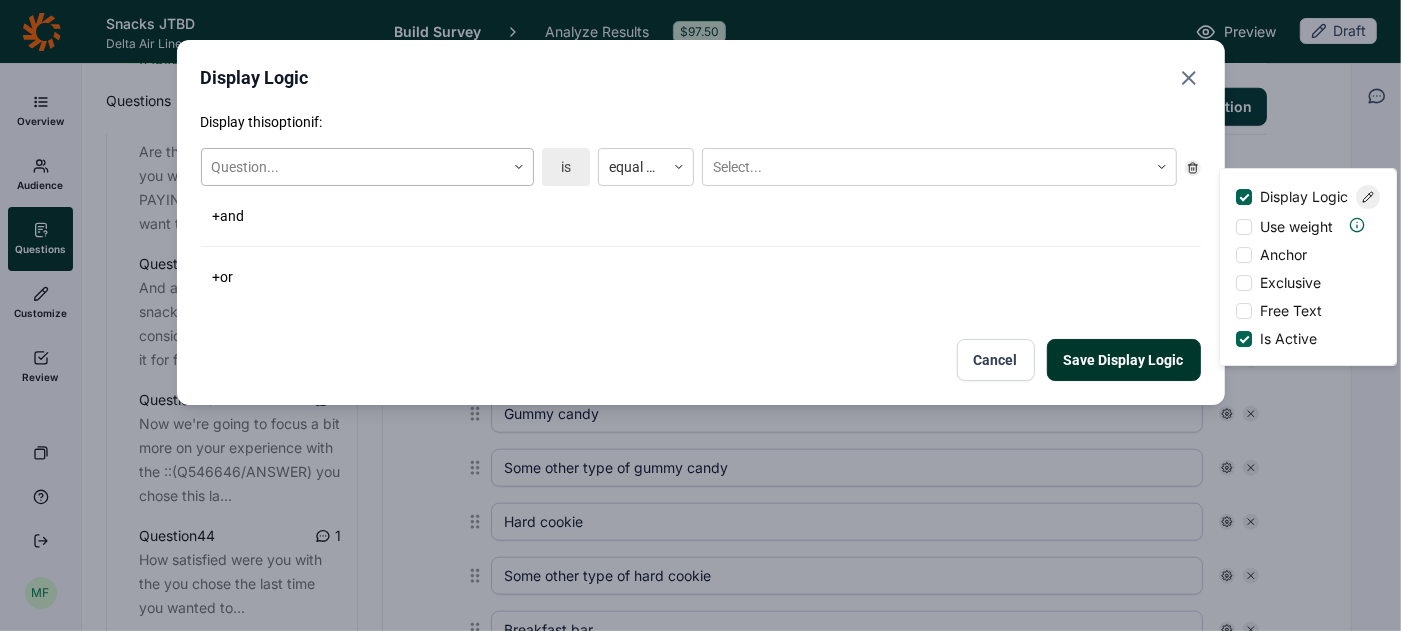 click at bounding box center [519, 167] 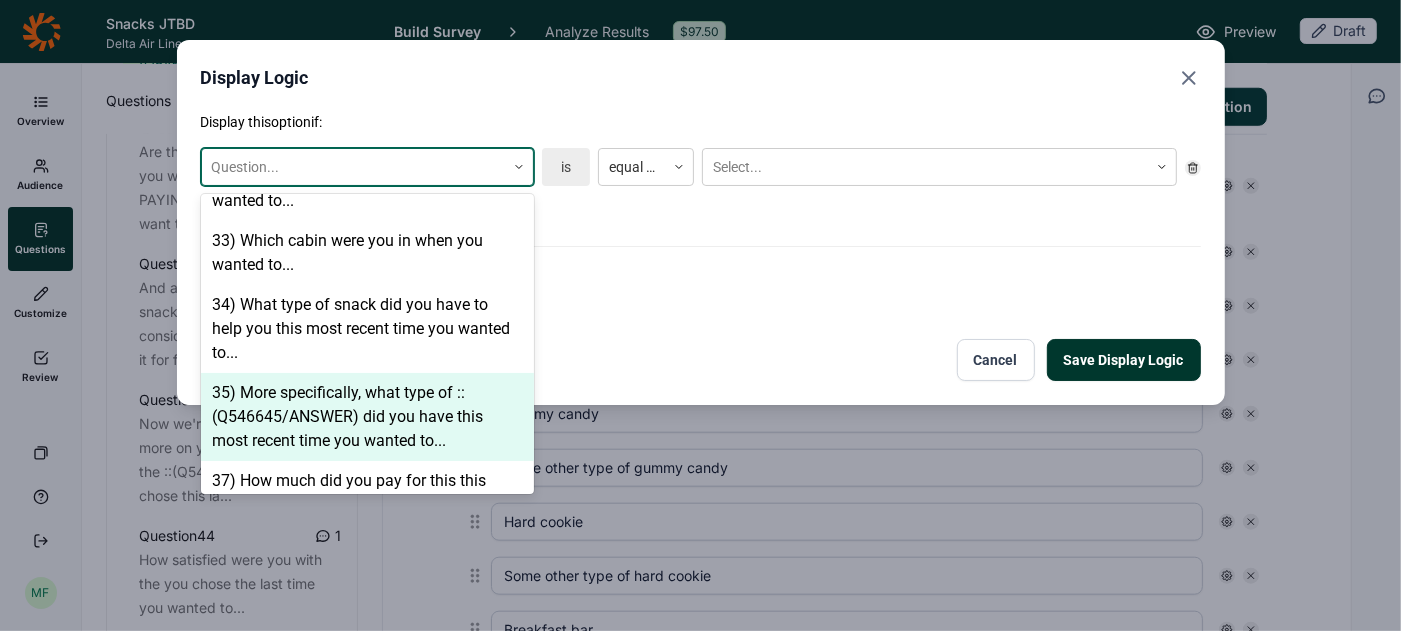 scroll, scrollTop: 2659, scrollLeft: 0, axis: vertical 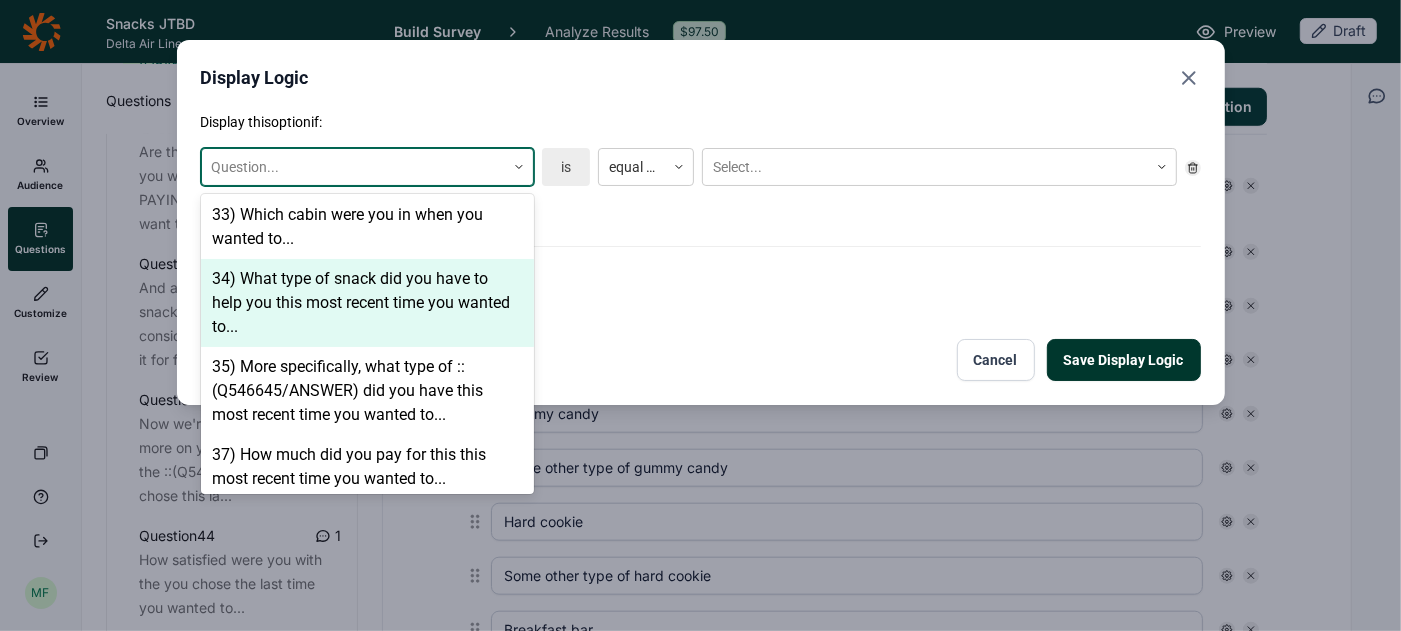 click on "34) What type of snack did you have to help you this most recent time you wanted to..." at bounding box center (367, 303) 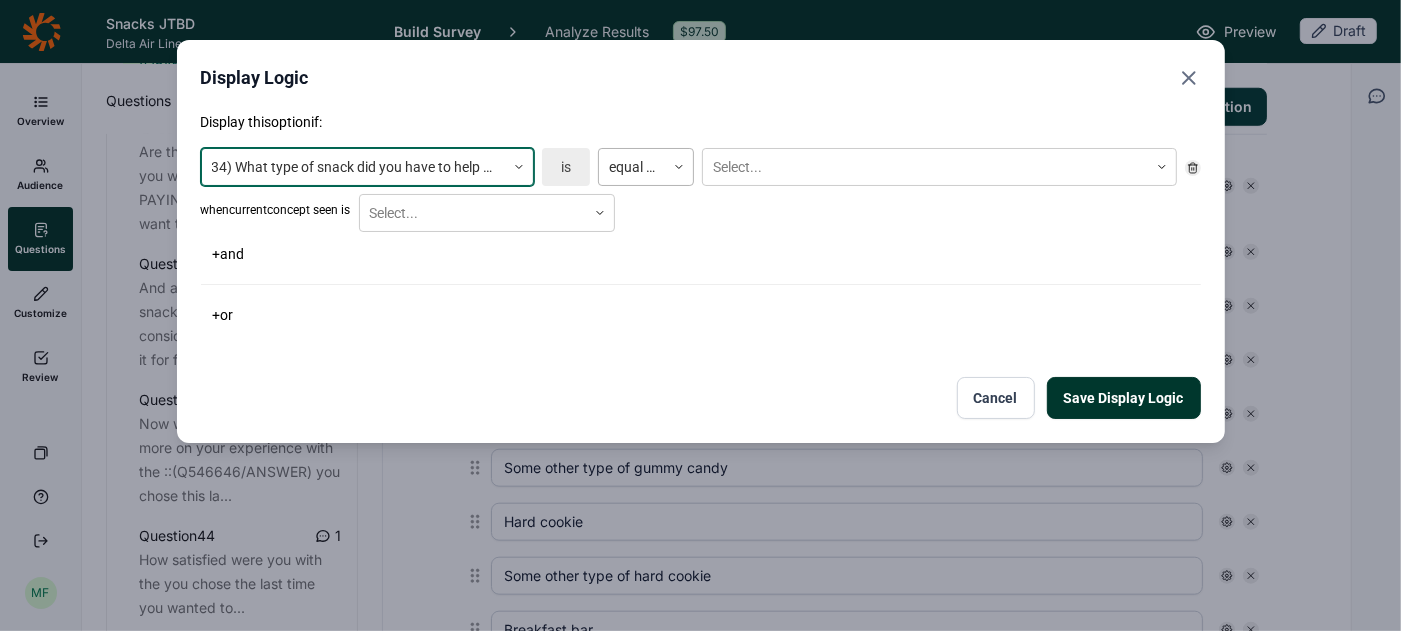 click at bounding box center [632, 167] 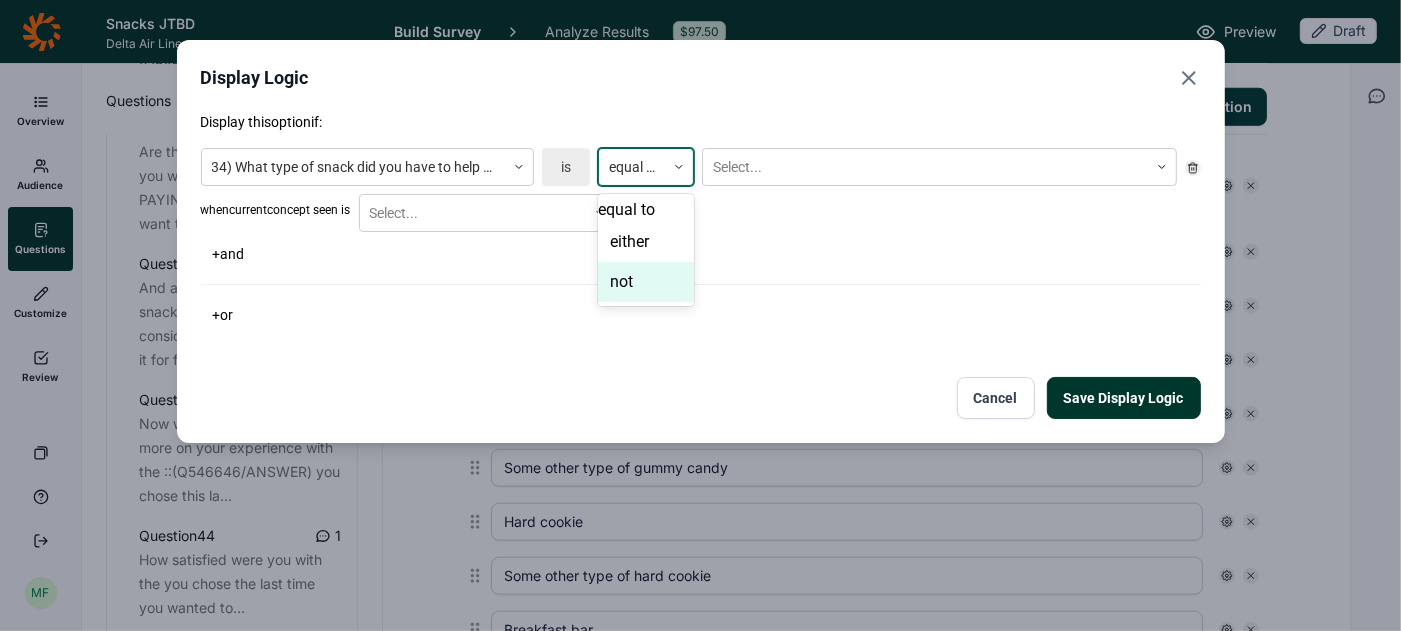 click on "not" at bounding box center (646, 282) 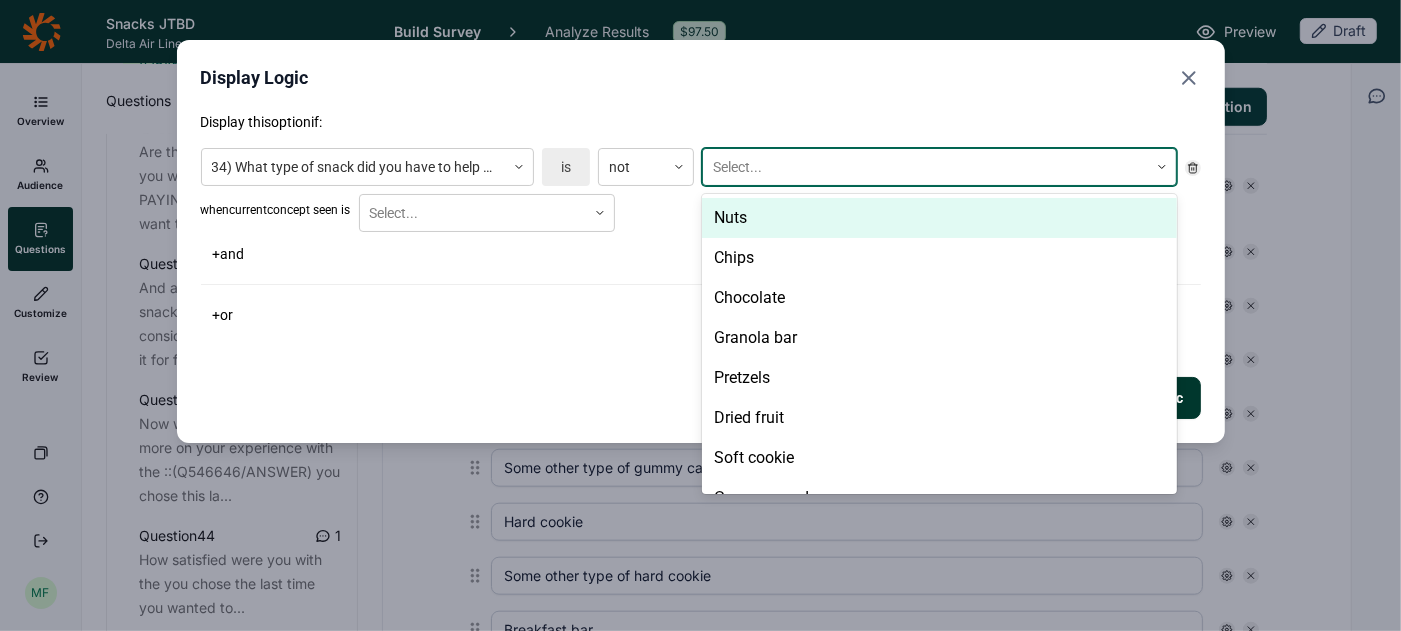 click at bounding box center (925, 167) 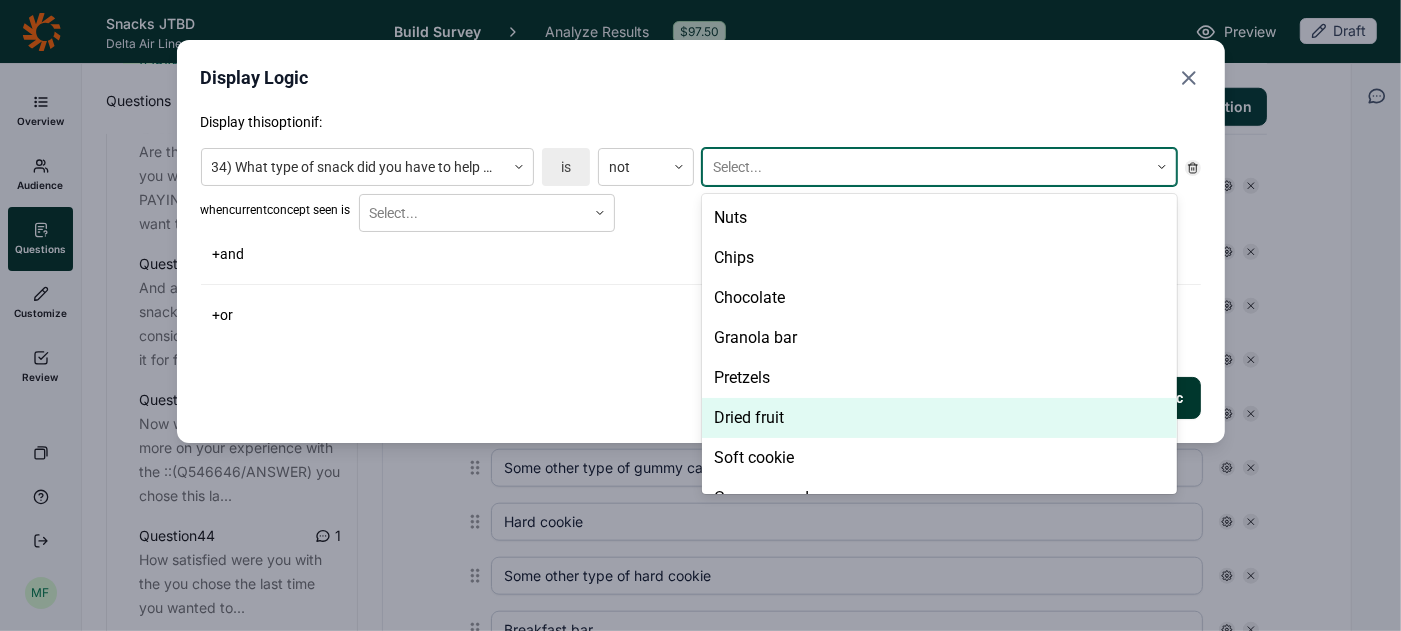 click on "Dried fruit" at bounding box center [939, 418] 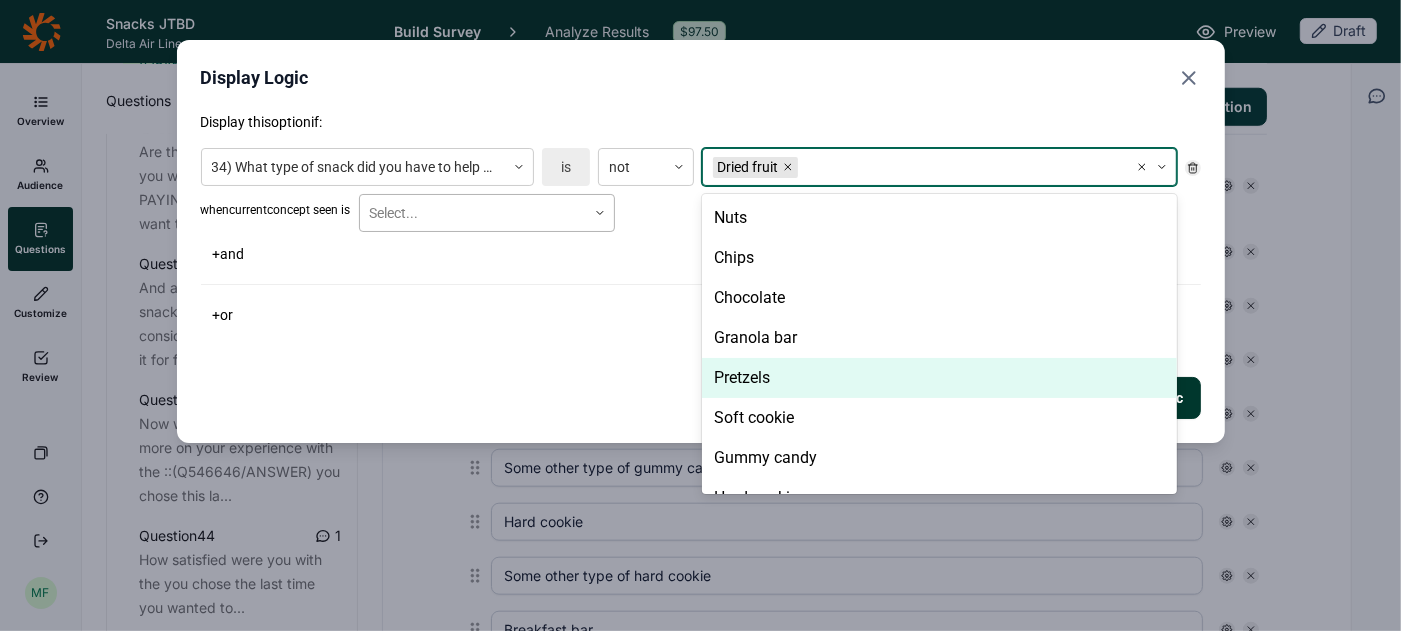 click at bounding box center (473, 213) 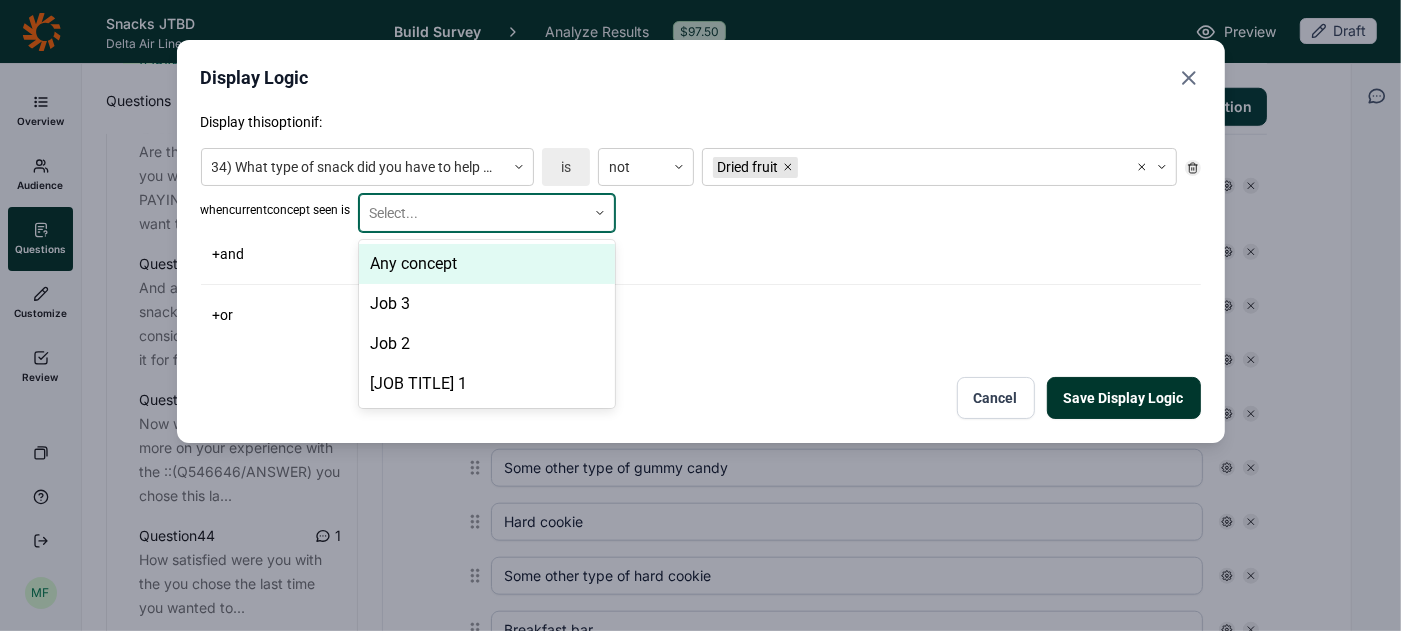 click on "Any concept" at bounding box center [487, 264] 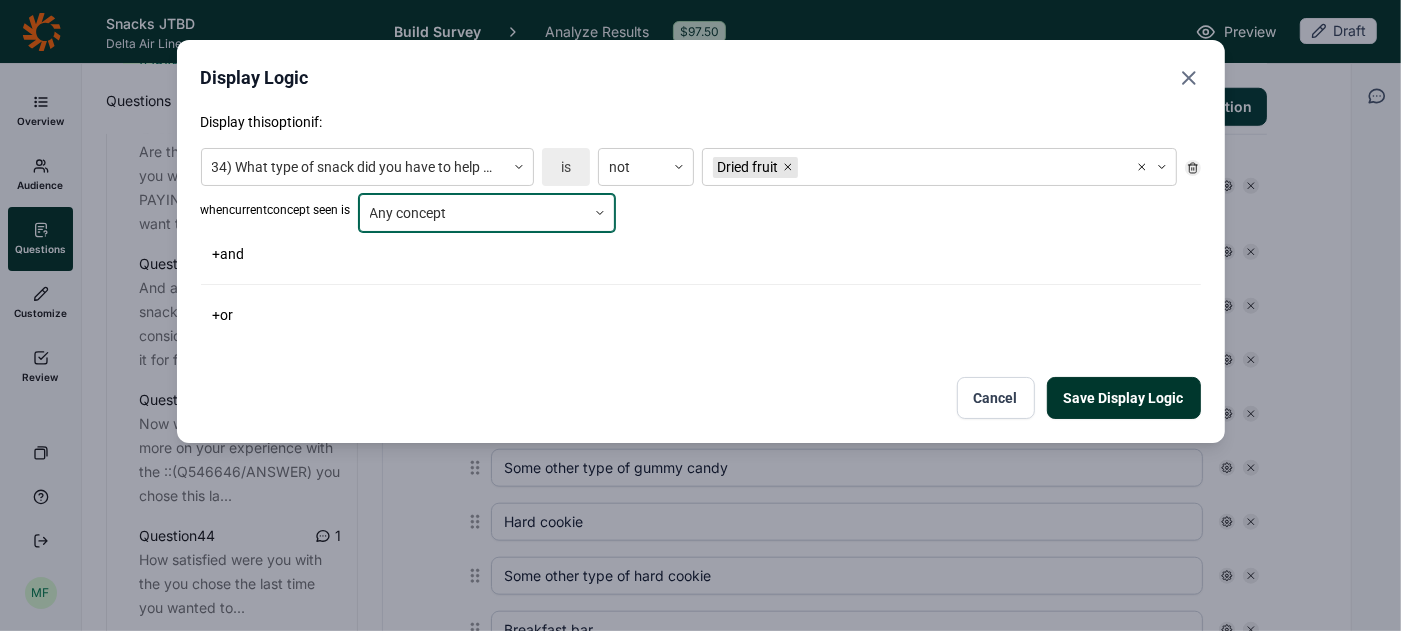 click on "Save Display Logic" at bounding box center [1124, 398] 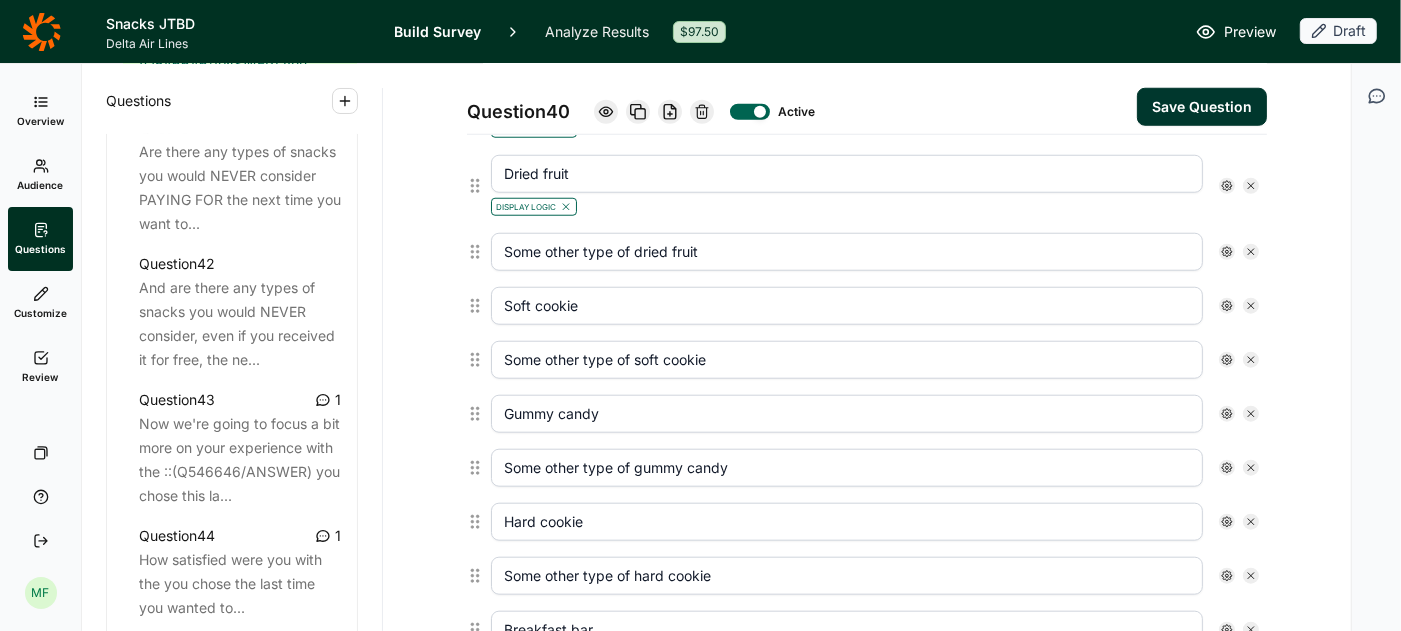 click 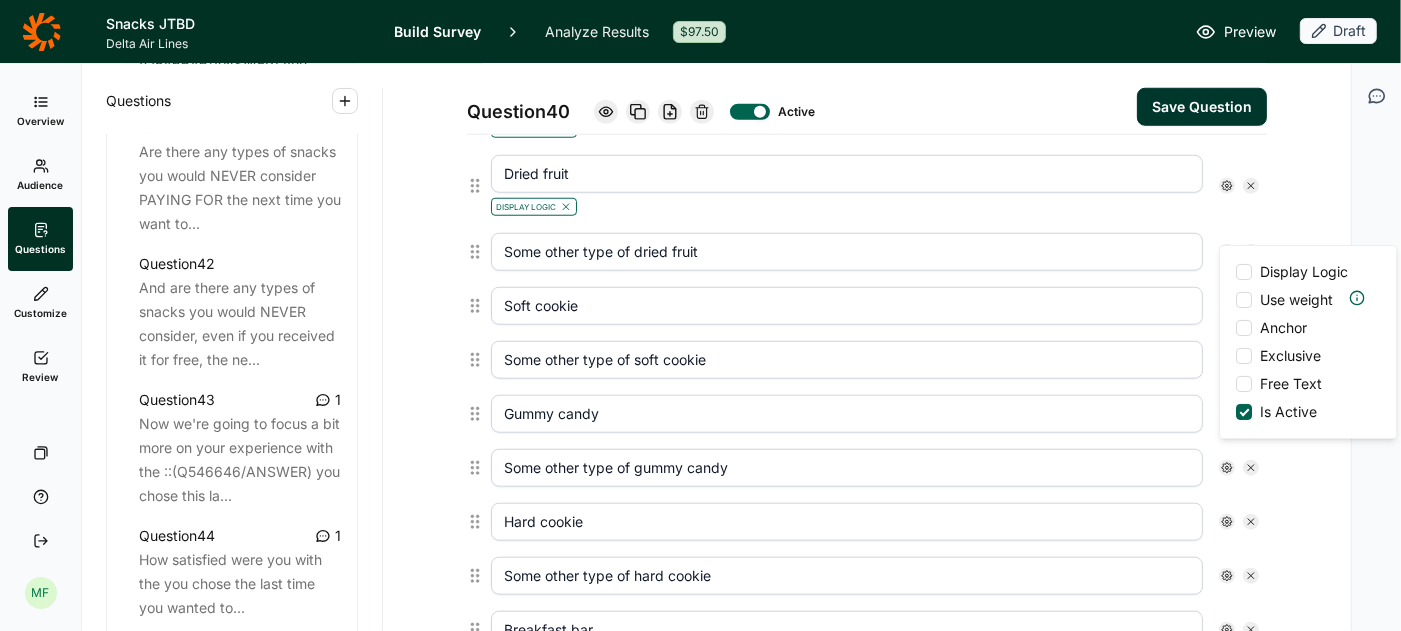 click on "Display Logic" at bounding box center (1296, 272) 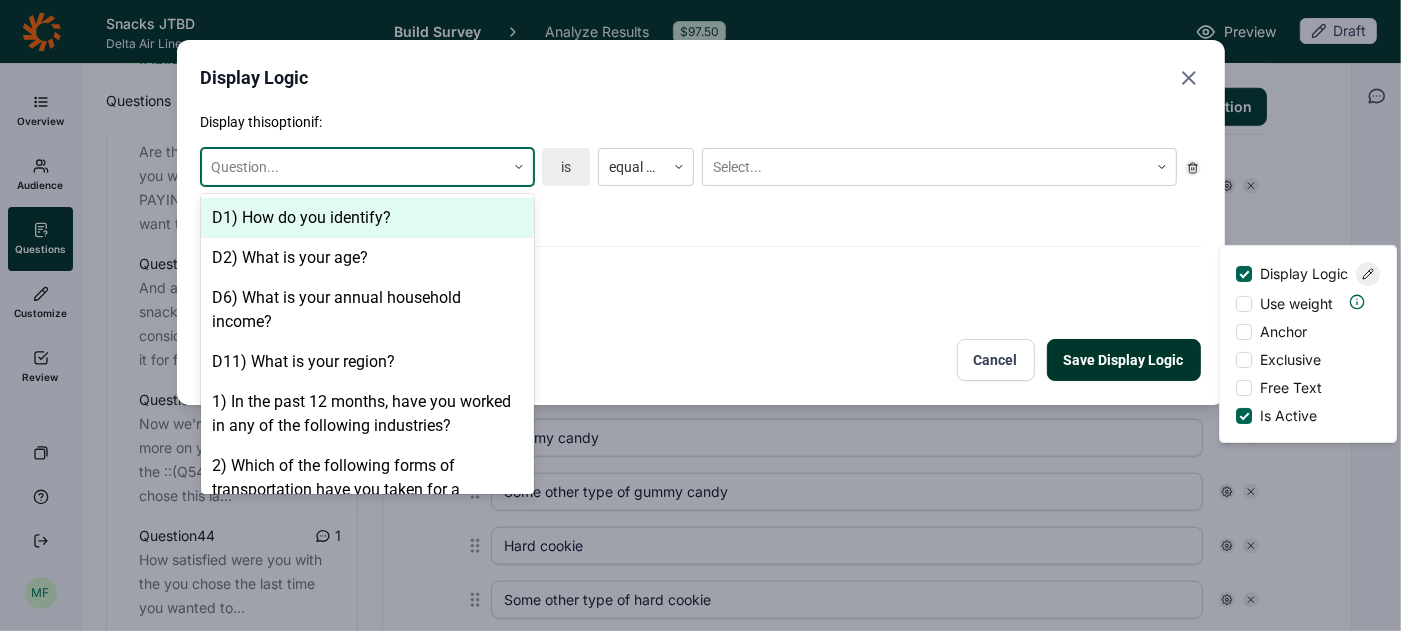 click 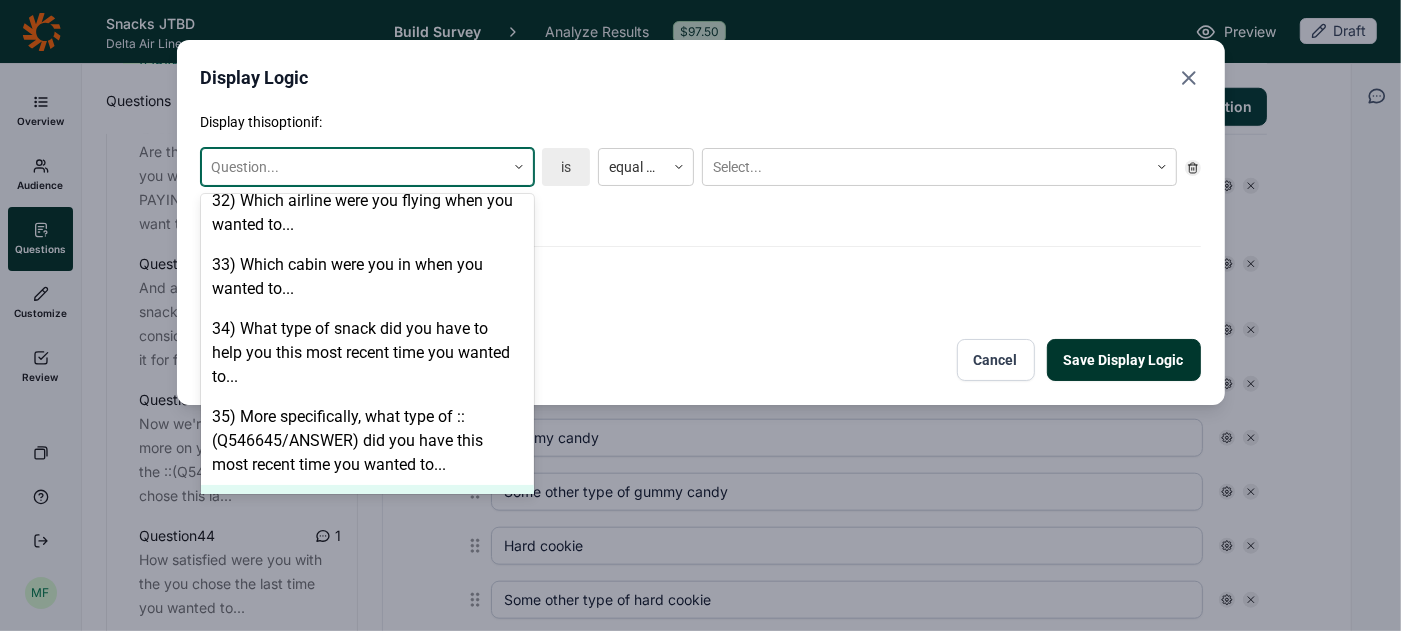 scroll, scrollTop: 2606, scrollLeft: 0, axis: vertical 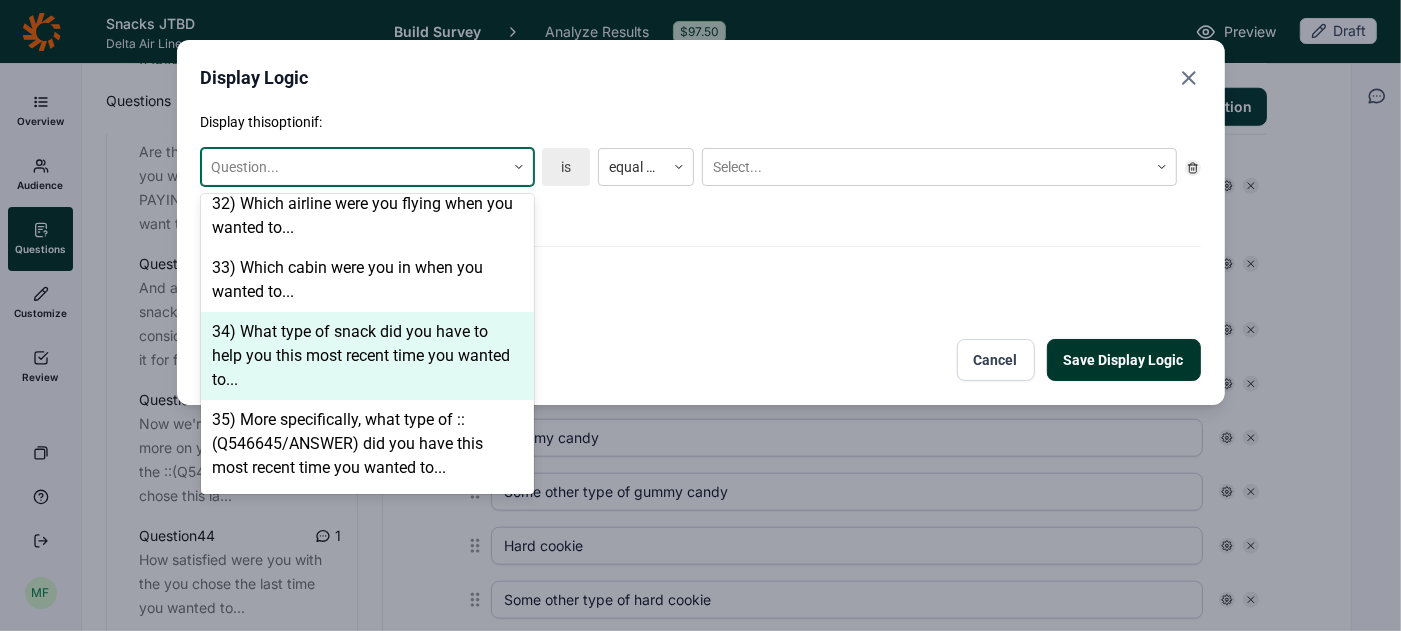 click on "34) What type of snack did you have to help you this most recent time you wanted to..." at bounding box center [367, 356] 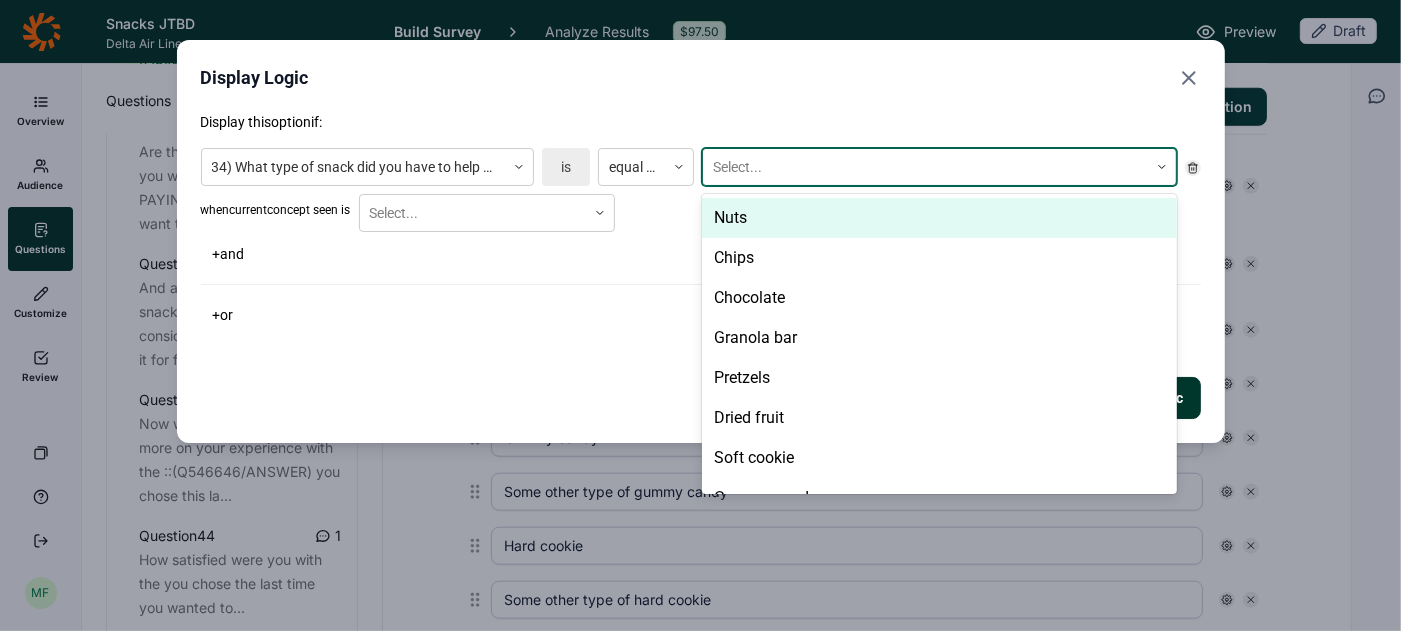 click at bounding box center [925, 167] 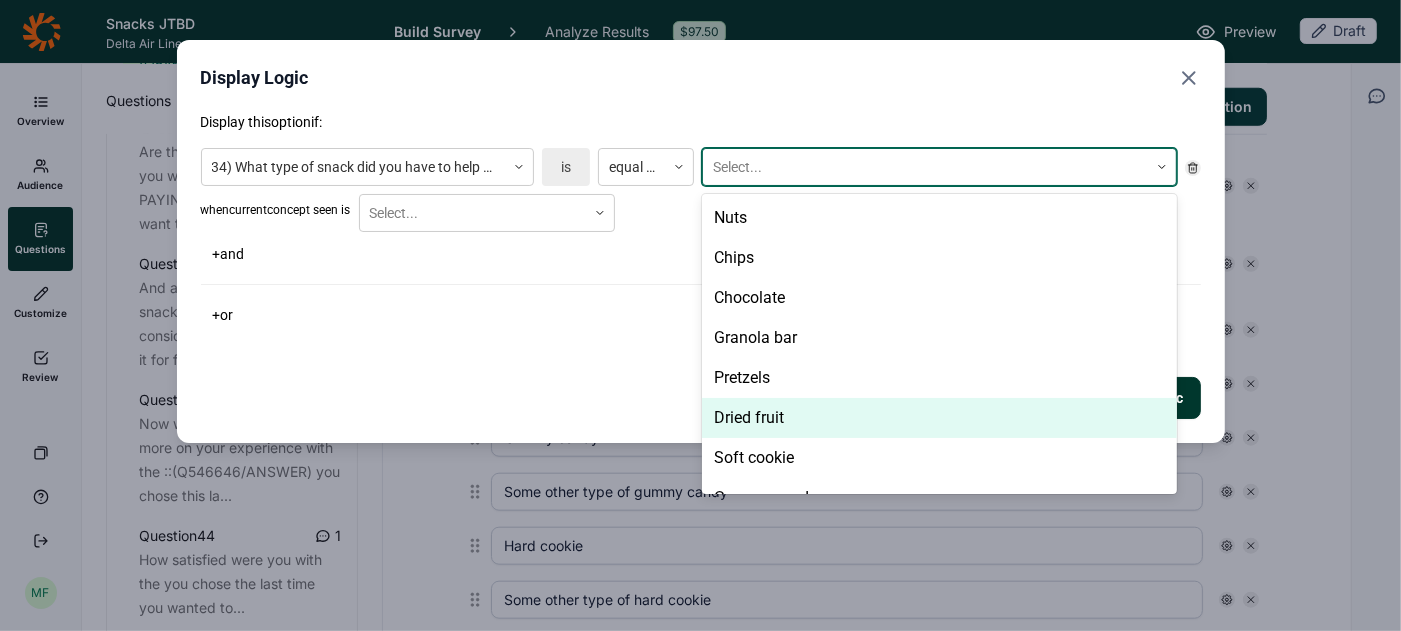 click on "Dried fruit" at bounding box center (939, 418) 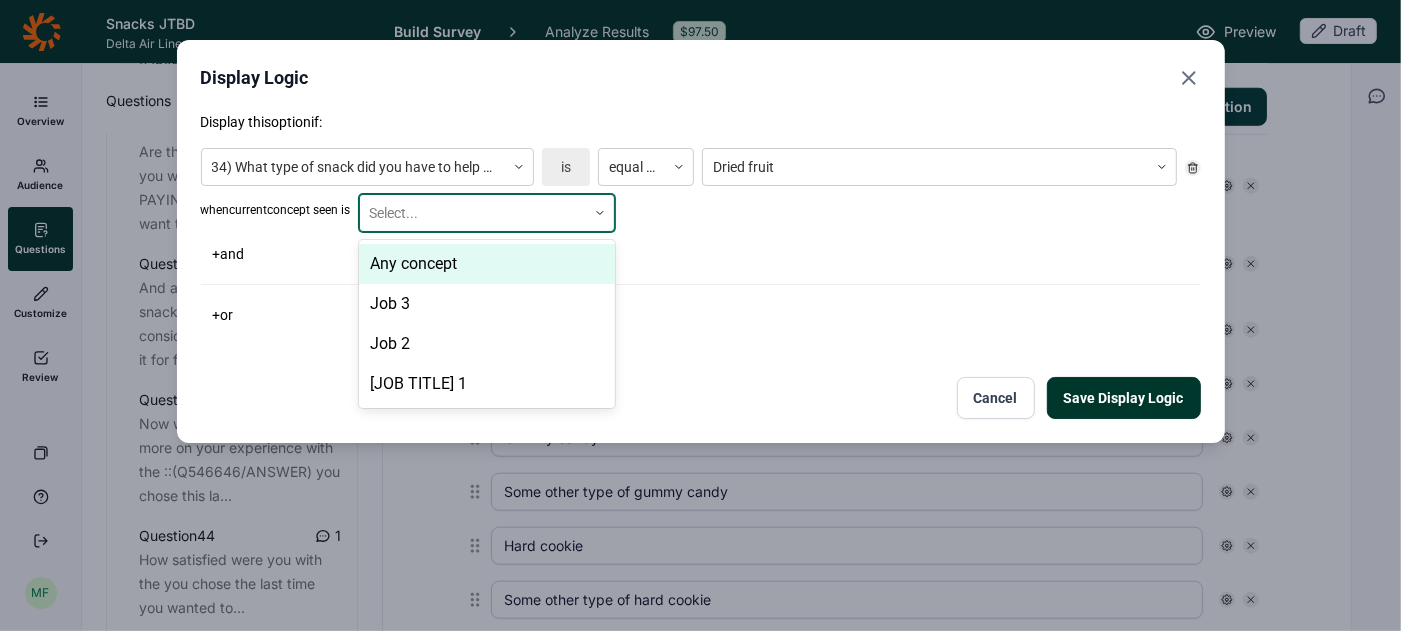 click at bounding box center [473, 213] 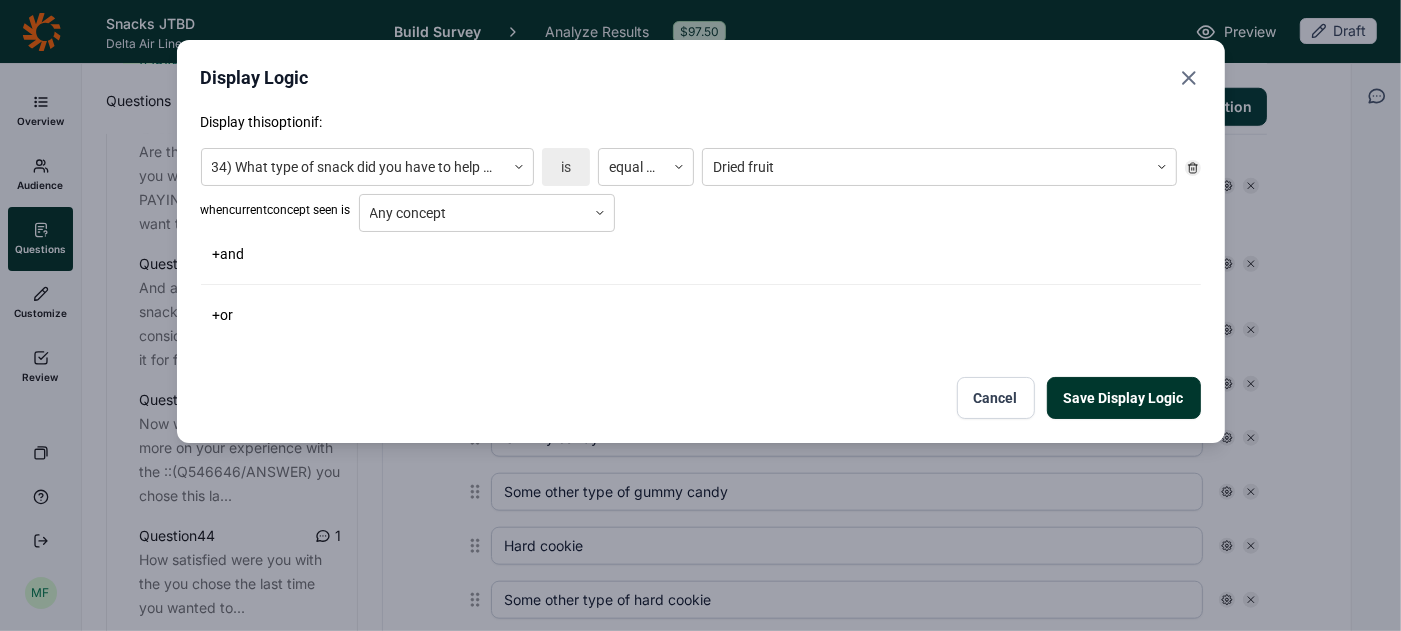 click on "Save Display Logic" at bounding box center (1124, 398) 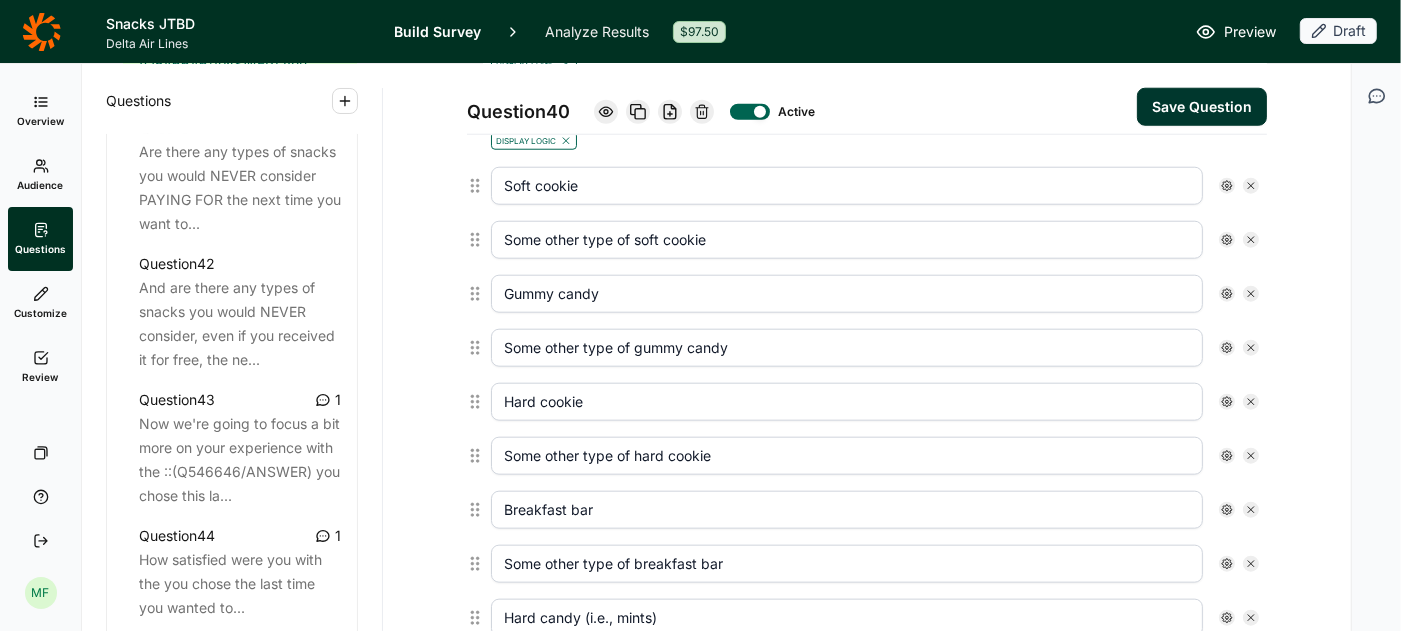scroll, scrollTop: 1500, scrollLeft: 0, axis: vertical 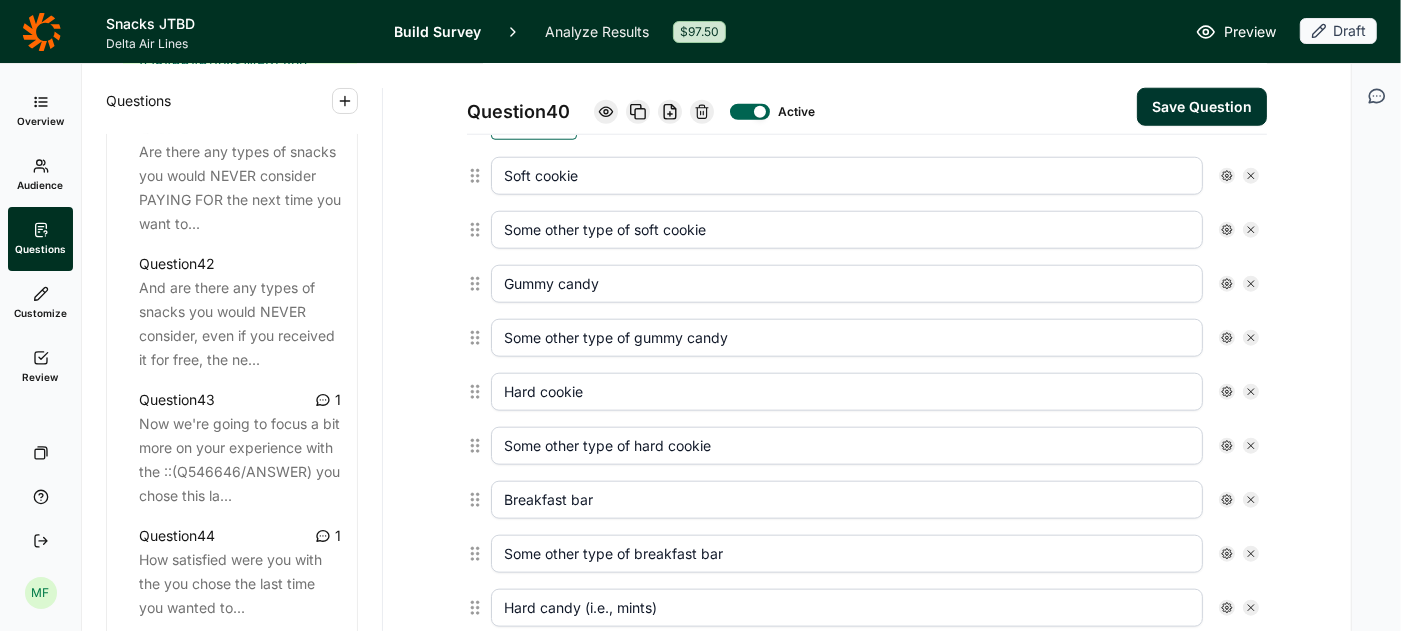 click 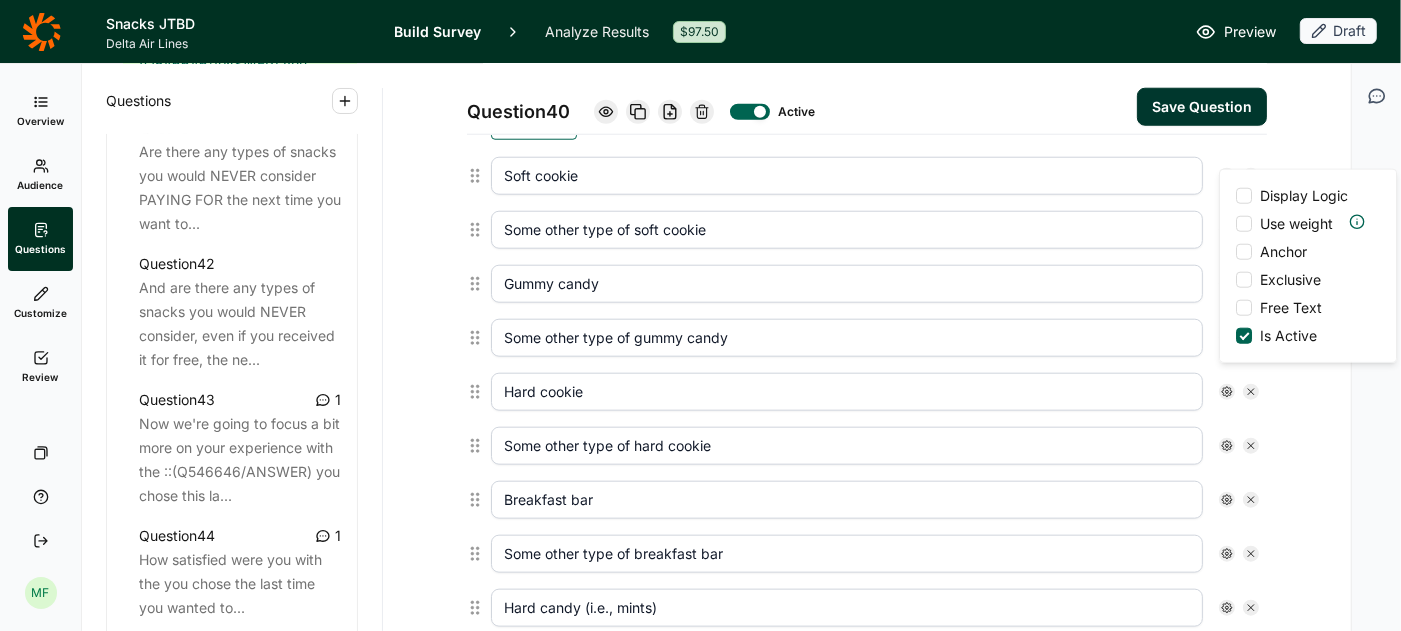 click at bounding box center [1244, 196] 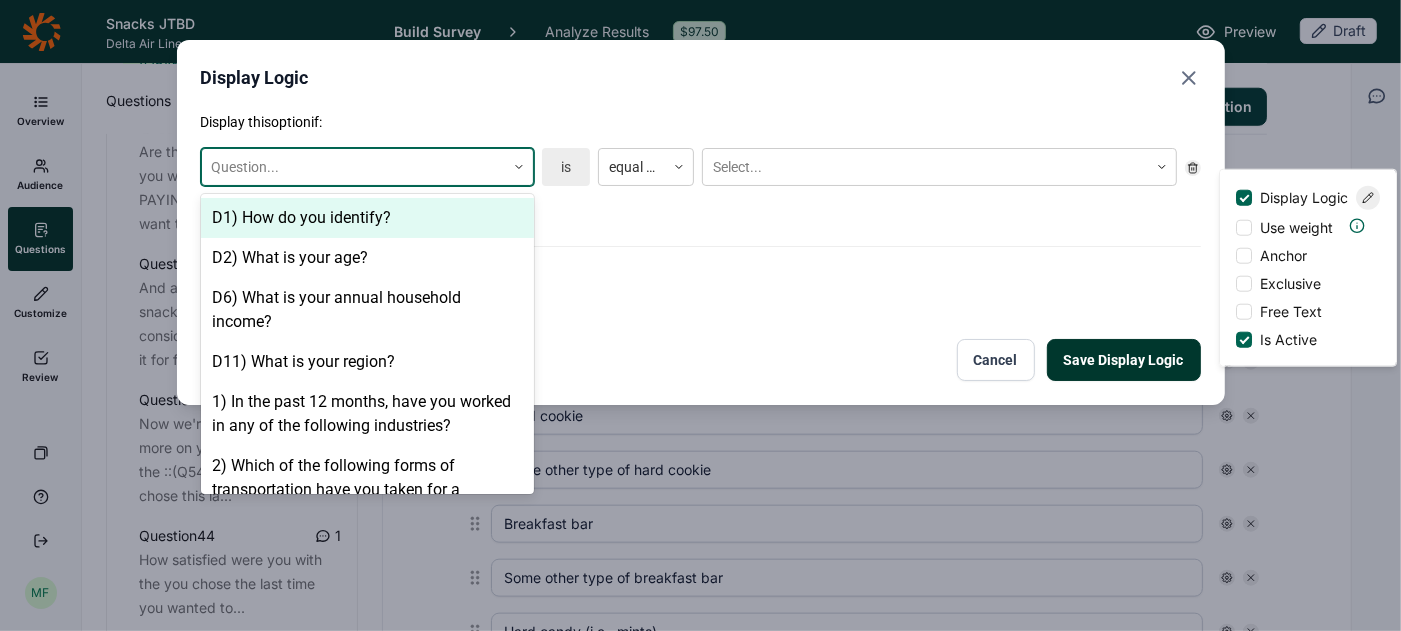 click 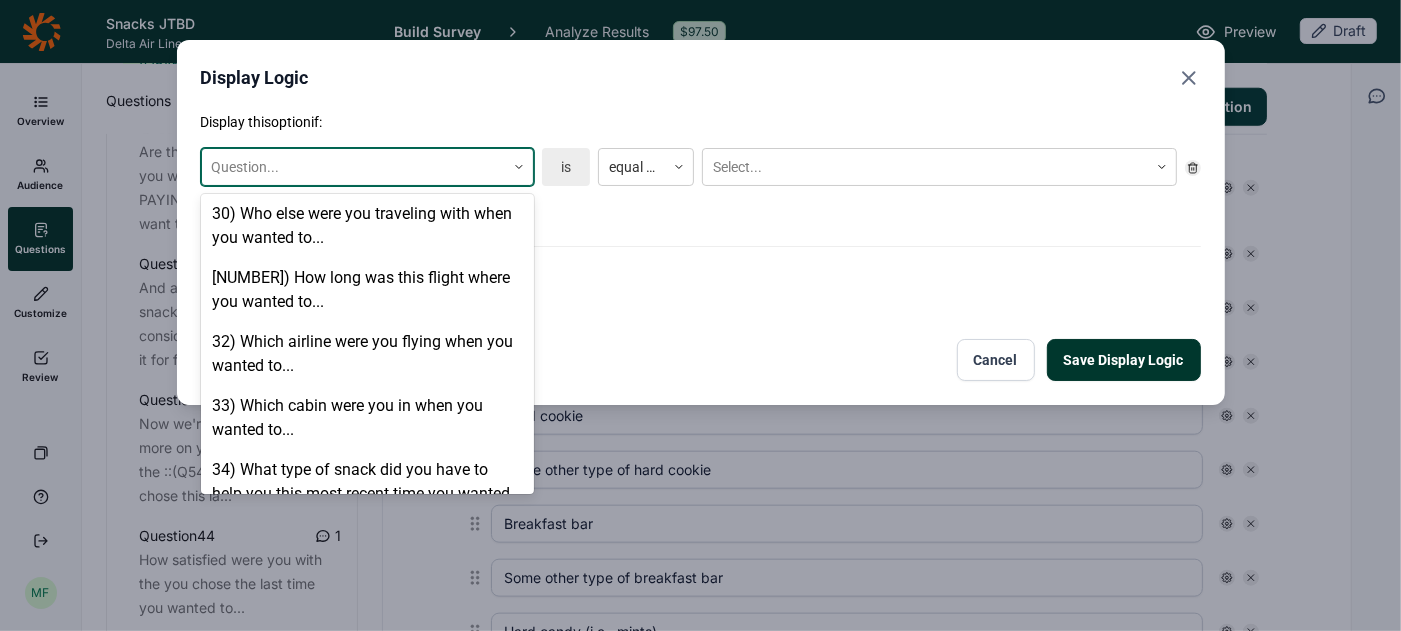 scroll, scrollTop: 2488, scrollLeft: 0, axis: vertical 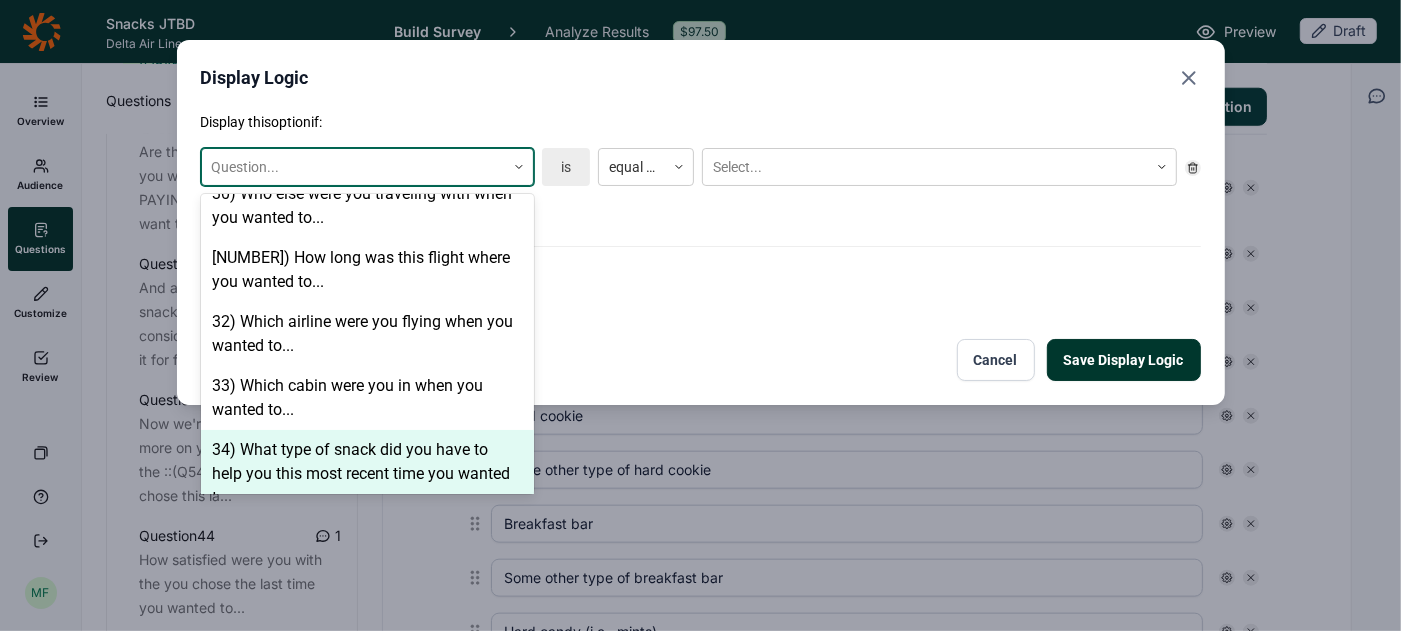 click on "34) What type of snack did you have to help you this most recent time you wanted to..." at bounding box center [367, 474] 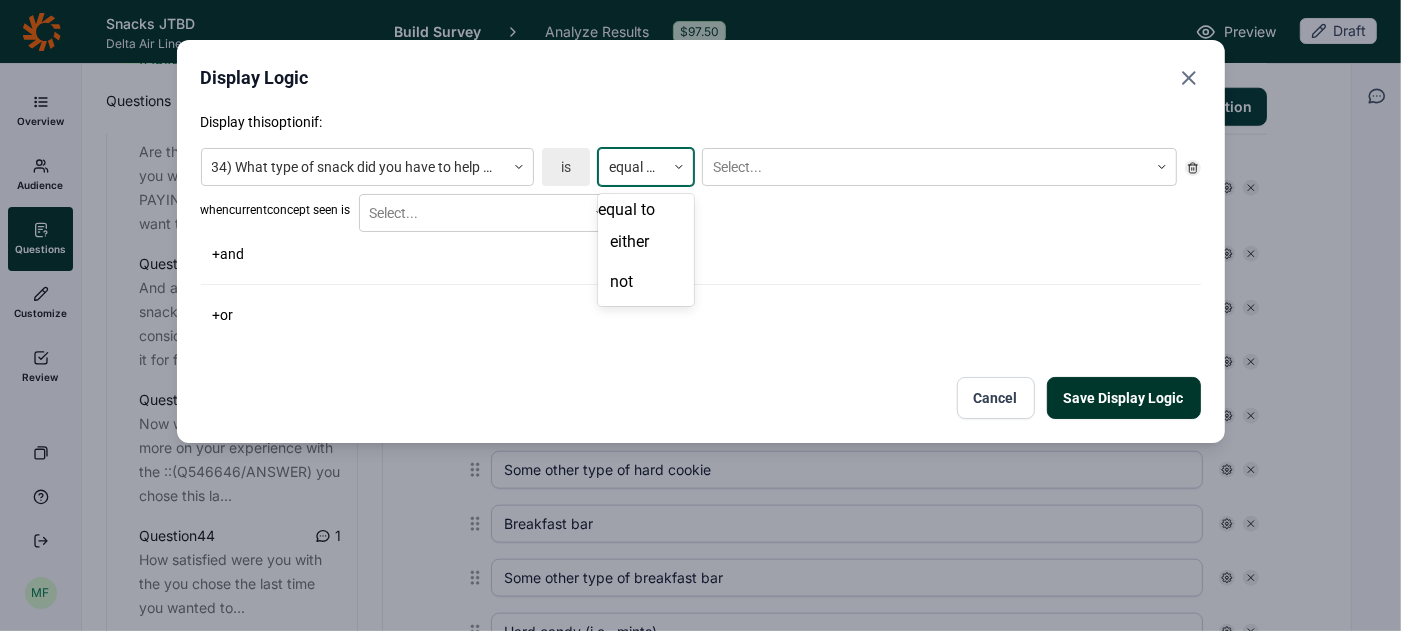 click at bounding box center (632, 167) 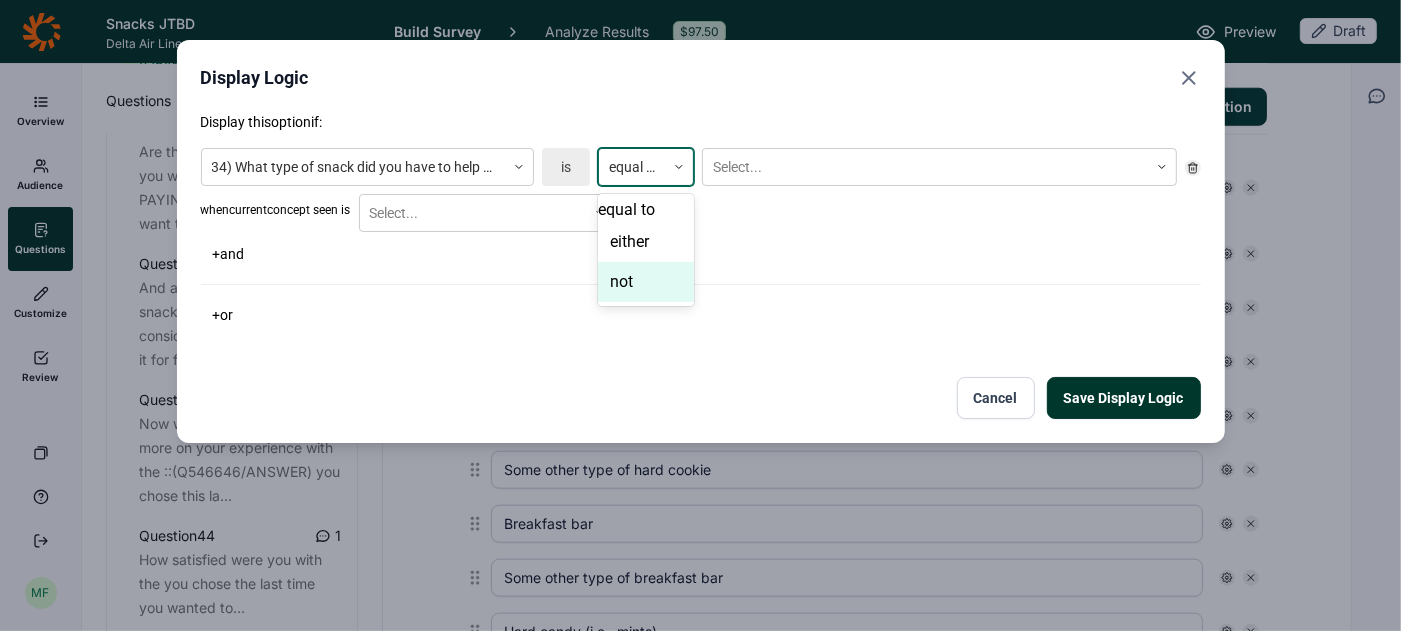 click on "not" at bounding box center (646, 282) 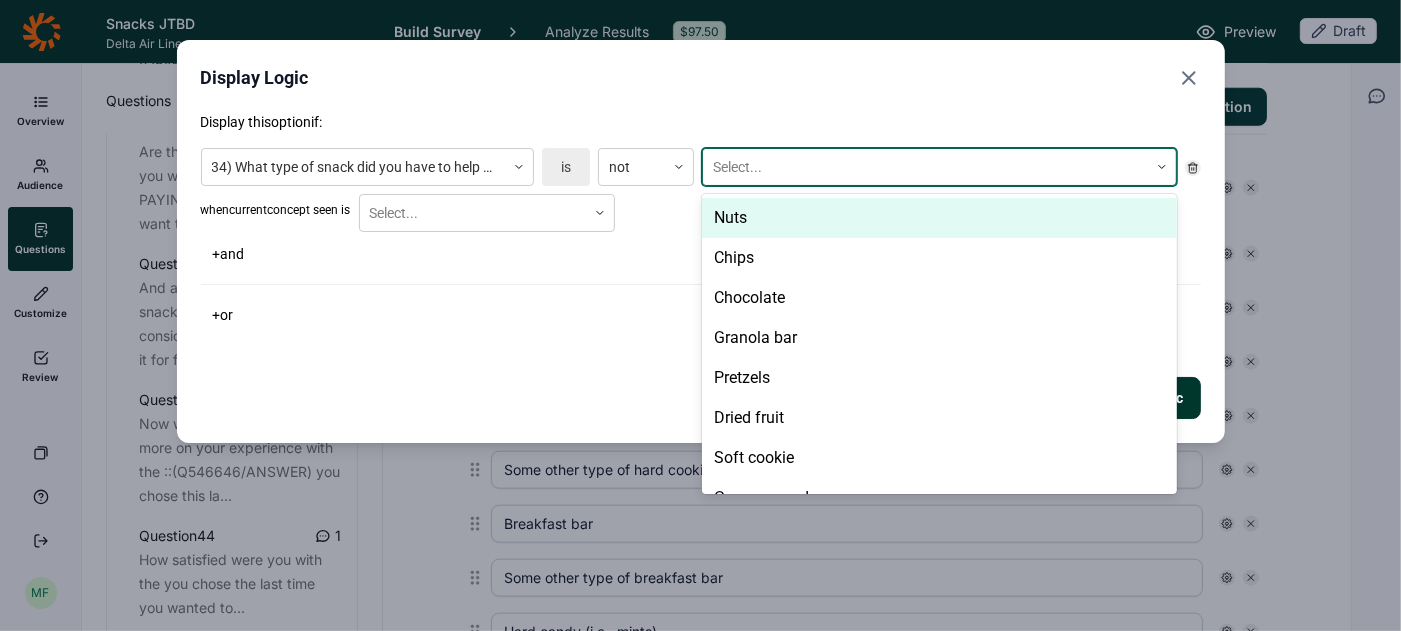 click at bounding box center (925, 167) 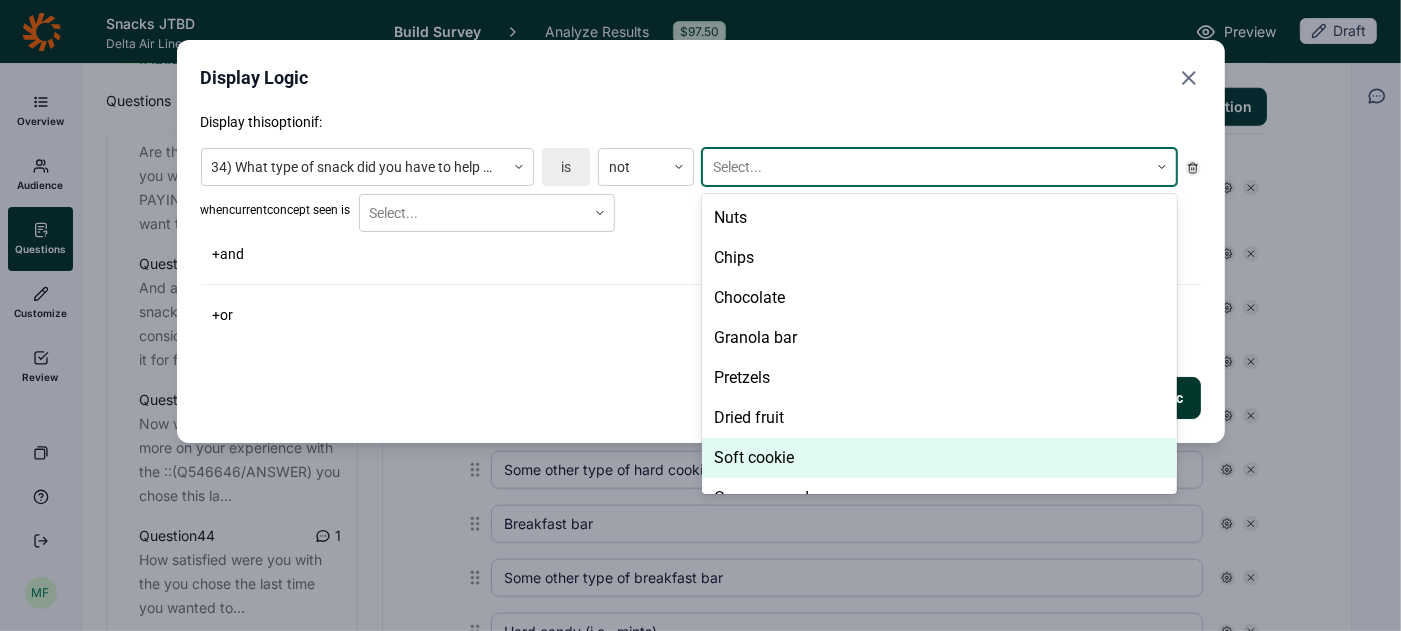 click on "Soft cookie" at bounding box center (939, 458) 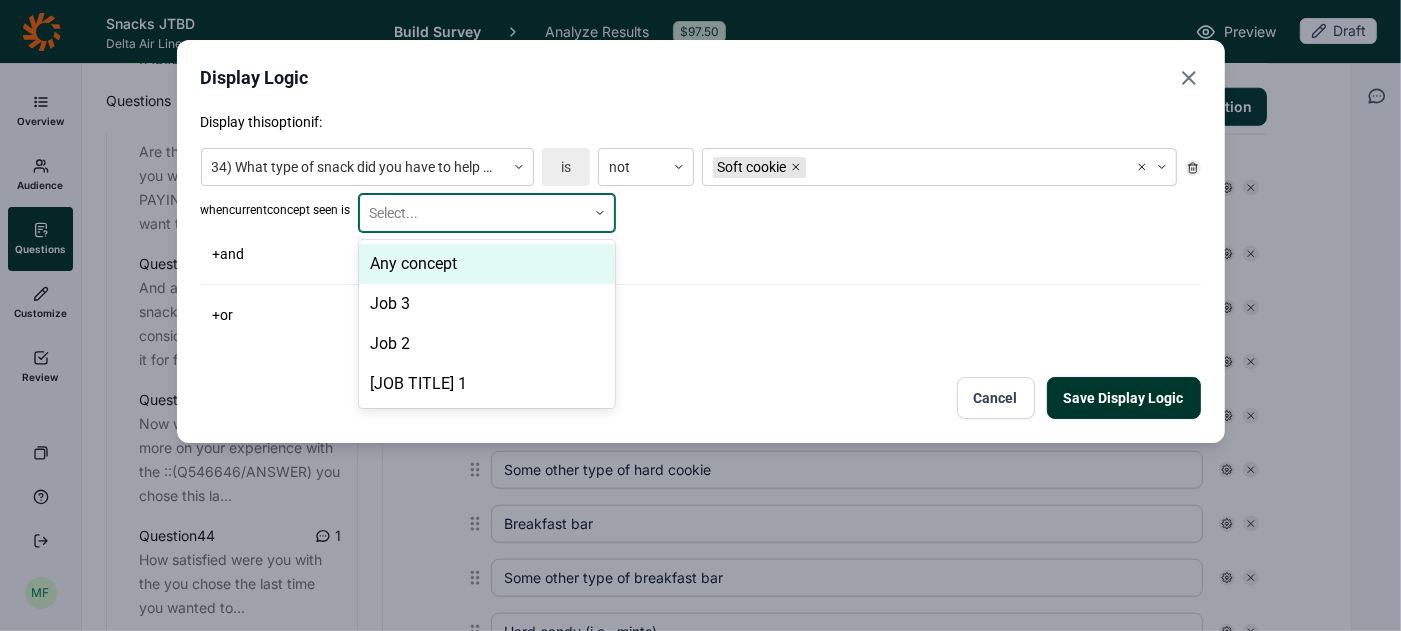 click at bounding box center [473, 213] 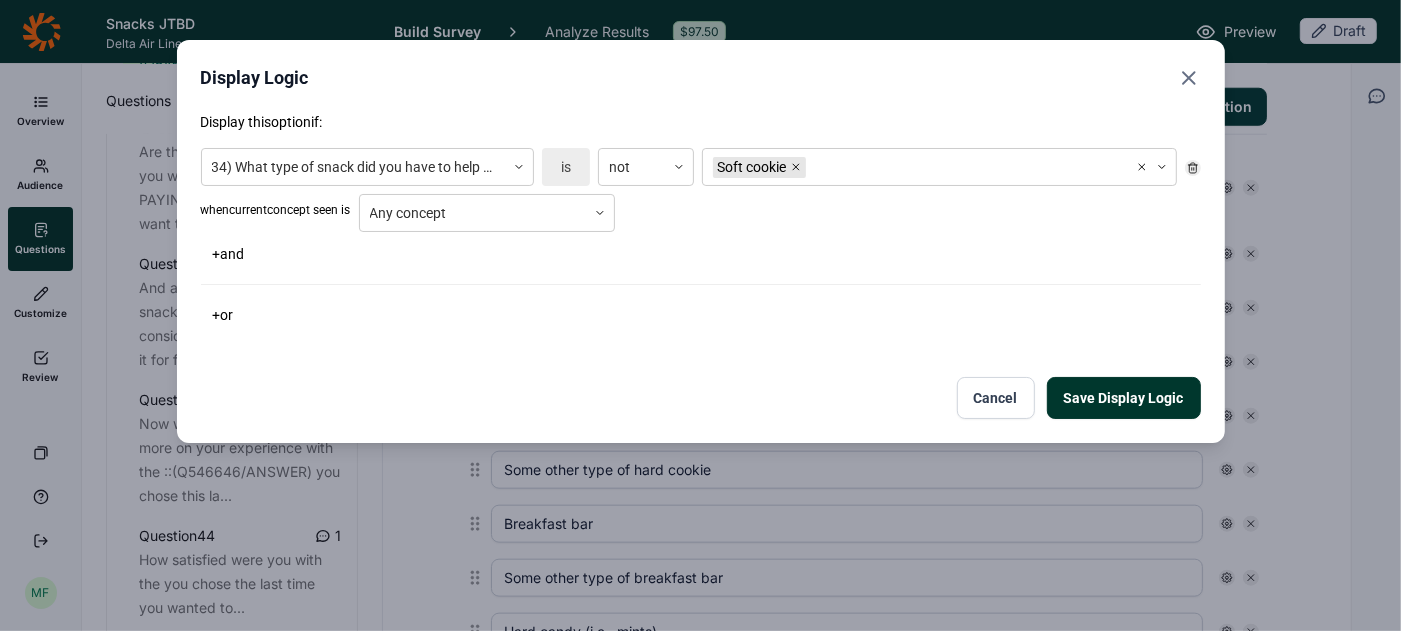 click on "Save Display Logic" at bounding box center [1124, 398] 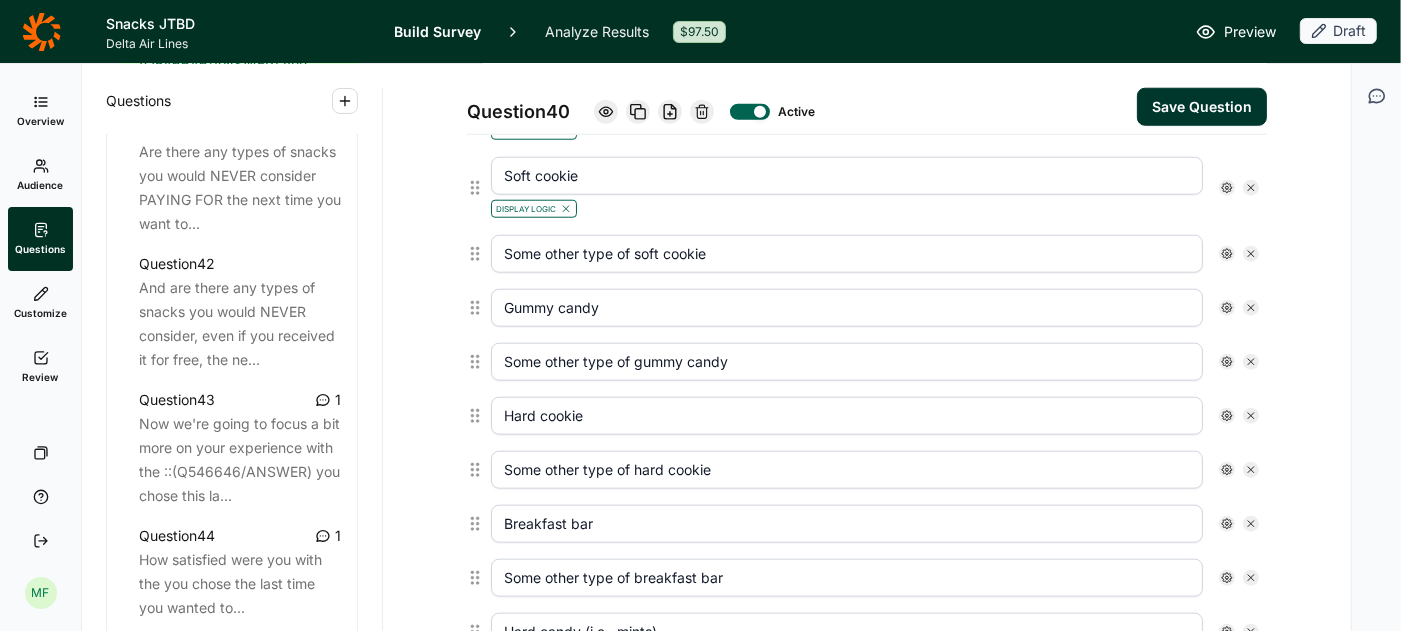 click 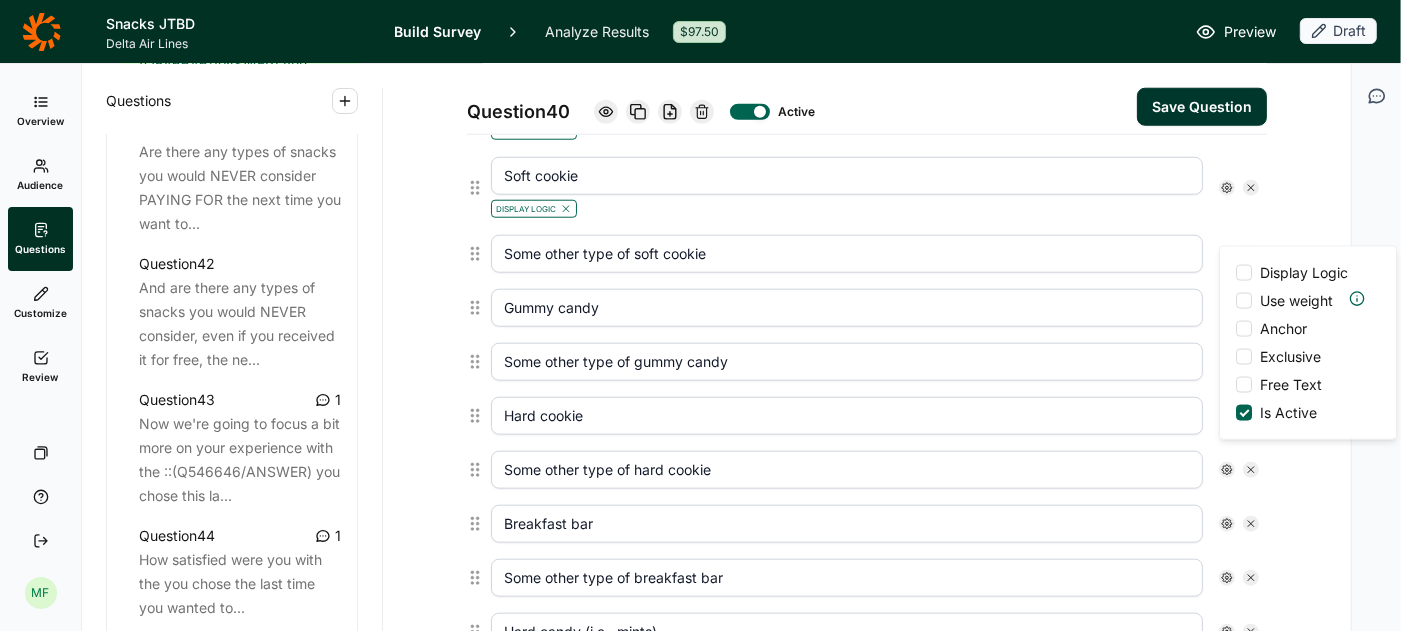click at bounding box center (1244, 273) 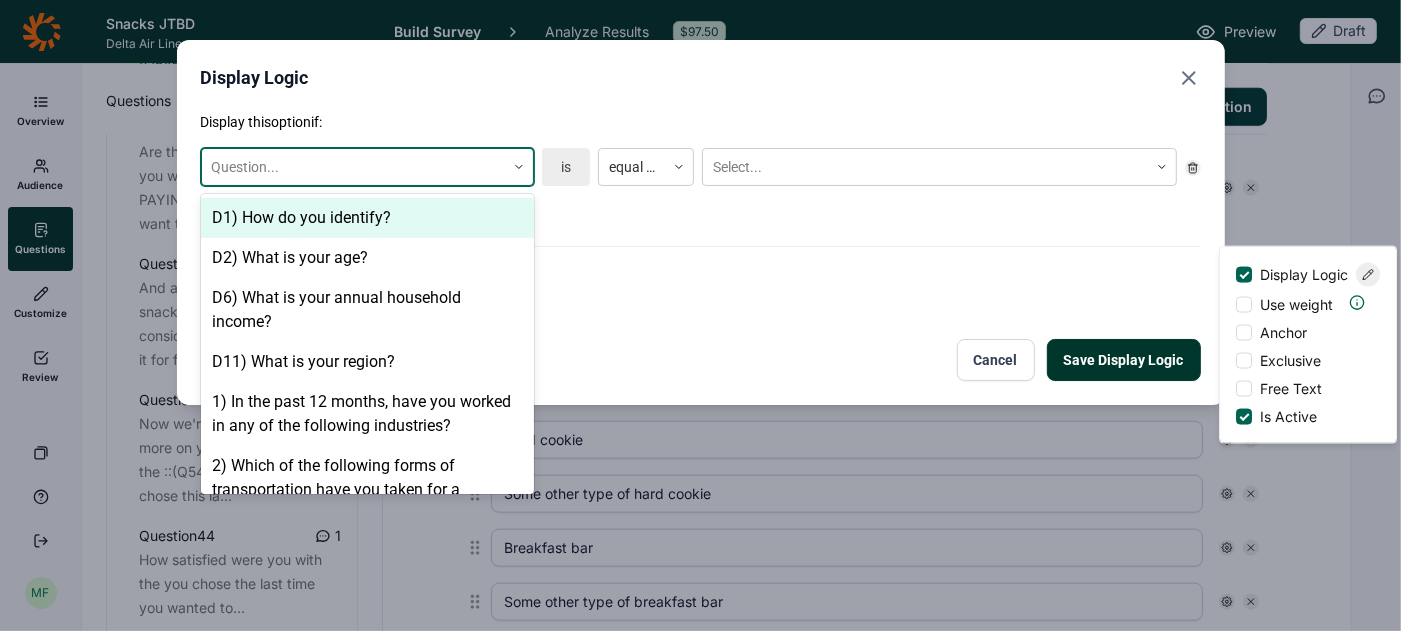 click 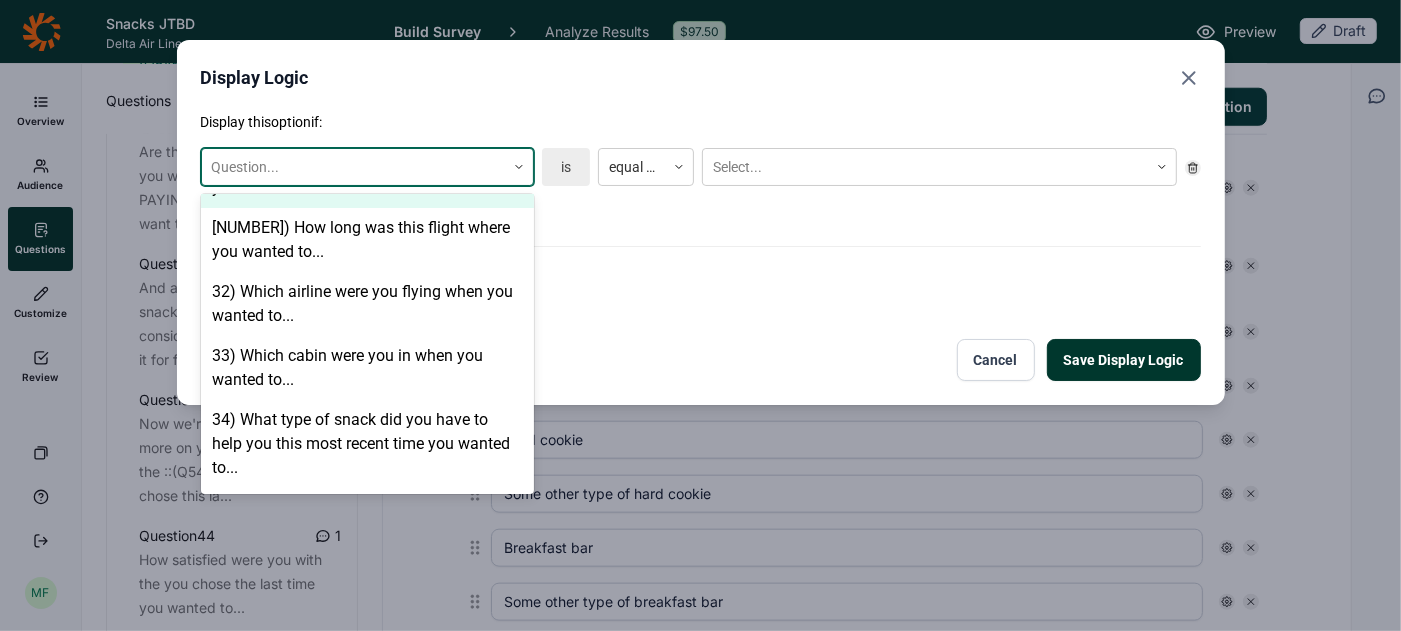 scroll, scrollTop: 2520, scrollLeft: 0, axis: vertical 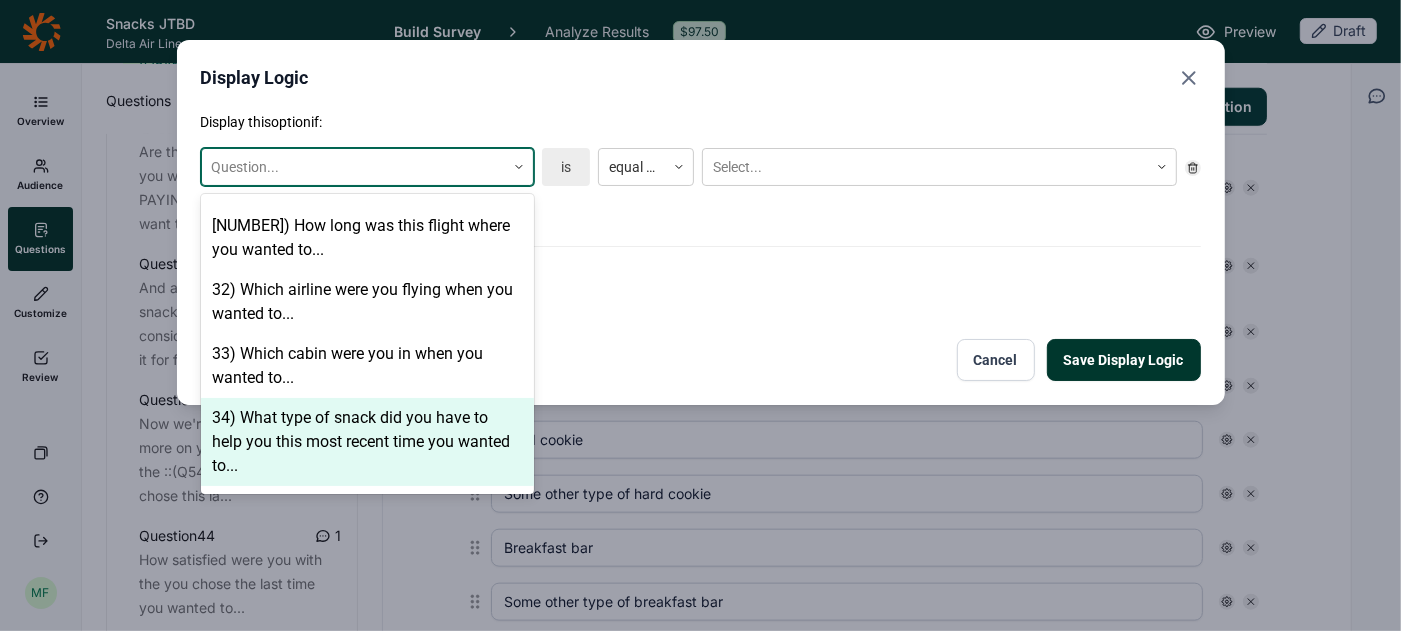 click on "34) What type of snack did you have to help you this most recent time you wanted to..." at bounding box center [367, 442] 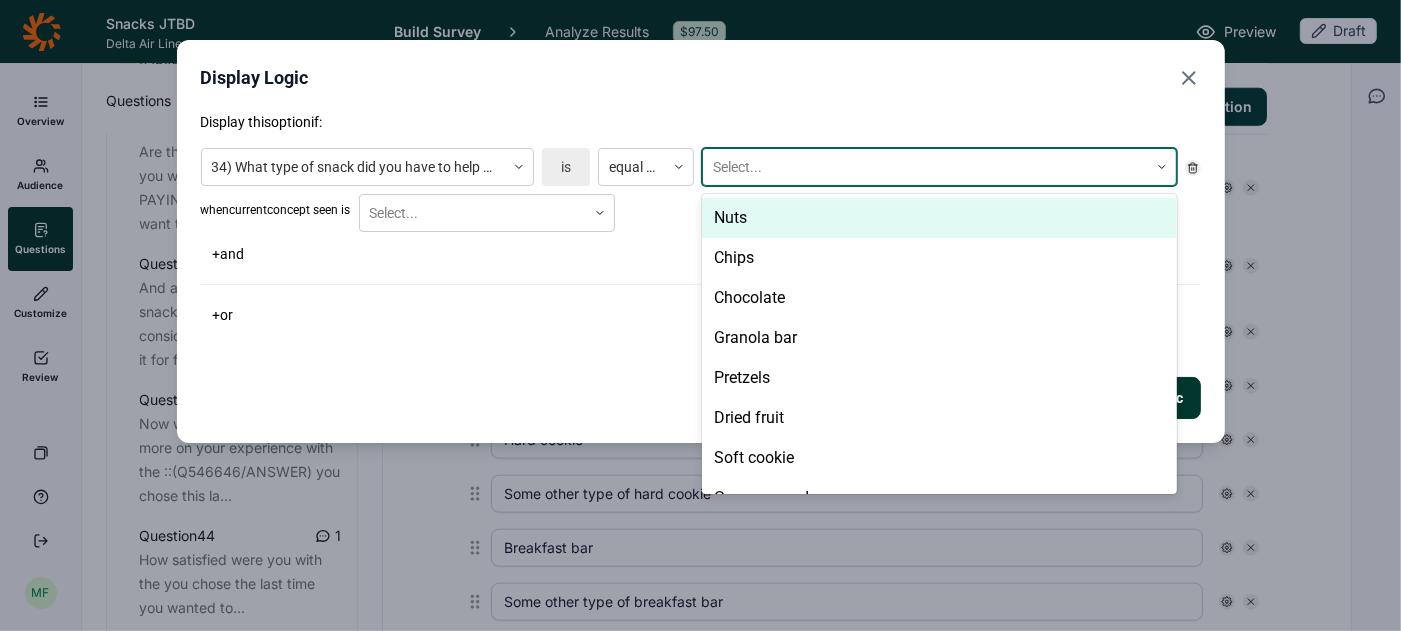 click at bounding box center [925, 167] 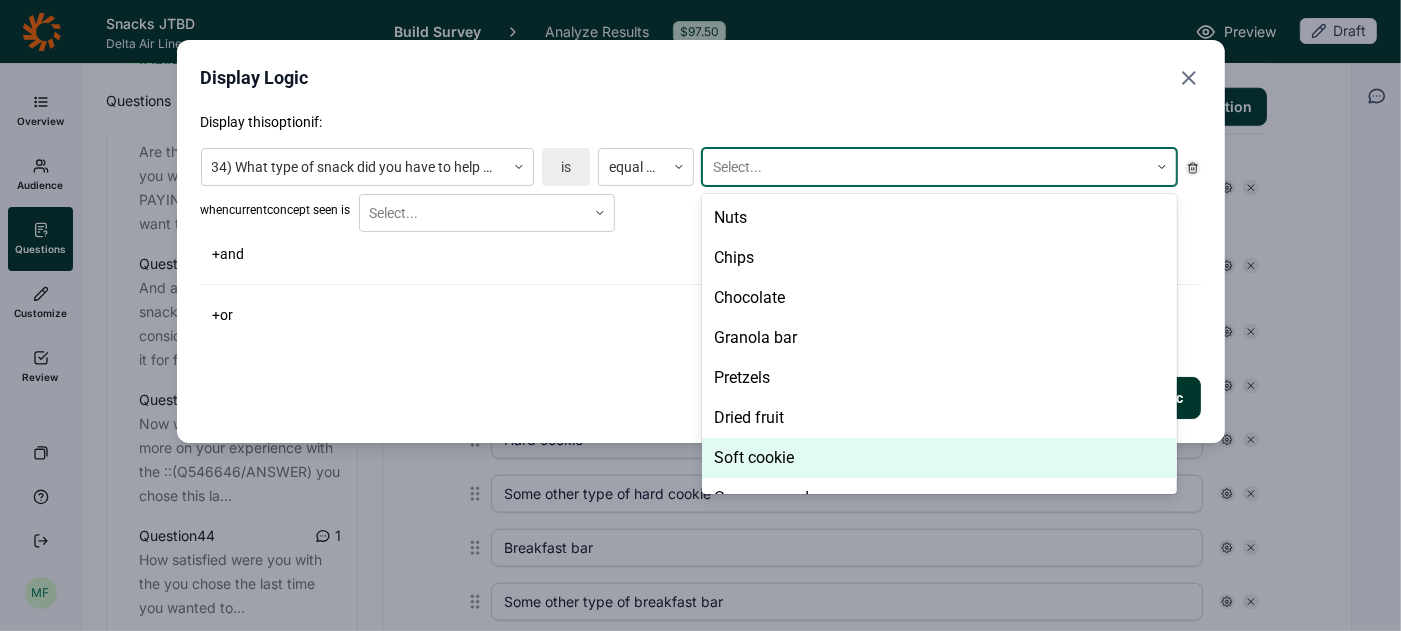 click on "Soft cookie" at bounding box center [939, 458] 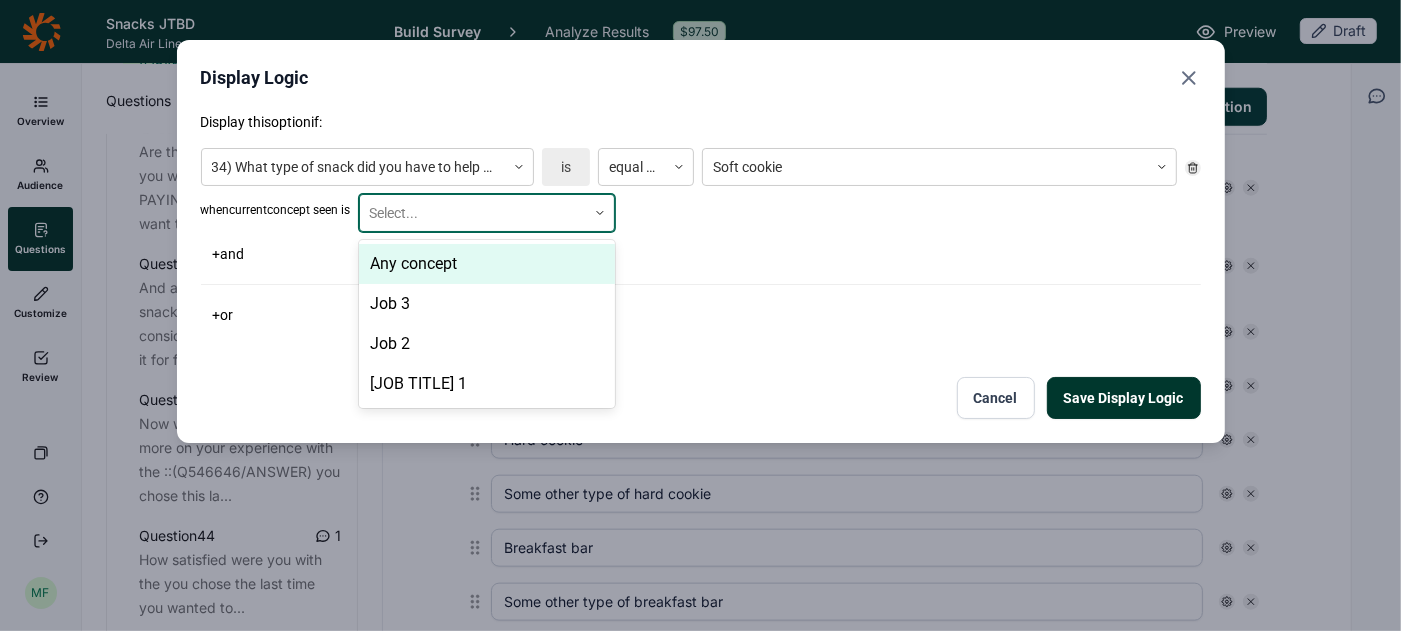 click at bounding box center [473, 213] 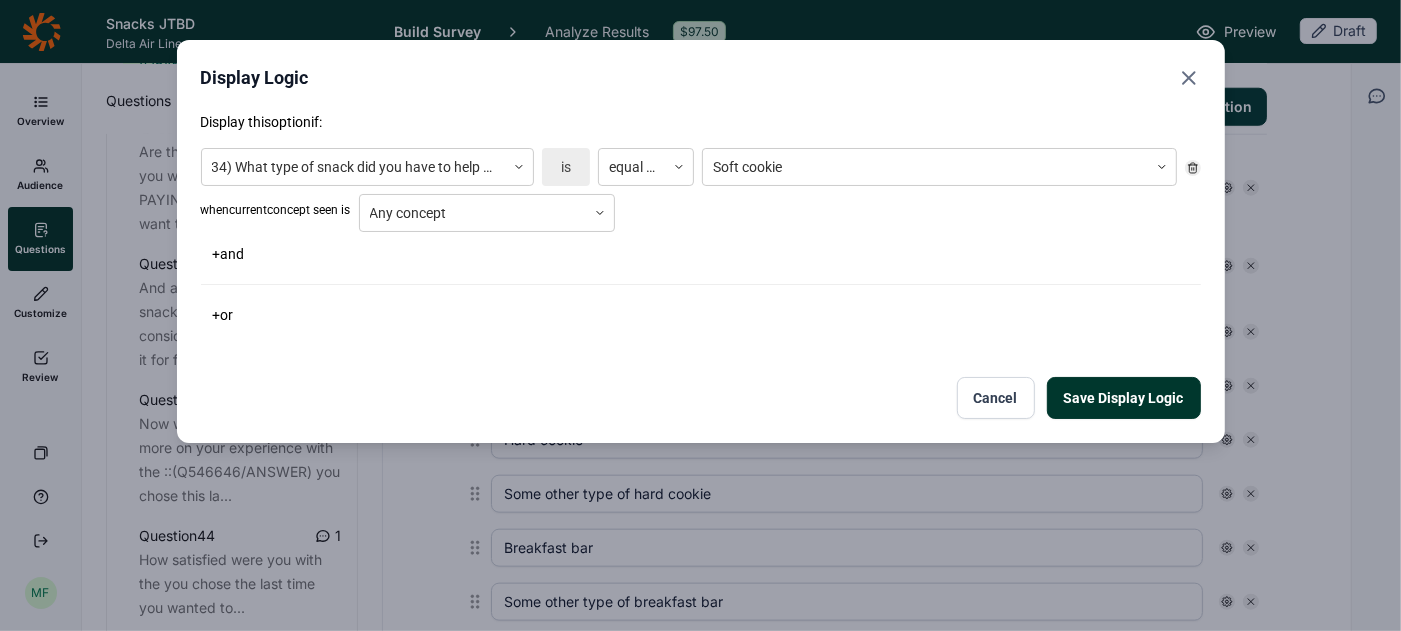 click on "Save Display Logic" at bounding box center [1124, 398] 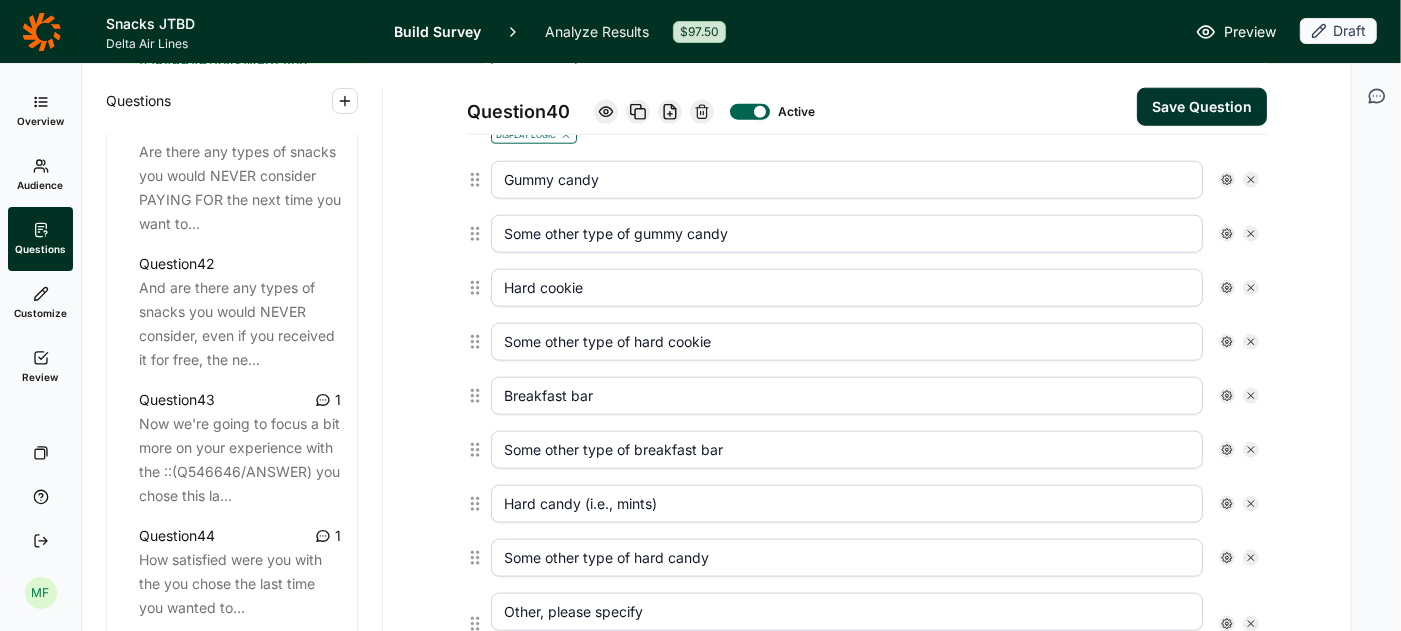 scroll, scrollTop: 1657, scrollLeft: 0, axis: vertical 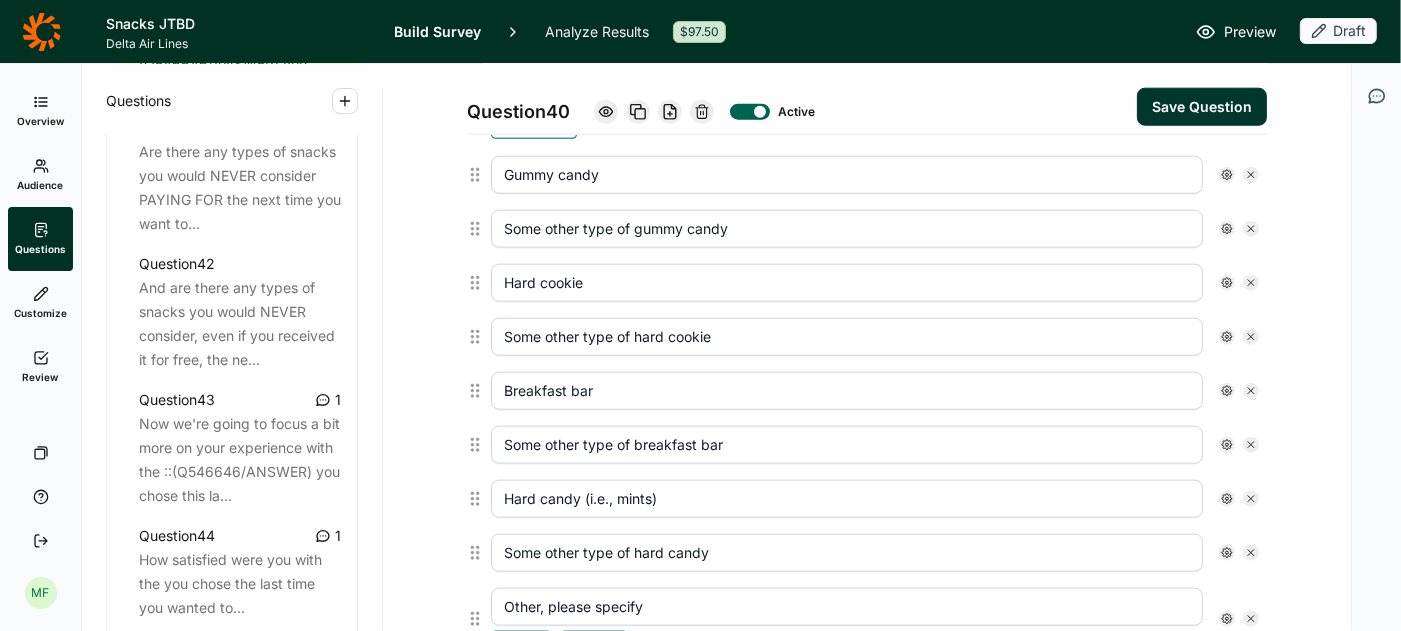 click 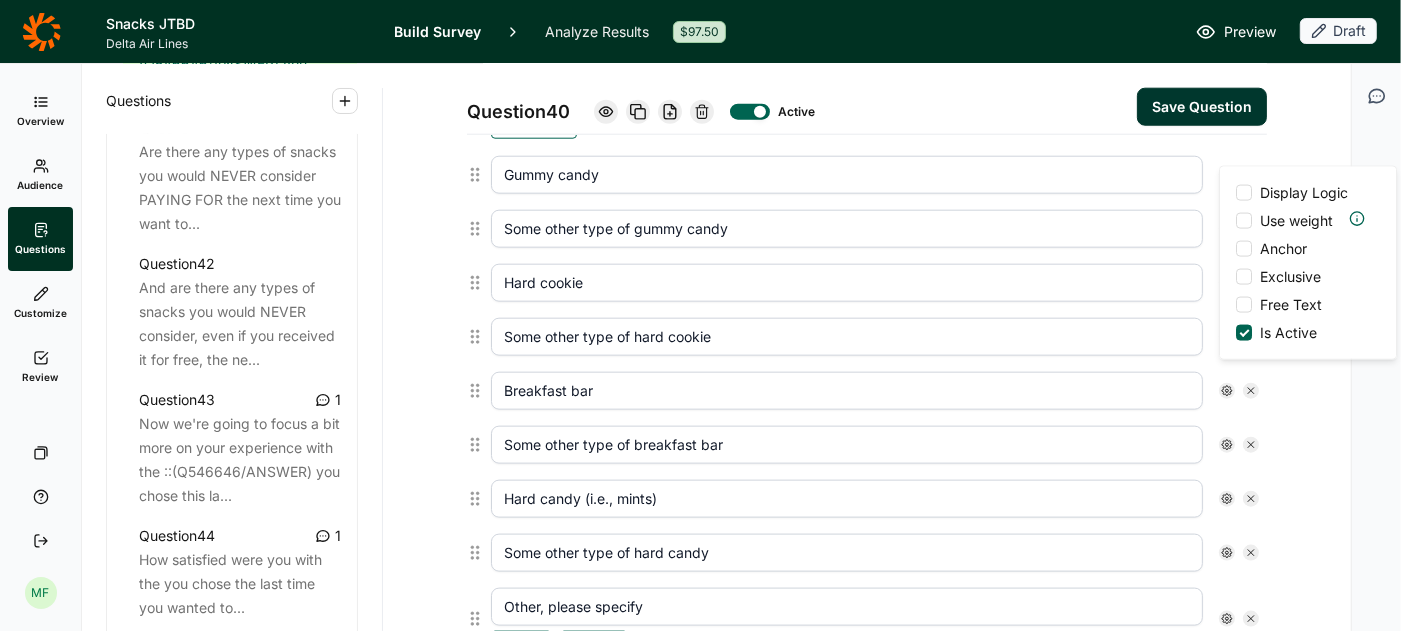 click on "Display Logic" at bounding box center (1304, 193) 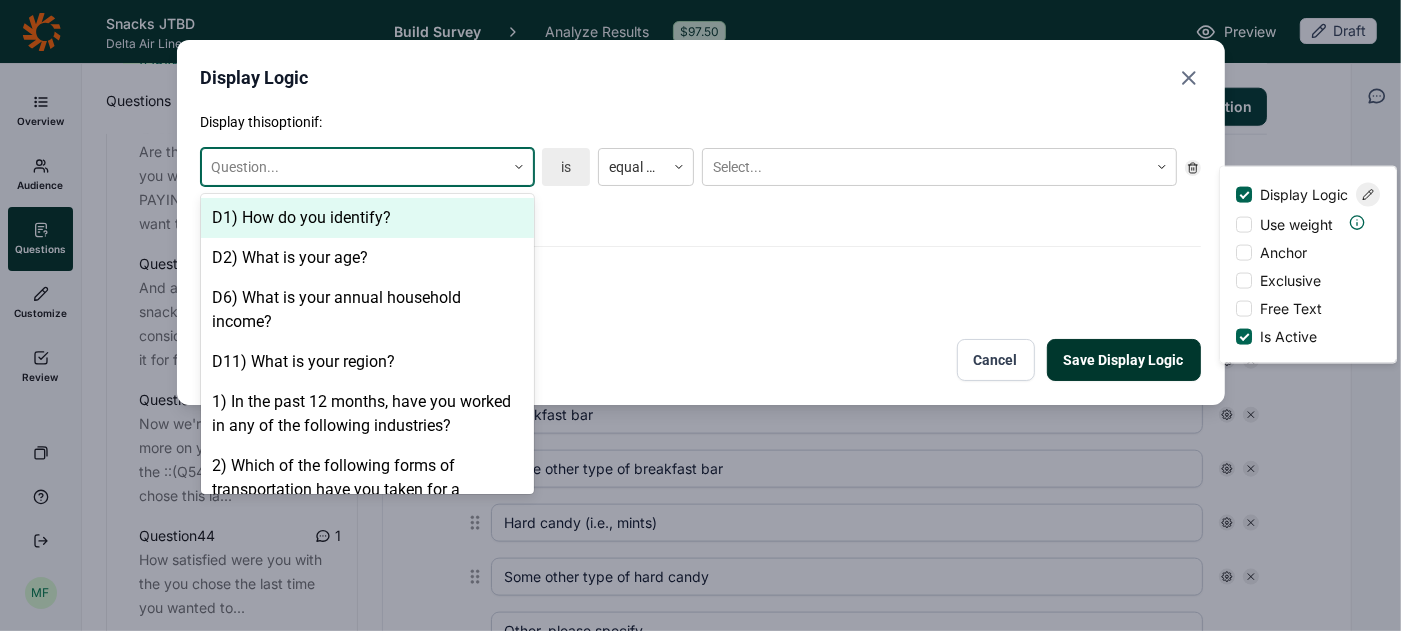 click at bounding box center (519, 167) 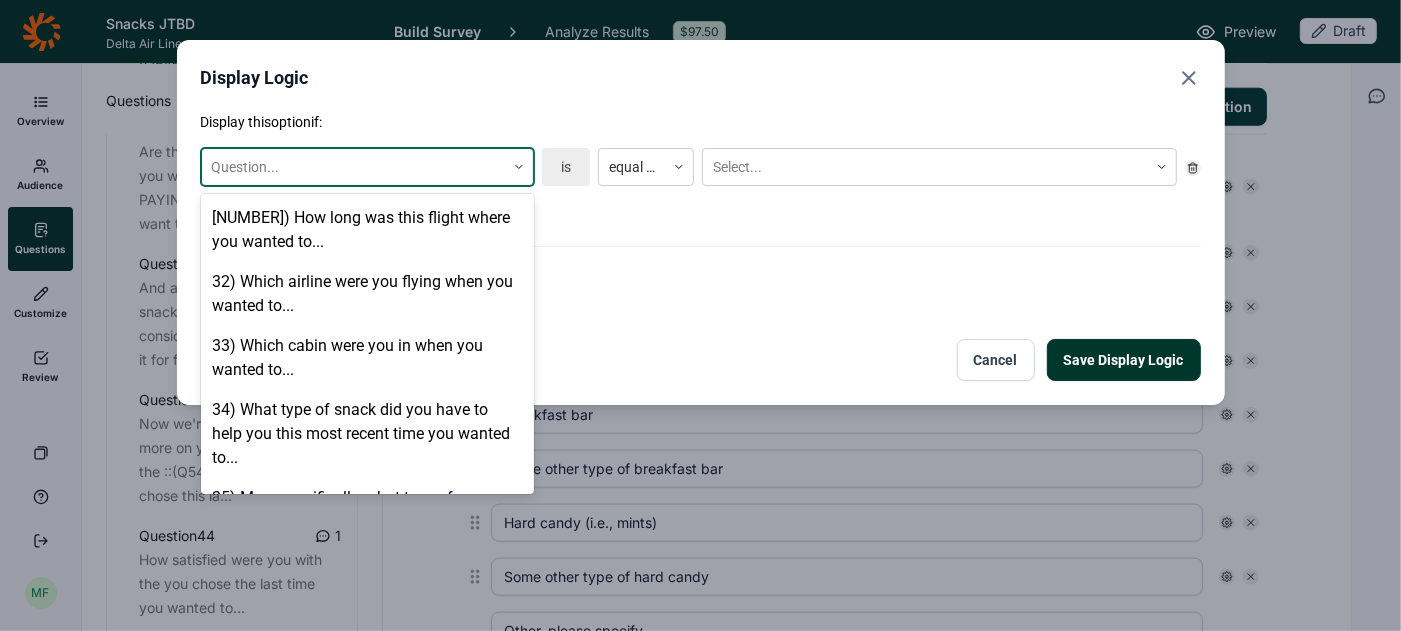 scroll, scrollTop: 2532, scrollLeft: 0, axis: vertical 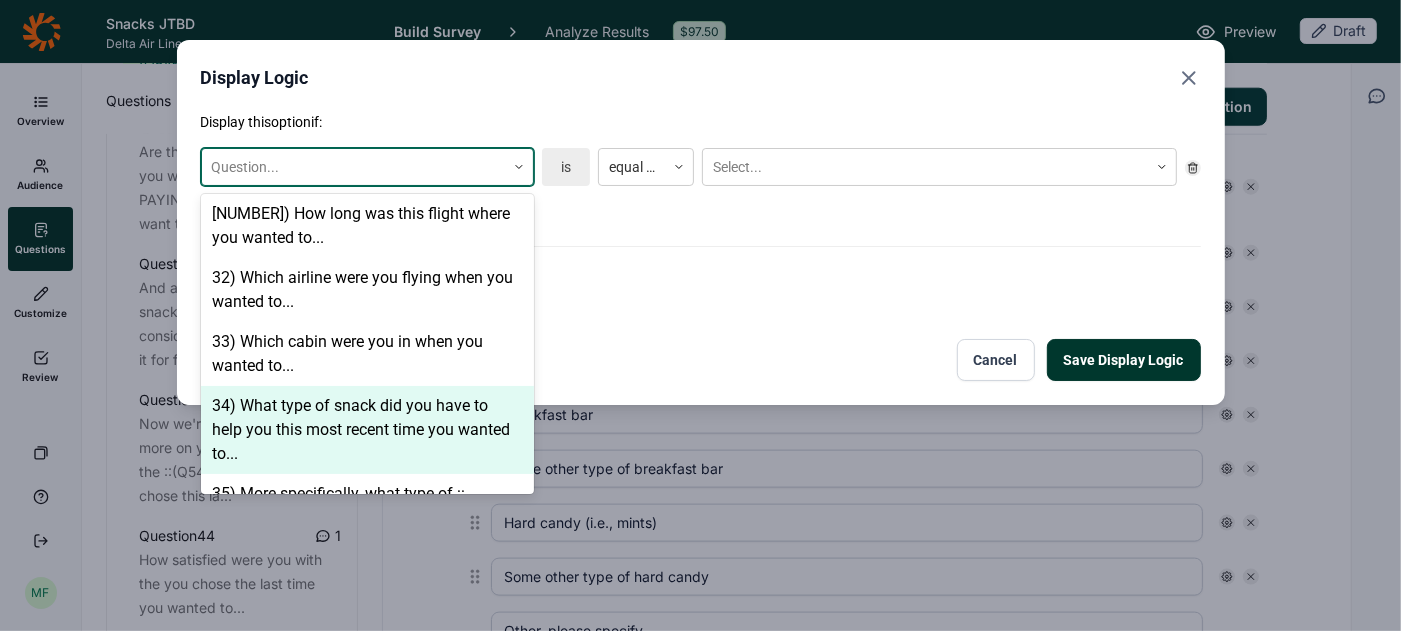 click on "34) What type of snack did you have to help you this most recent time you wanted to..." at bounding box center [367, 430] 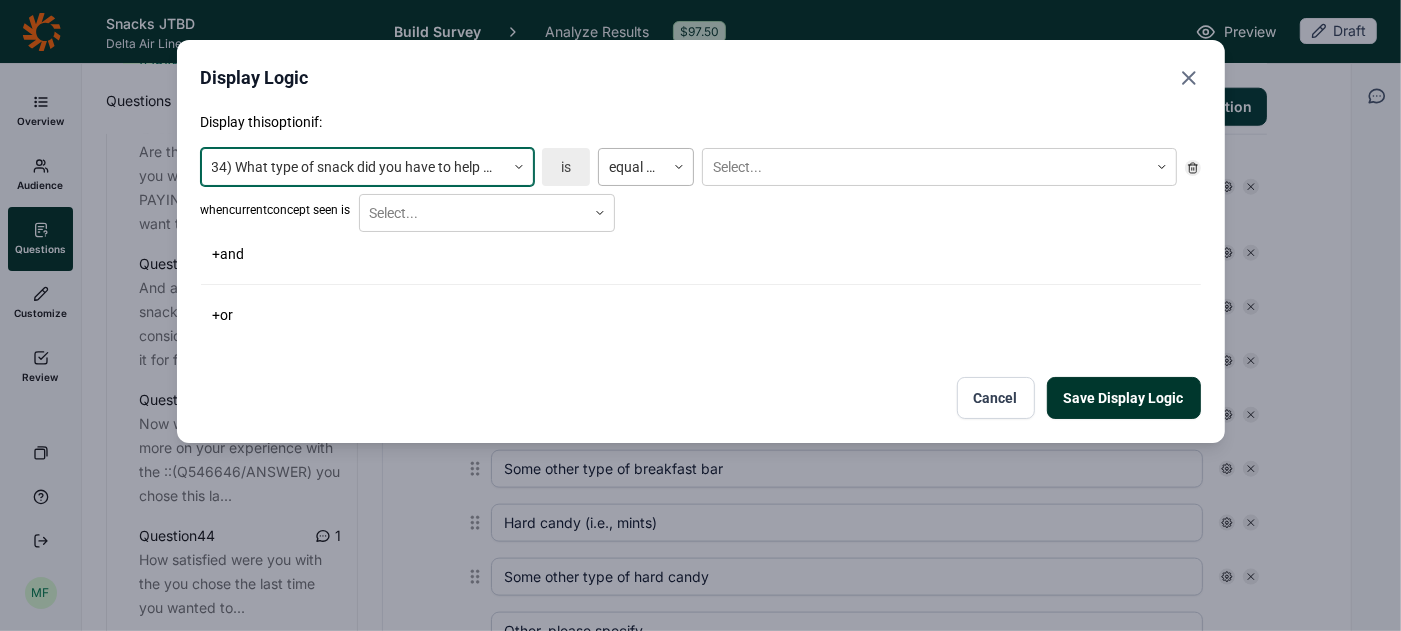 click 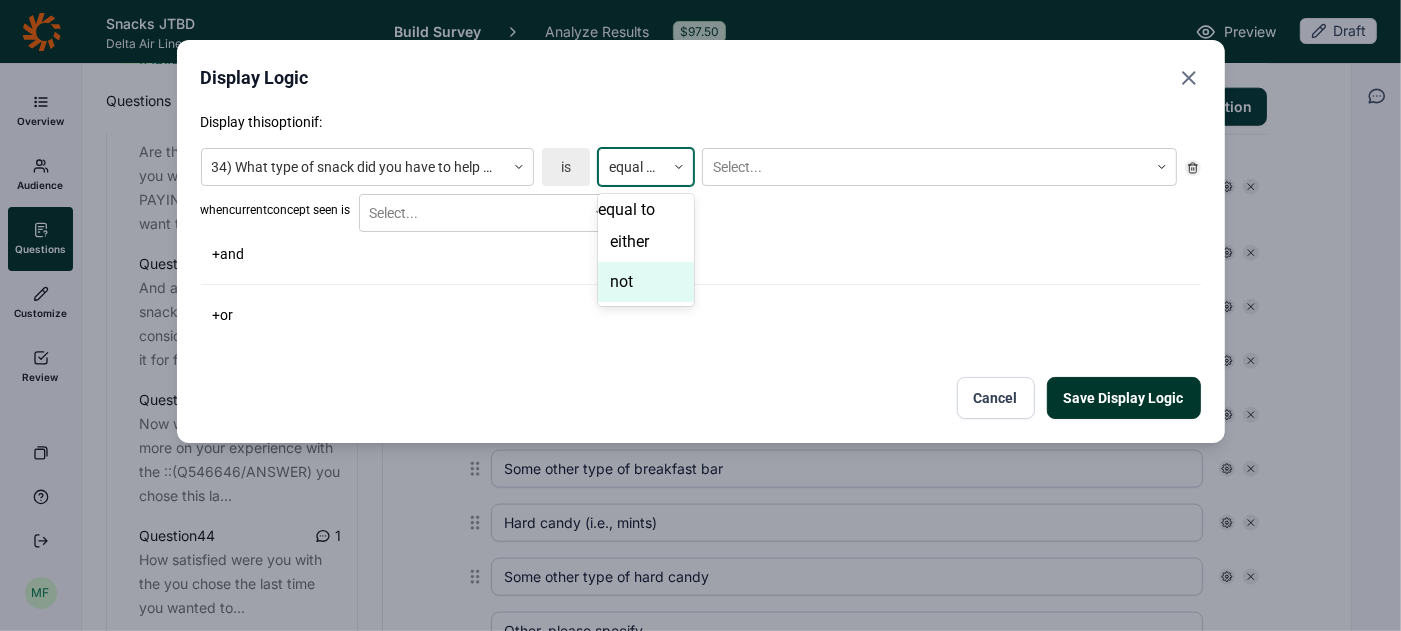 click on "not" at bounding box center [646, 282] 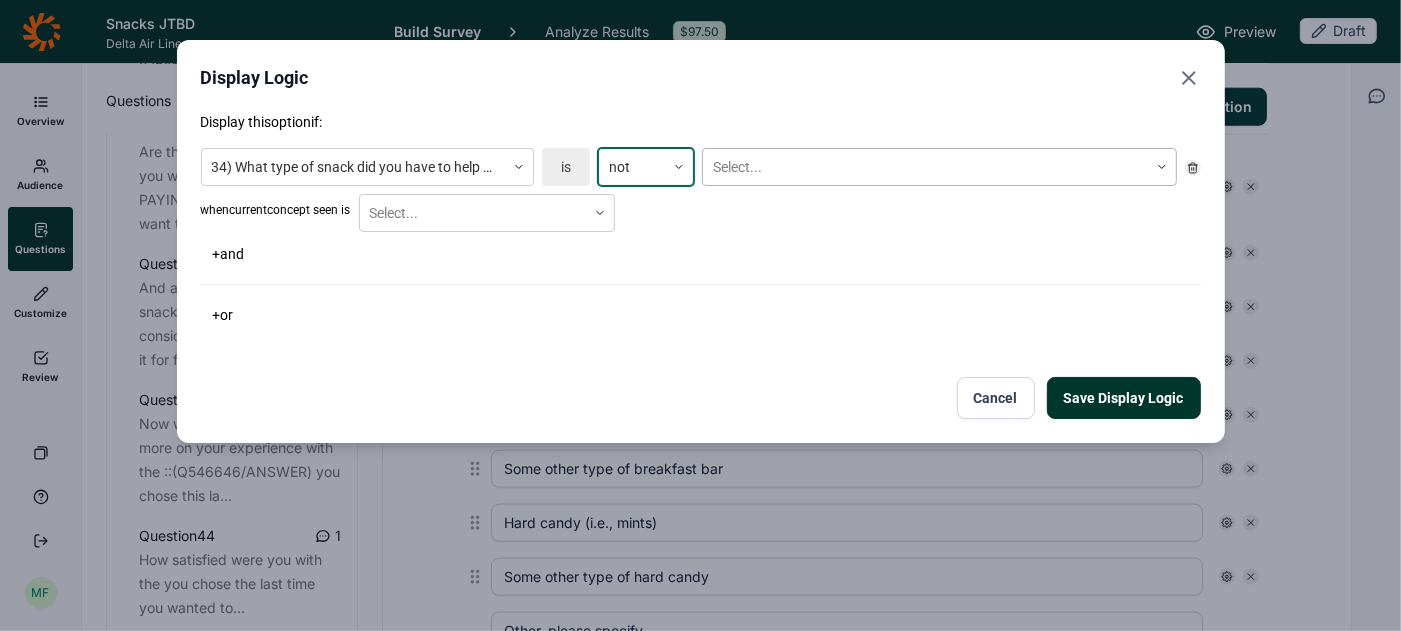 click at bounding box center [925, 167] 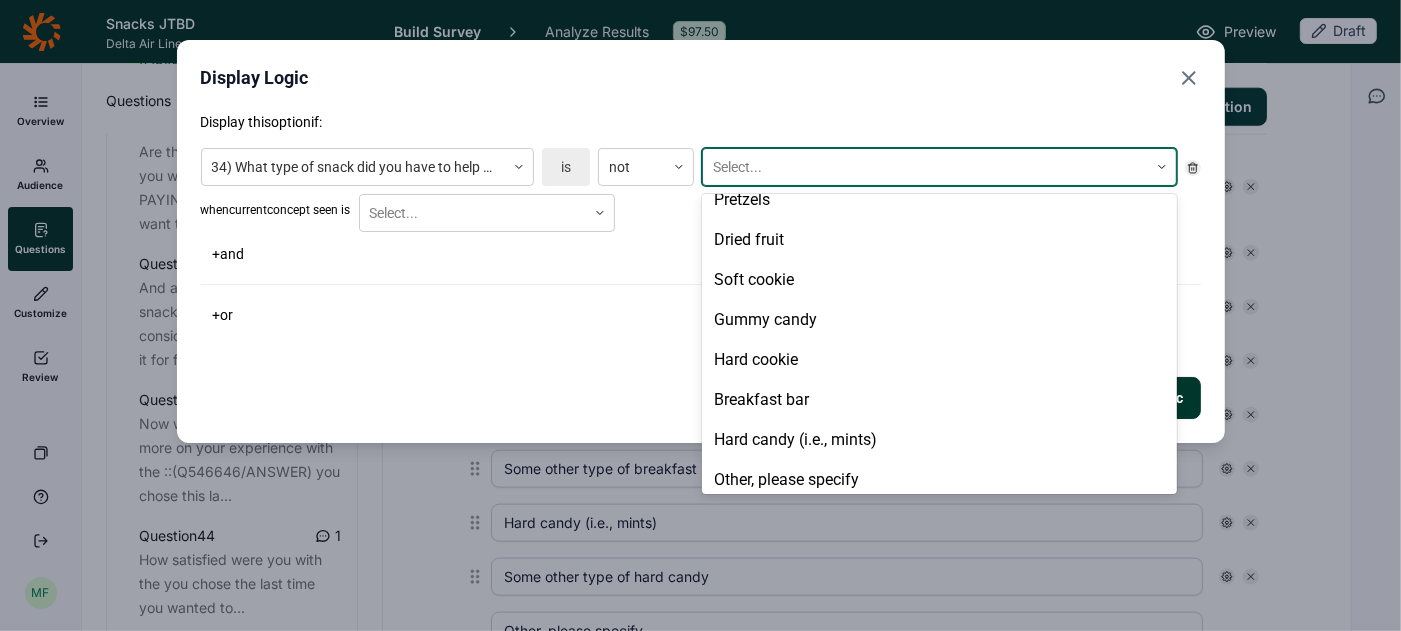 scroll, scrollTop: 188, scrollLeft: 0, axis: vertical 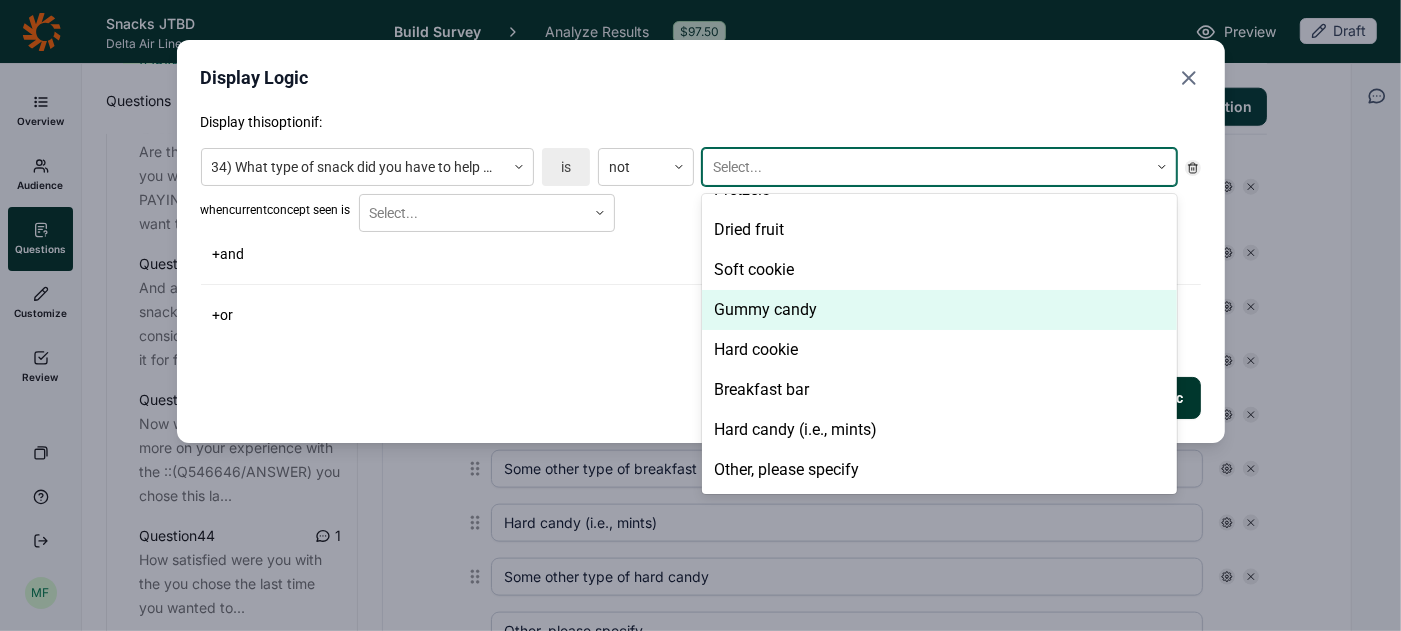 click on "Gummy candy" at bounding box center (939, 310) 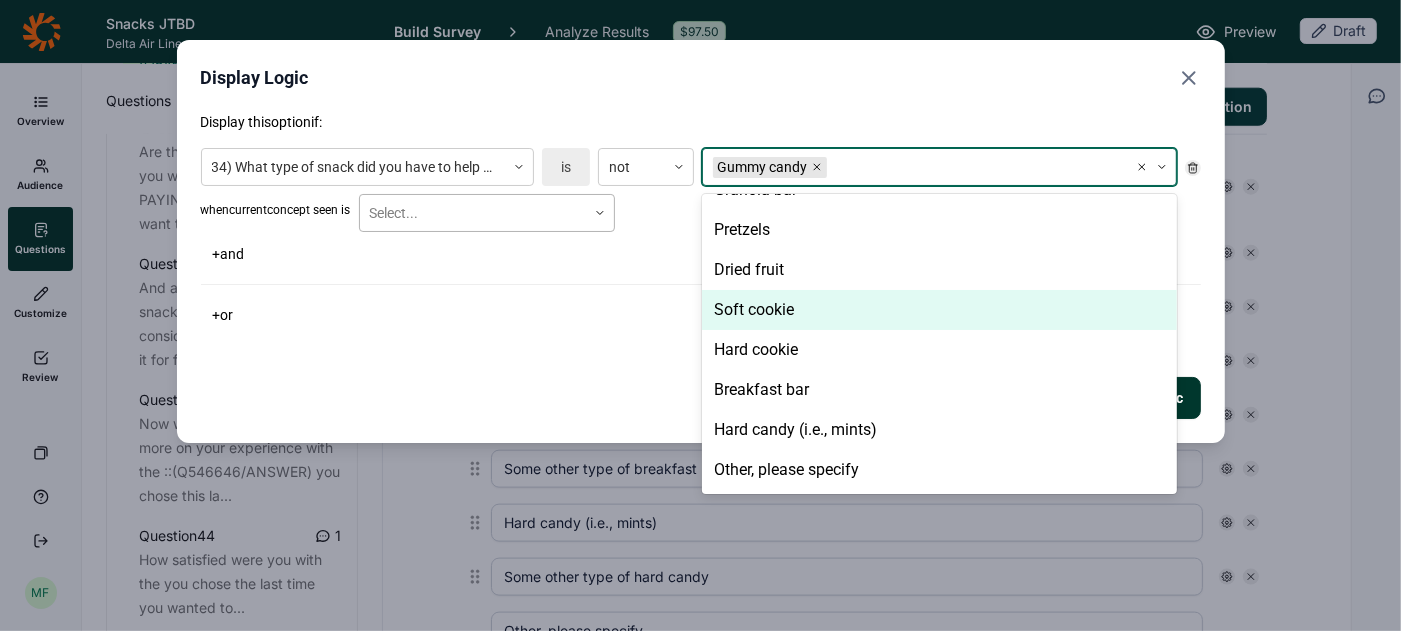 click at bounding box center [473, 213] 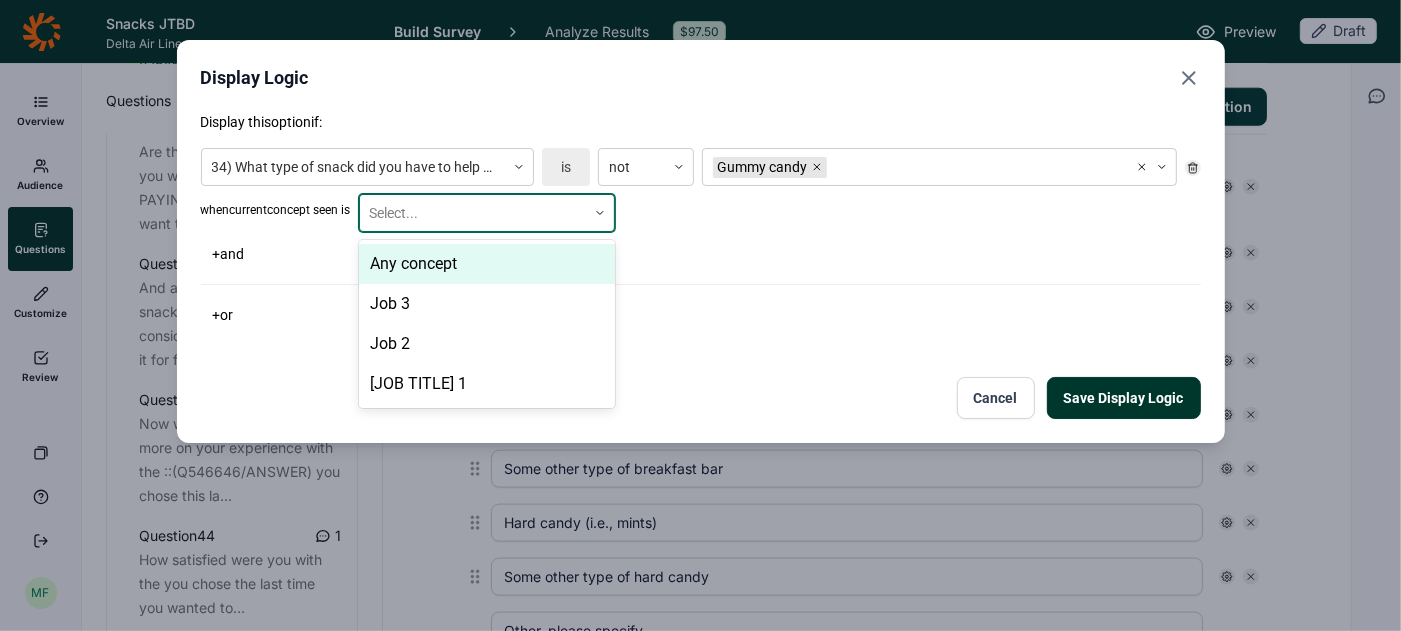 click on "Any concept" at bounding box center (487, 264) 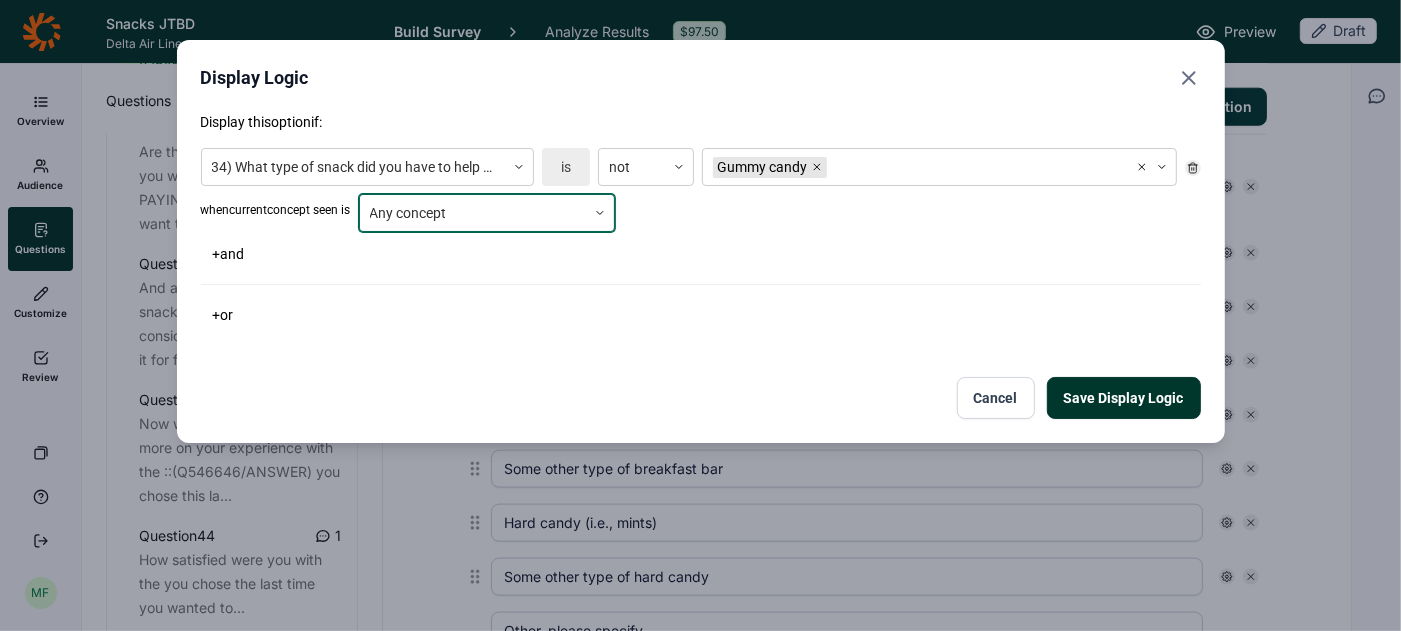 click on "Save Display Logic" at bounding box center (1124, 398) 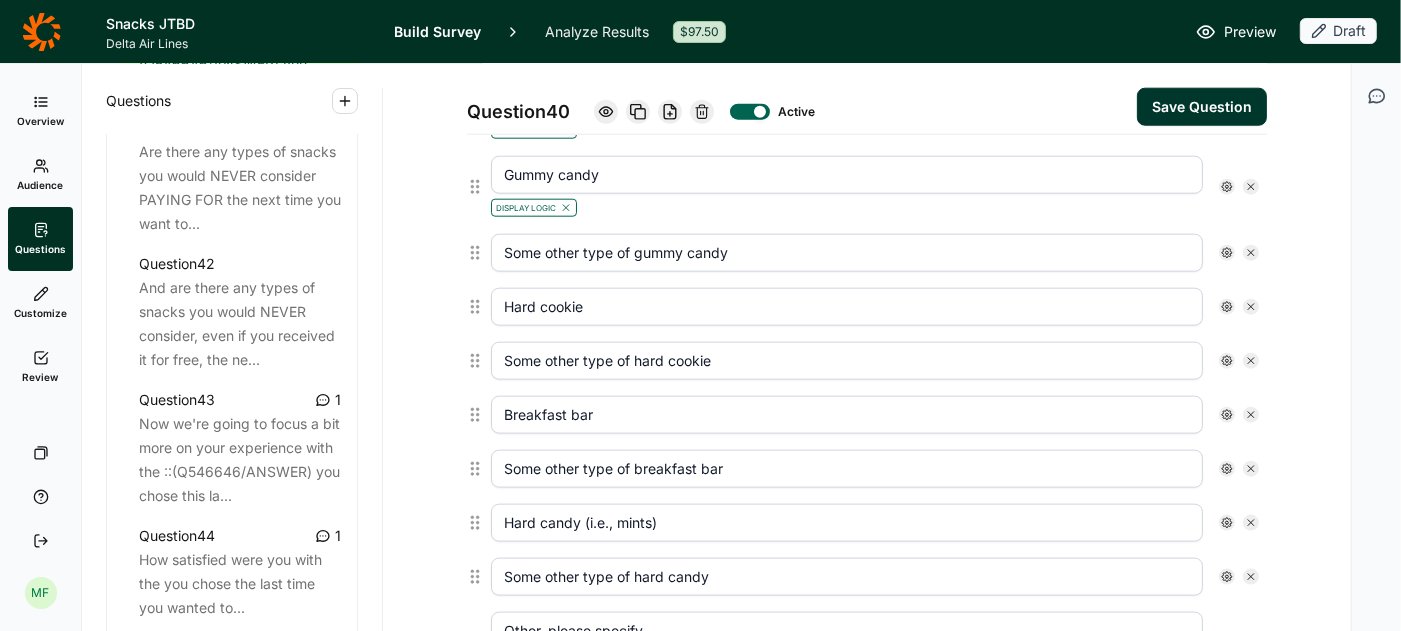click 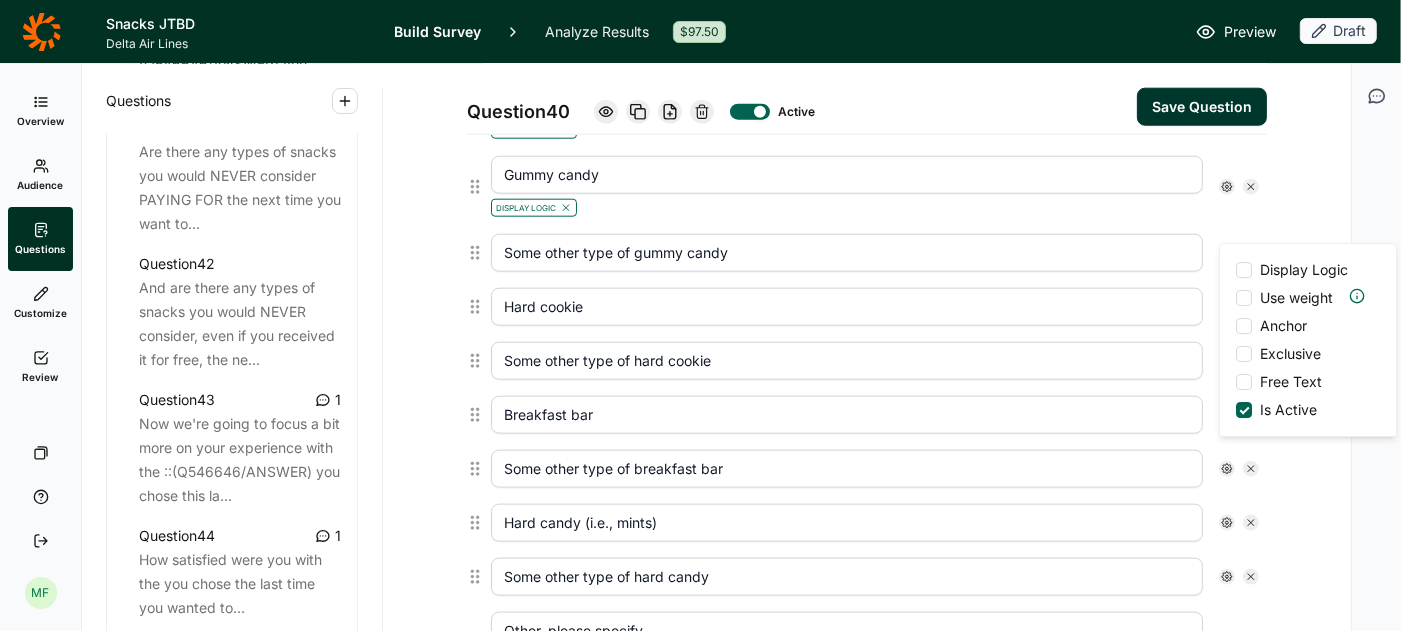 click on "Display Logic" at bounding box center [1304, 270] 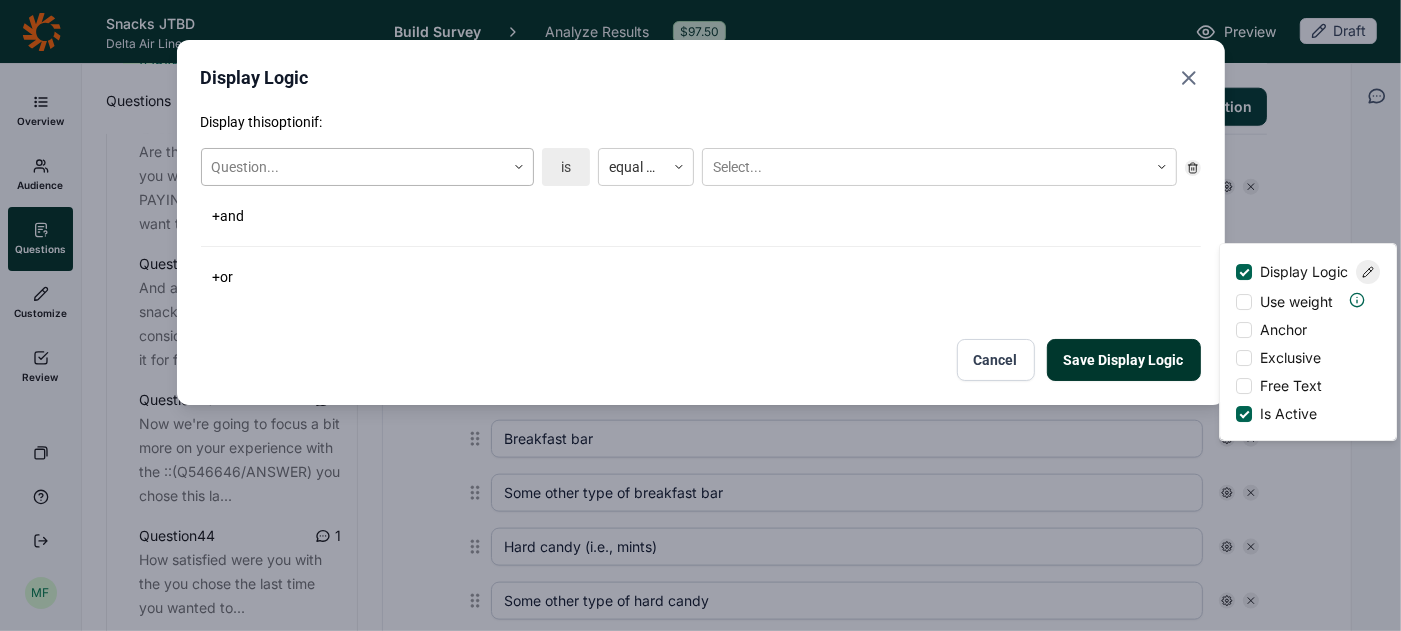 click 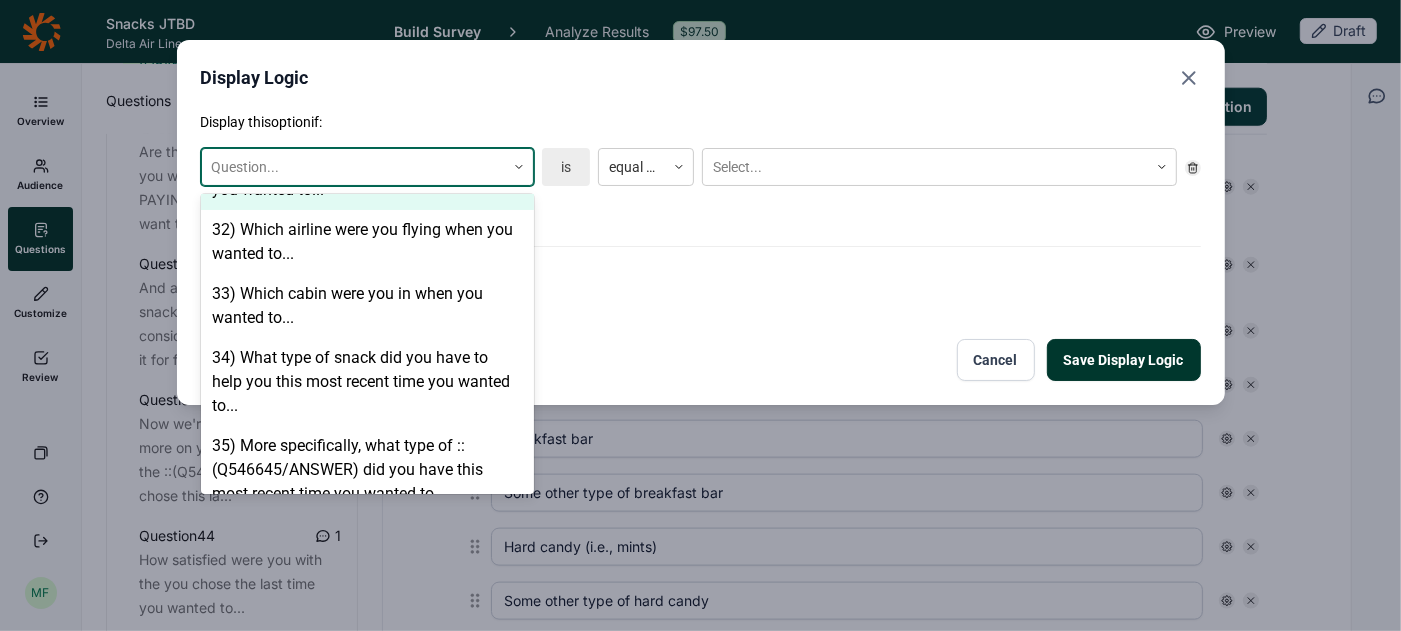 scroll, scrollTop: 2568, scrollLeft: 0, axis: vertical 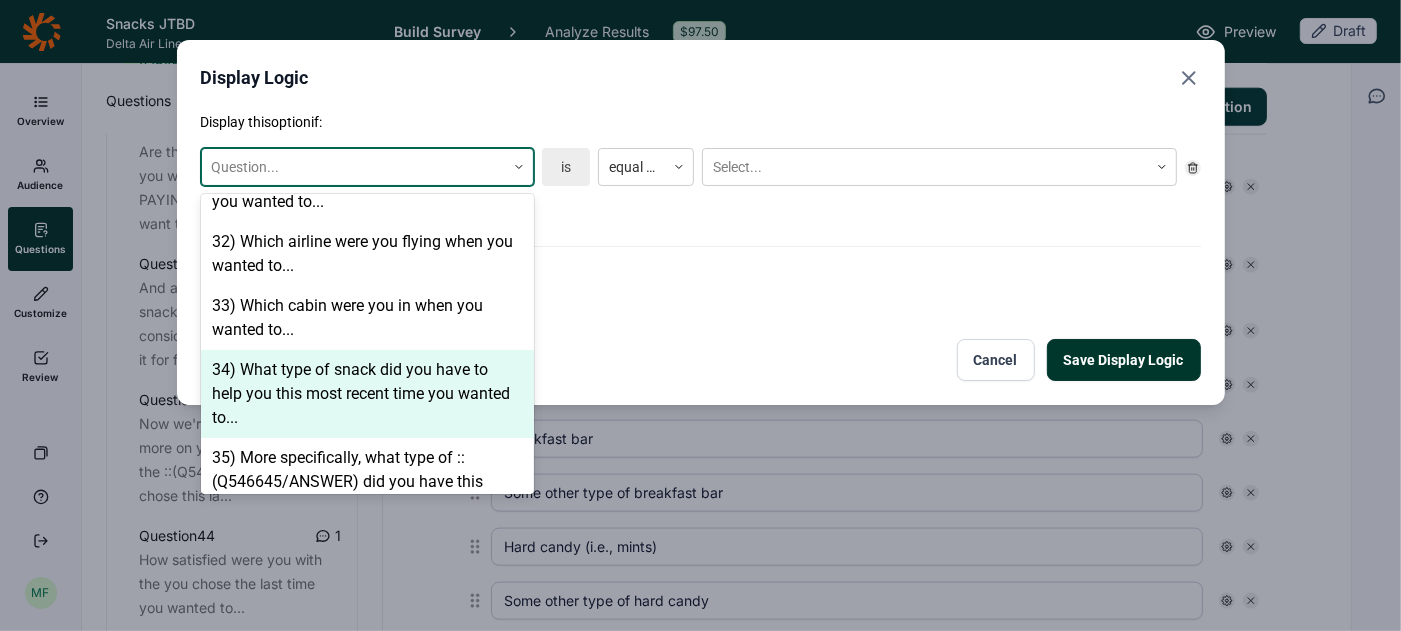 click on "34) What type of snack did you have to help you this most recent time you wanted to..." at bounding box center (367, 394) 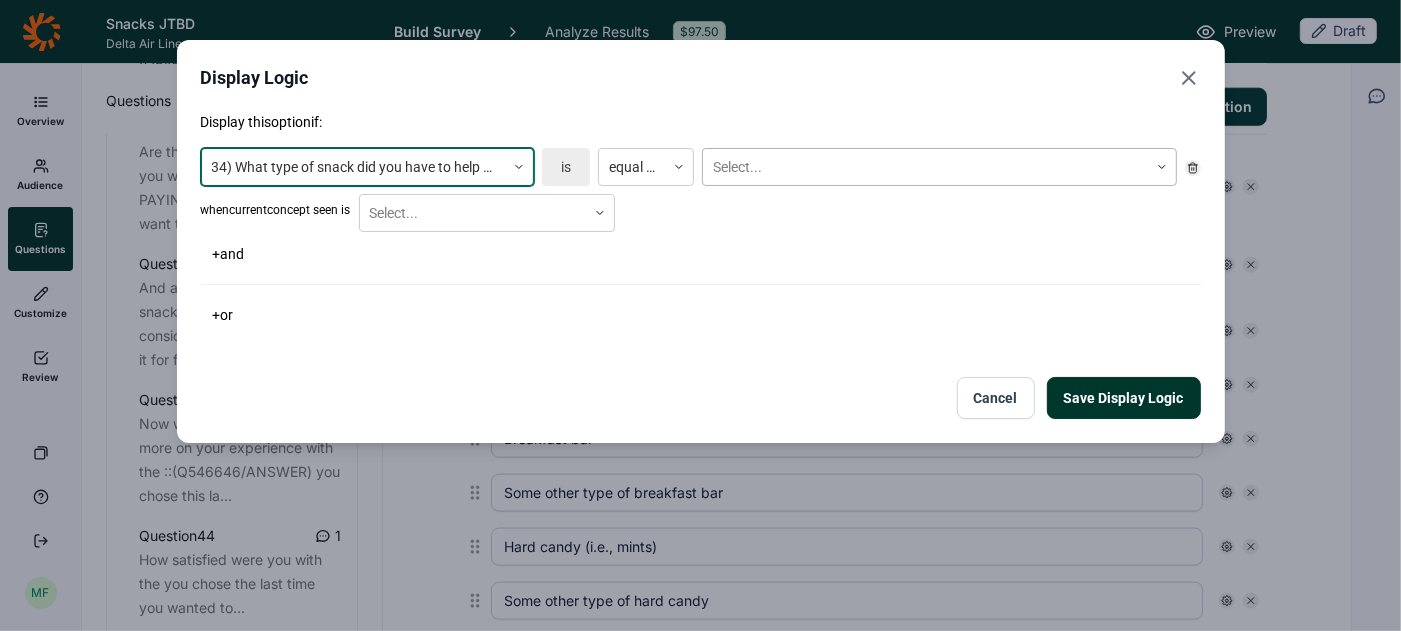 click at bounding box center (925, 167) 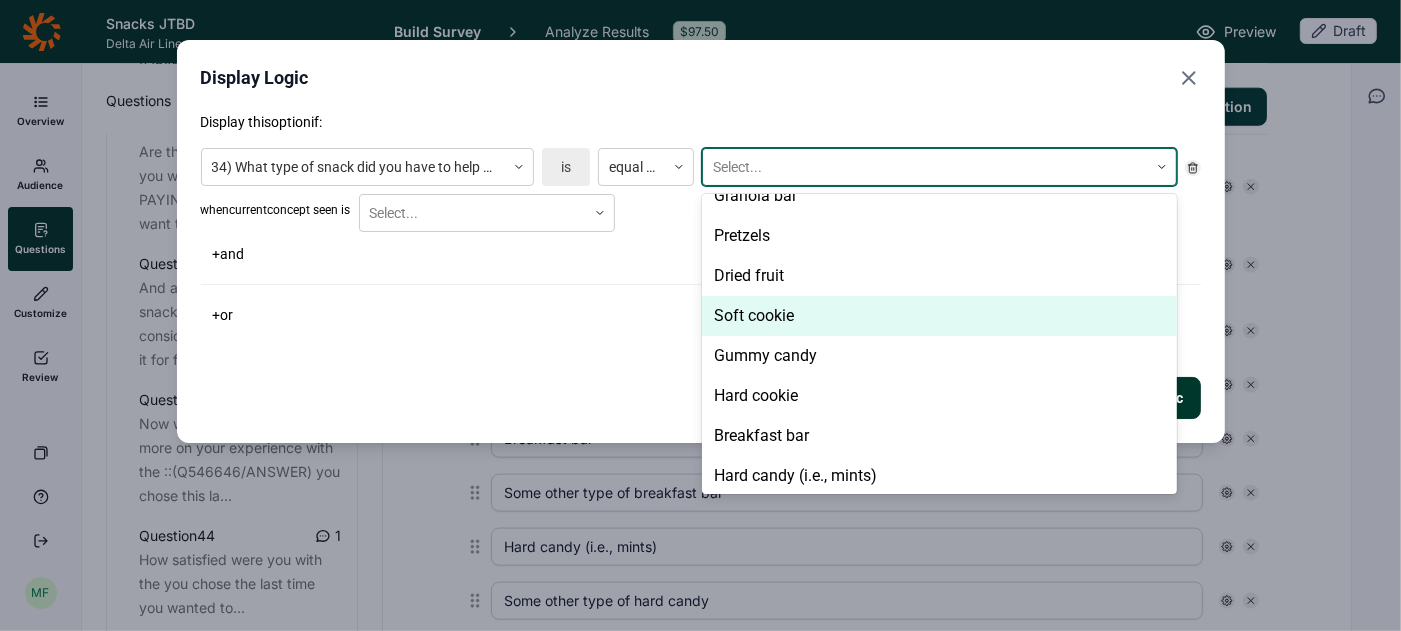 scroll, scrollTop: 145, scrollLeft: 0, axis: vertical 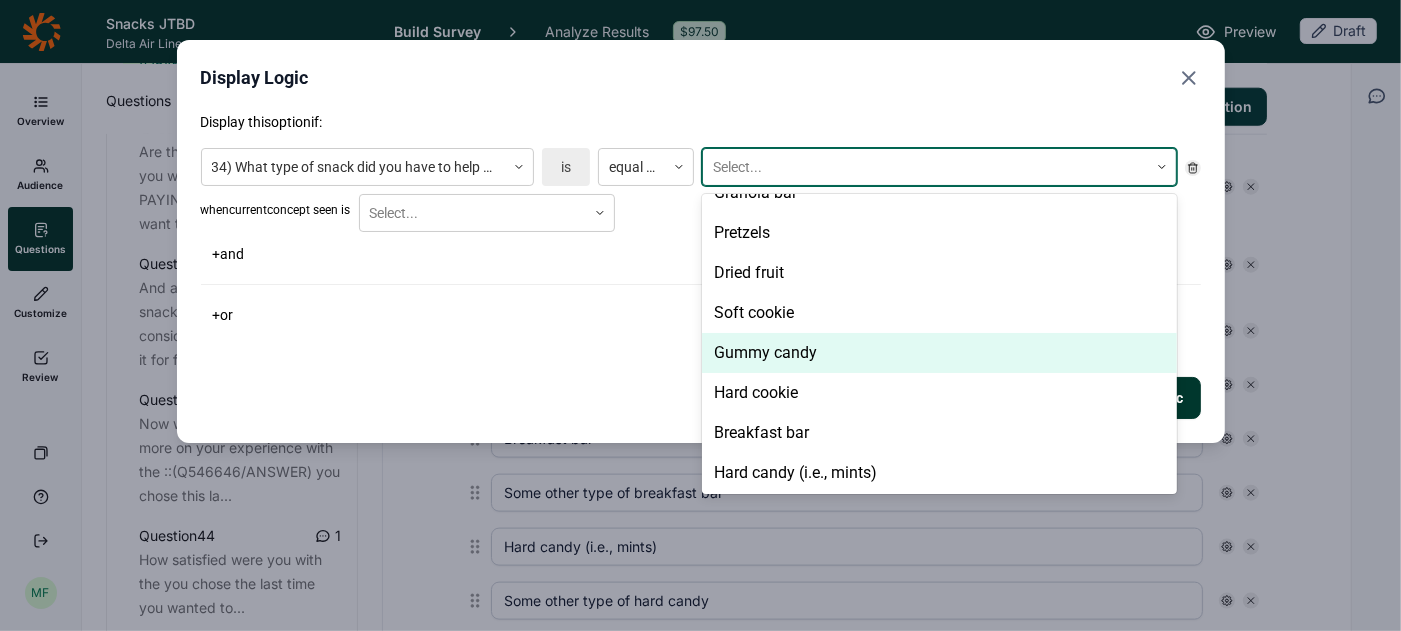 click on "Gummy candy" at bounding box center (939, 353) 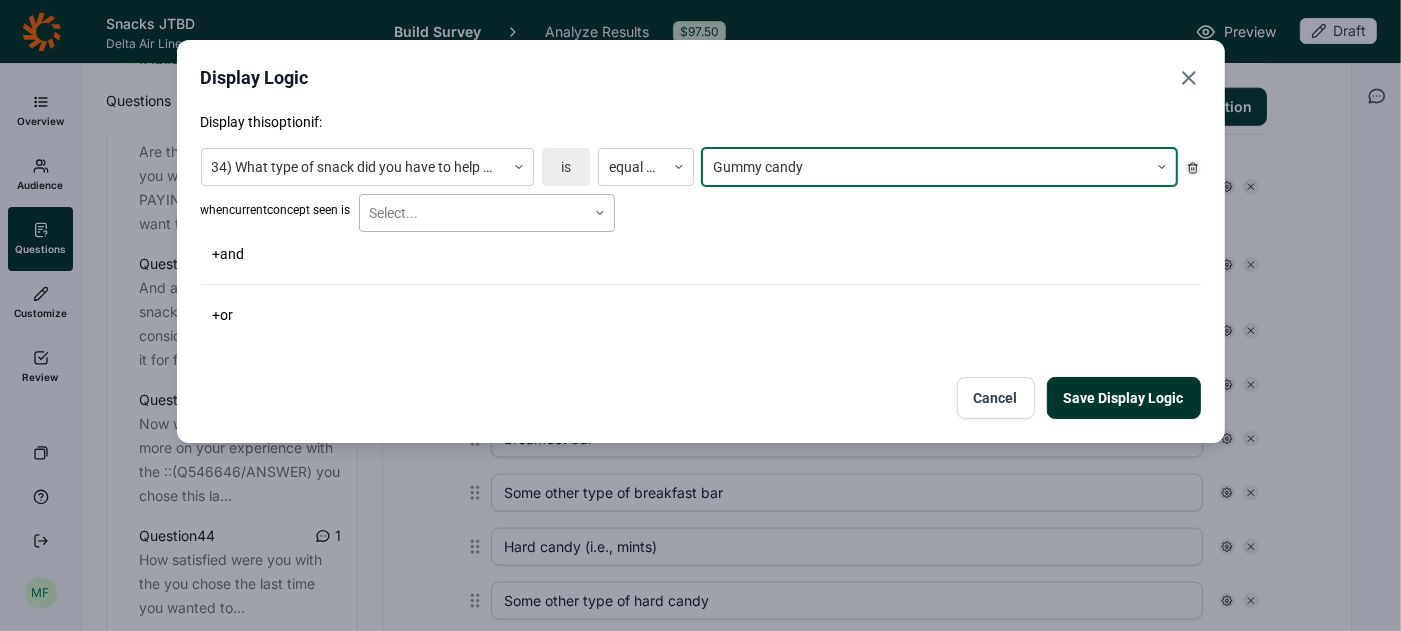 click at bounding box center [473, 213] 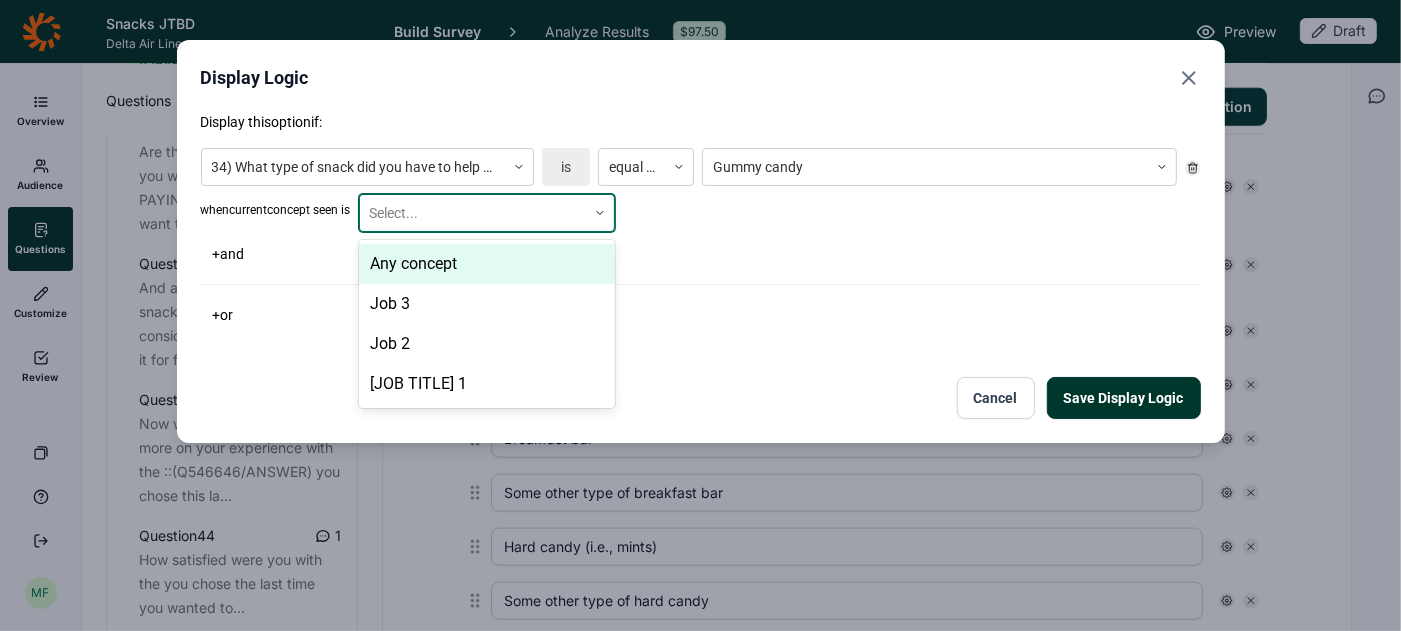 click on "Any concept" at bounding box center (487, 264) 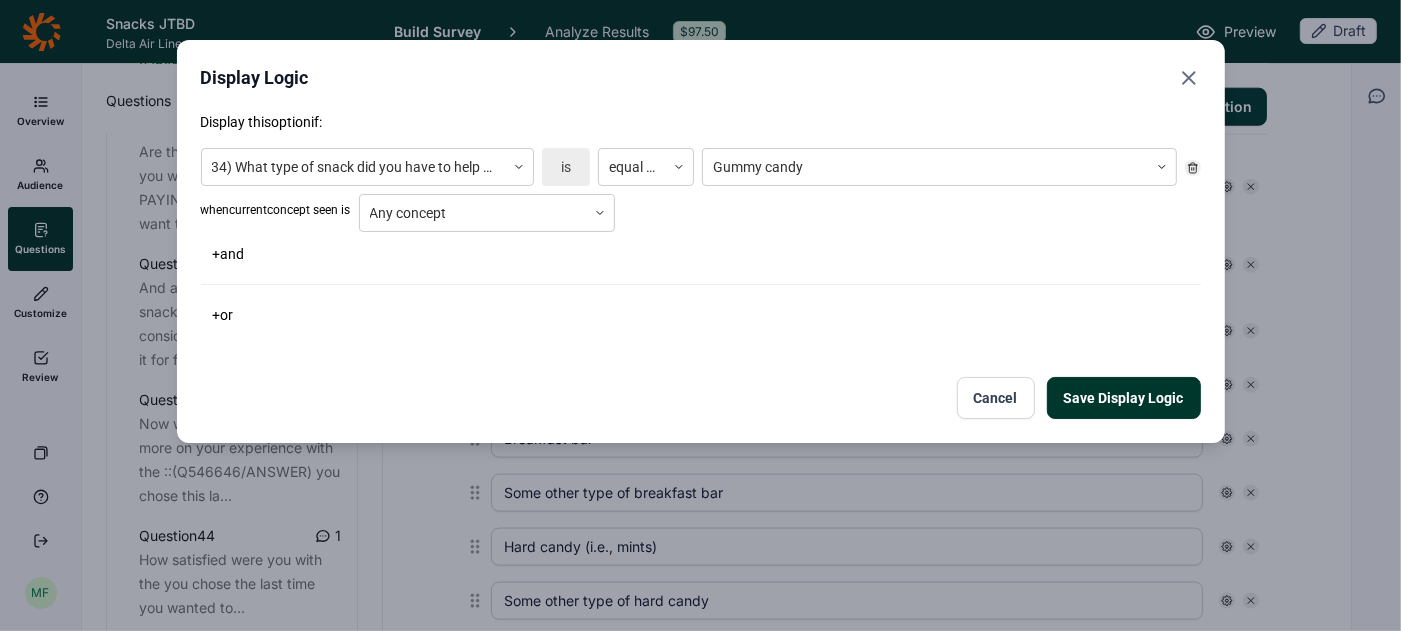 click on "Save Display Logic" at bounding box center [1124, 398] 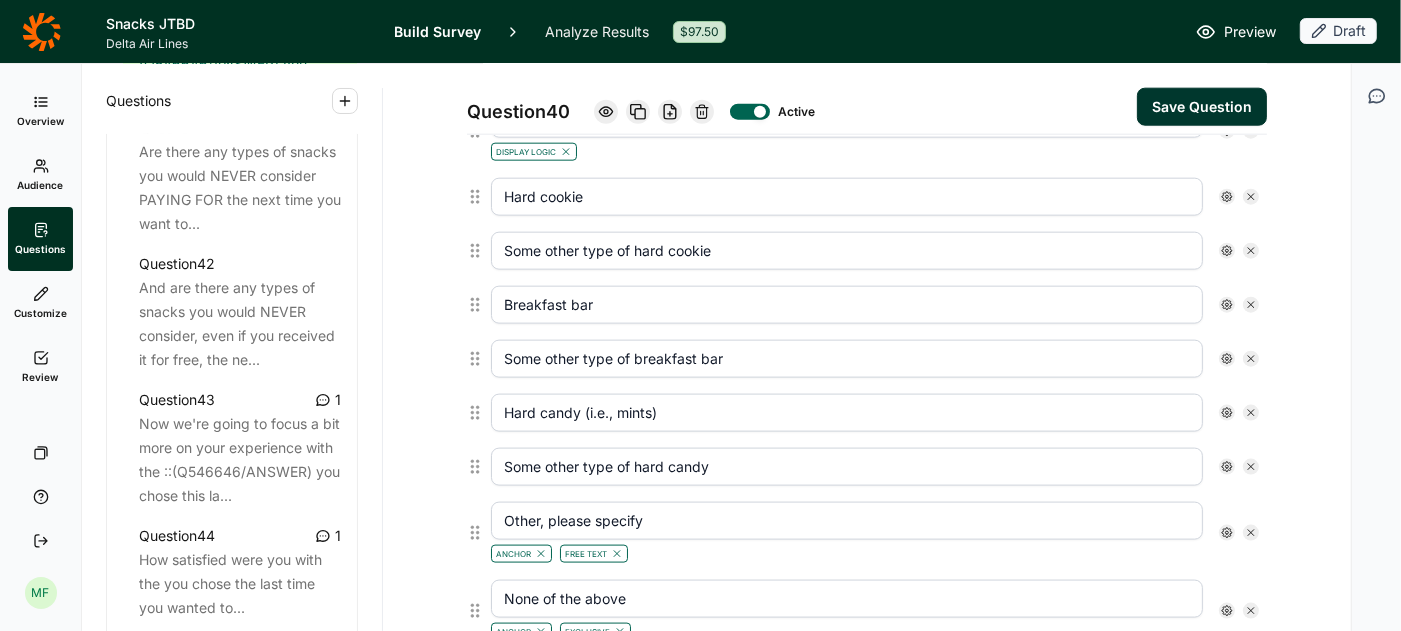scroll, scrollTop: 1802, scrollLeft: 0, axis: vertical 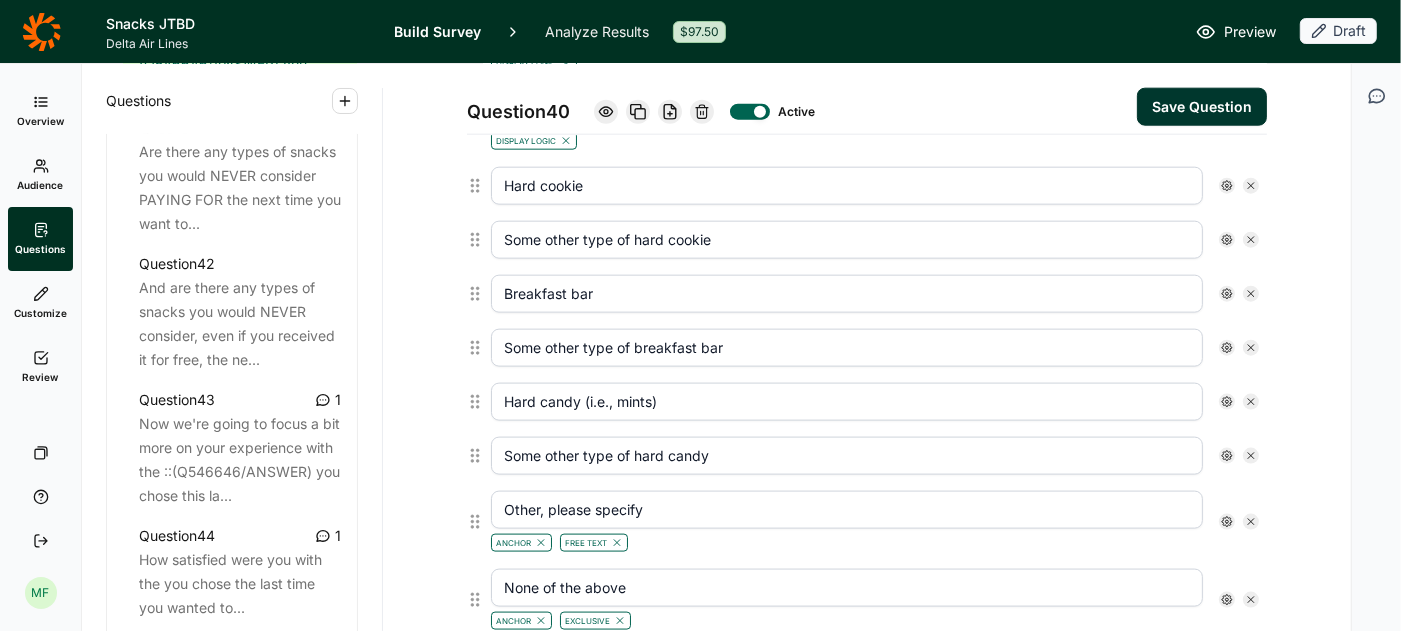 click 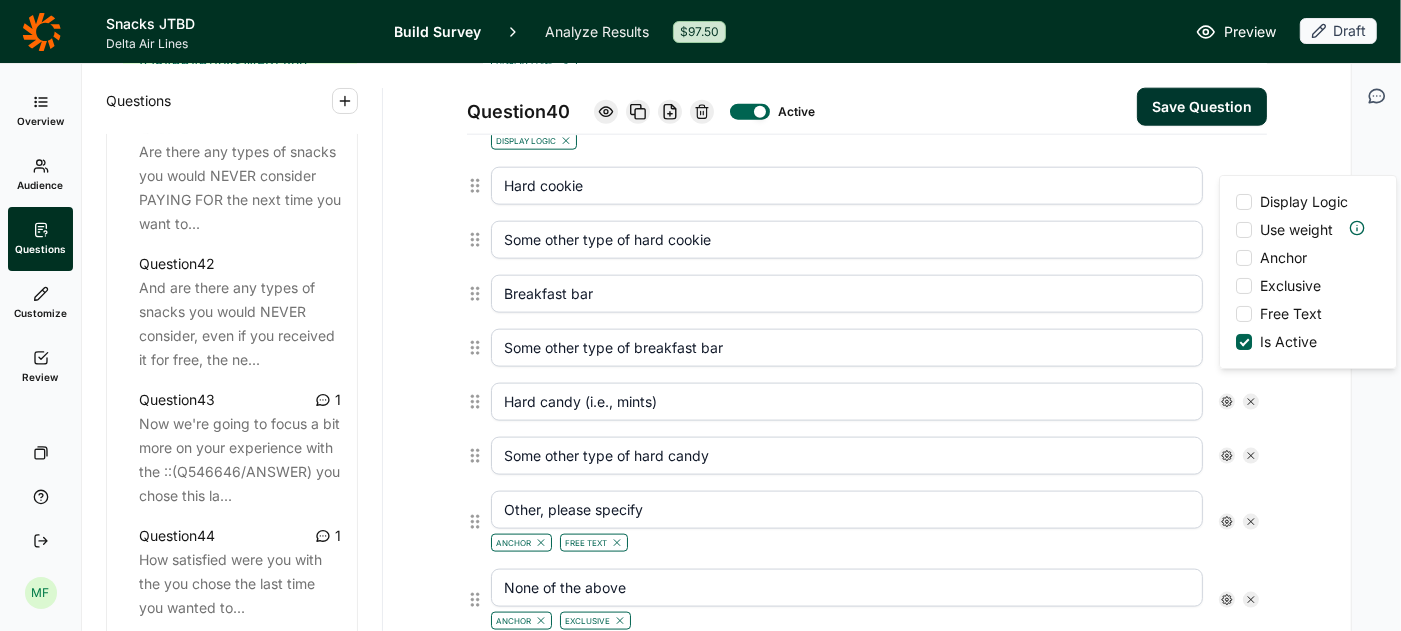 click at bounding box center [1244, 202] 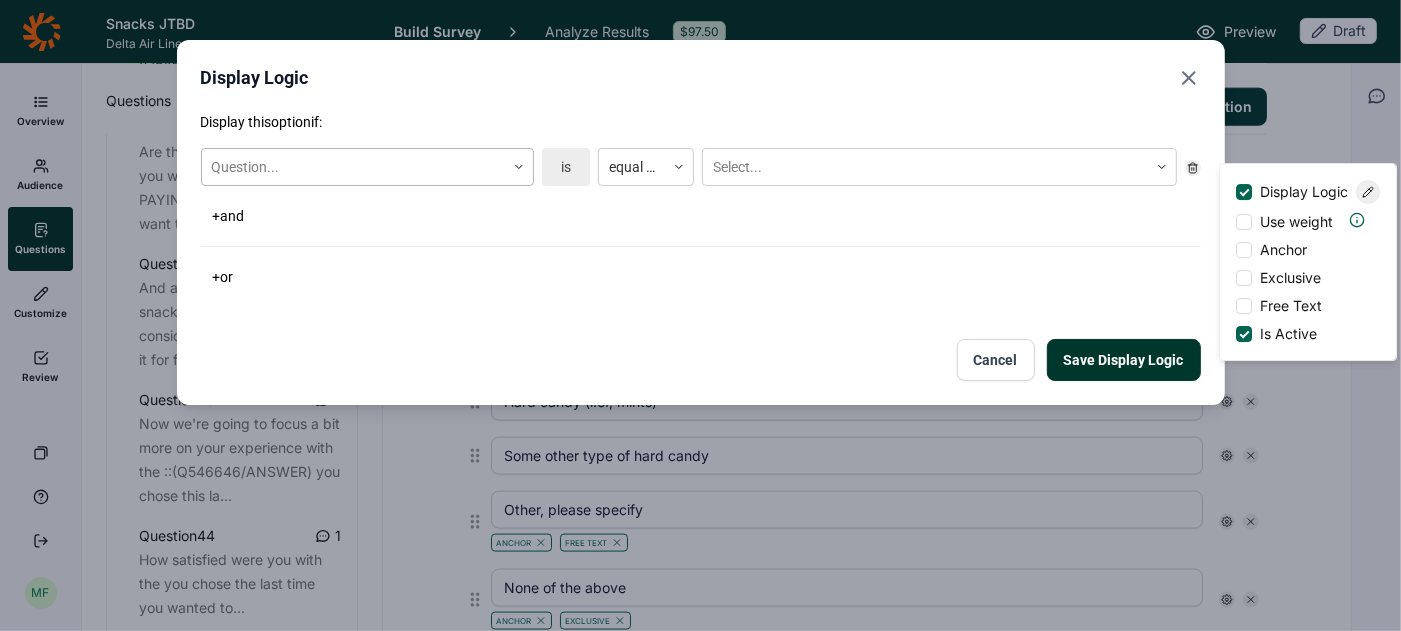 click at bounding box center [353, 167] 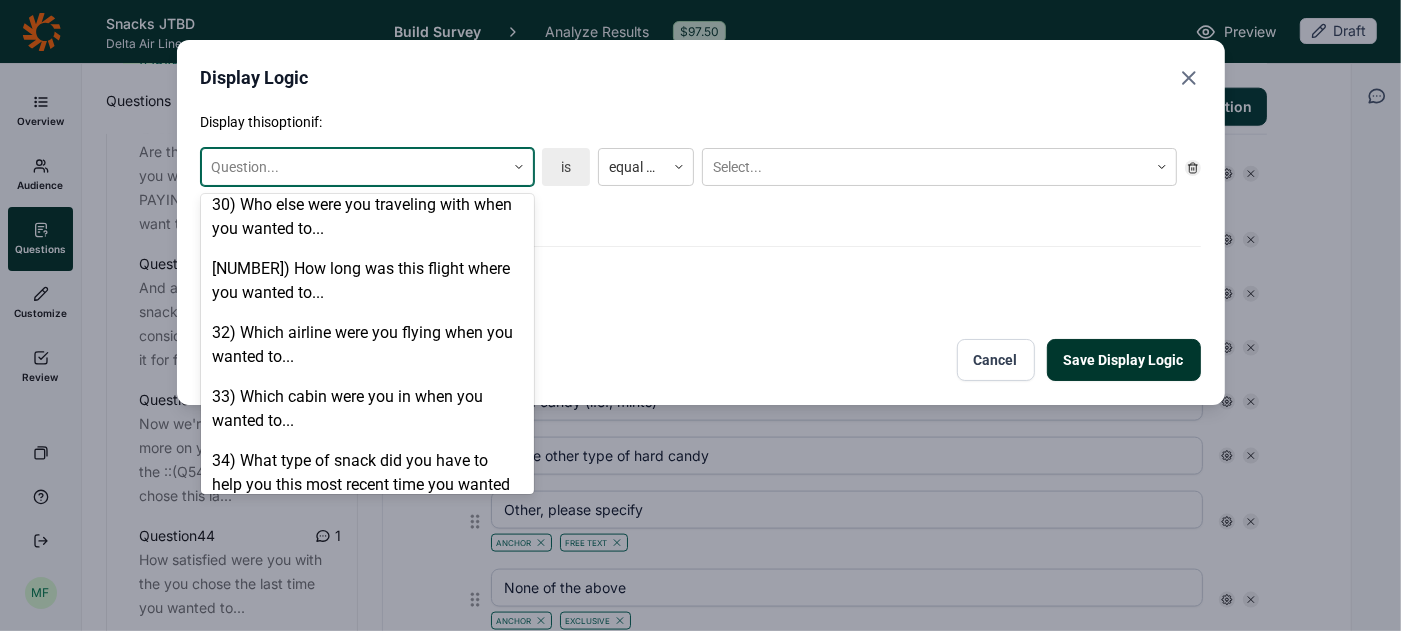scroll, scrollTop: 2487, scrollLeft: 0, axis: vertical 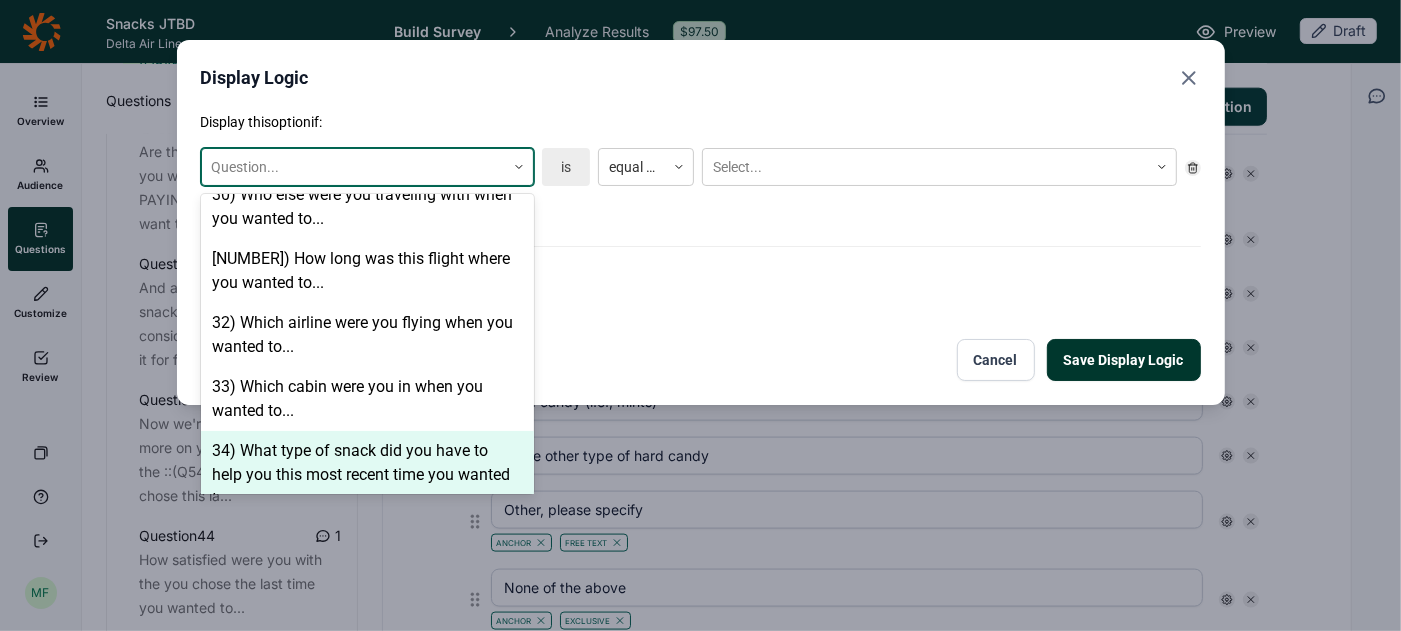 click on "34) What type of snack did you have to help you this most recent time you wanted to..." at bounding box center [367, 475] 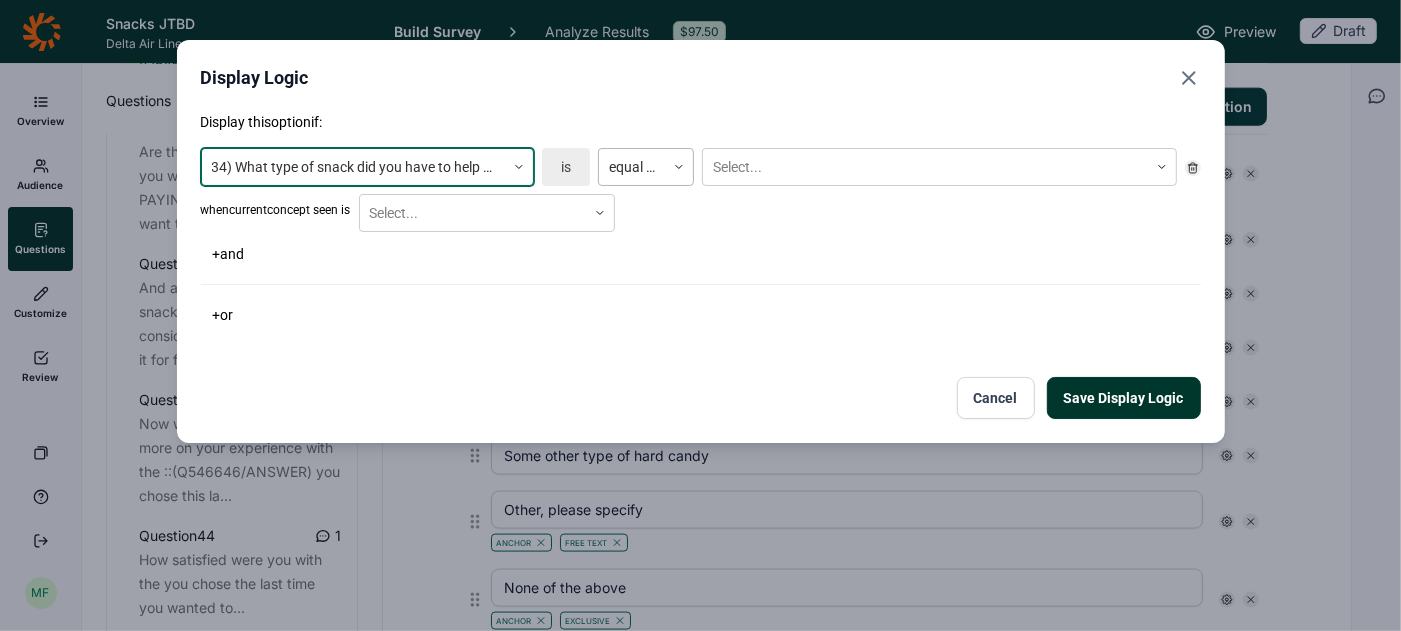 click at bounding box center [632, 167] 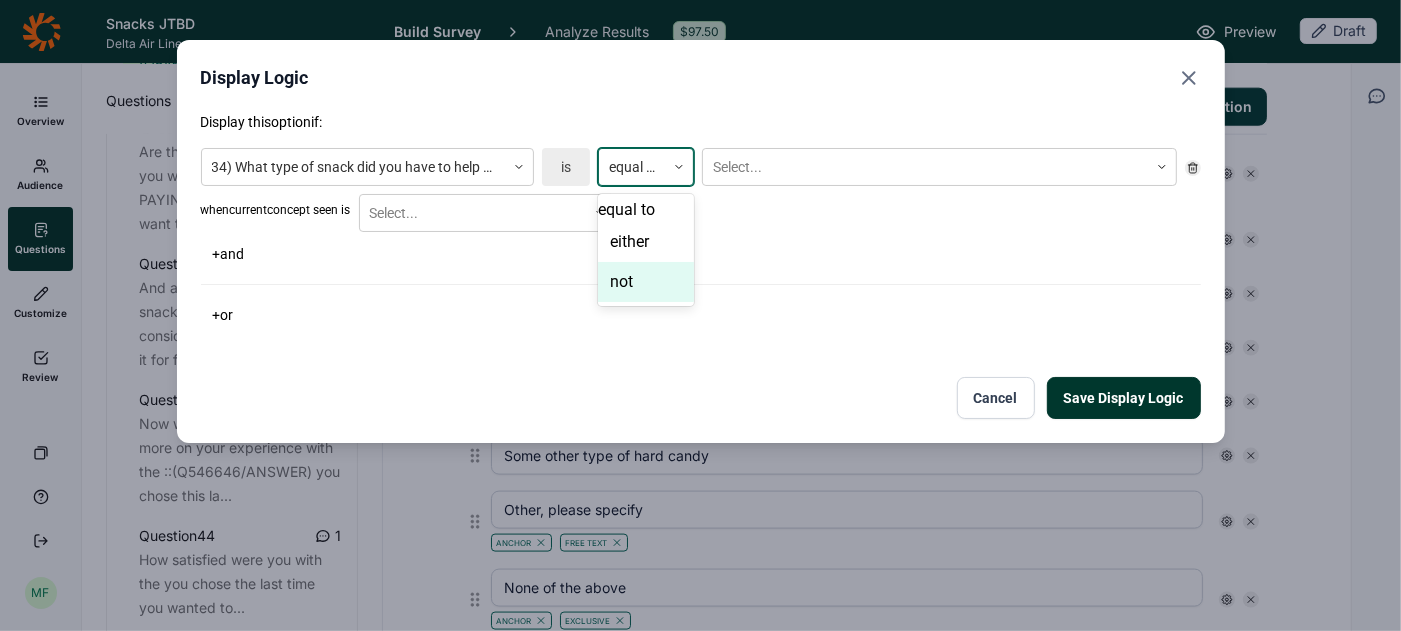 click on "not" at bounding box center (646, 282) 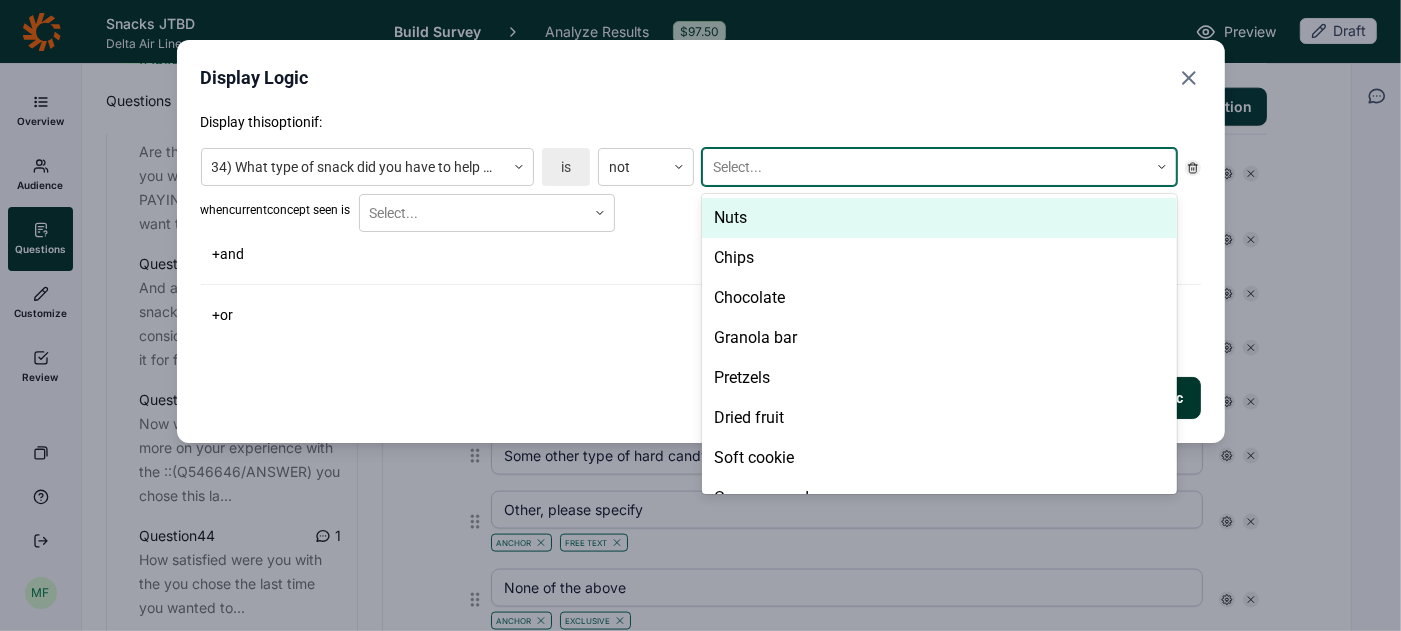 click at bounding box center [925, 167] 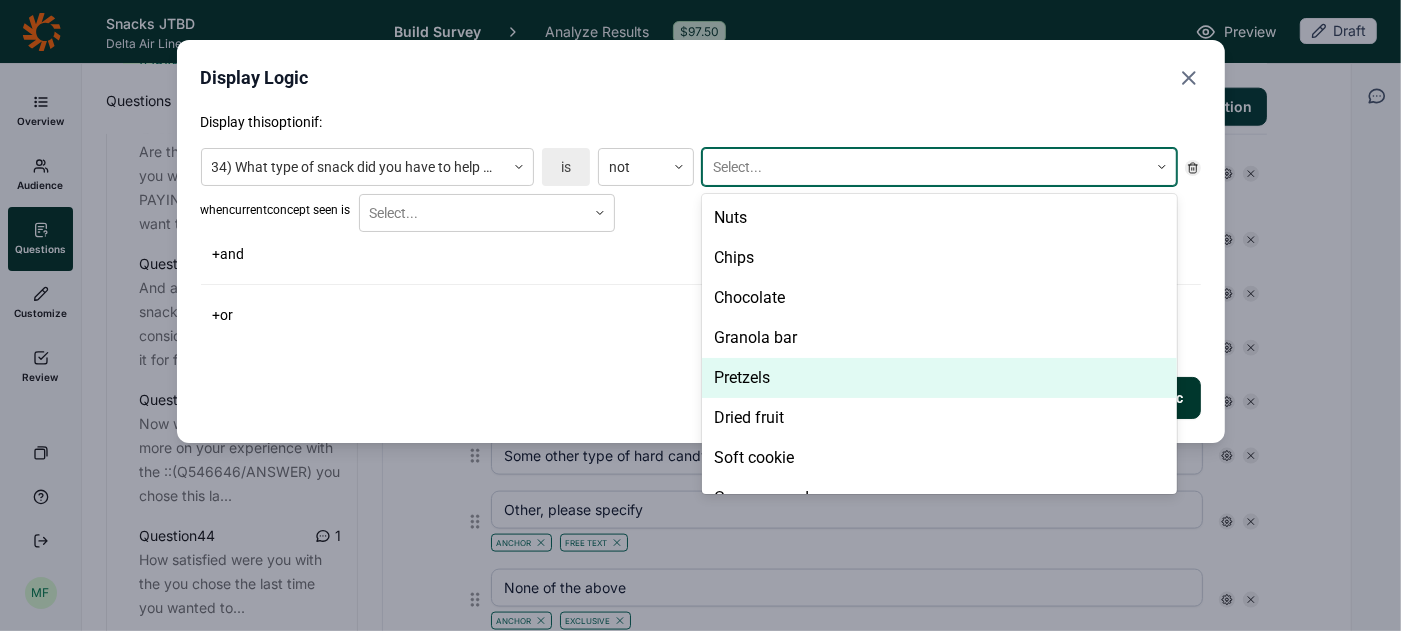 scroll, scrollTop: 188, scrollLeft: 0, axis: vertical 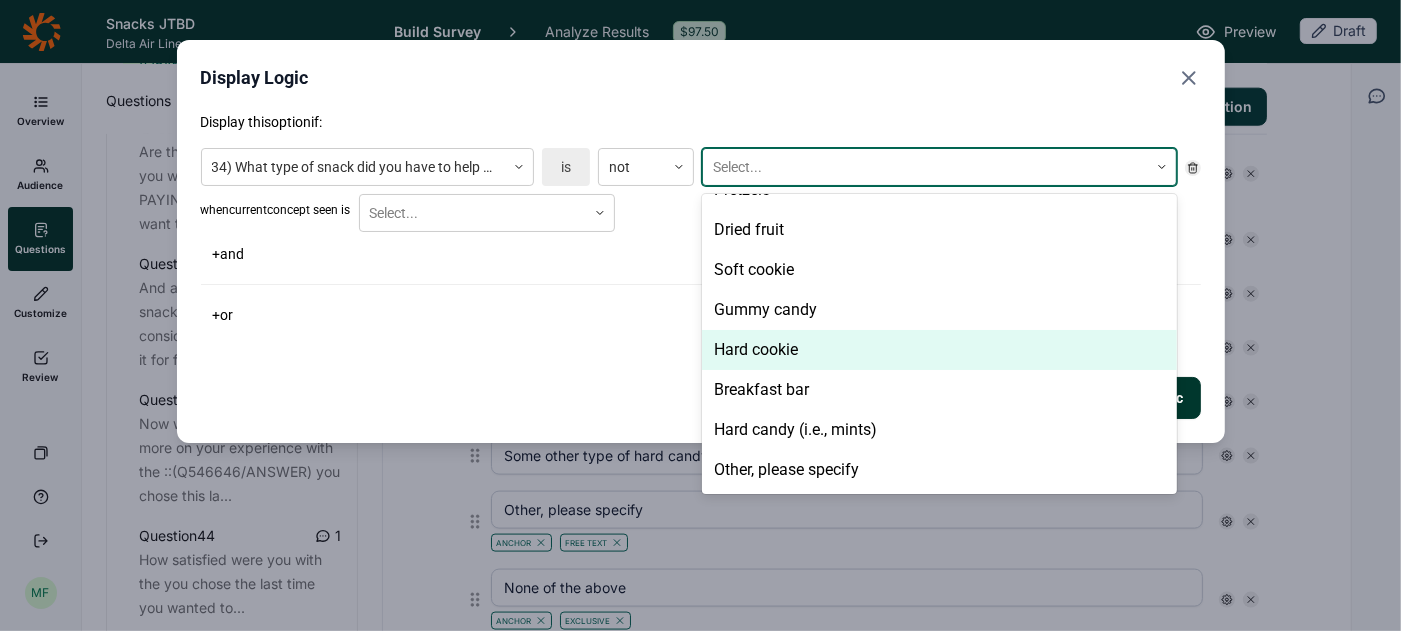 click on "Hard cookie" at bounding box center (939, 350) 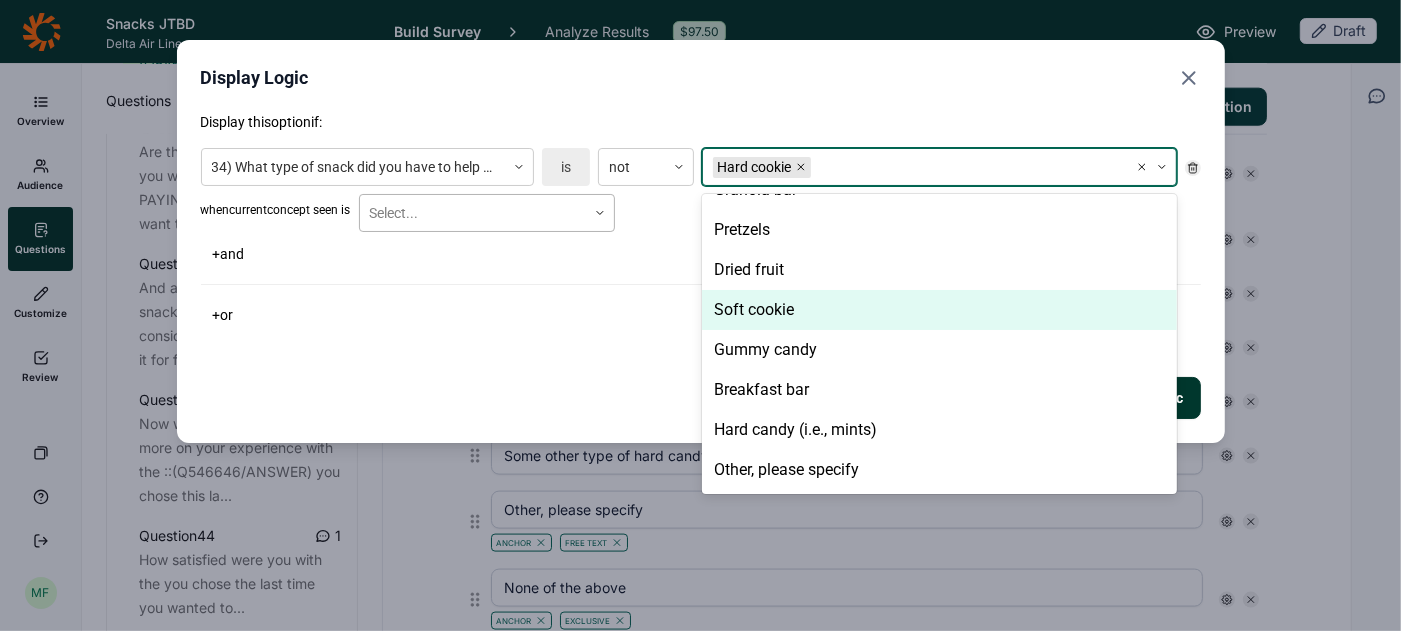 click at bounding box center (473, 213) 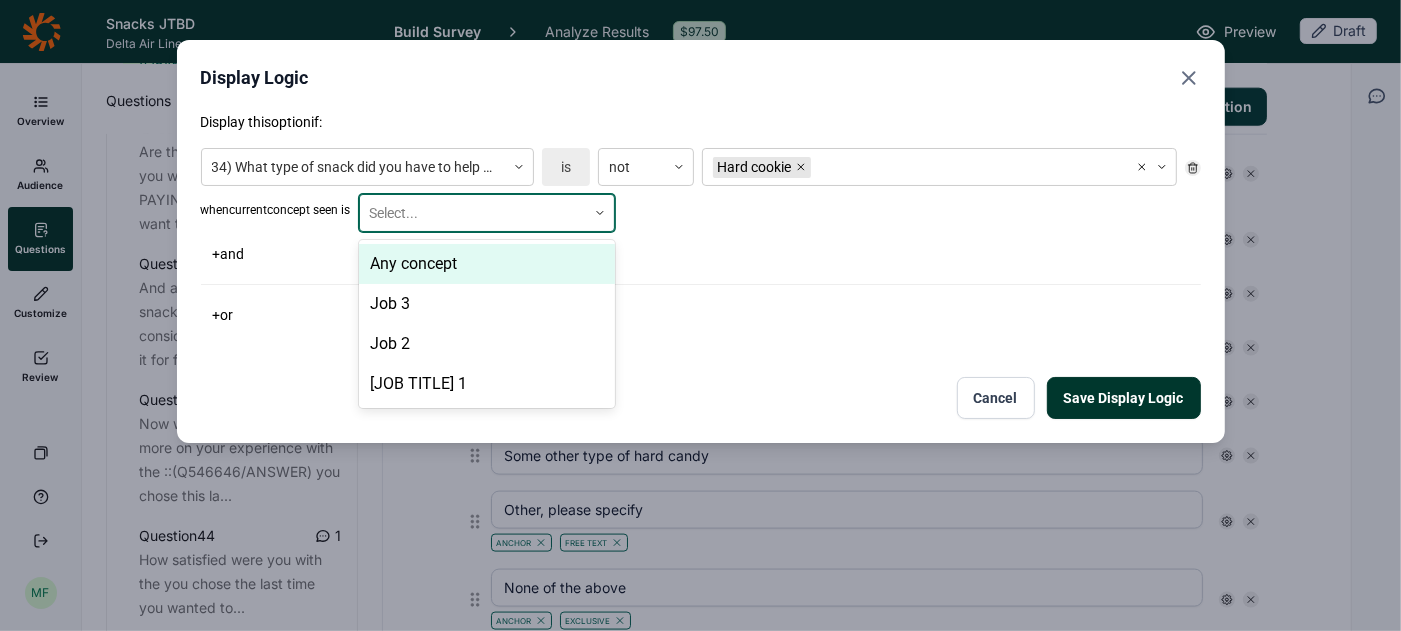 click on "Any concept" at bounding box center [487, 264] 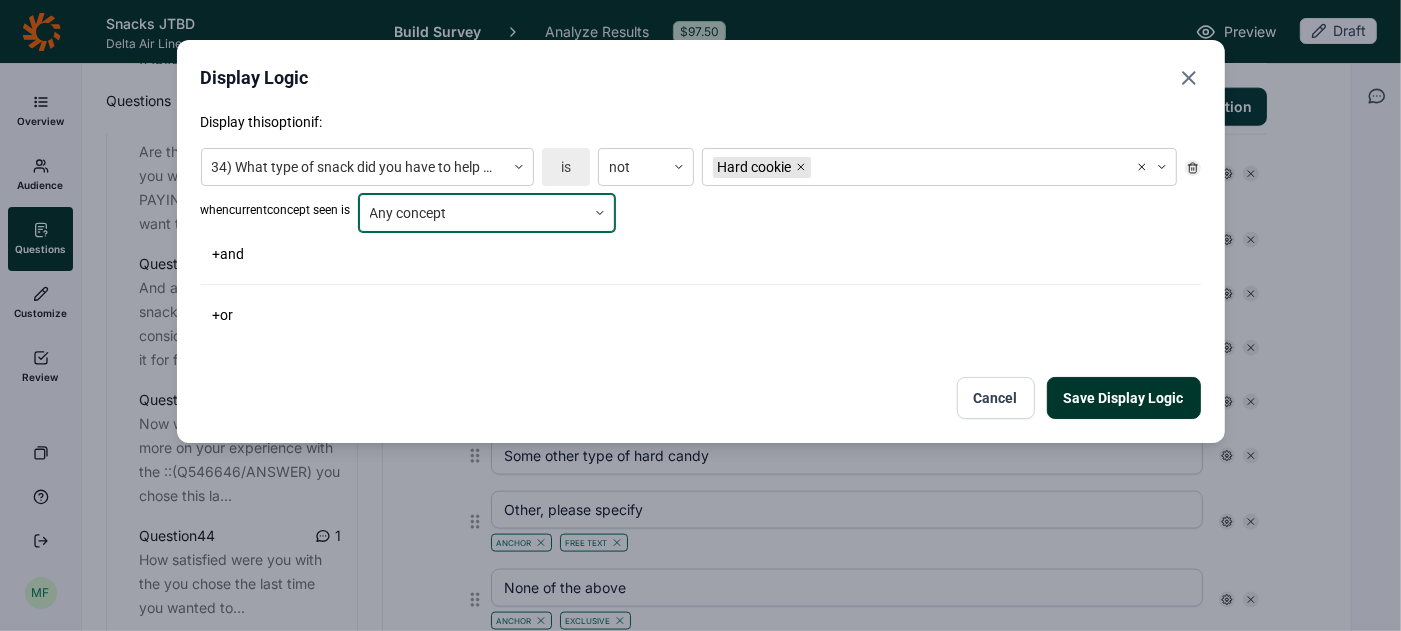 click on "Save Display Logic" at bounding box center (1124, 398) 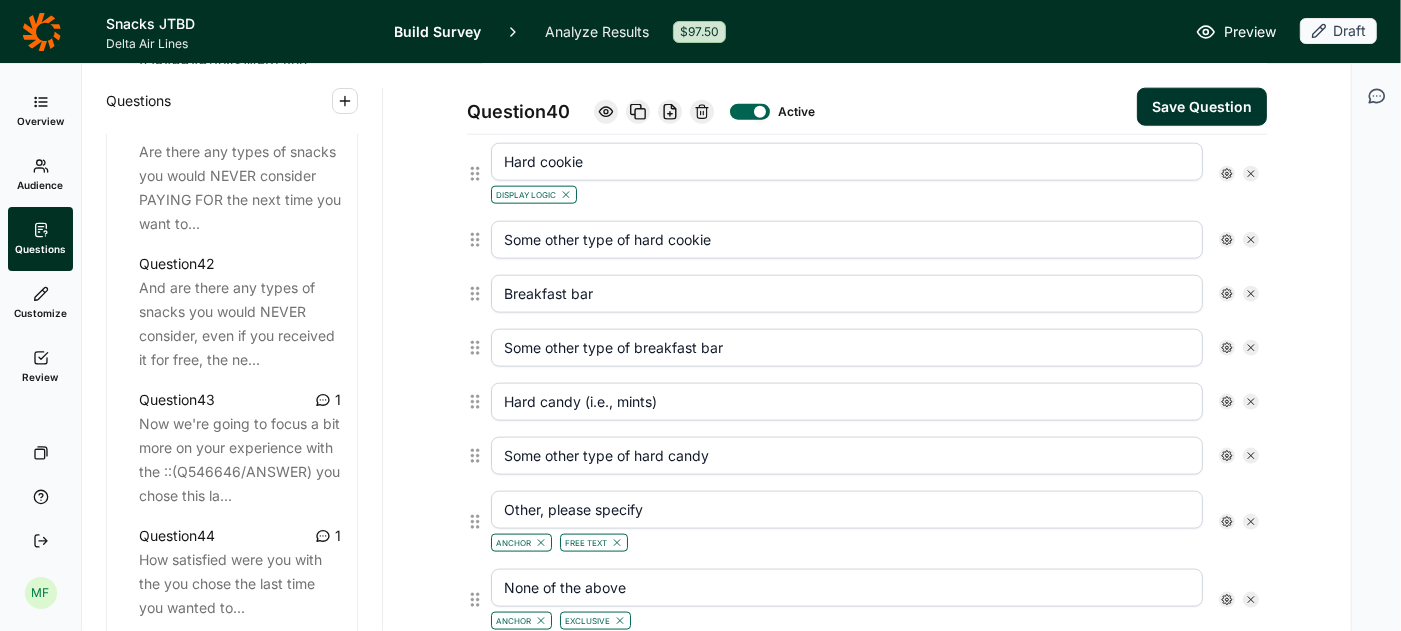 click 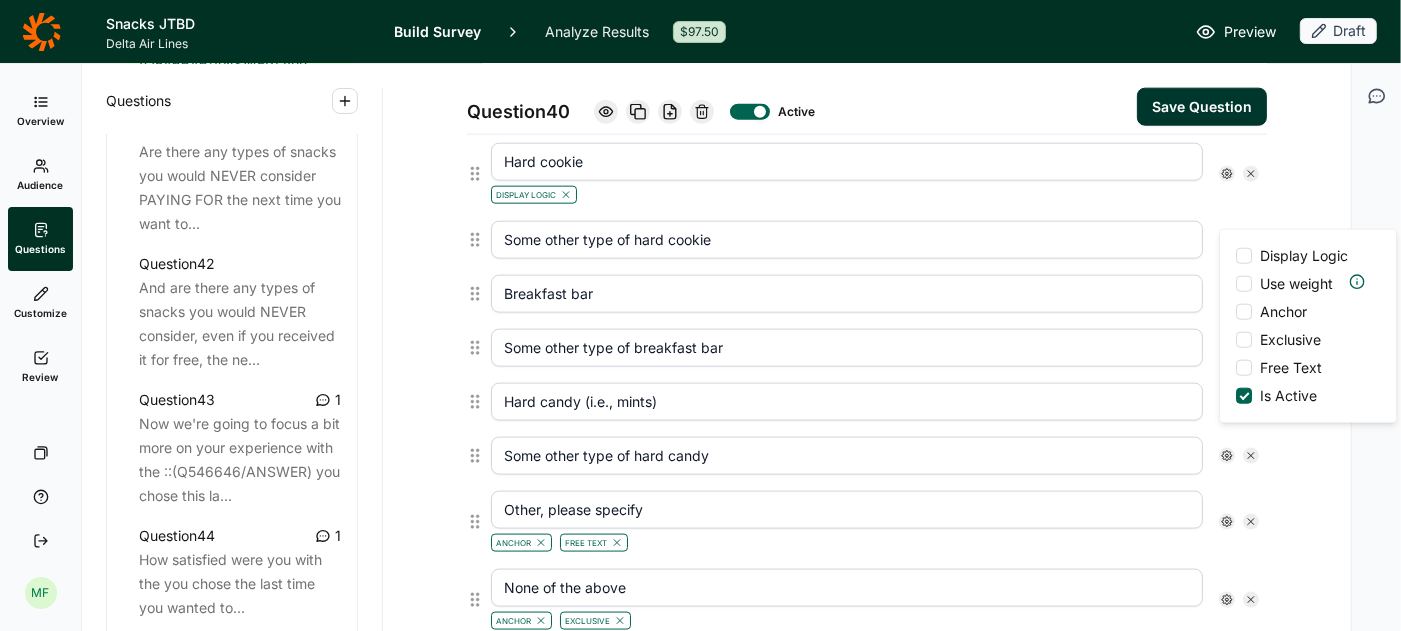 click at bounding box center (1244, 256) 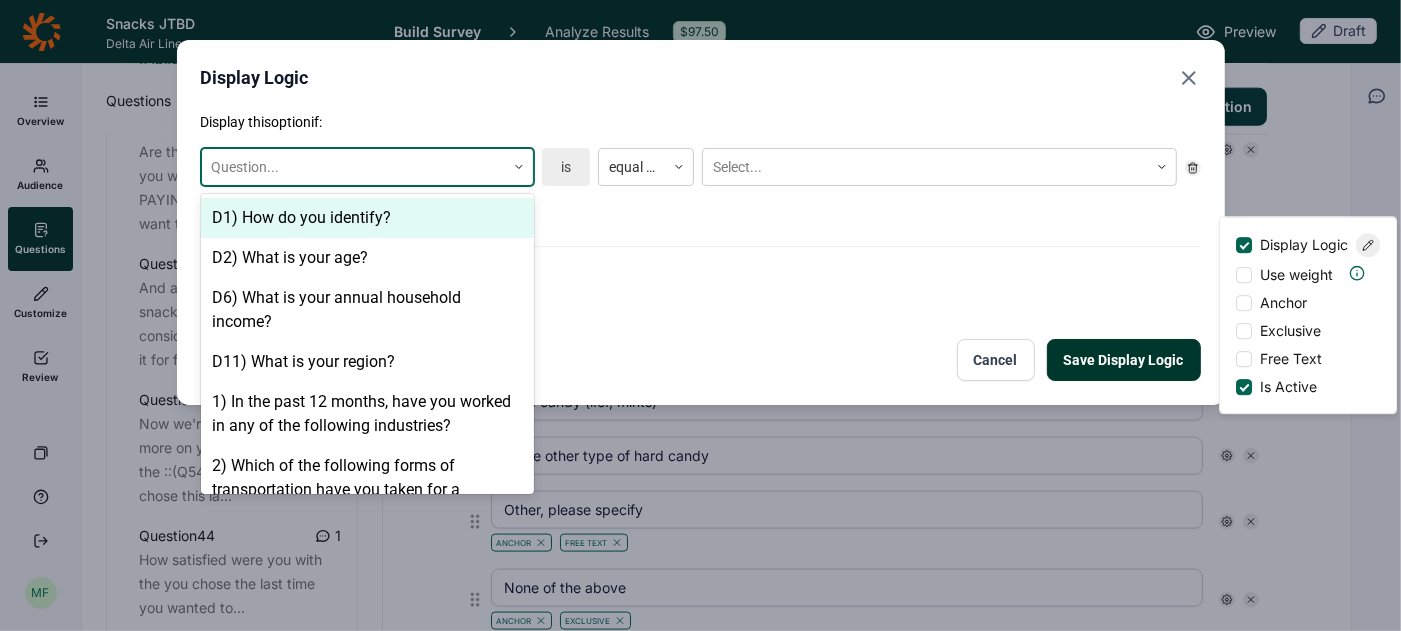 click at bounding box center [519, 167] 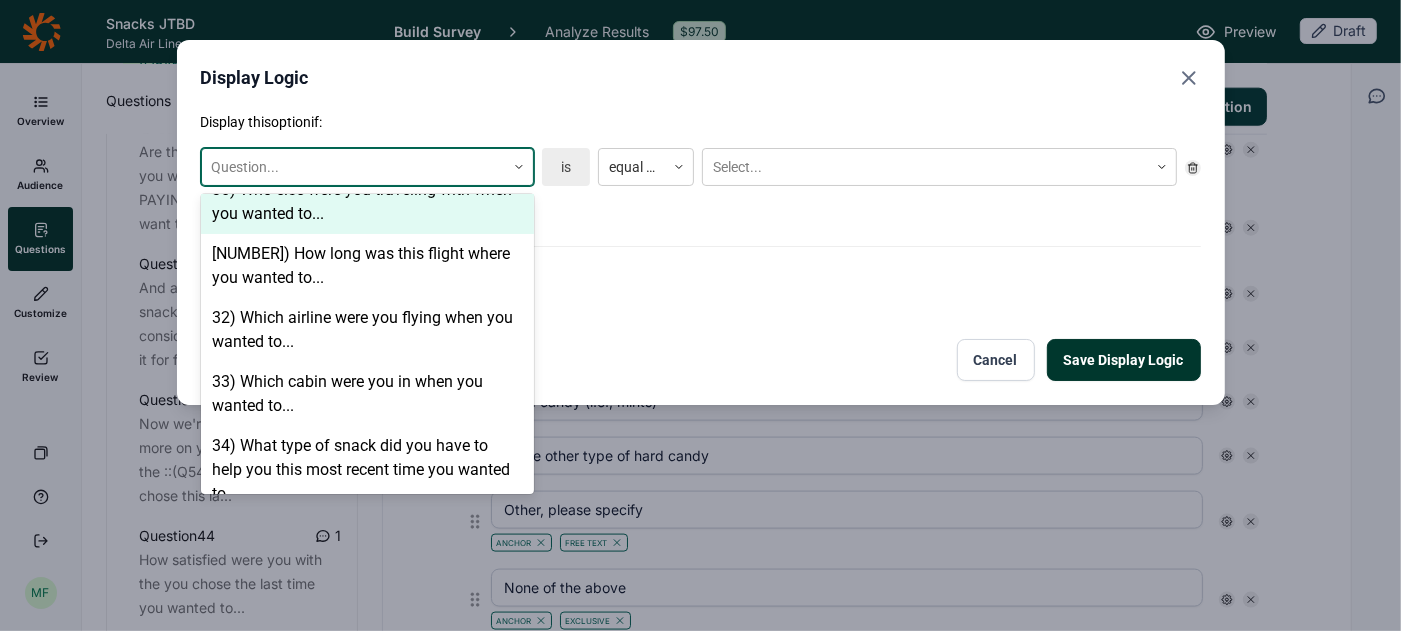 scroll, scrollTop: 2493, scrollLeft: 0, axis: vertical 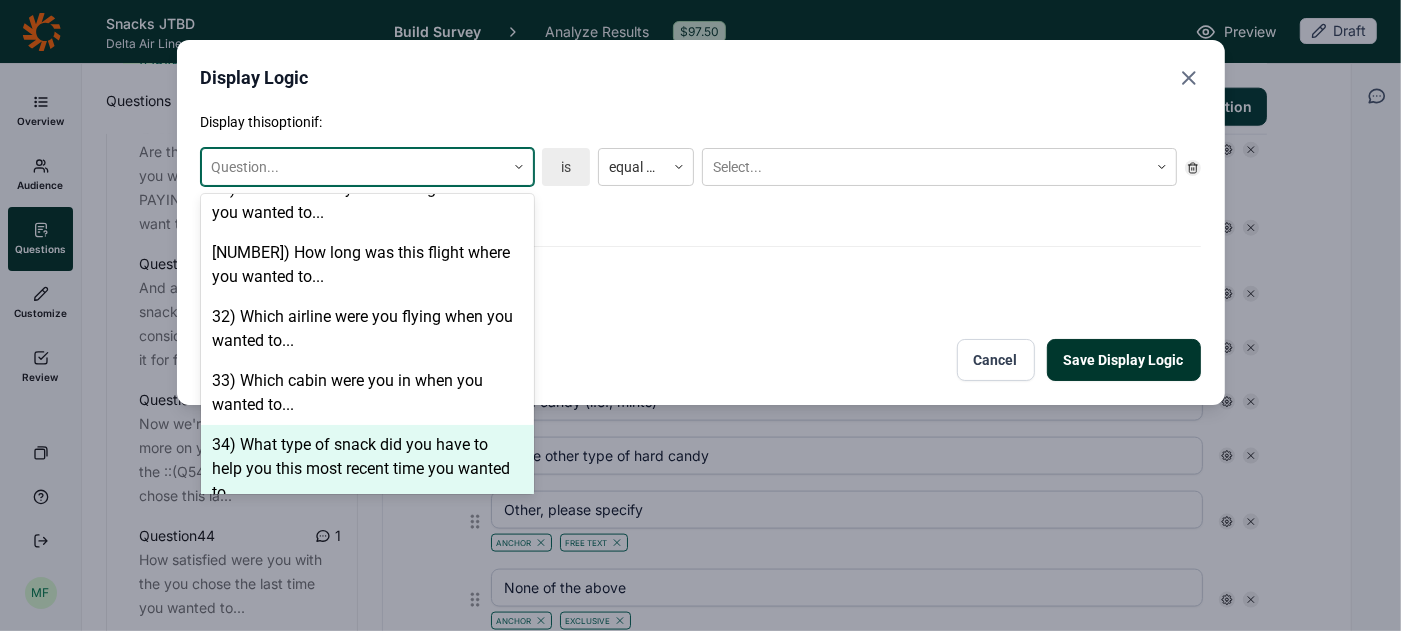 click on "34) What type of snack did you have to help you this most recent time you wanted to..." at bounding box center [367, 469] 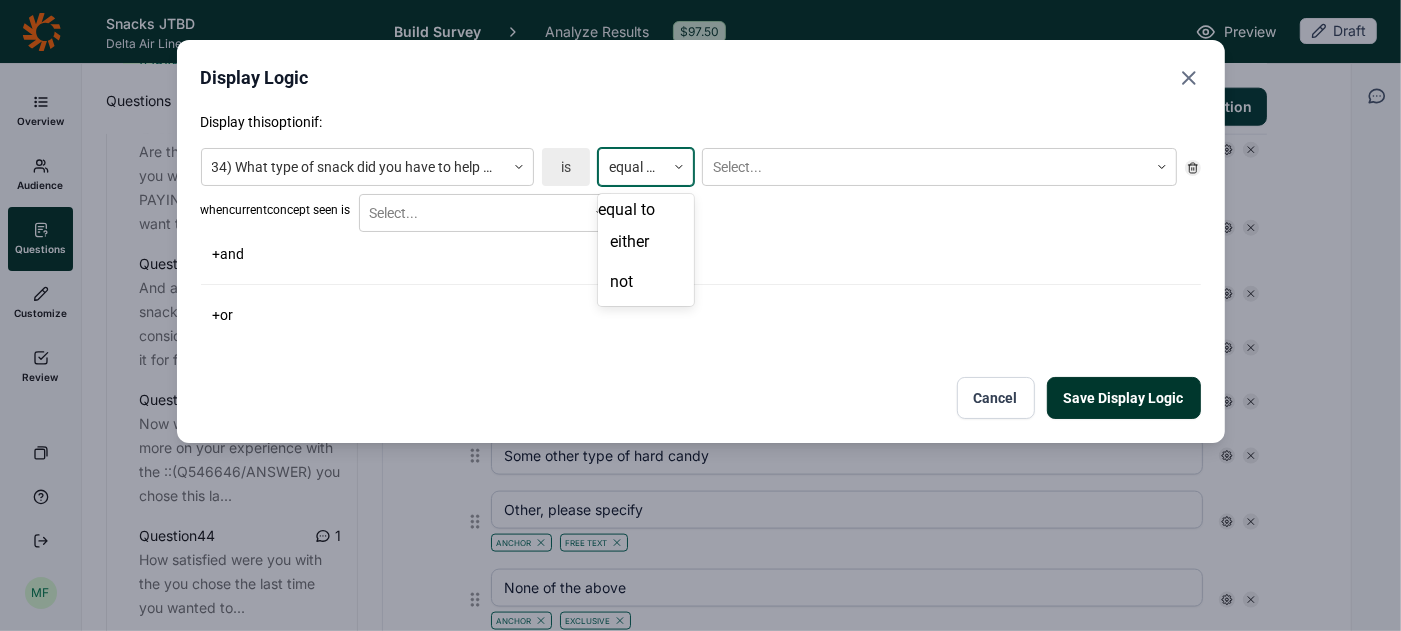 click at bounding box center (679, 167) 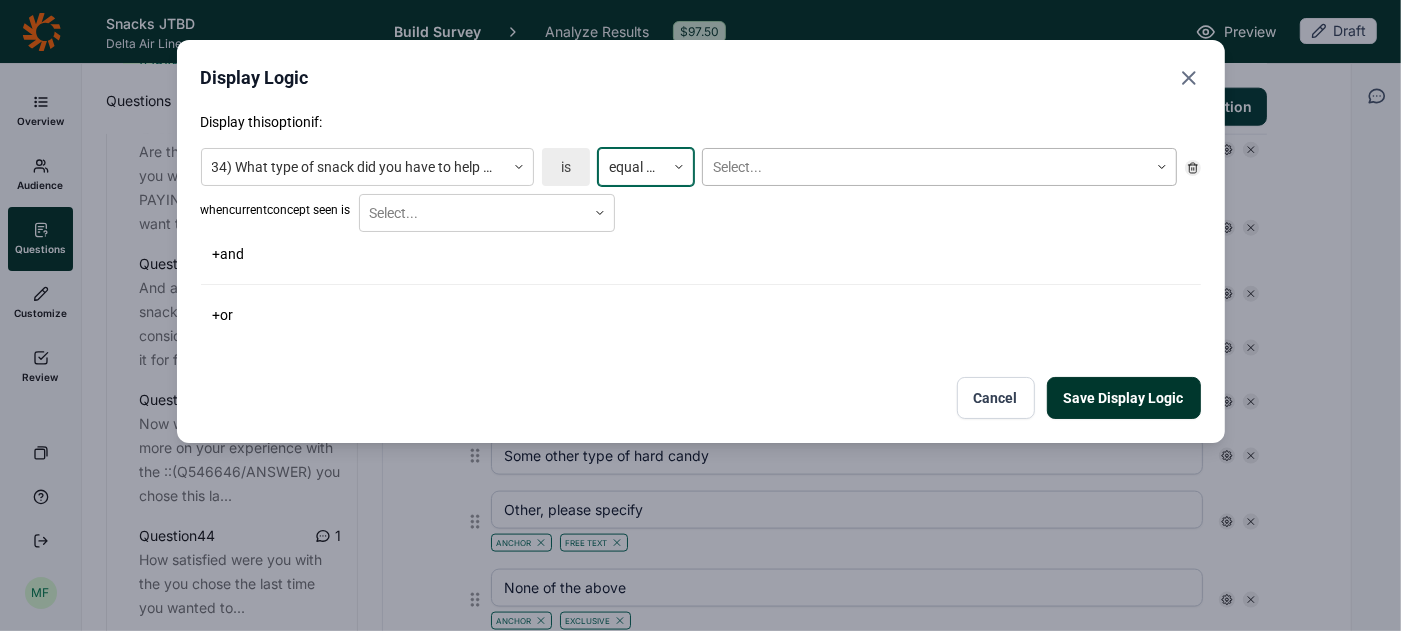 click at bounding box center (925, 167) 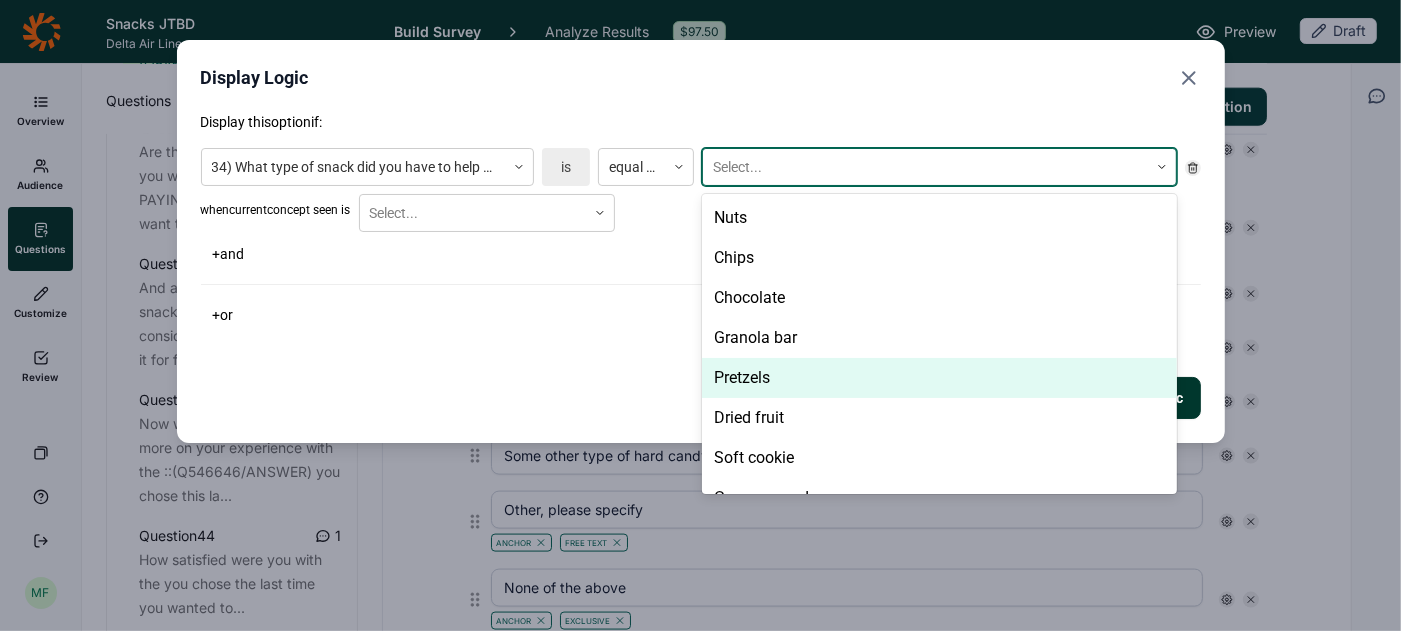scroll, scrollTop: 188, scrollLeft: 0, axis: vertical 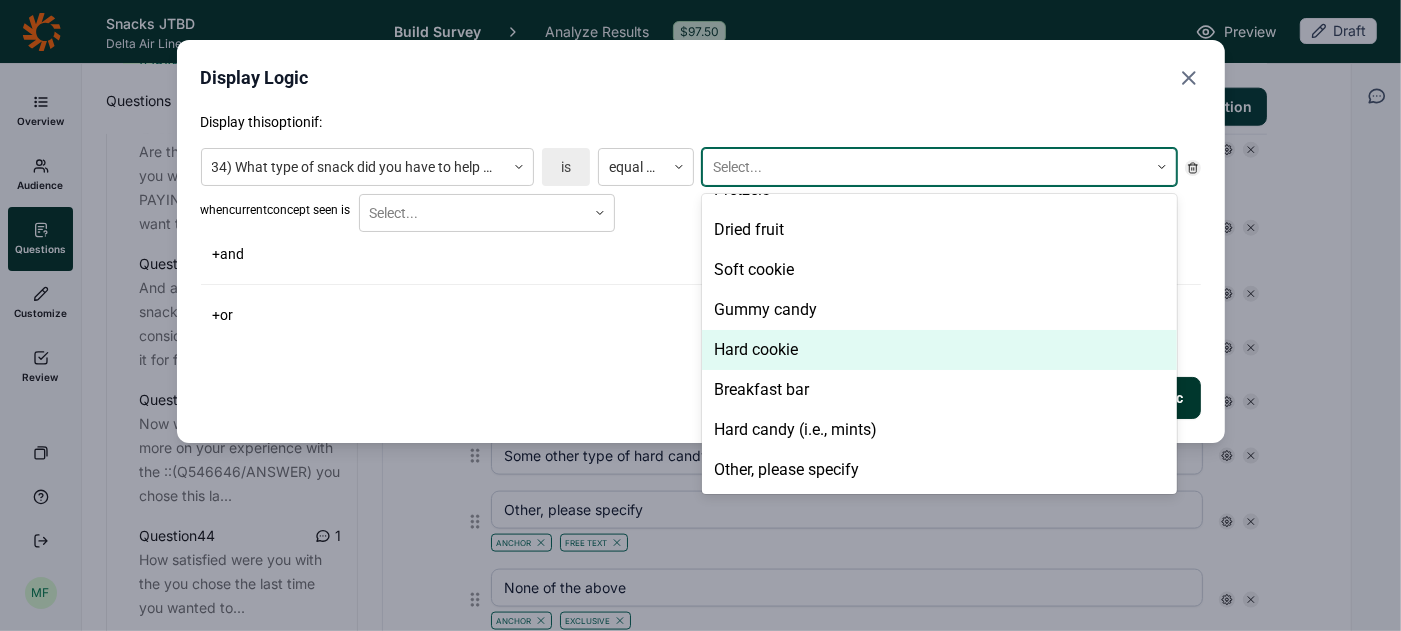 click on "Hard cookie" at bounding box center [939, 350] 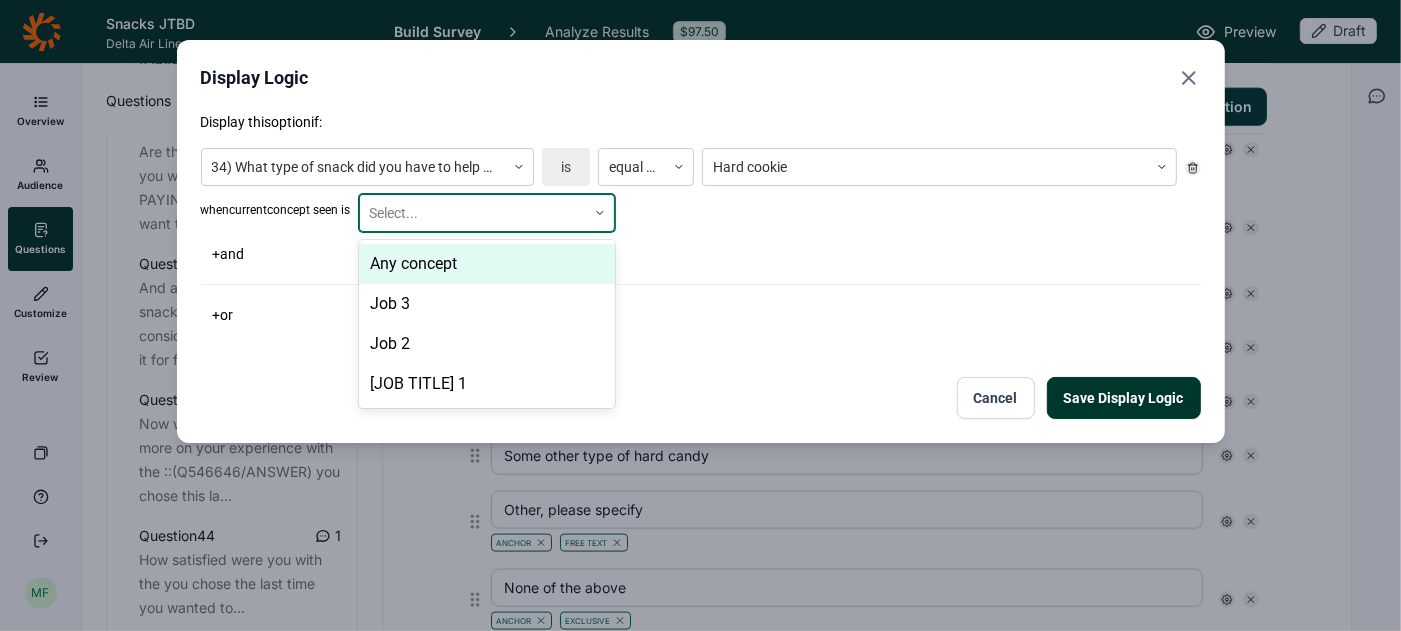 click at bounding box center [473, 213] 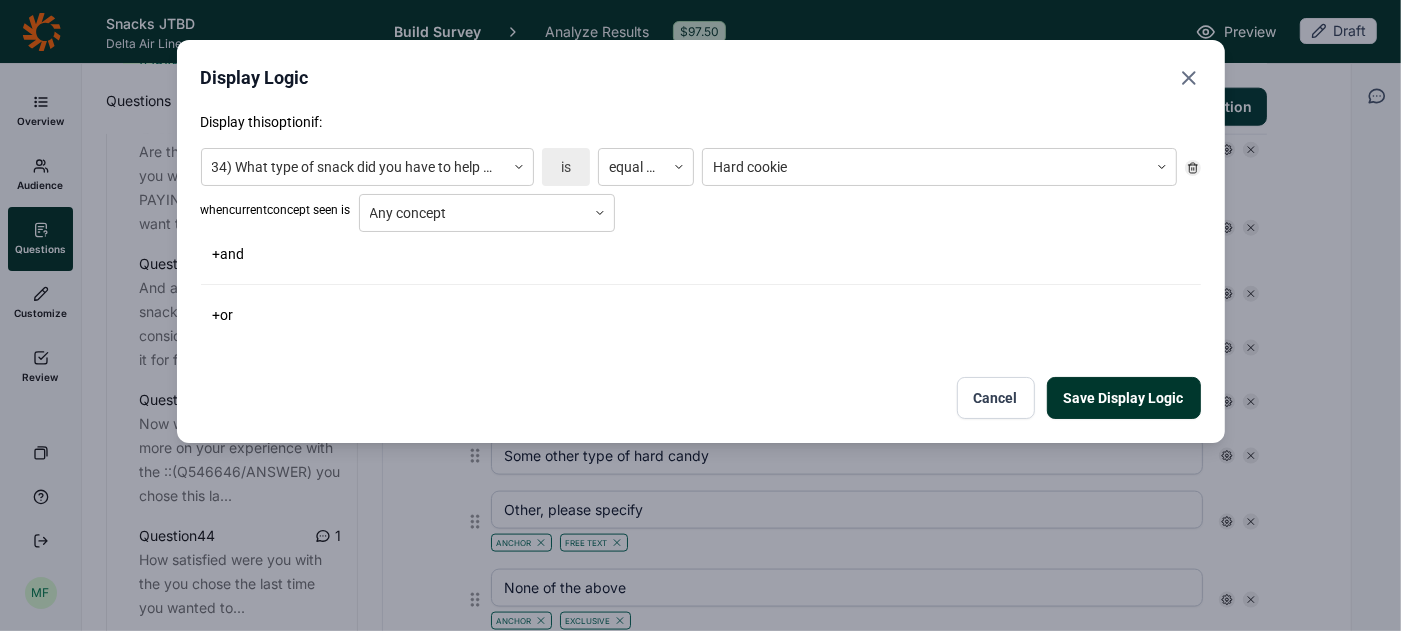 click on "Save Display Logic" at bounding box center [1124, 398] 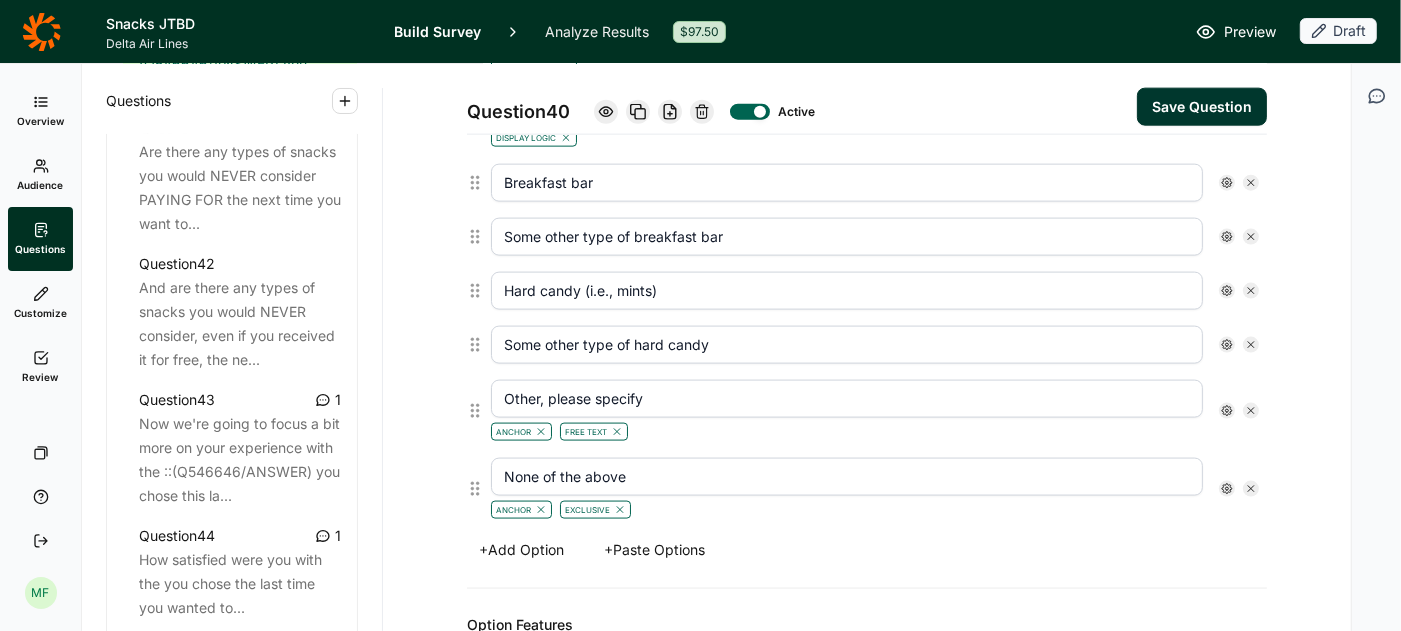 scroll, scrollTop: 1966, scrollLeft: 0, axis: vertical 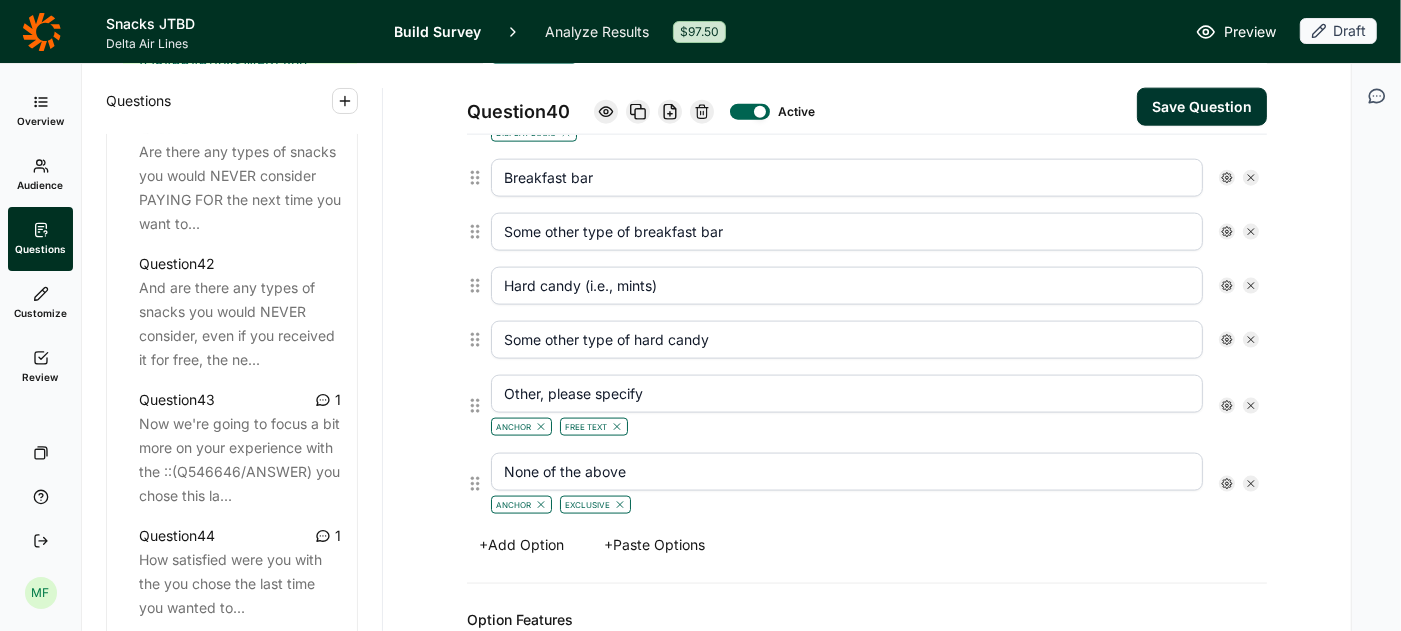 click 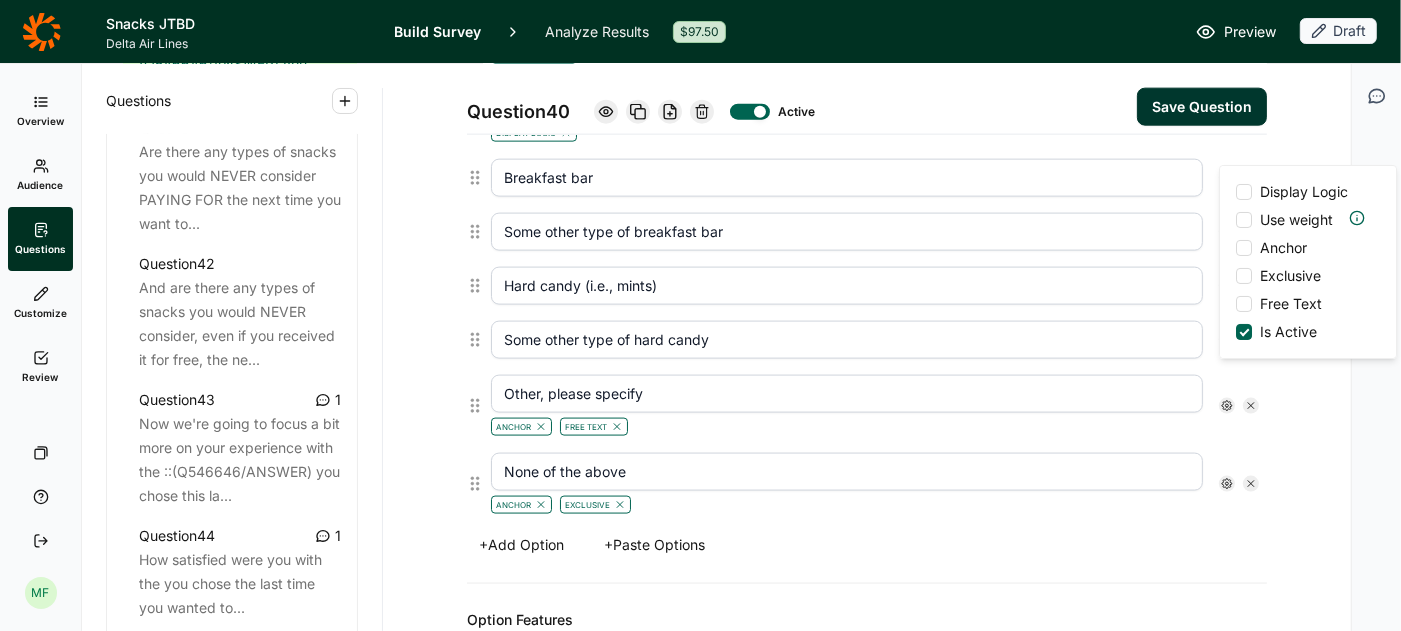 click on "Display Logic" at bounding box center (1304, 192) 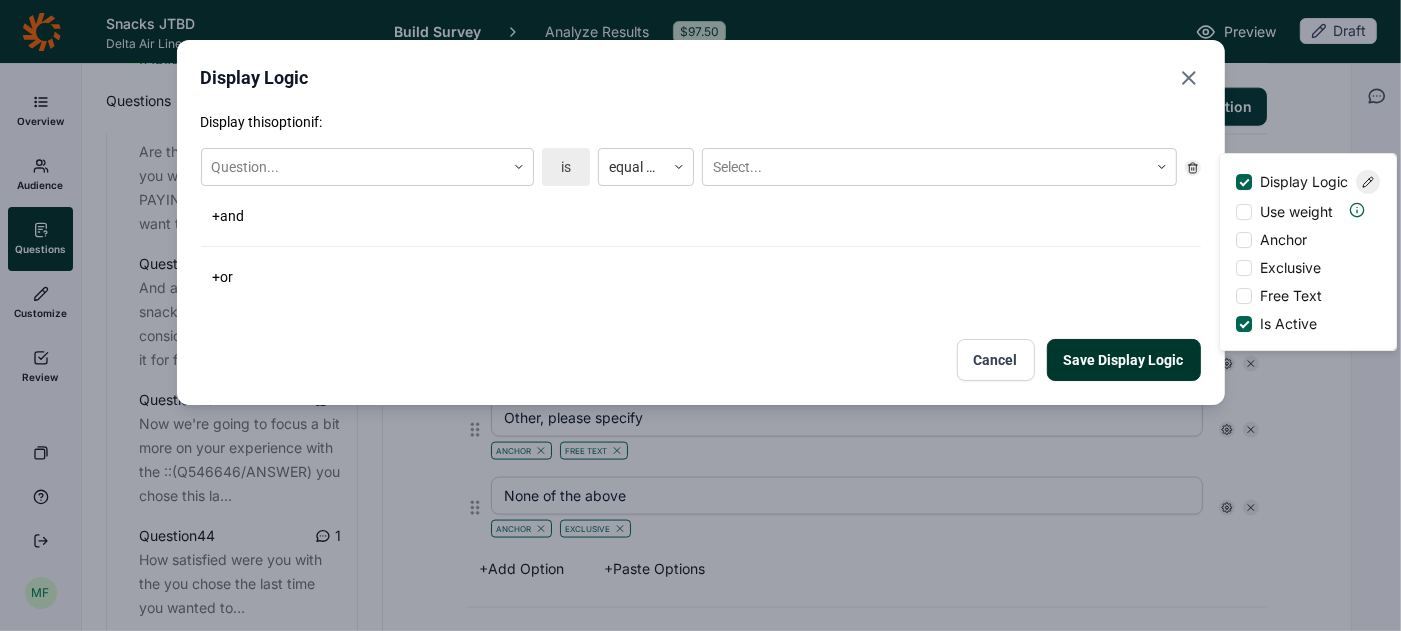 scroll, scrollTop: 1991, scrollLeft: 0, axis: vertical 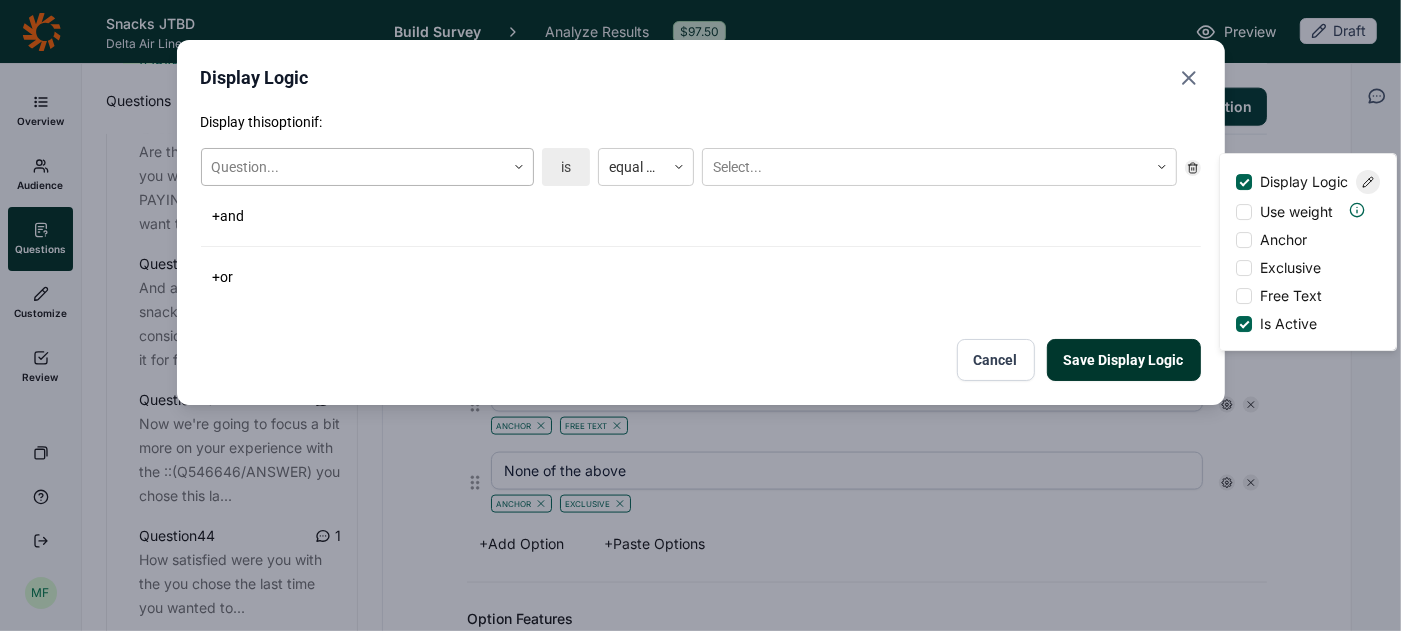 click on "Question..." at bounding box center [353, 167] 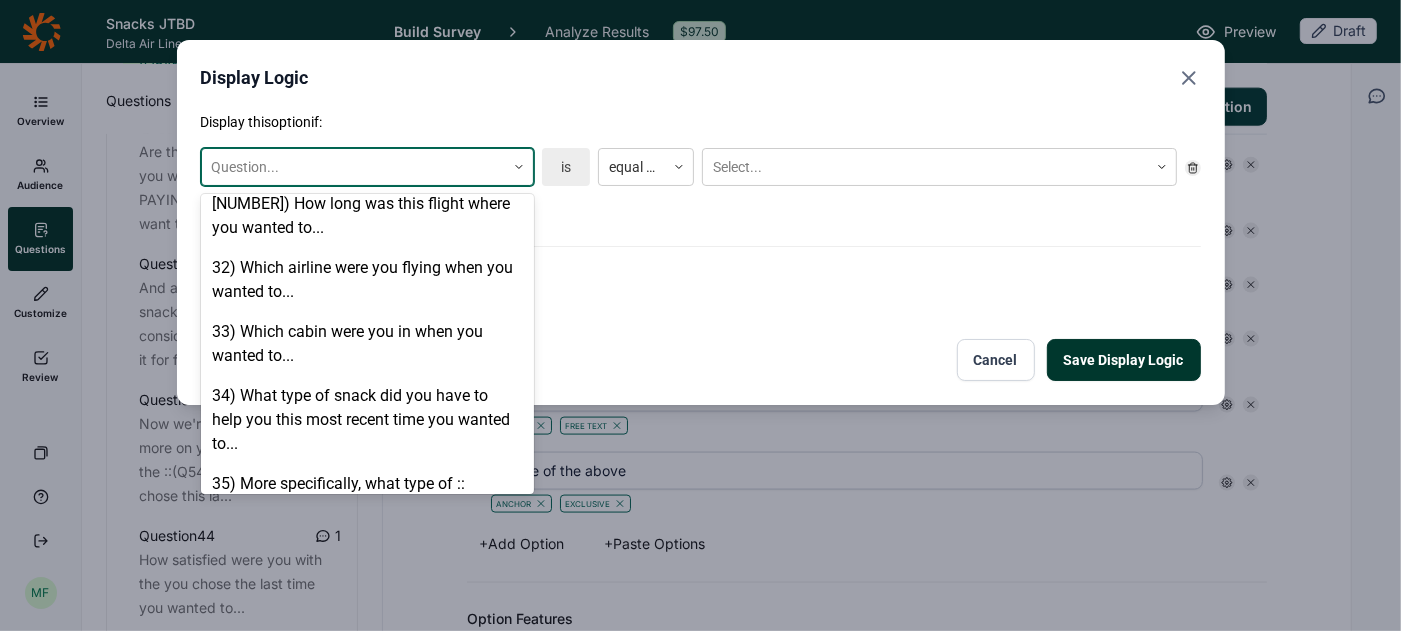 scroll, scrollTop: 2540, scrollLeft: 0, axis: vertical 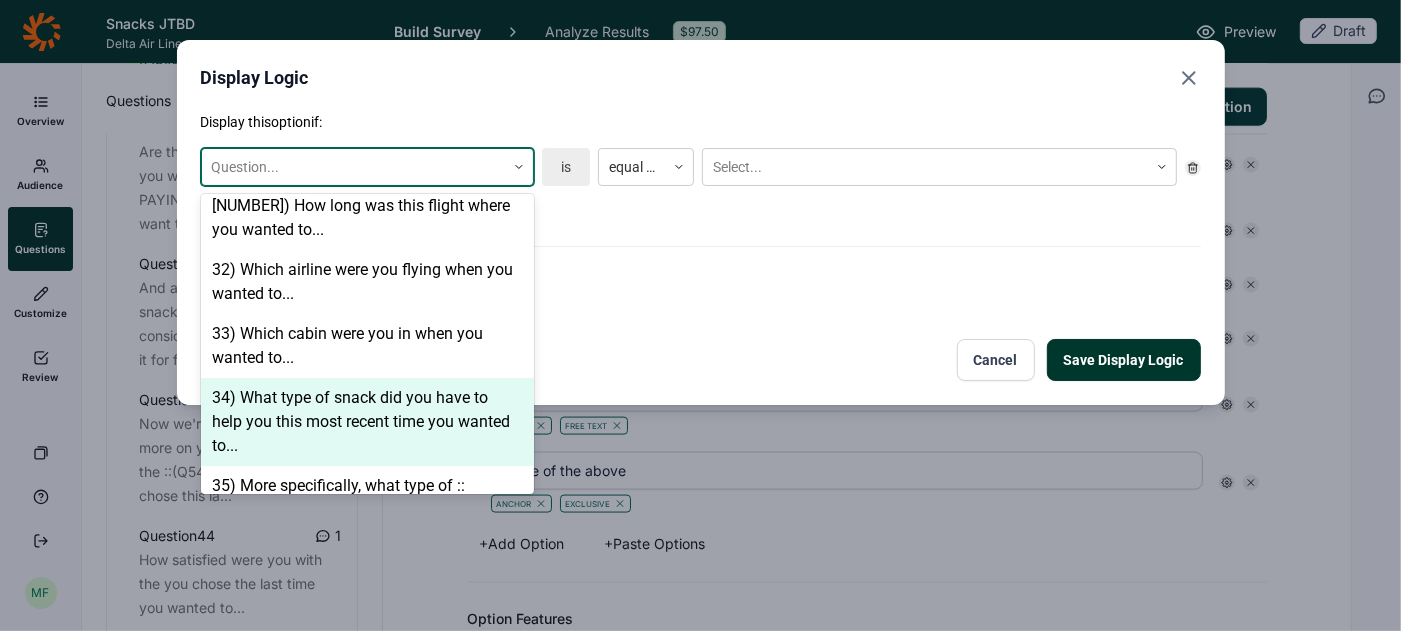 click on "34) What type of snack did you have to help you this most recent time you wanted to..." at bounding box center (367, 422) 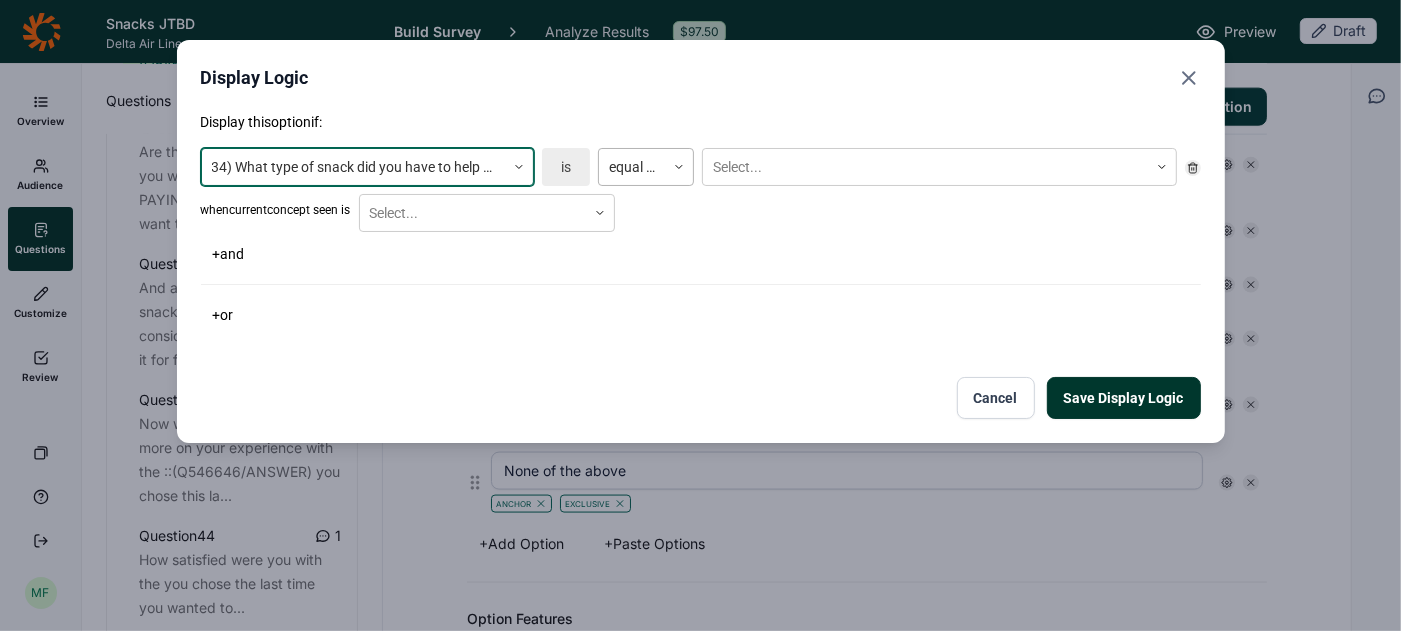 click at bounding box center (632, 167) 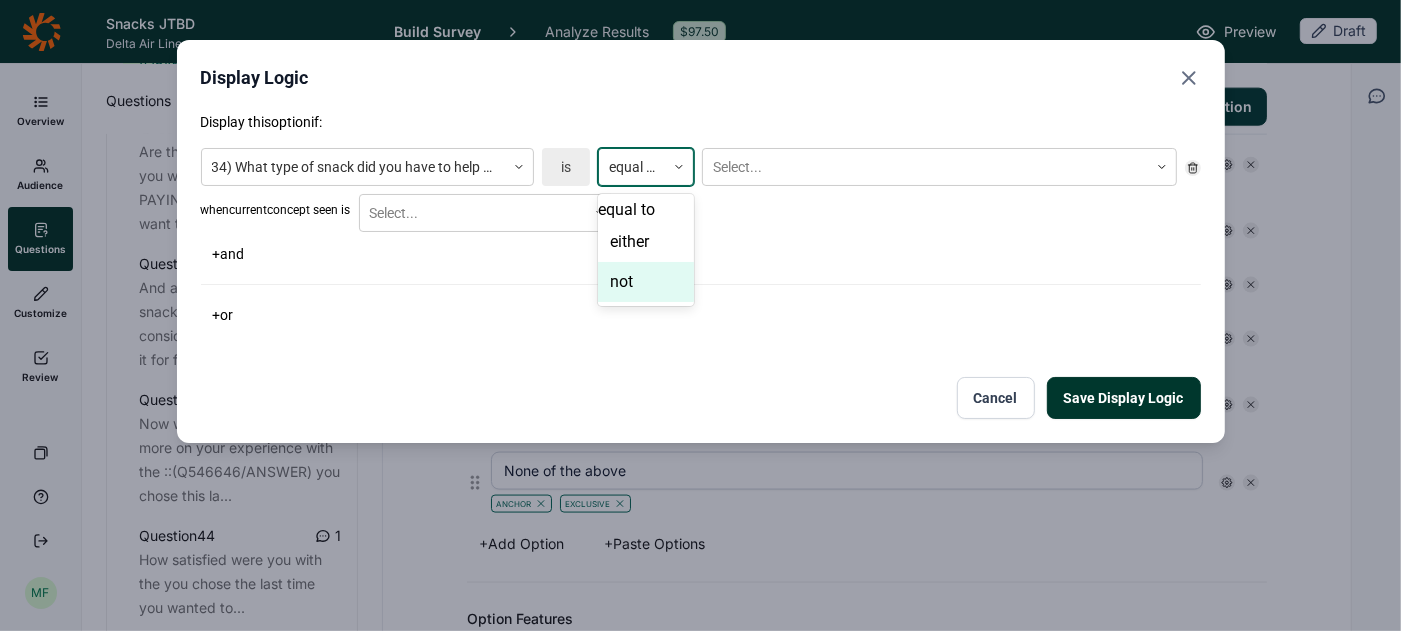 click on "not" at bounding box center (646, 282) 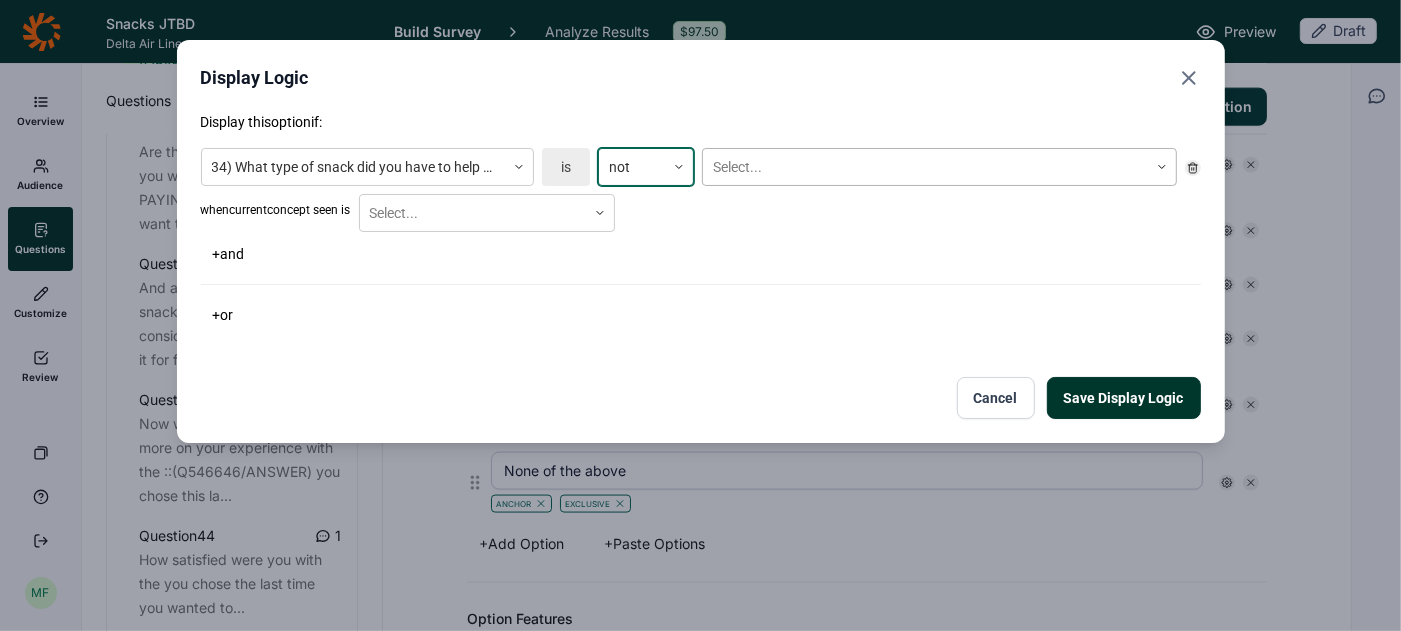 click at bounding box center [925, 167] 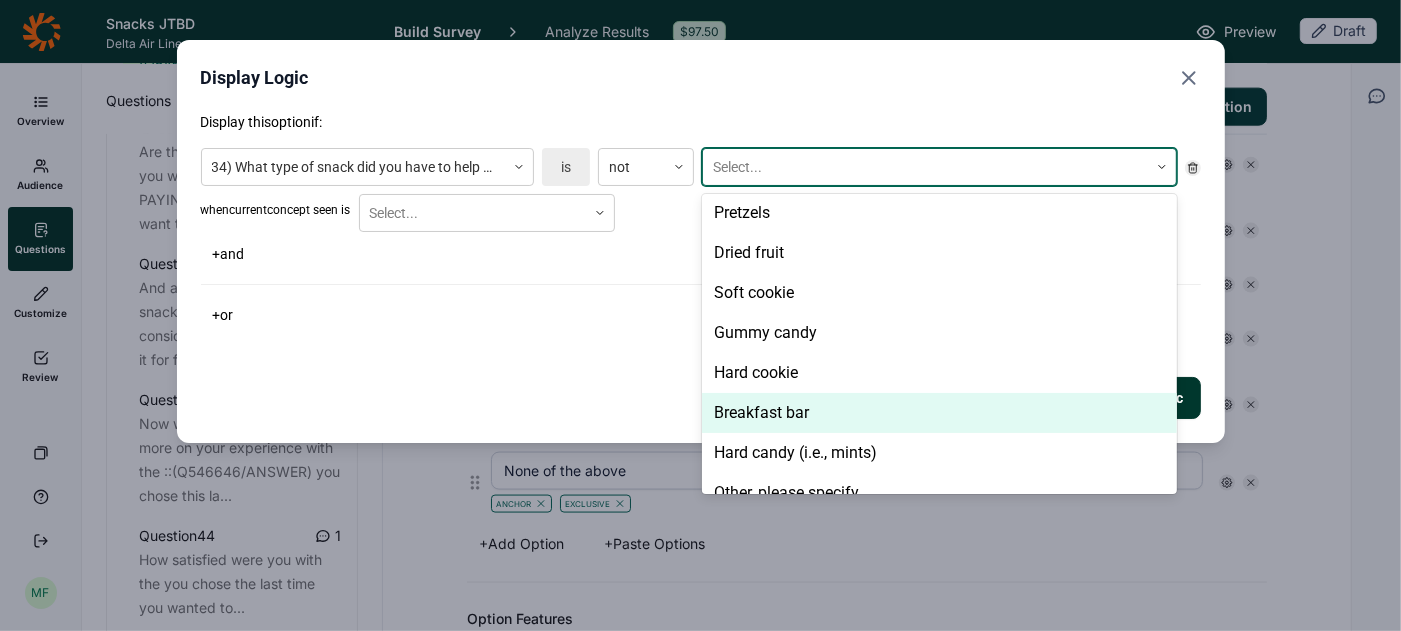 click on "Breakfast bar" at bounding box center (939, 413) 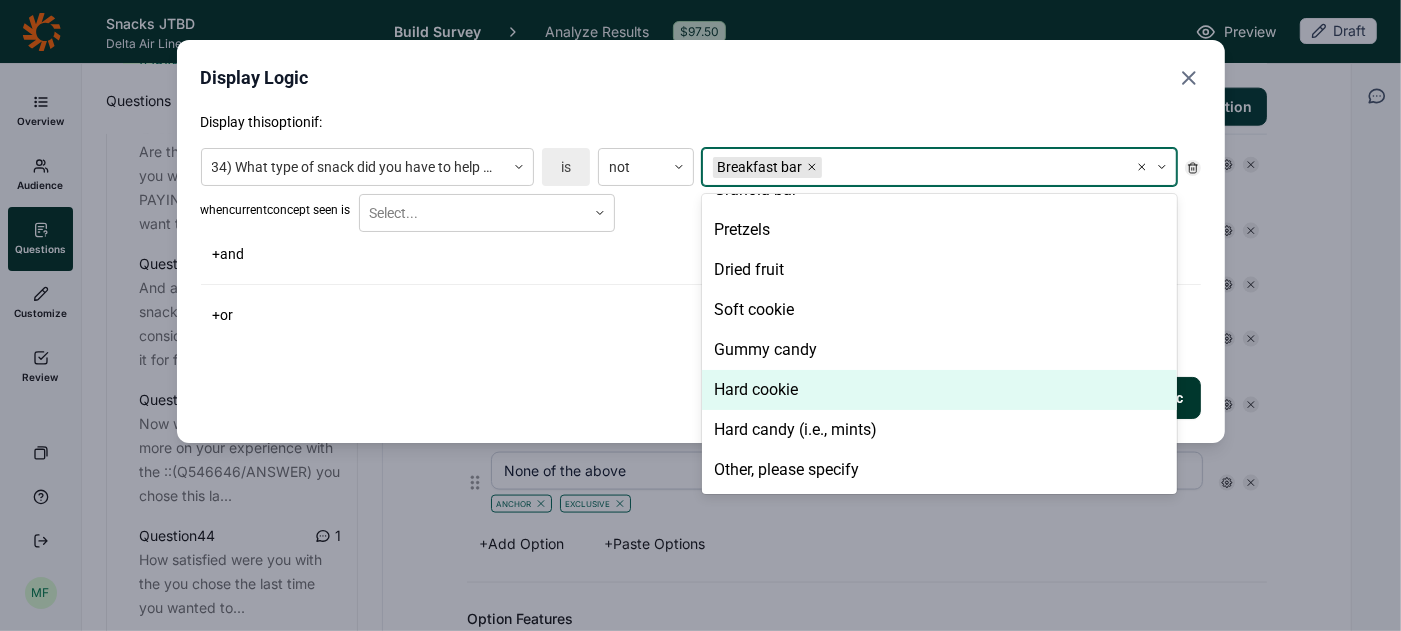 scroll, scrollTop: 148, scrollLeft: 0, axis: vertical 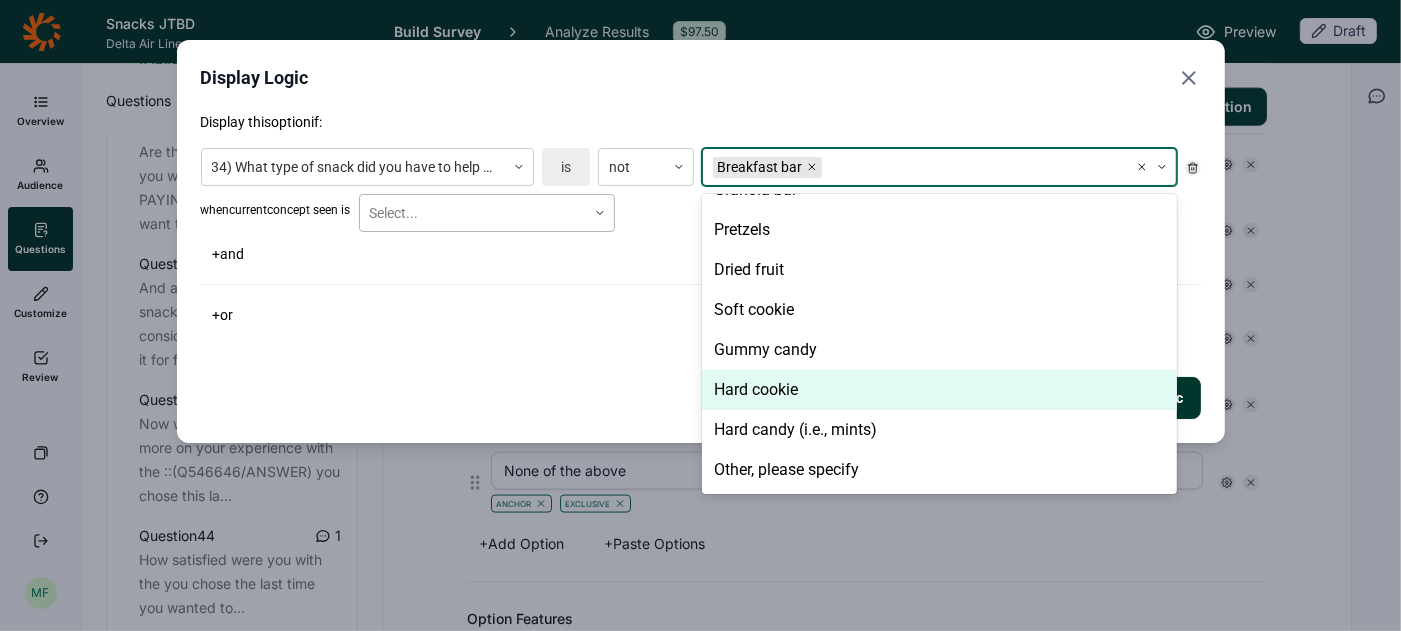 click at bounding box center (473, 213) 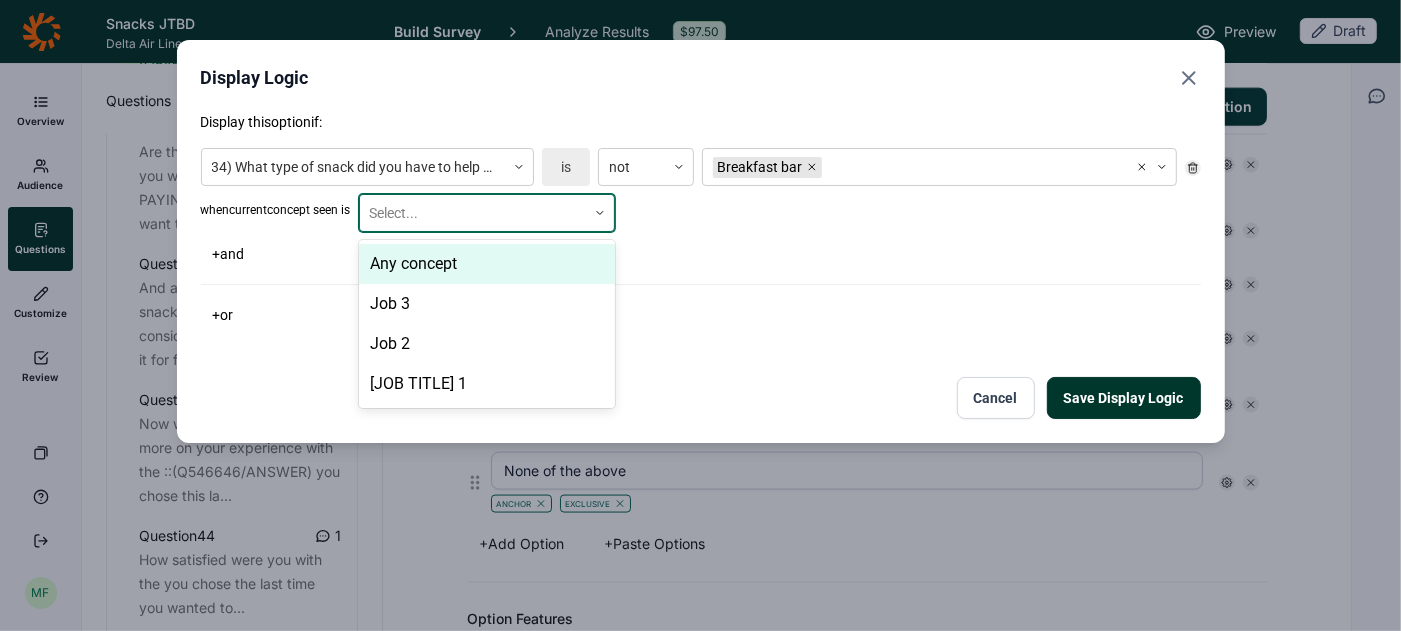 click on "Any concept" at bounding box center [487, 264] 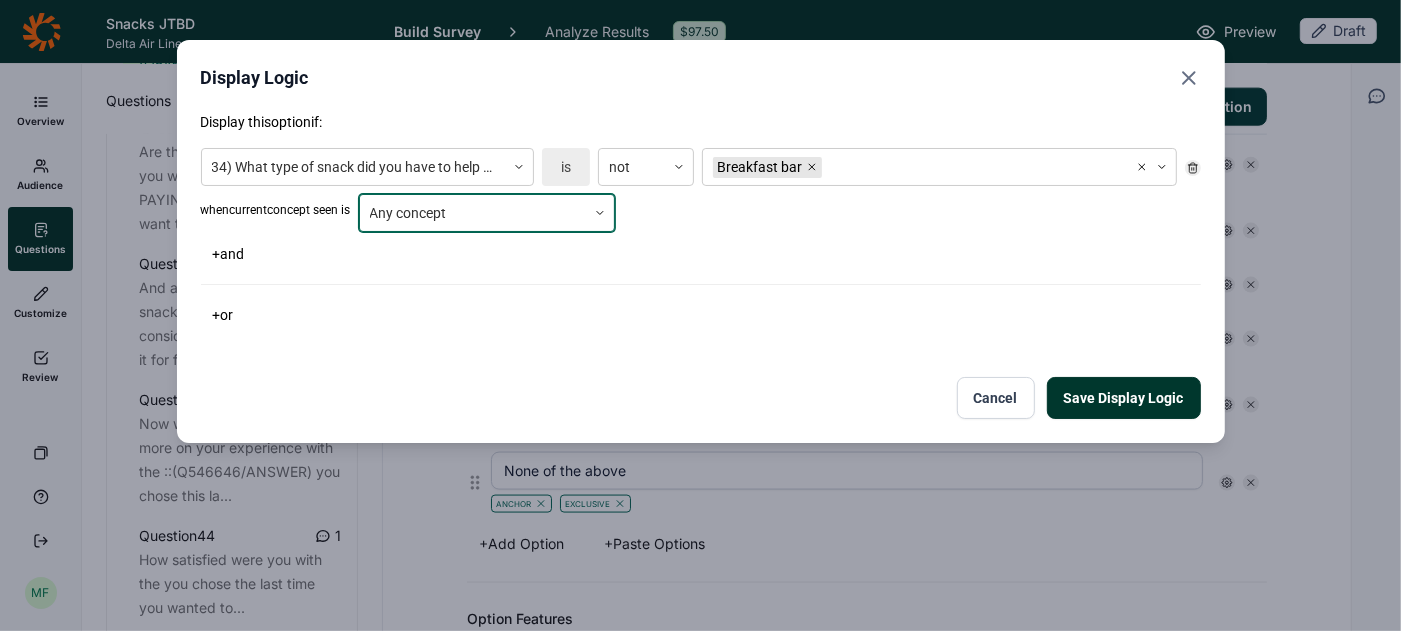 click on "Save Display Logic" at bounding box center (1124, 398) 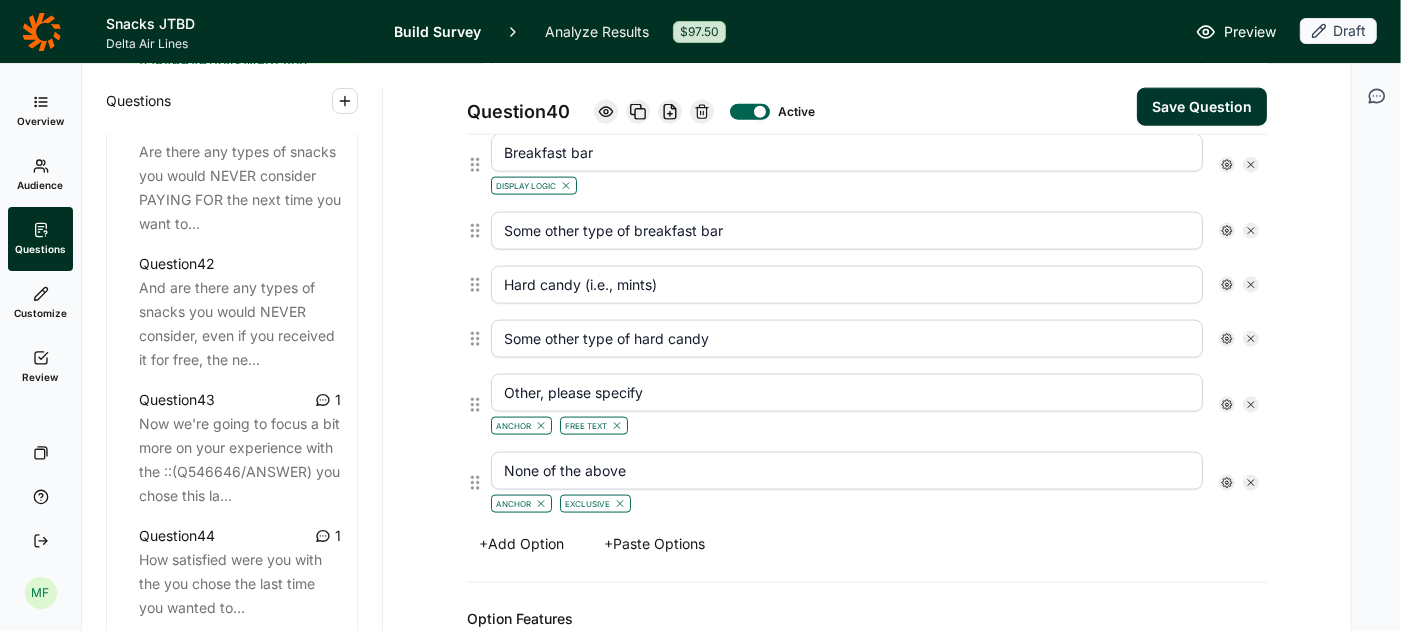 click 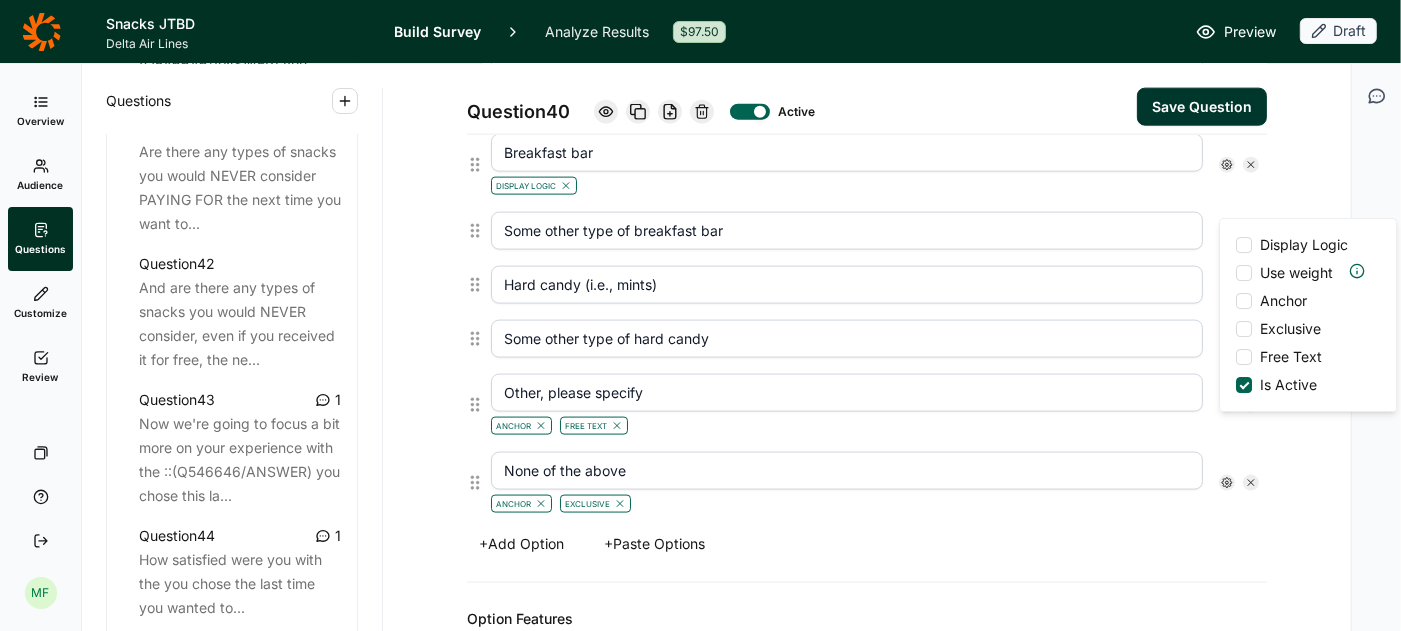 click on "Display Logic" at bounding box center [1304, 245] 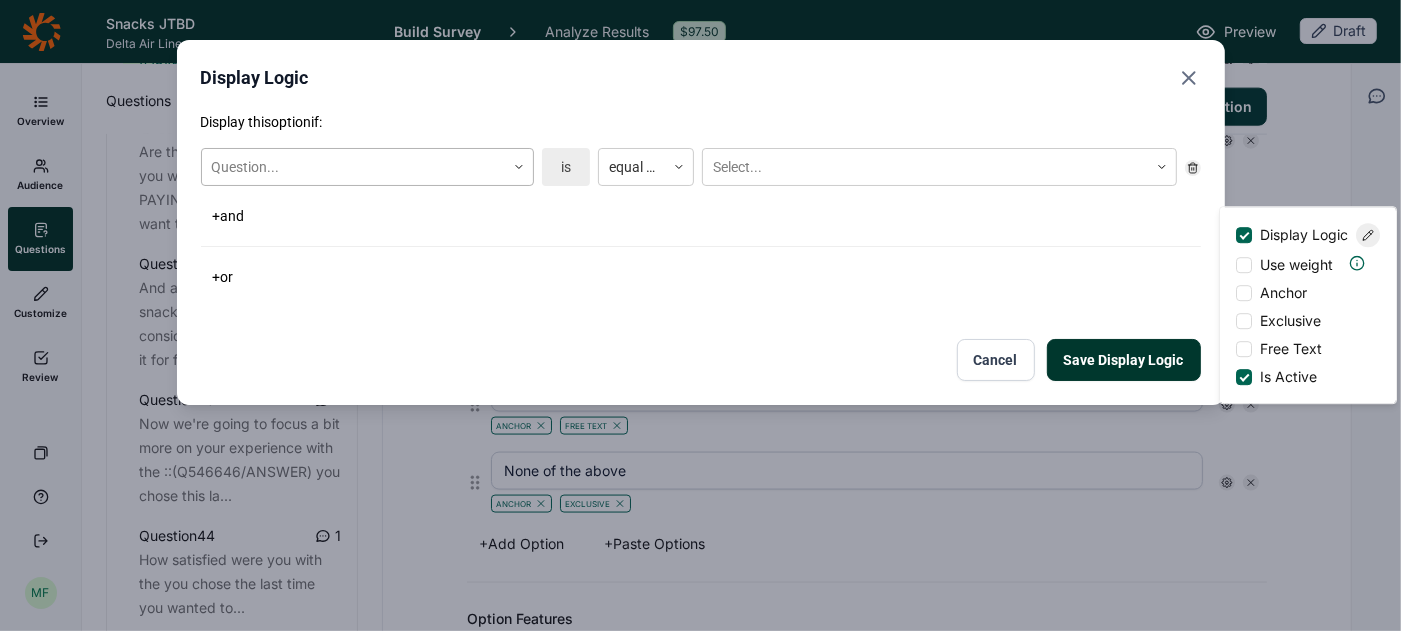 click 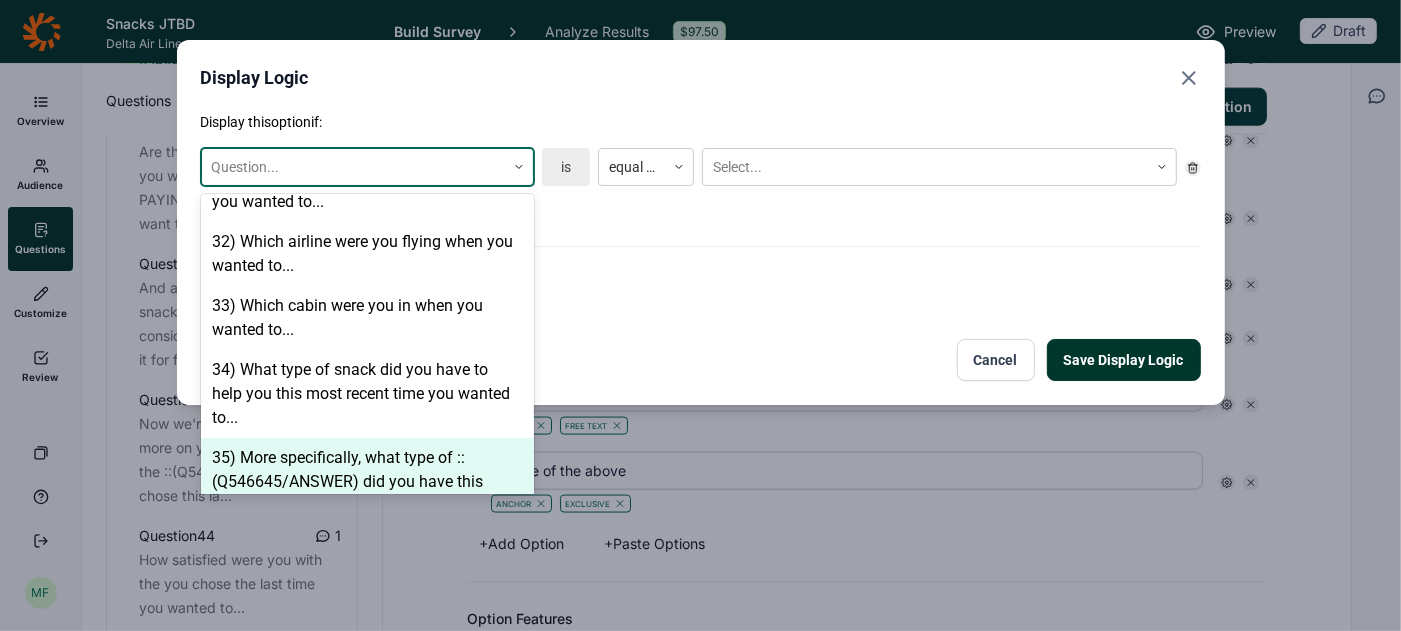 scroll, scrollTop: 2564, scrollLeft: 0, axis: vertical 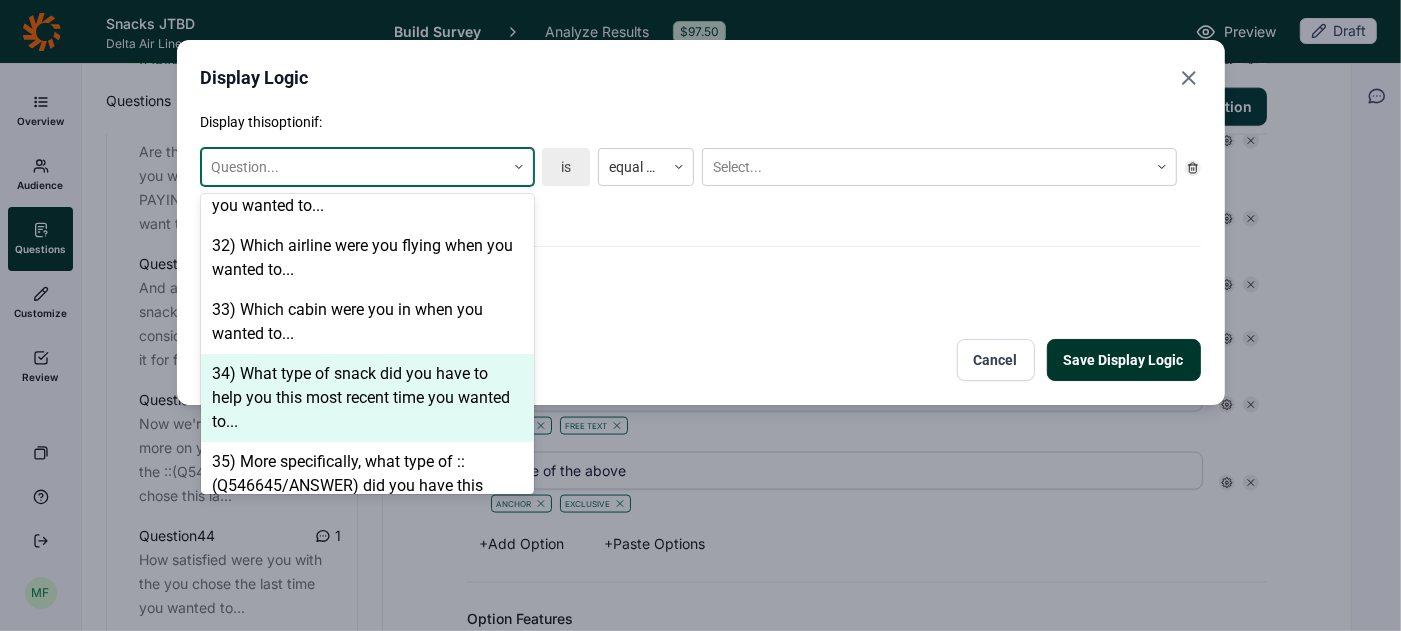 click on "34) What type of snack did you have to help you this most recent time you wanted to..." at bounding box center [367, 398] 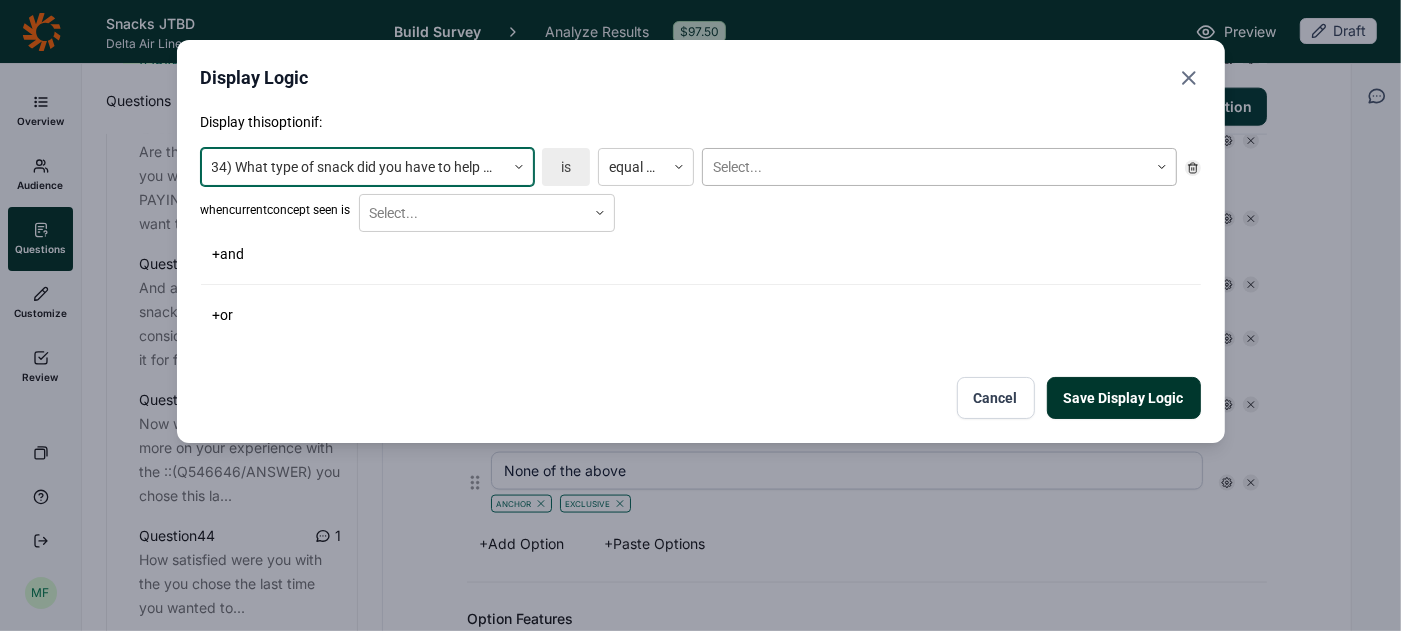 click at bounding box center [925, 167] 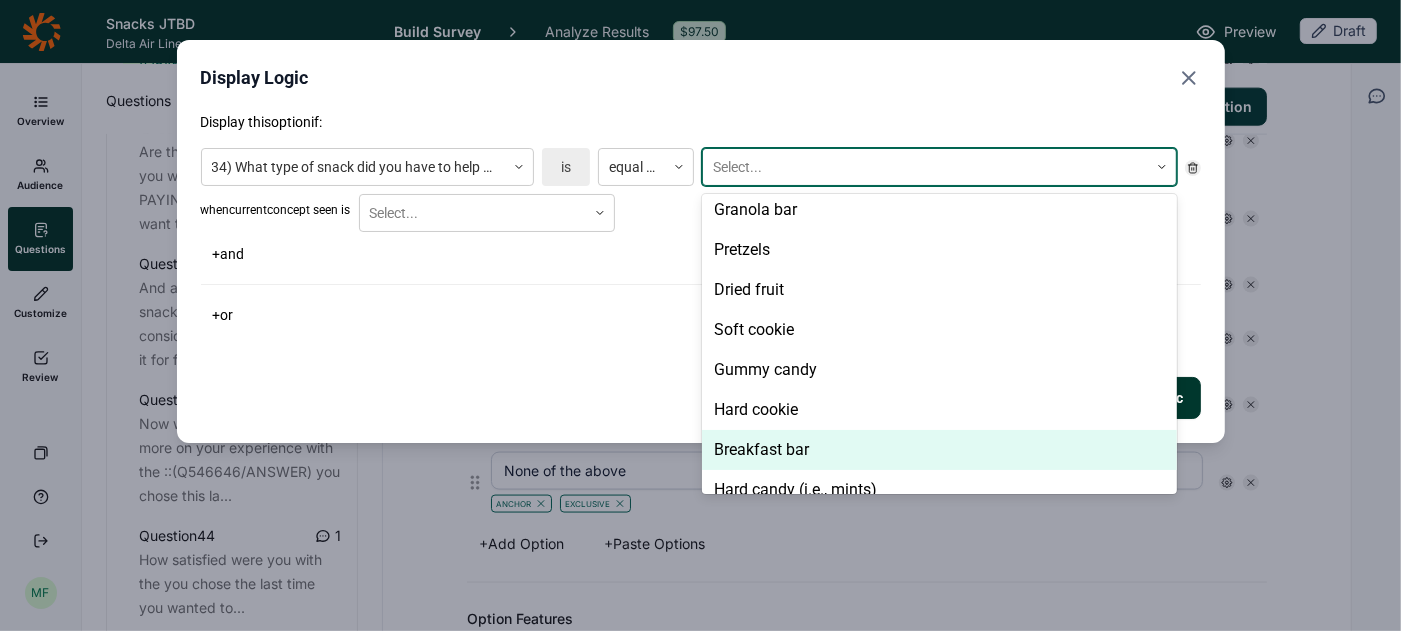 scroll, scrollTop: 188, scrollLeft: 0, axis: vertical 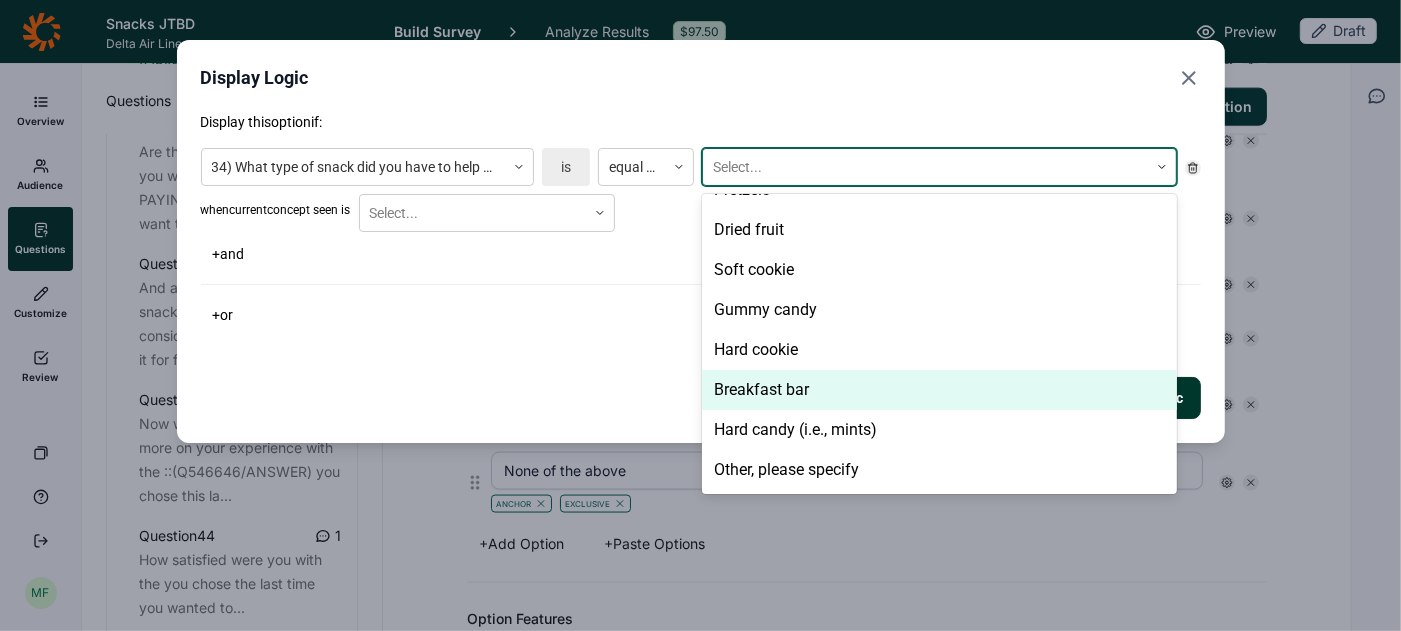 click on "Breakfast bar" at bounding box center (939, 390) 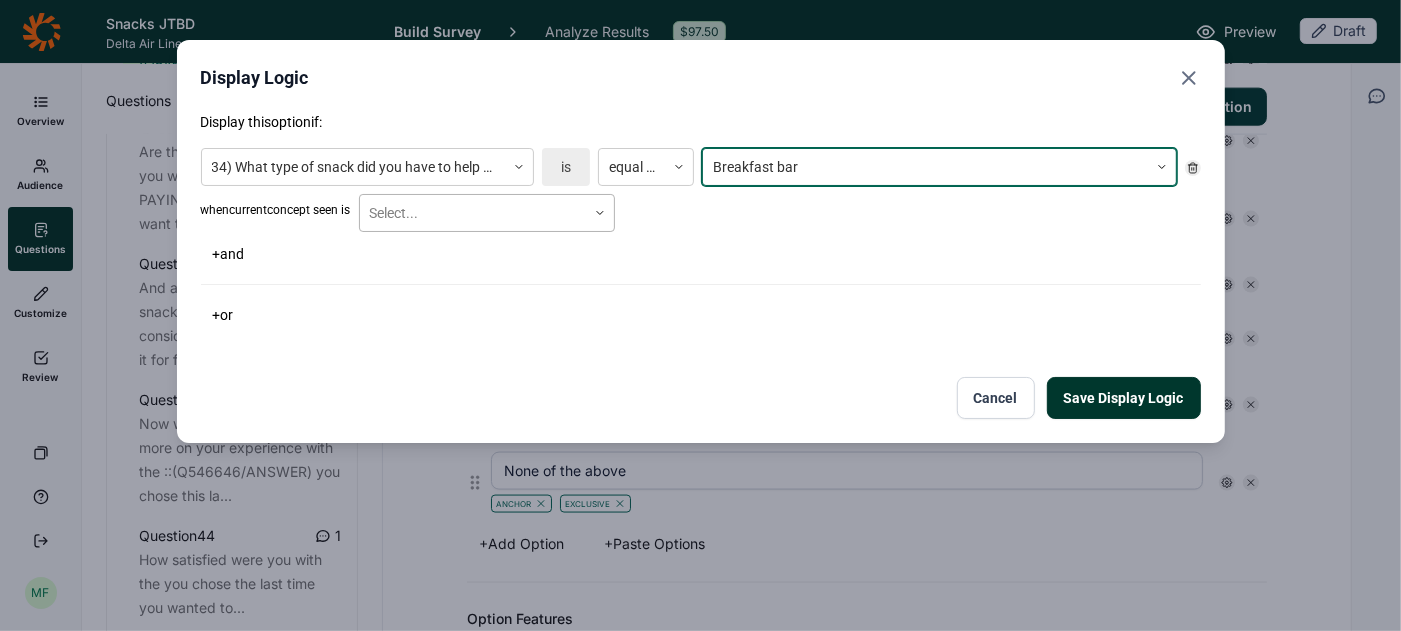 click at bounding box center [473, 213] 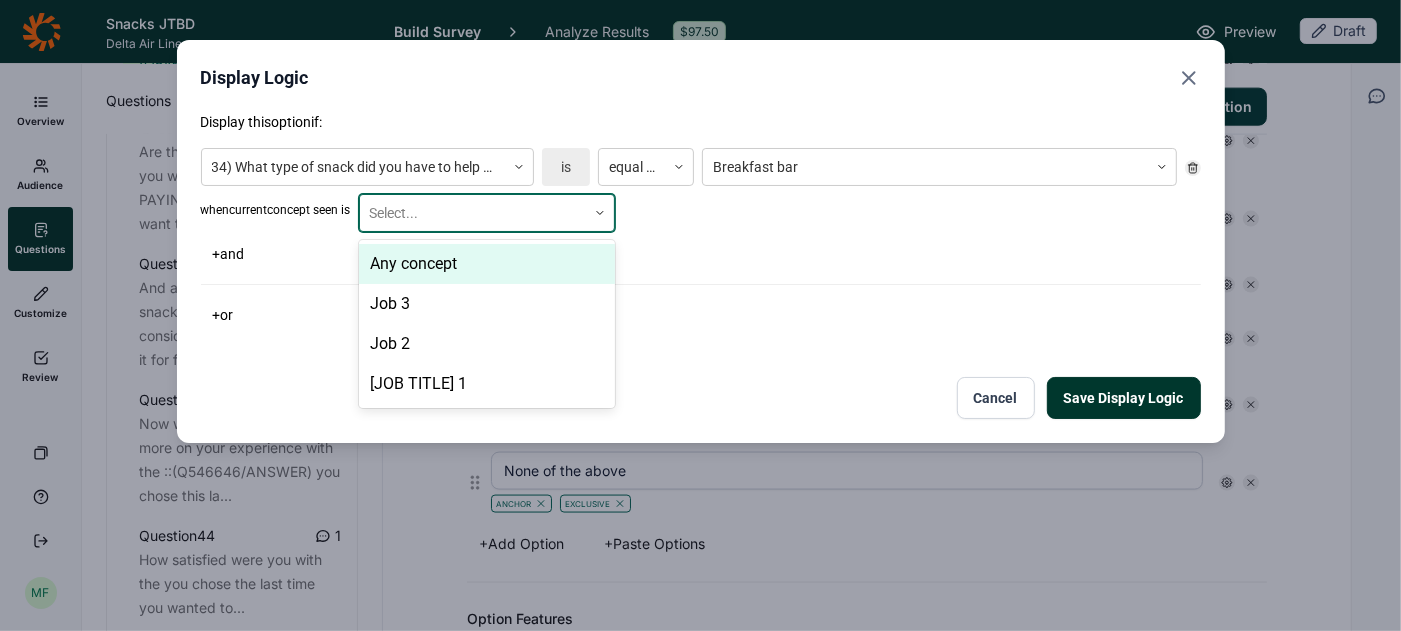 click on "34) What type of snack did you have to help you this most recent time you wanted to... is equal to Breakfast bar when  current  concept seen is Any concept, 1 of 4. 4 results available. Use Up and Down to choose options, press Enter to select the currently focused option, press Escape to exit the menu, press Tab to select the option and exit the menu. Select... Any concept Job 3 Job 2 Job 1 +  and" at bounding box center (701, 204) 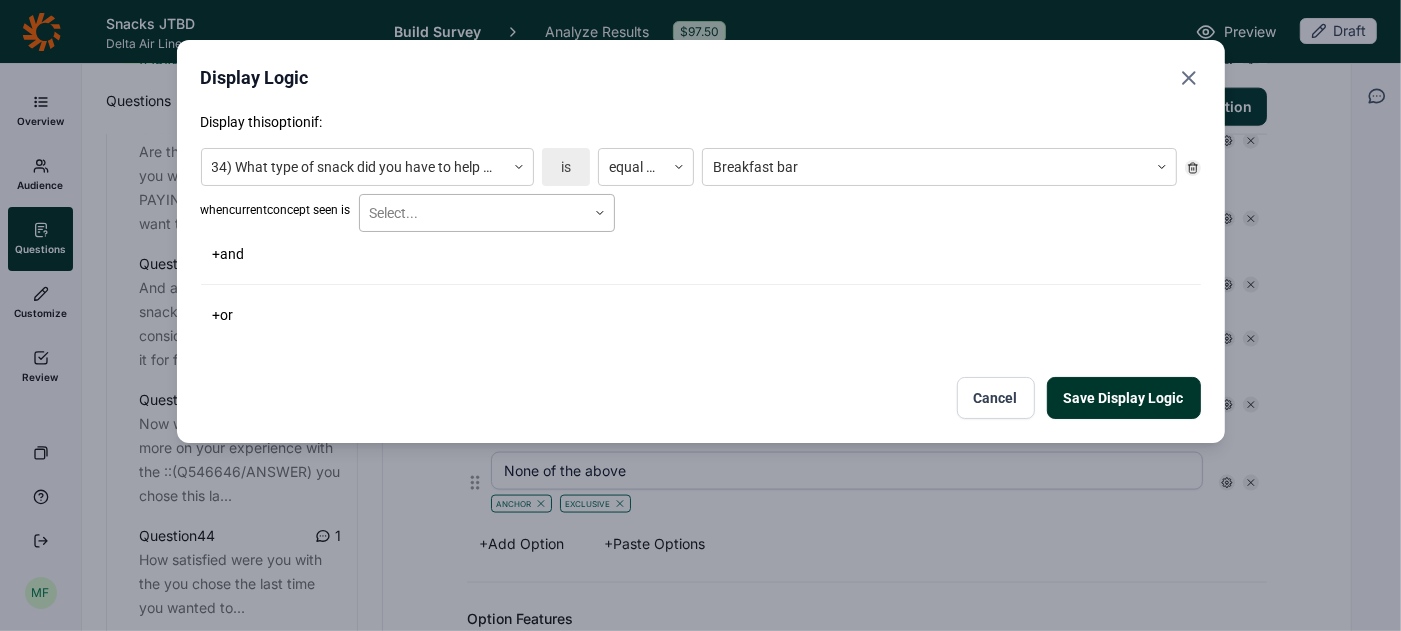 click on "Select..." at bounding box center [473, 213] 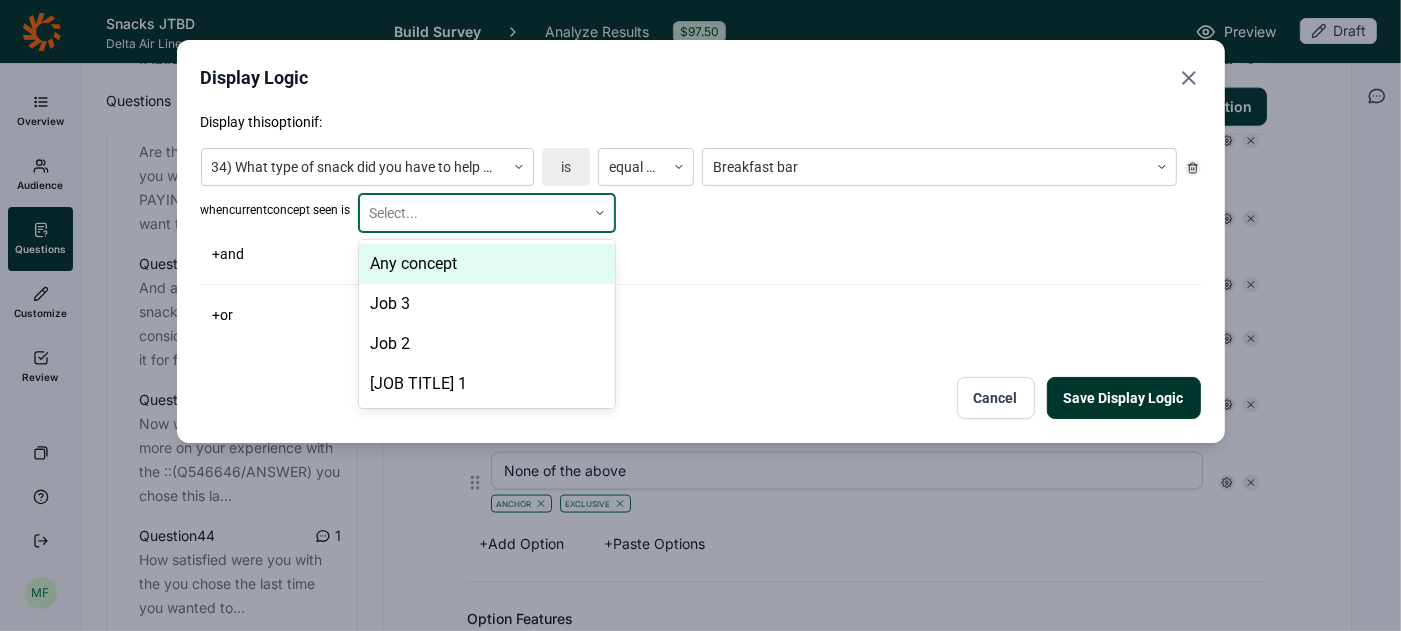 click on "Any concept" at bounding box center [487, 264] 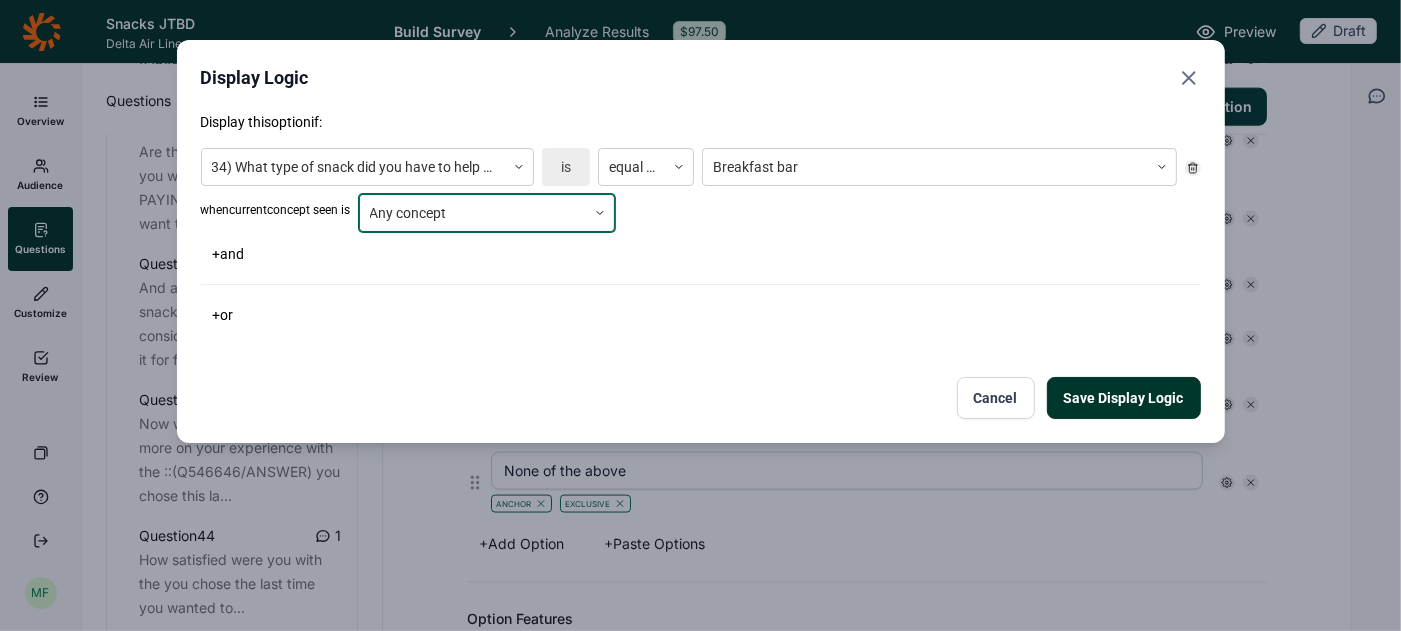click on "Save Display Logic" at bounding box center (1124, 398) 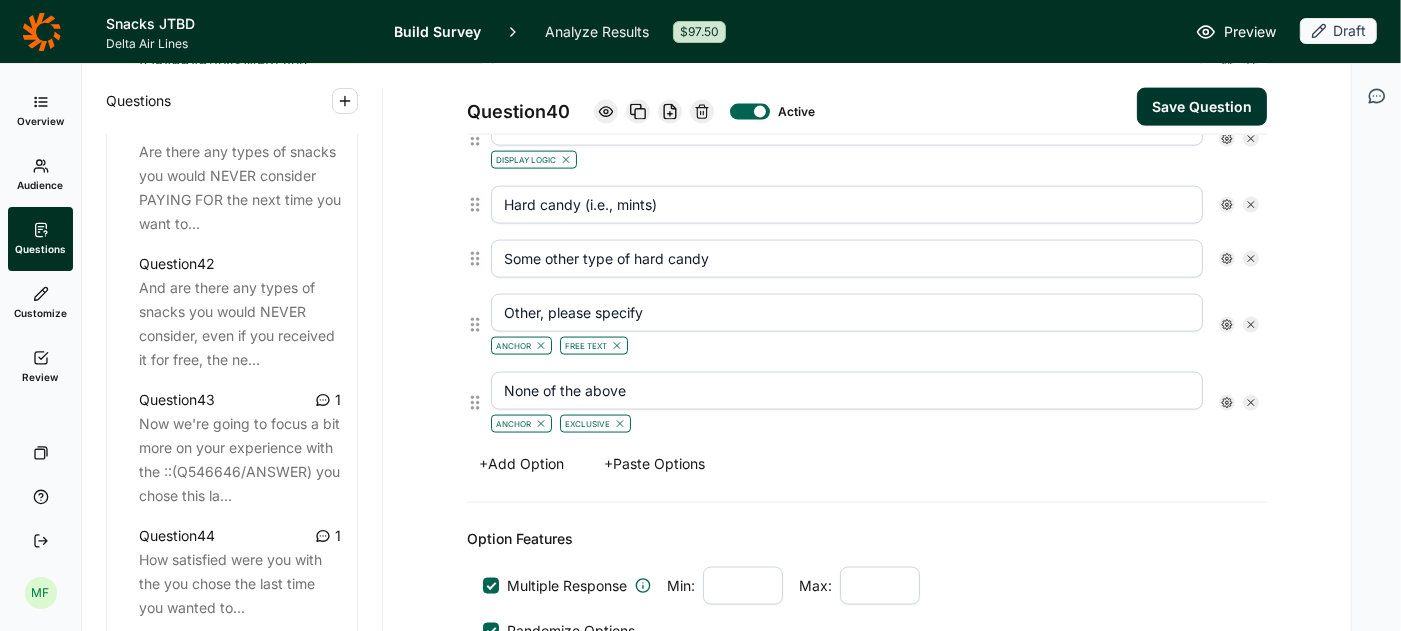 scroll, scrollTop: 2105, scrollLeft: 0, axis: vertical 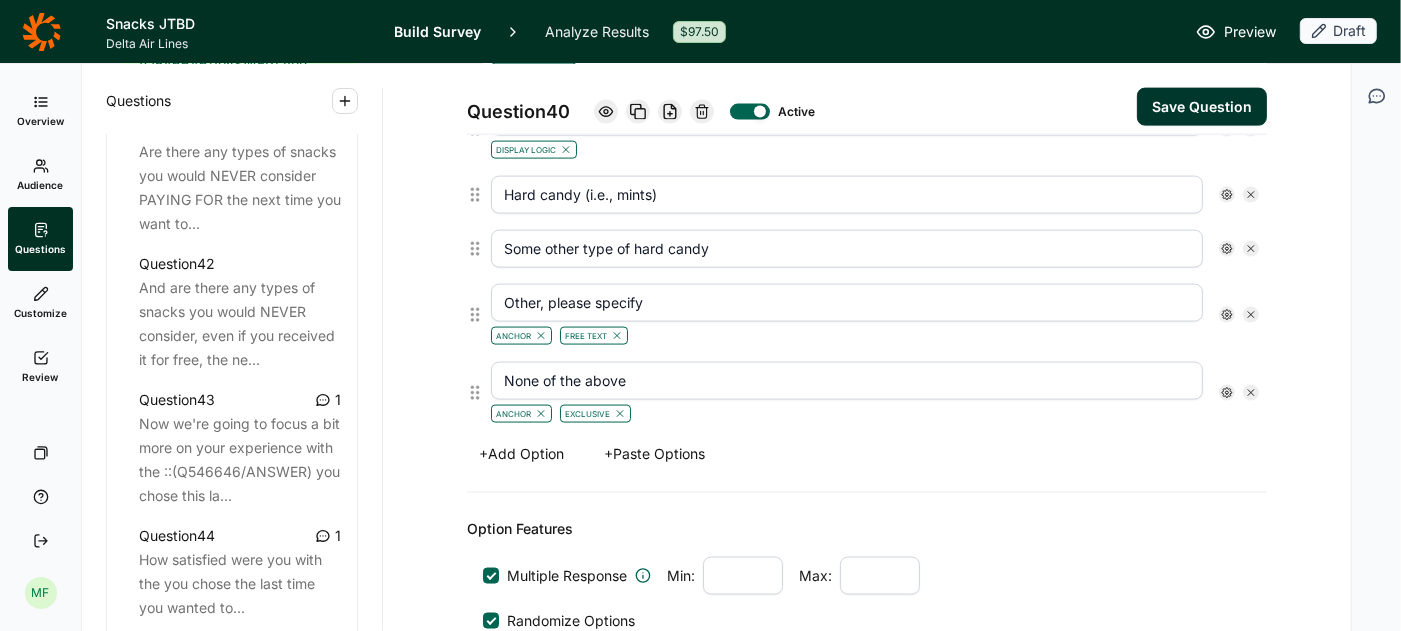click 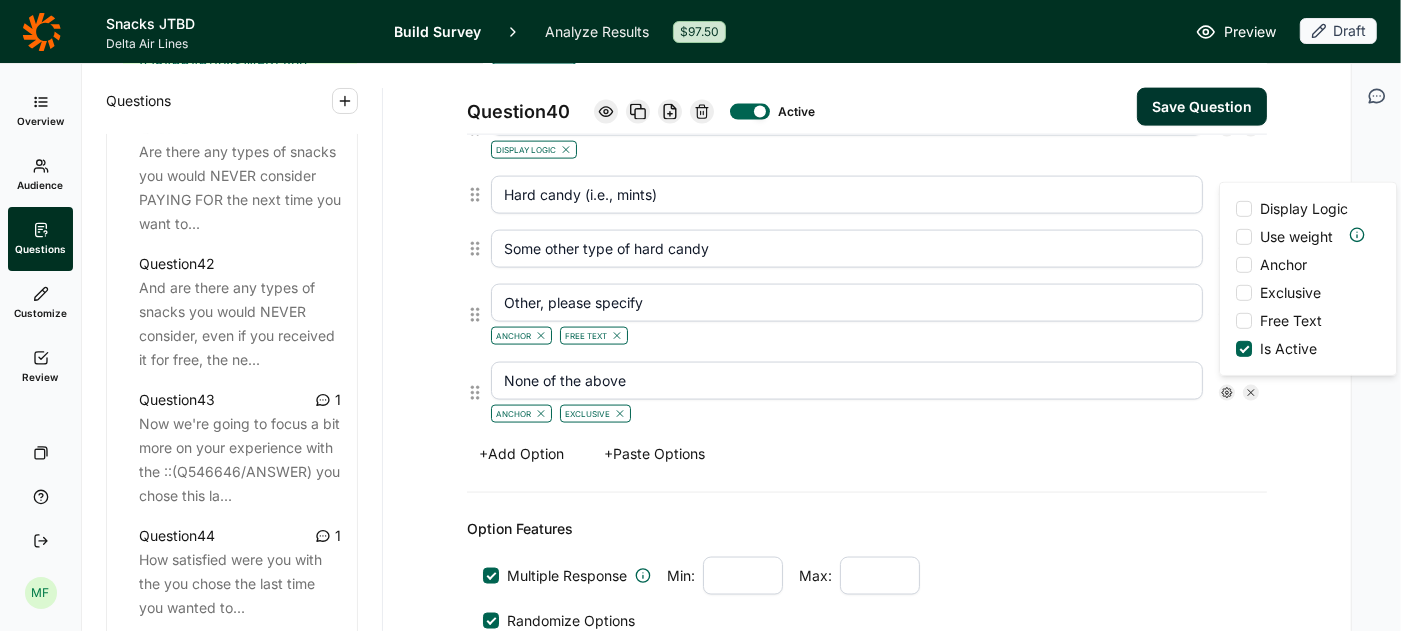 click at bounding box center (1244, 209) 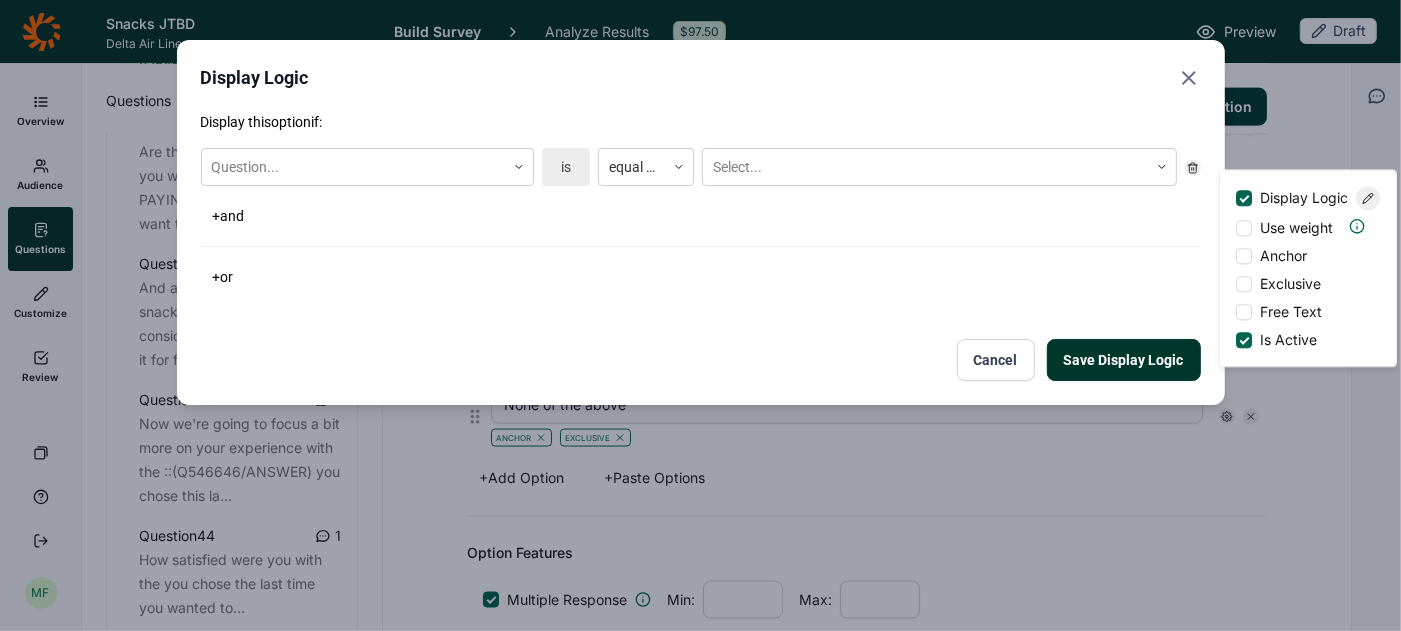 scroll, scrollTop: 2129, scrollLeft: 0, axis: vertical 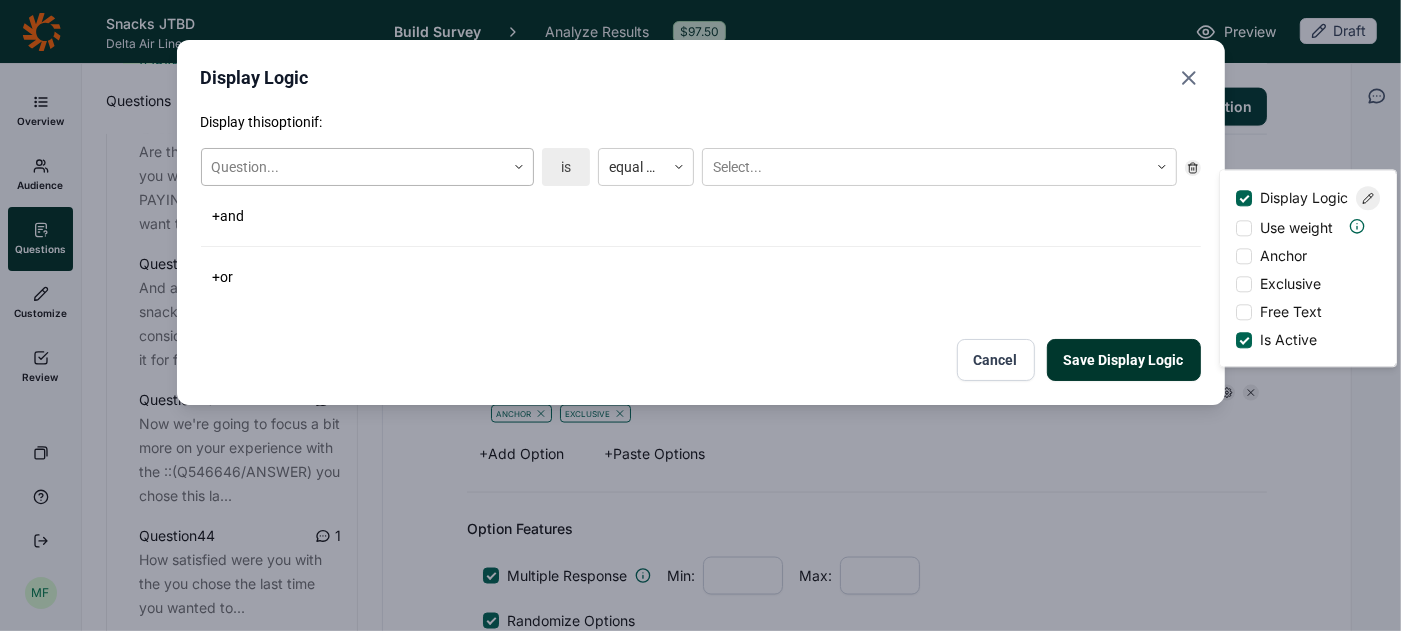 click 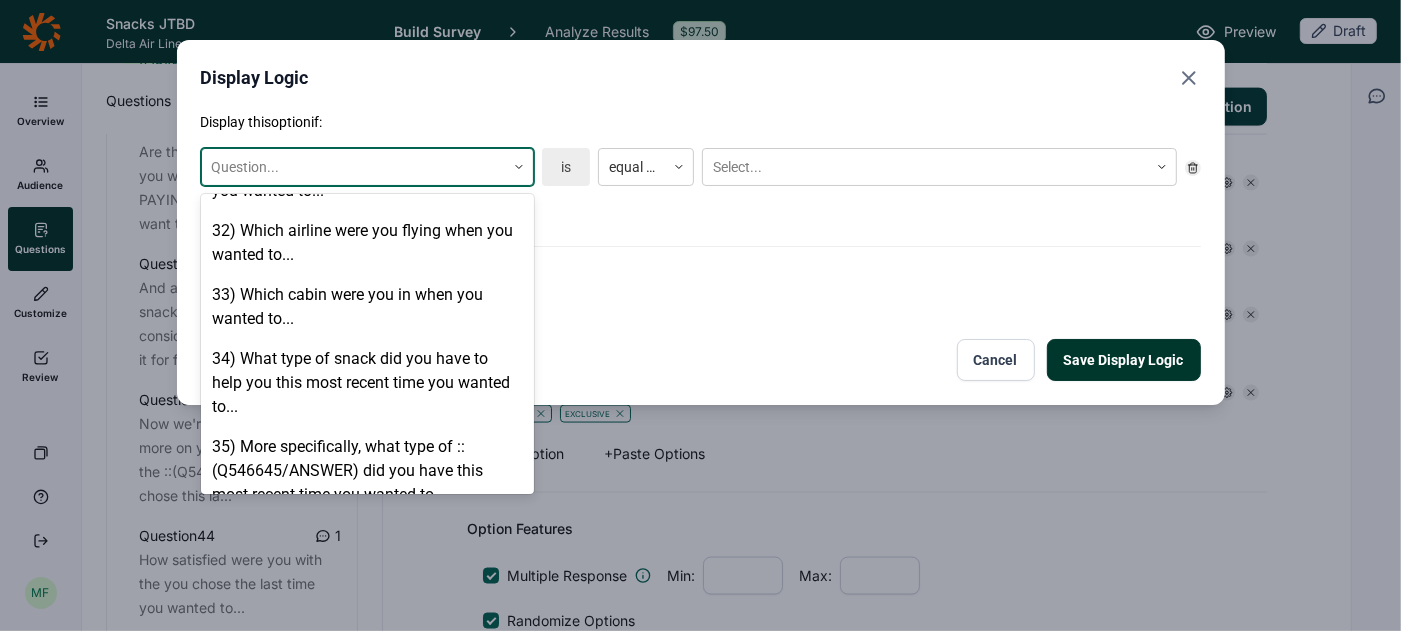 scroll, scrollTop: 2575, scrollLeft: 0, axis: vertical 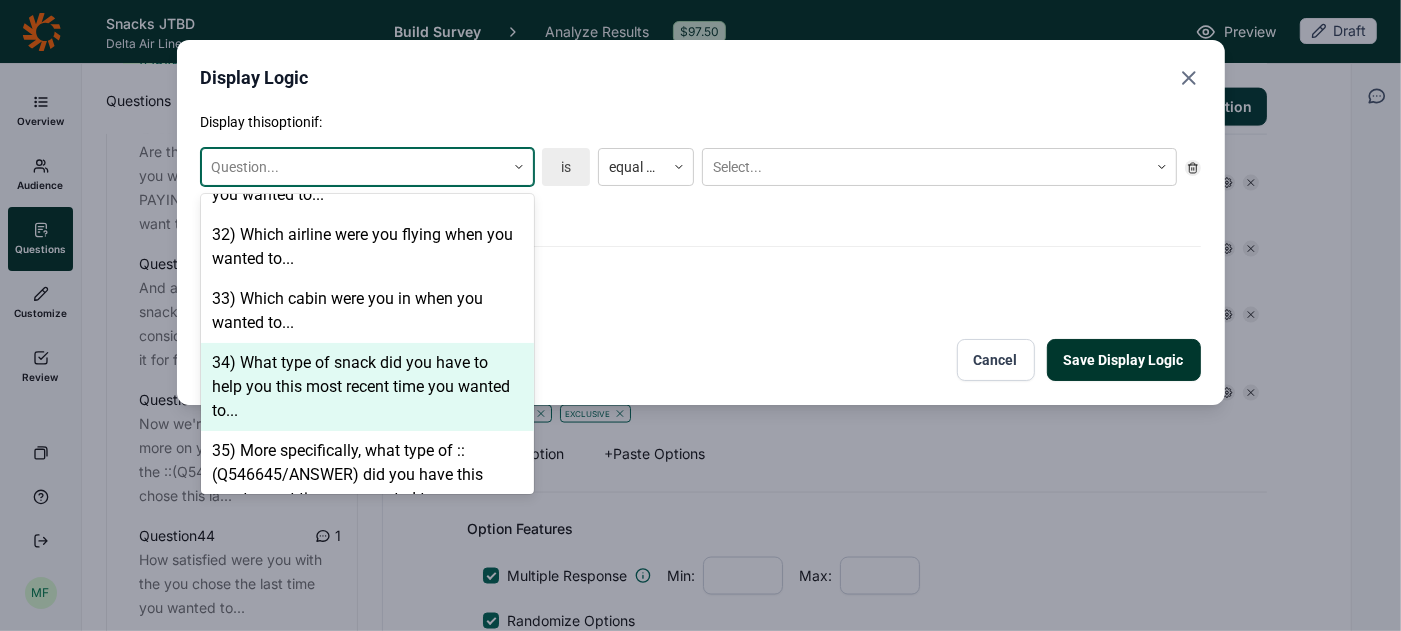 click on "34) What type of snack did you have to help you this most recent time you wanted to..." at bounding box center [367, 387] 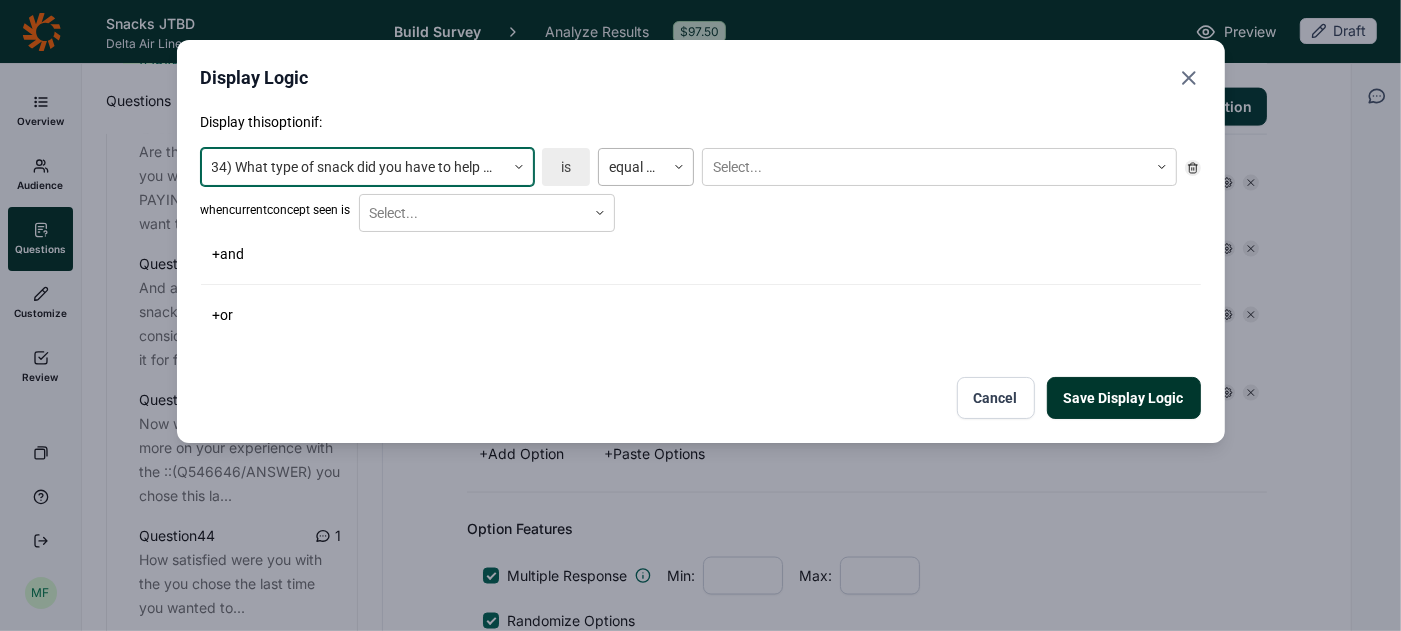 click at bounding box center (632, 167) 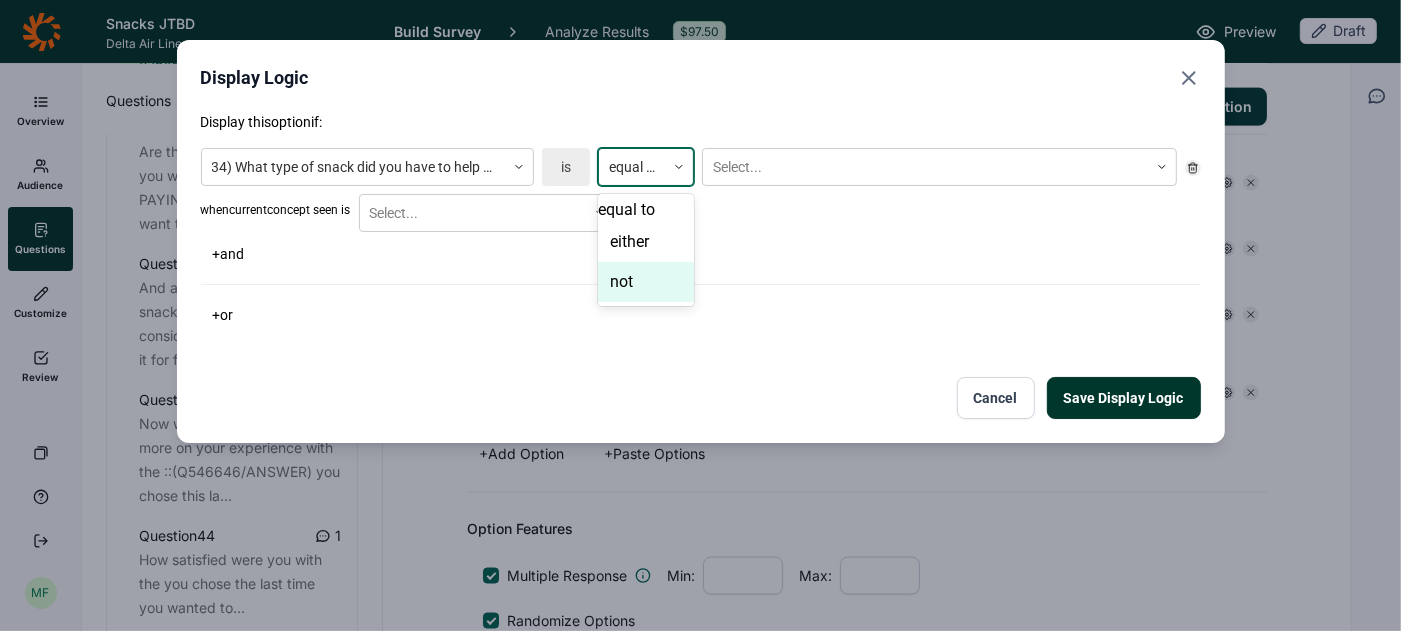 click on "not" at bounding box center (646, 282) 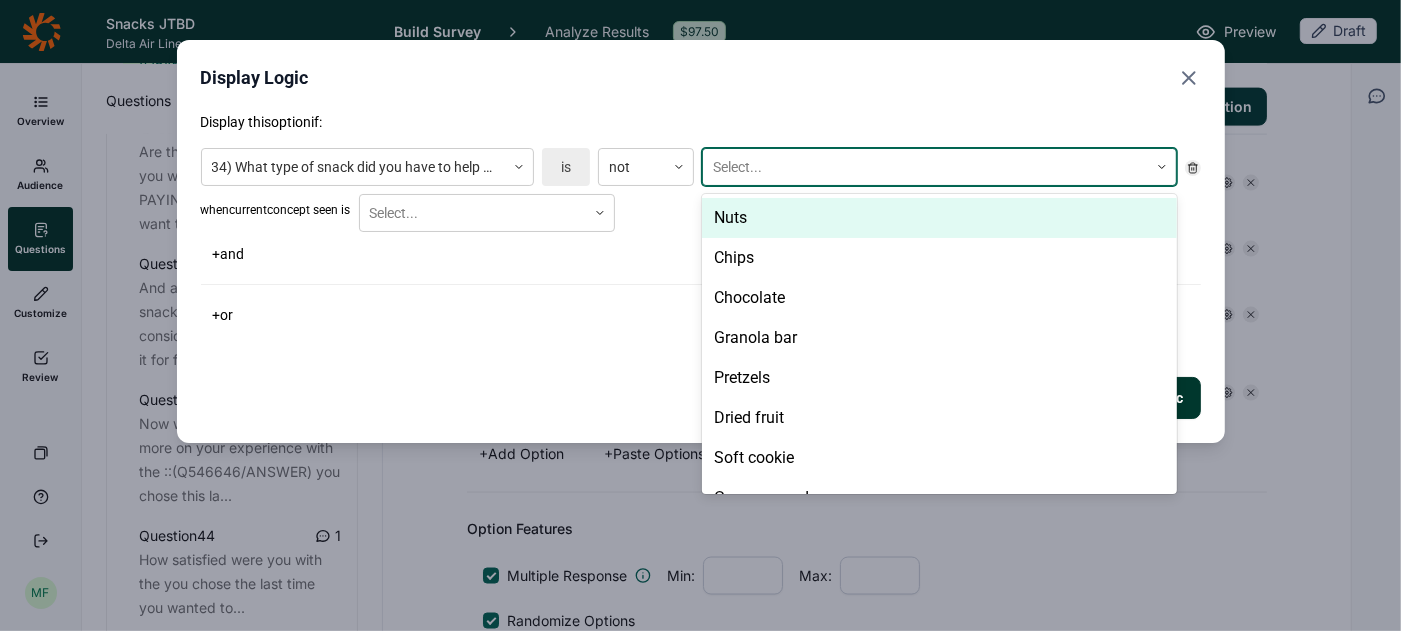 click at bounding box center [925, 167] 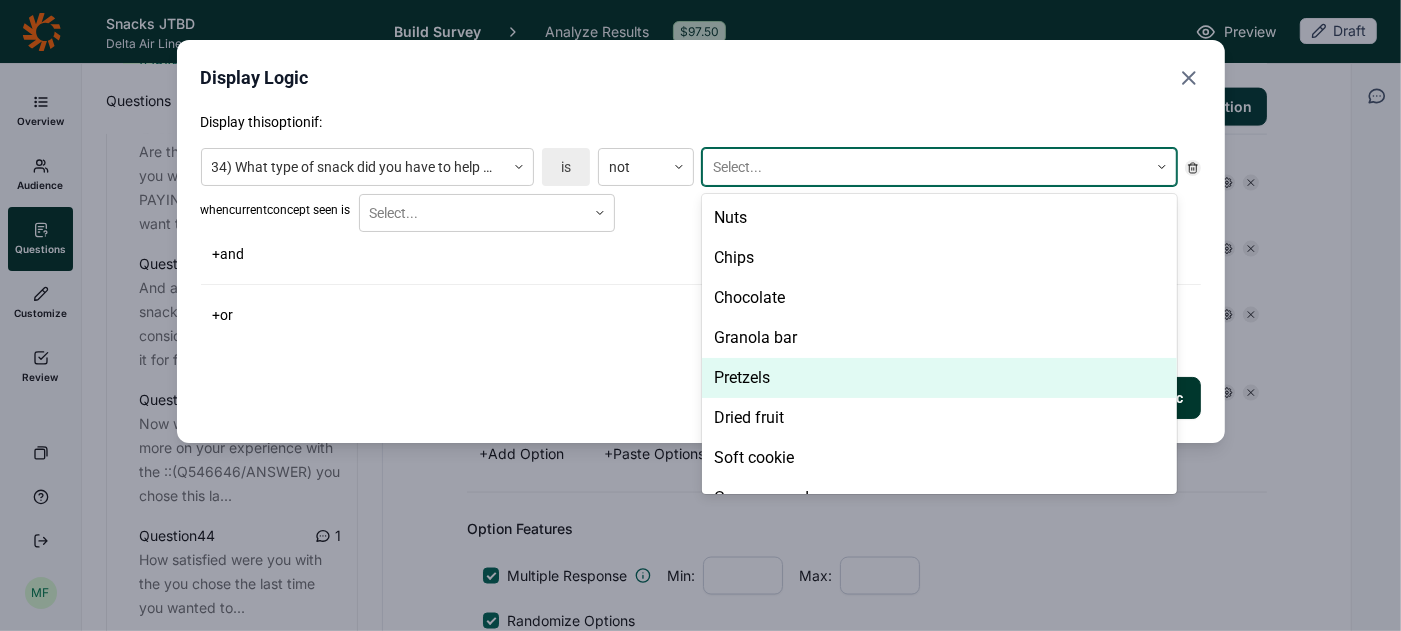 scroll, scrollTop: 188, scrollLeft: 0, axis: vertical 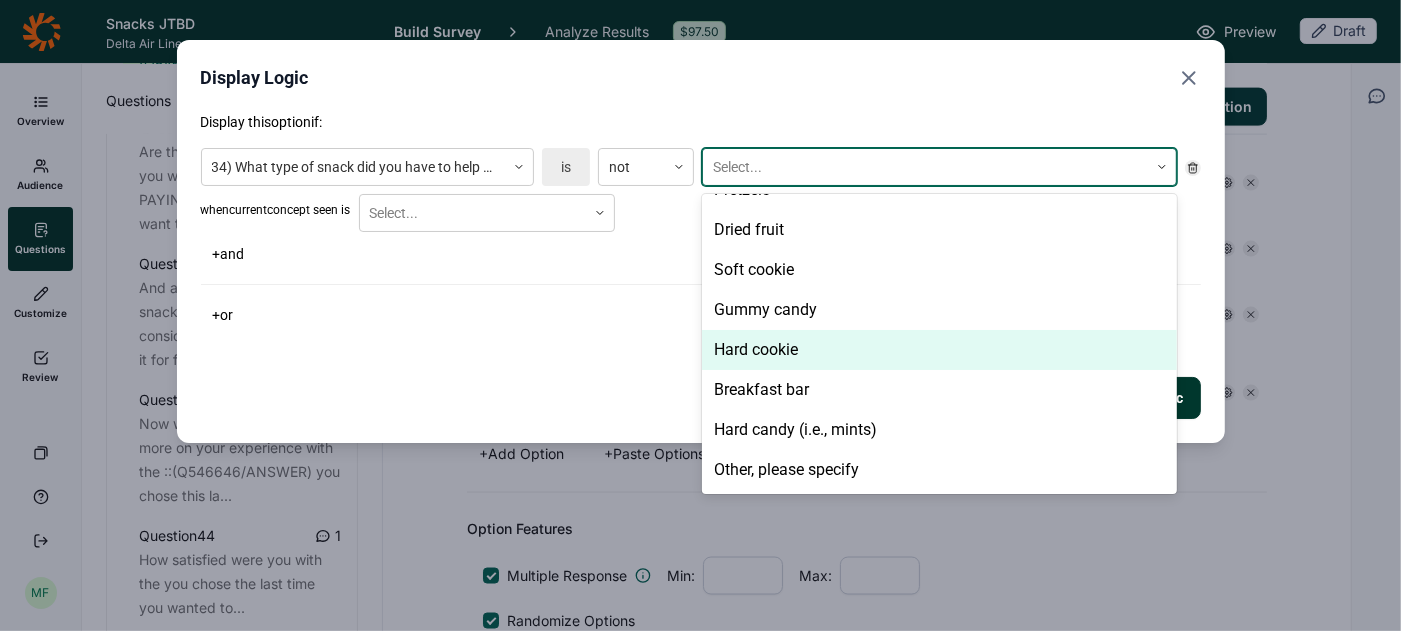 click on "Hard cookie" at bounding box center (939, 350) 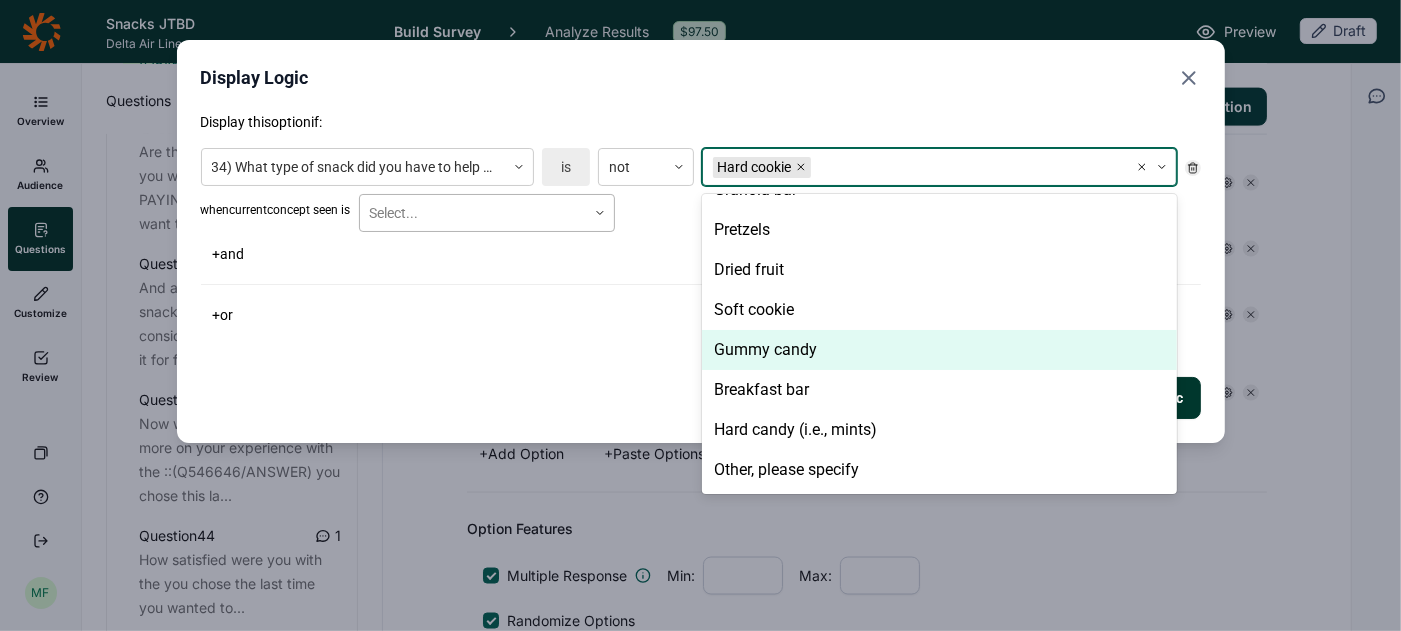 click at bounding box center [473, 213] 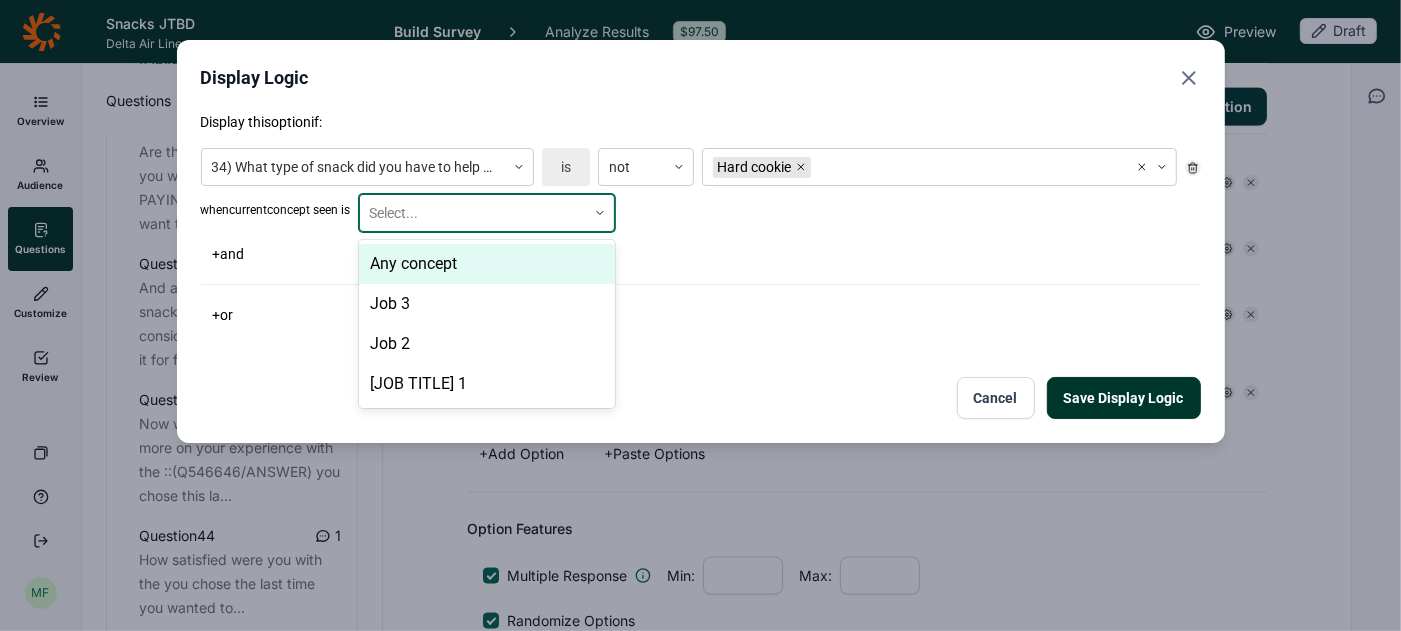 click on "Any concept" at bounding box center [487, 264] 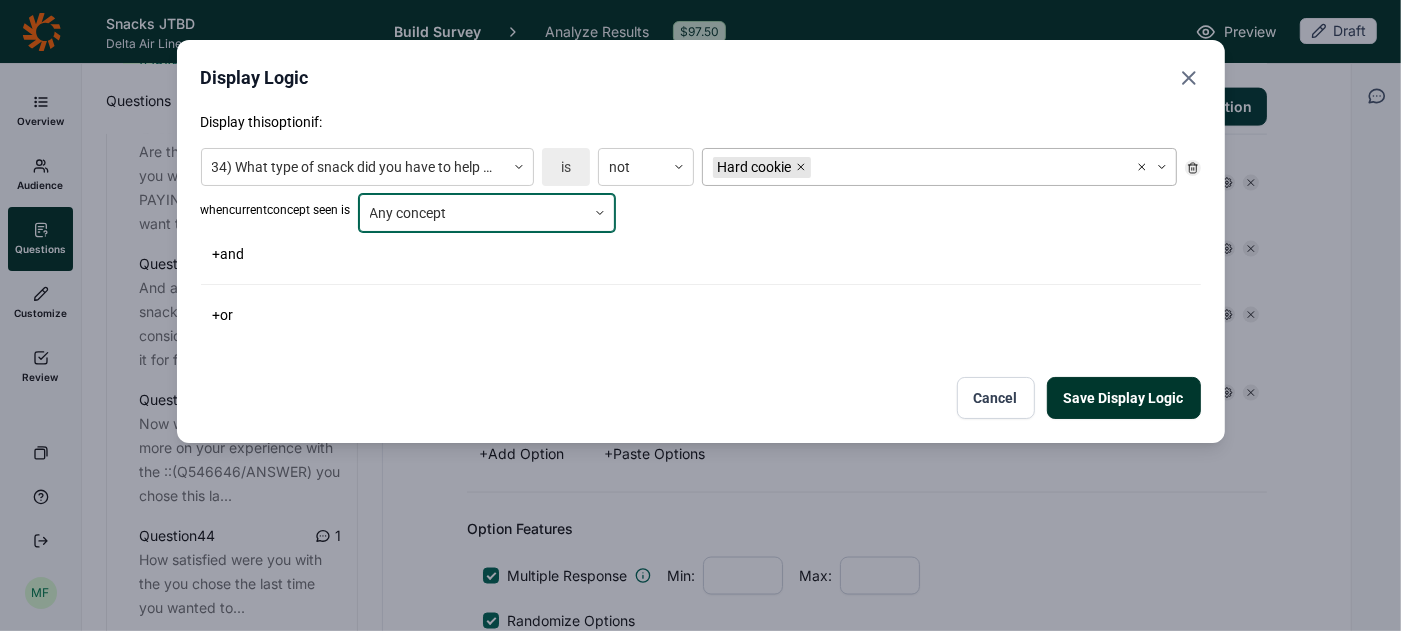 click at bounding box center [966, 167] 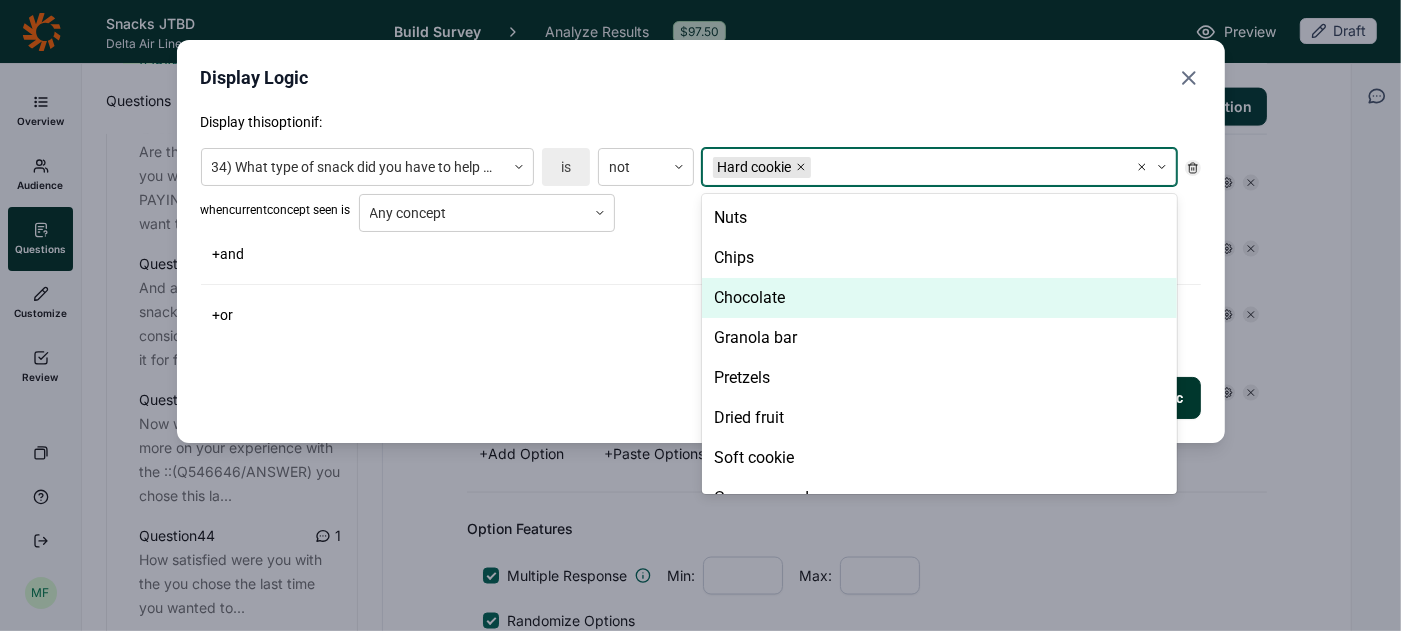 scroll, scrollTop: 148, scrollLeft: 0, axis: vertical 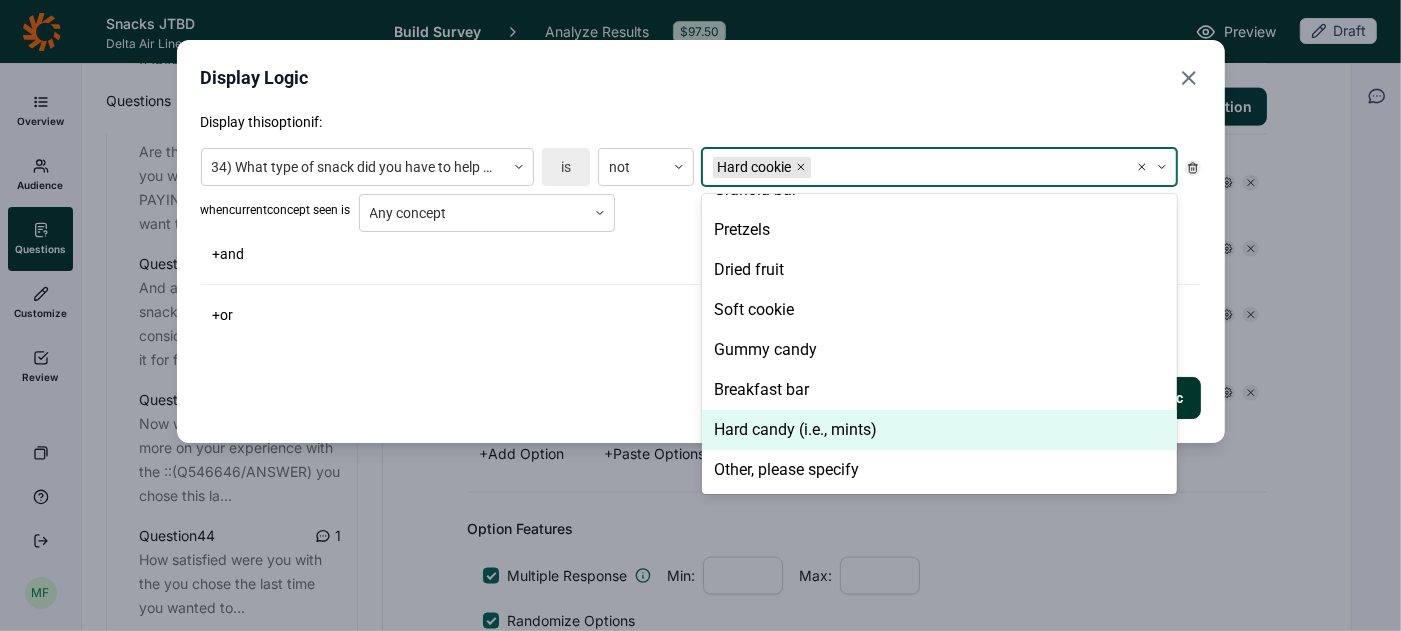 click on "Hard candy (i.e., mints)" at bounding box center [939, 430] 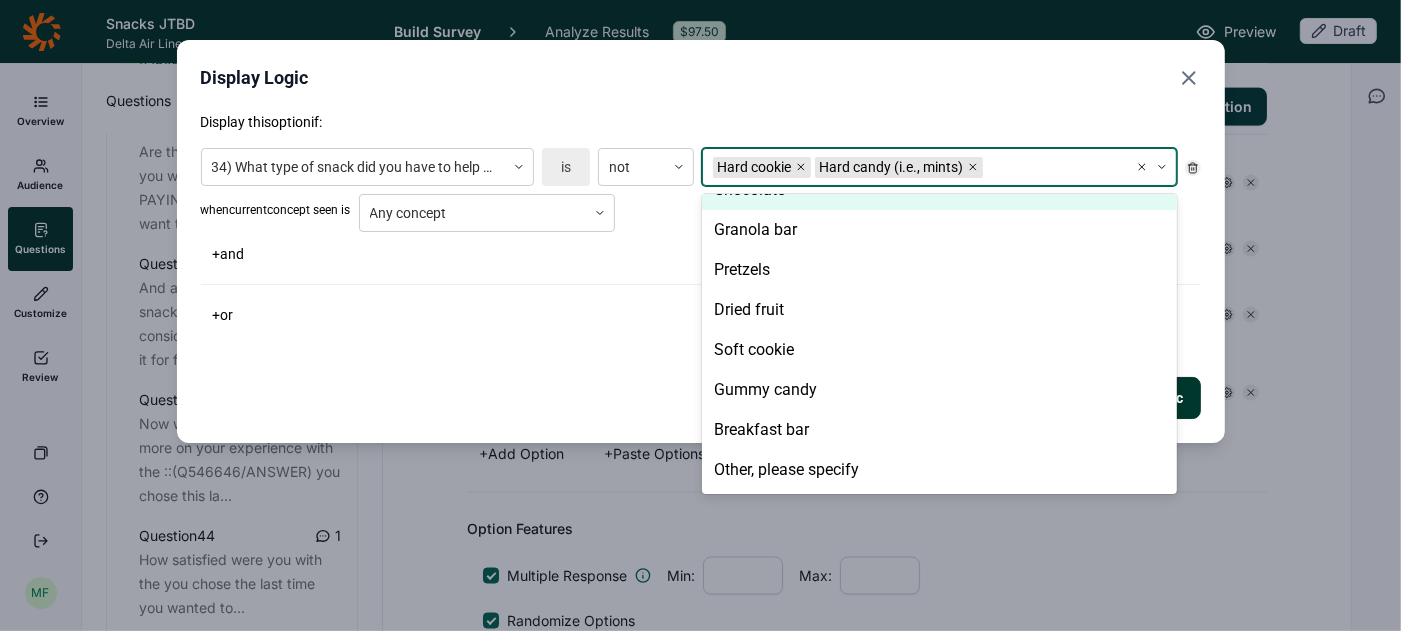 click 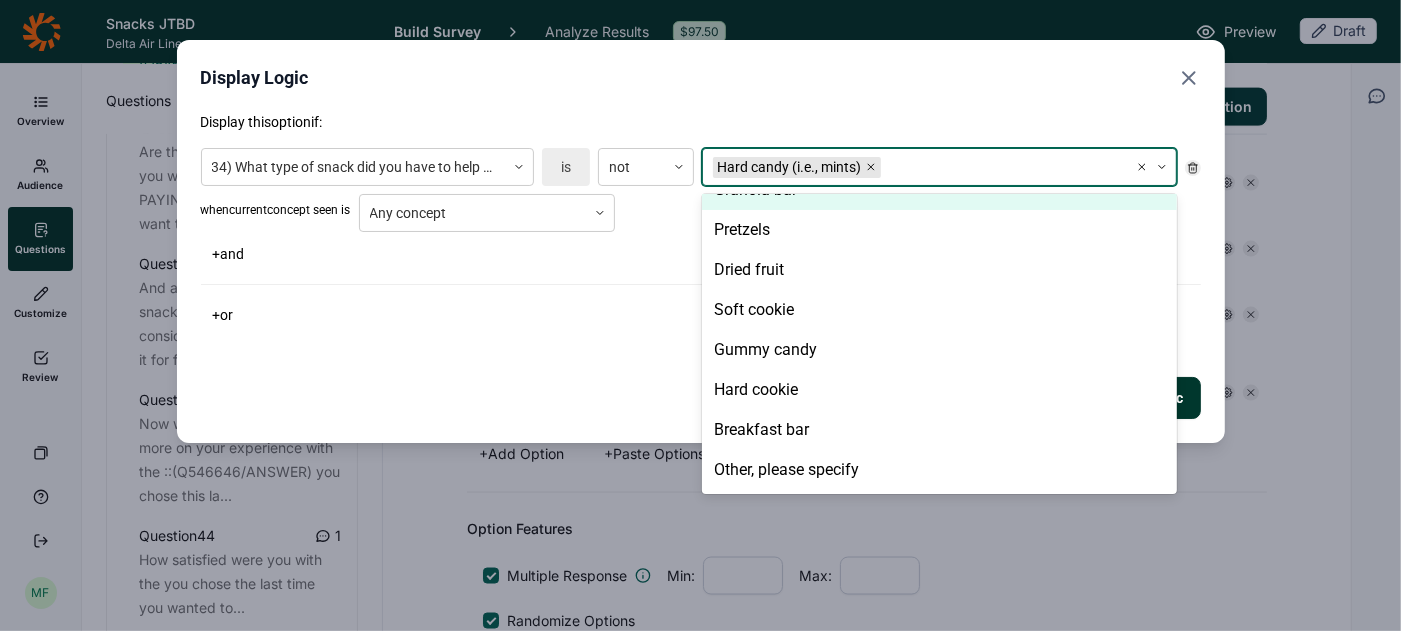 click on "+  and" at bounding box center (701, 254) 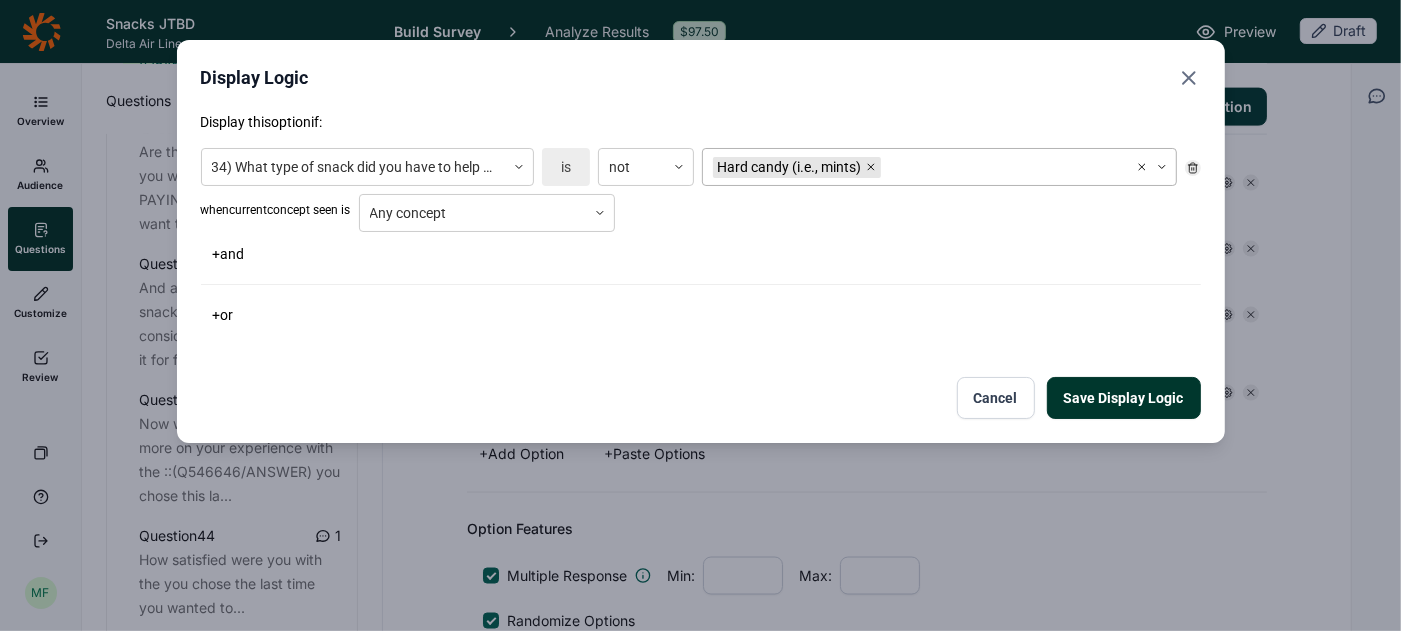 click on "Save Display Logic" at bounding box center (1124, 398) 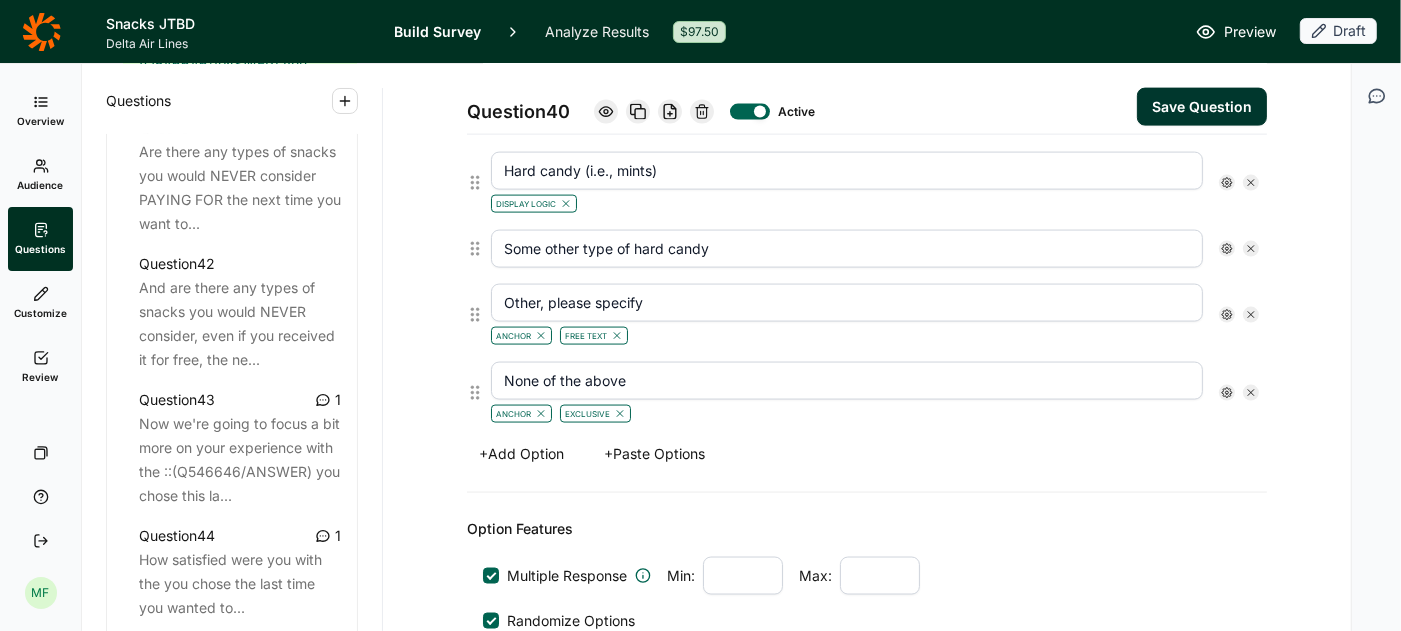 click 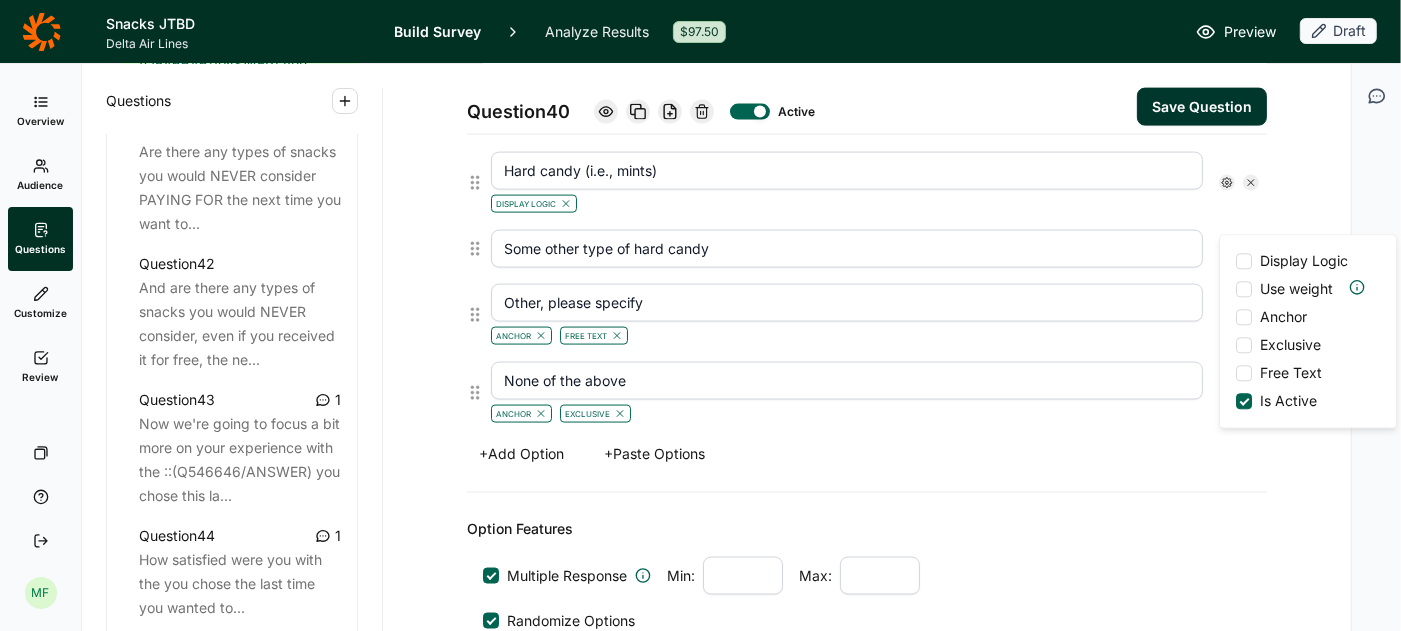click at bounding box center [1244, 261] 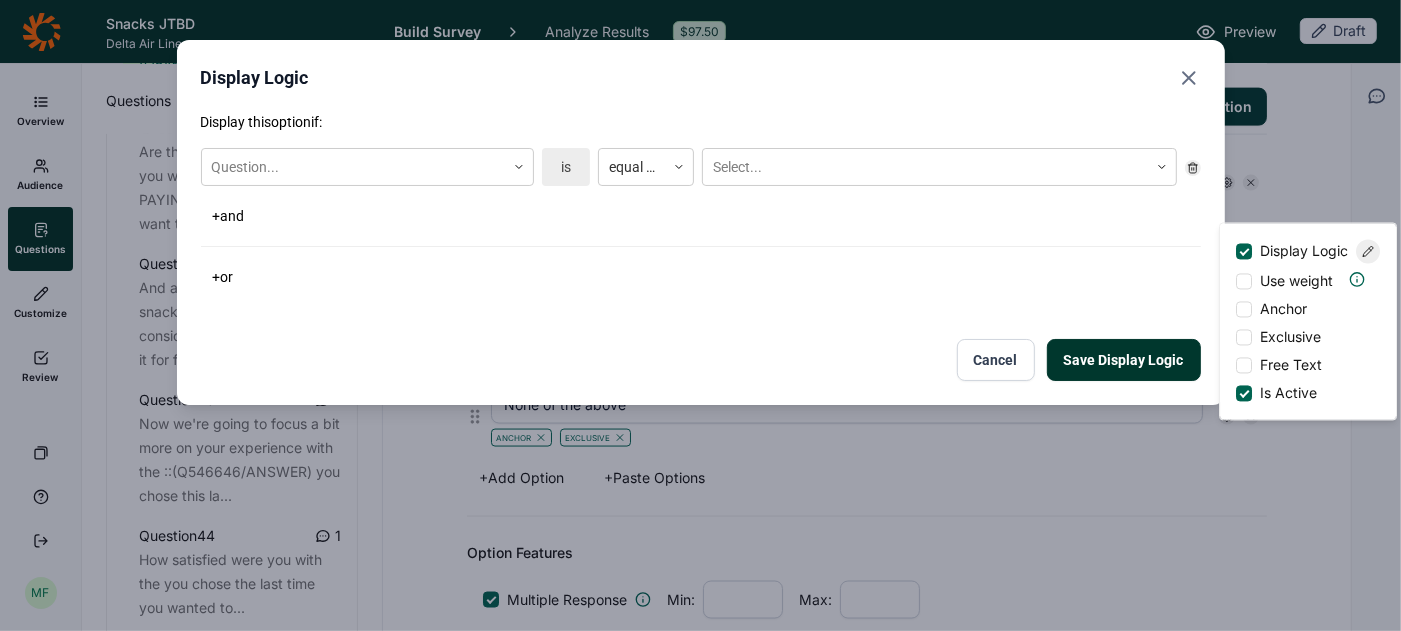 scroll, scrollTop: 2153, scrollLeft: 0, axis: vertical 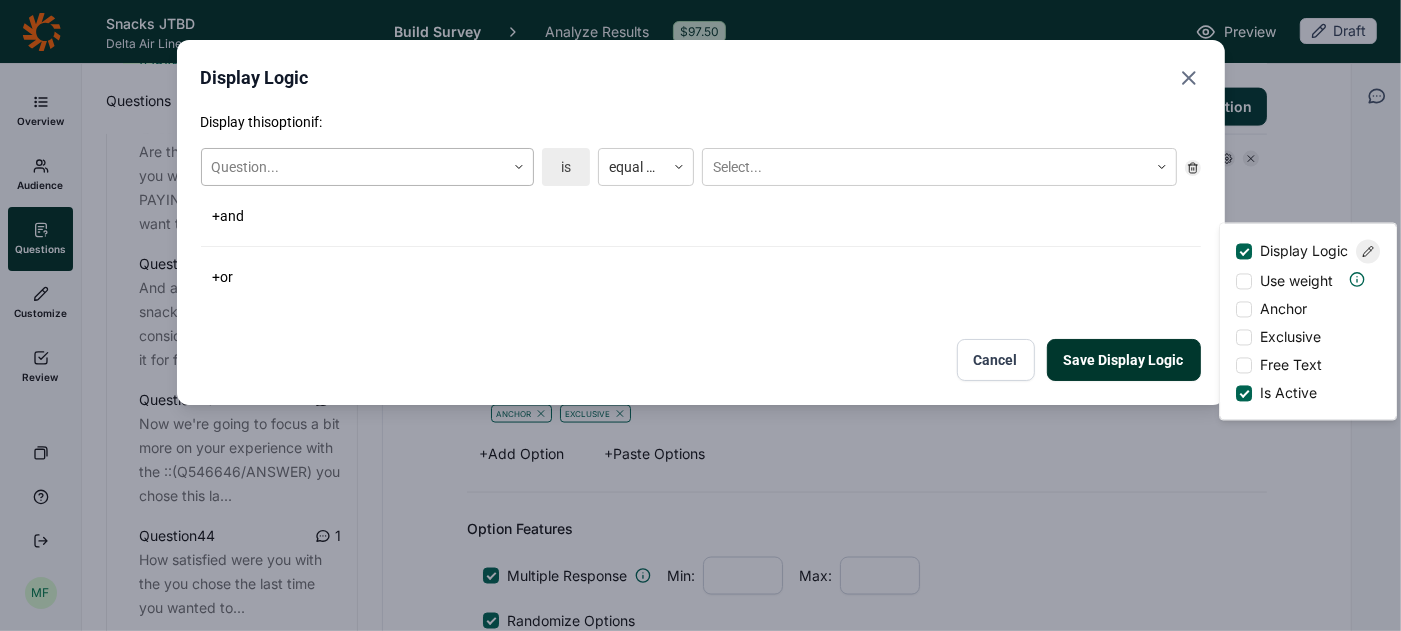 click 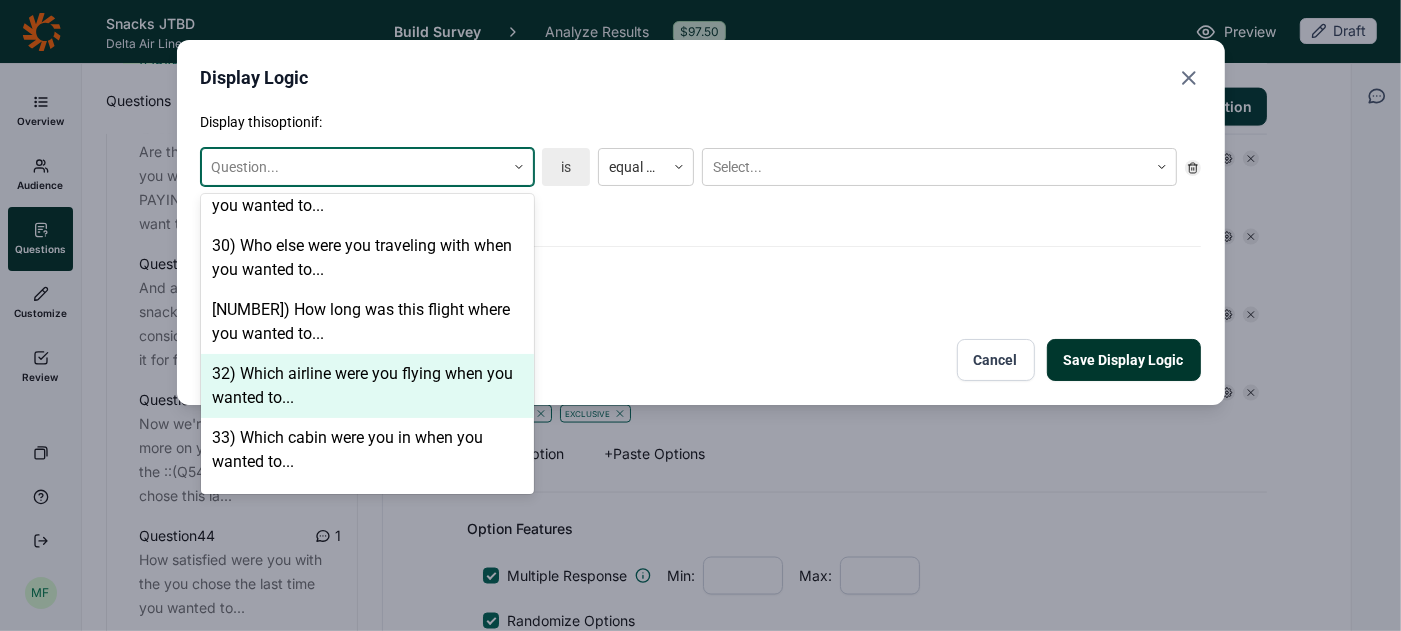 scroll, scrollTop: 2538, scrollLeft: 0, axis: vertical 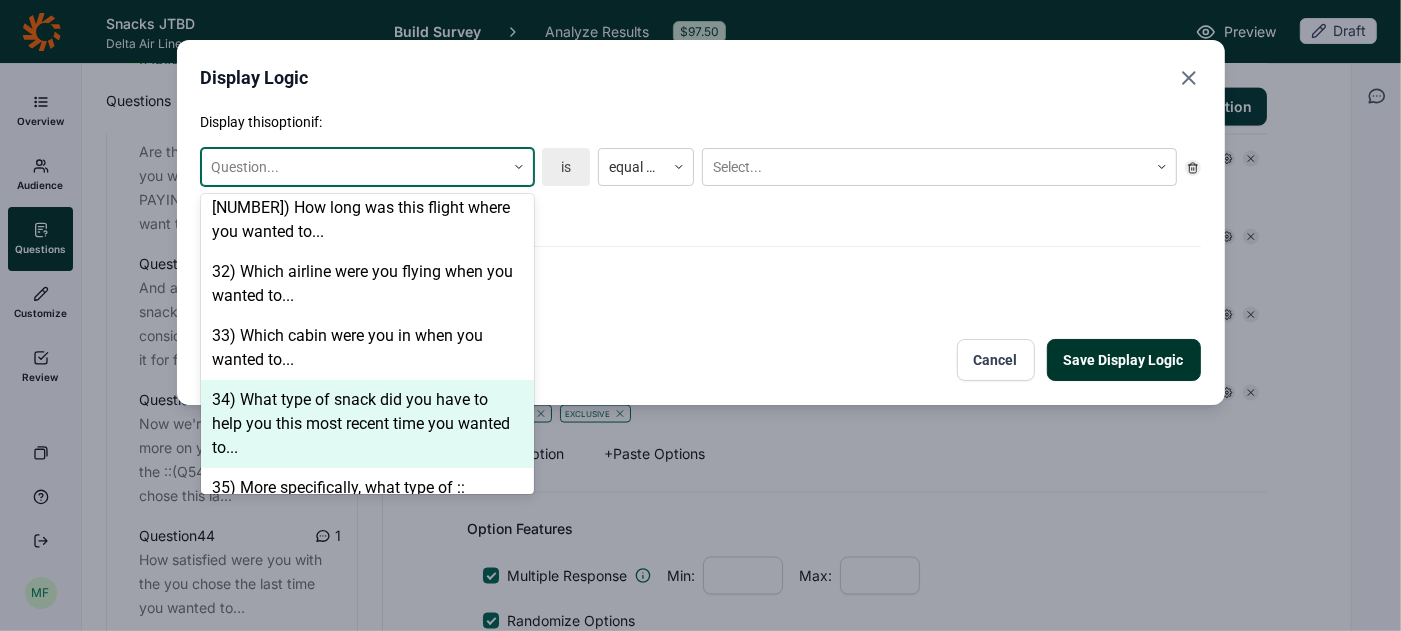 click on "34) What type of snack did you have to help you this most recent time you wanted to..." at bounding box center (367, 424) 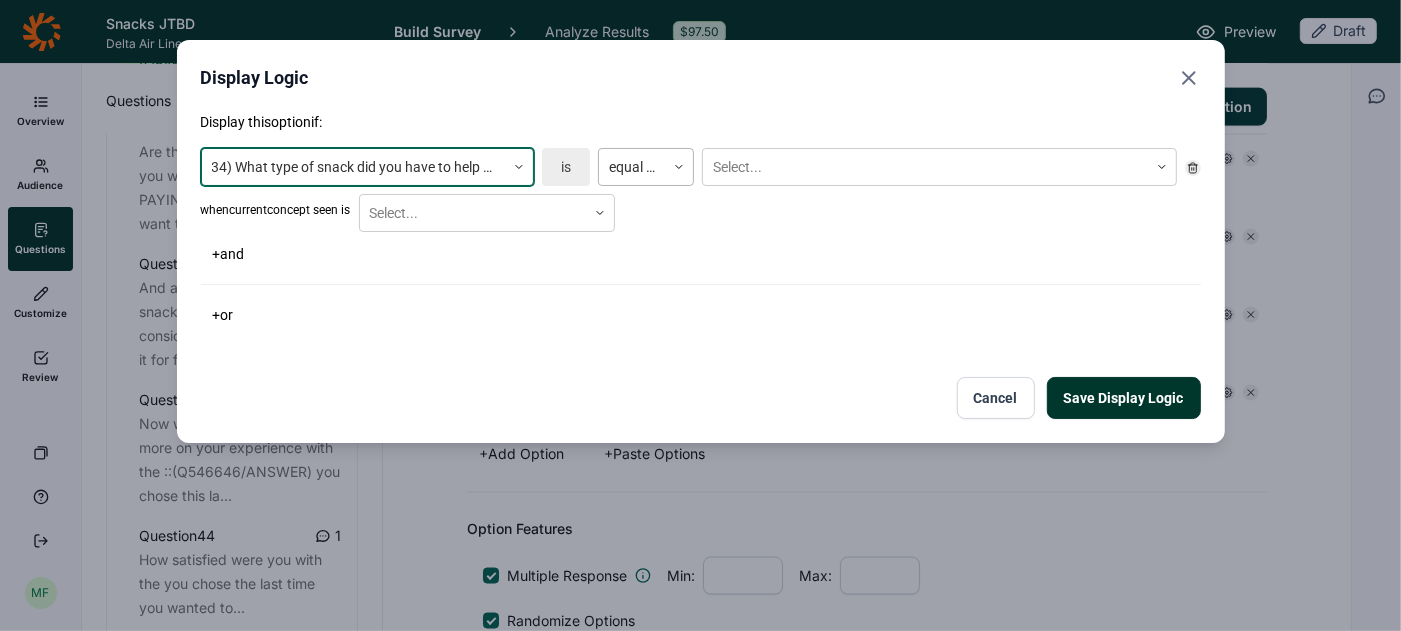 click at bounding box center [632, 167] 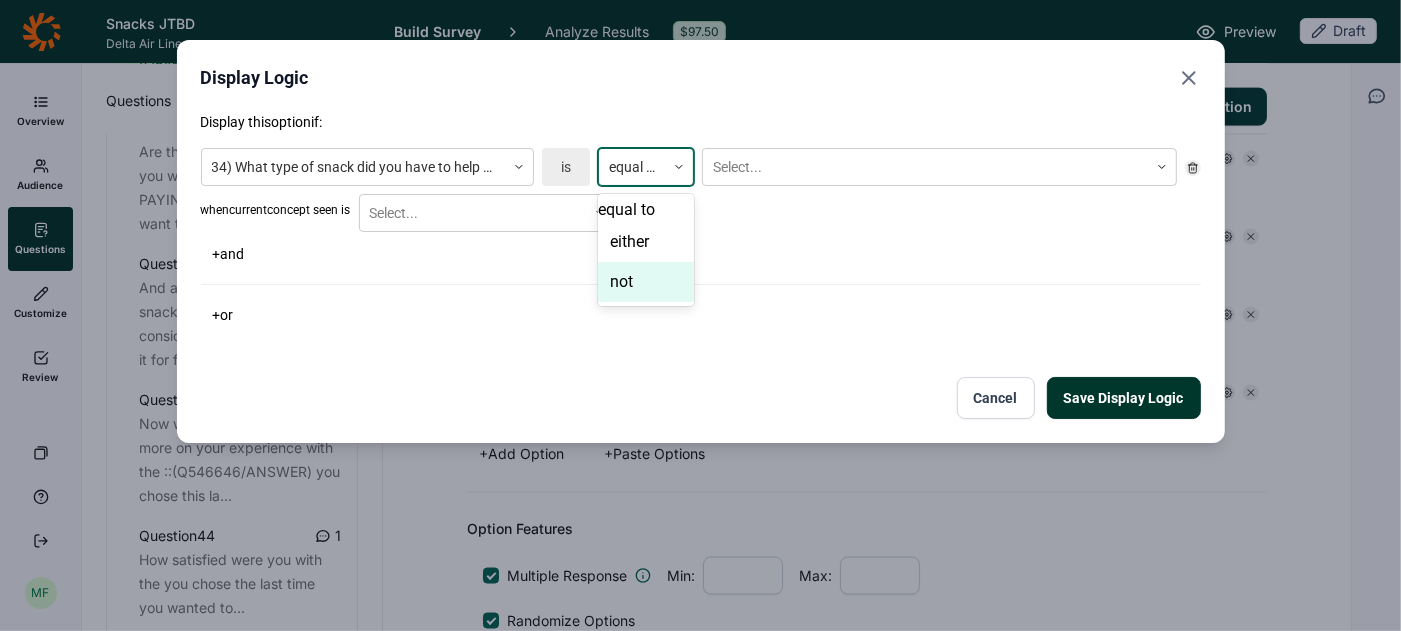 click on "not" at bounding box center (646, 282) 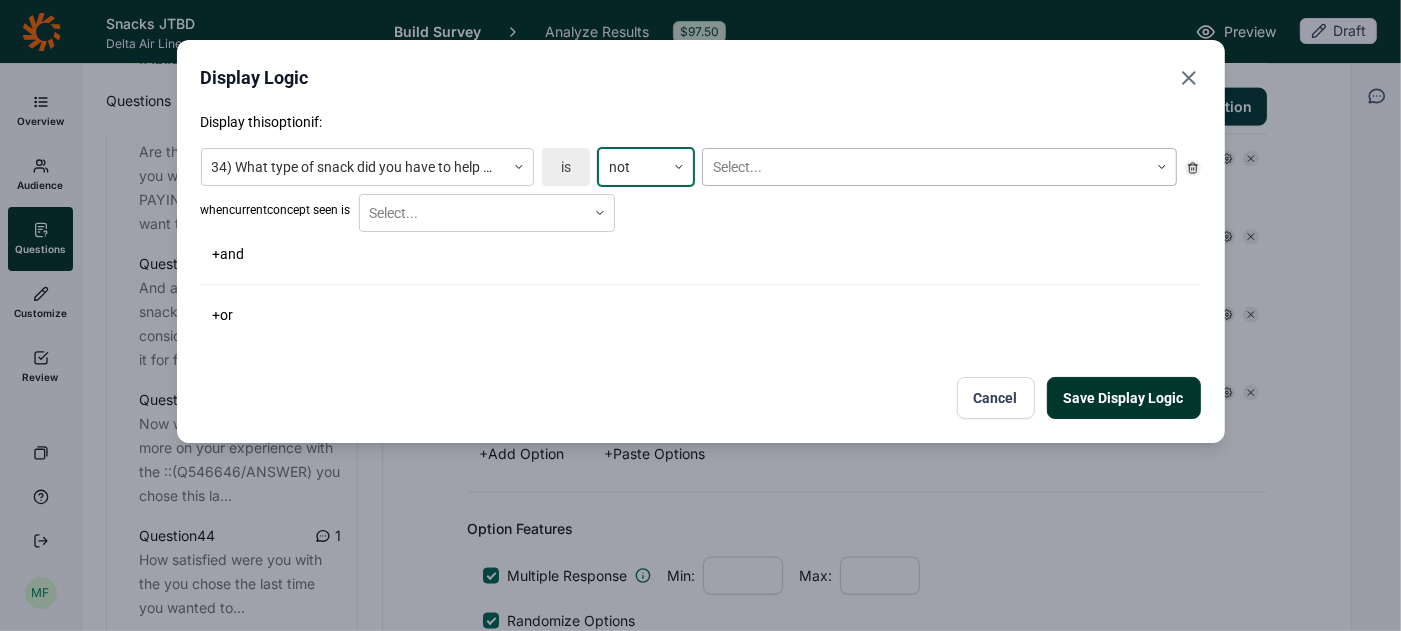 click at bounding box center (925, 167) 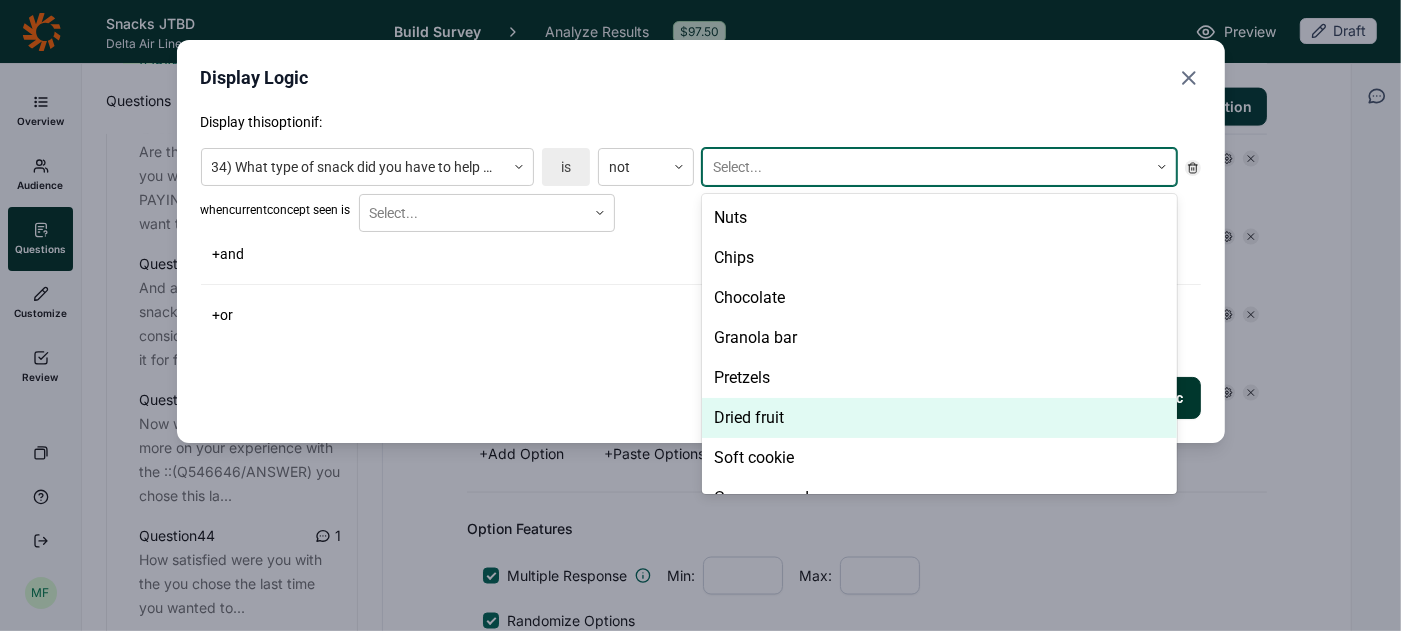 scroll, scrollTop: 188, scrollLeft: 0, axis: vertical 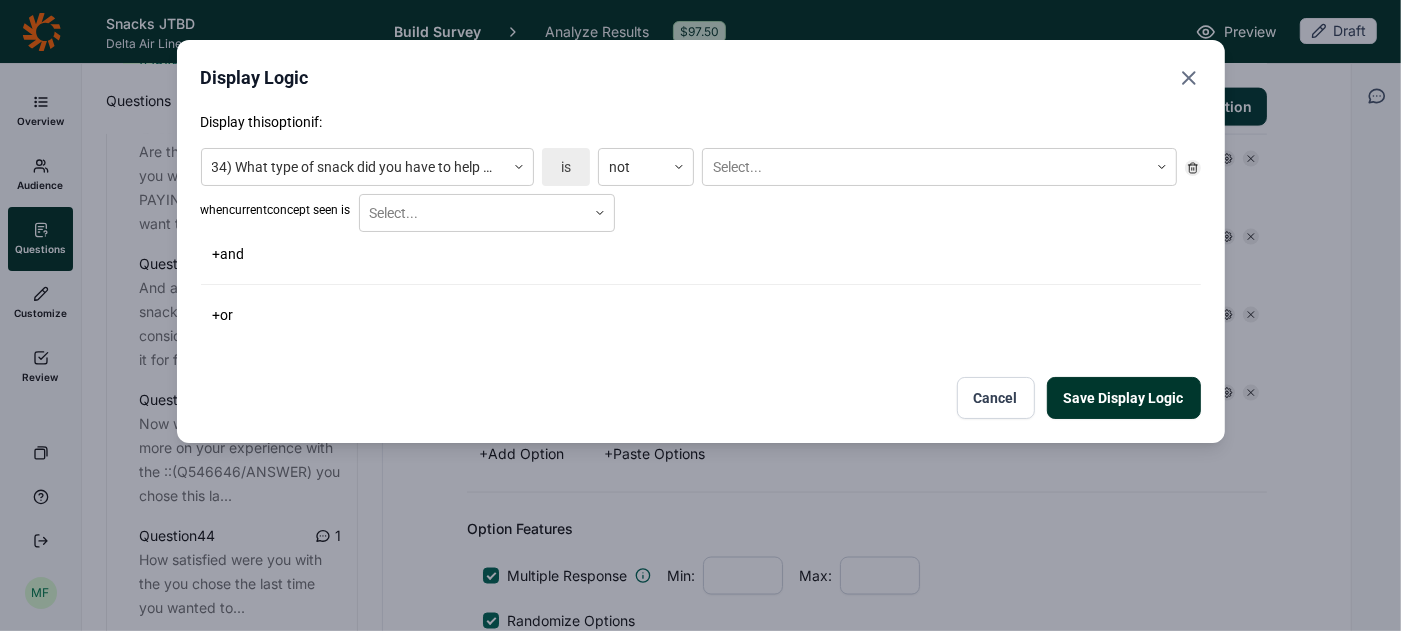 click on "Display this option if: 34) What type of snack did you have to help you this most recent time you wanted to... is not Select... when current concept seen is Select... + and + or Save Display Logic Cancel" at bounding box center (701, 265) 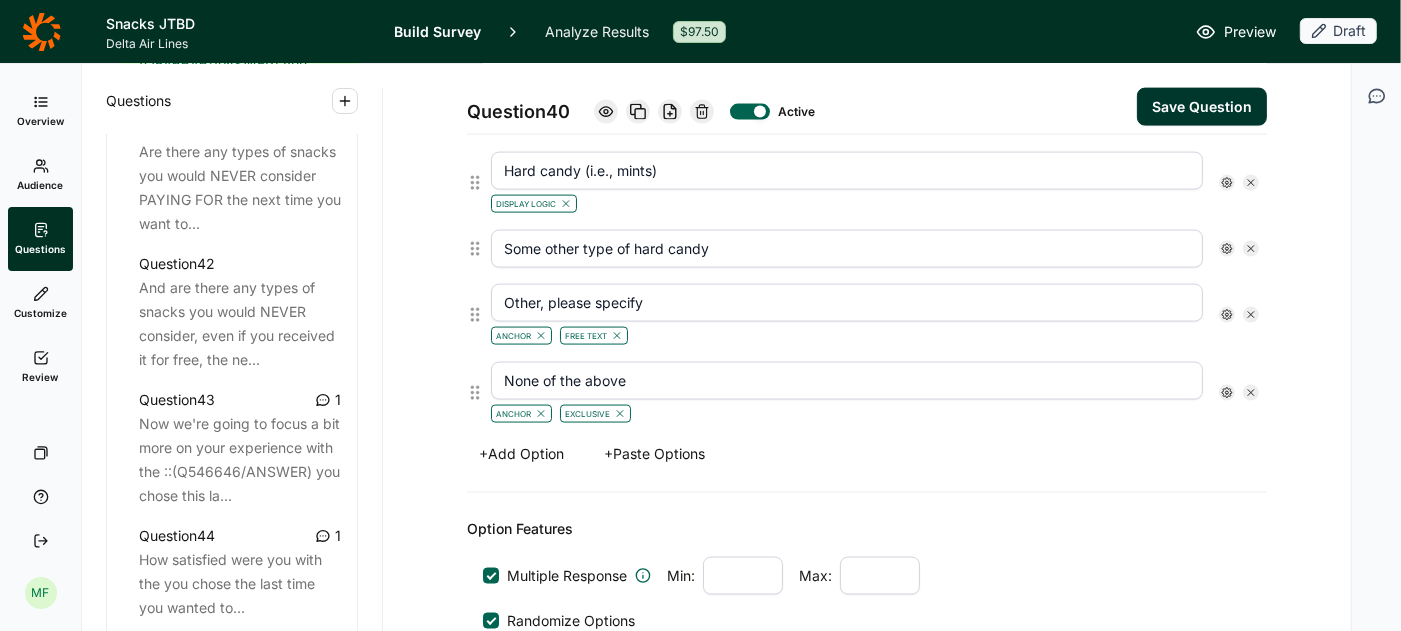 click 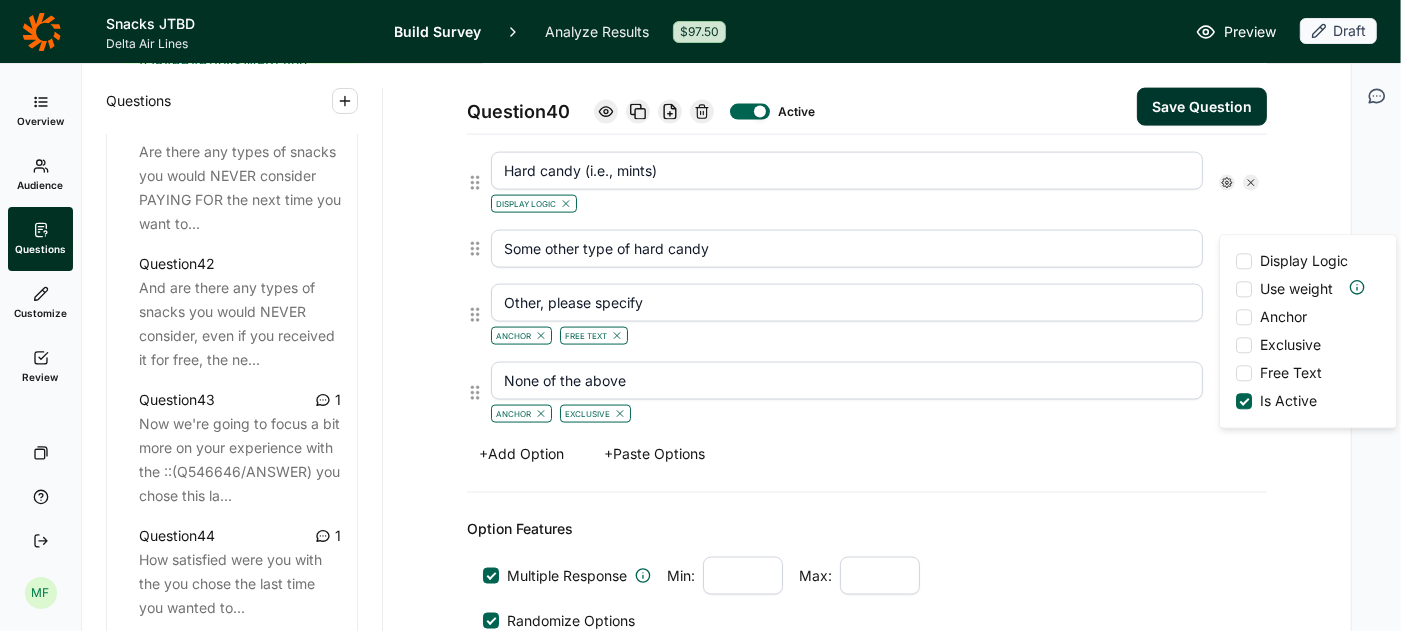 click at bounding box center (1244, 261) 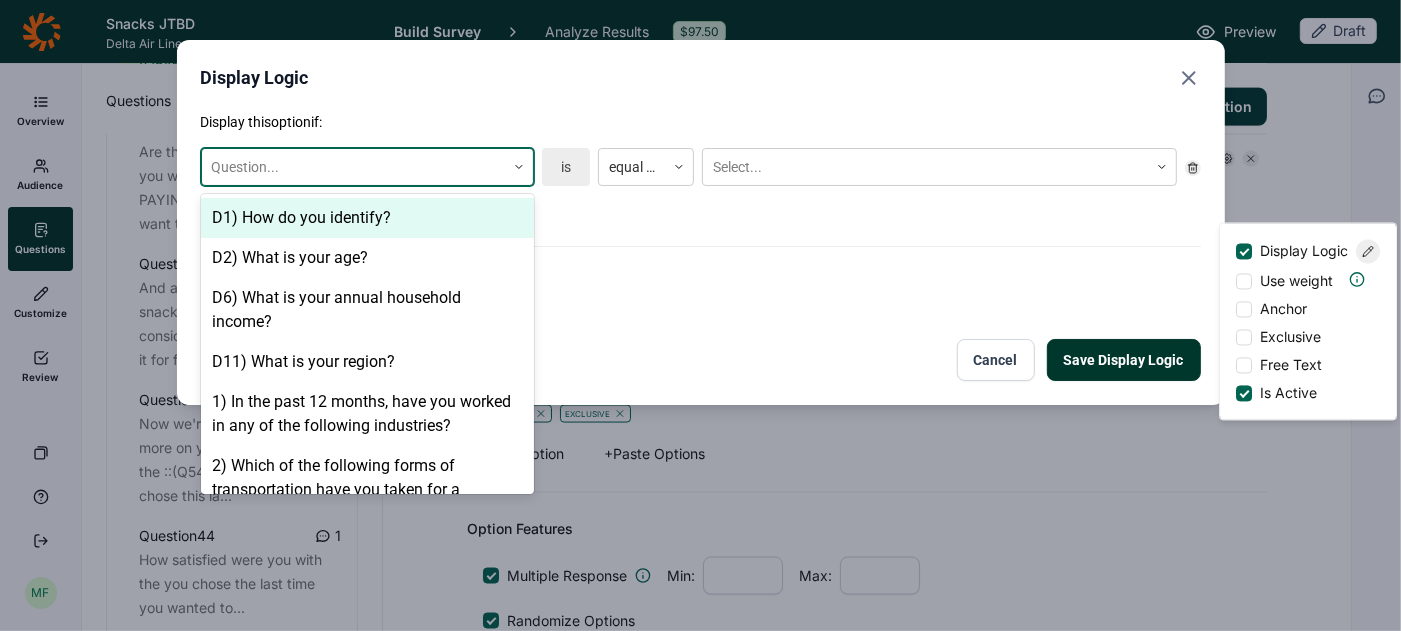 click at bounding box center [353, 167] 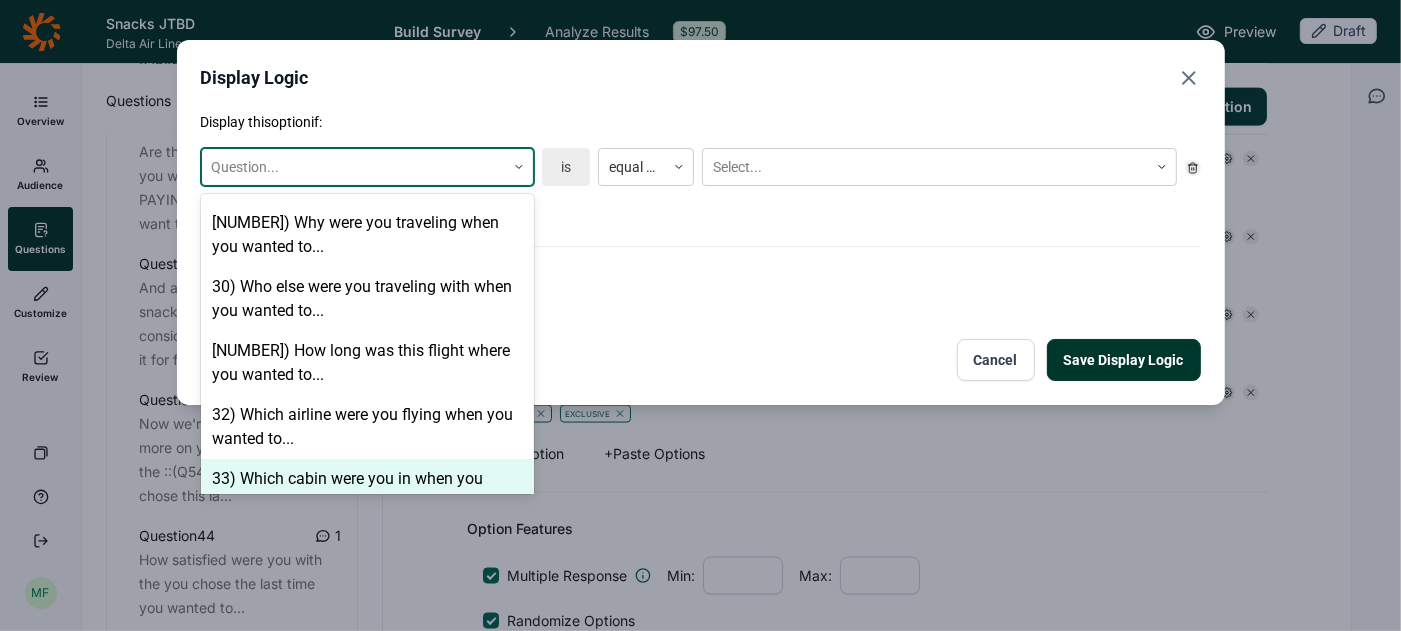 scroll, scrollTop: 2533, scrollLeft: 0, axis: vertical 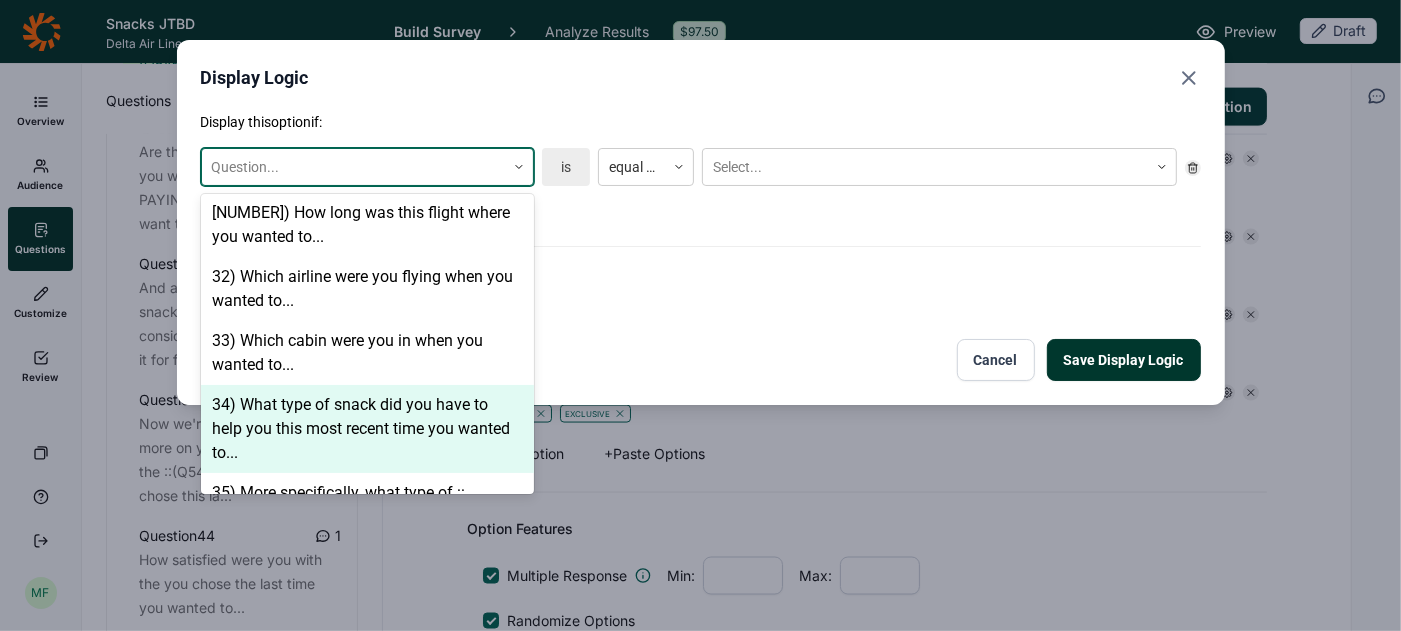 click on "34) What type of snack did you have to help you this most recent time you wanted to..." at bounding box center (367, 429) 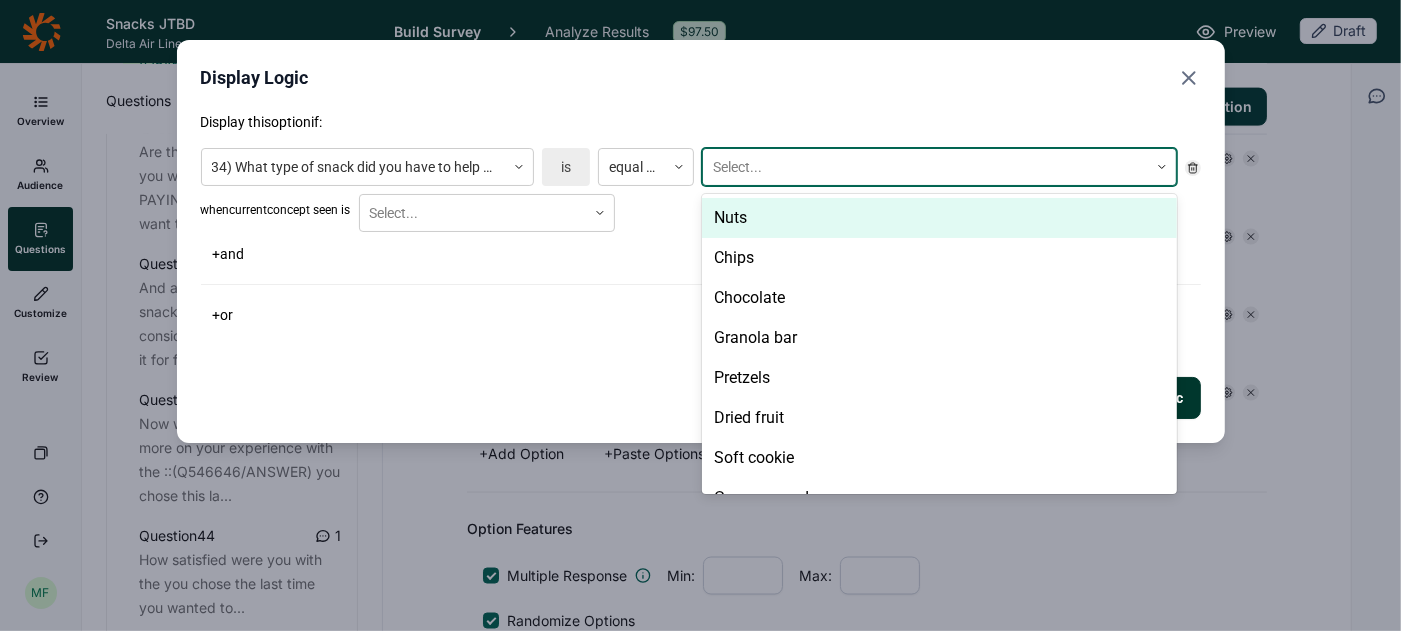 click at bounding box center [925, 167] 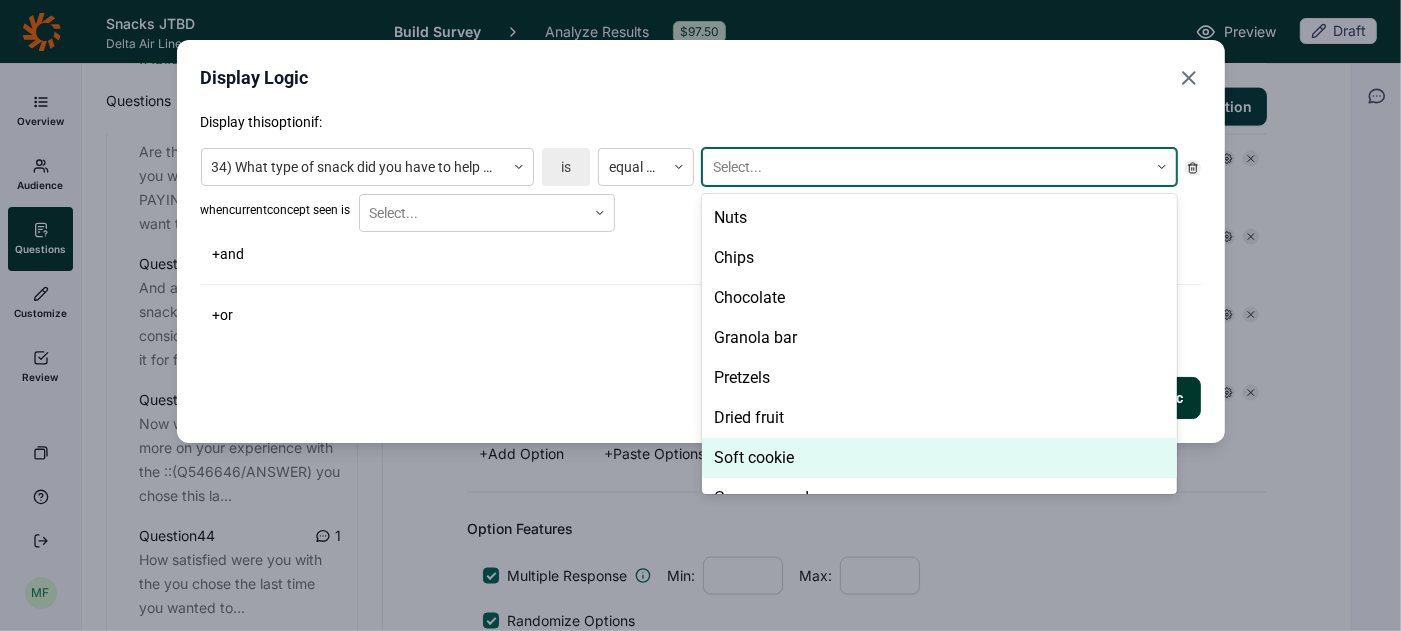 scroll, scrollTop: 188, scrollLeft: 0, axis: vertical 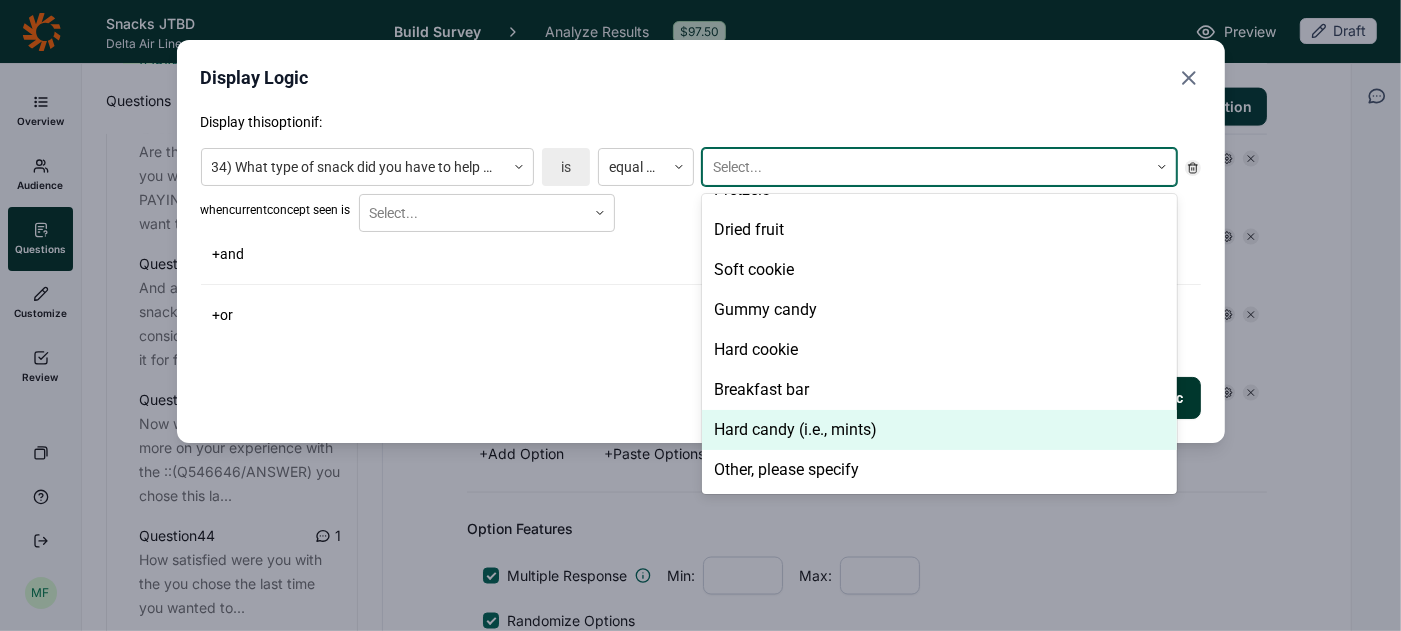 click on "Hard candy (i.e., mints)" at bounding box center [939, 430] 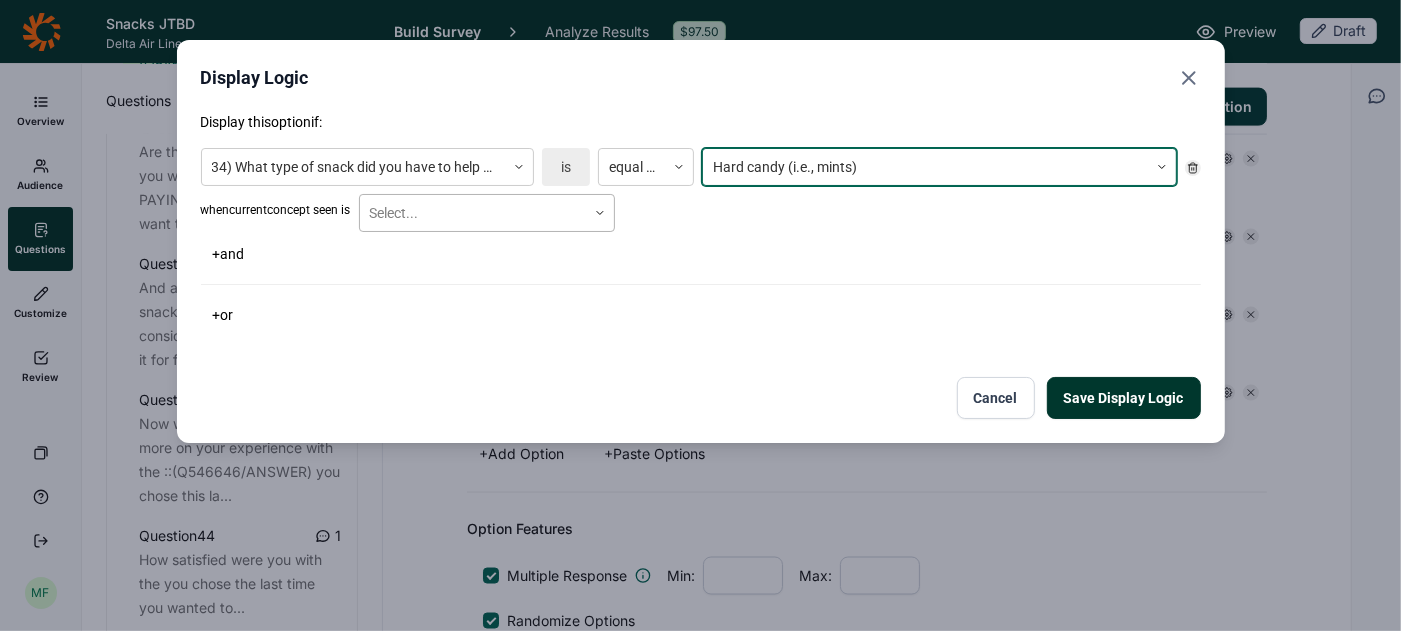 click at bounding box center [600, 213] 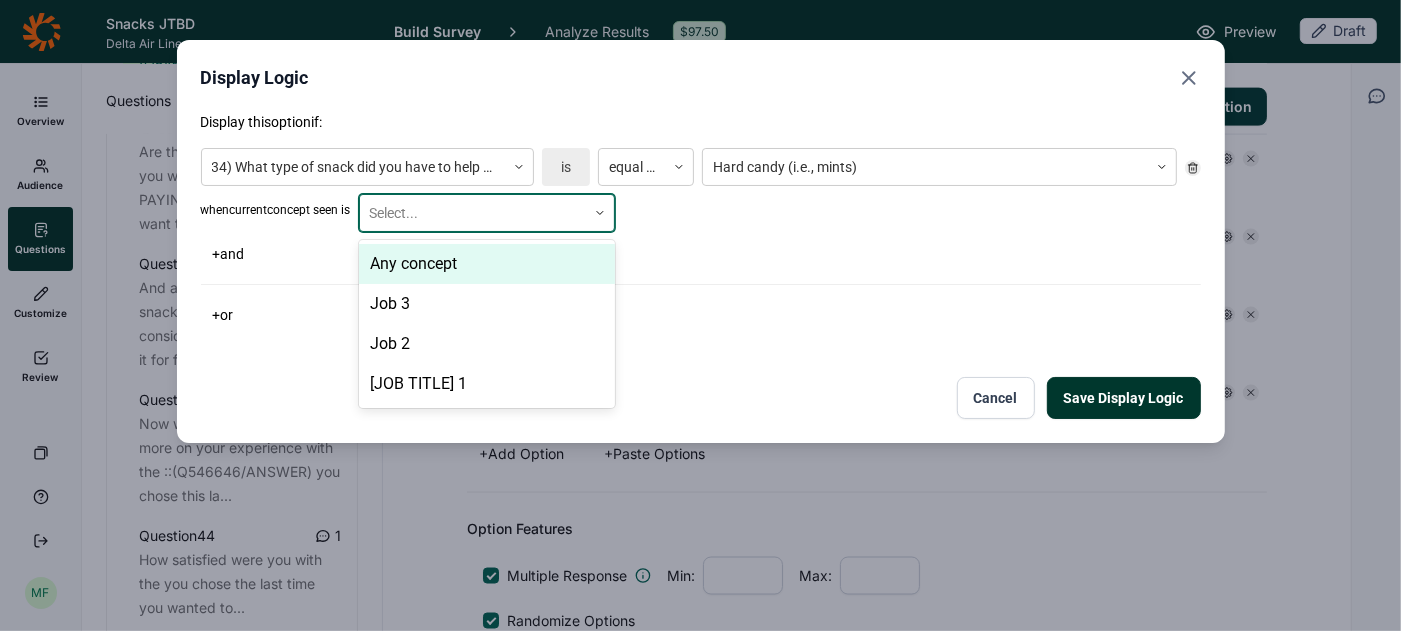 click on "Any concept" at bounding box center (487, 264) 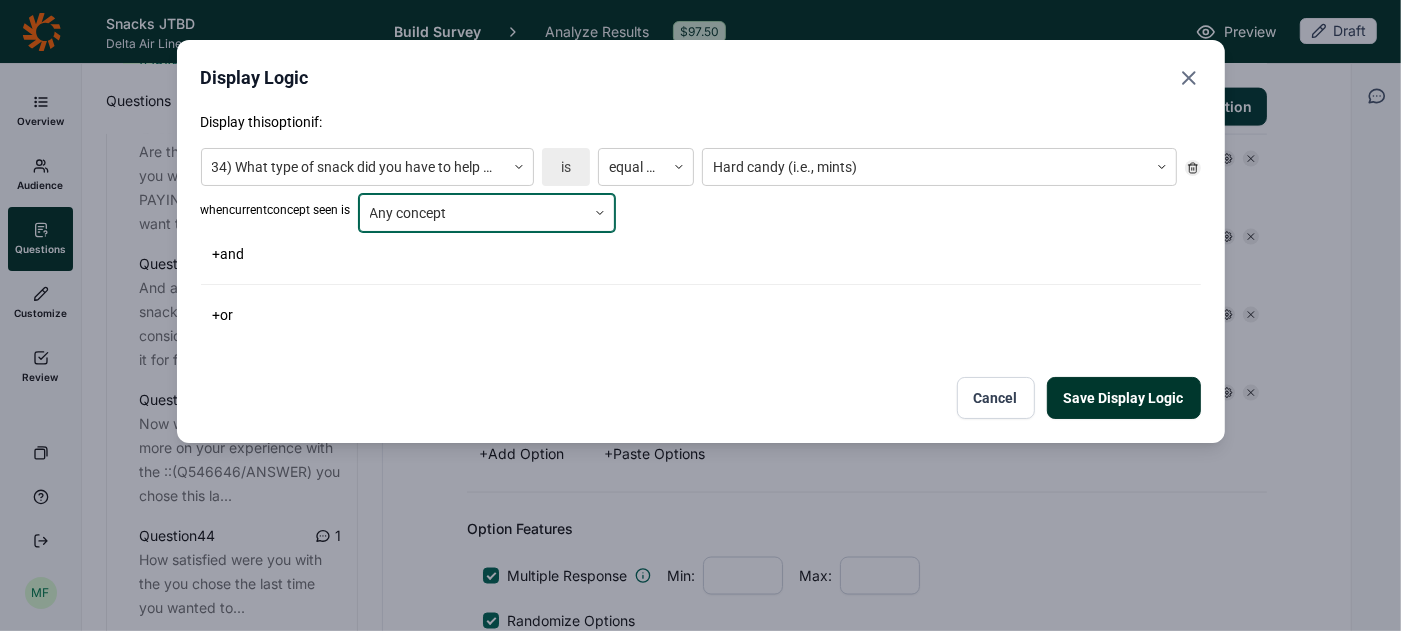 click on "Save Display Logic" at bounding box center [1124, 398] 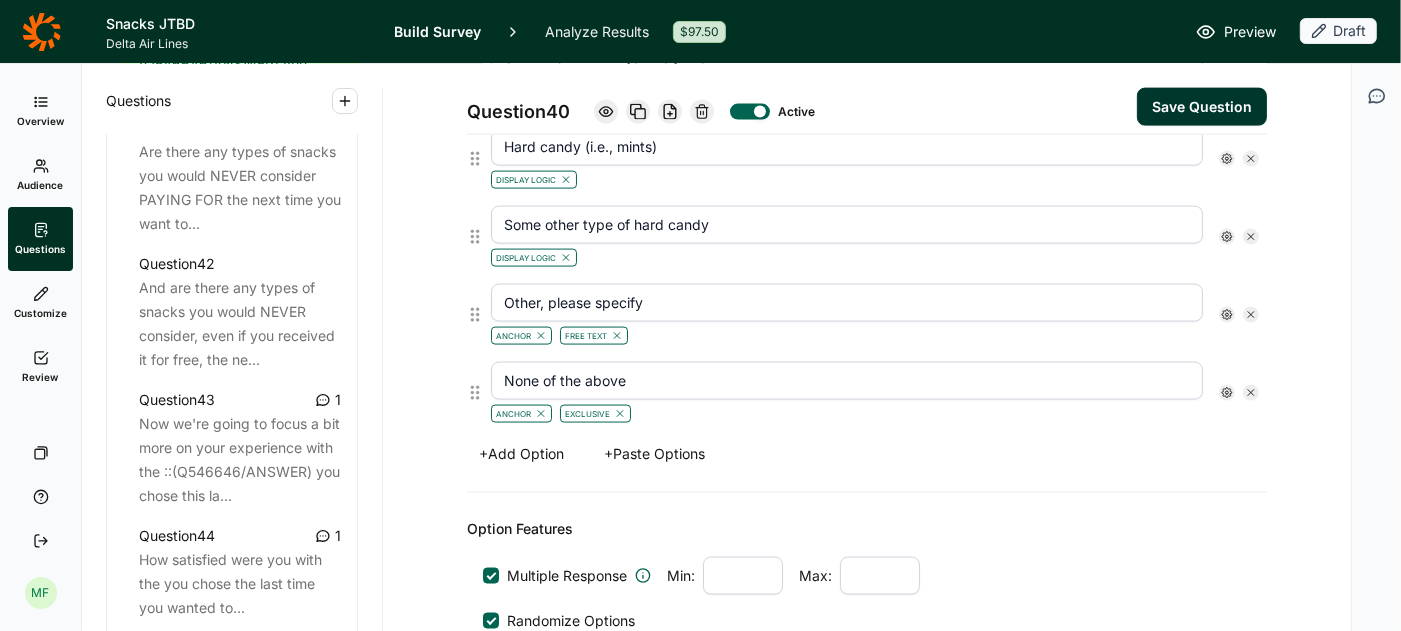 click on "Save Question" at bounding box center (1202, 107) 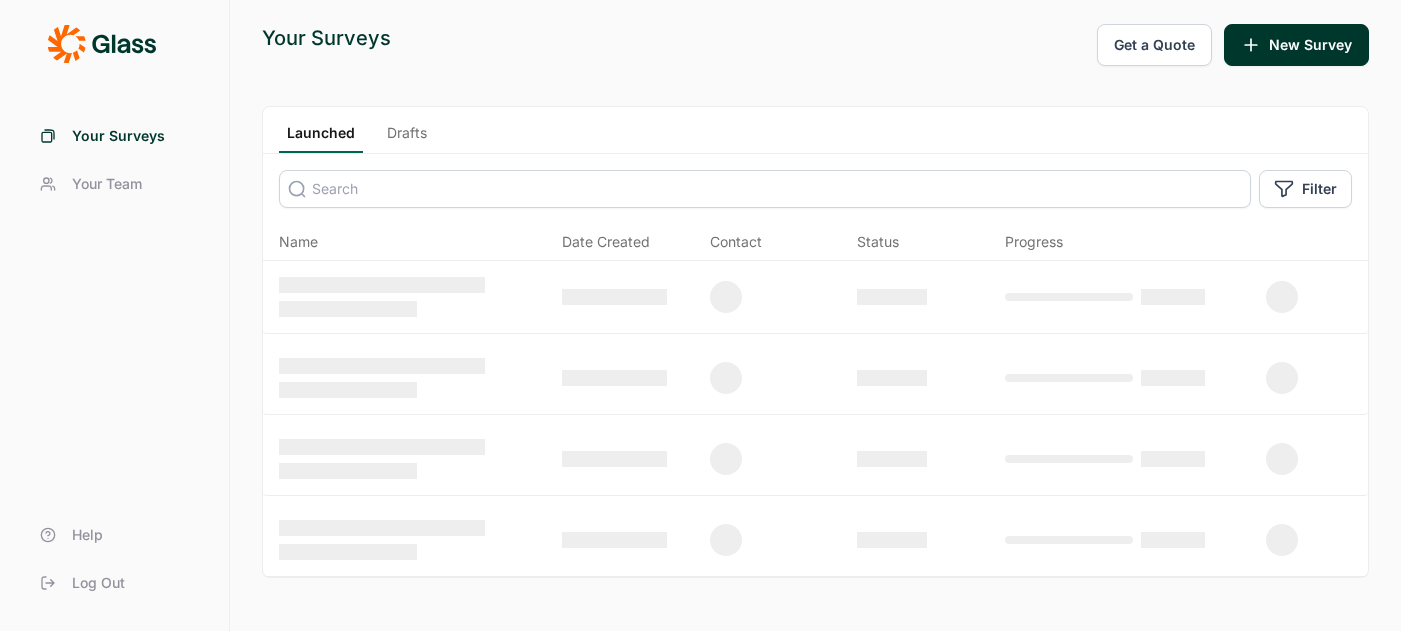 scroll, scrollTop: 0, scrollLeft: 0, axis: both 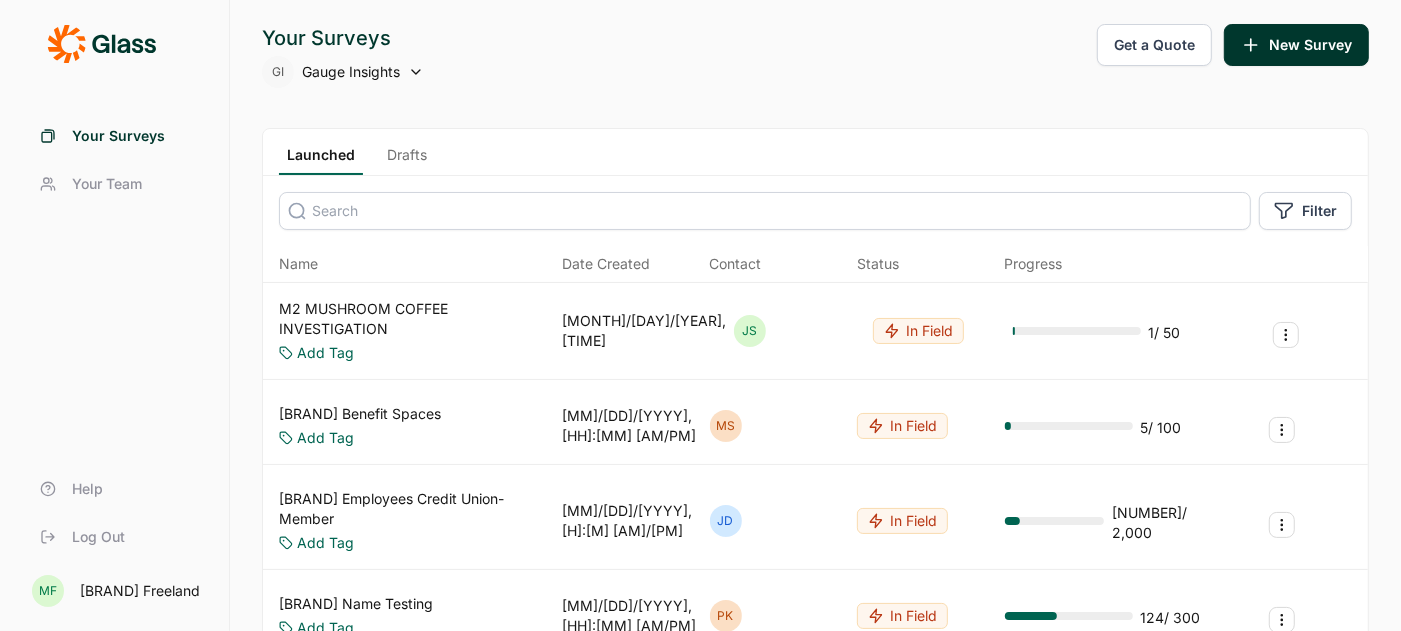 click 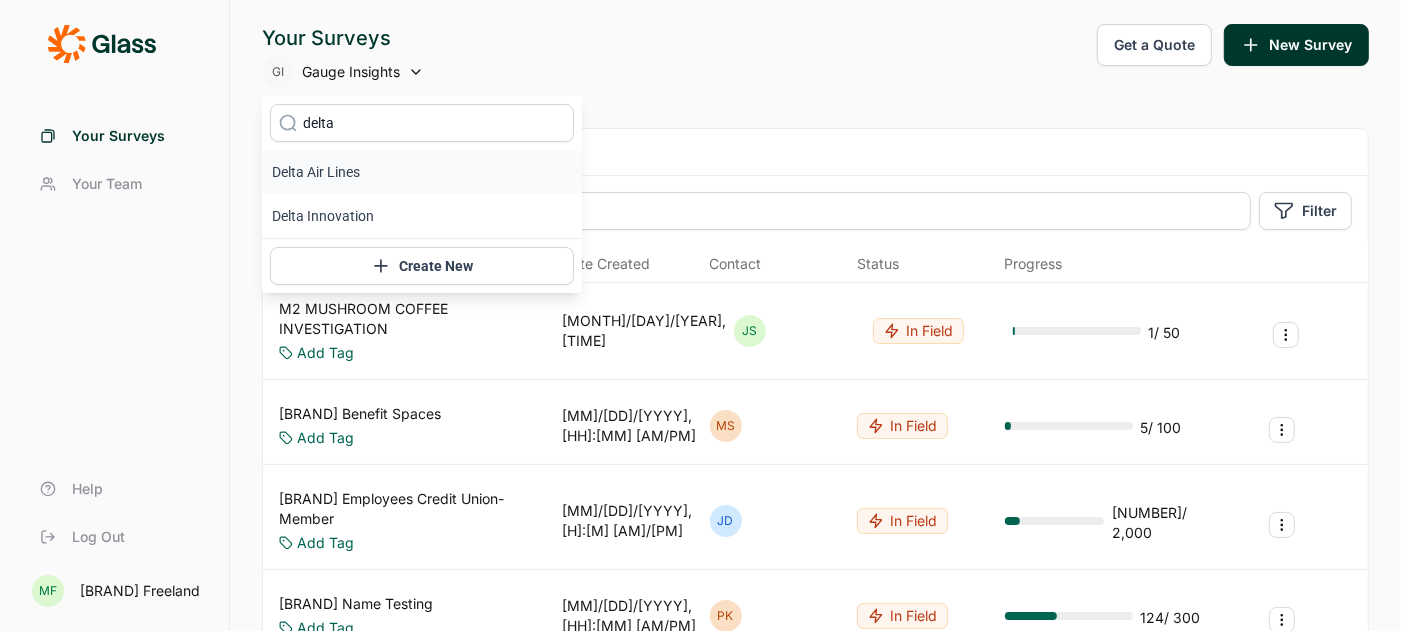 type on "delta" 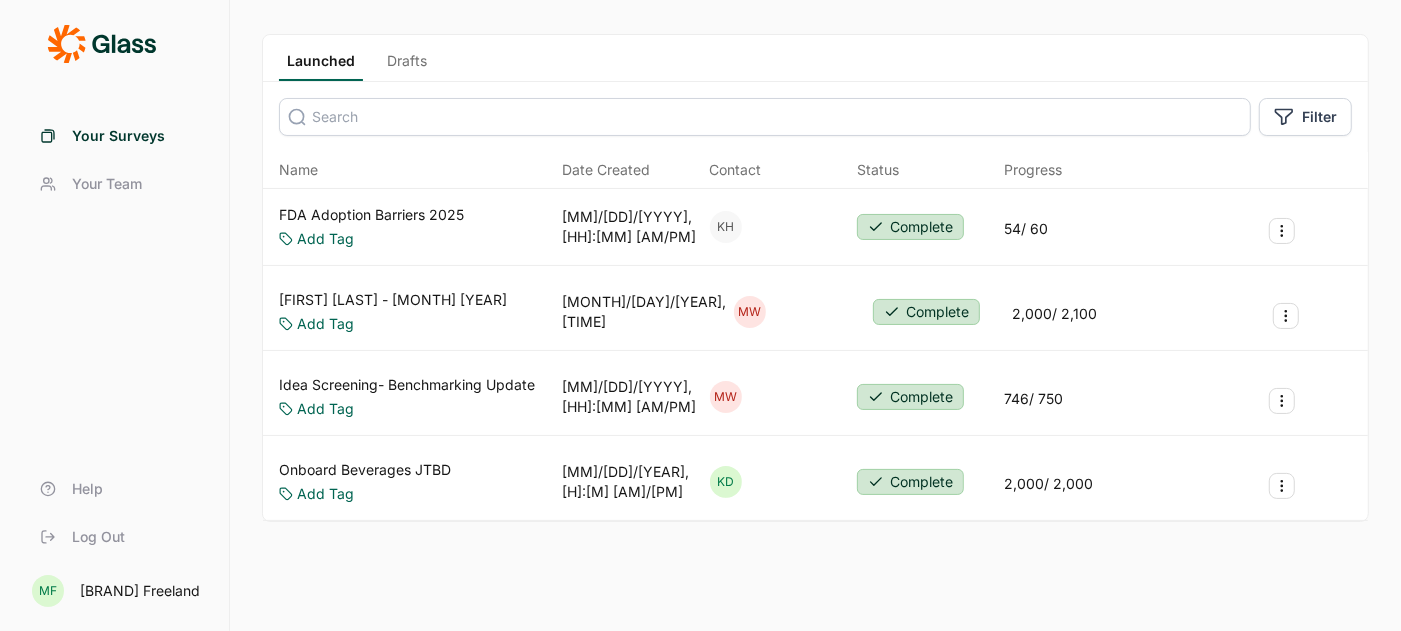 scroll, scrollTop: 118, scrollLeft: 0, axis: vertical 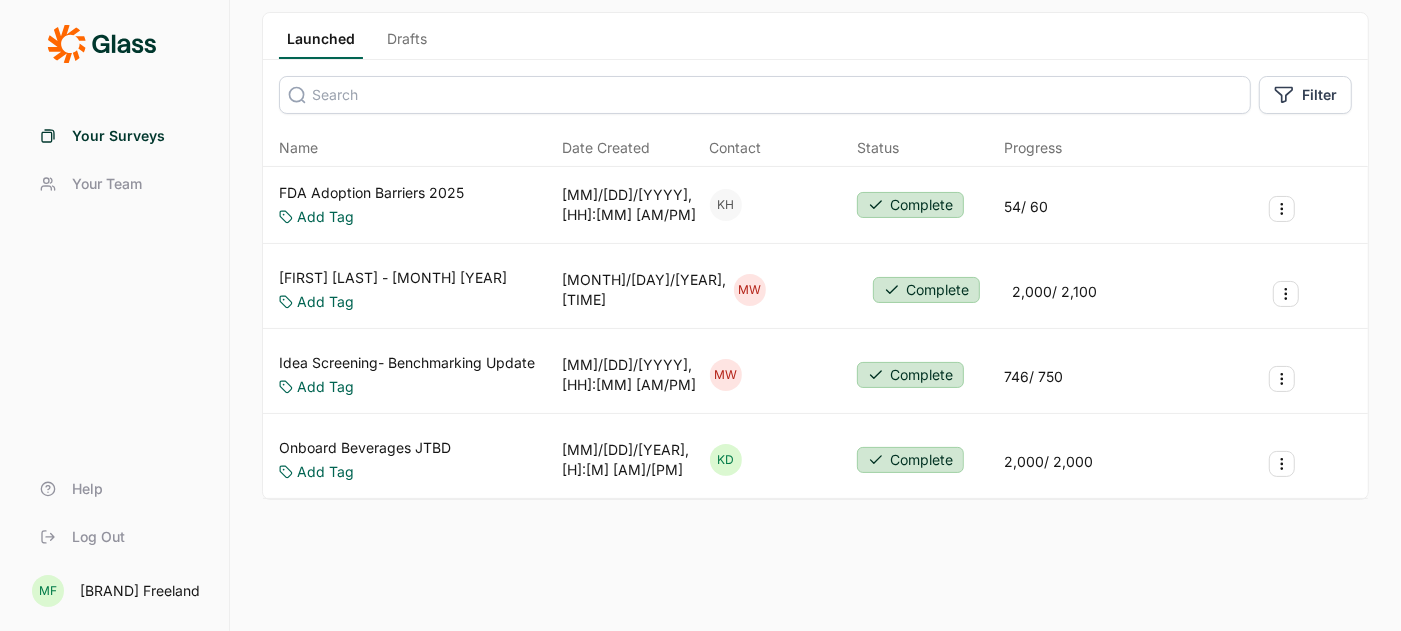 click on "Onboard Beverages JTBD" at bounding box center (365, 448) 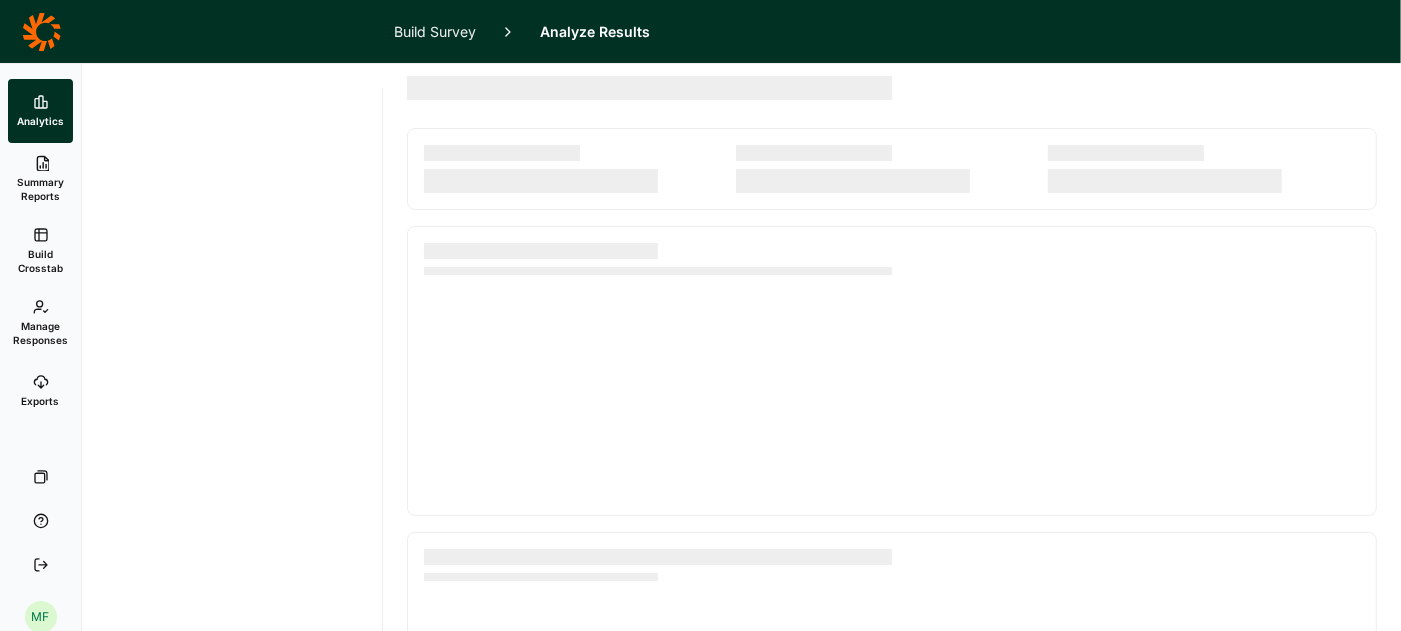 scroll, scrollTop: 0, scrollLeft: 0, axis: both 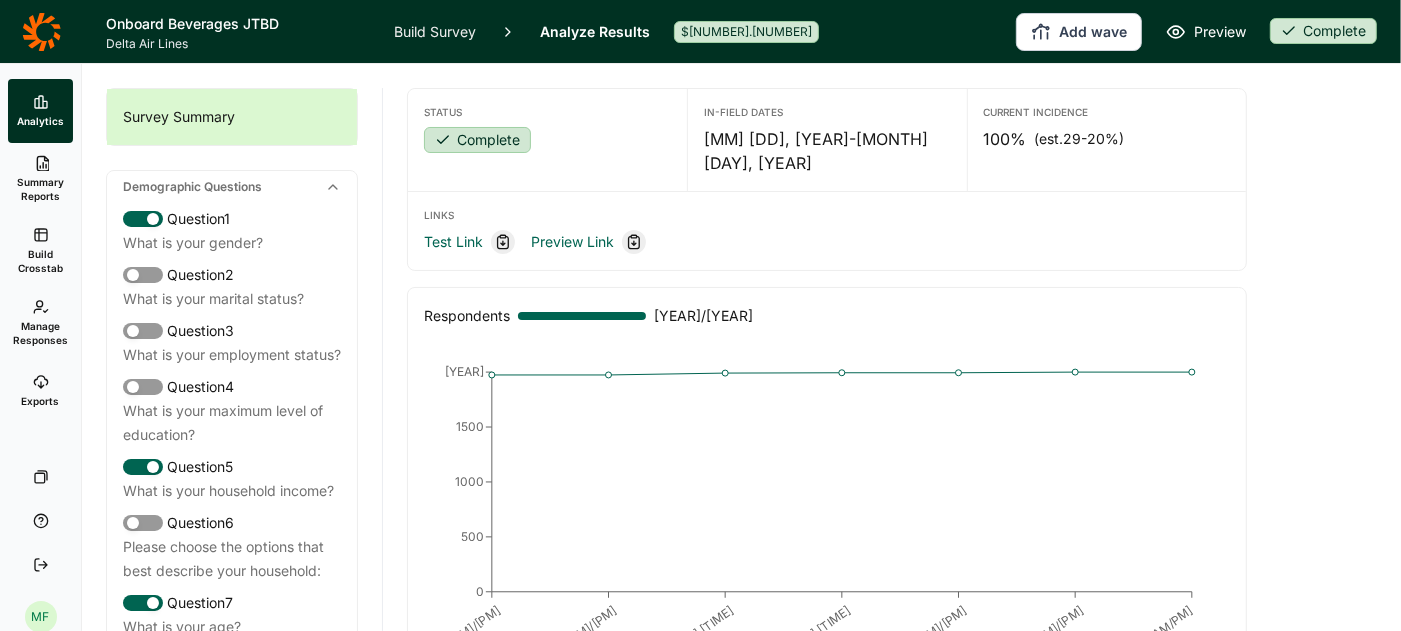 click on "Build Survey" at bounding box center [435, 31] 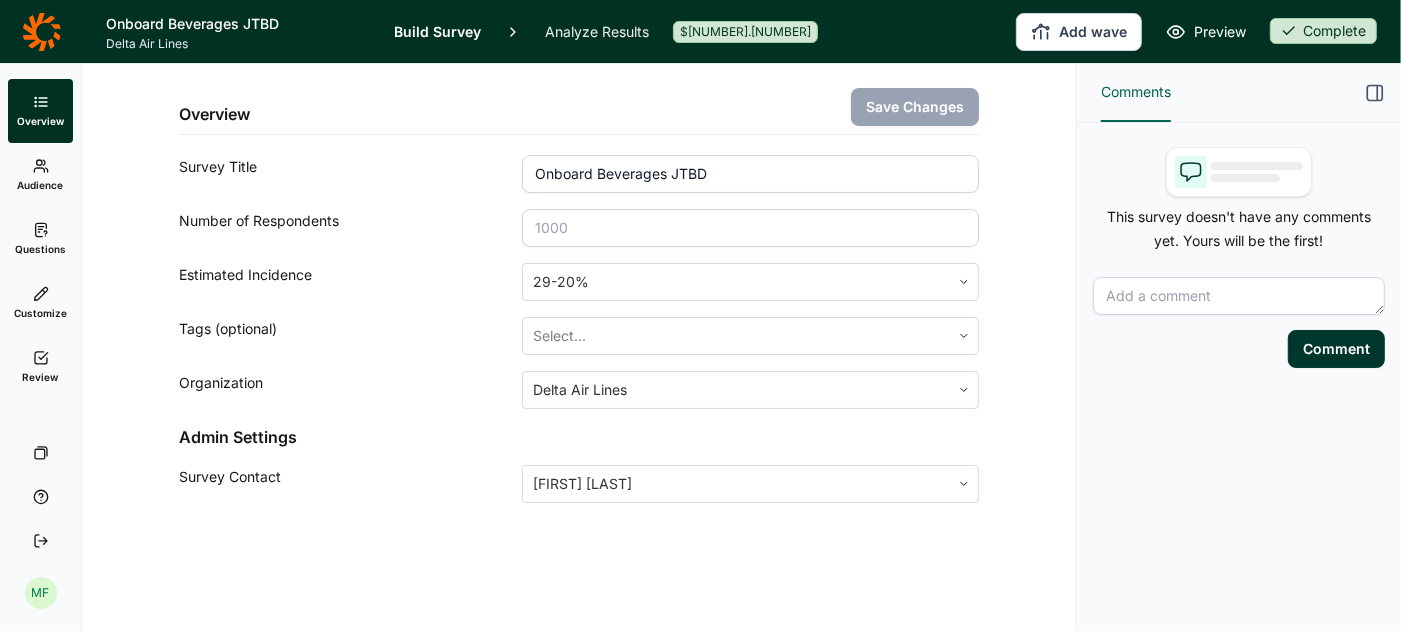 click on "Questions" at bounding box center [40, 249] 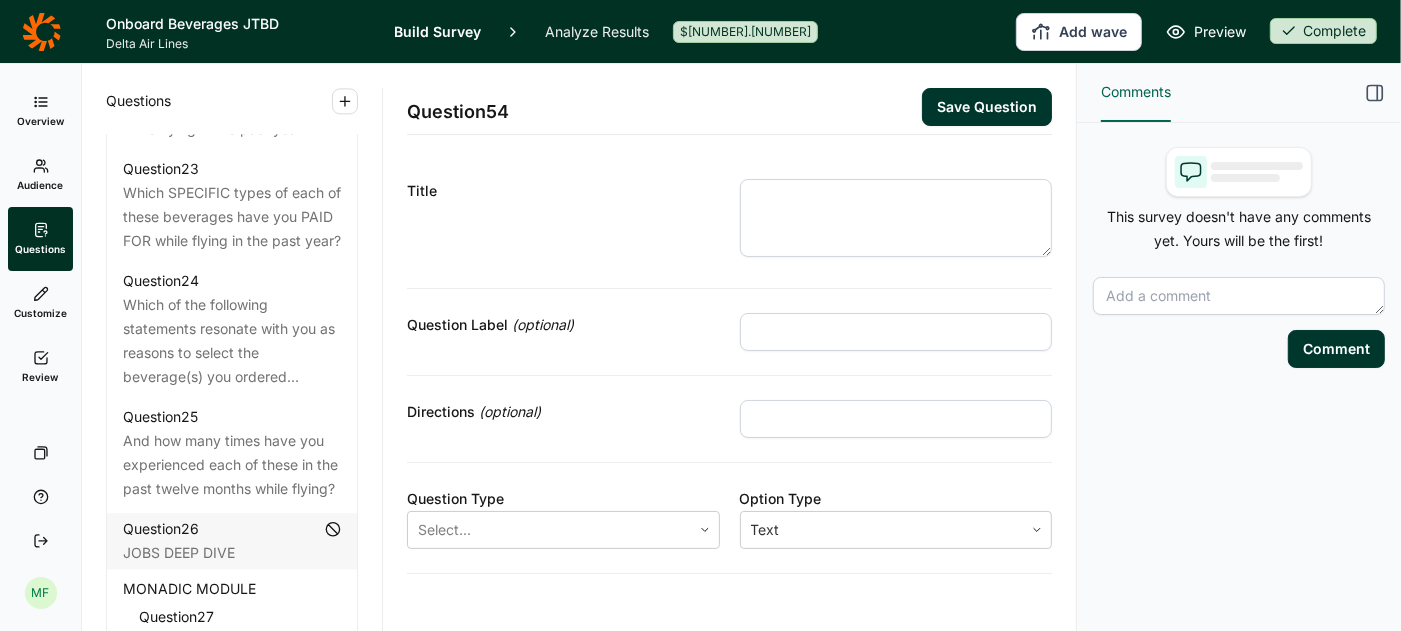 scroll, scrollTop: 3537, scrollLeft: 0, axis: vertical 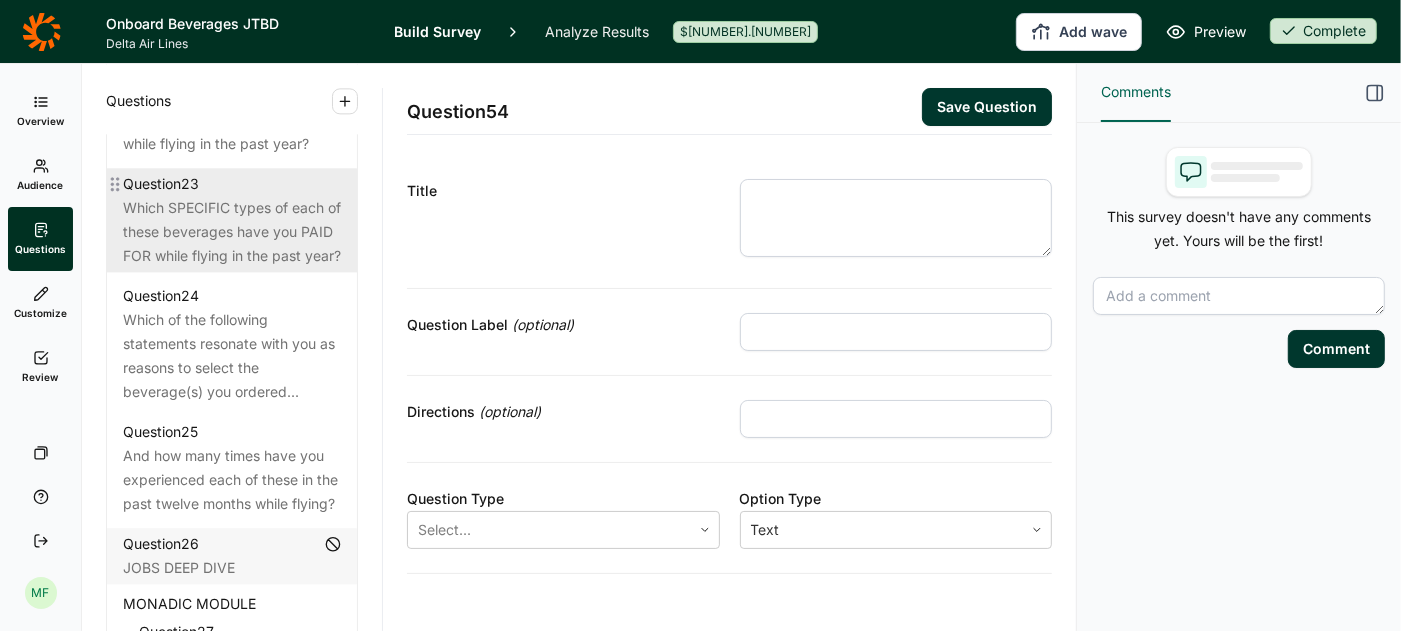 click on "Which SPECIFIC types of each of these beverages have you PAID FOR while flying in the past year?" at bounding box center [232, 232] 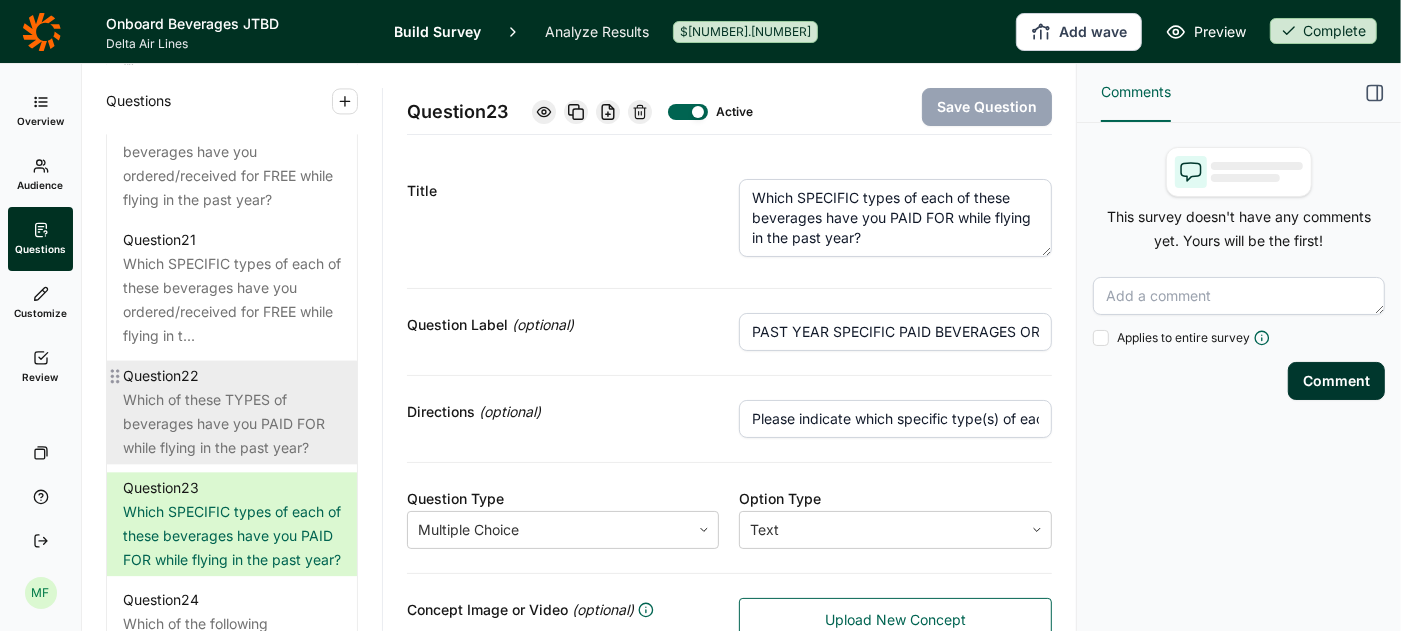 scroll, scrollTop: 3232, scrollLeft: 0, axis: vertical 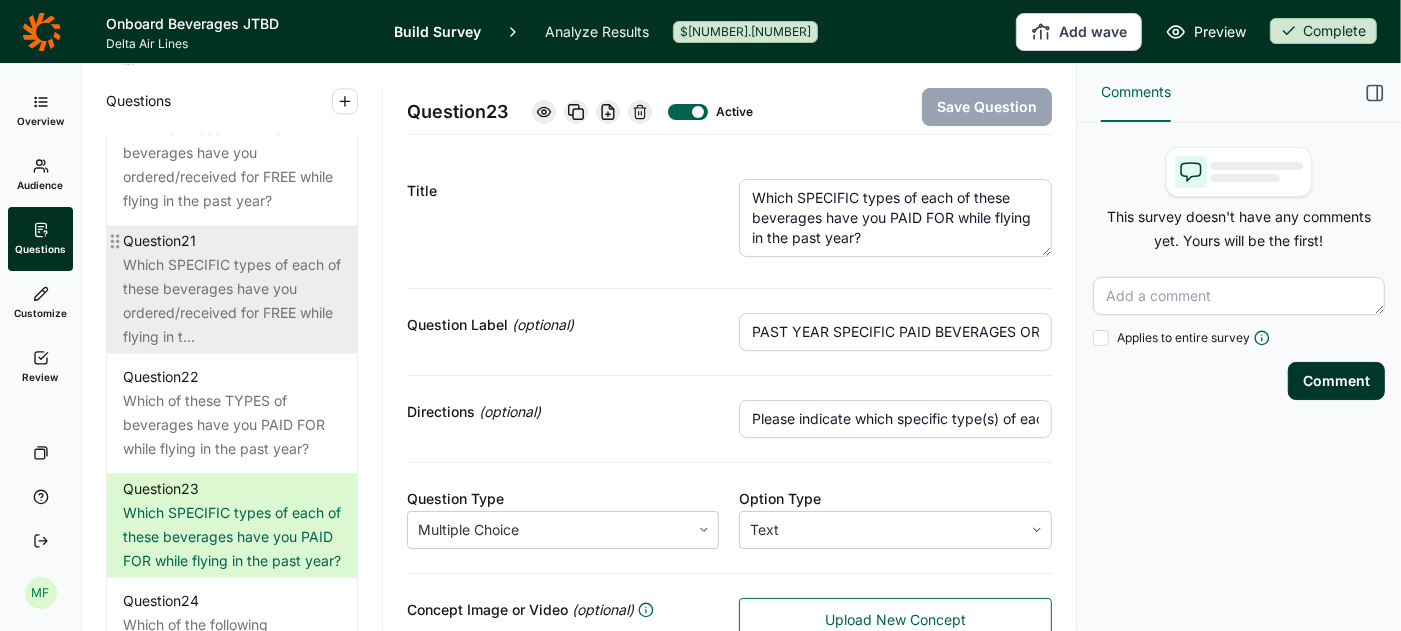click on "Which SPECIFIC types of each of these beverages have you ordered/received for FREE while flying in t..." at bounding box center (232, 301) 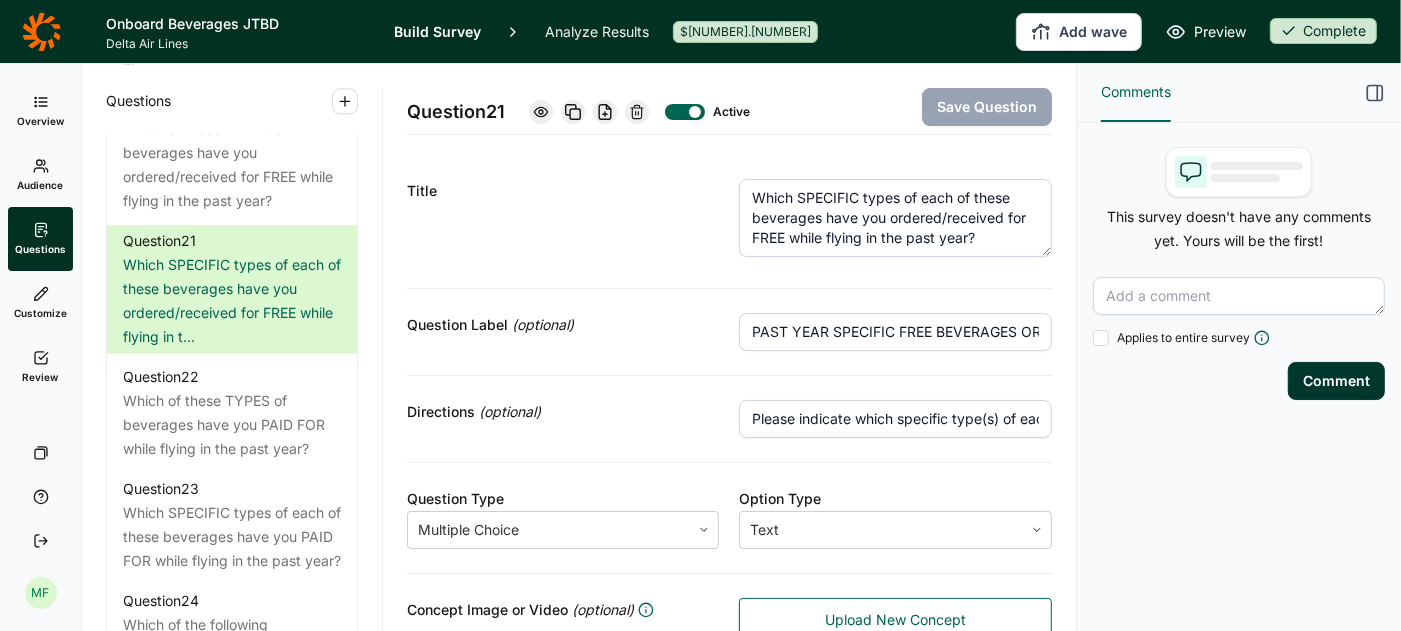 click on "PAST YEAR SPECIFIC FREE BEVERAGES ORDERED" at bounding box center (895, 332) 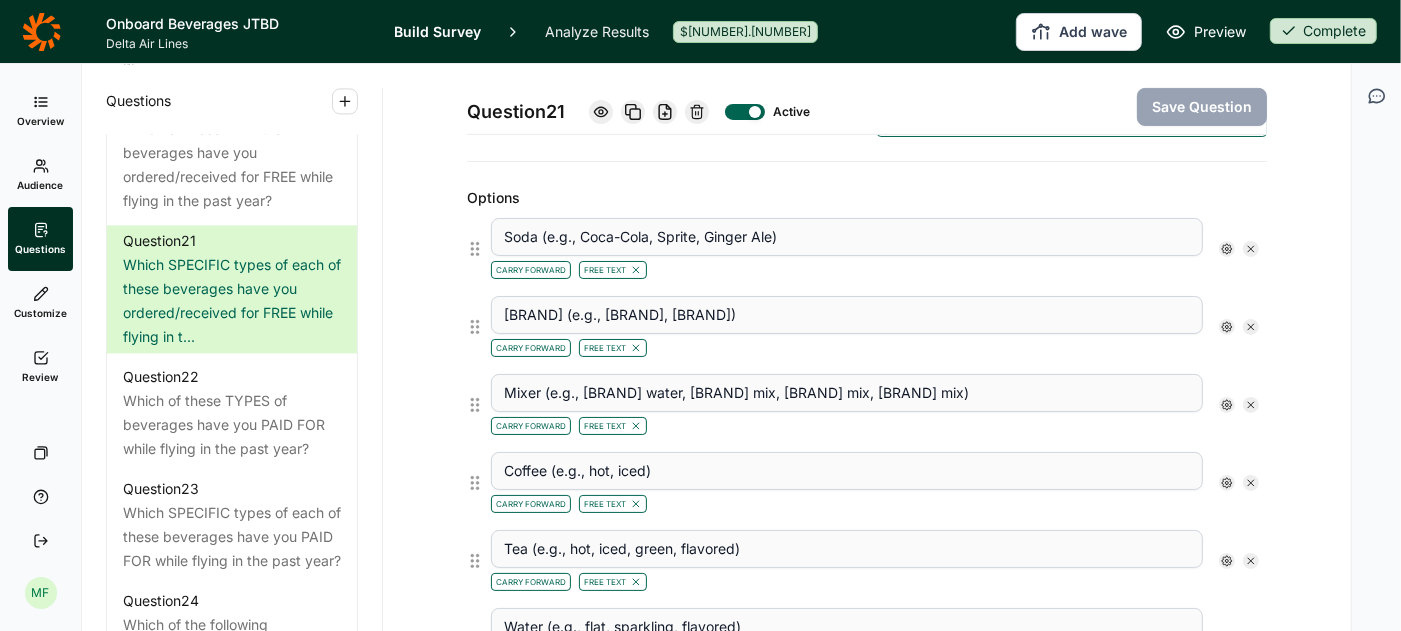 scroll, scrollTop: 511, scrollLeft: 0, axis: vertical 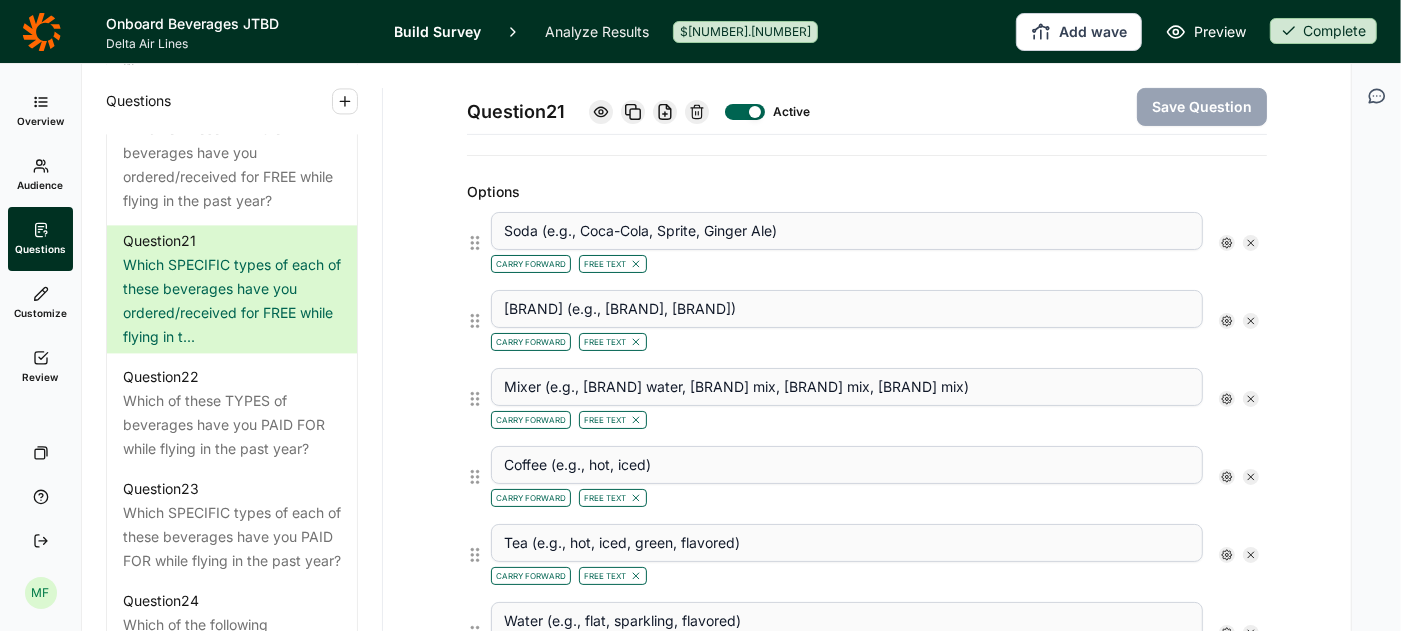 click 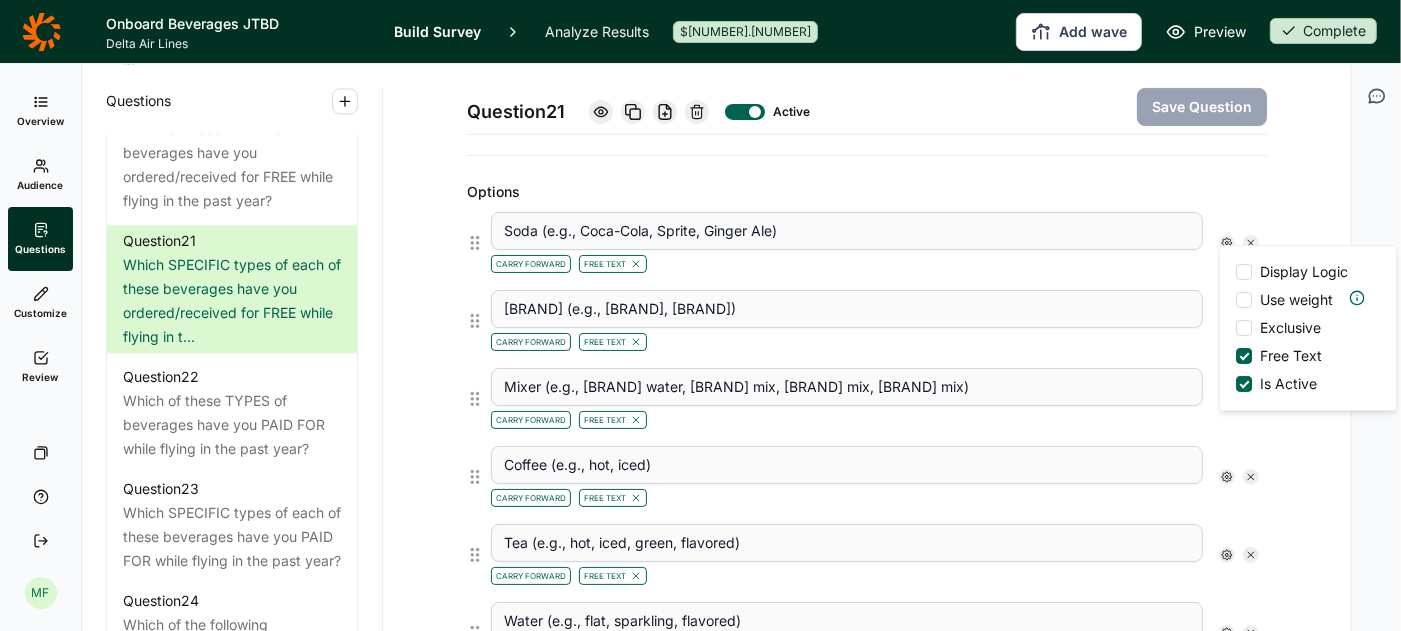 click on "Question  21 Active Save Question Title Which SPECIFIC types of each of these beverages have you ordered/received for FREE while flying in the past year? Question Label (optional) PAST YEAR SPECIFIC FREE BEVERAGES ORDERED Directions (optional) Please indicate which specific type(s) of each beverage you have ordered in the past year by clicking on the option and typing your response in the open text box. Question Type Multiple Choice Option Type Text Concept Image or Video (optional) Upload New Concept Options Soda (e.g., Coca-Cola, Sprite, Ginger Ale) Carry Forward Free Text Display Logic Use weight Exclusive Free Text Is Active Juice (e.g., orange, cranberry) Carry Forward Free Text Mixer (e.g., tonic water, bloody mary mix, margarita mix, sour mix) Carry Forward Free Text Coffee (e.g., hot, iced) Carry Forward Free Text Tea (e.g., hot, iced, green, flavored) Carry Forward Free Text Water (e.g., flat, sparkling, flavored) Carry Forward Free Text Better for you (e.g., kombucha, smoothie, probiotic soda) +  +" at bounding box center (867, 703) 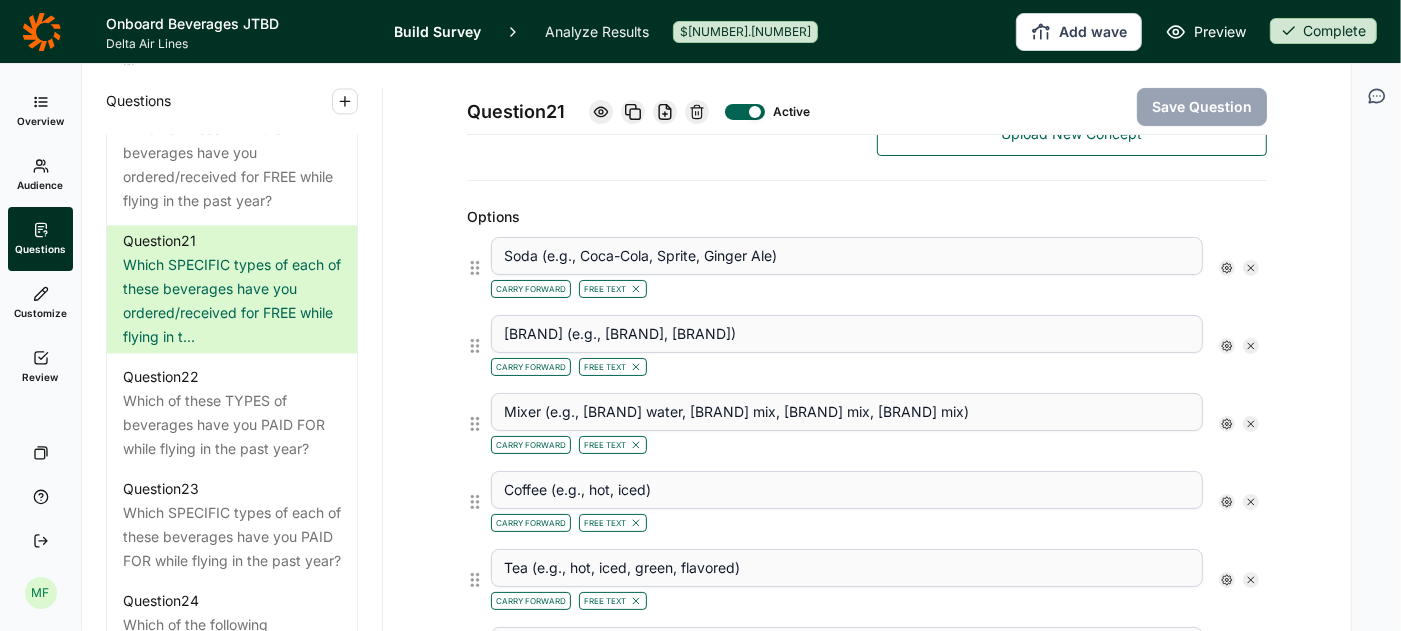 scroll, scrollTop: 301, scrollLeft: 0, axis: vertical 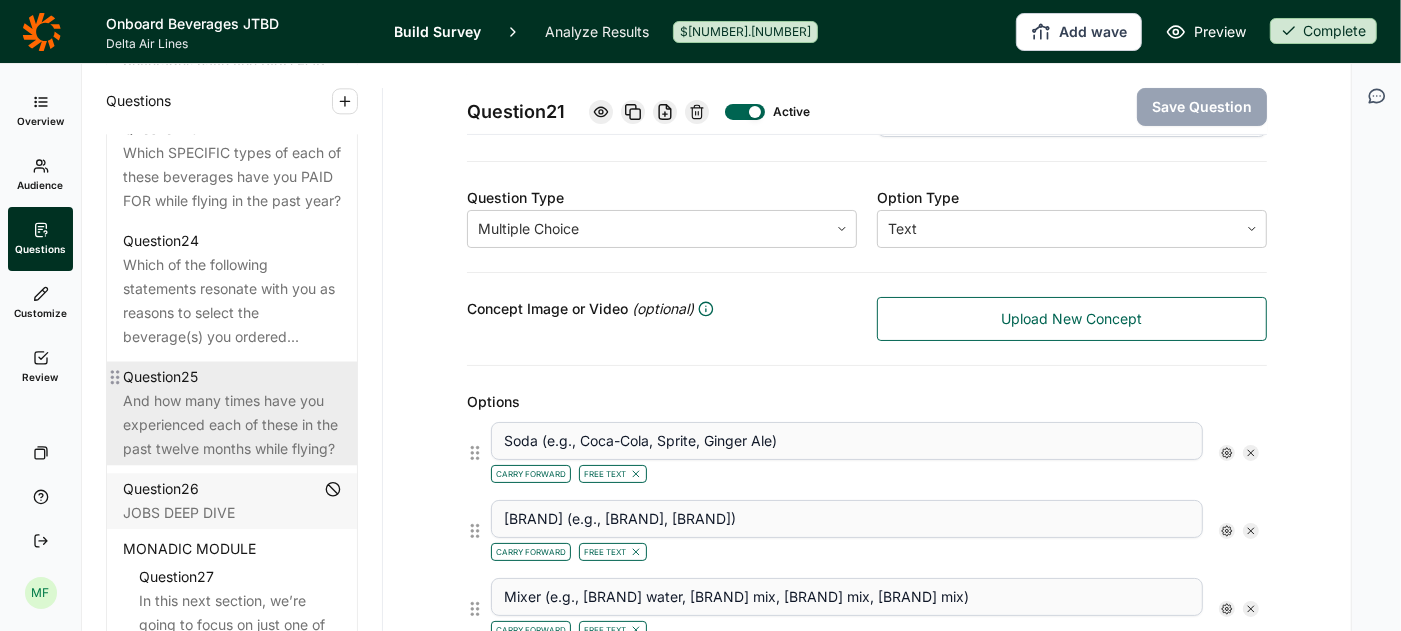 click on "And how many times have you experienced each of these in the past twelve months while flying?" at bounding box center (232, 425) 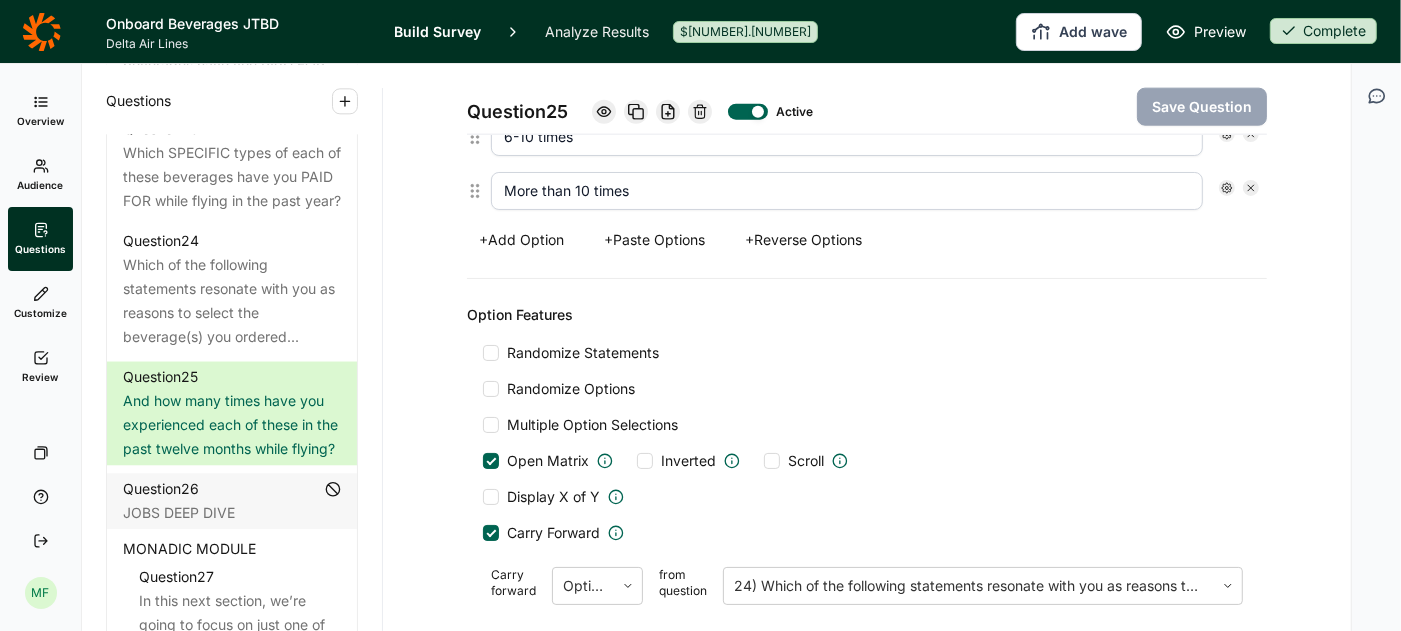 scroll, scrollTop: 2116, scrollLeft: 0, axis: vertical 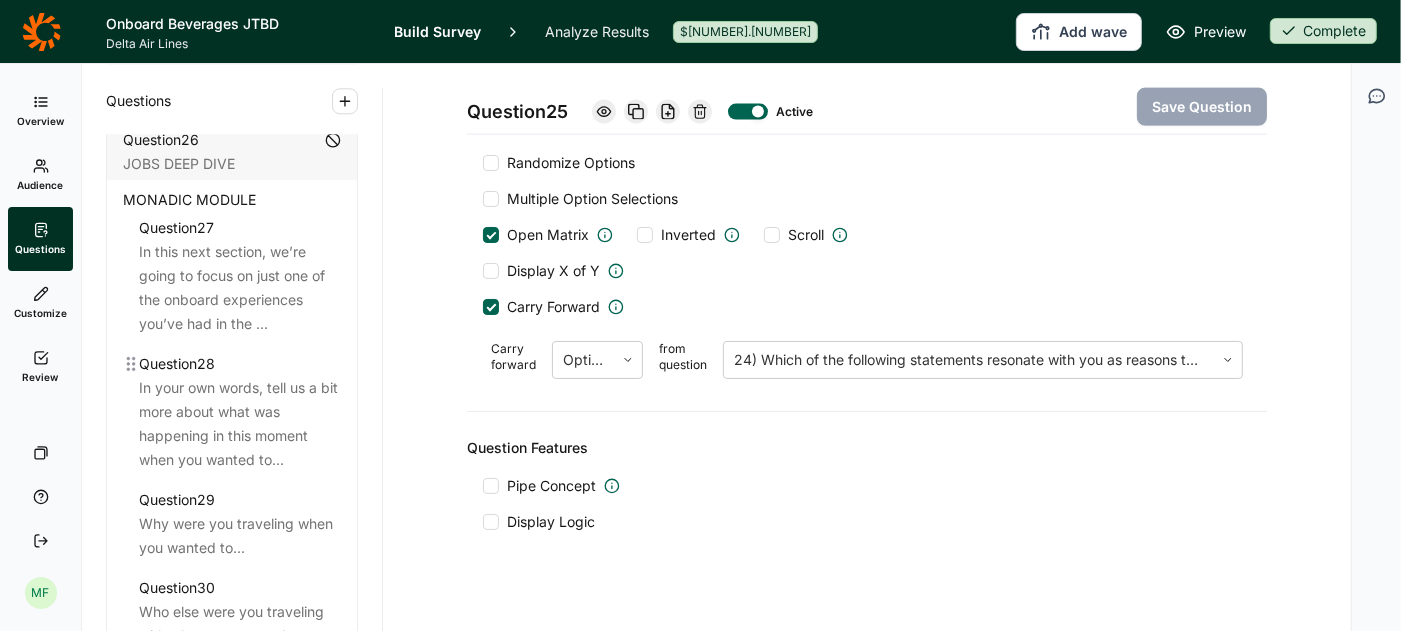 click on "In your own words, tell us a bit more about what was happening in this moment when you wanted to..." at bounding box center [240, 424] 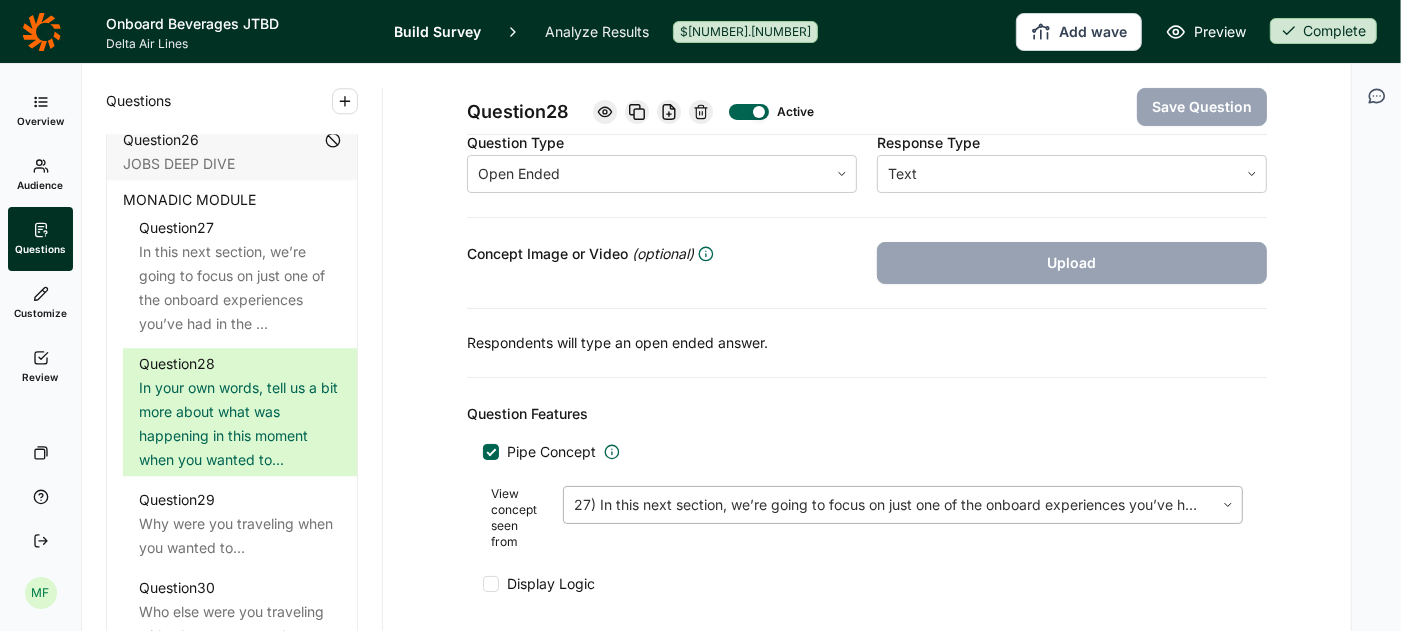 scroll, scrollTop: 357, scrollLeft: 0, axis: vertical 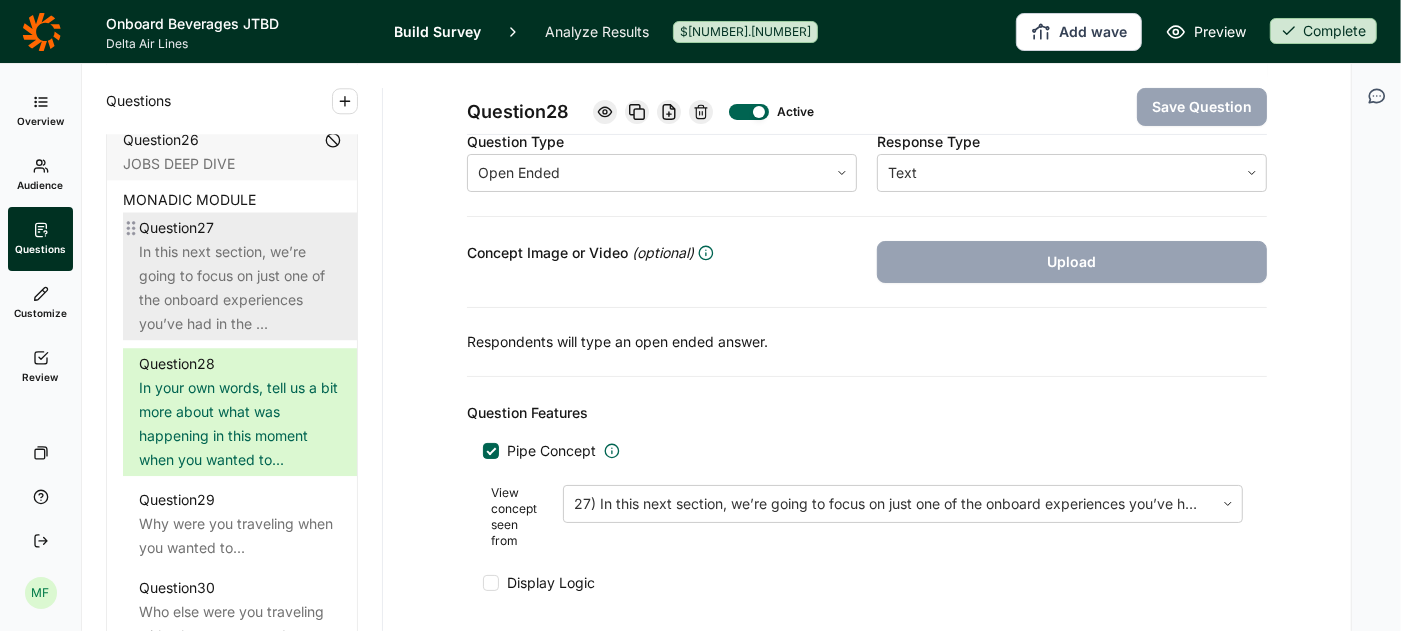 click on "In this next section, we’re going to focus on just one of the onboard experiences you’ve had in the ..." at bounding box center (240, 288) 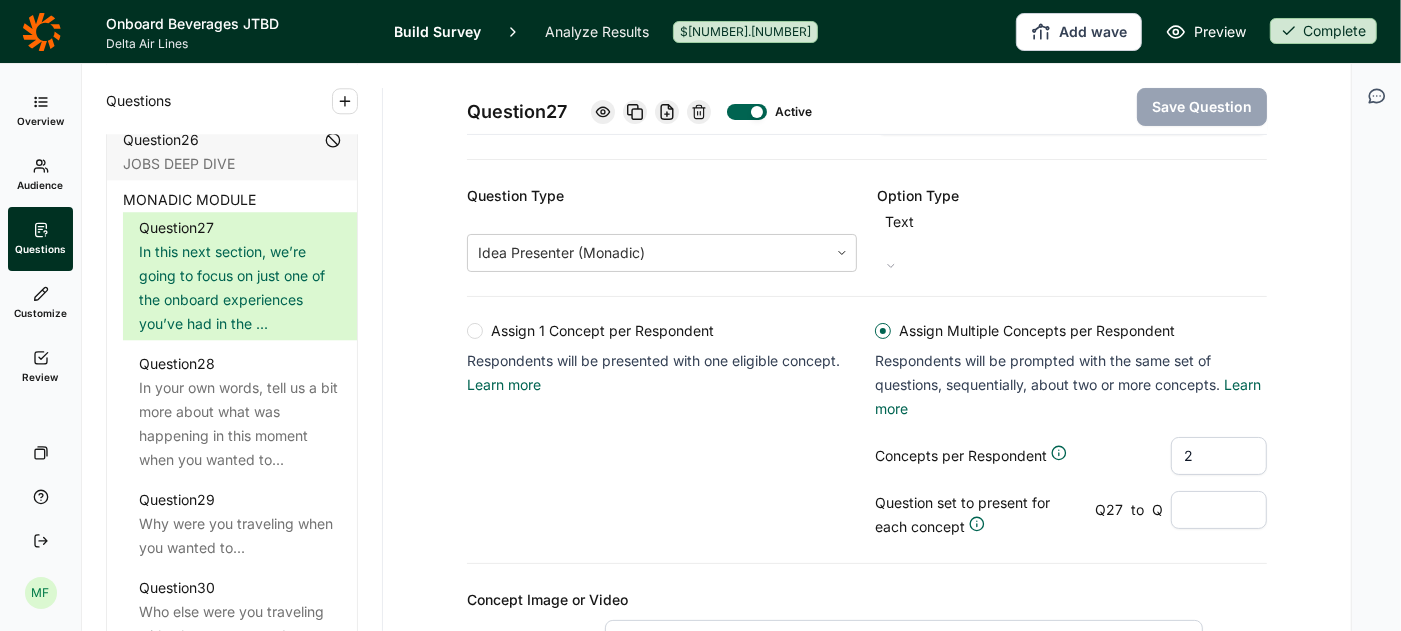 scroll, scrollTop: 306, scrollLeft: 0, axis: vertical 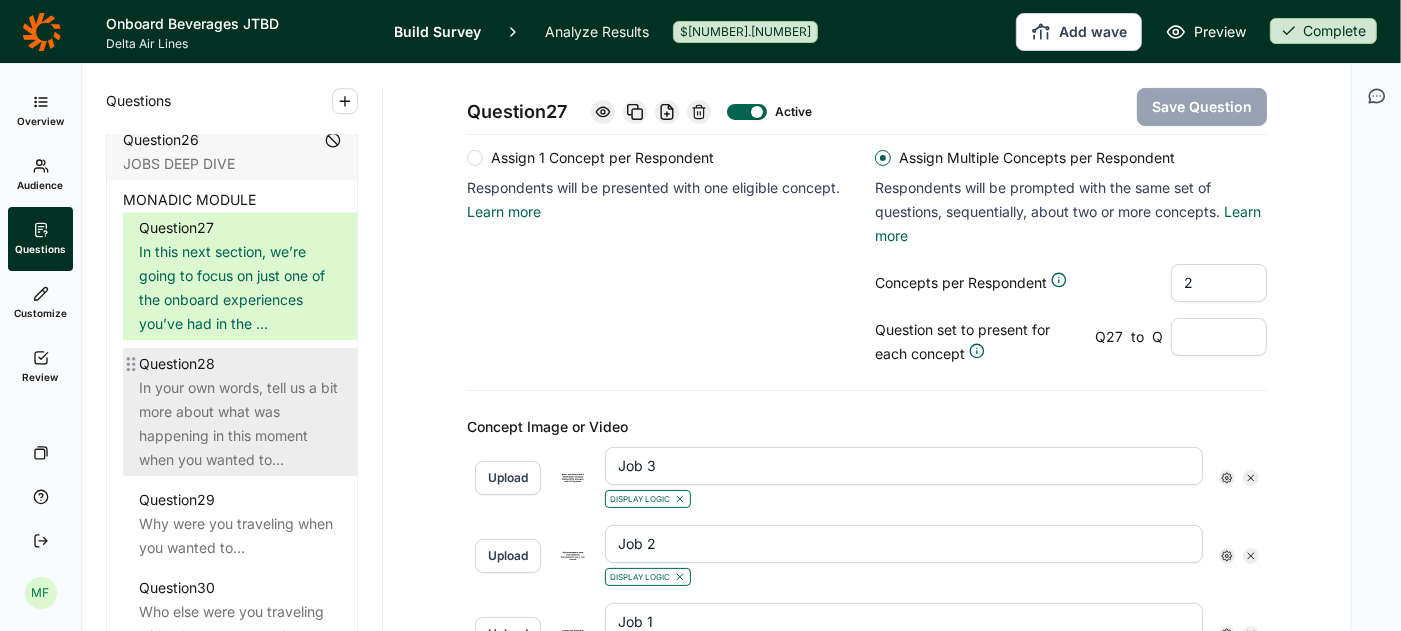 click on "In your own words, tell us a bit more about what was happening in this moment when you wanted to..." at bounding box center (240, 424) 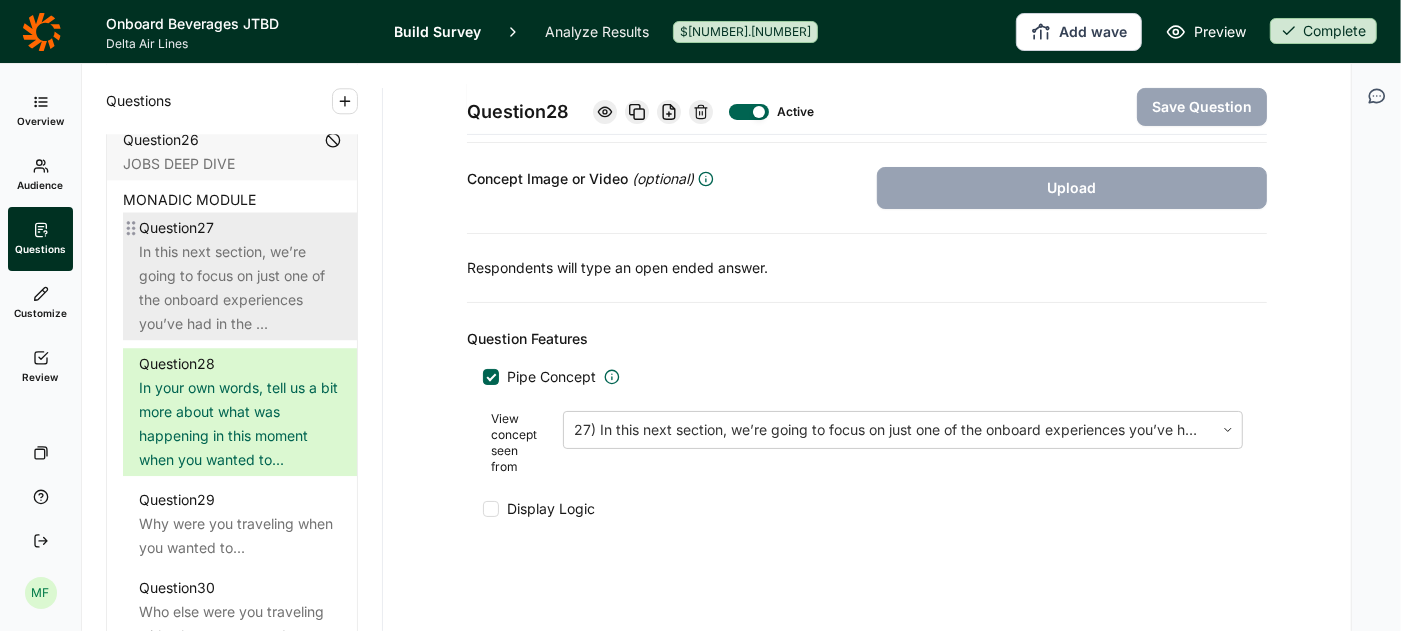 click on "In this next section, we’re going to focus on just one of the onboard experiences you’ve had in the ..." at bounding box center [240, 288] 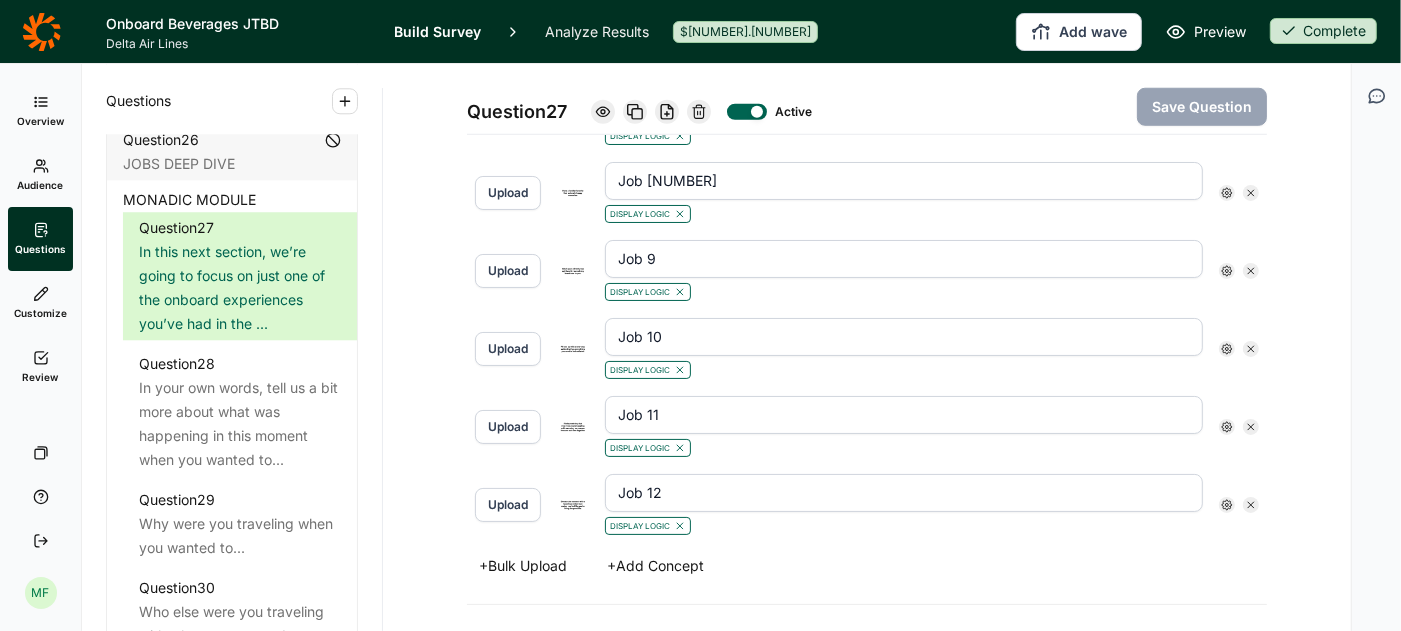 scroll, scrollTop: 1479, scrollLeft: 0, axis: vertical 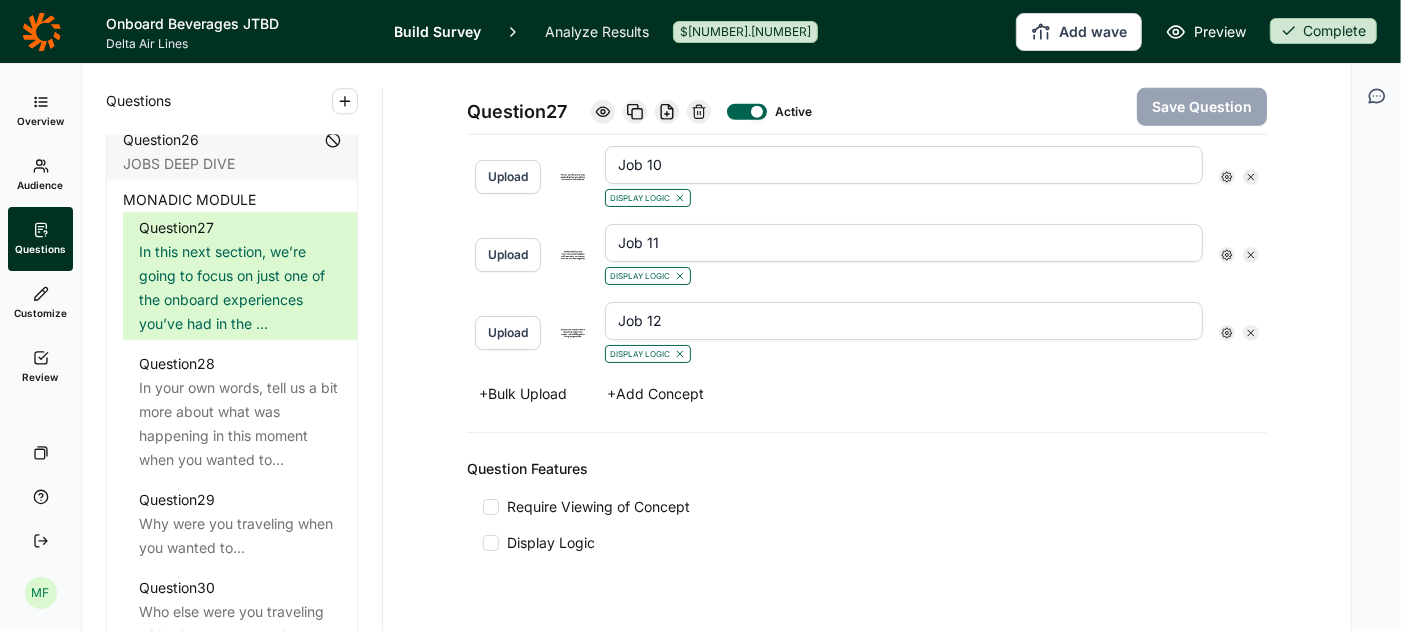 click 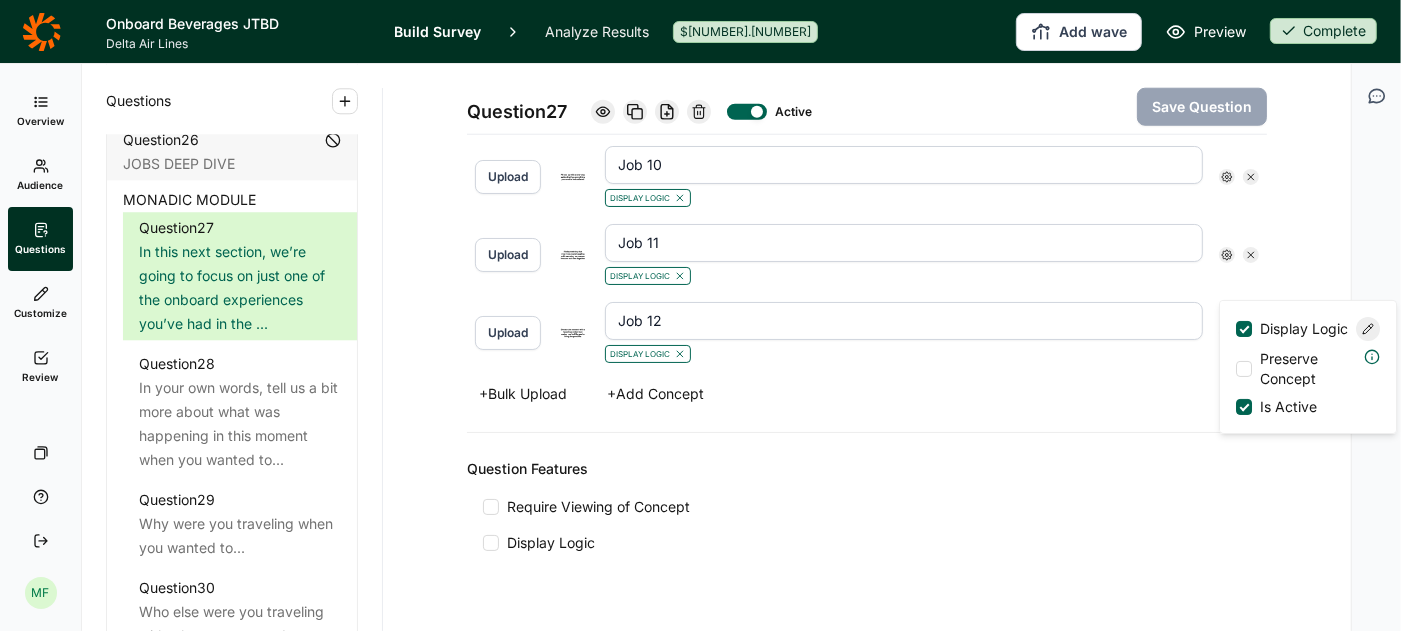 click 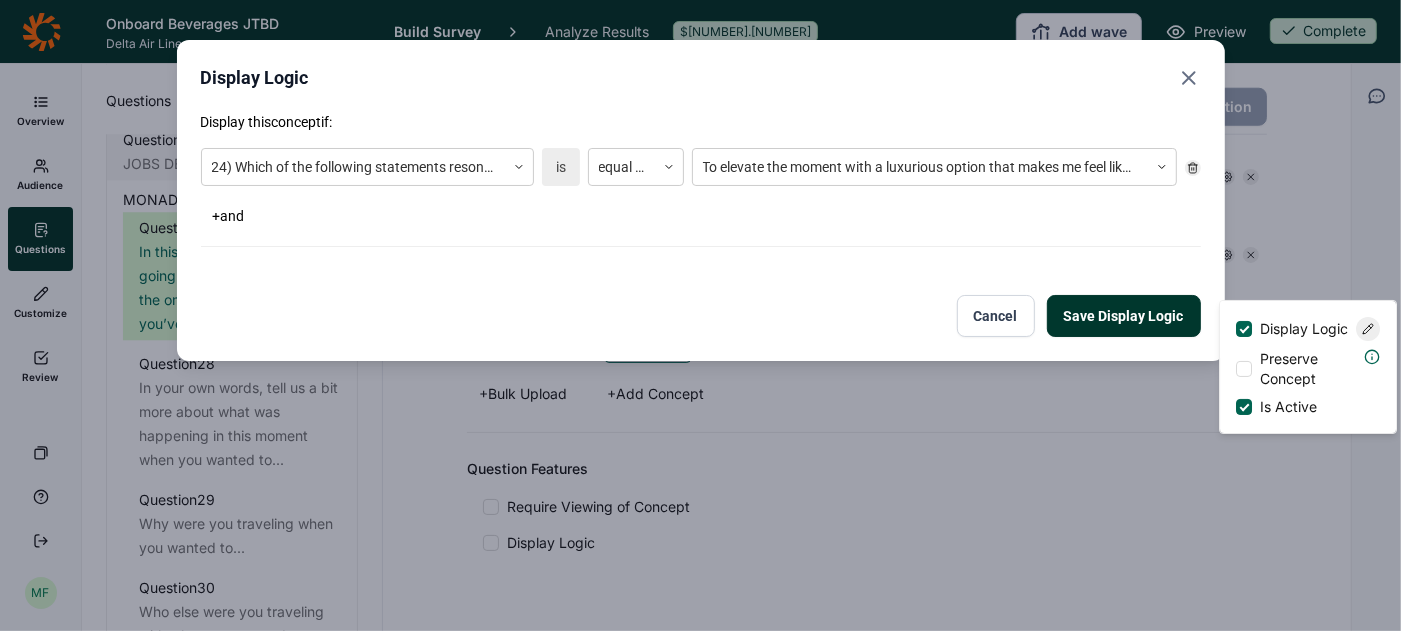 click 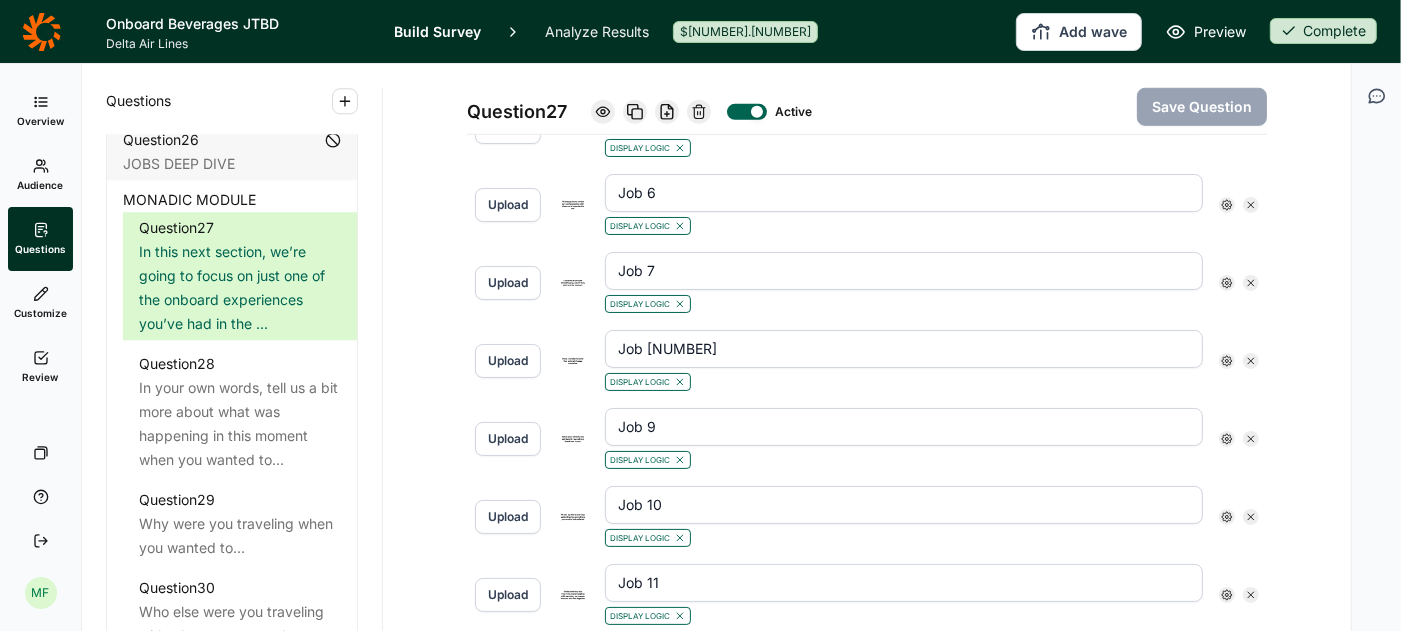 scroll, scrollTop: 1080, scrollLeft: 0, axis: vertical 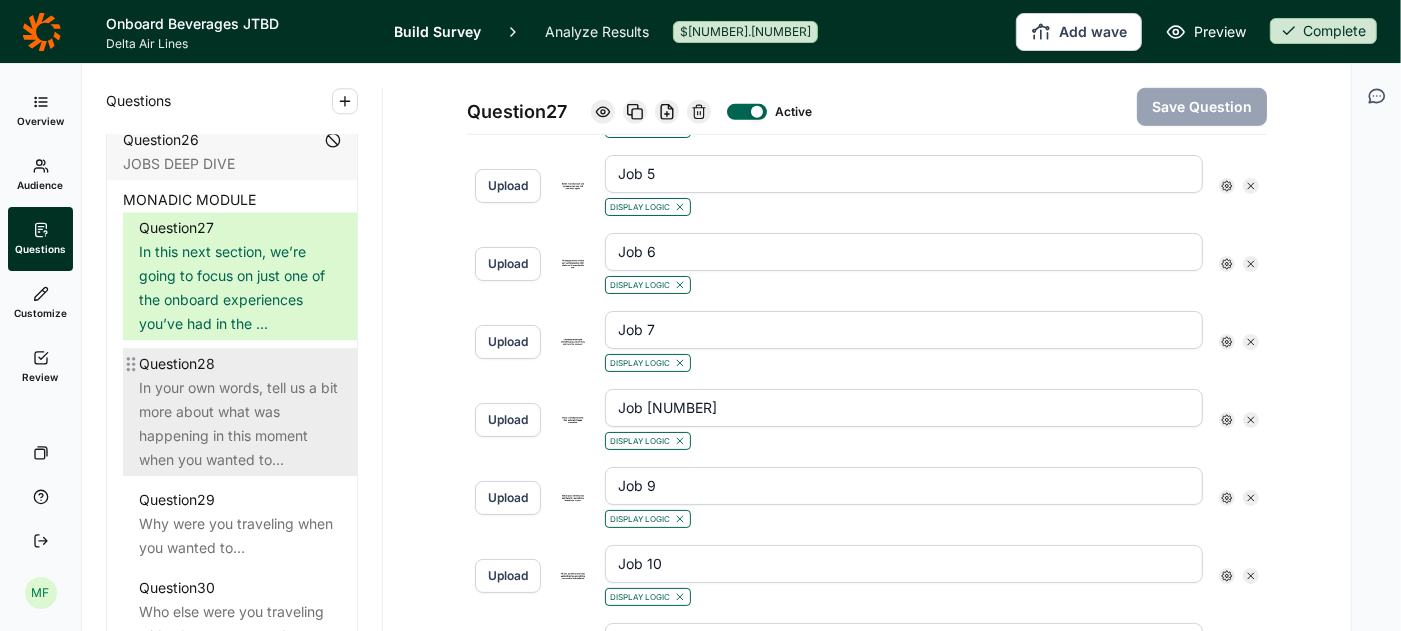 click on "In your own words, tell us a bit more about what was happening in this moment when you wanted to..." at bounding box center [240, 424] 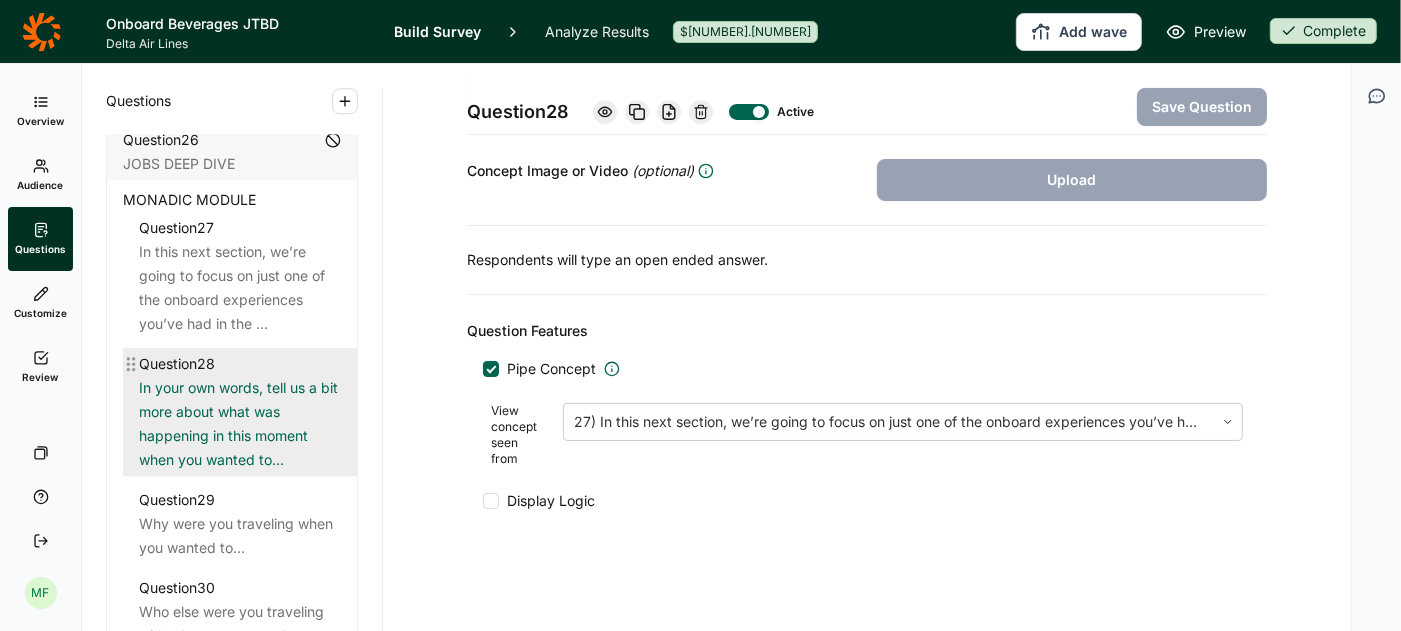 scroll, scrollTop: 431, scrollLeft: 0, axis: vertical 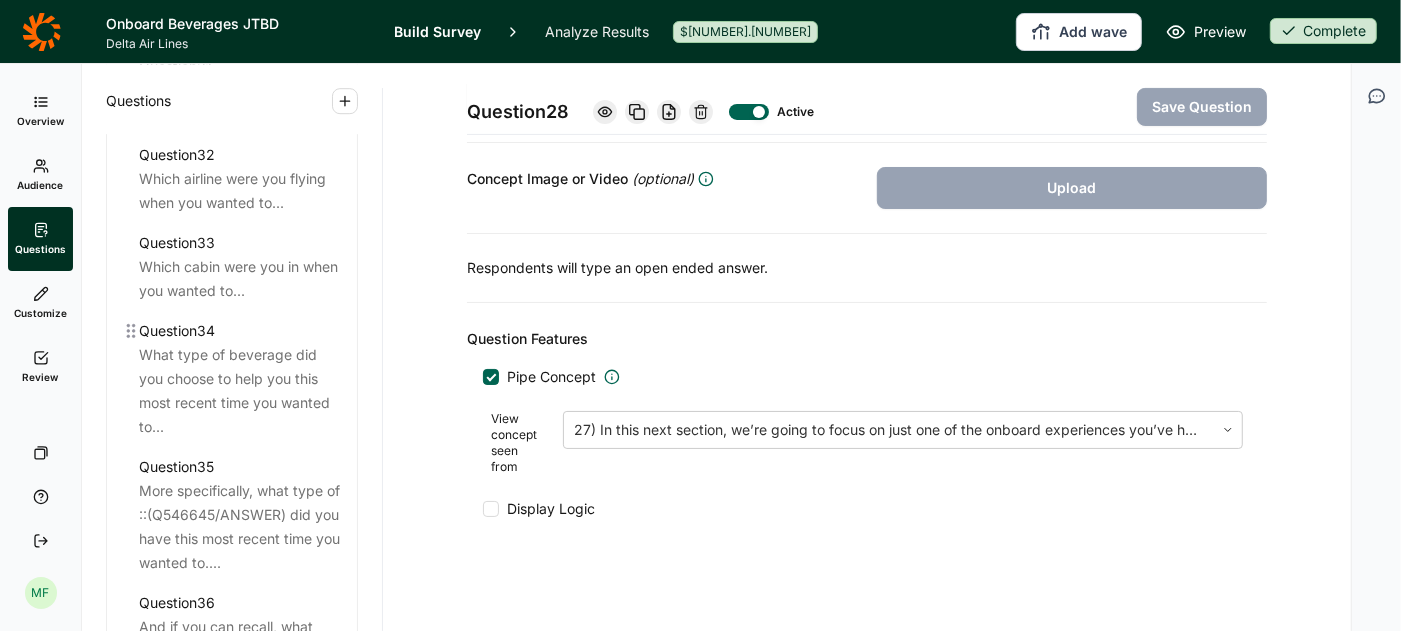 click on "What type of beverage did you choose to help you this most recent time you wanted to..." at bounding box center [240, 391] 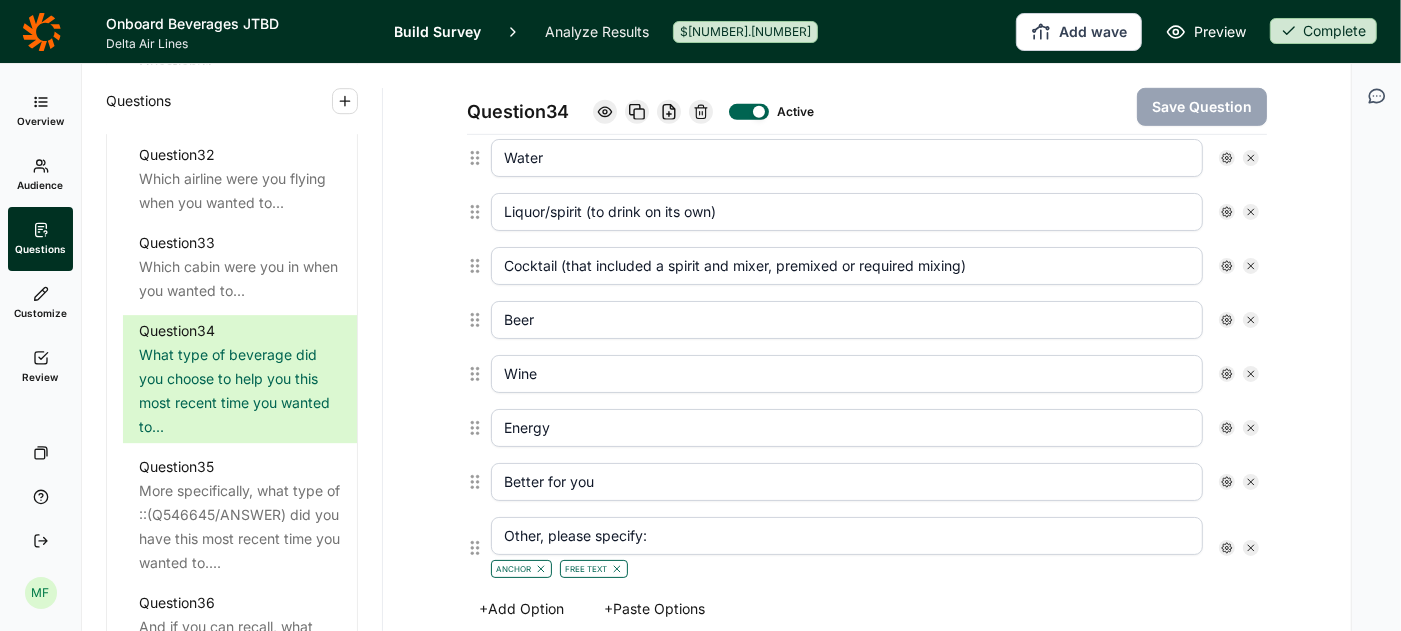scroll, scrollTop: 853, scrollLeft: 0, axis: vertical 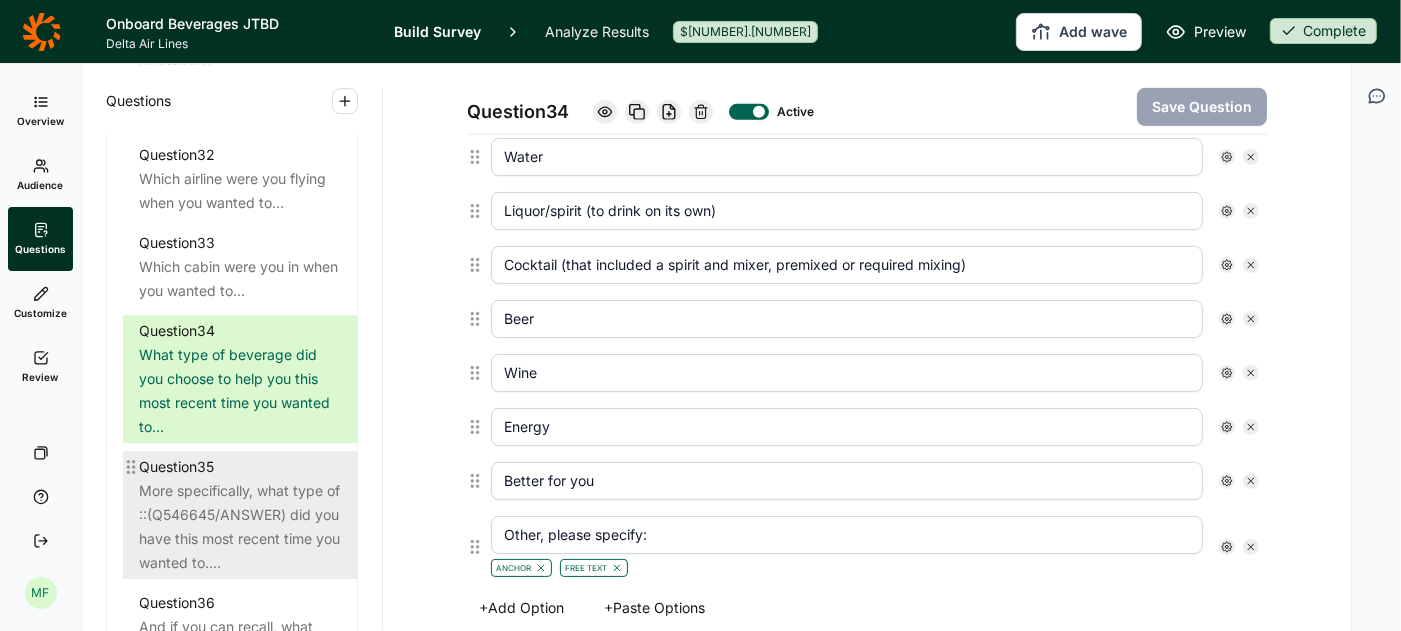 click on "More specifically, what type of ::(Q546645/ANSWER) did you have this most recent time you wanted to...." at bounding box center [240, 527] 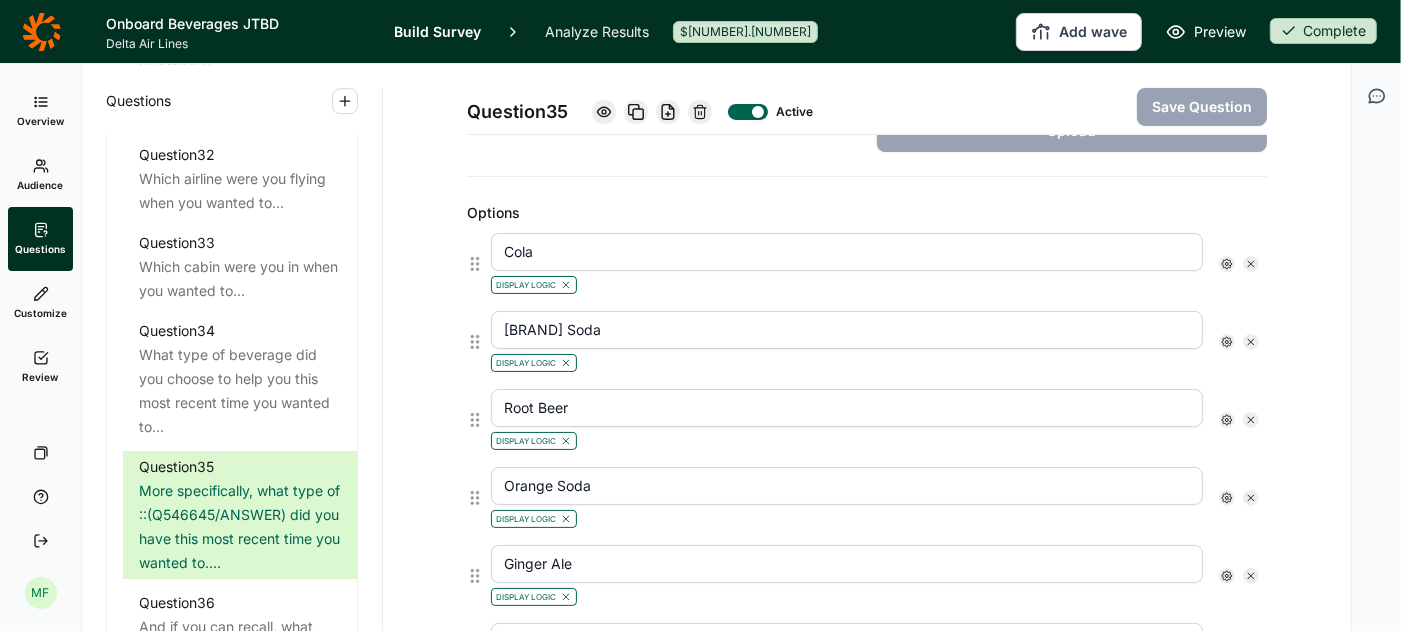 scroll, scrollTop: 451, scrollLeft: 0, axis: vertical 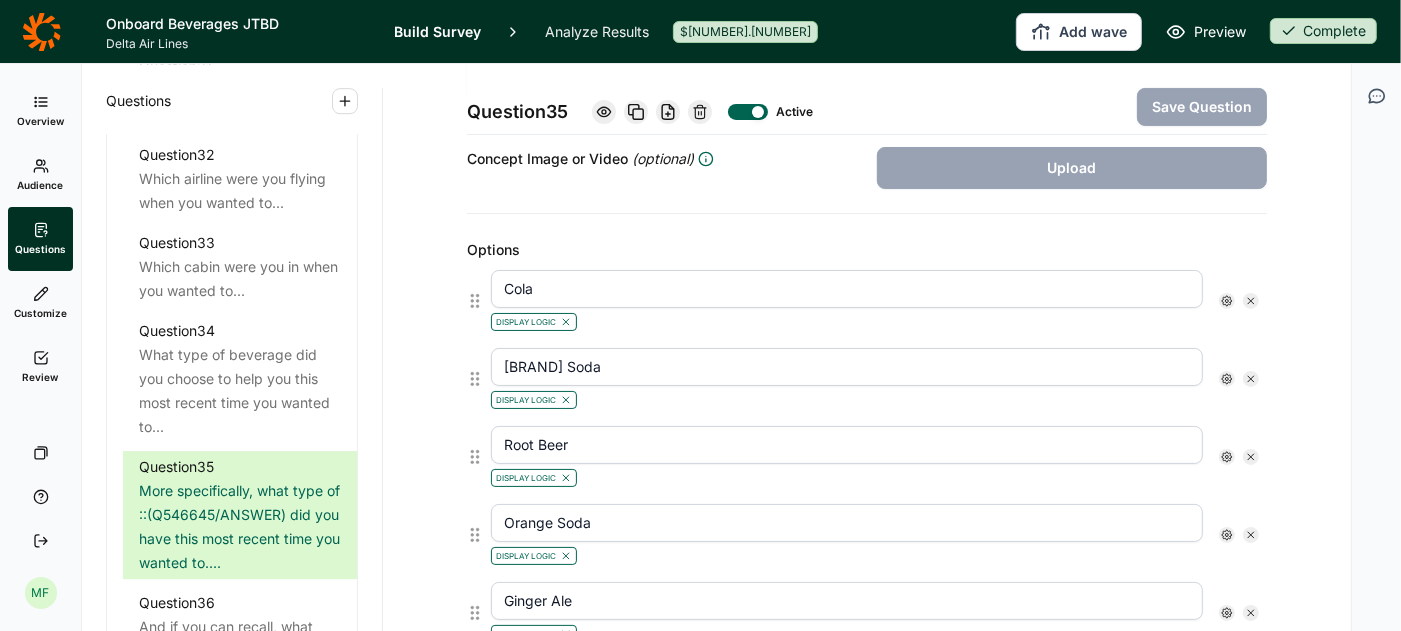 click 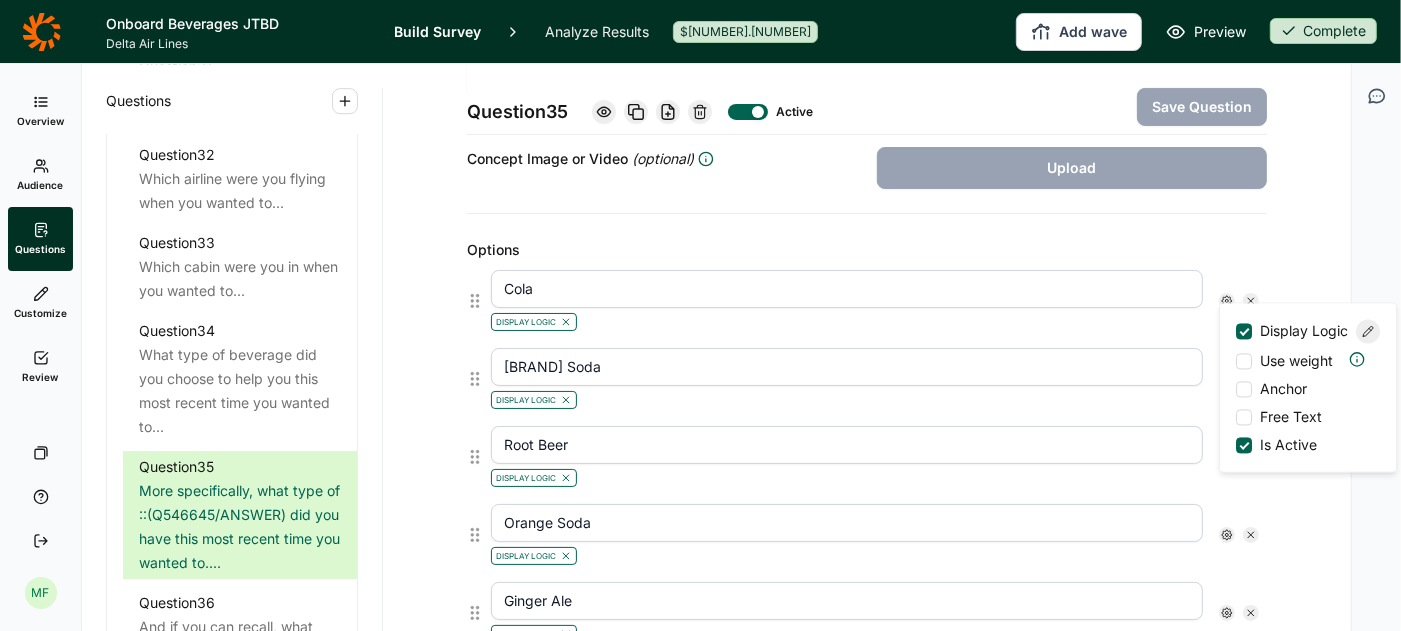 click 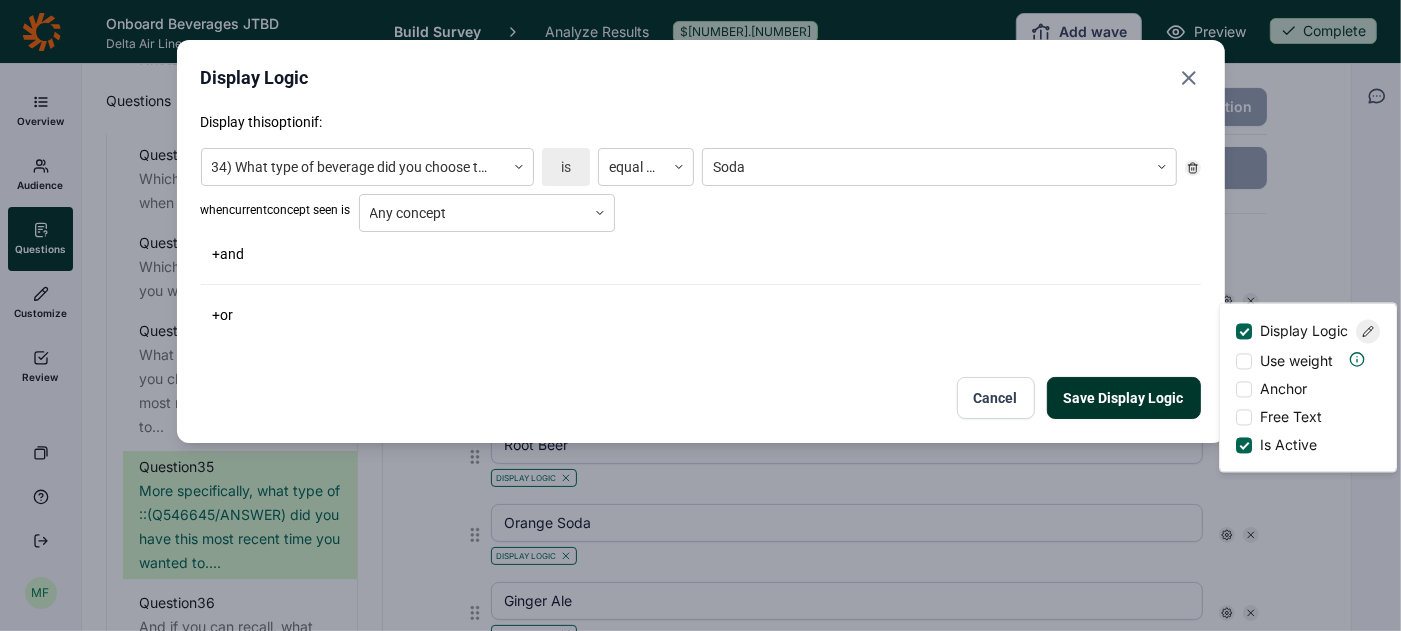 click on "Display Logic Display this  option  if: 34) What type of beverage did you choose to help you this most recent time you wanted to... is equal to Soda when  current  concept seen is Any concept +  and +  or Save Display Logic Cancel" at bounding box center [701, 241] 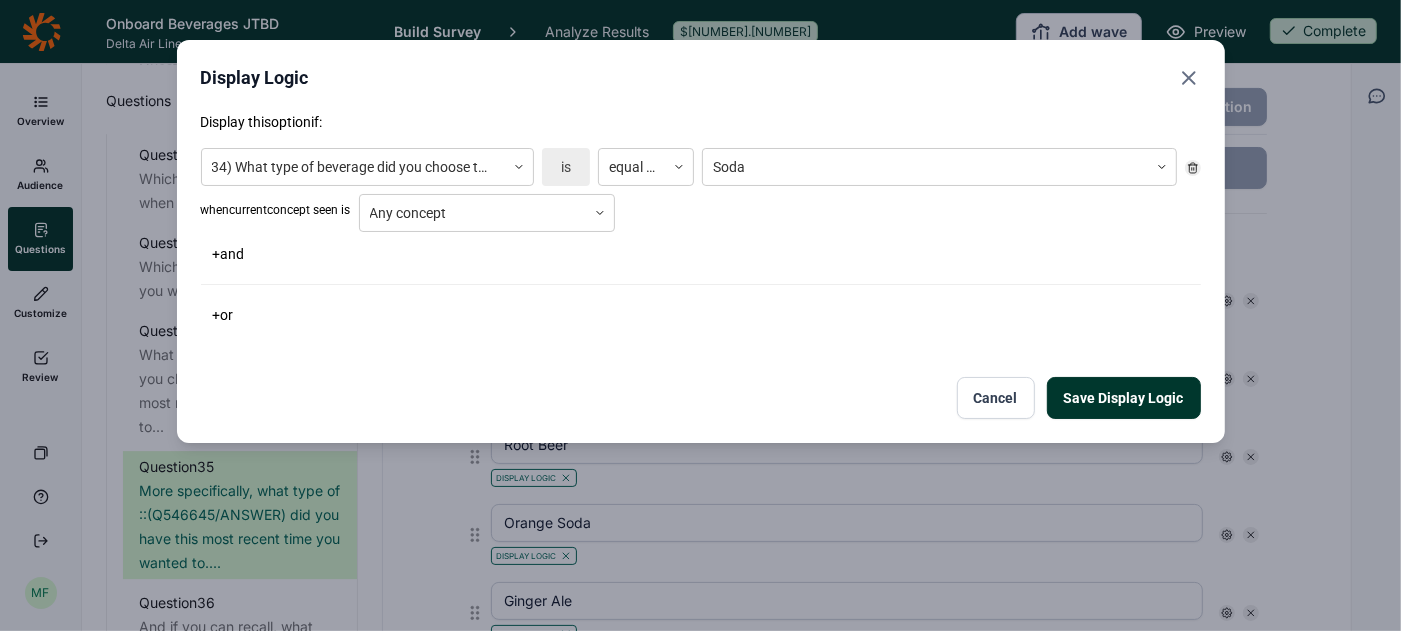 click 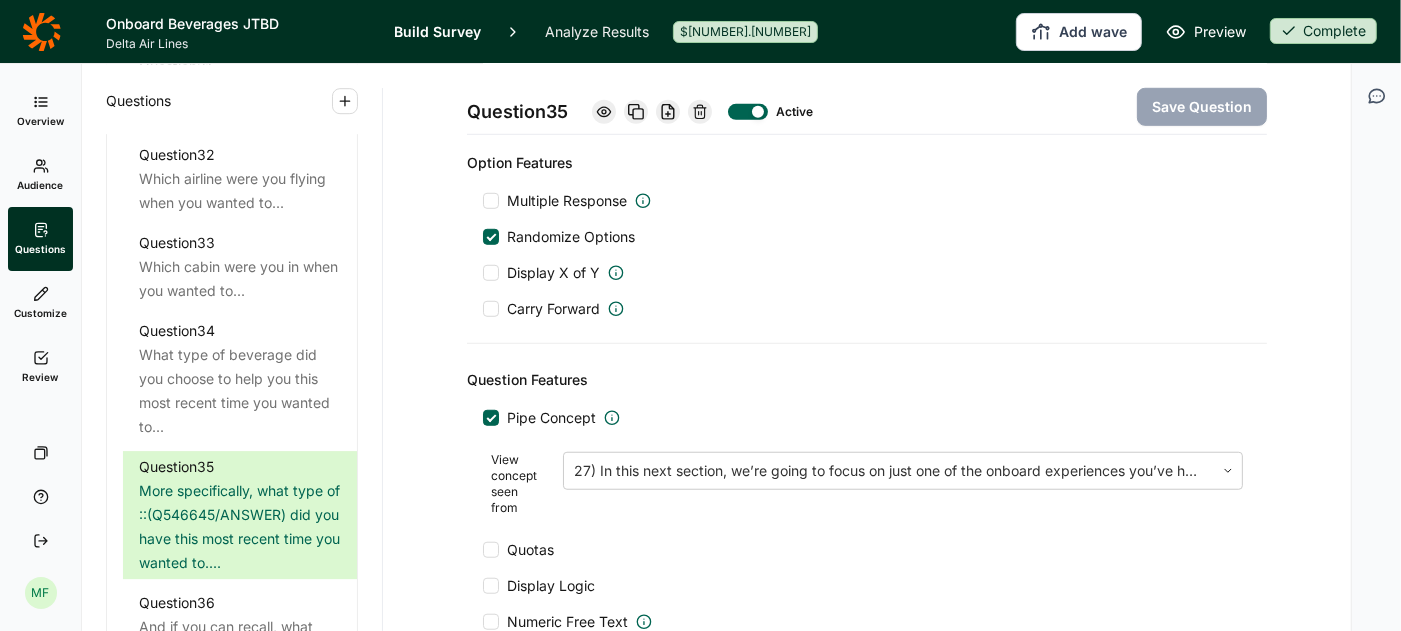 scroll, scrollTop: 6667, scrollLeft: 0, axis: vertical 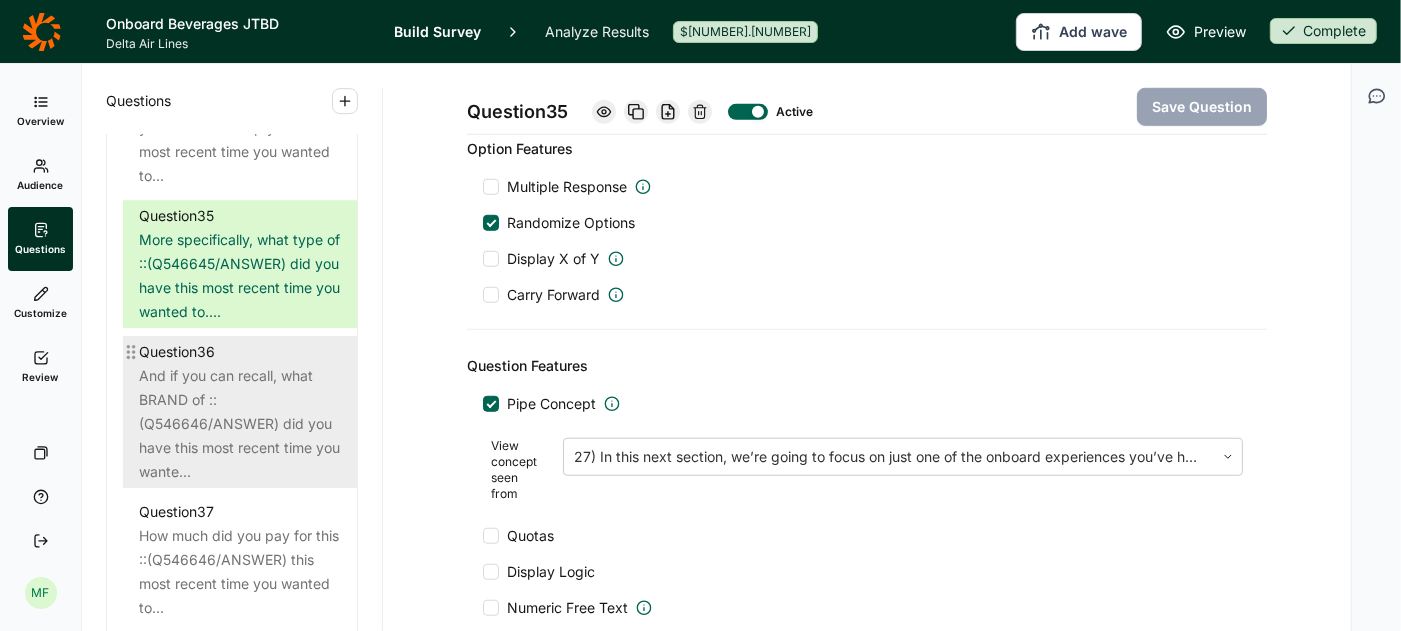 click on "And if you can recall, what BRAND of ::(Q546646/ANSWER) did you have this most recent time you wante..." at bounding box center (240, 424) 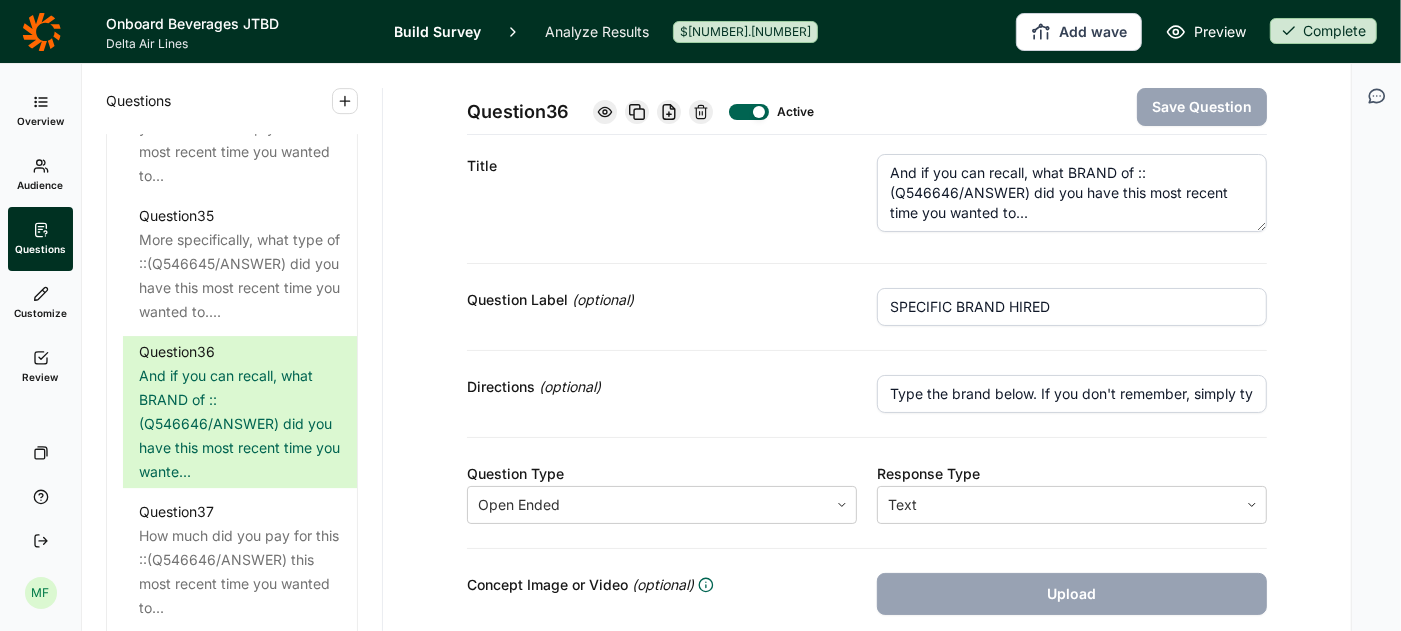scroll, scrollTop: 21, scrollLeft: 0, axis: vertical 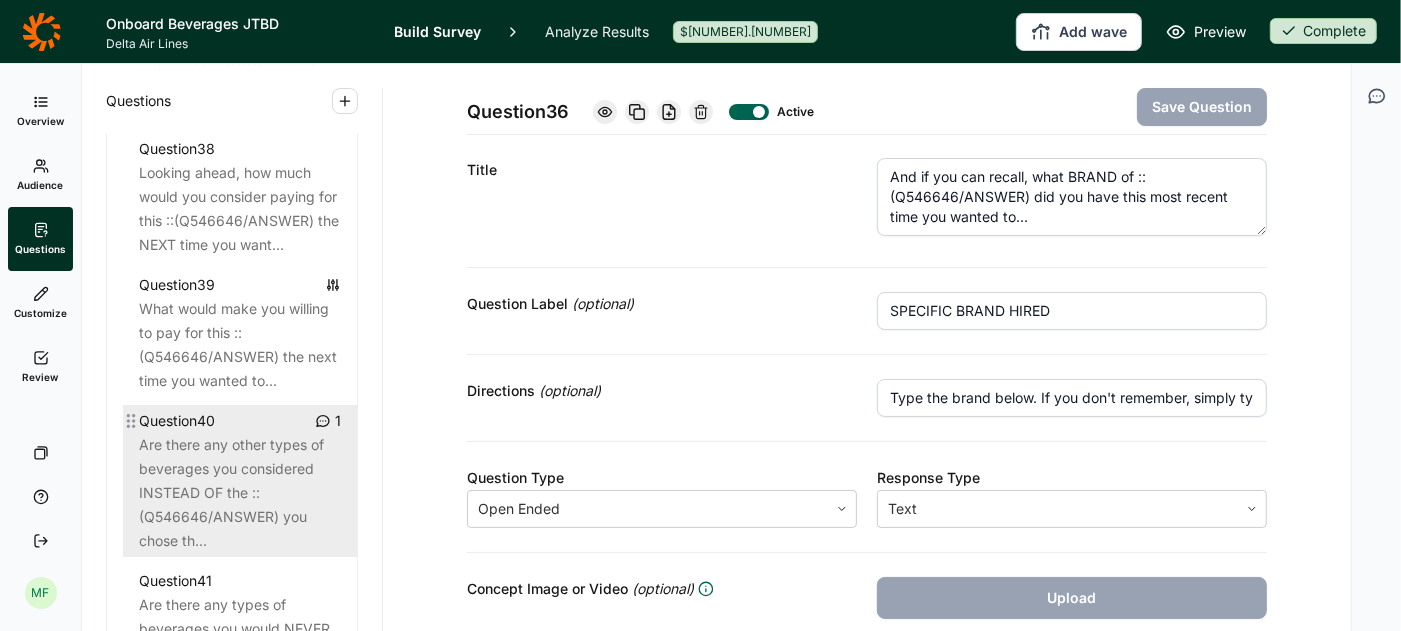 click on "Are there any other types of beverages you considered INSTEAD OF the ::(Q546646/ANSWER) you chose th..." at bounding box center [240, 493] 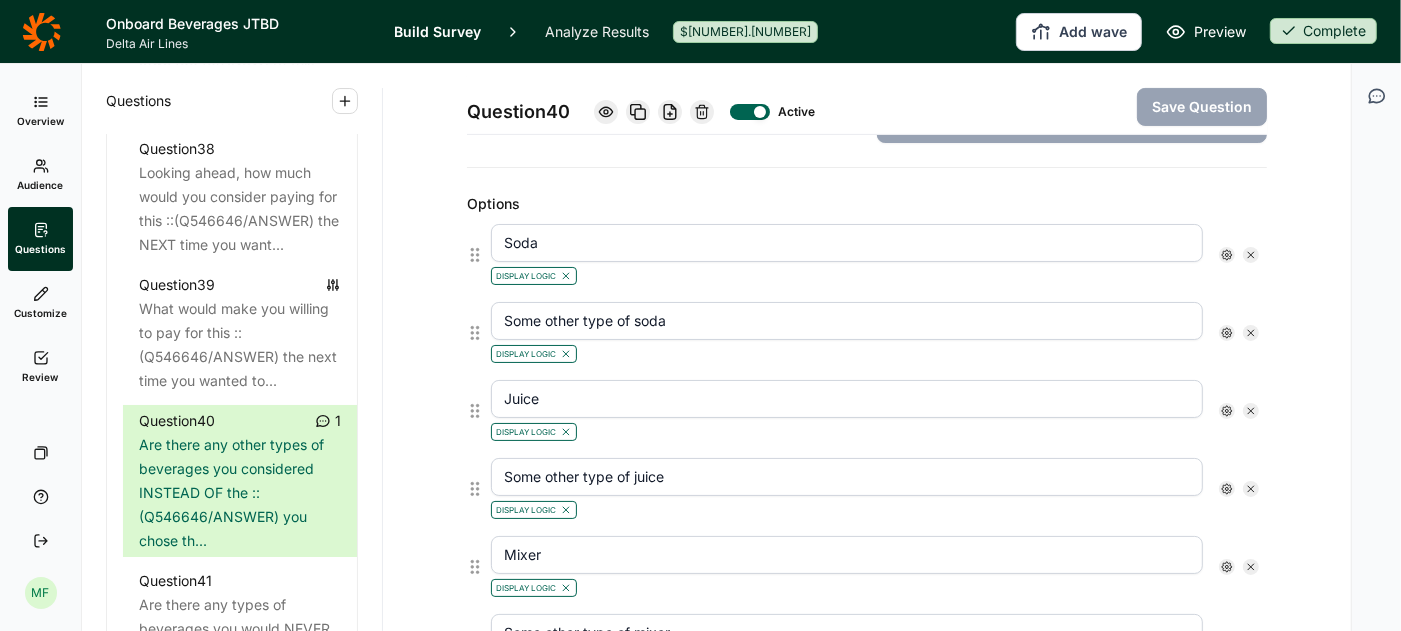 scroll, scrollTop: 520, scrollLeft: 0, axis: vertical 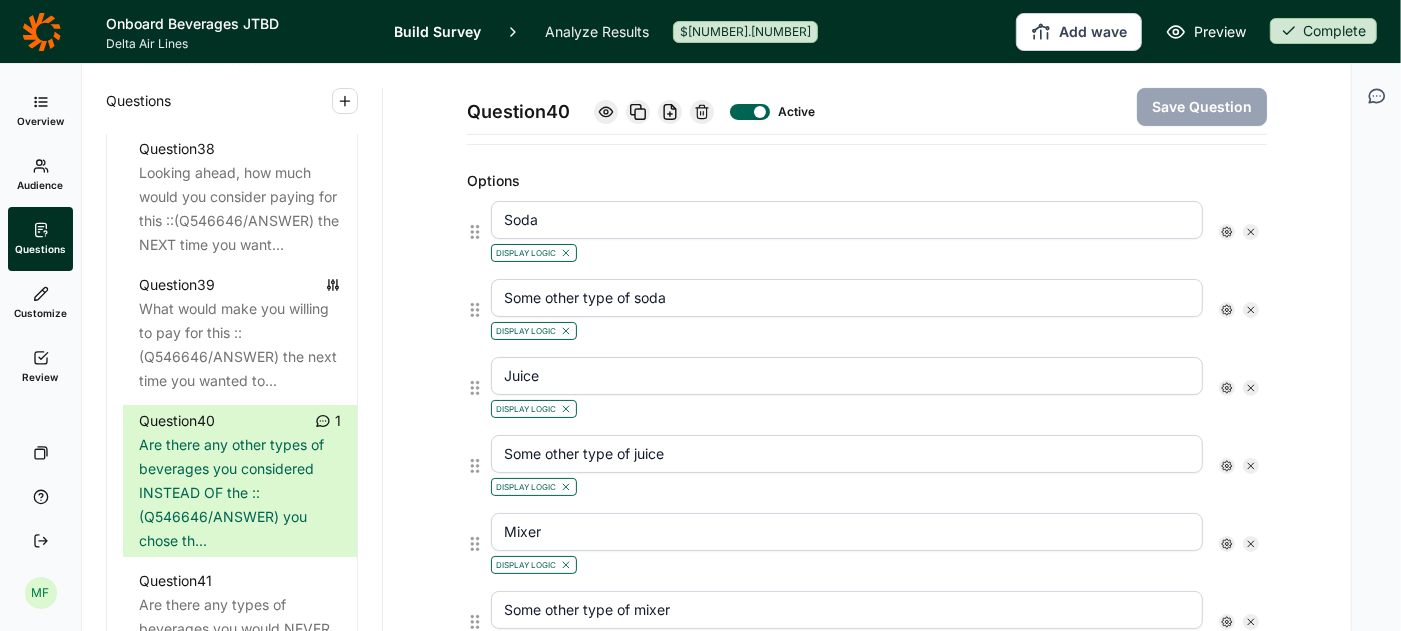 click 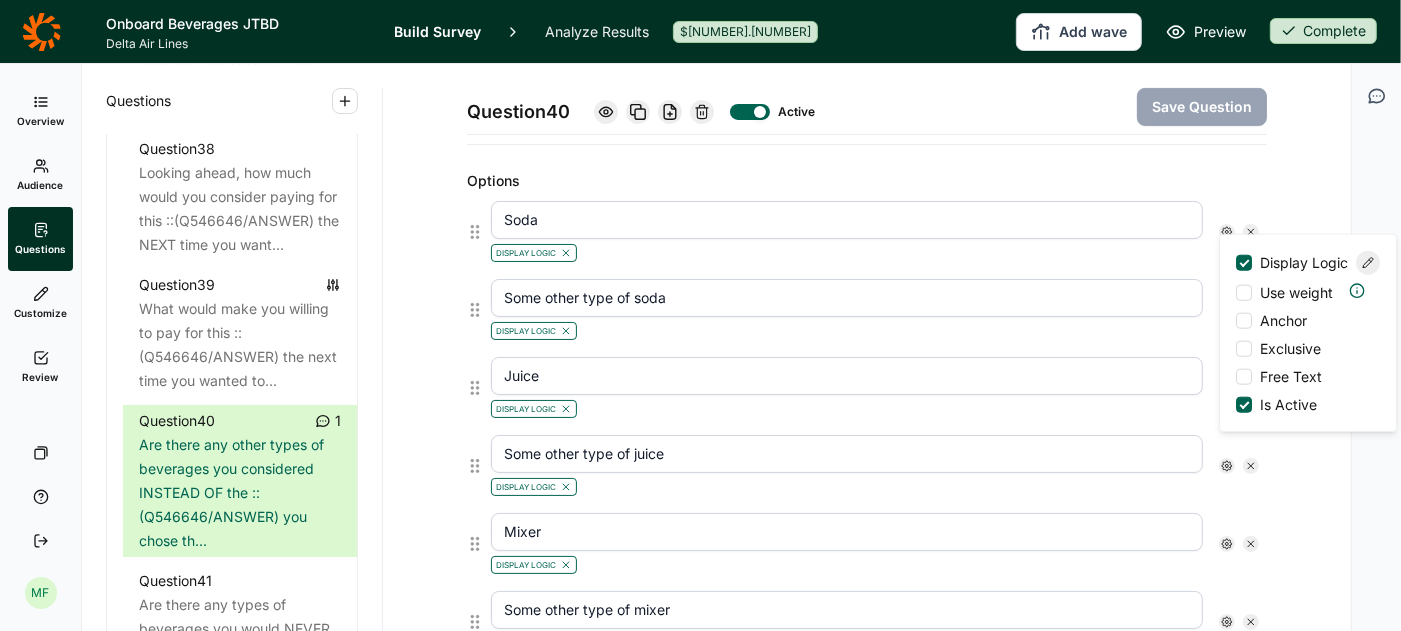 click 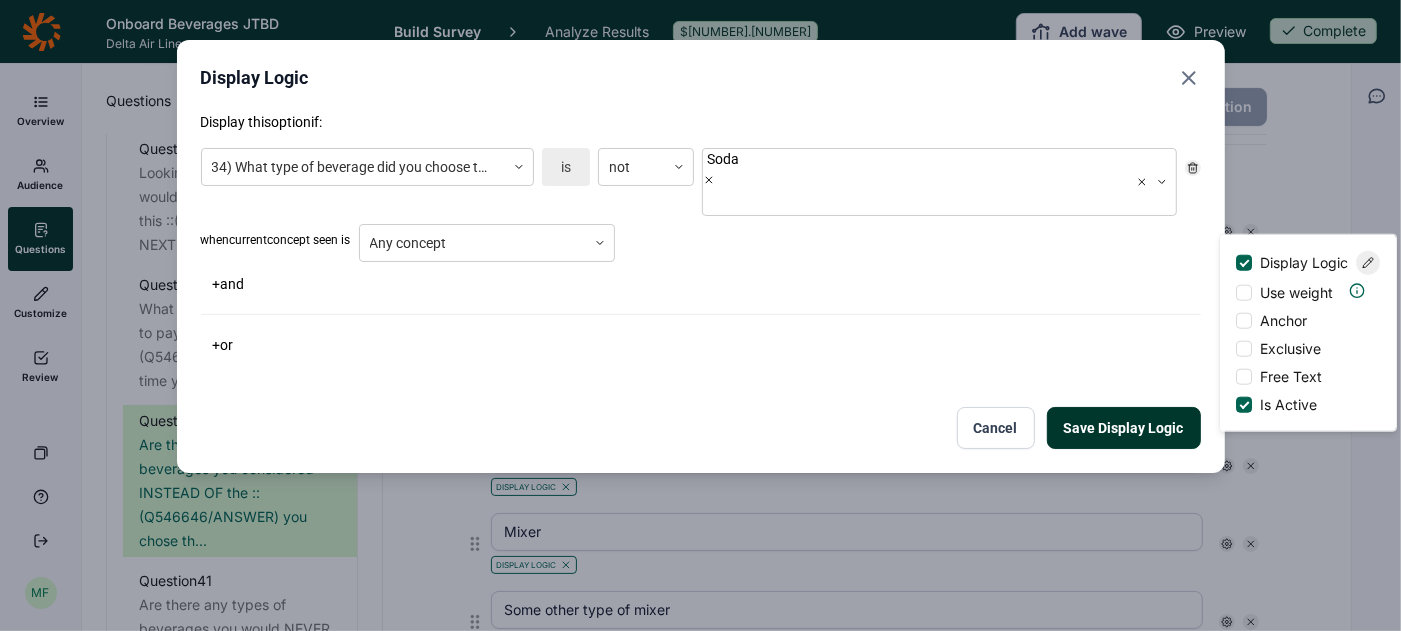 click 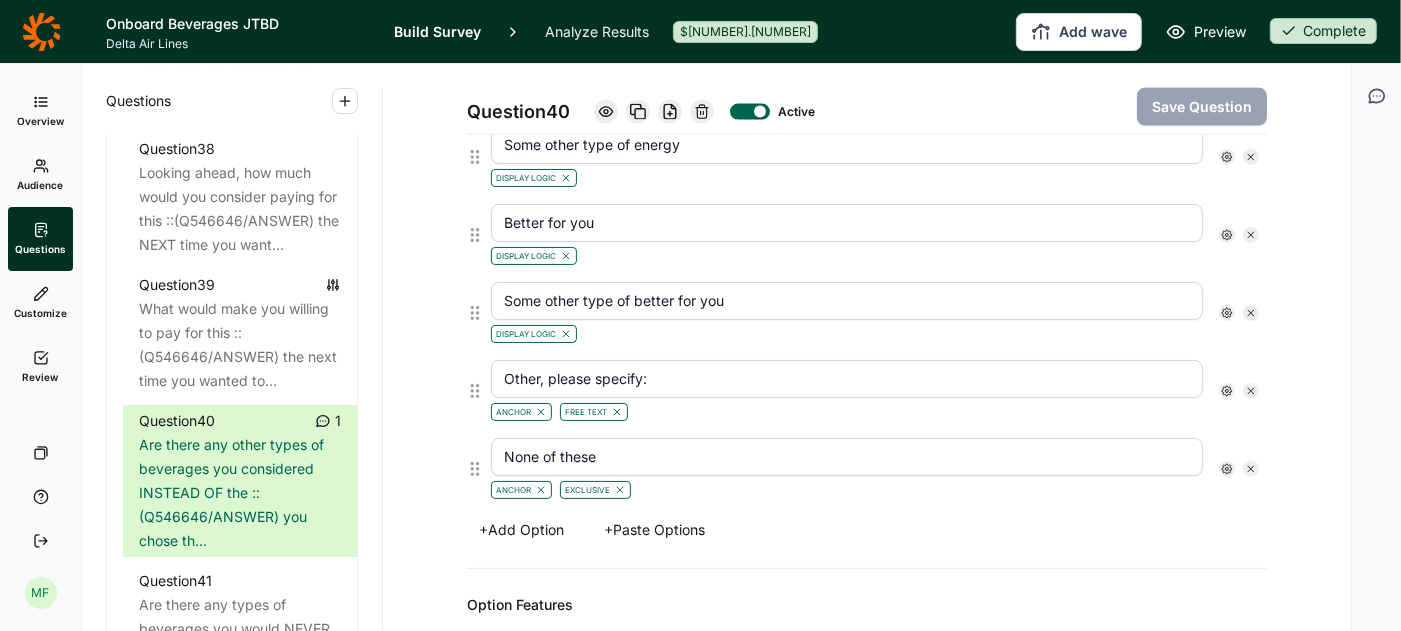 scroll, scrollTop: 2190, scrollLeft: 0, axis: vertical 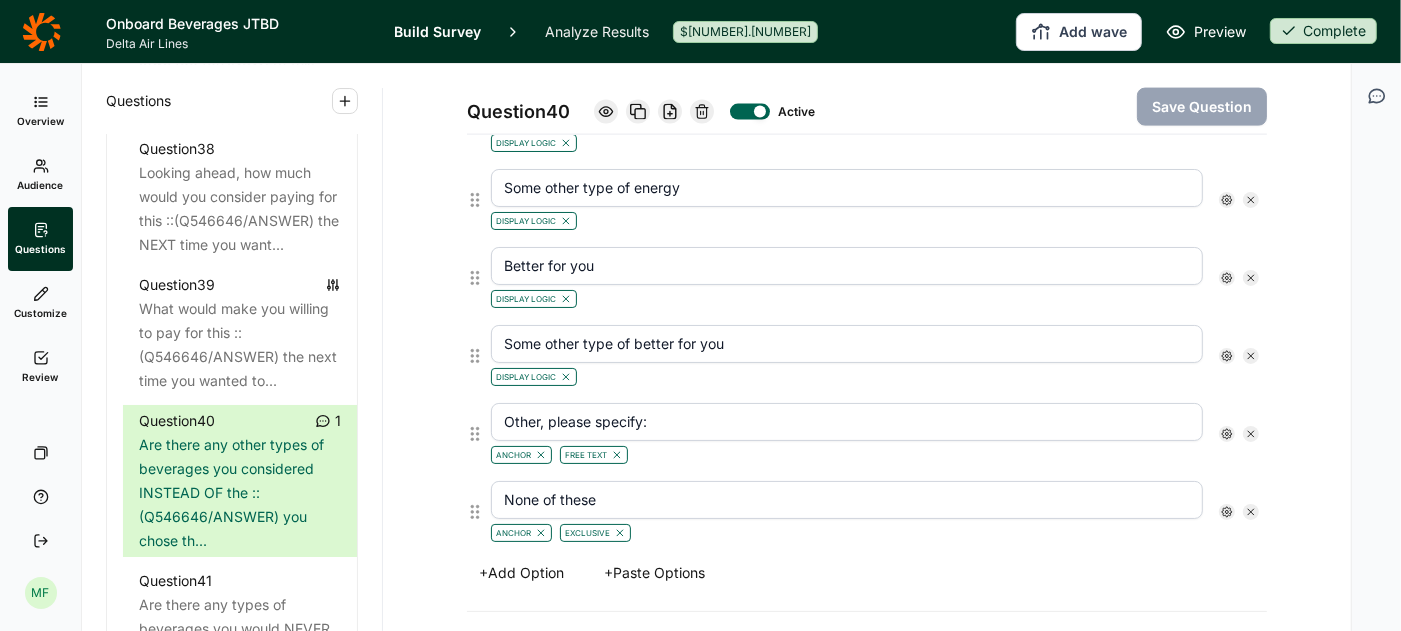 click at bounding box center (1227, 278) 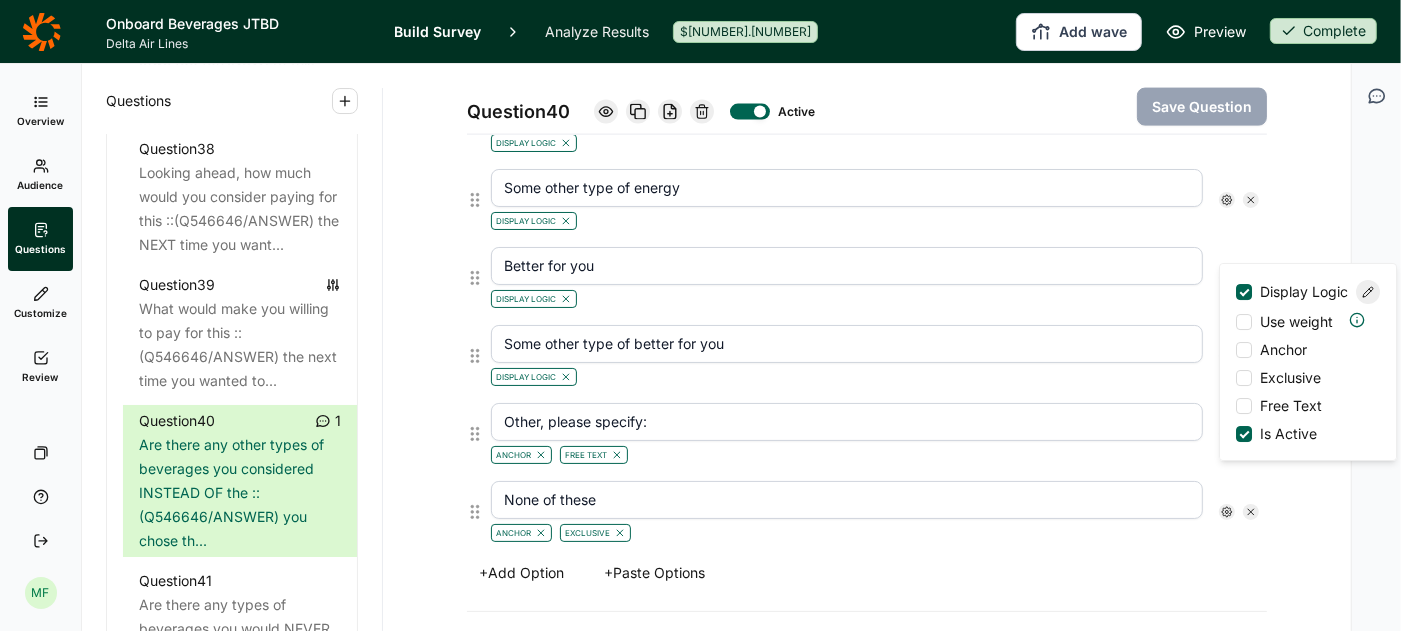 click at bounding box center (1368, 292) 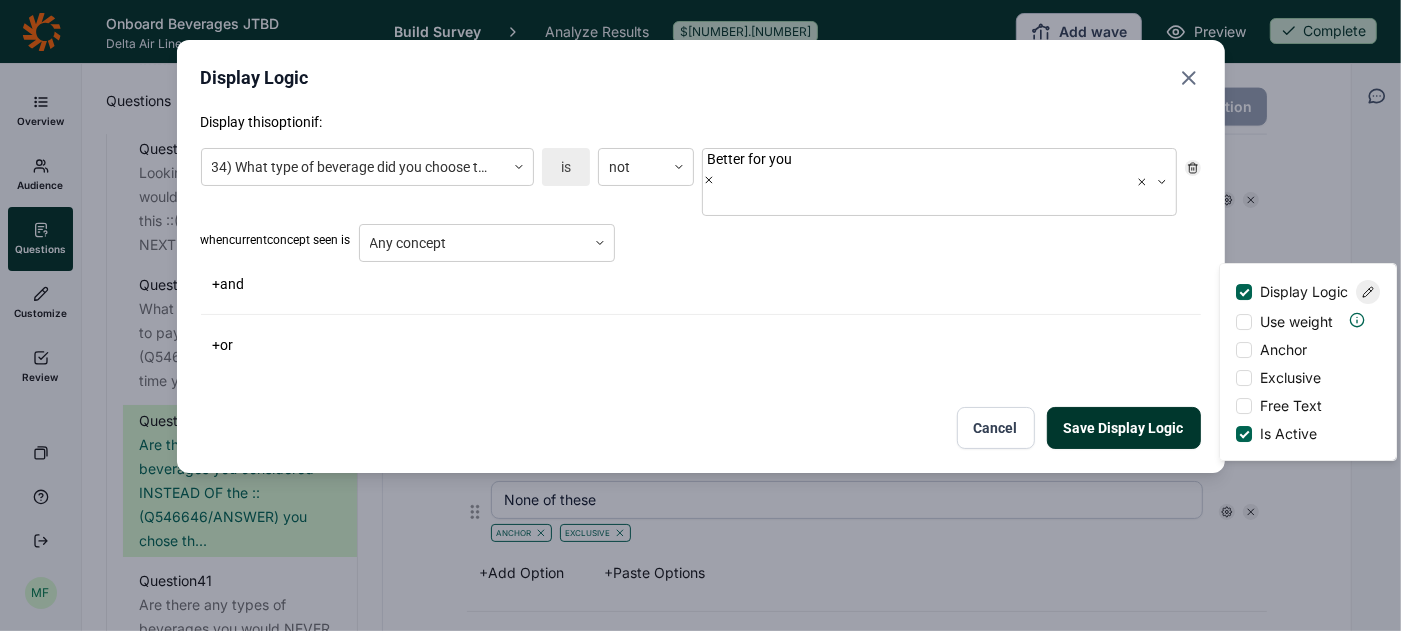 click 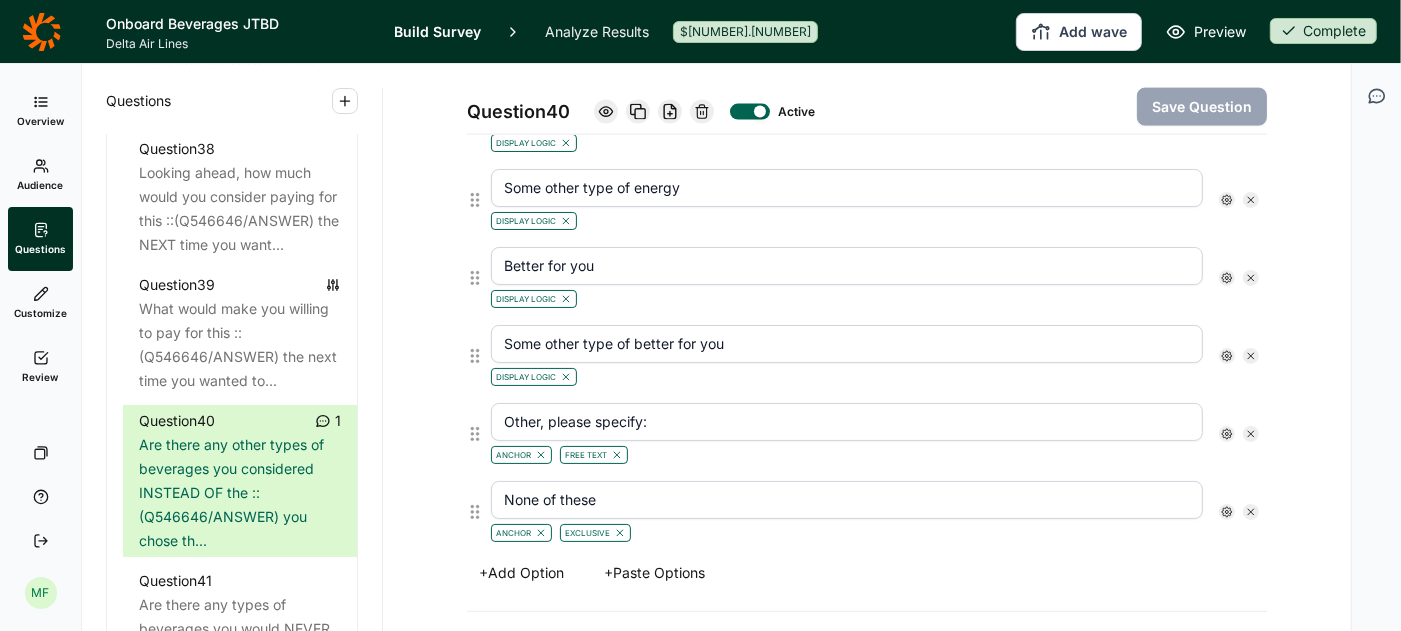 click 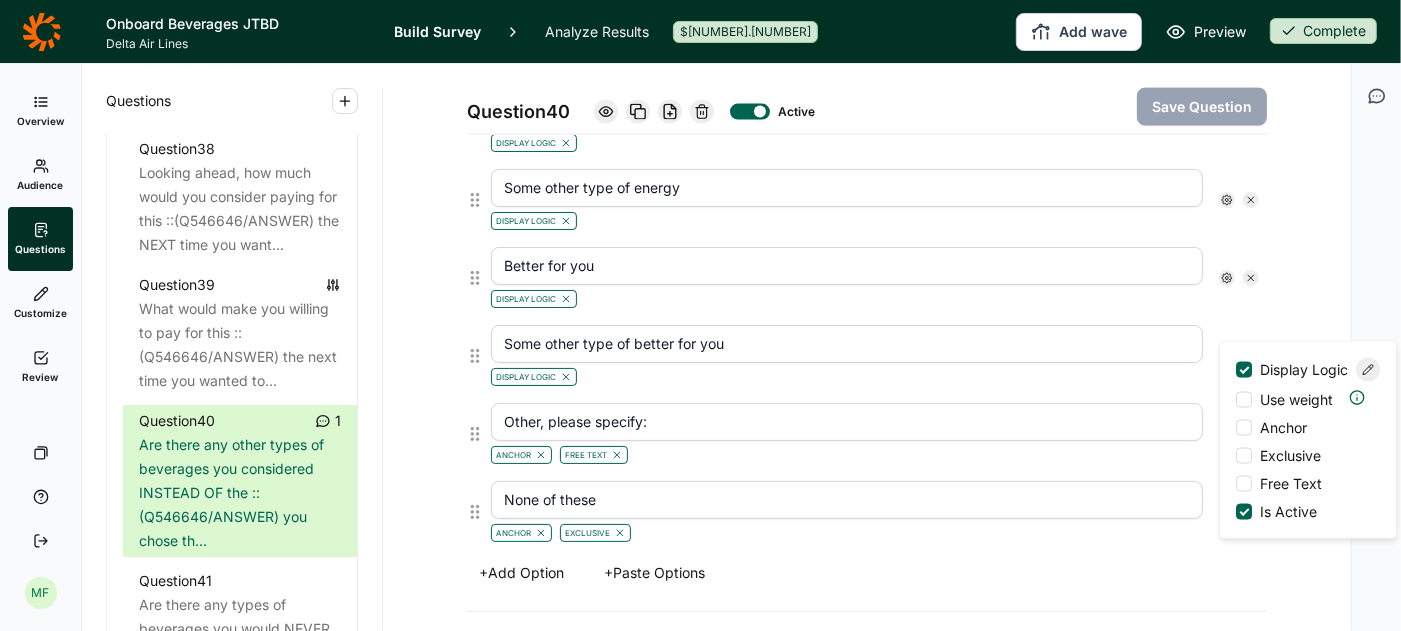 click 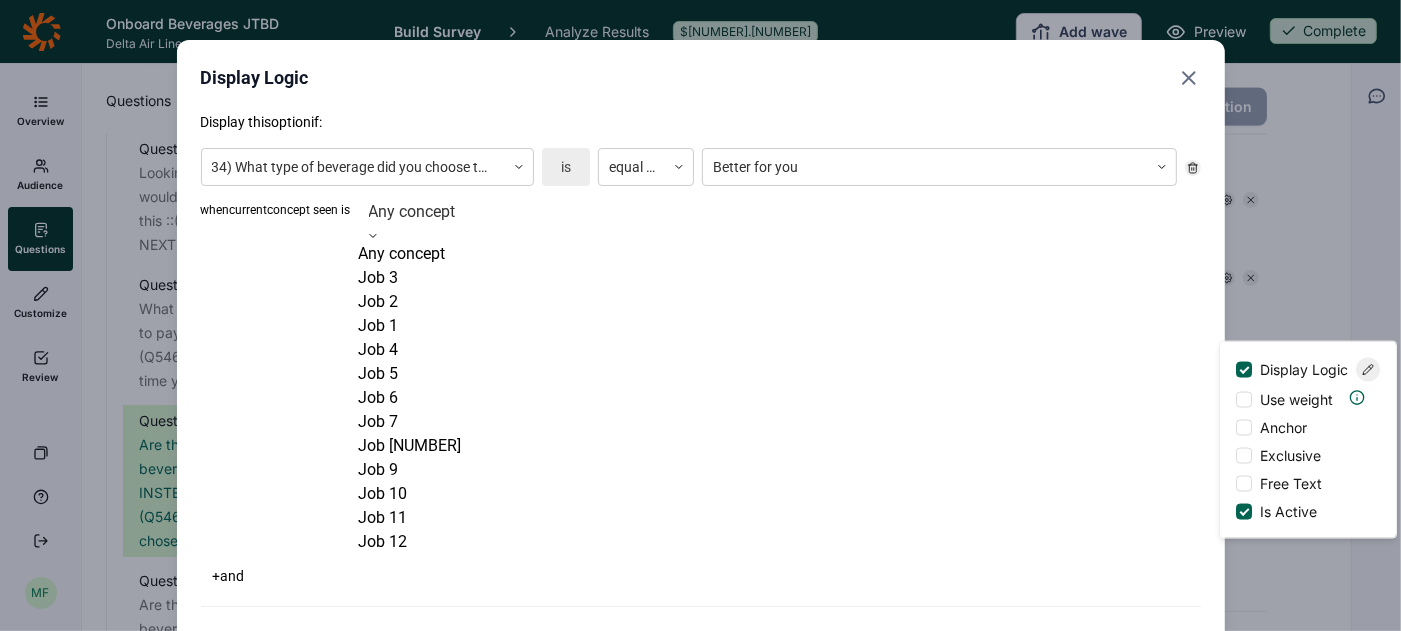 click 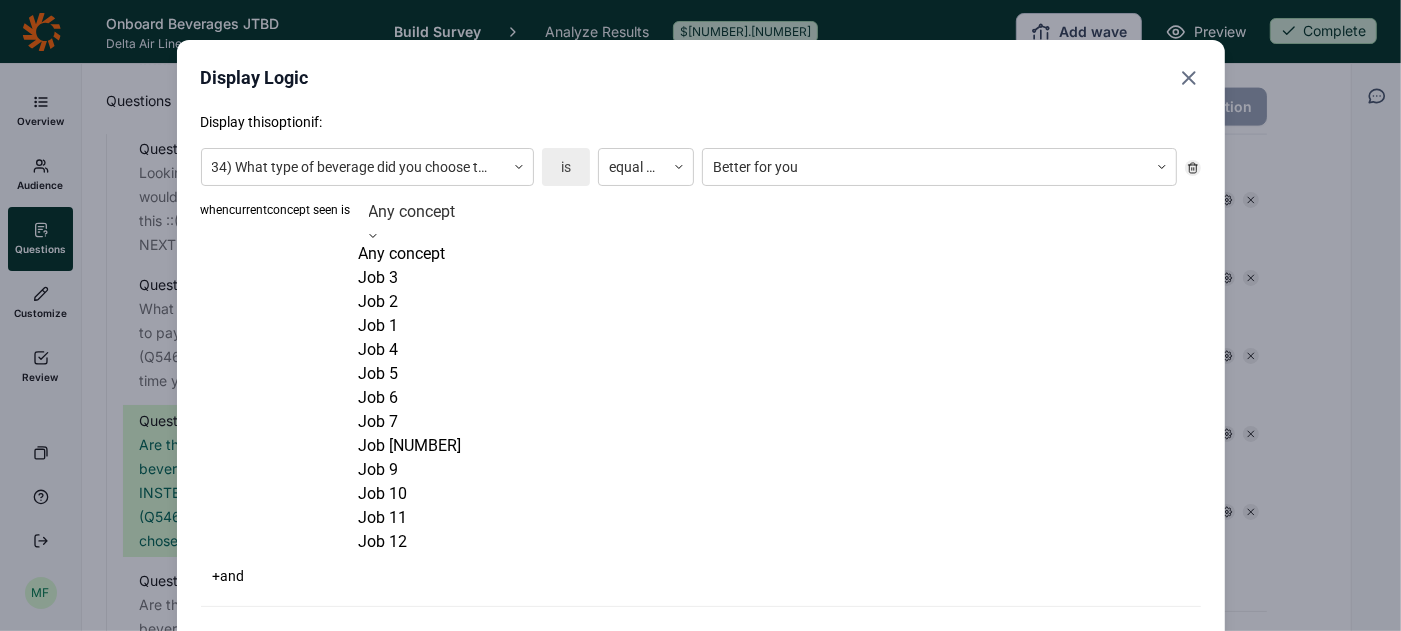 click on "when  current  concept seen is Any concept, 1 of 13. 13 results available. Use Up and Down to choose options, press Enter to select the currently focused option, press Escape to exit the menu, press Tab to select the option and exit the menu. Any concept Any concept Job 3 Job 2 Job 1 Job 4 Job 5 Job 6 Job 7 Job 8 Job 9 Job 10 Job 11 Job 12" at bounding box center [701, 374] 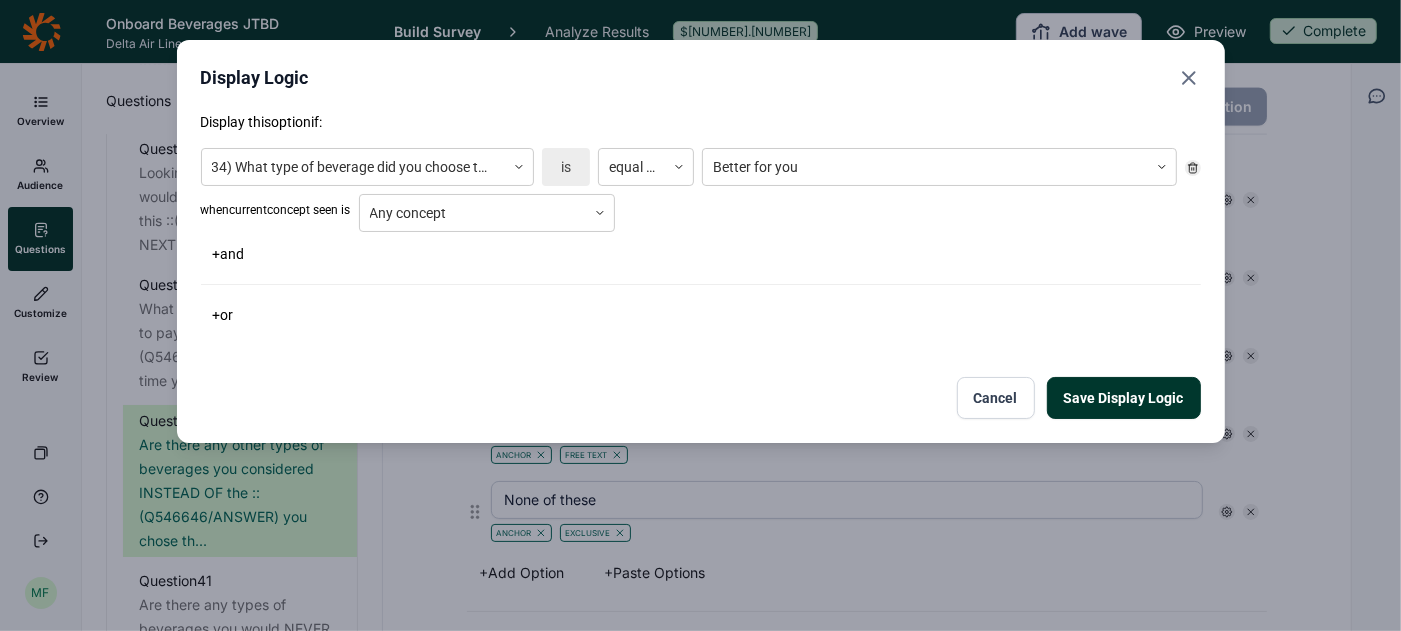 click 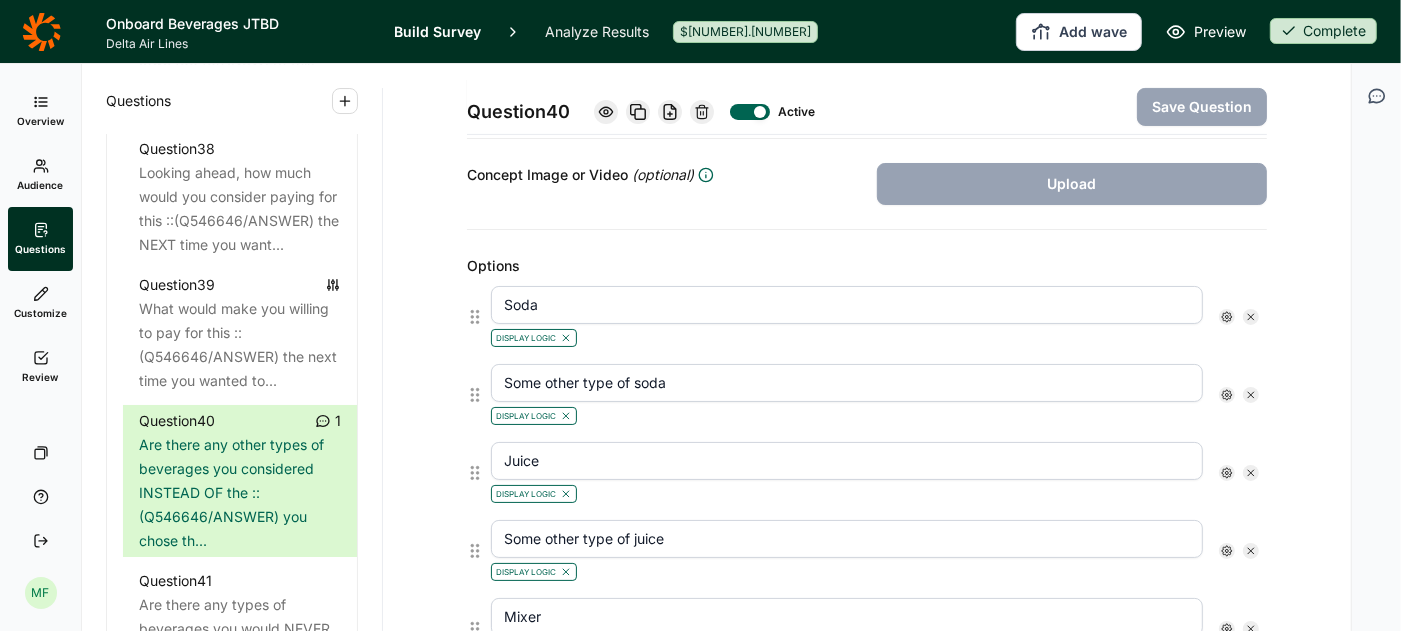 scroll, scrollTop: 408, scrollLeft: 0, axis: vertical 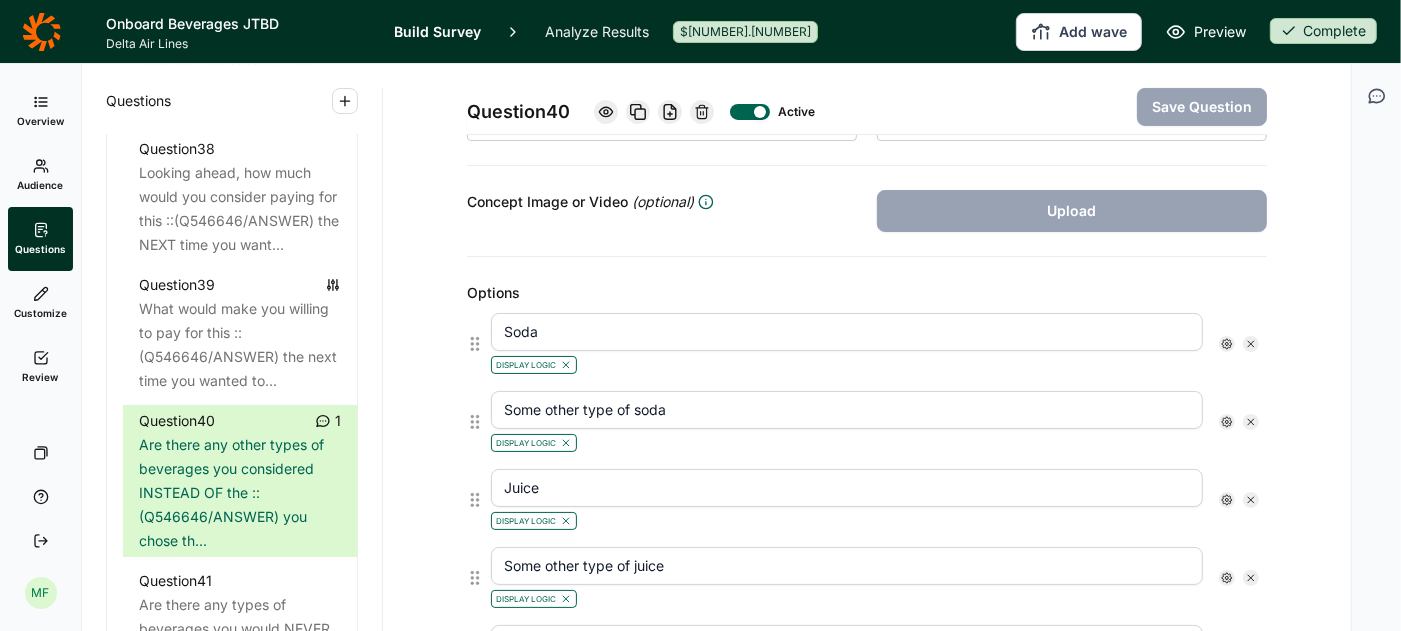 click 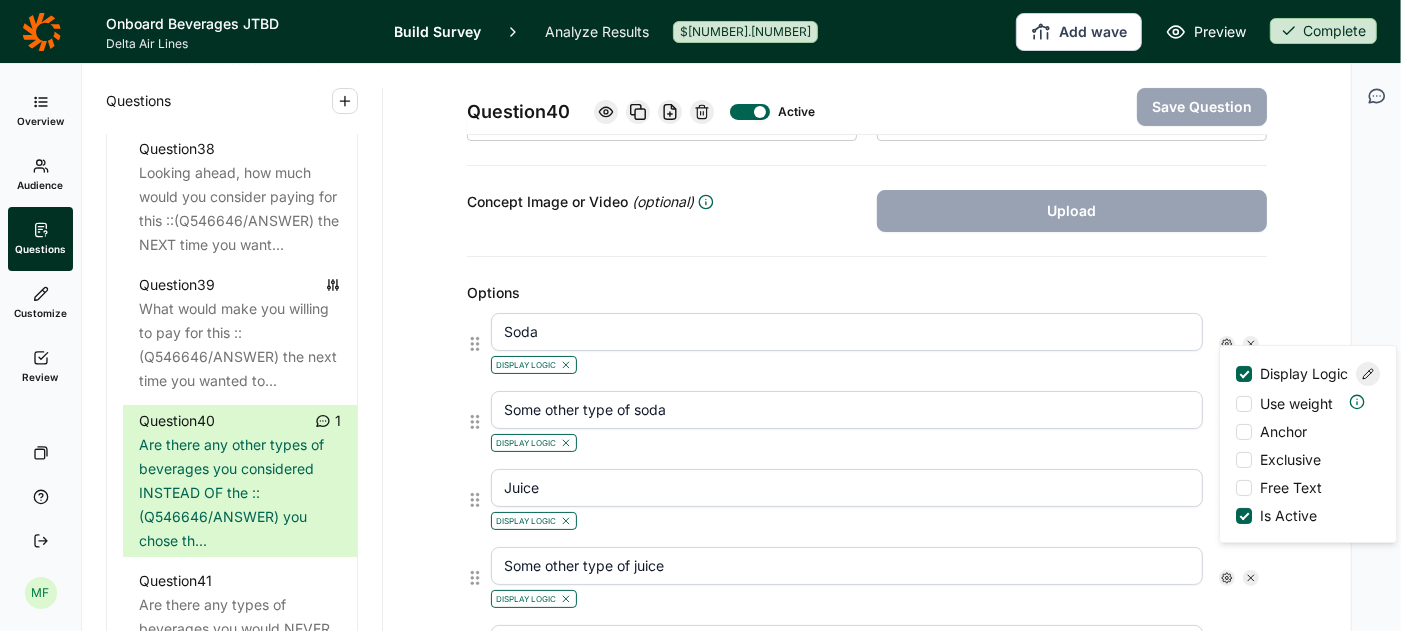 click 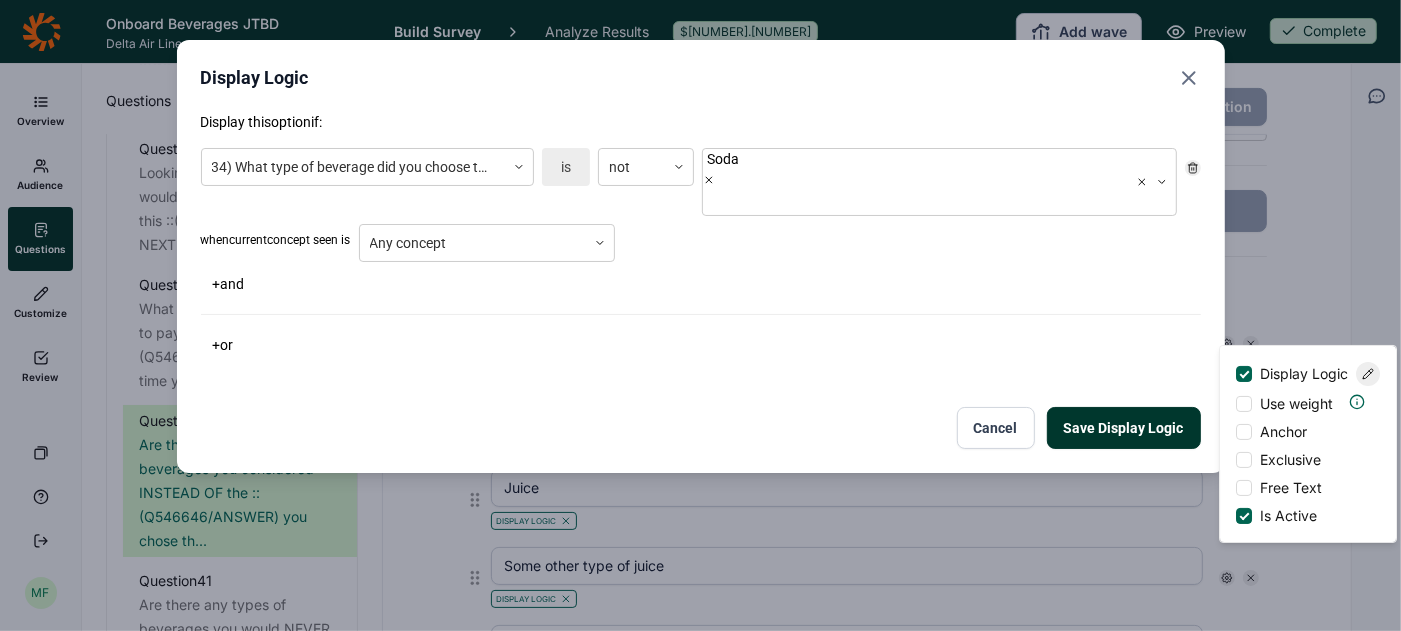 click on "Display Logic Display this  option  if: 34) What type of beverage did you choose to help you this most recent time you wanted to... is not Soda when  current  concept seen is Any concept +  and +  or Save Display Logic Cancel" at bounding box center (701, 256) 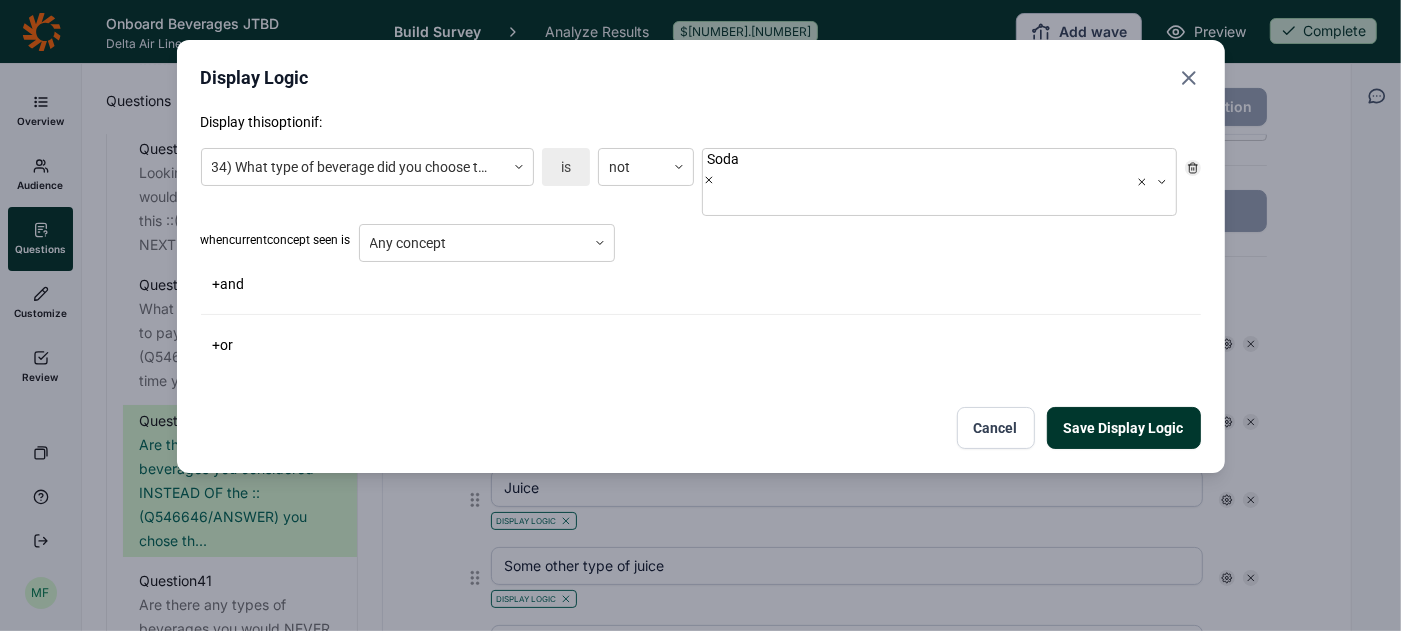 click 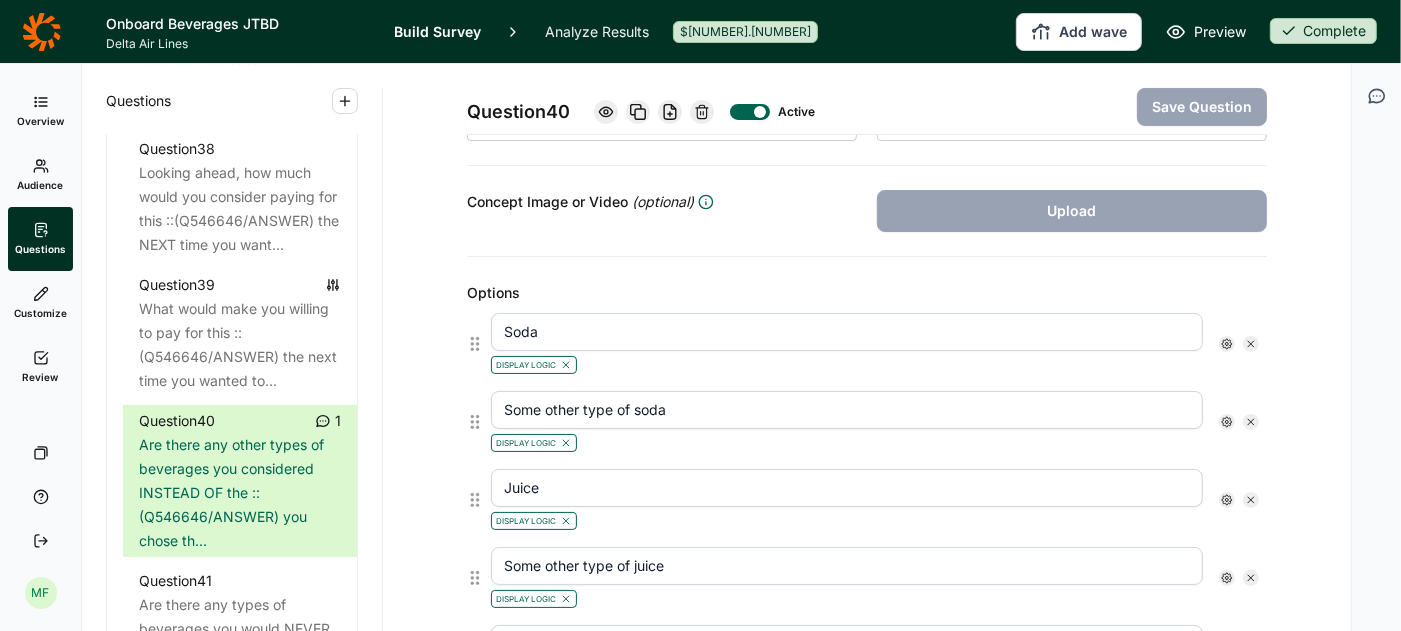 click 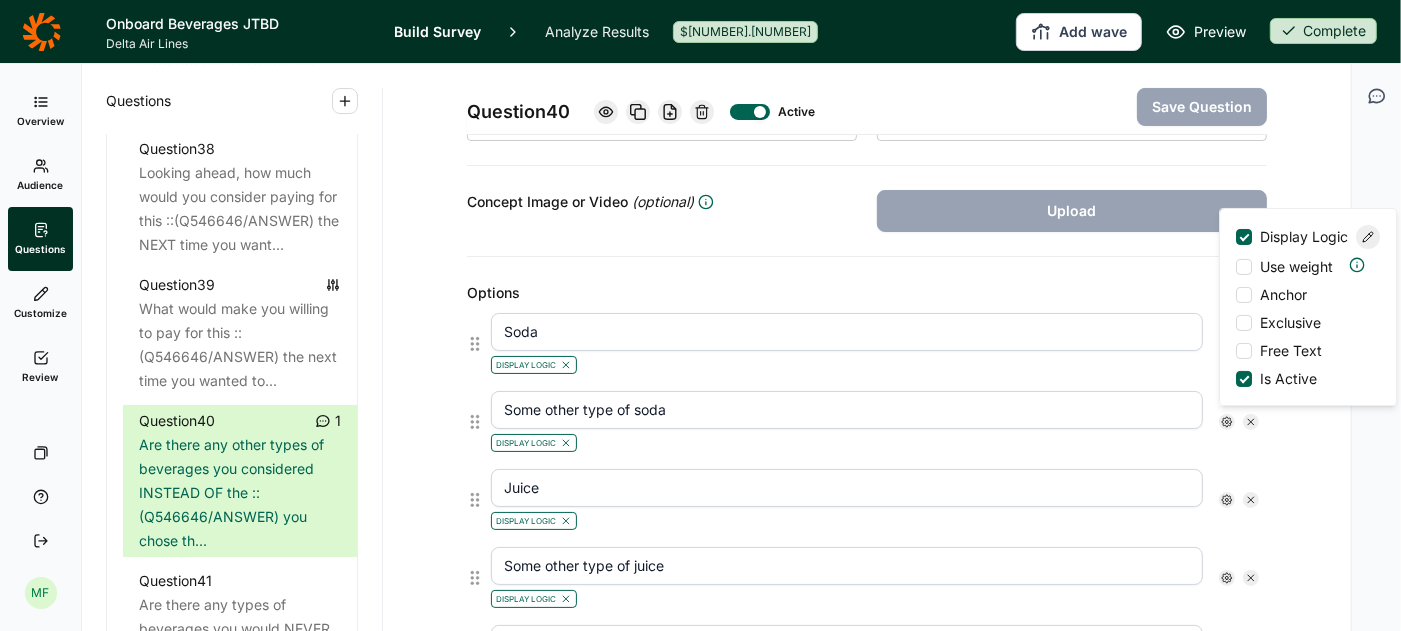 click at bounding box center [1368, 237] 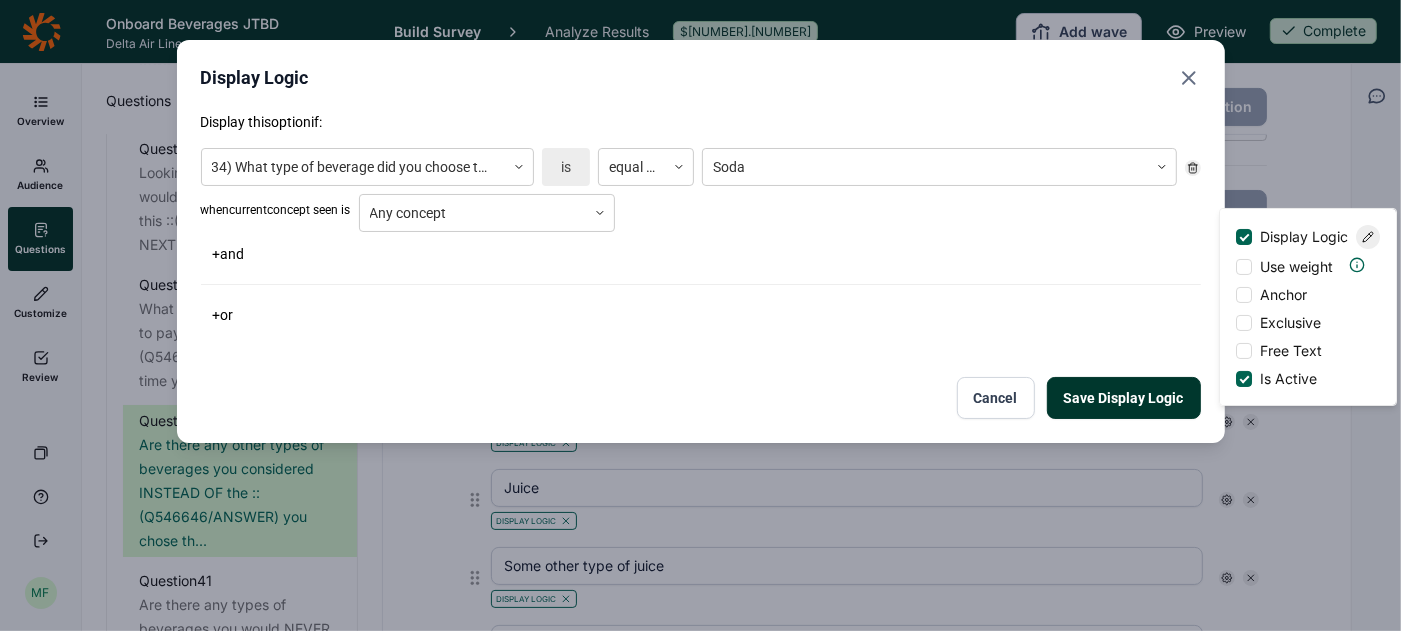 click 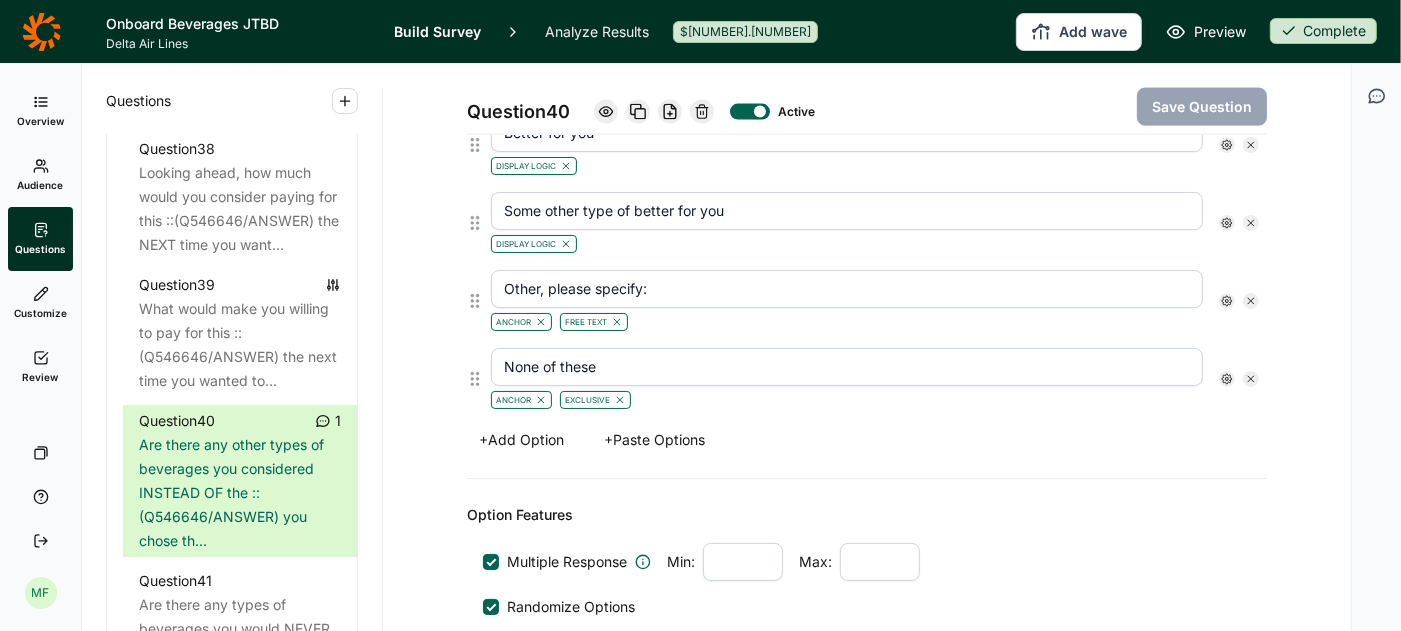 scroll, scrollTop: 2325, scrollLeft: 0, axis: vertical 